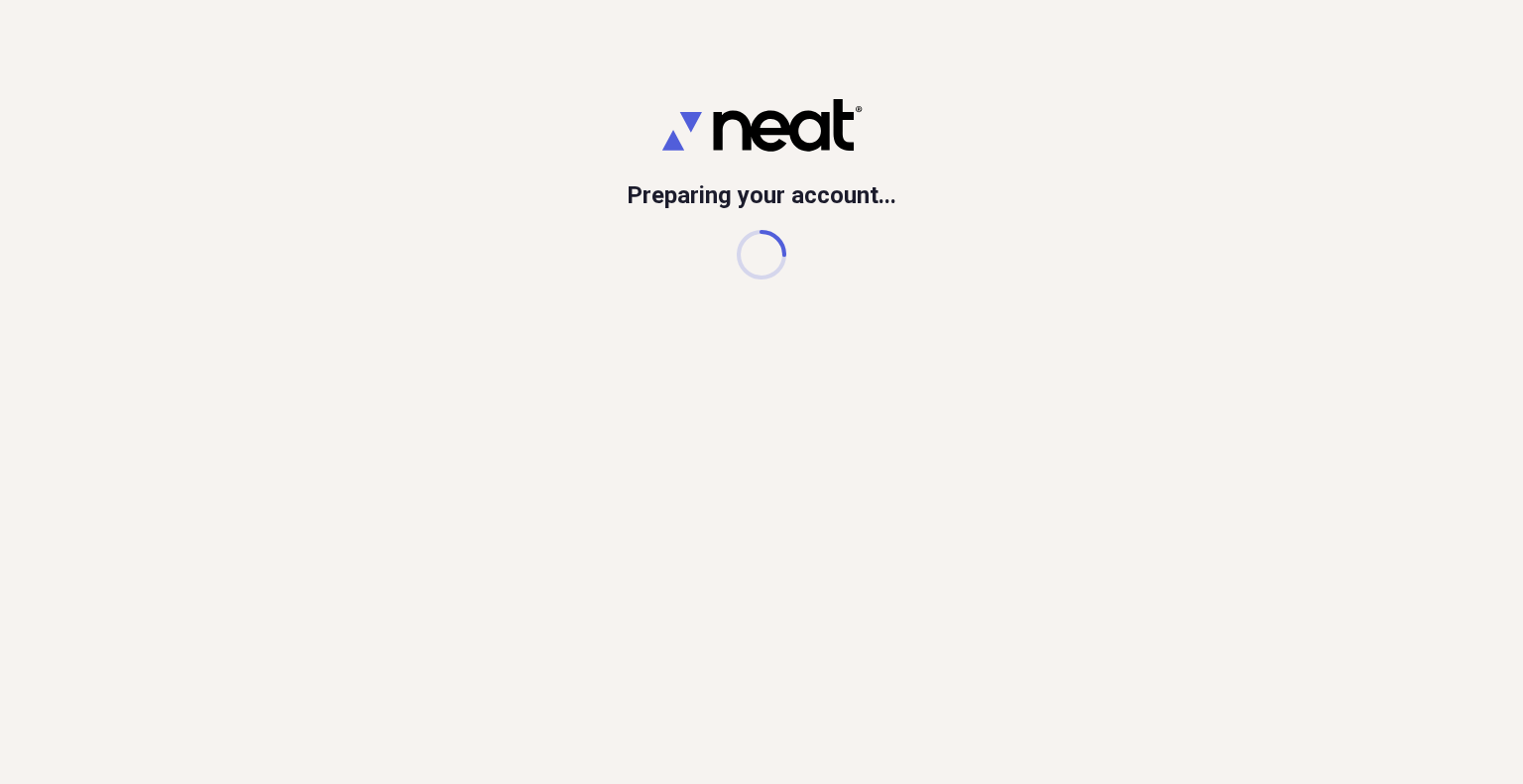 scroll, scrollTop: 0, scrollLeft: 0, axis: both 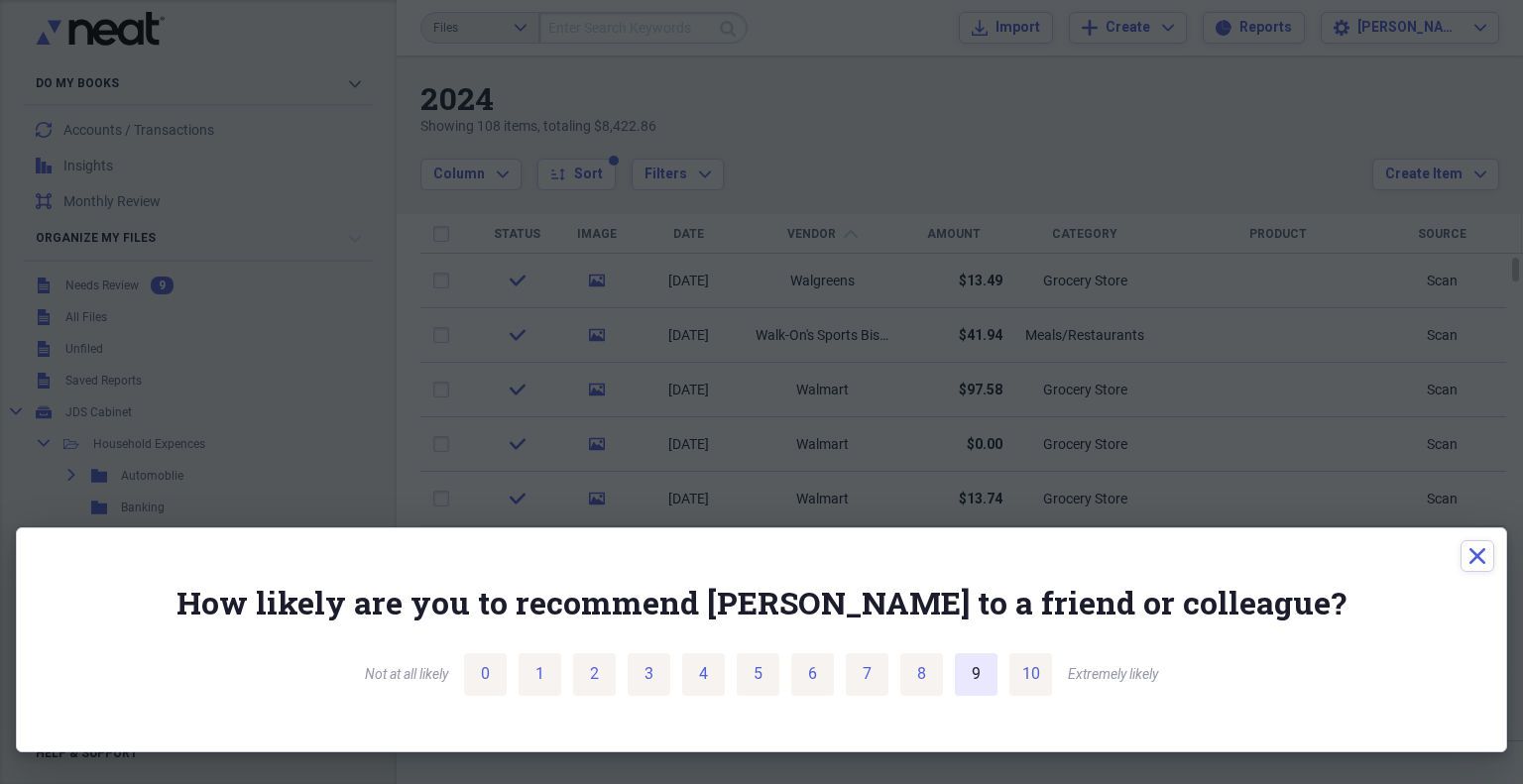 click on "9" at bounding box center [976, 674] 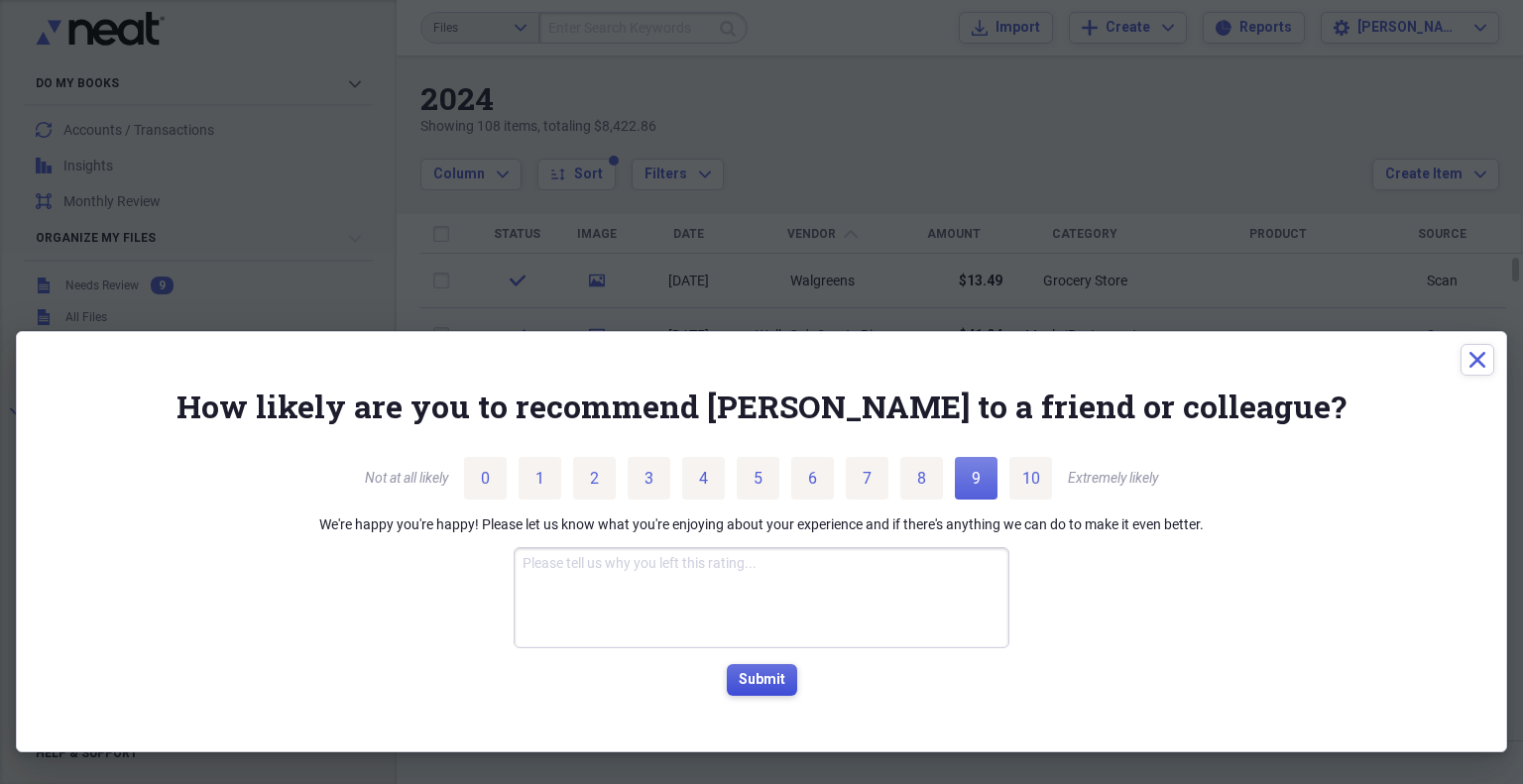 click on "Submit" at bounding box center [762, 680] 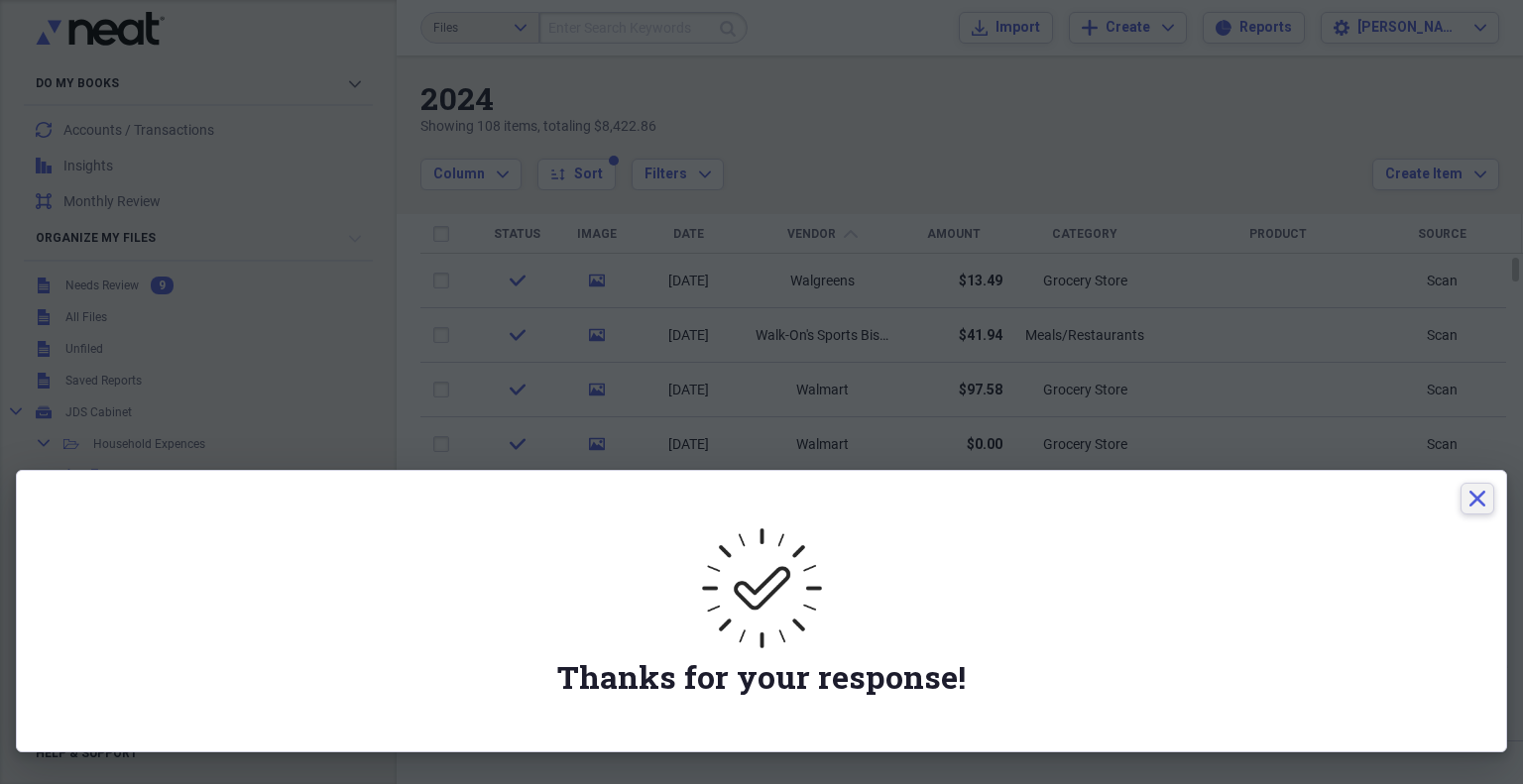 click on "Close" at bounding box center (1477, 499) 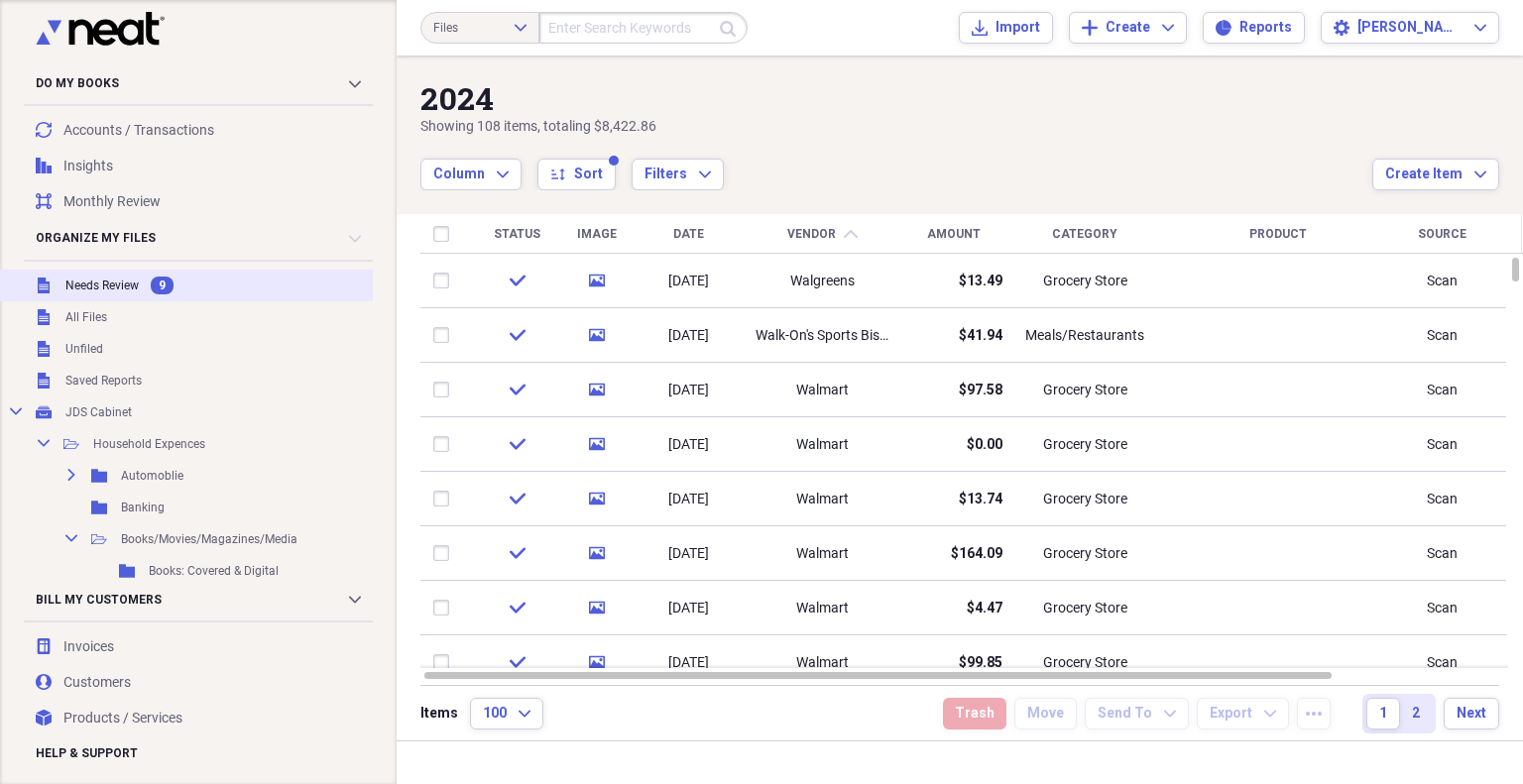 click on "Needs Review" at bounding box center [102, 285] 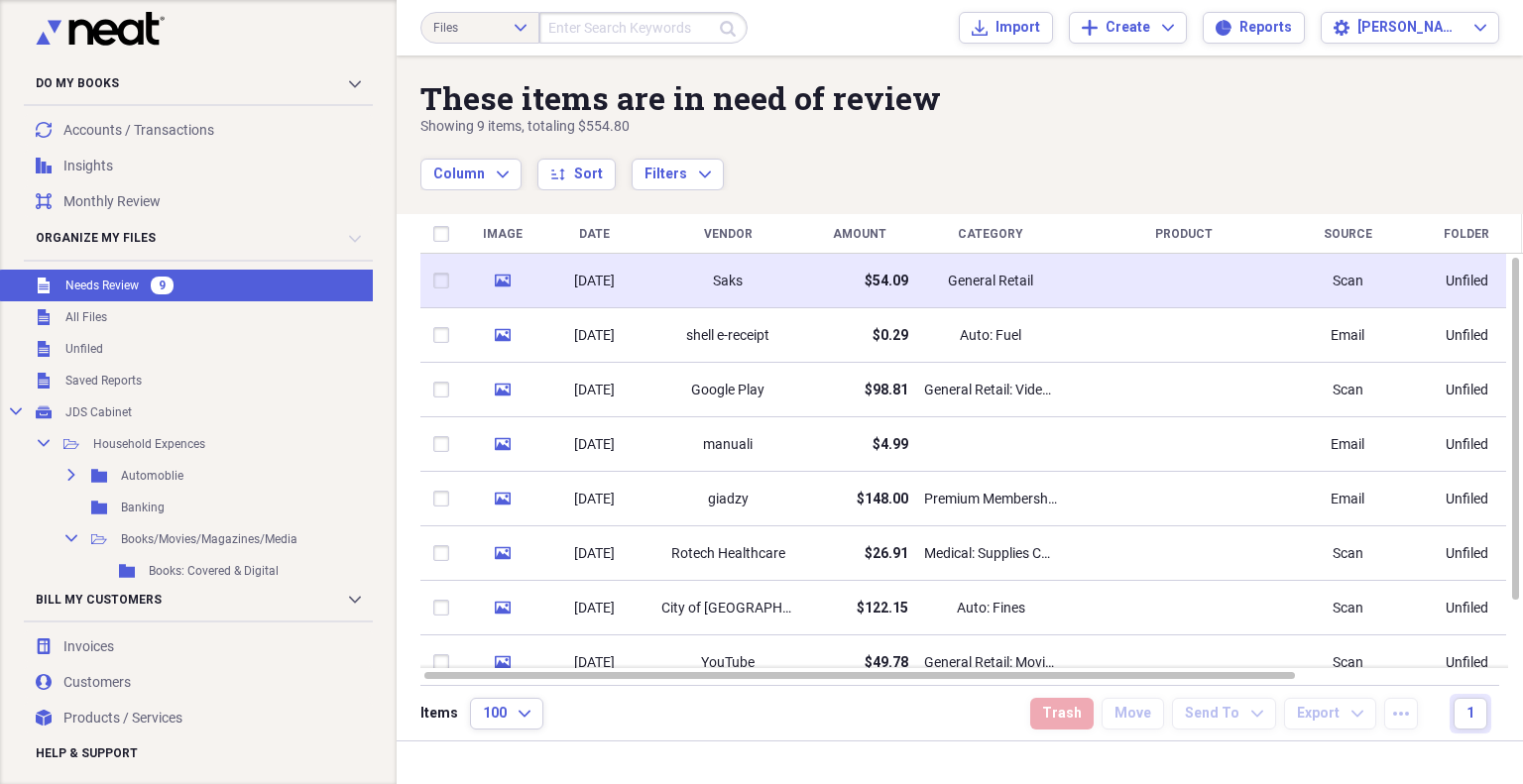 click on "Saks" at bounding box center (728, 281) 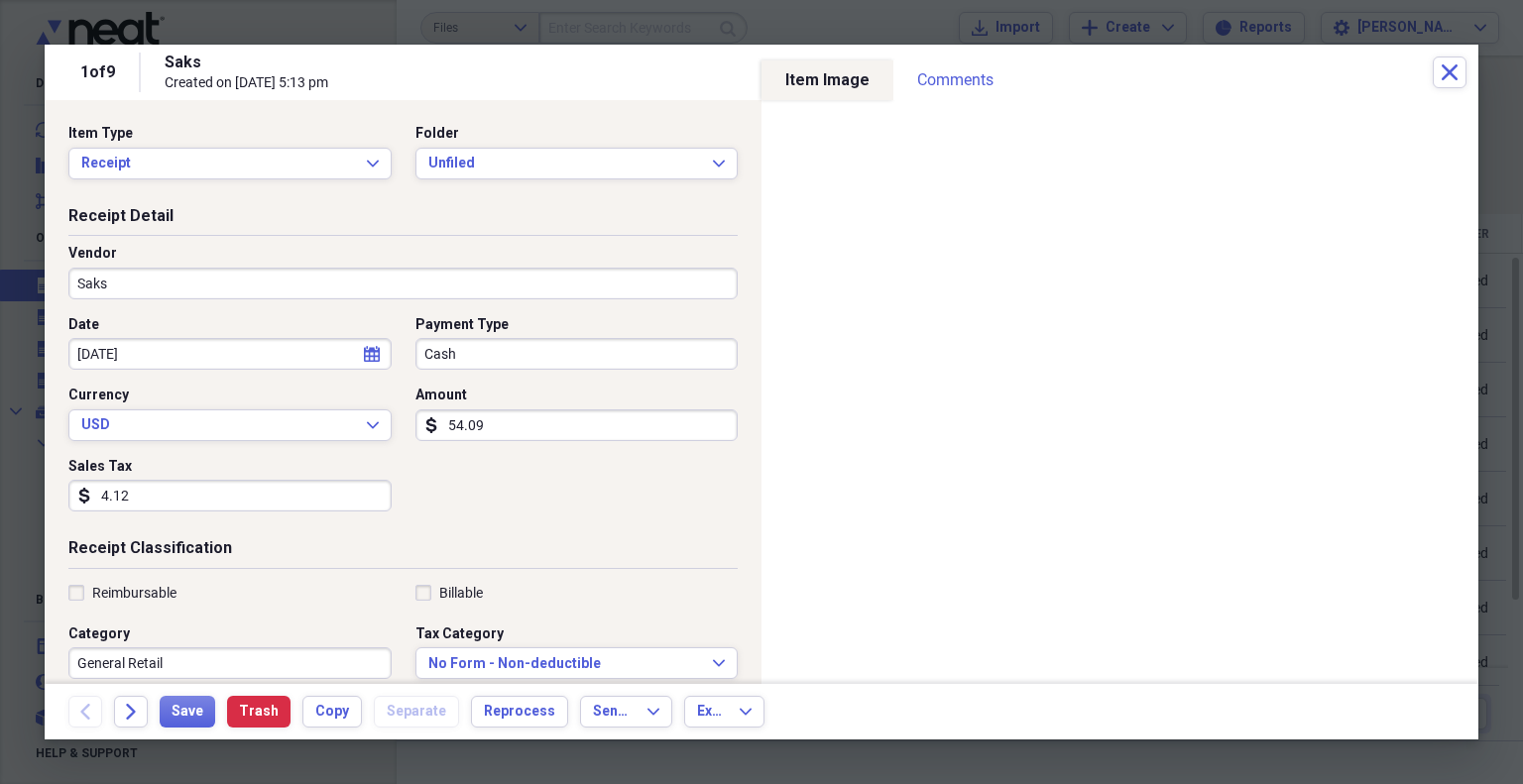 click on "Saks" at bounding box center [403, 283] 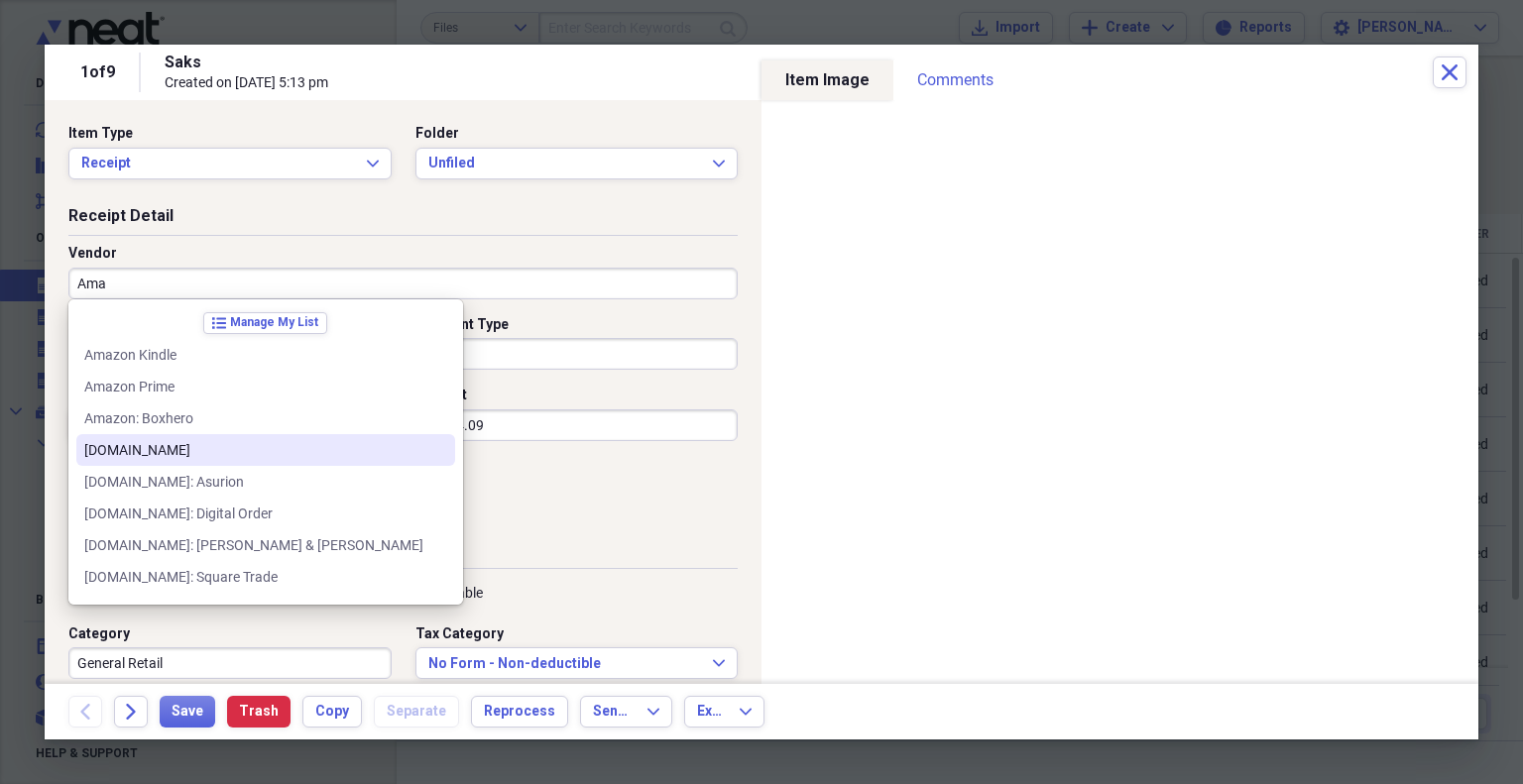 click on "[DOMAIN_NAME]" at bounding box center (254, 450) 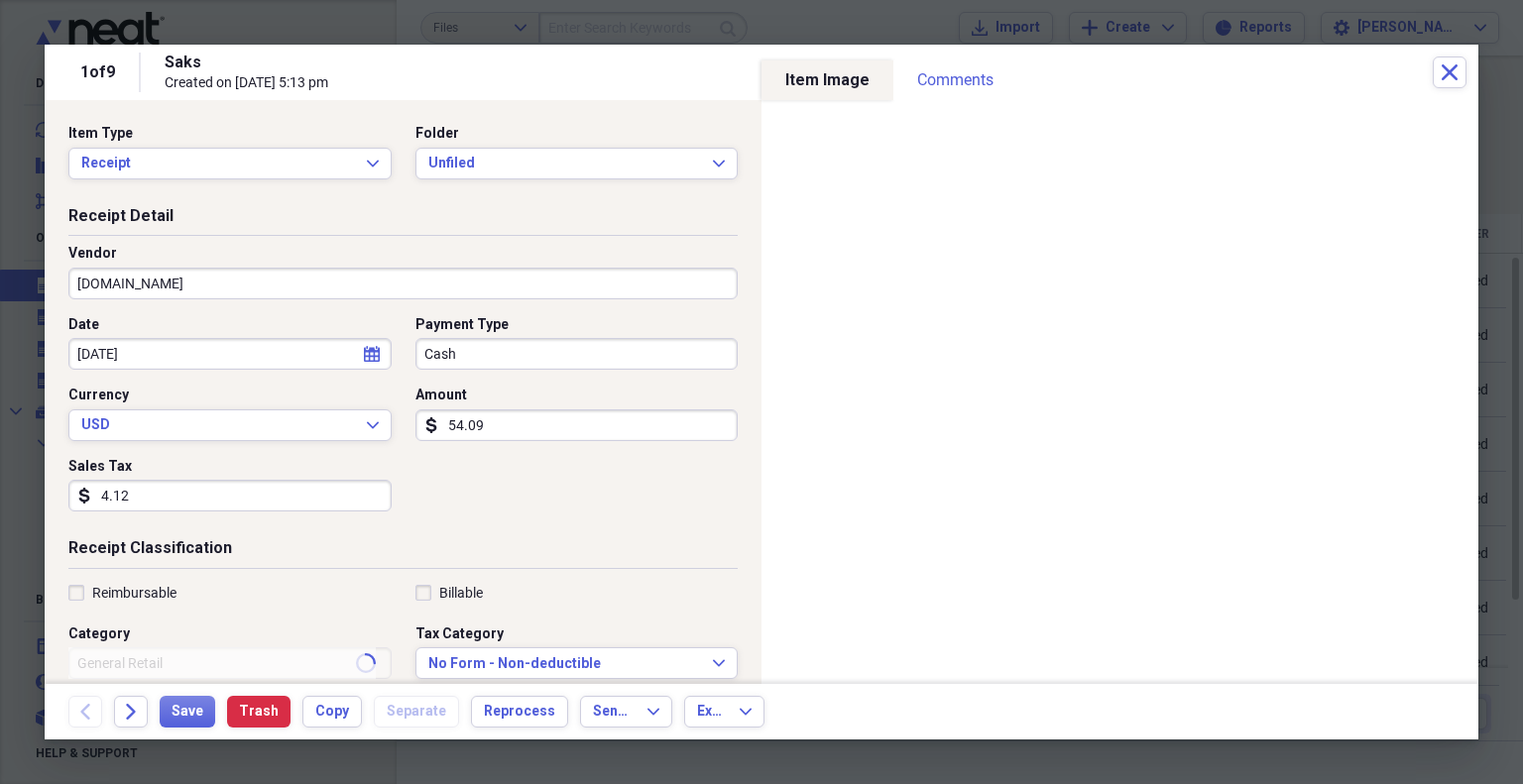 type on "Music: Amazon Unlimited" 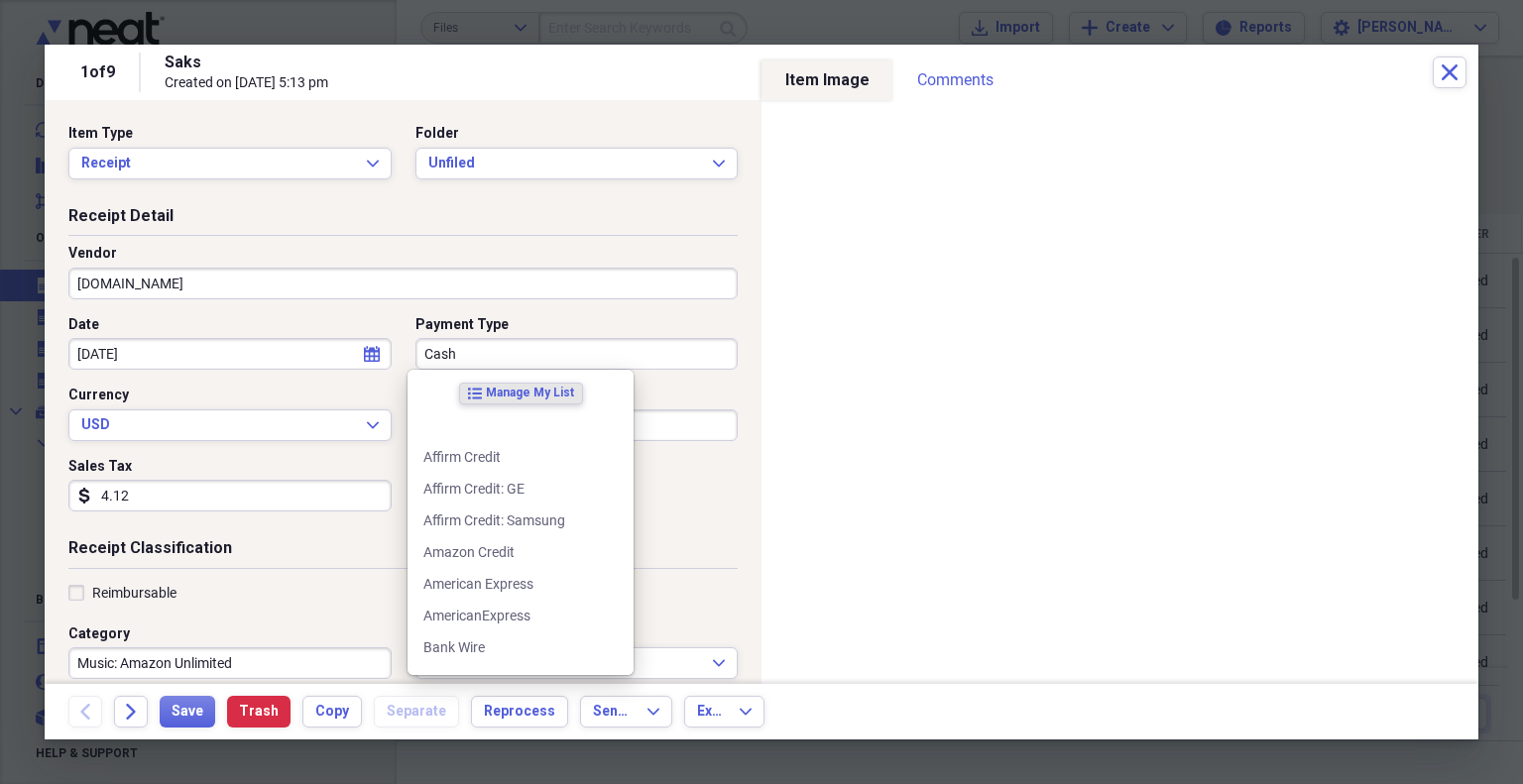 click on "Cash" at bounding box center [577, 354] 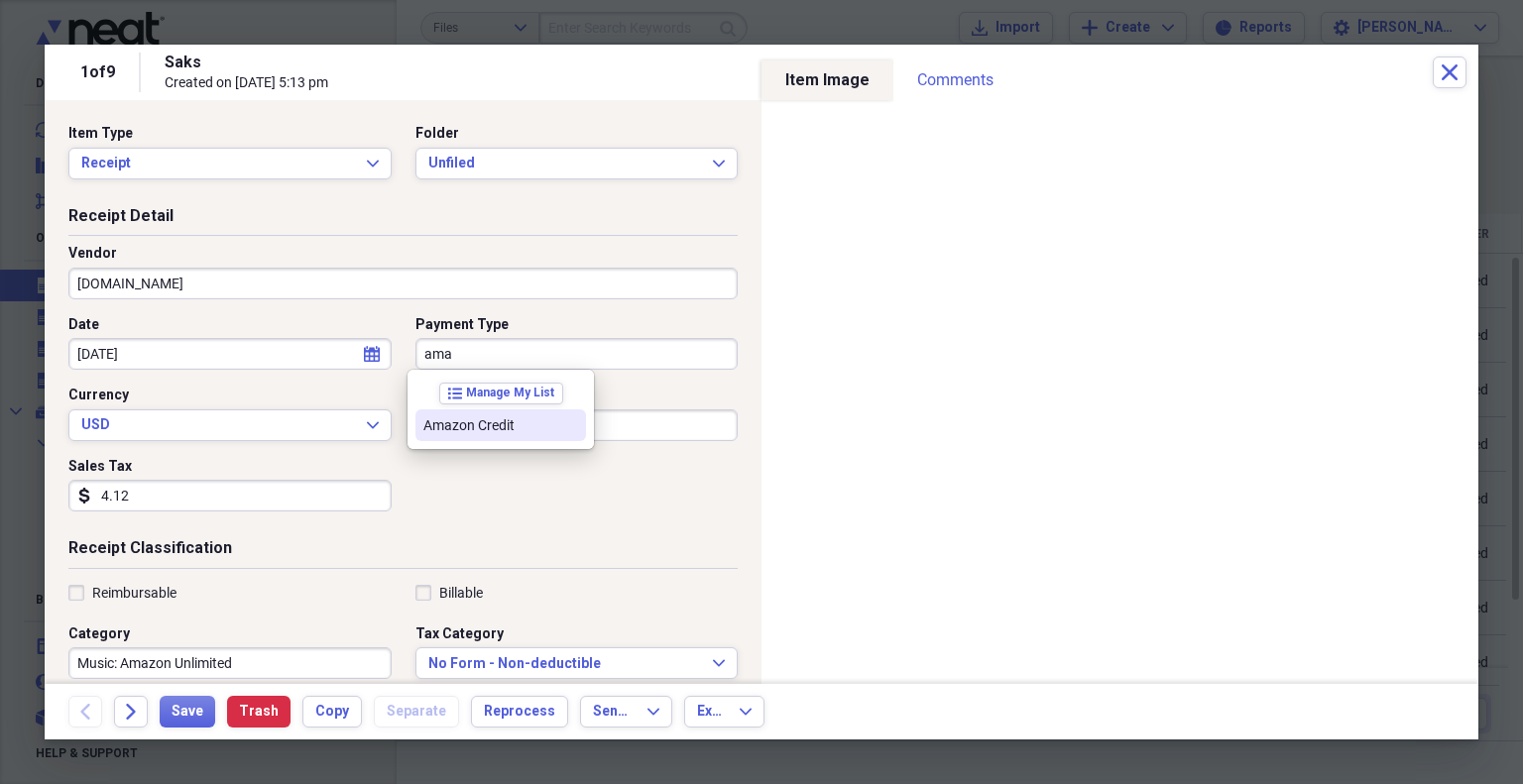 click on "Amazon Credit" at bounding box center [489, 425] 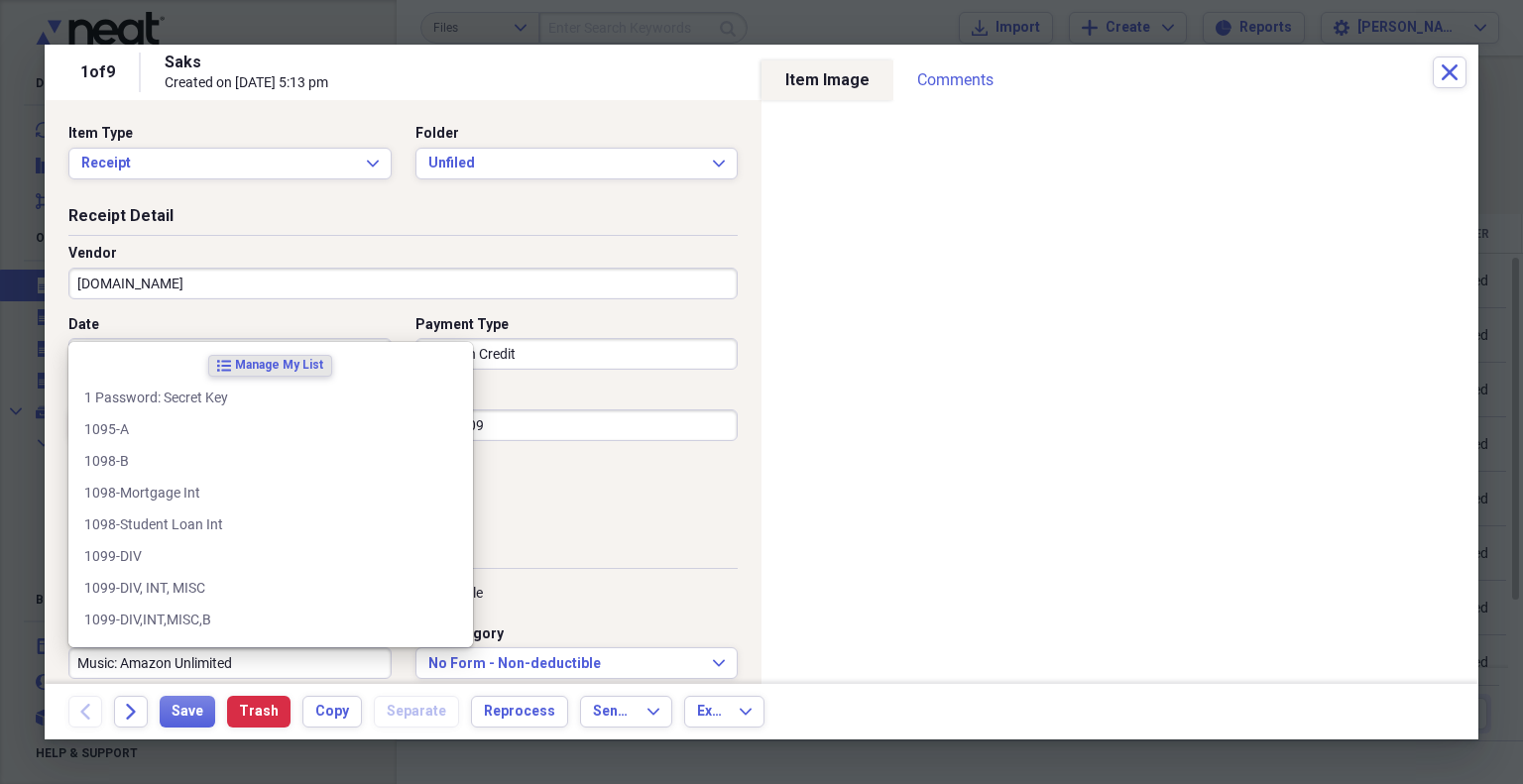 click on "Music: Amazon Unlimited" at bounding box center [230, 663] 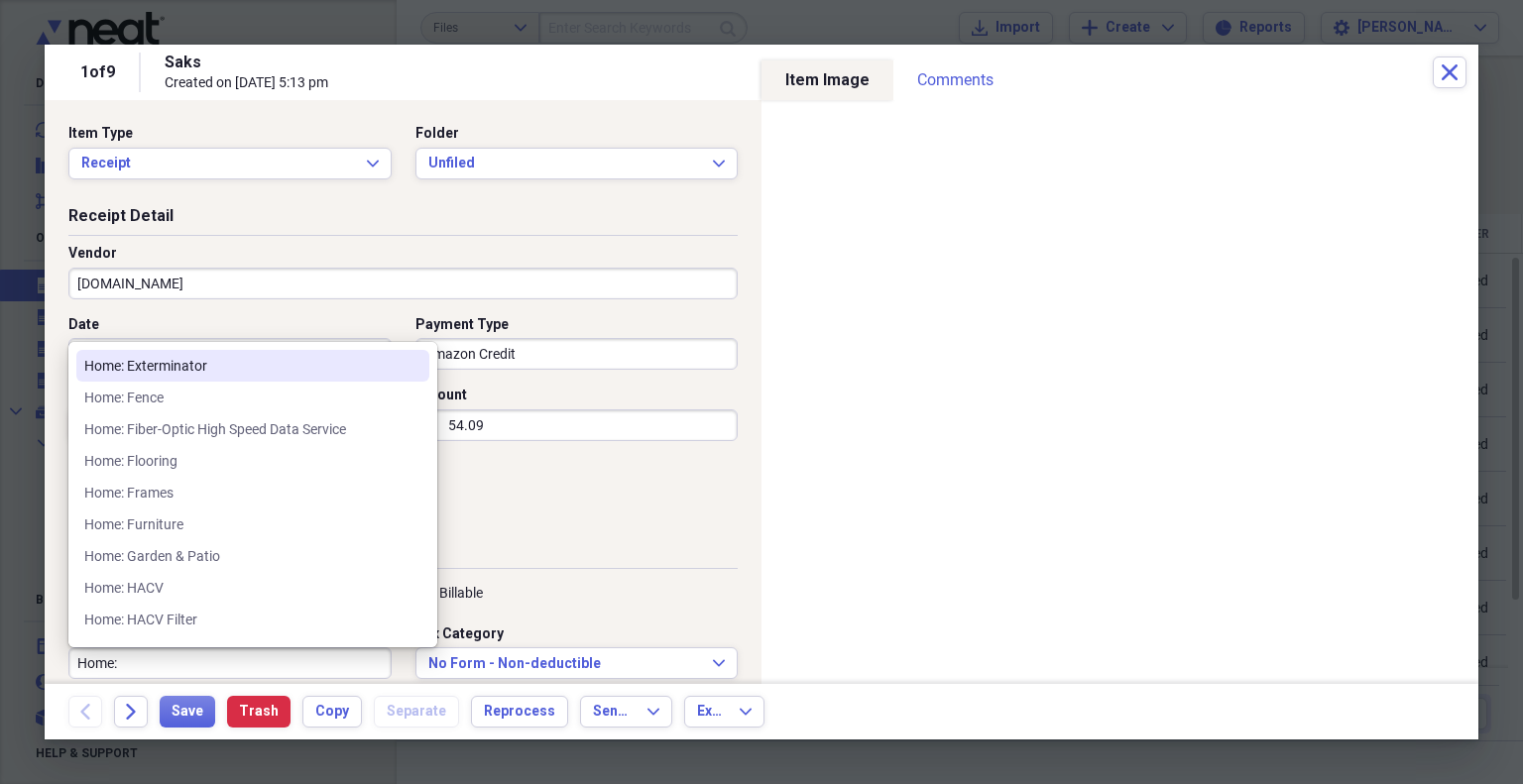 scroll, scrollTop: 595, scrollLeft: 0, axis: vertical 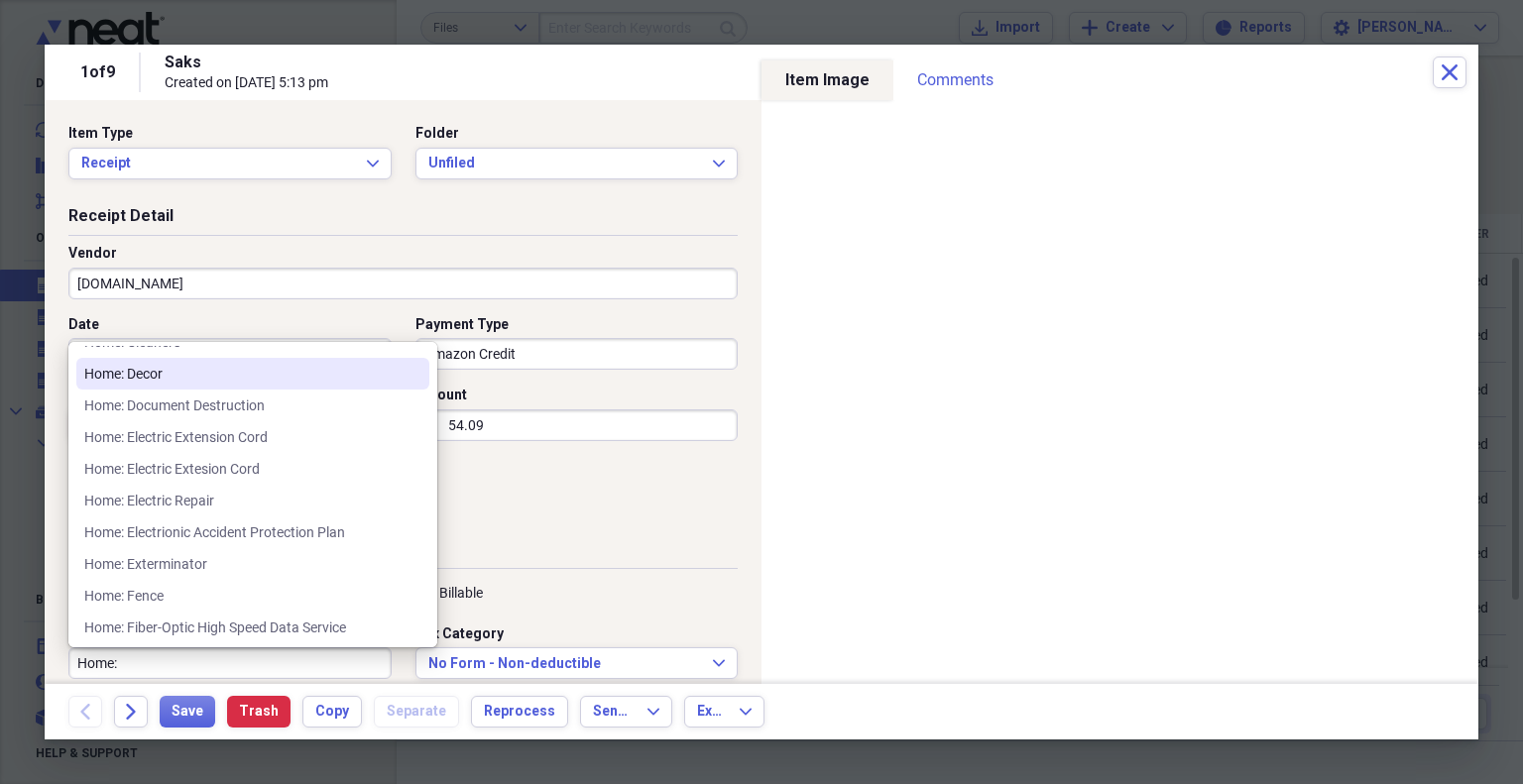 click on "Home: Decor" at bounding box center (241, 374) 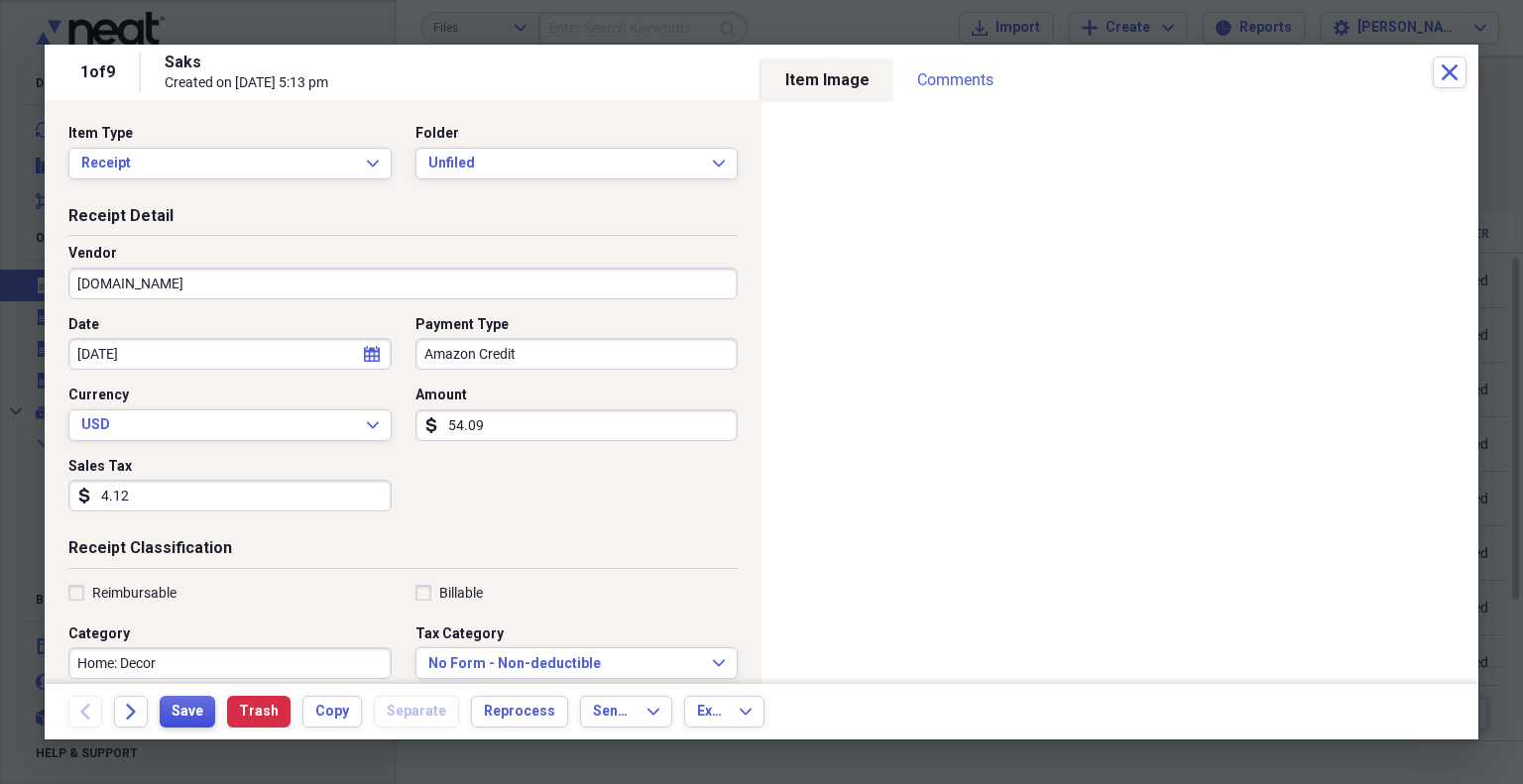 click on "Save" at bounding box center [187, 712] 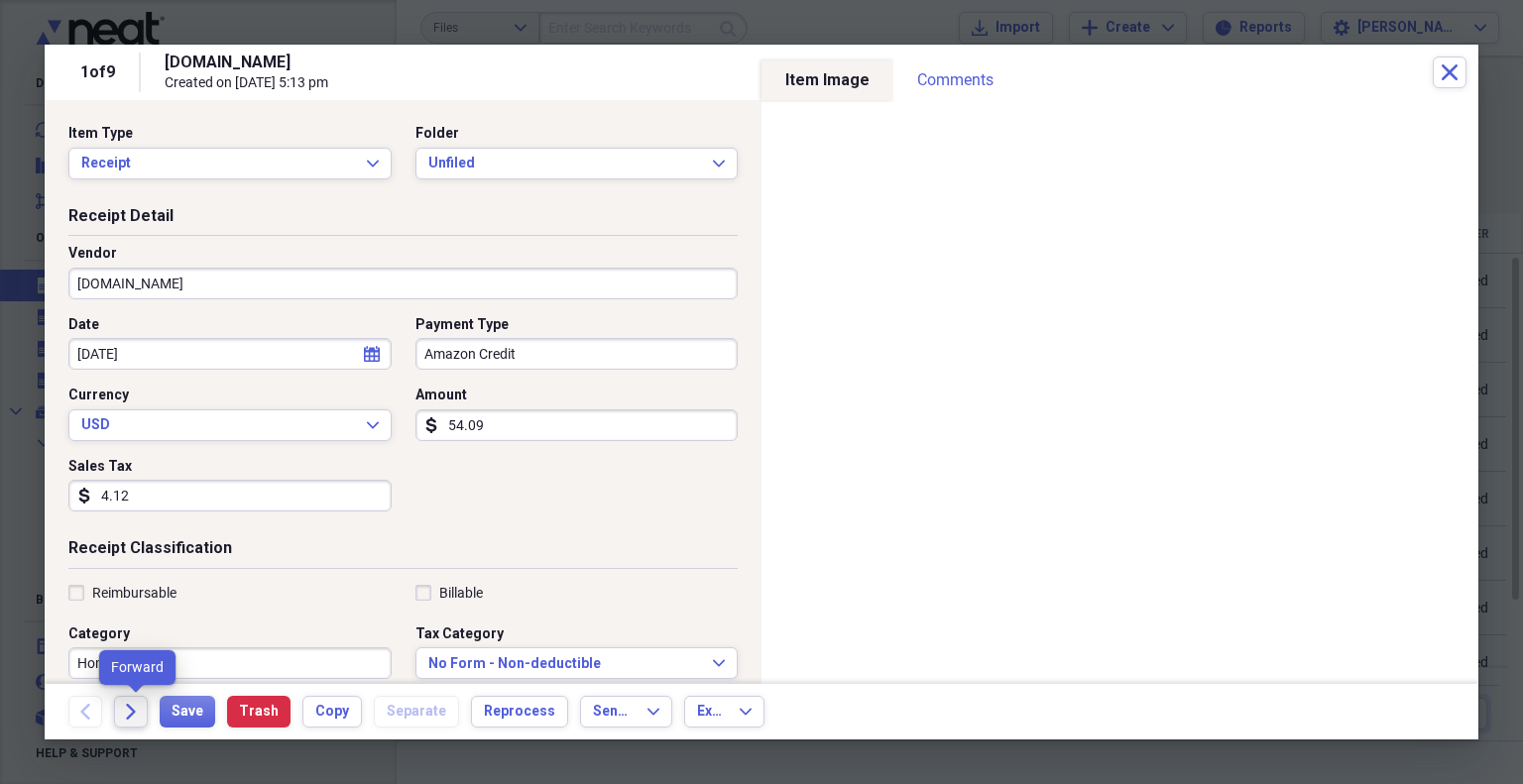 click on "Forward" 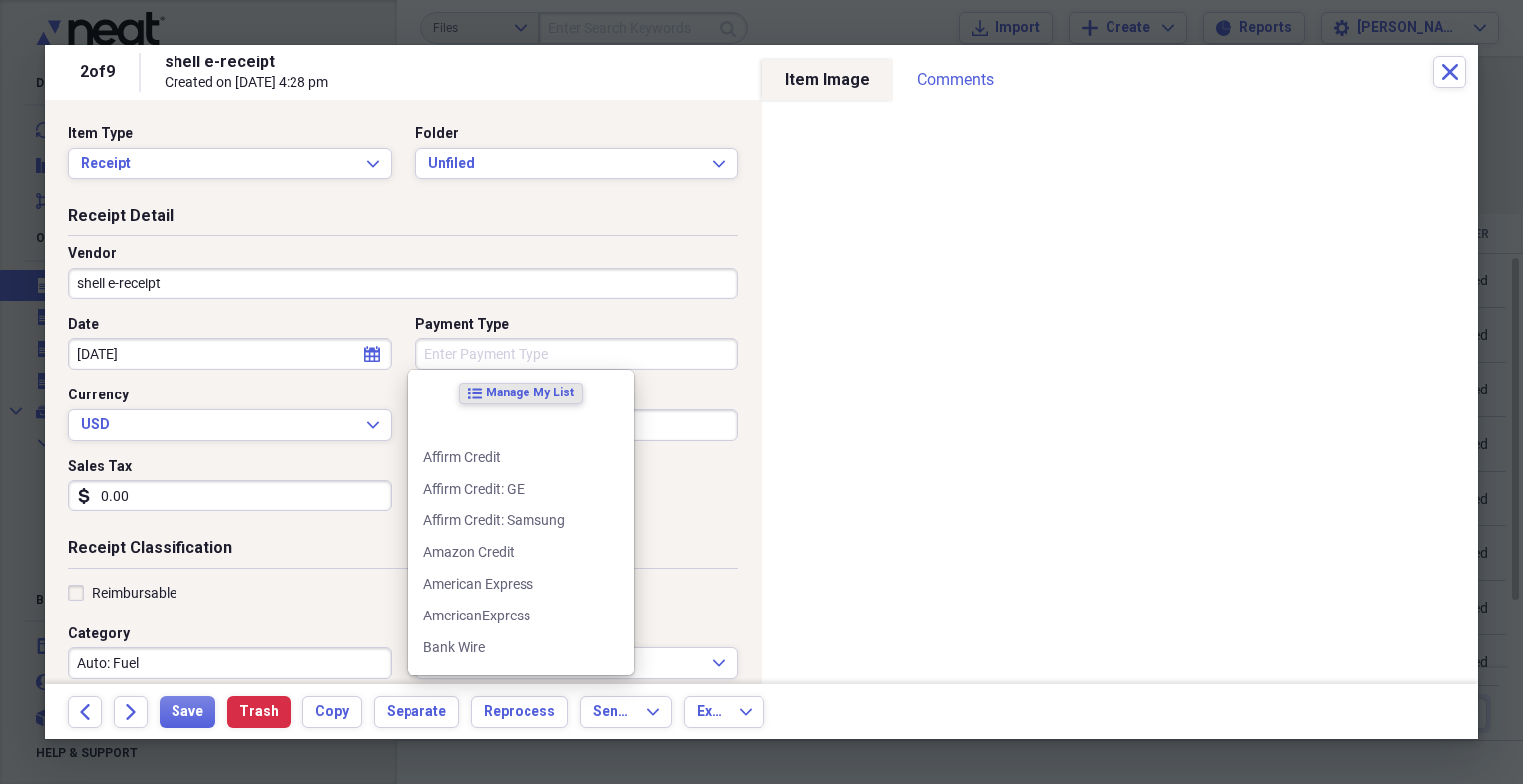 click on "Payment Type" at bounding box center (577, 354) 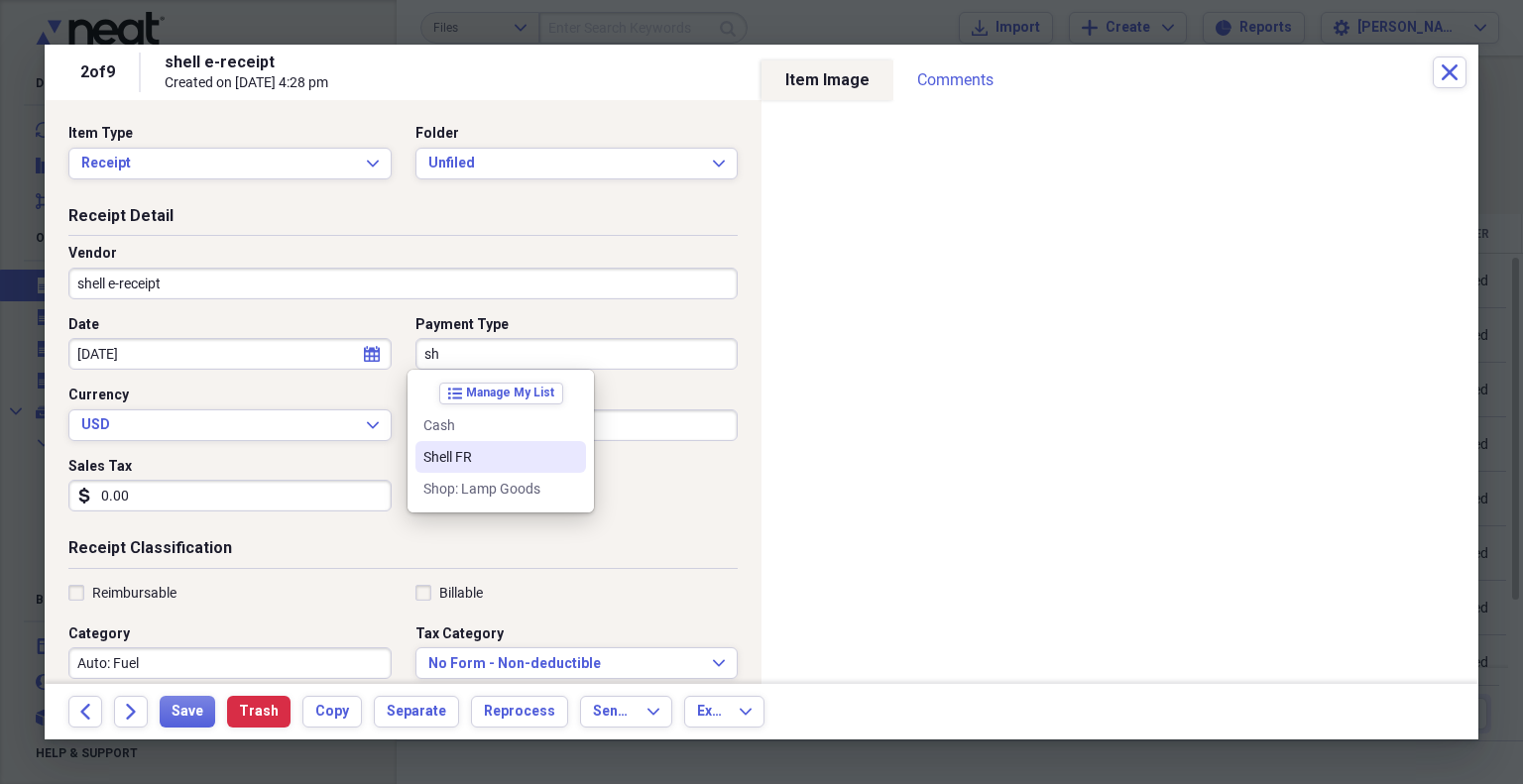 click on "Shell FR" at bounding box center (489, 457) 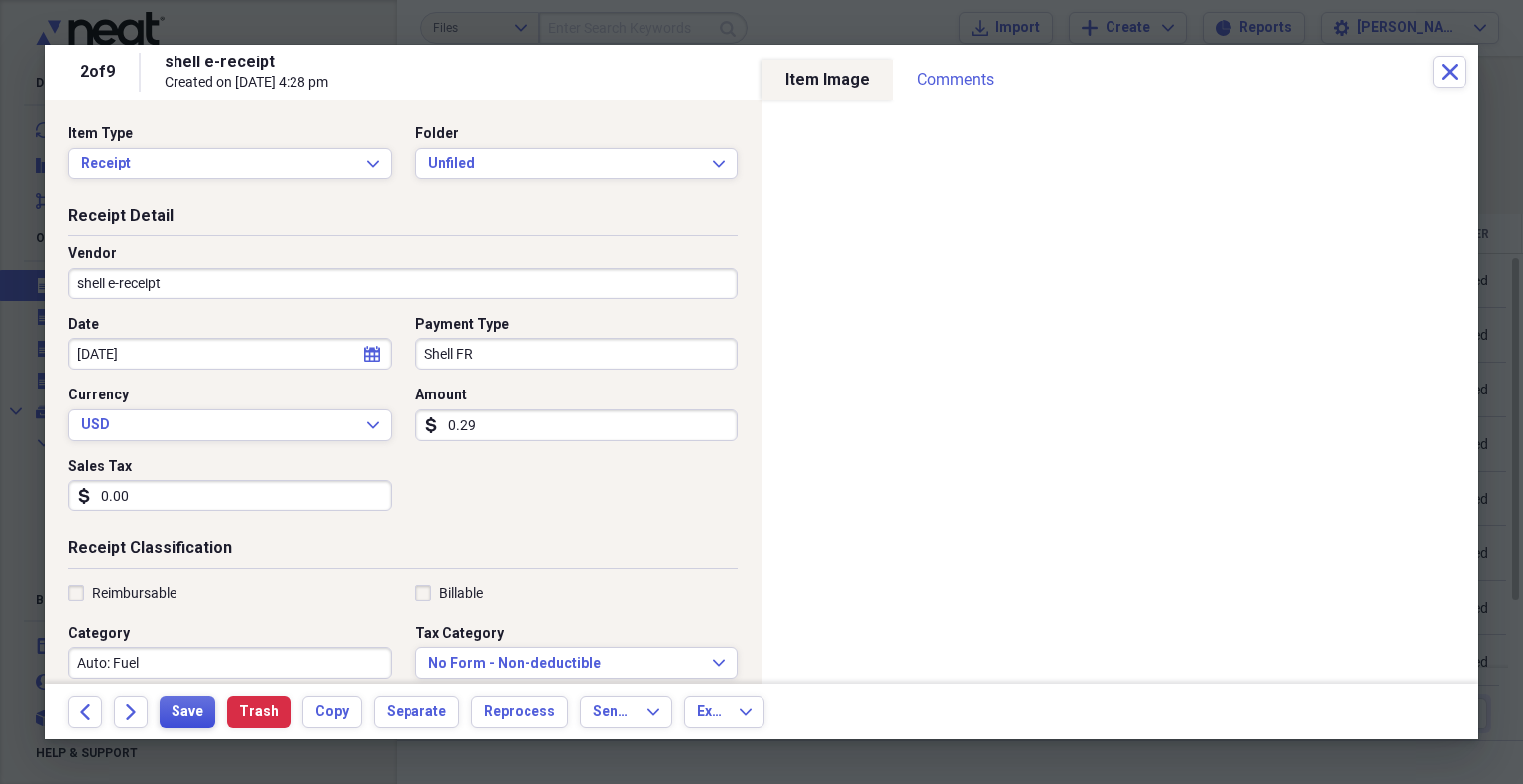 click on "Save" at bounding box center (187, 712) 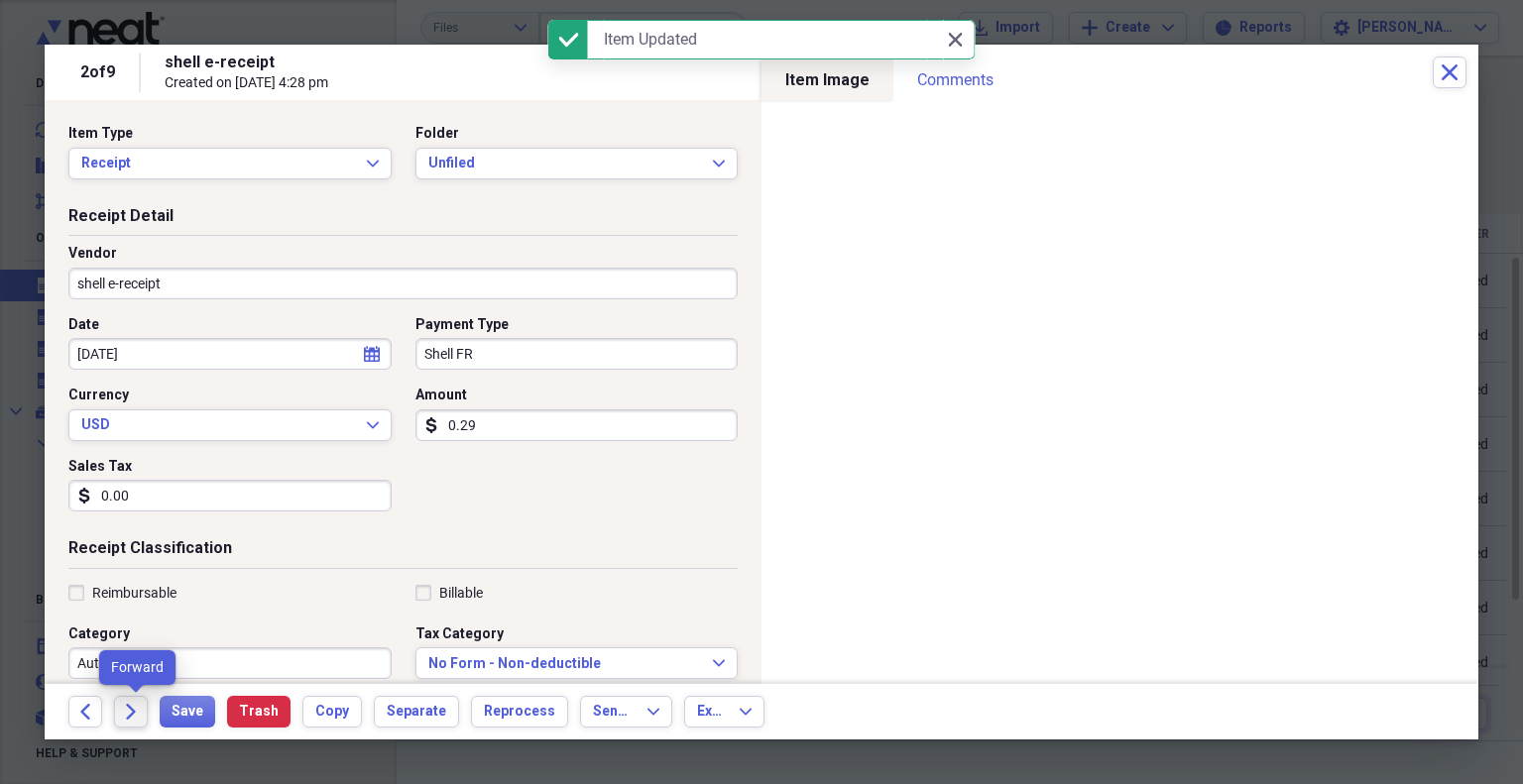 click 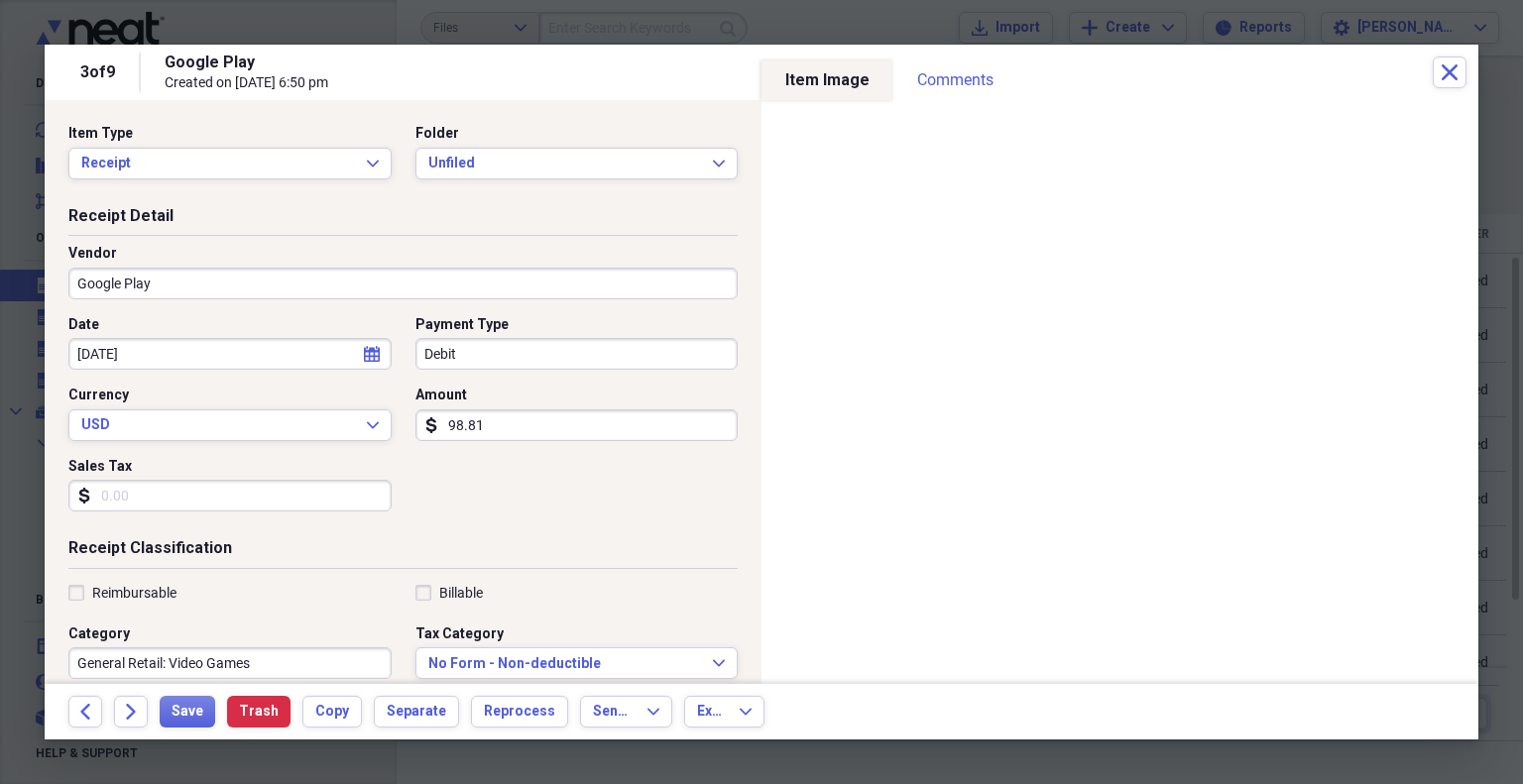 click on "Google Play" at bounding box center [403, 283] 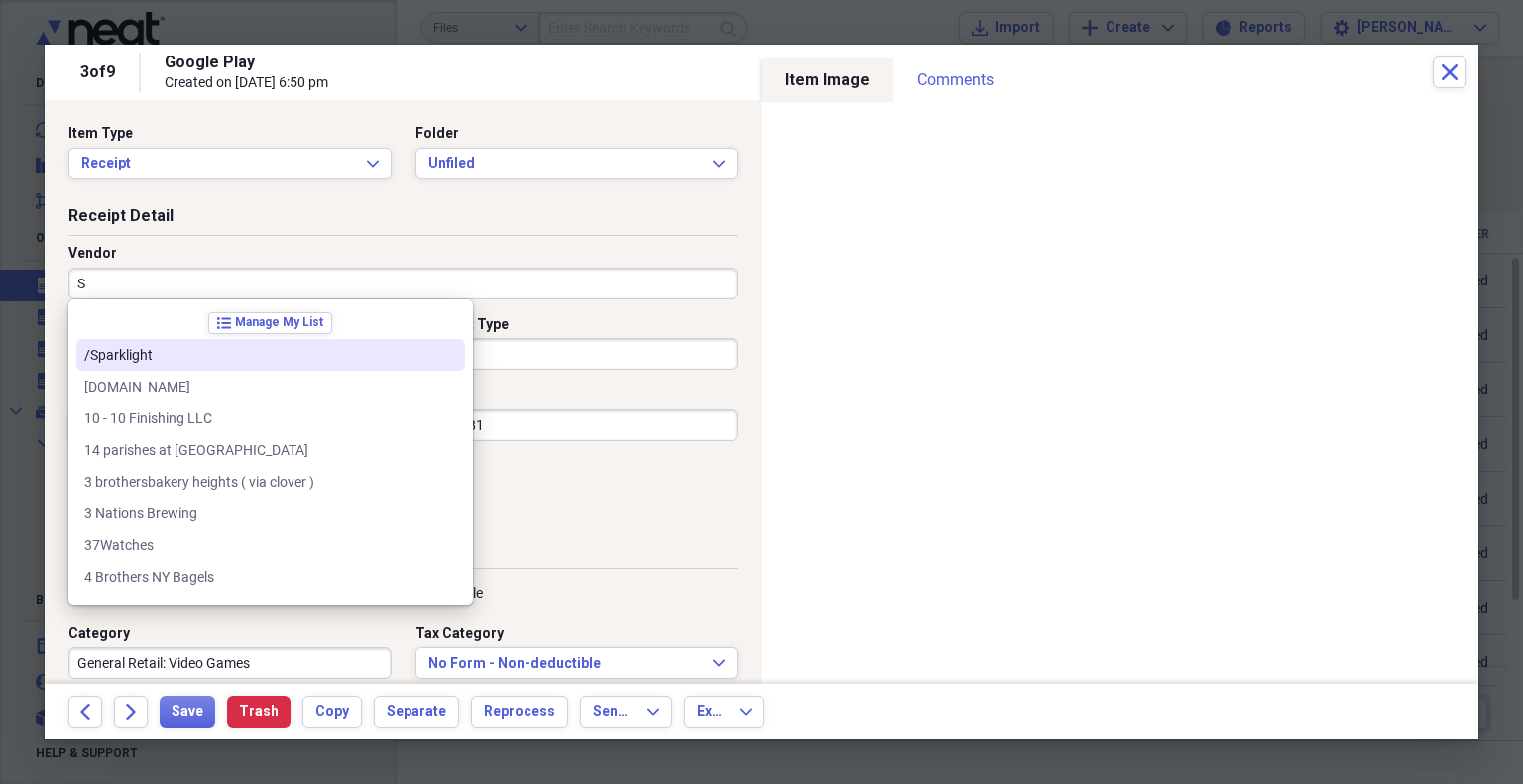 click on "/Sparklight" at bounding box center [259, 355] 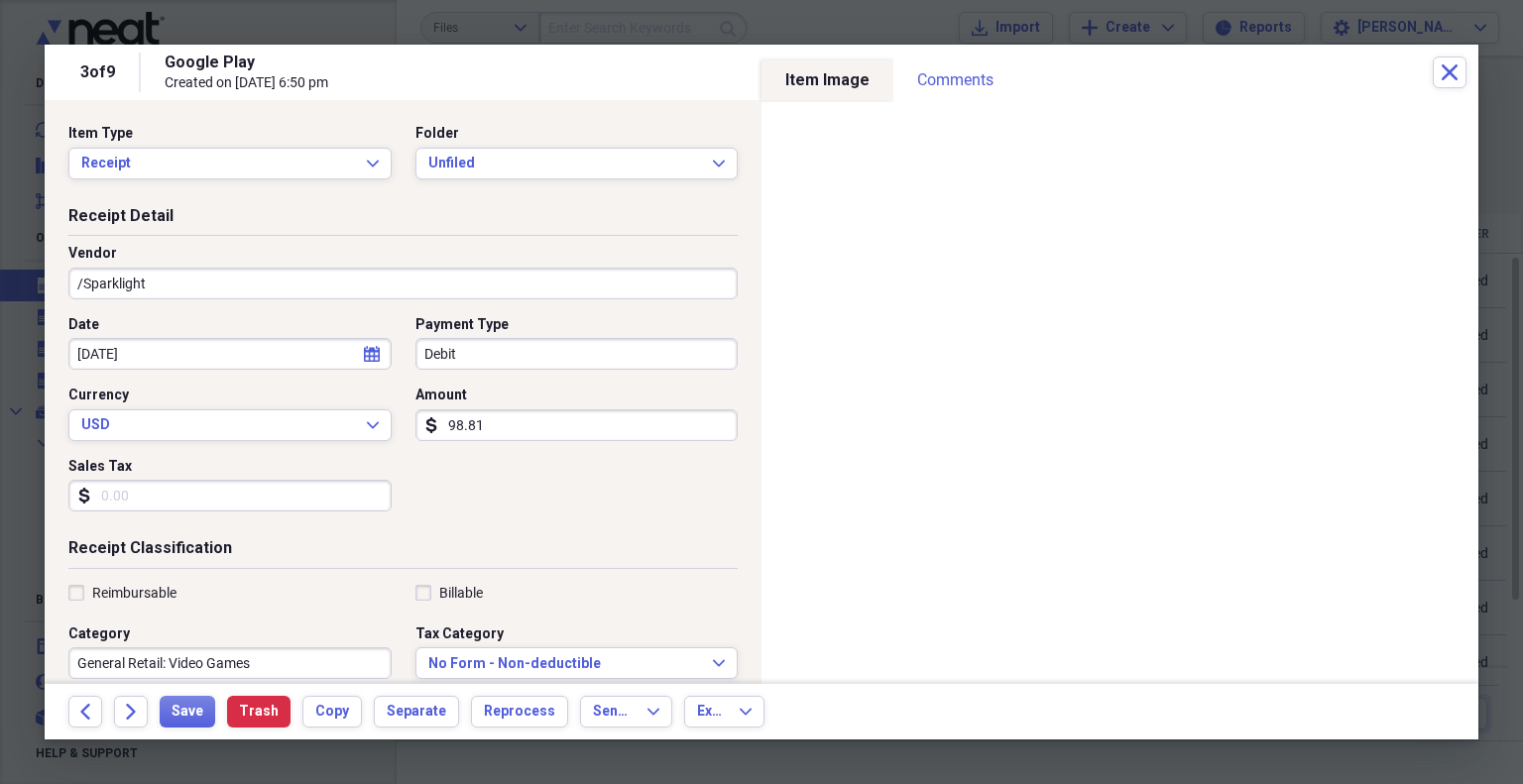 type on "Home: Fiber-Optic High Speed Data Service" 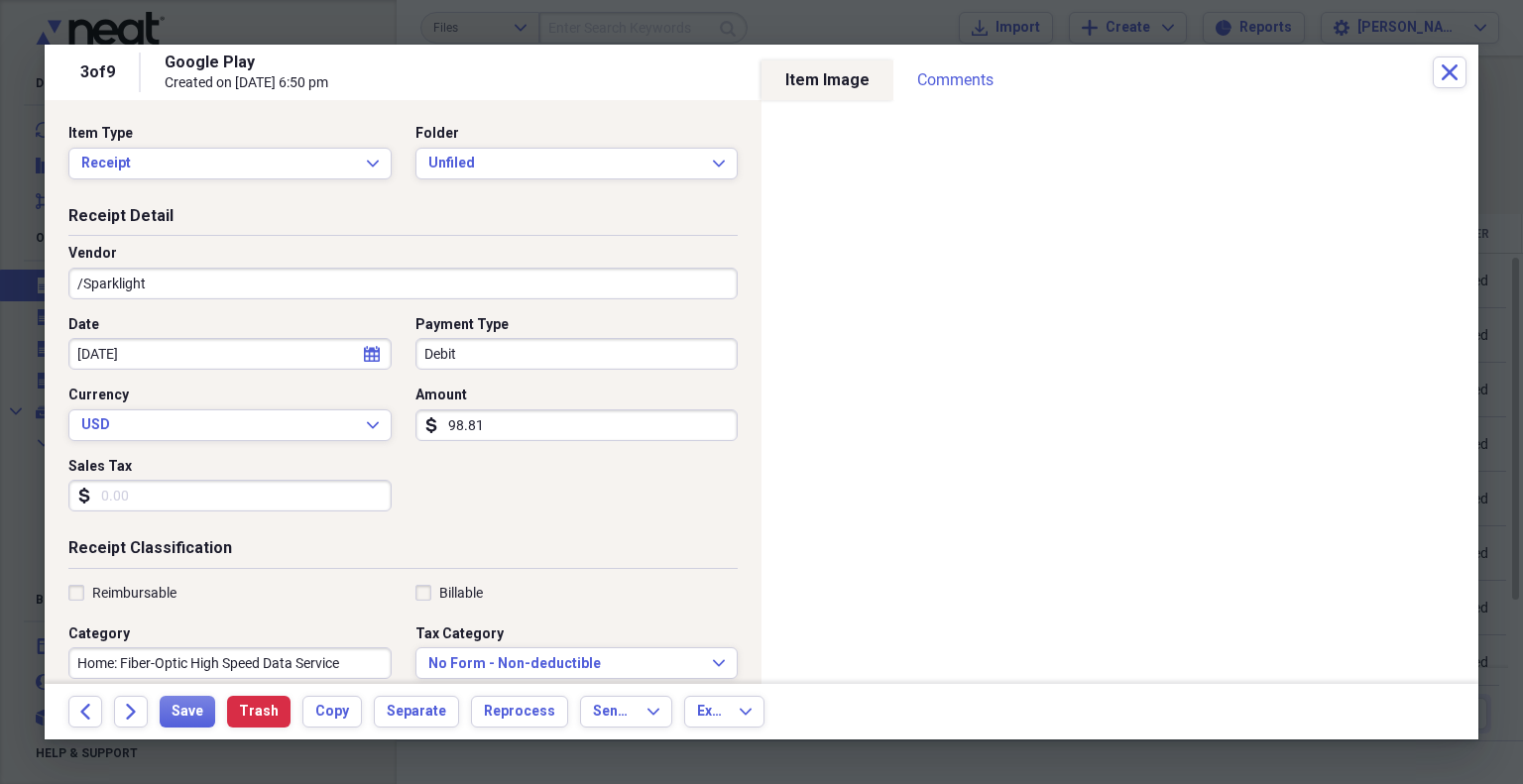 click on "98.81" at bounding box center (577, 425) 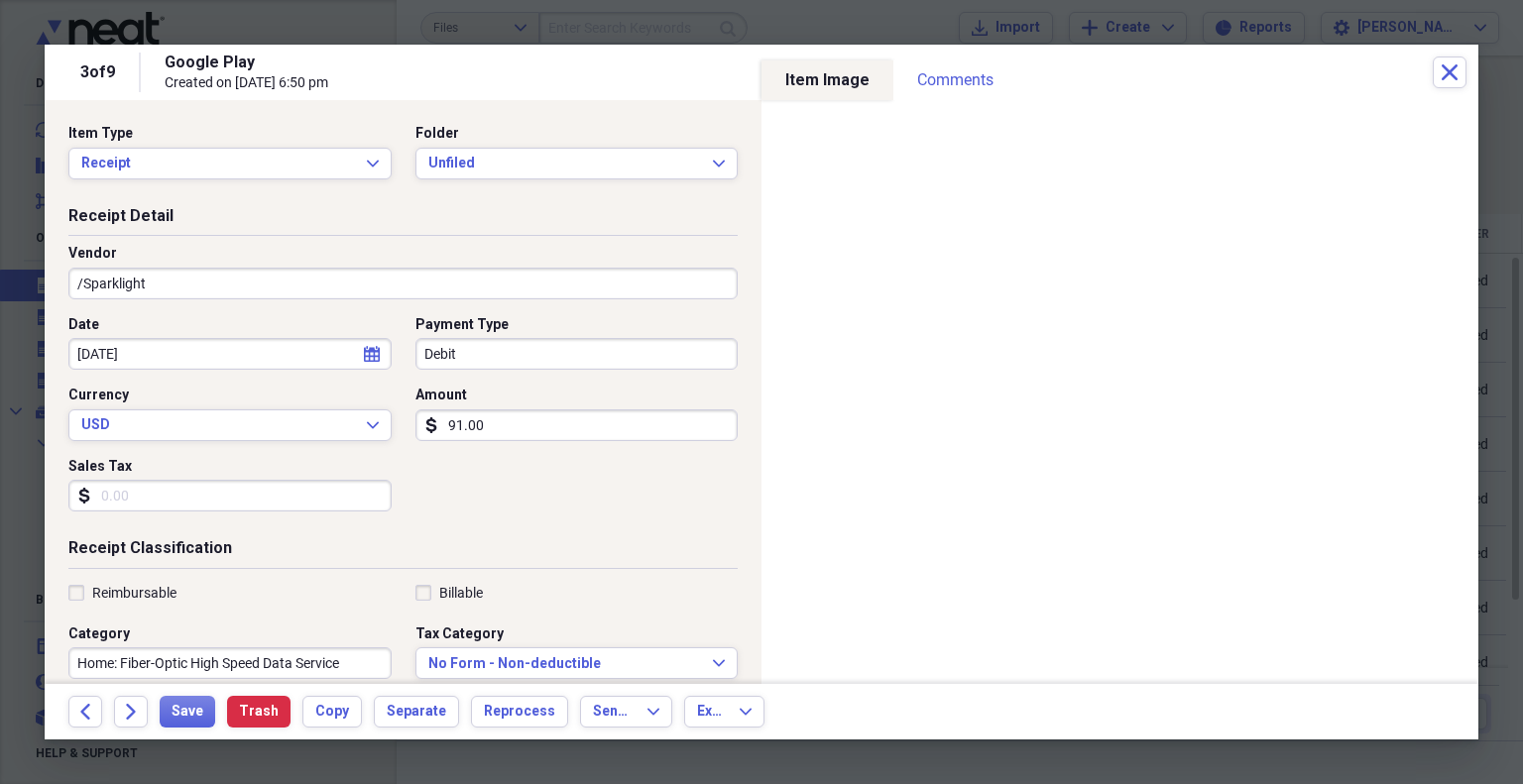 type on "91.00" 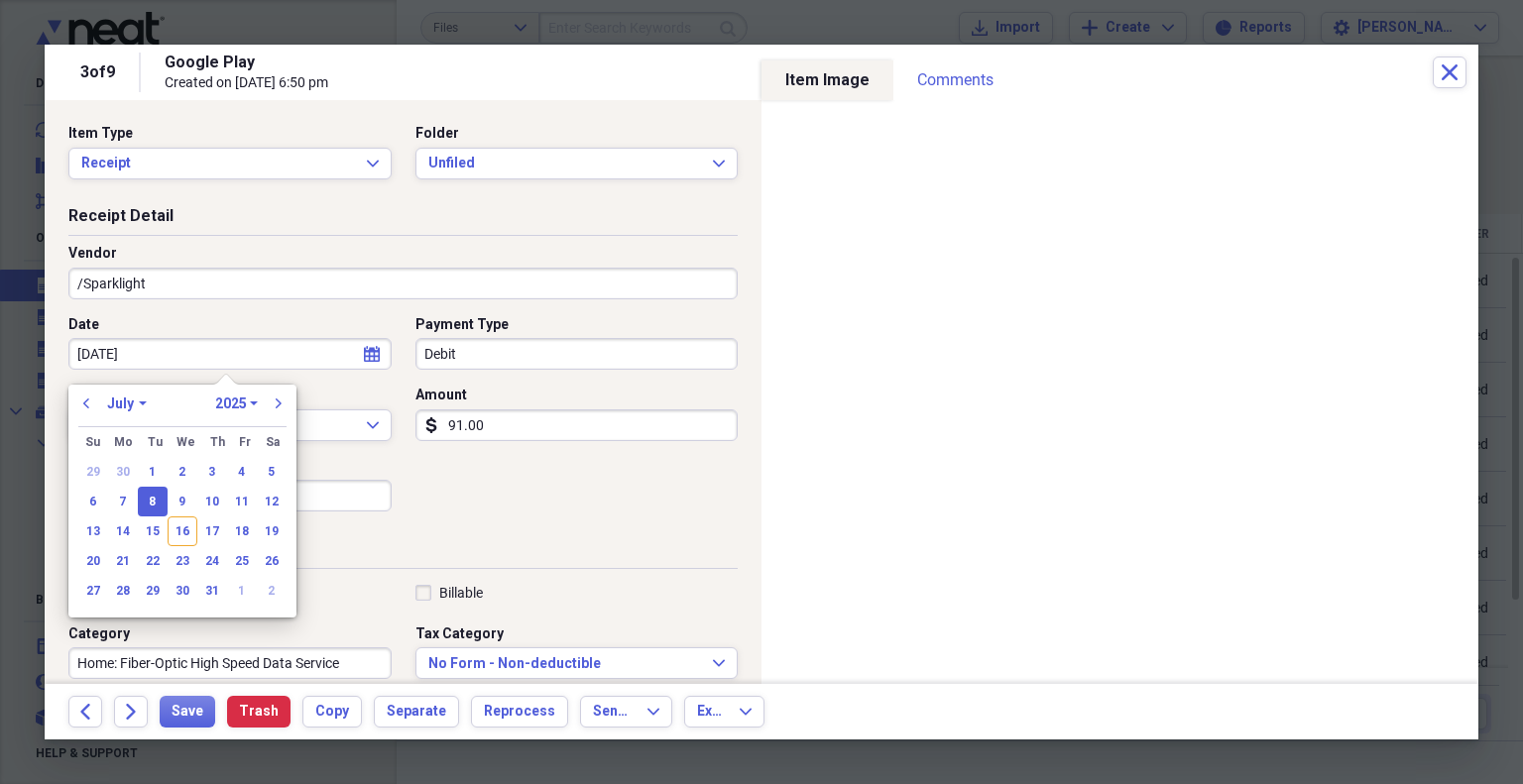 click on "[DATE]" at bounding box center (230, 354) 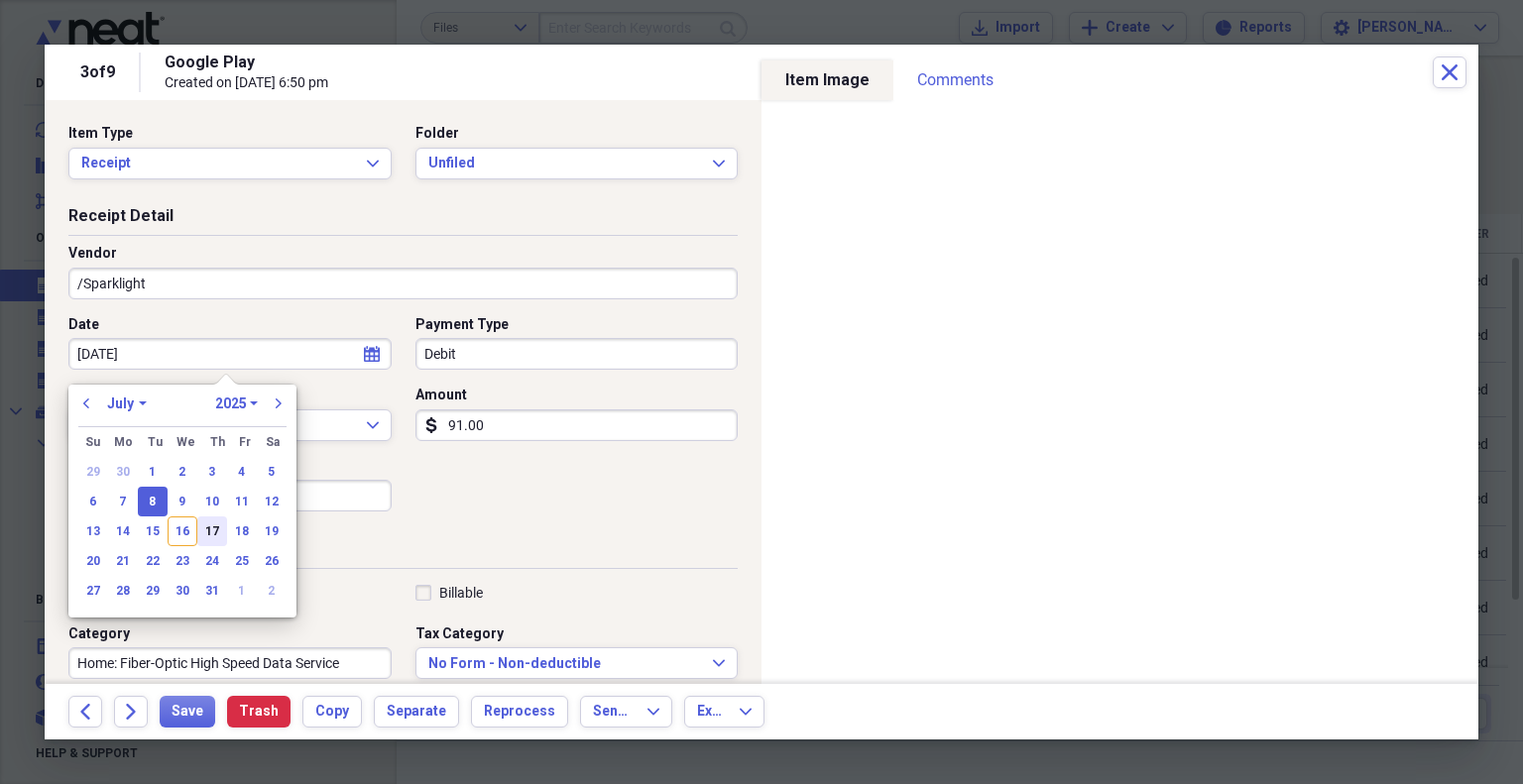click on "17" at bounding box center (212, 531) 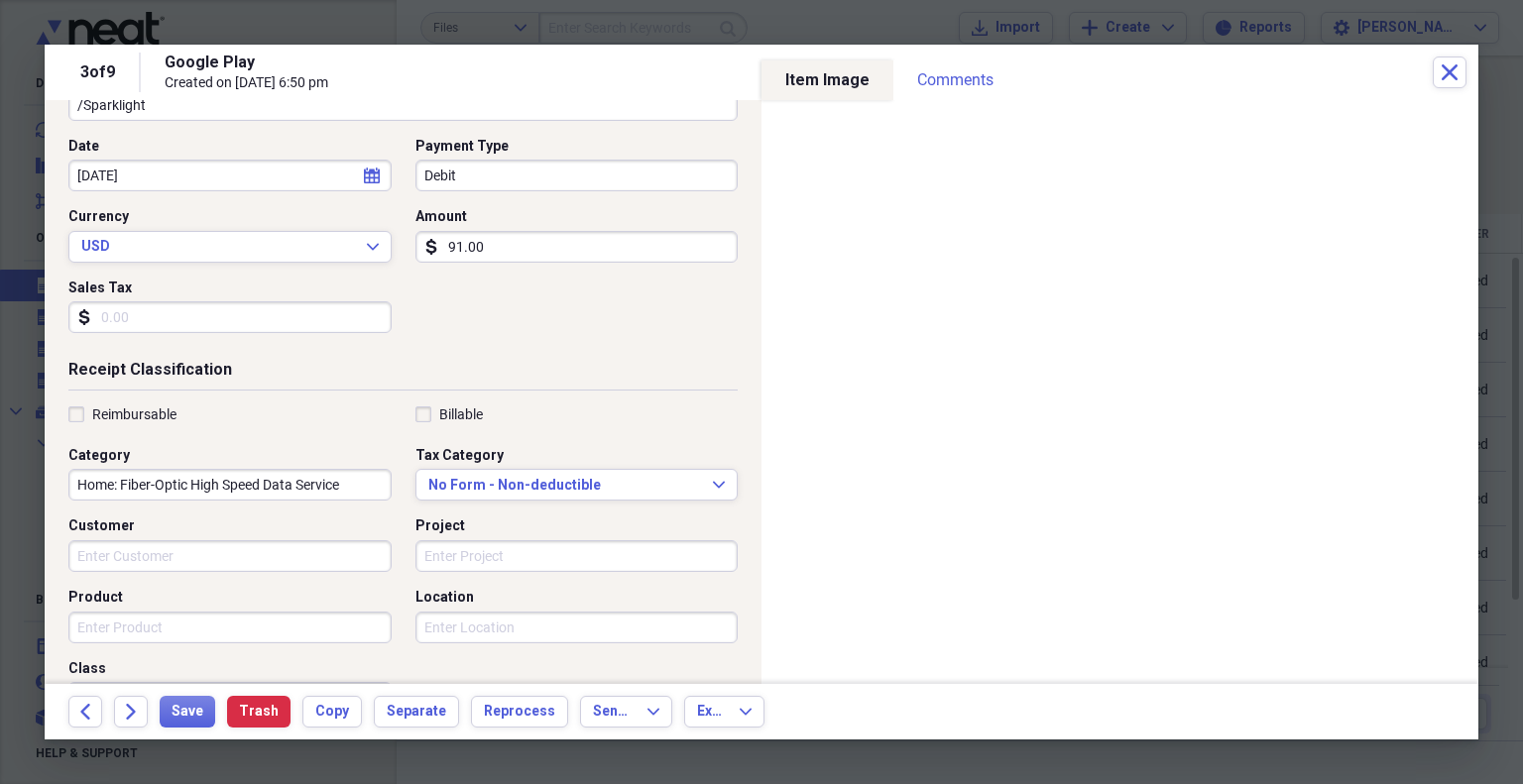 scroll, scrollTop: 396, scrollLeft: 0, axis: vertical 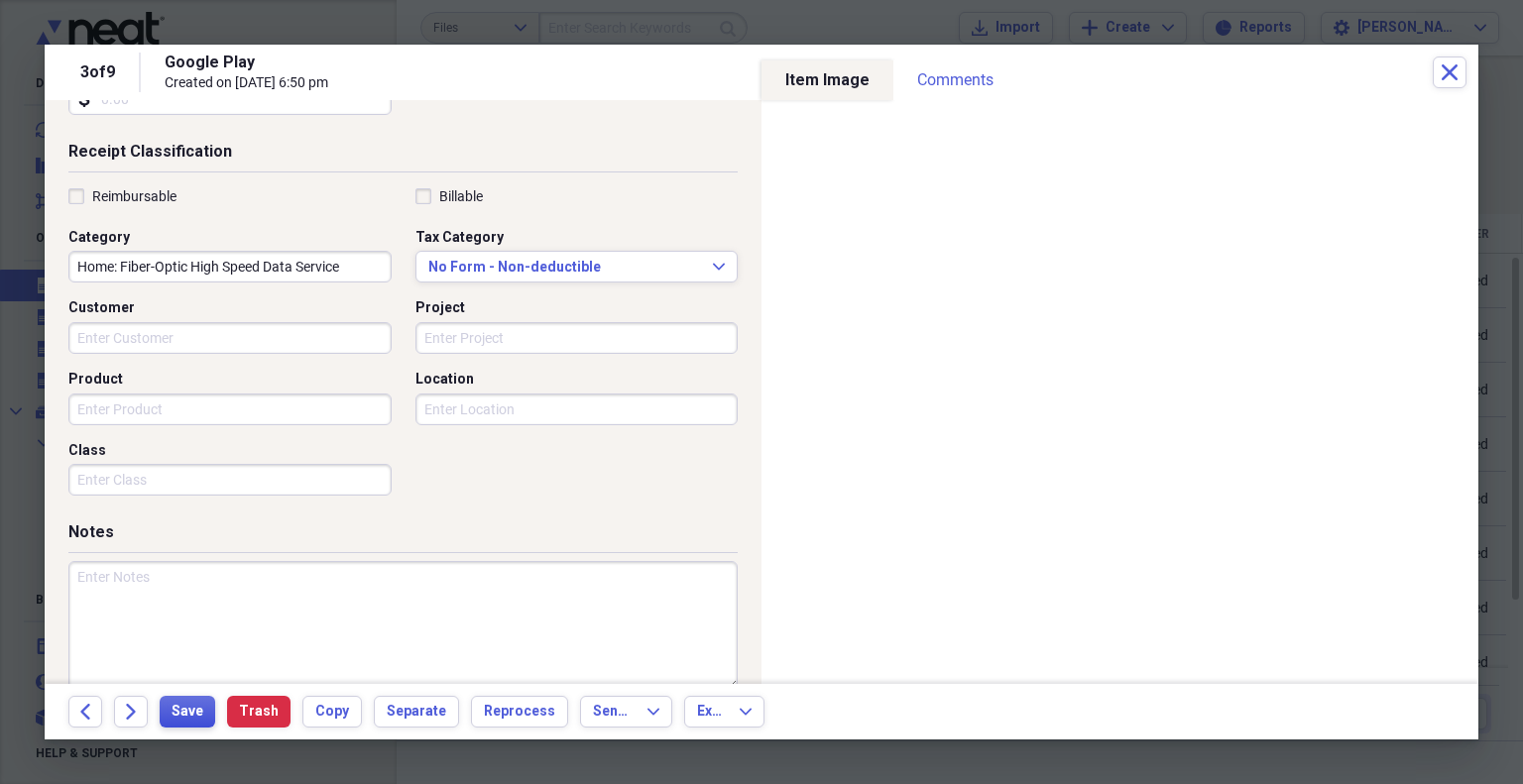 click on "Save" at bounding box center [187, 712] 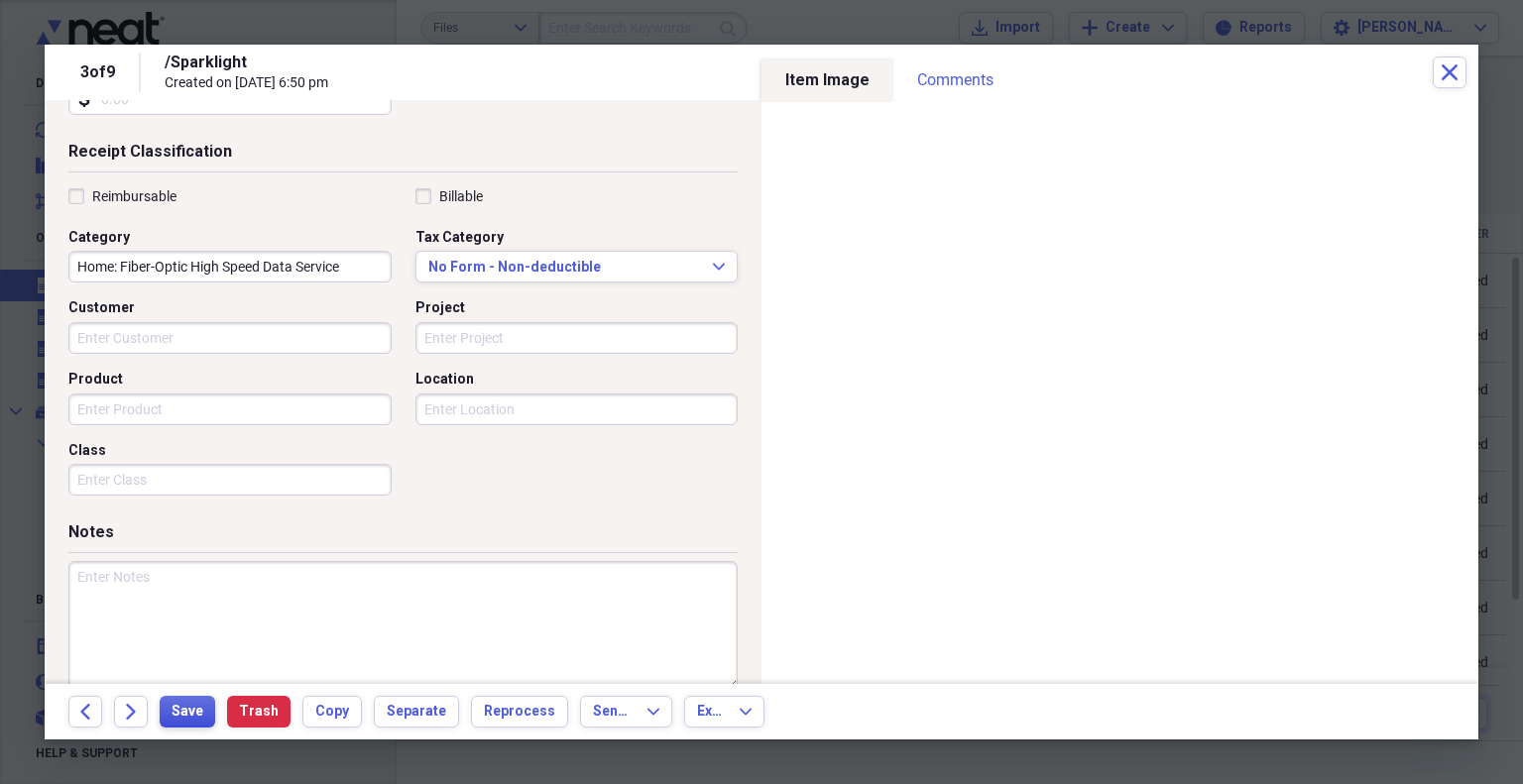click on "Save" at bounding box center [187, 712] 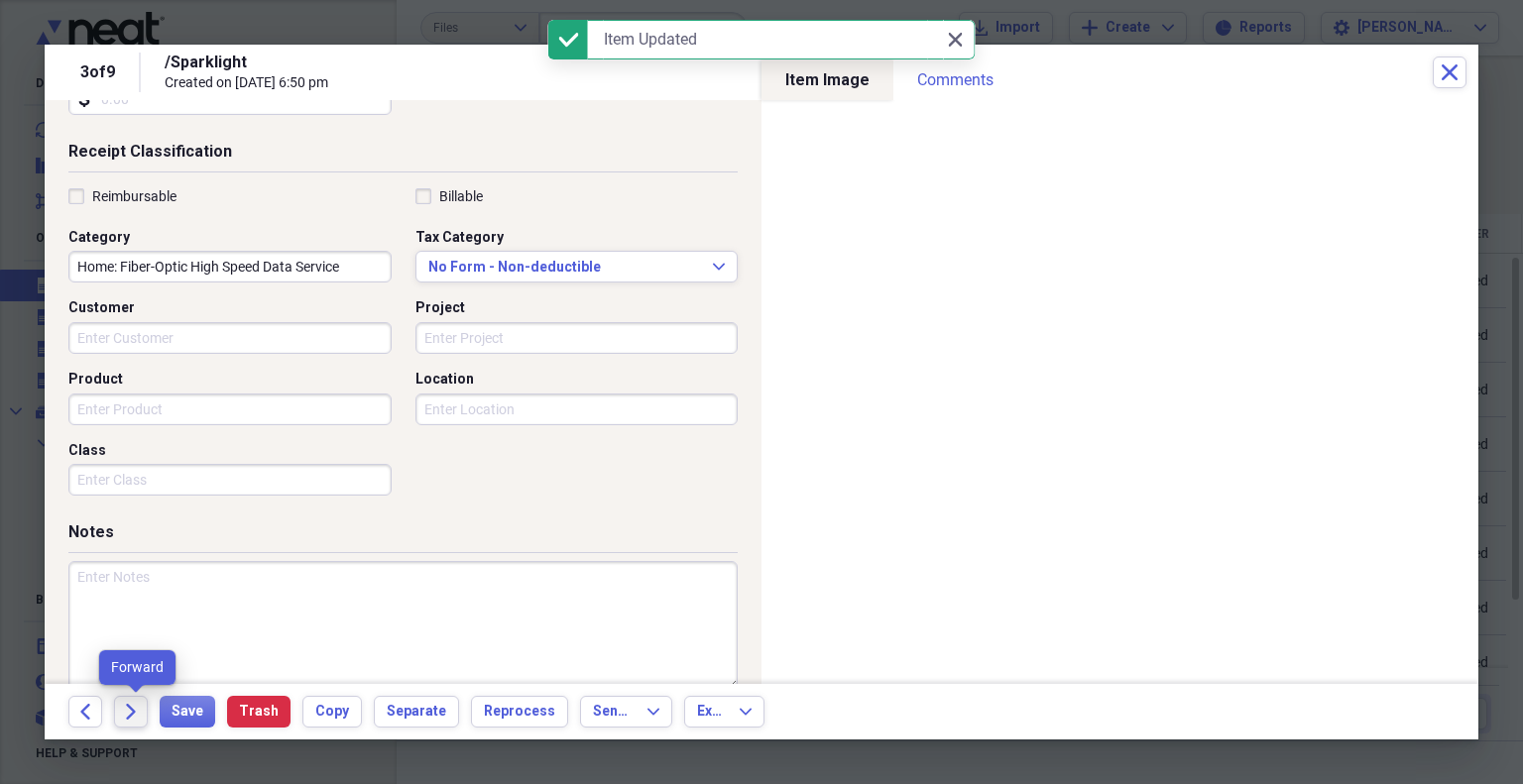 click on "Forward" 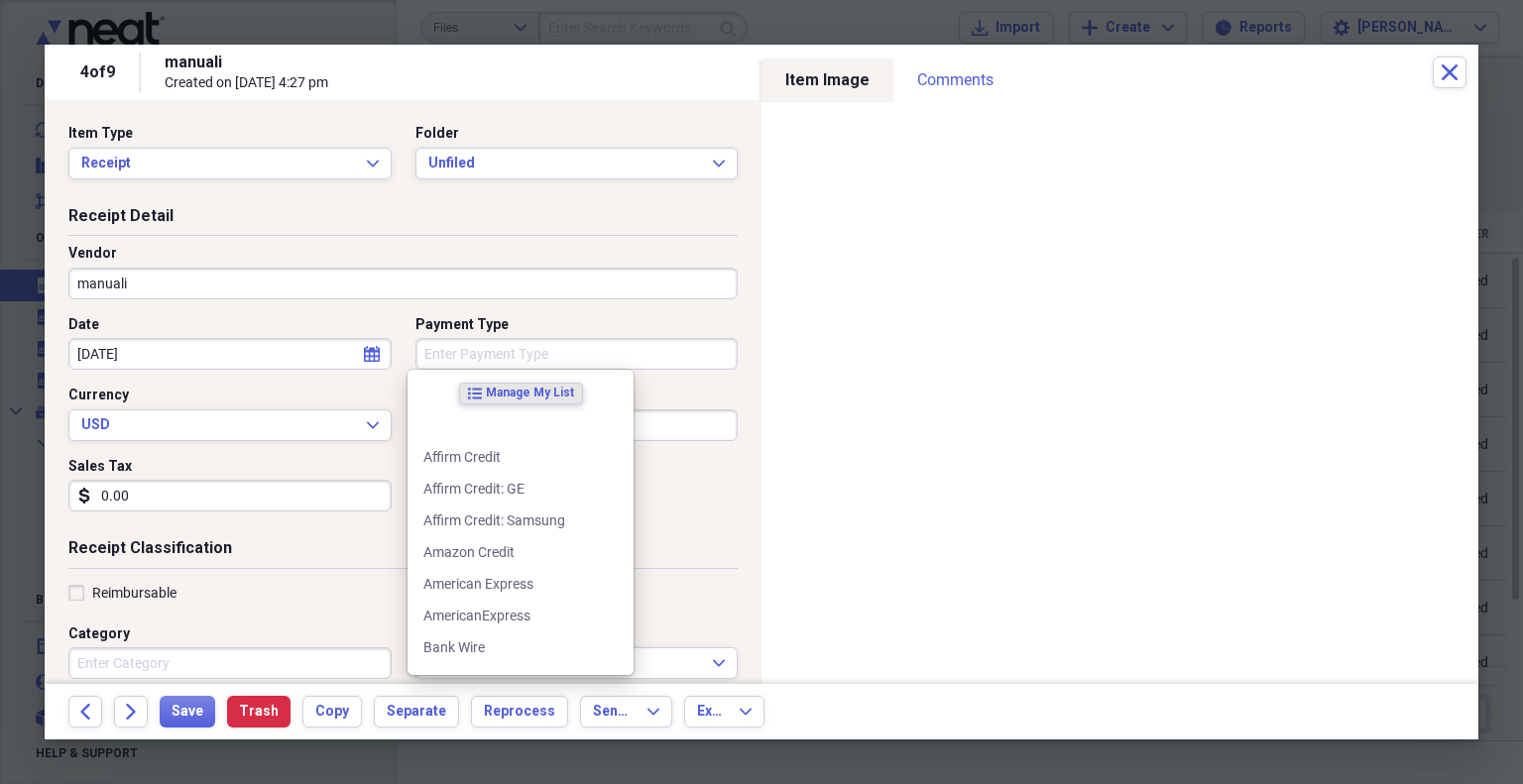 click on "Payment Type" at bounding box center (577, 354) 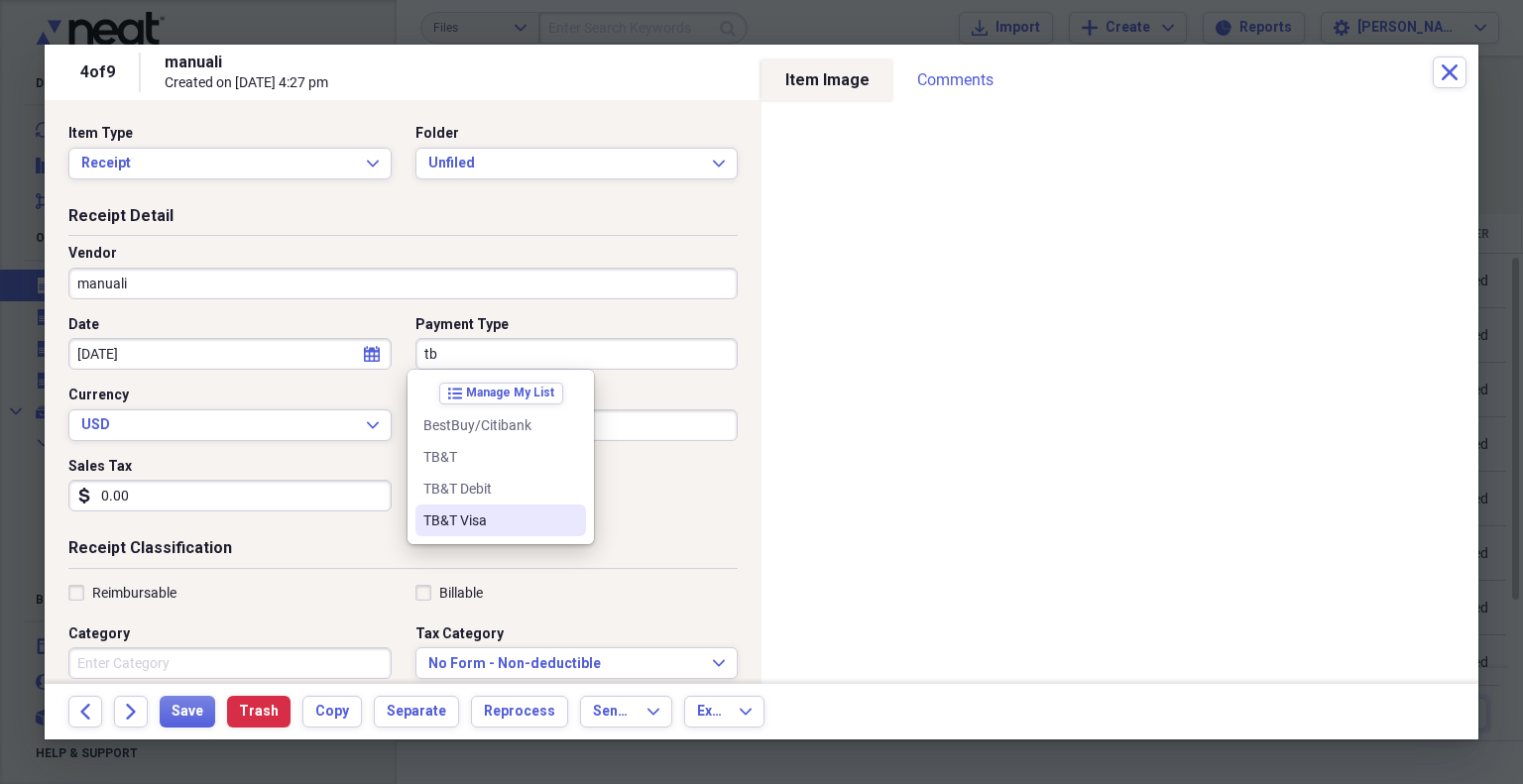 click on "TB&T Visa" at bounding box center [489, 520] 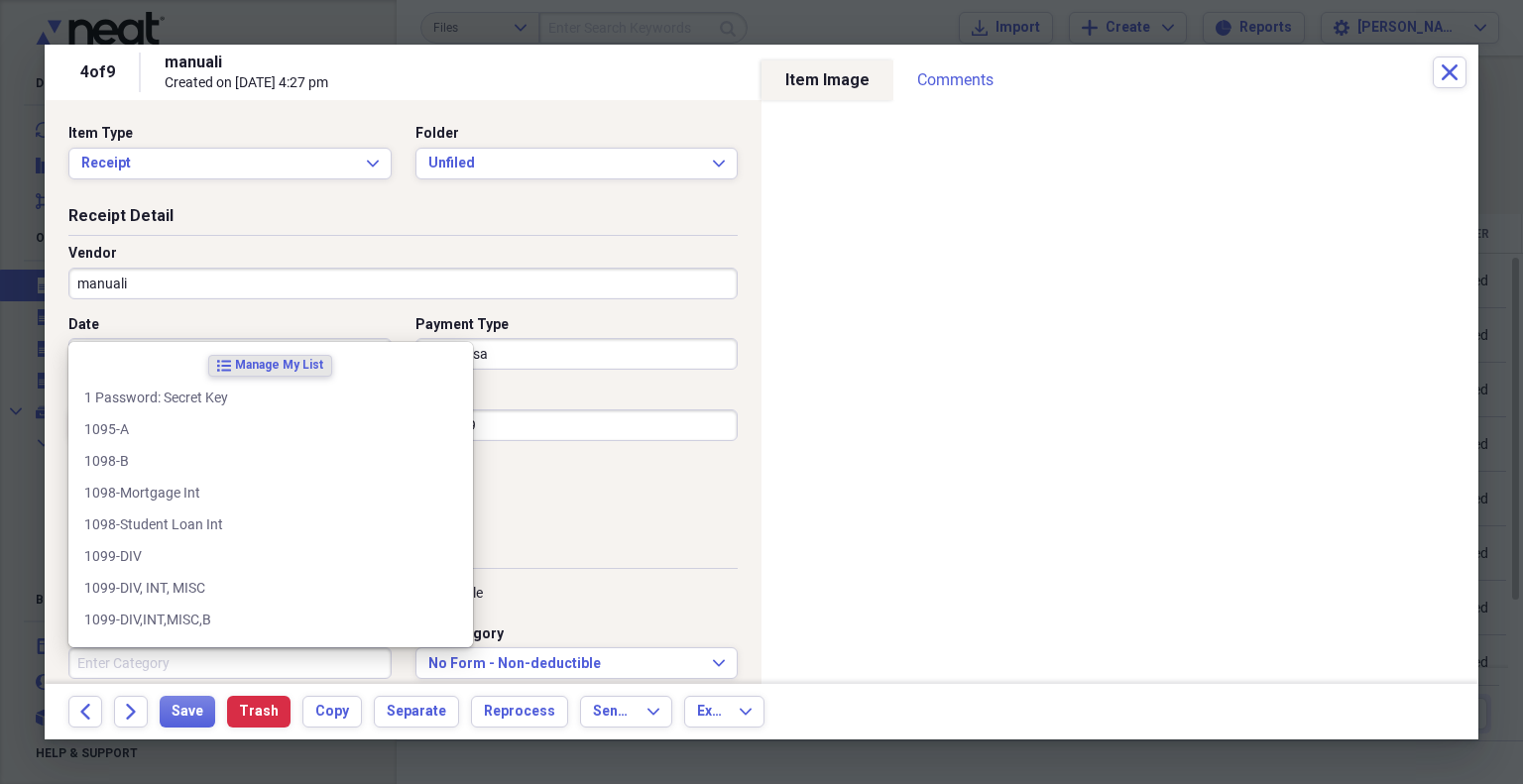 click on "Category" at bounding box center [230, 663] 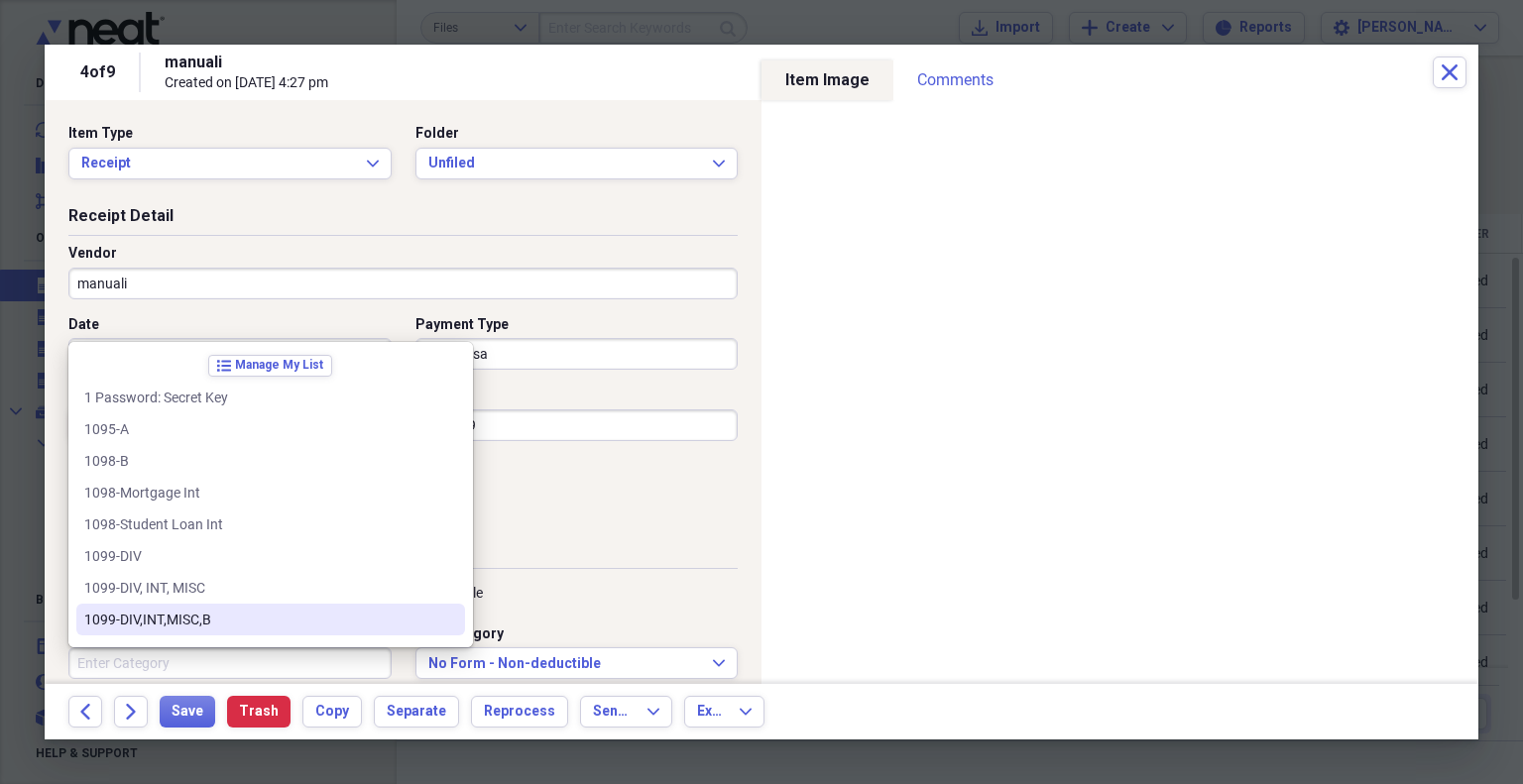 click on "Receipt Detail Vendor manuali Date [DATE] calendar Calendar Payment Type TB&T Visa Currency USD Expand Amount dollar-sign 4.99 Sales Tax dollar-sign 0.00" at bounding box center [403, 372] 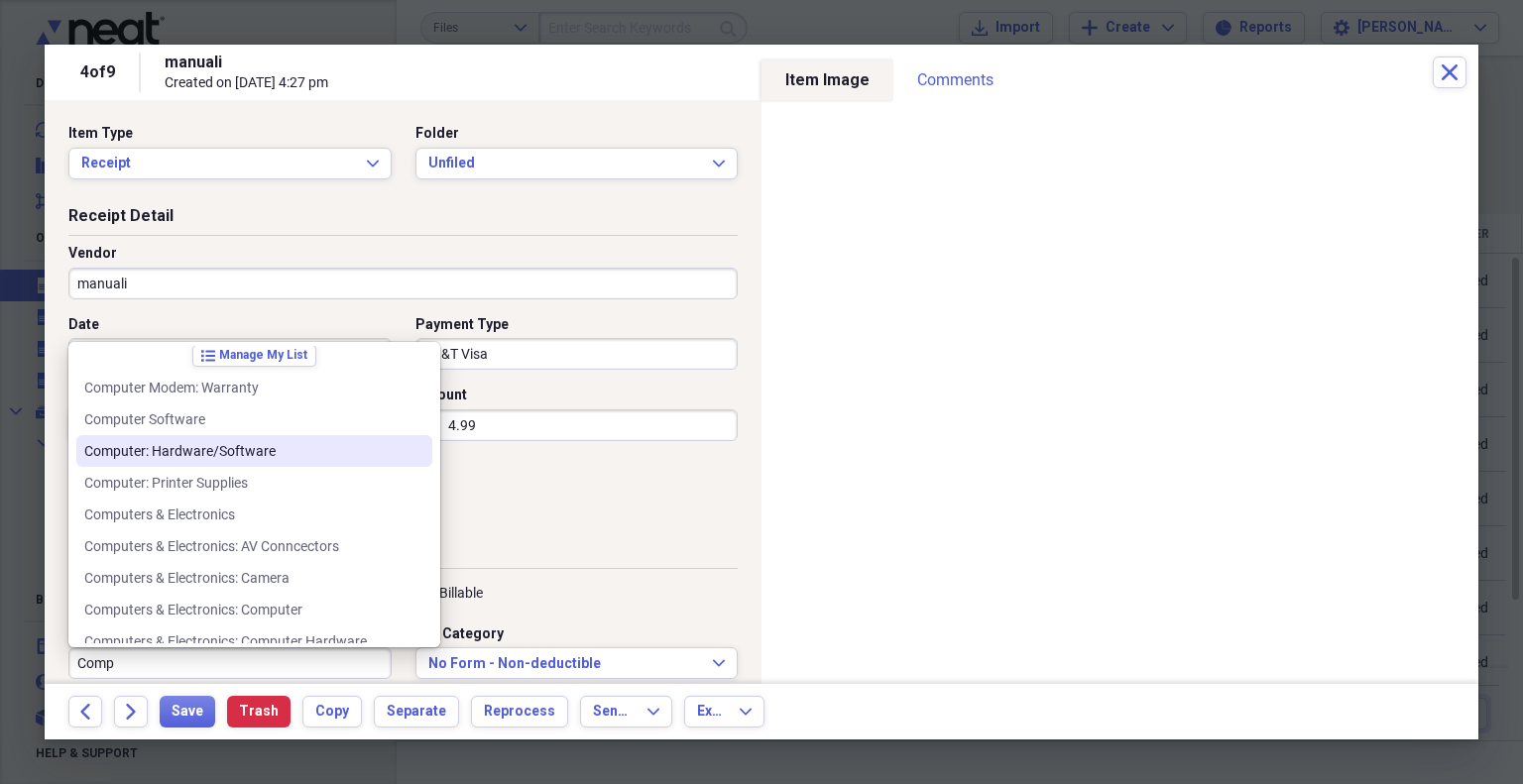 scroll, scrollTop: 0, scrollLeft: 0, axis: both 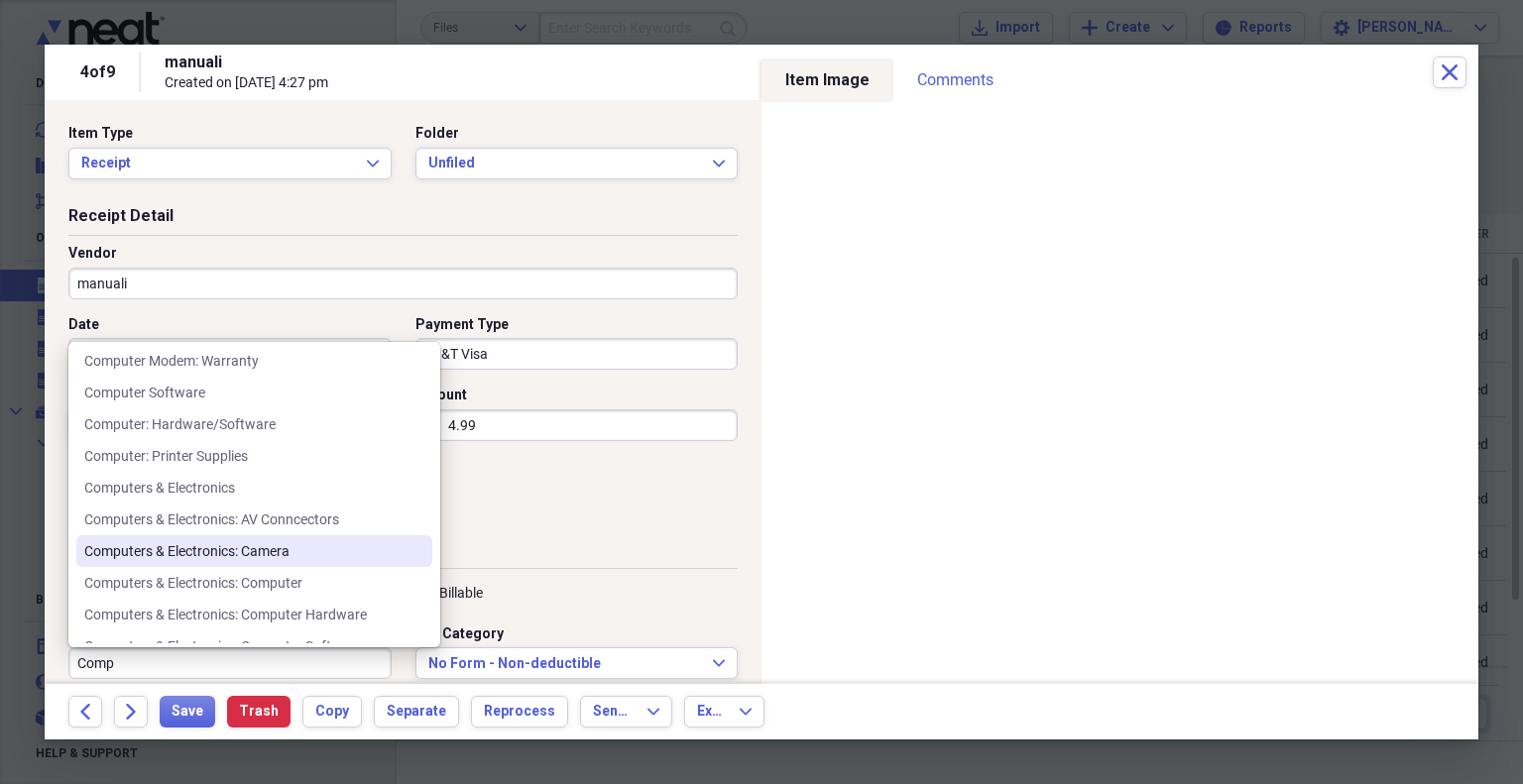 click on "Computers & Electronics: Camera" at bounding box center (242, 551) 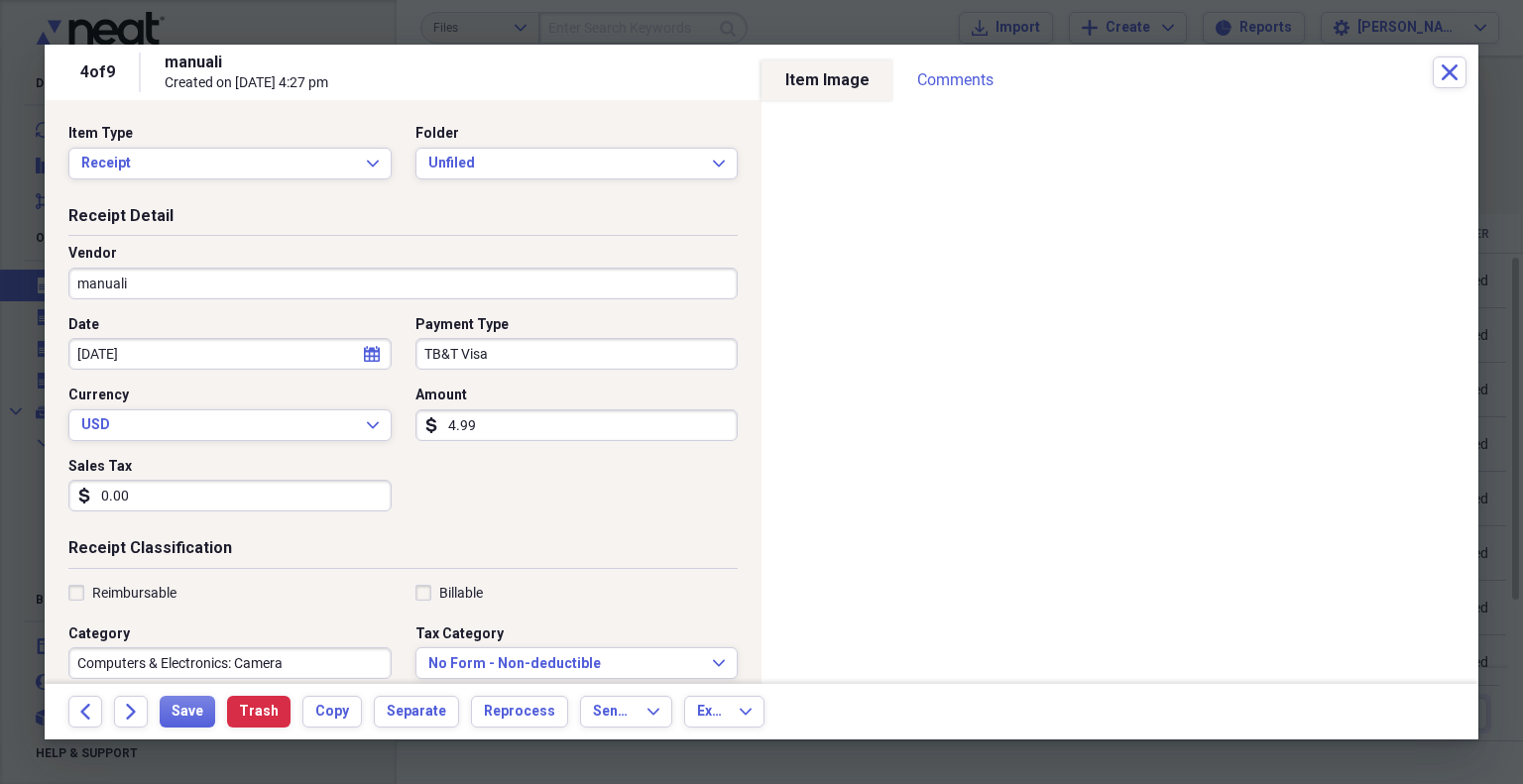 drag, startPoint x: 304, startPoint y: 654, endPoint x: 240, endPoint y: 660, distance: 64.28063 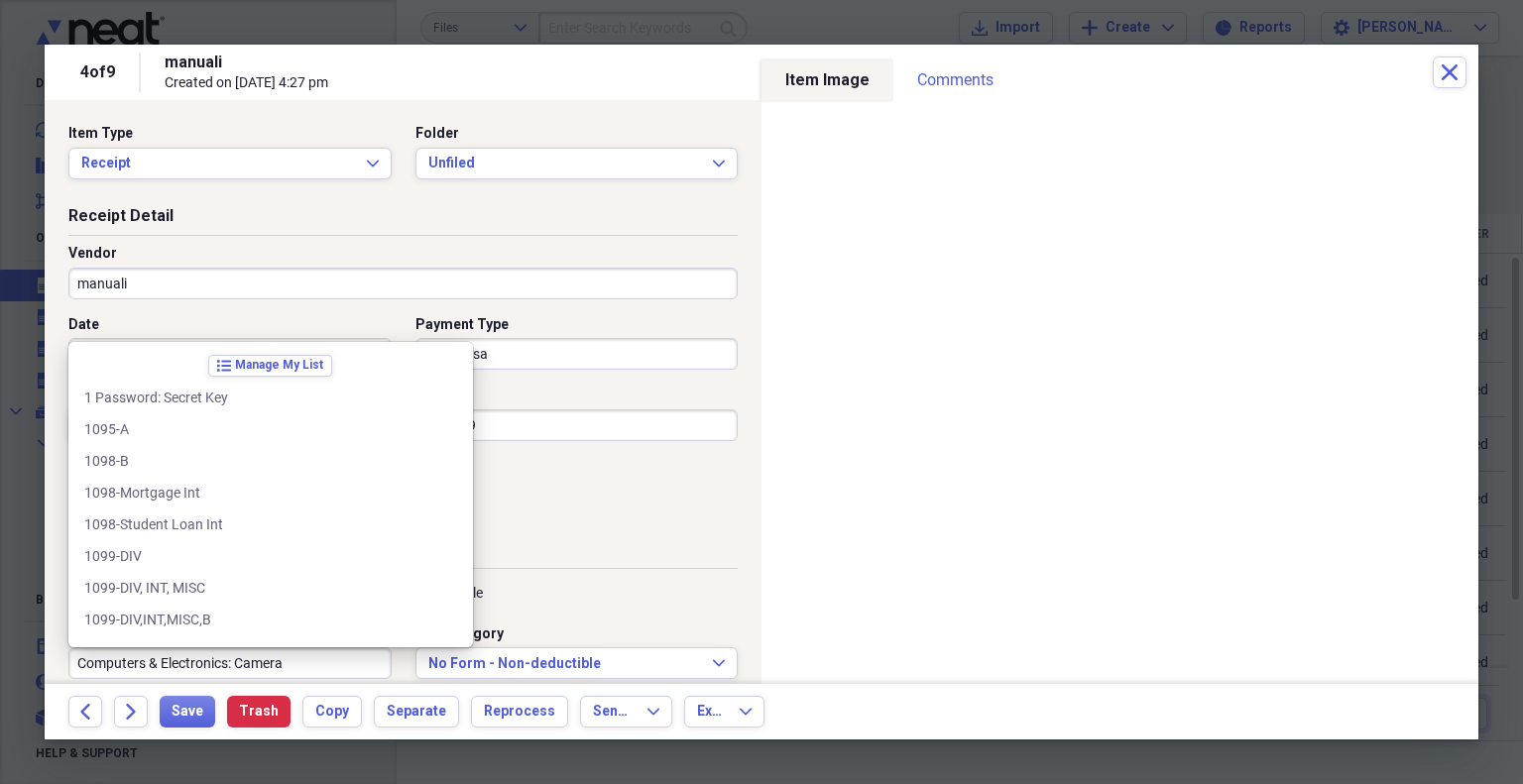 scroll, scrollTop: 4849, scrollLeft: 0, axis: vertical 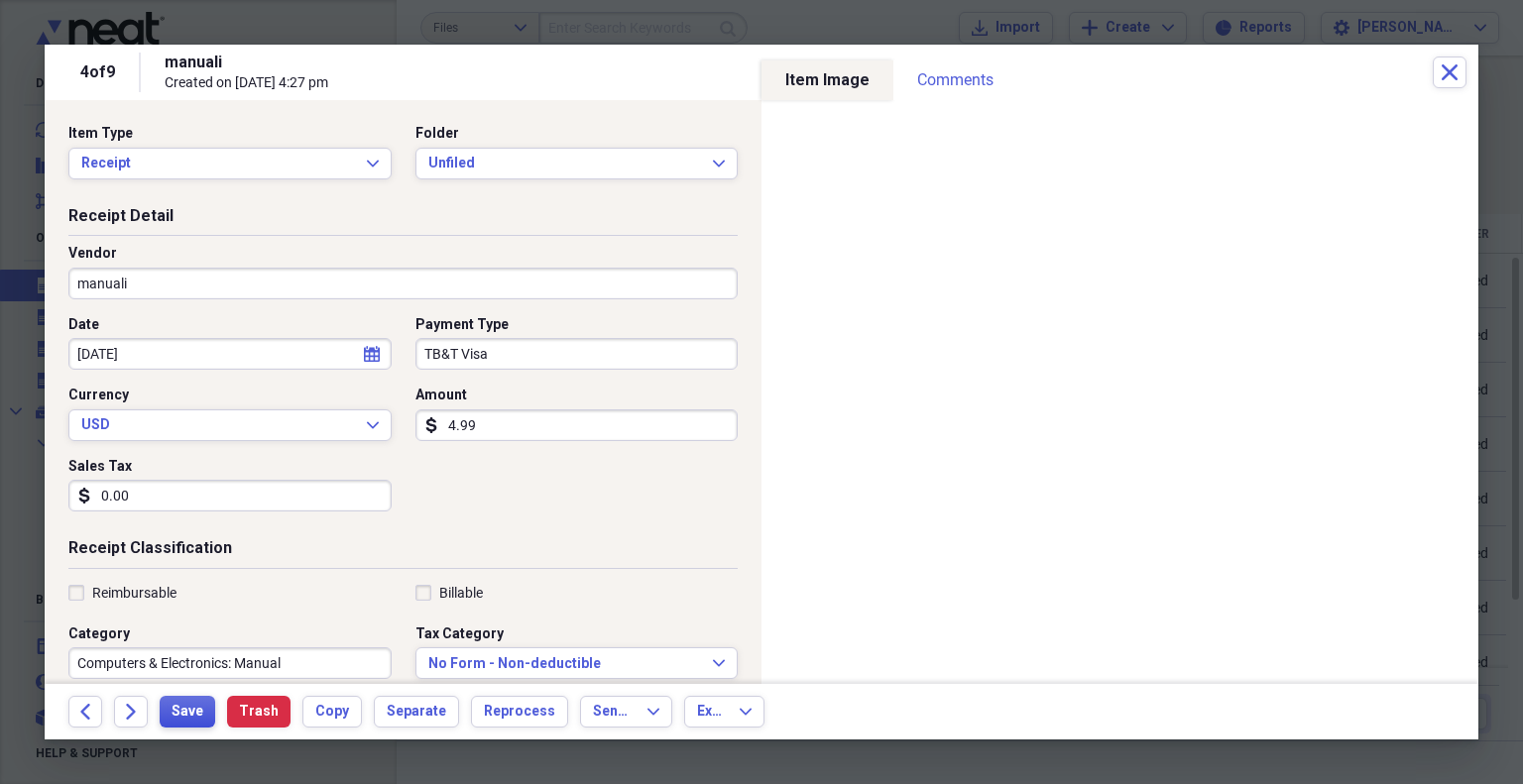 type on "Computers & Electronics: Manual" 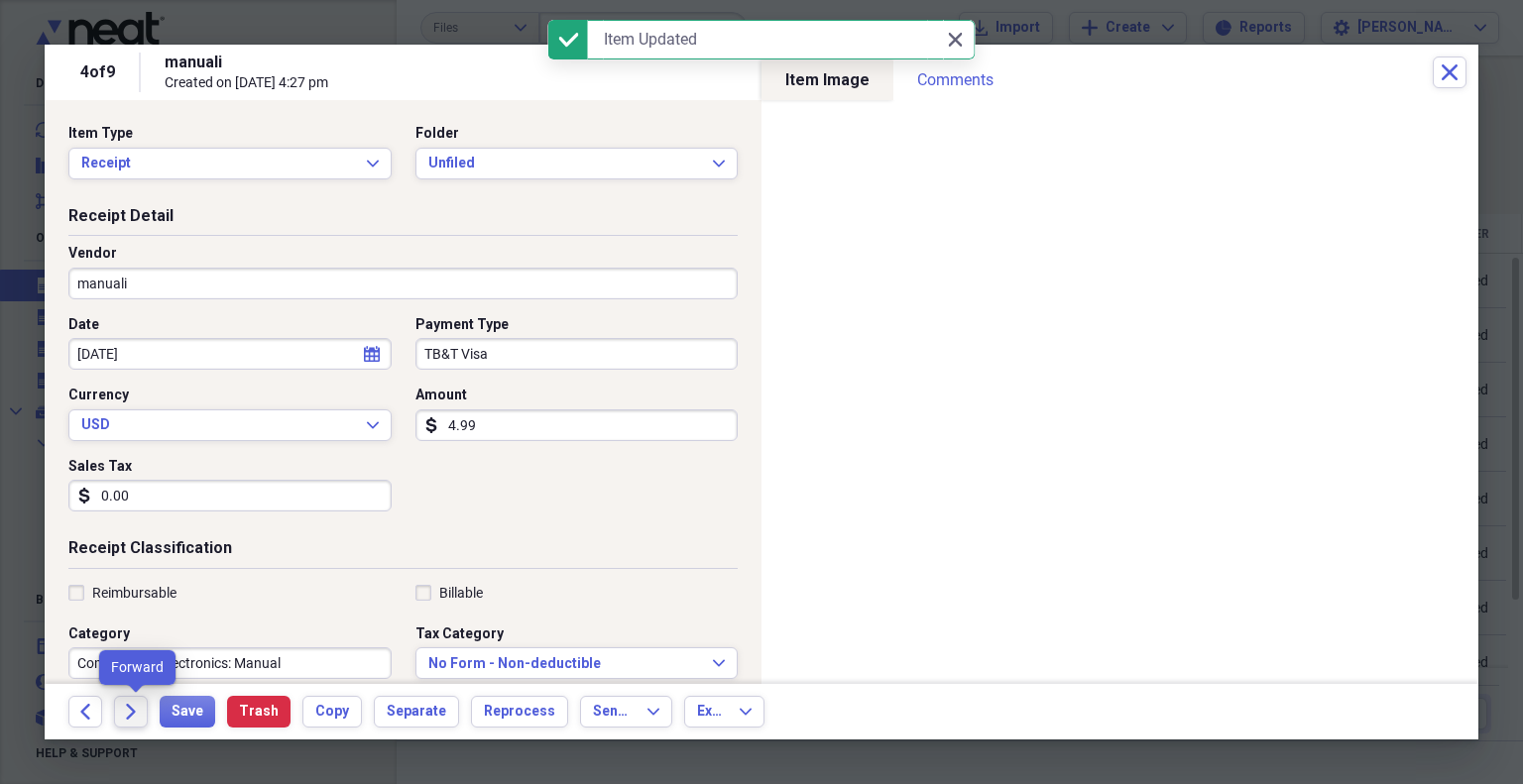 click on "Forward" 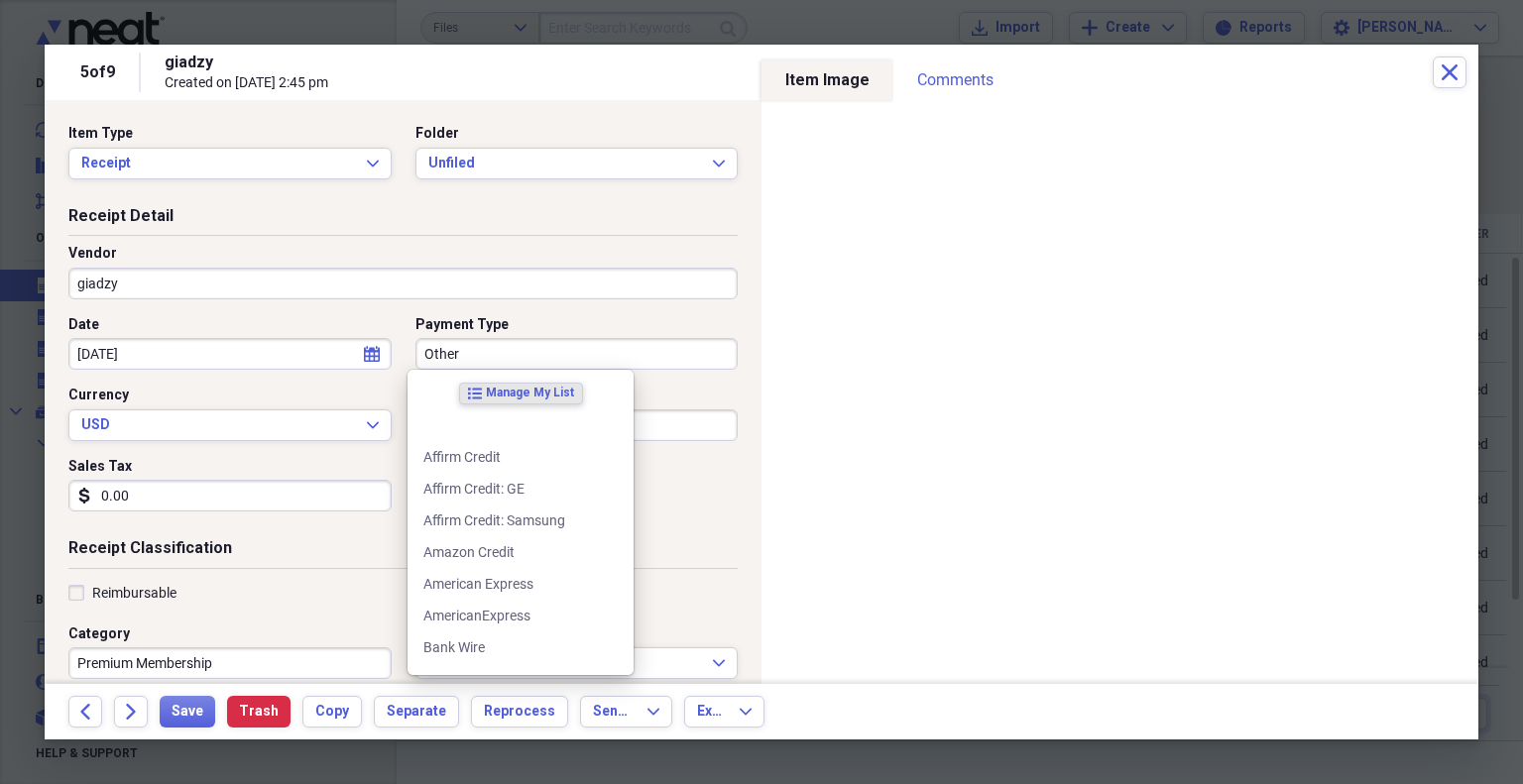 click on "Other" at bounding box center (577, 354) 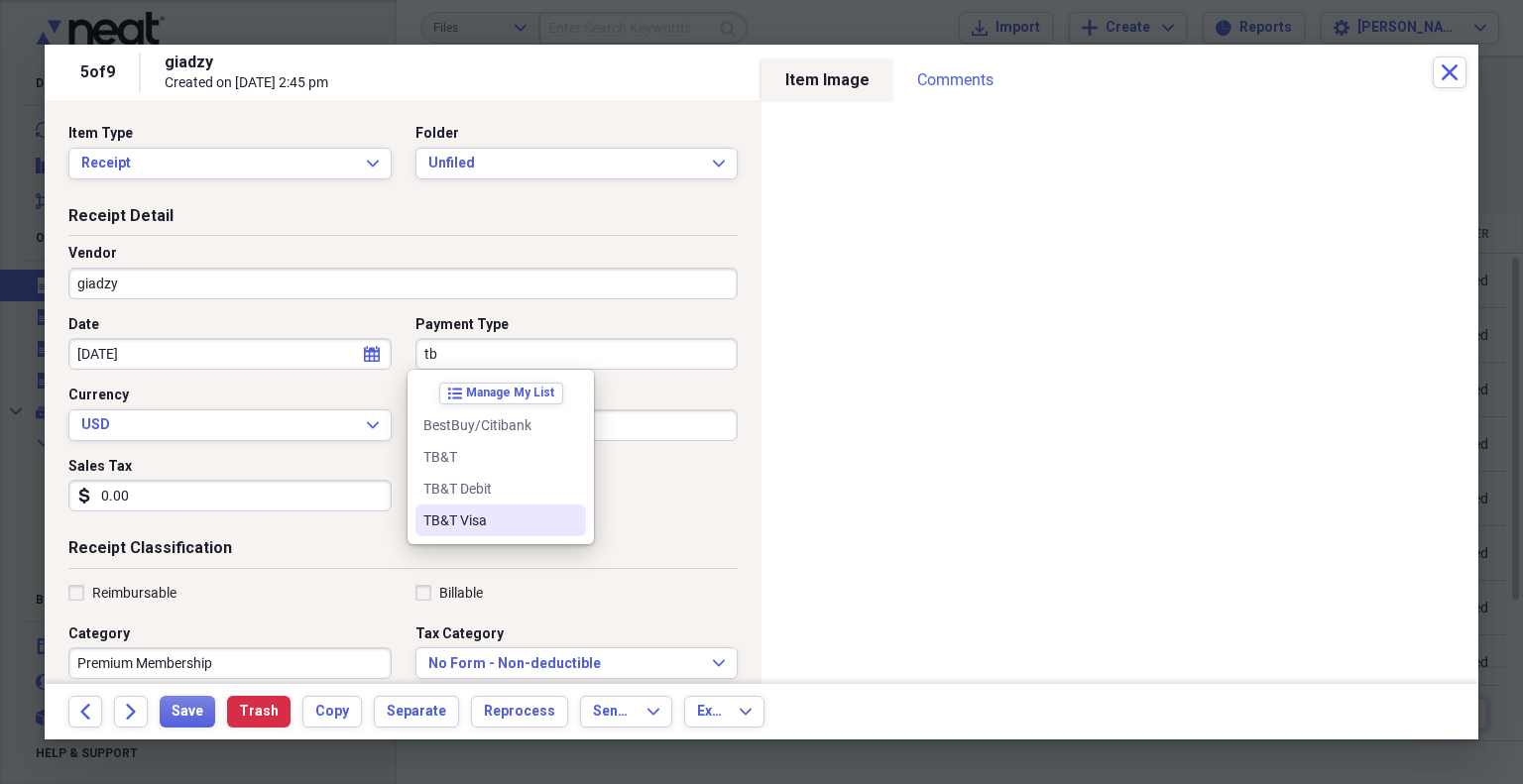 click on "TB&T Visa" at bounding box center [489, 520] 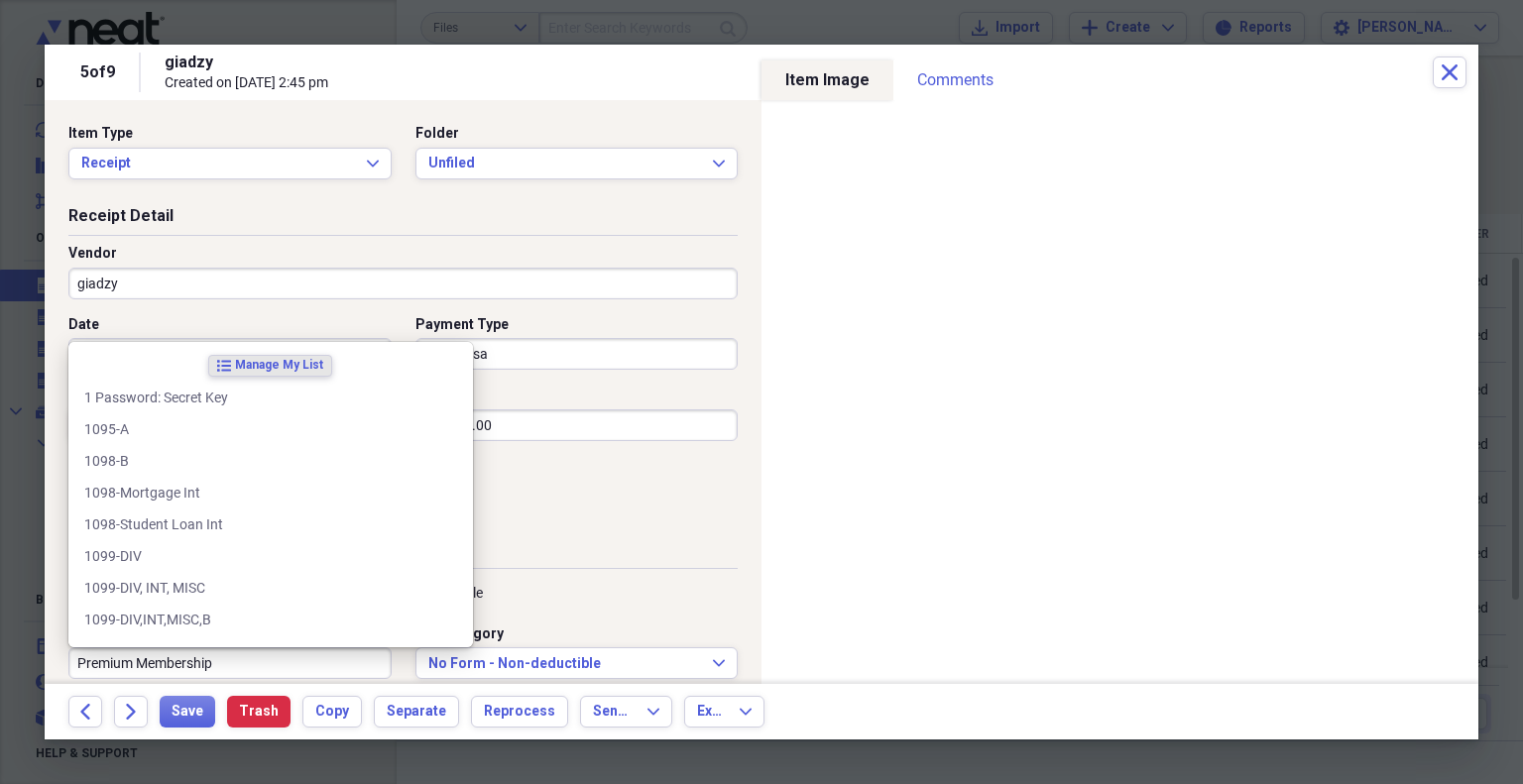 click on "Premium Membership" at bounding box center [230, 663] 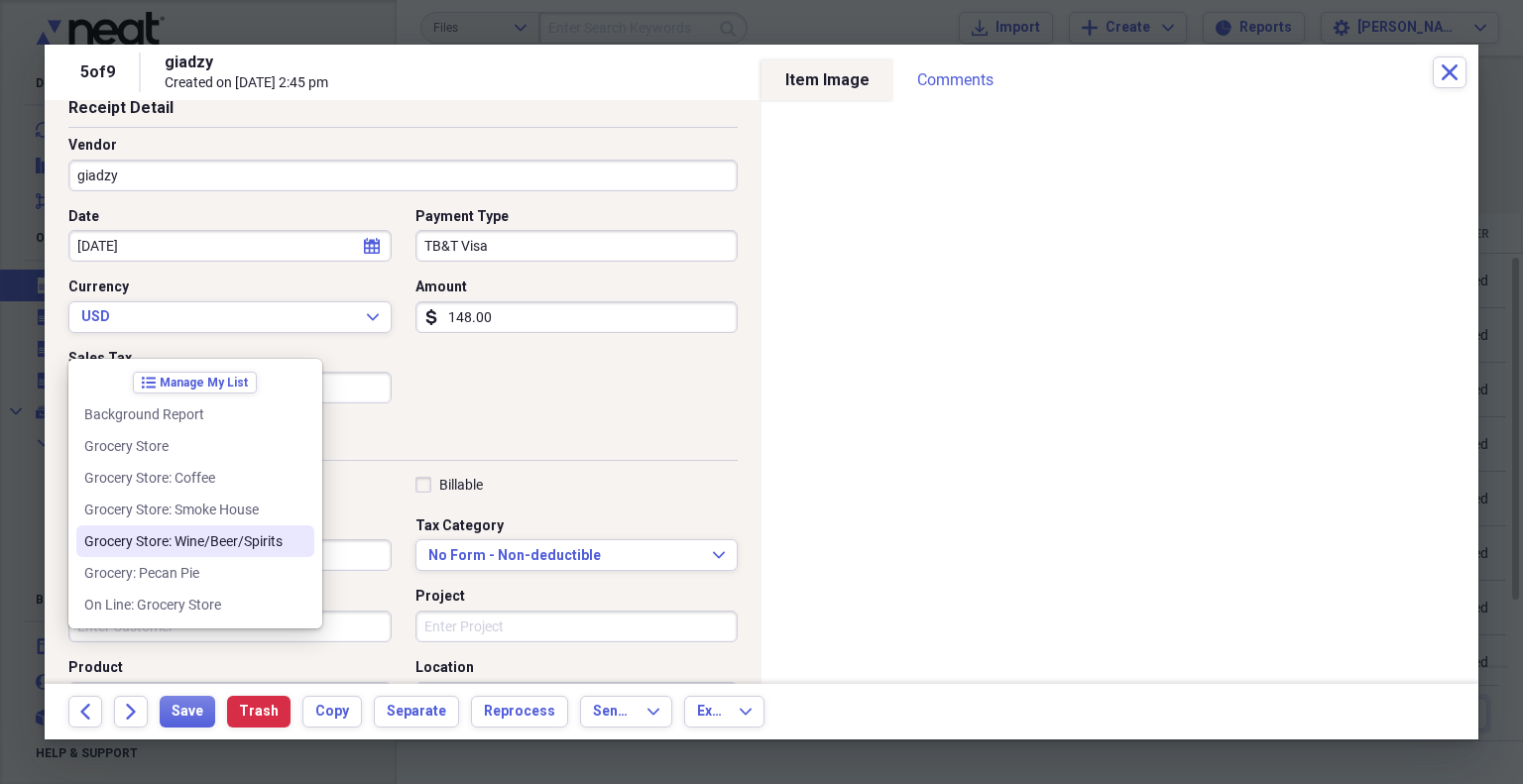 scroll, scrollTop: 198, scrollLeft: 0, axis: vertical 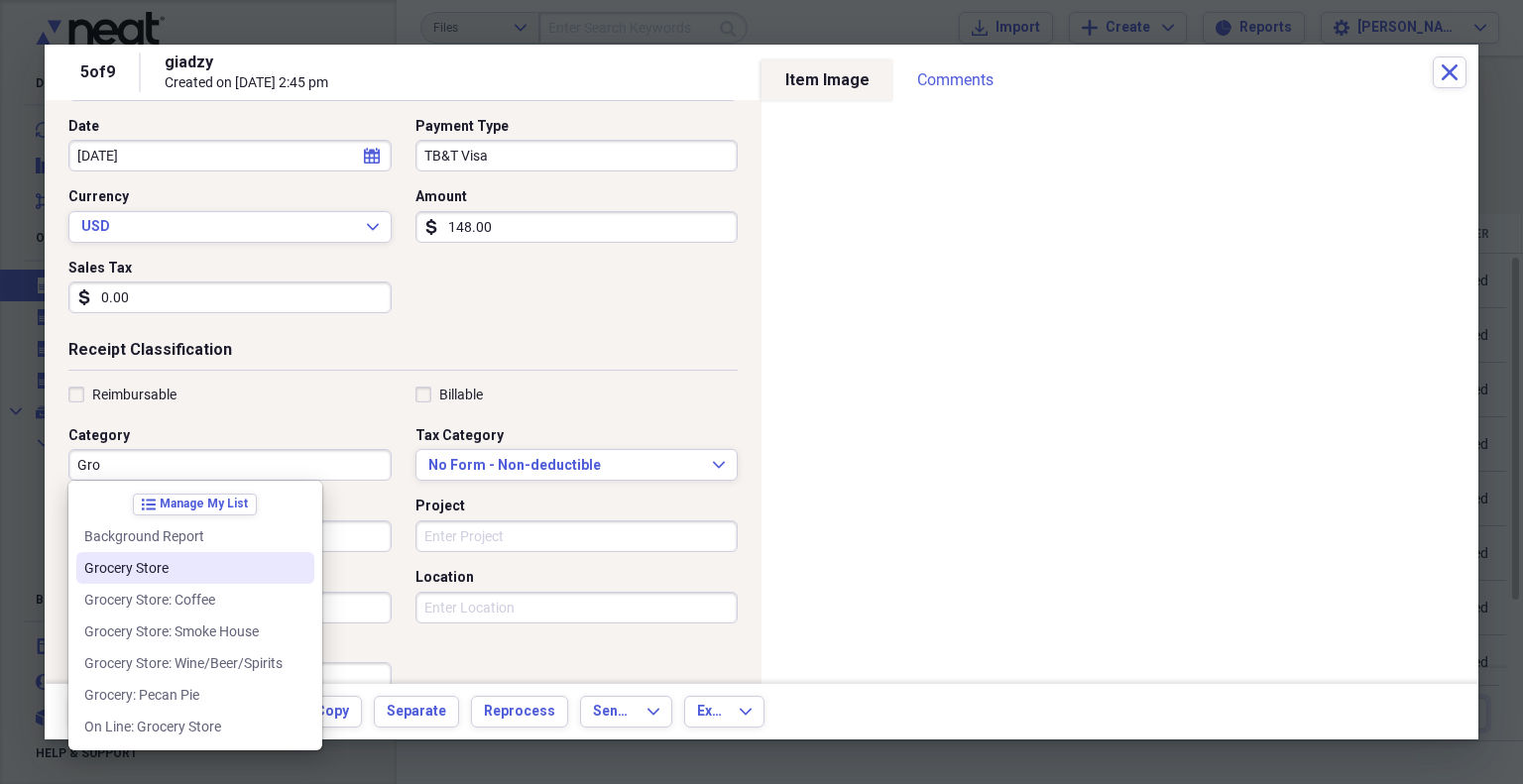 click on "Grocery Store" at bounding box center [183, 568] 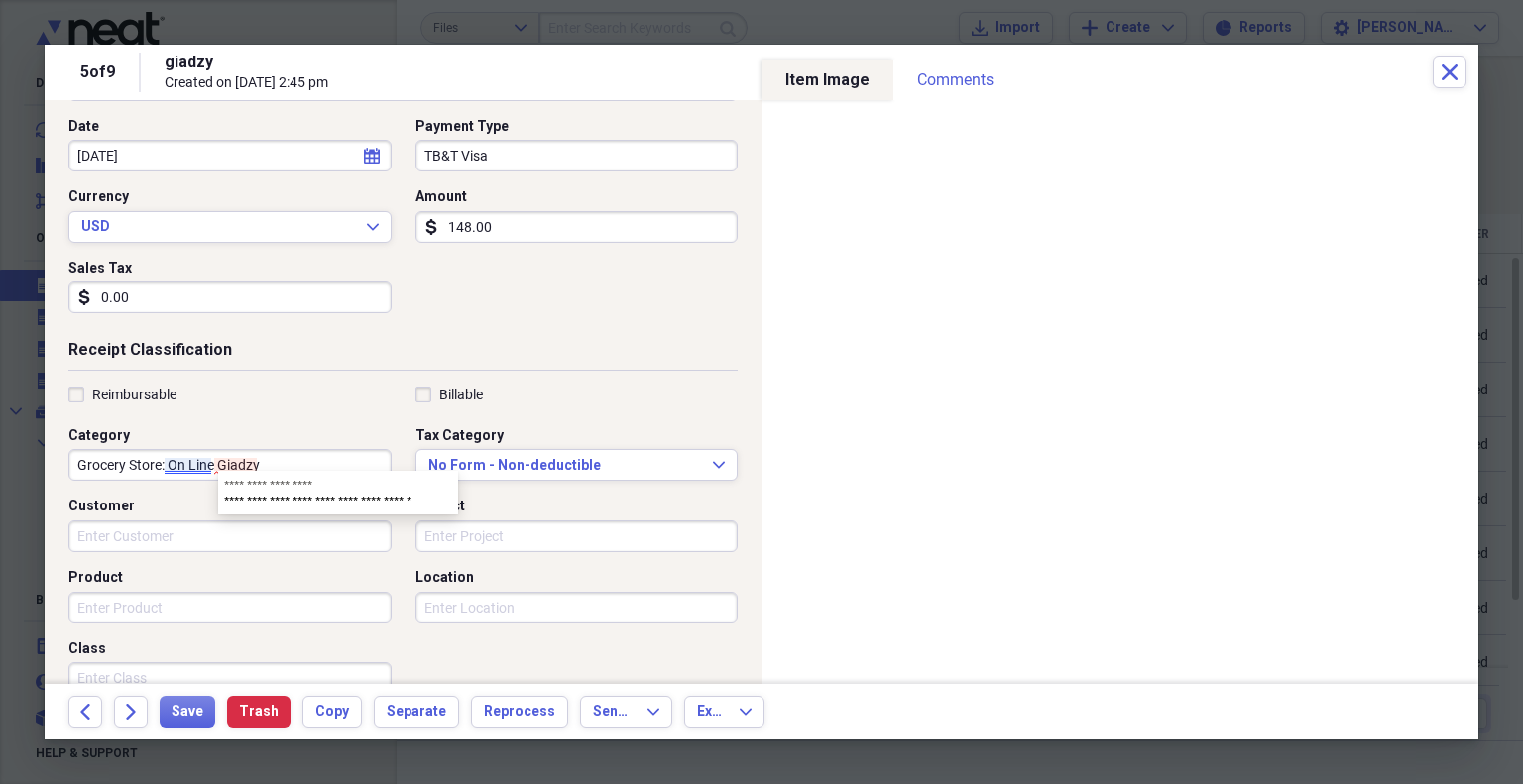 drag, startPoint x: 178, startPoint y: 466, endPoint x: 191, endPoint y: 466, distance: 13 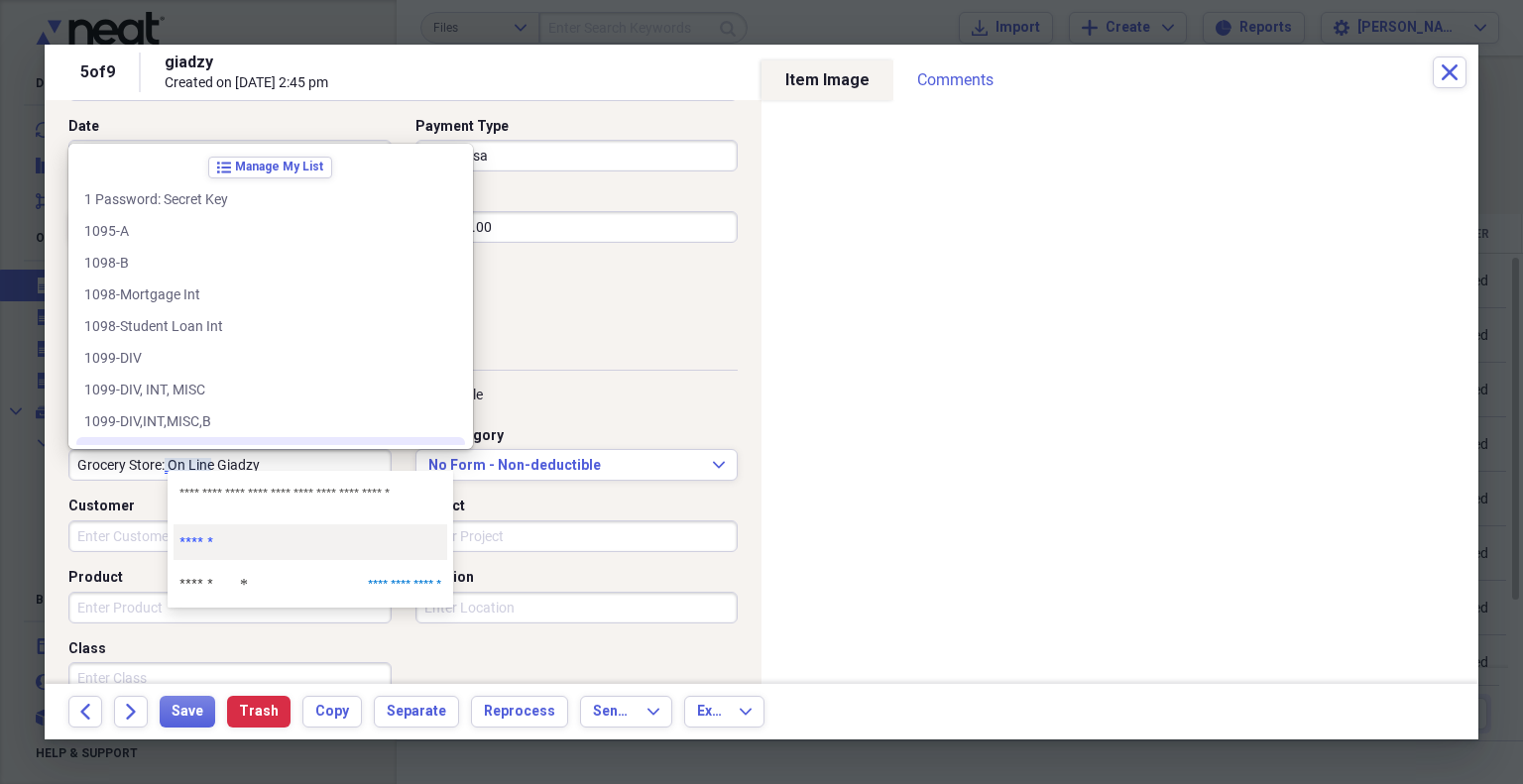 type on "Grocery Store: On Line Giadzy" 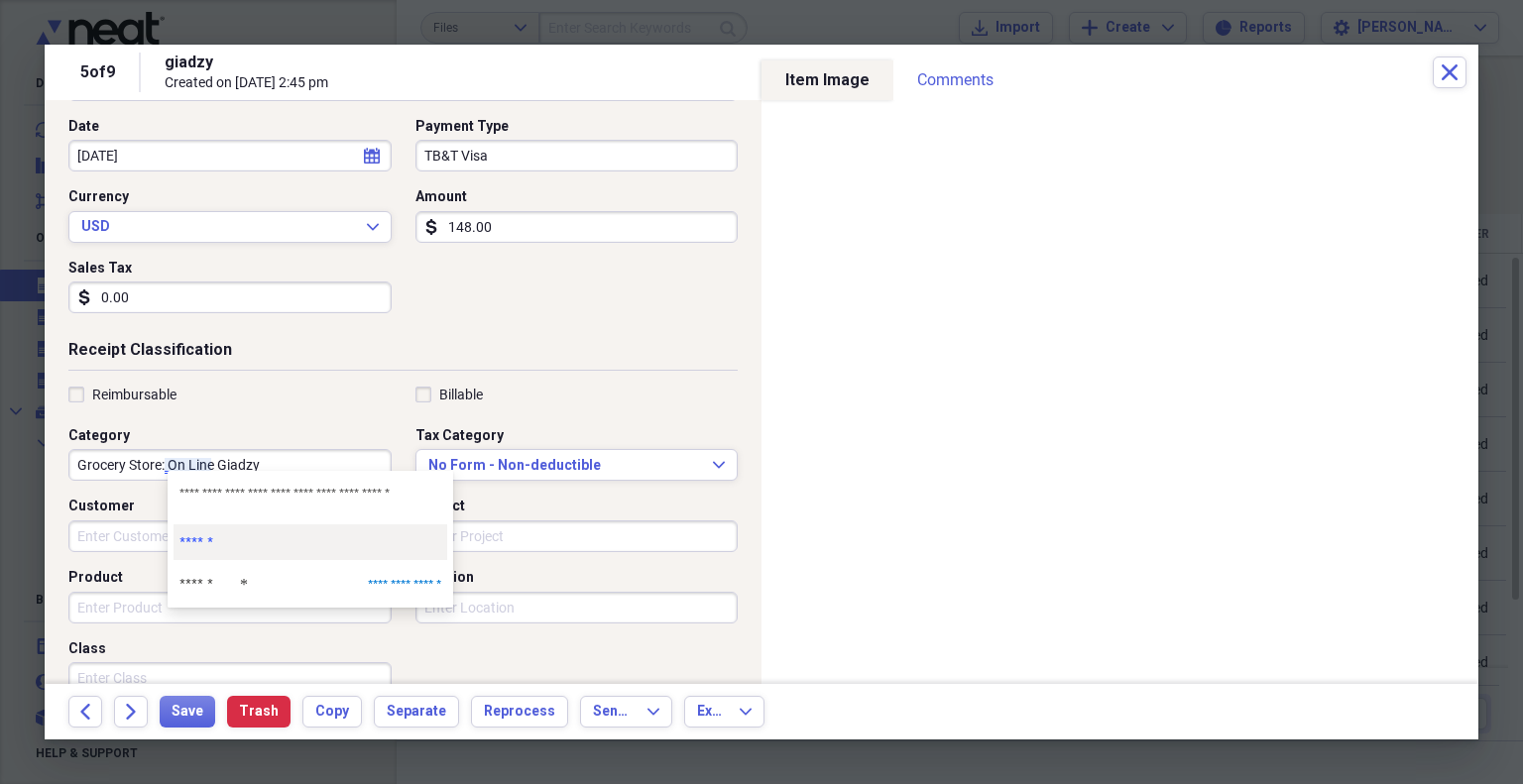 click on "******" at bounding box center (196, 541) 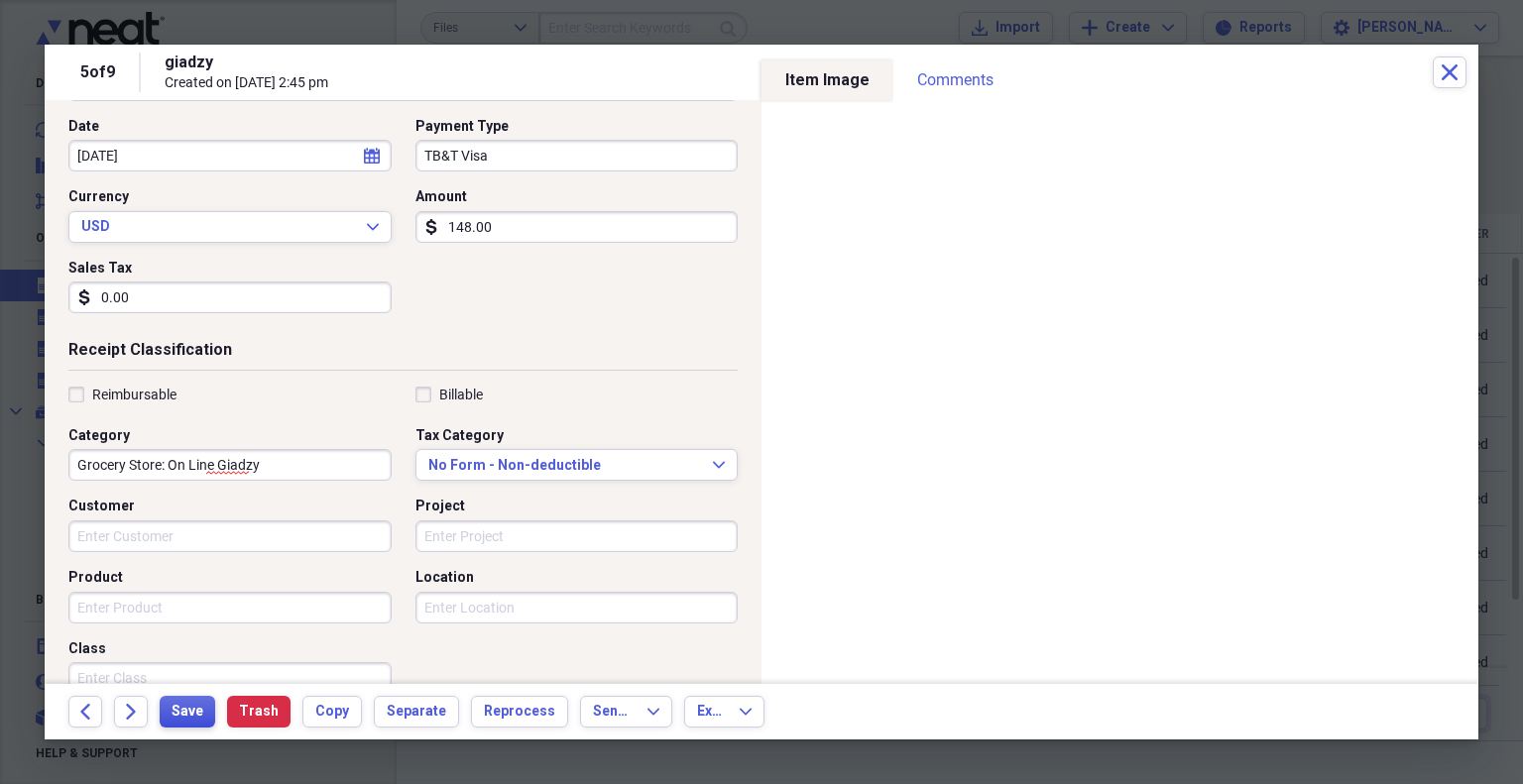 click on "Save" at bounding box center [187, 712] 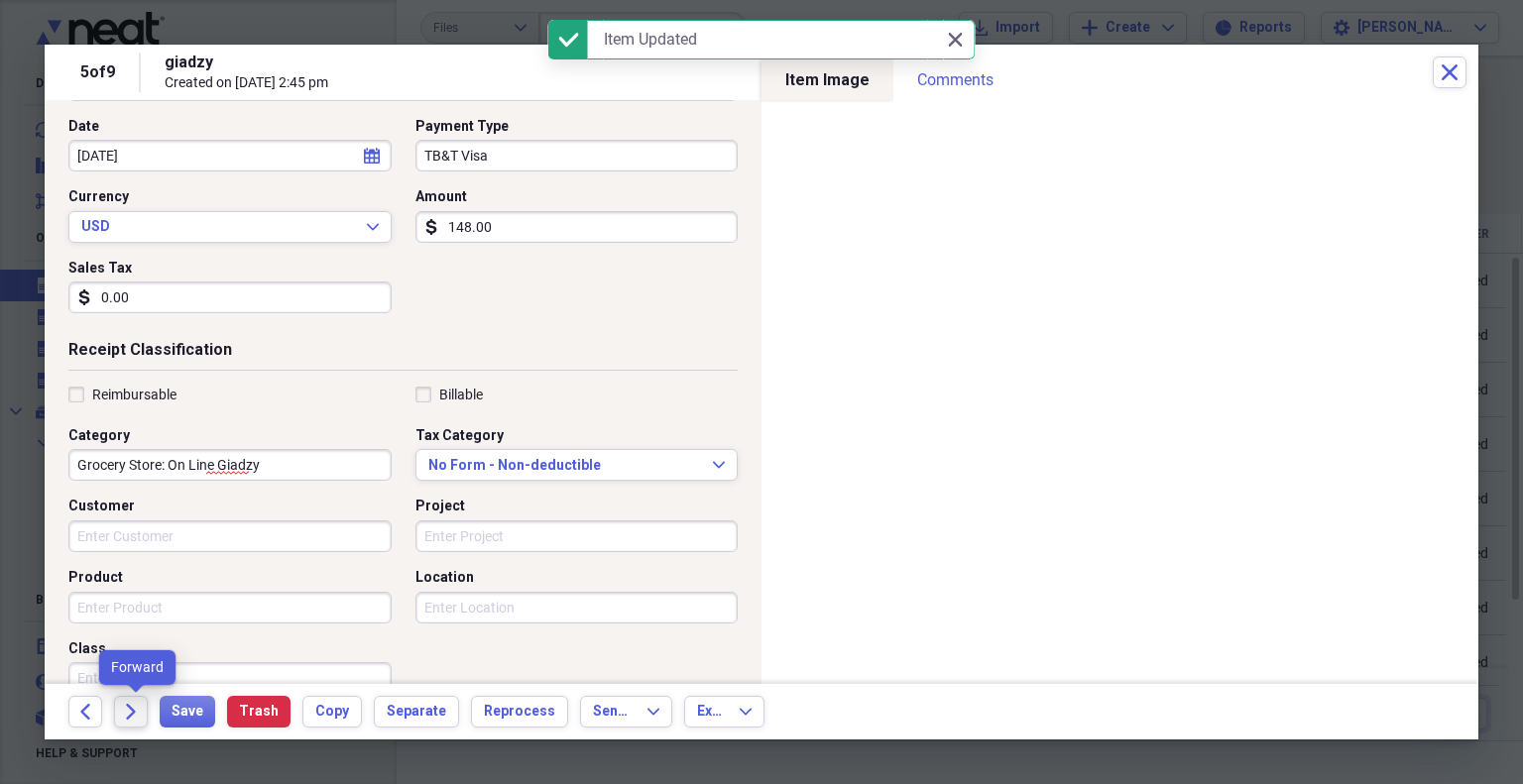 click on "Forward" 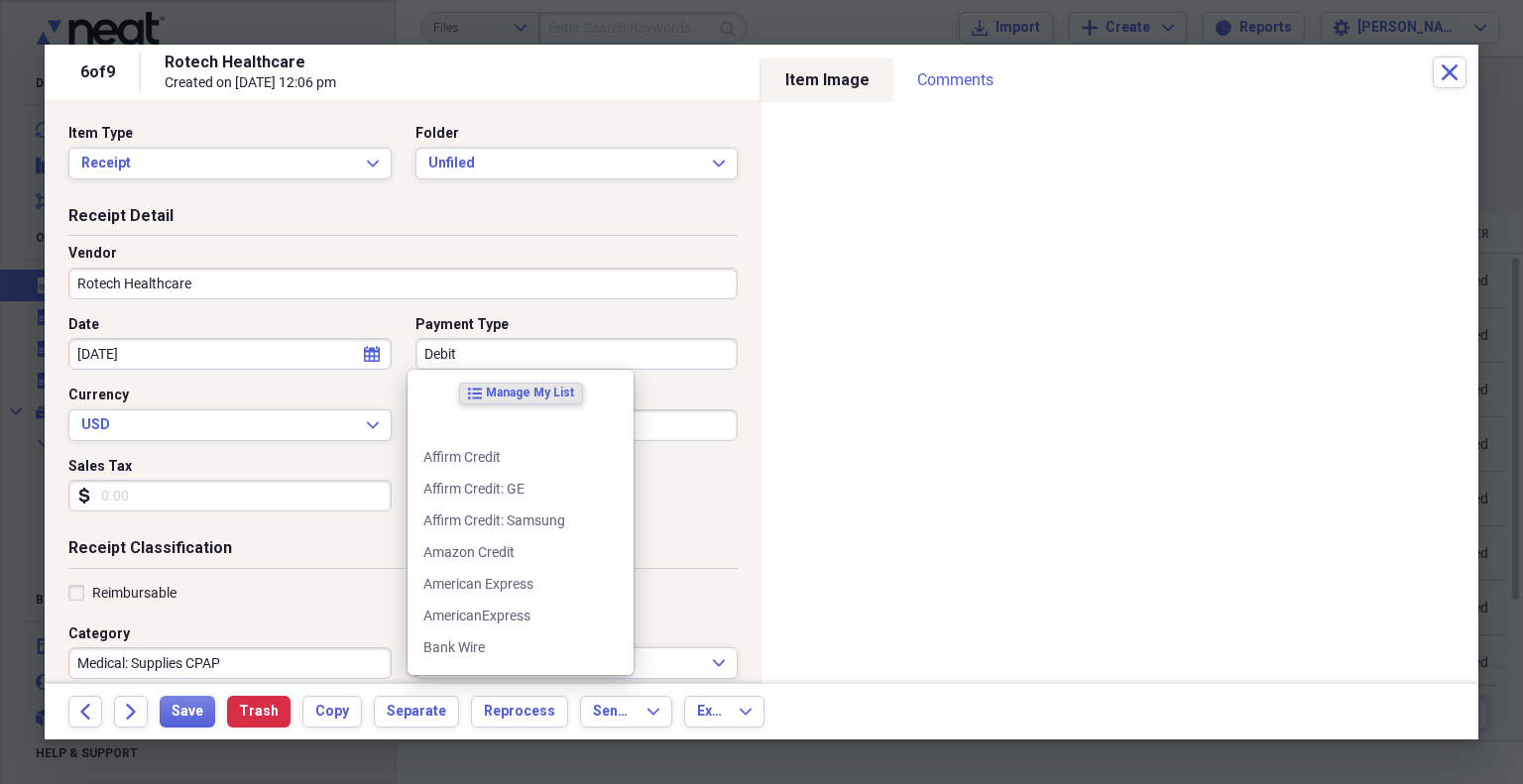 click on "Debit" at bounding box center [577, 354] 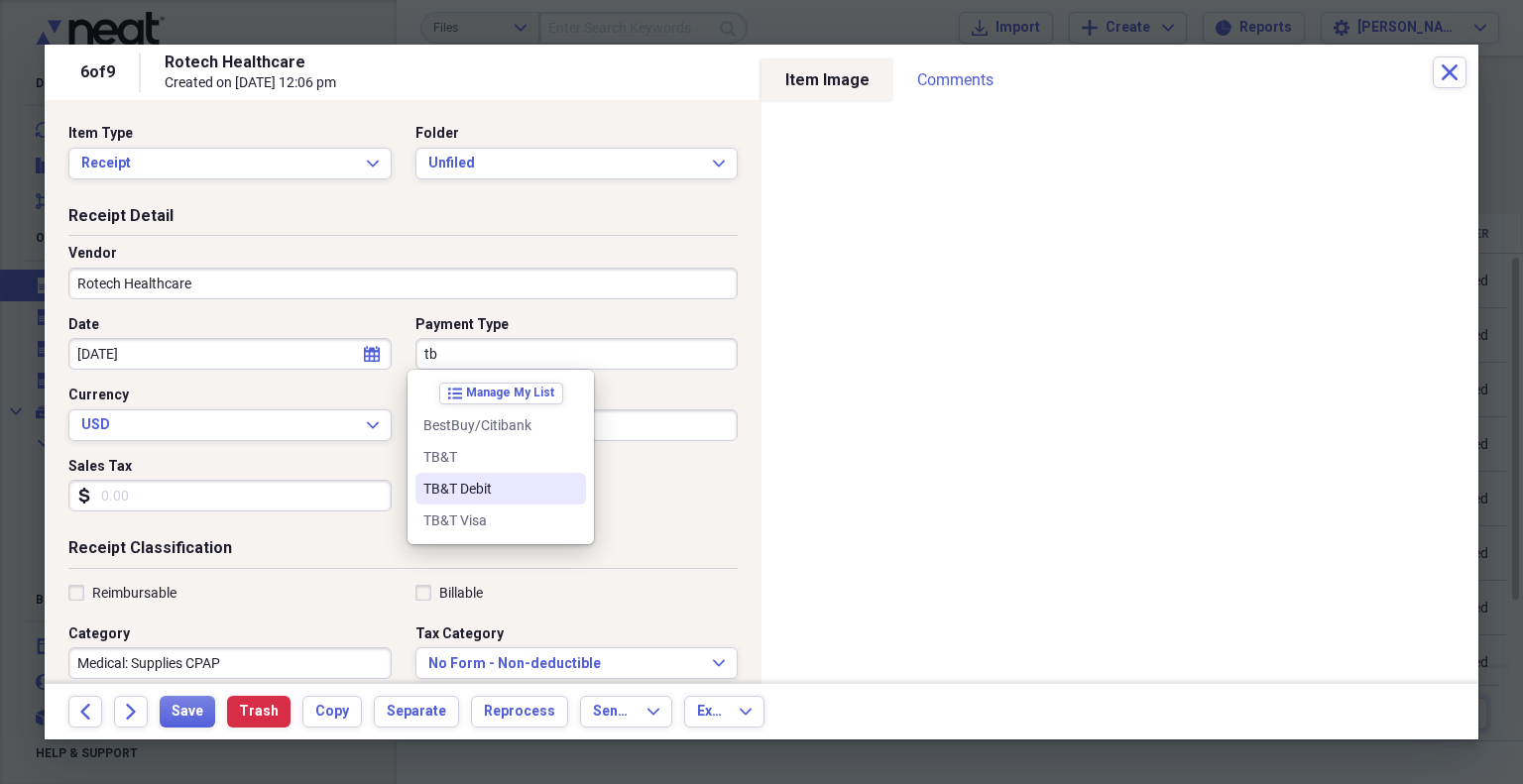 click on "TB&T Debit" at bounding box center [501, 489] 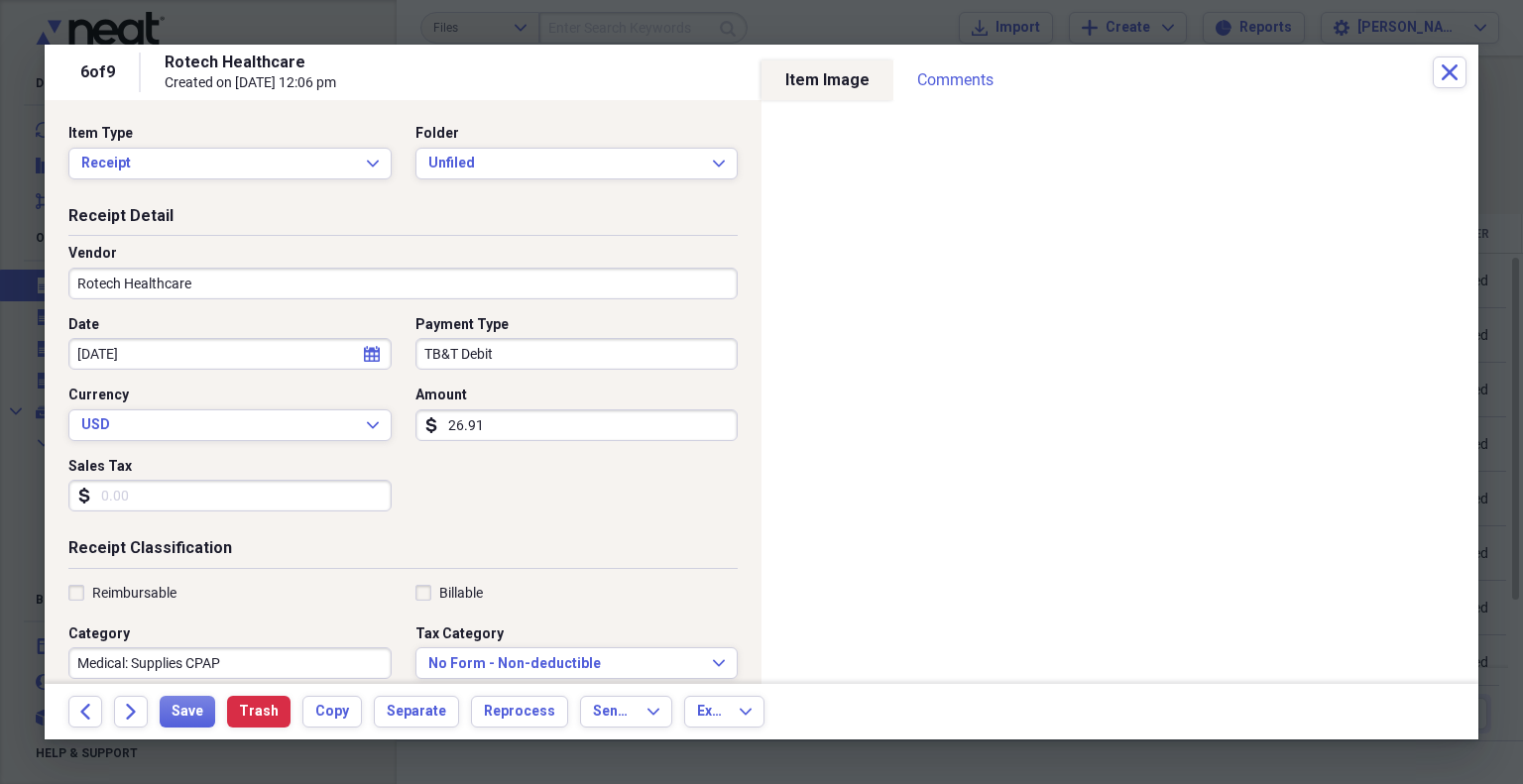 click on "Sales Tax" at bounding box center (230, 496) 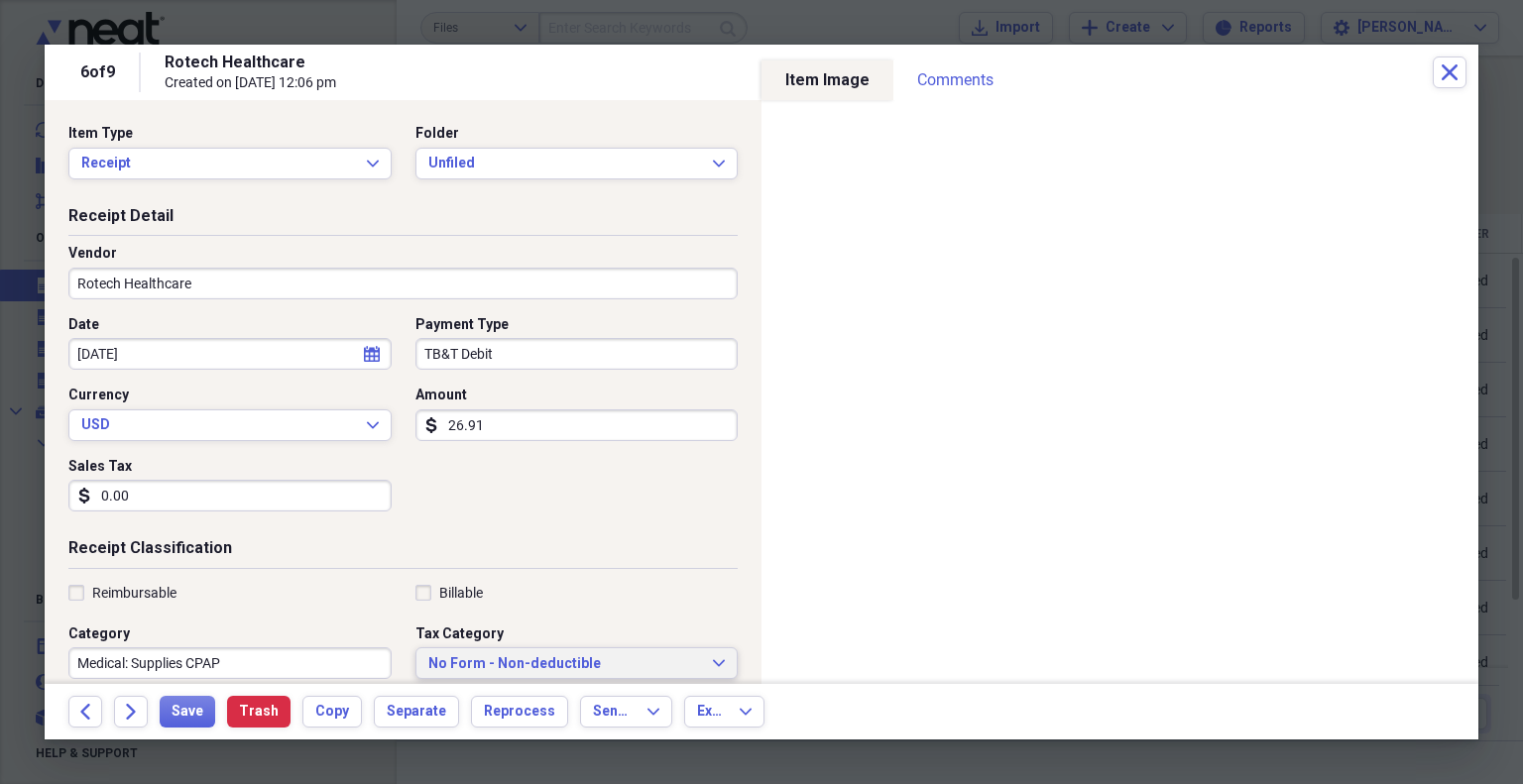type on "0.00" 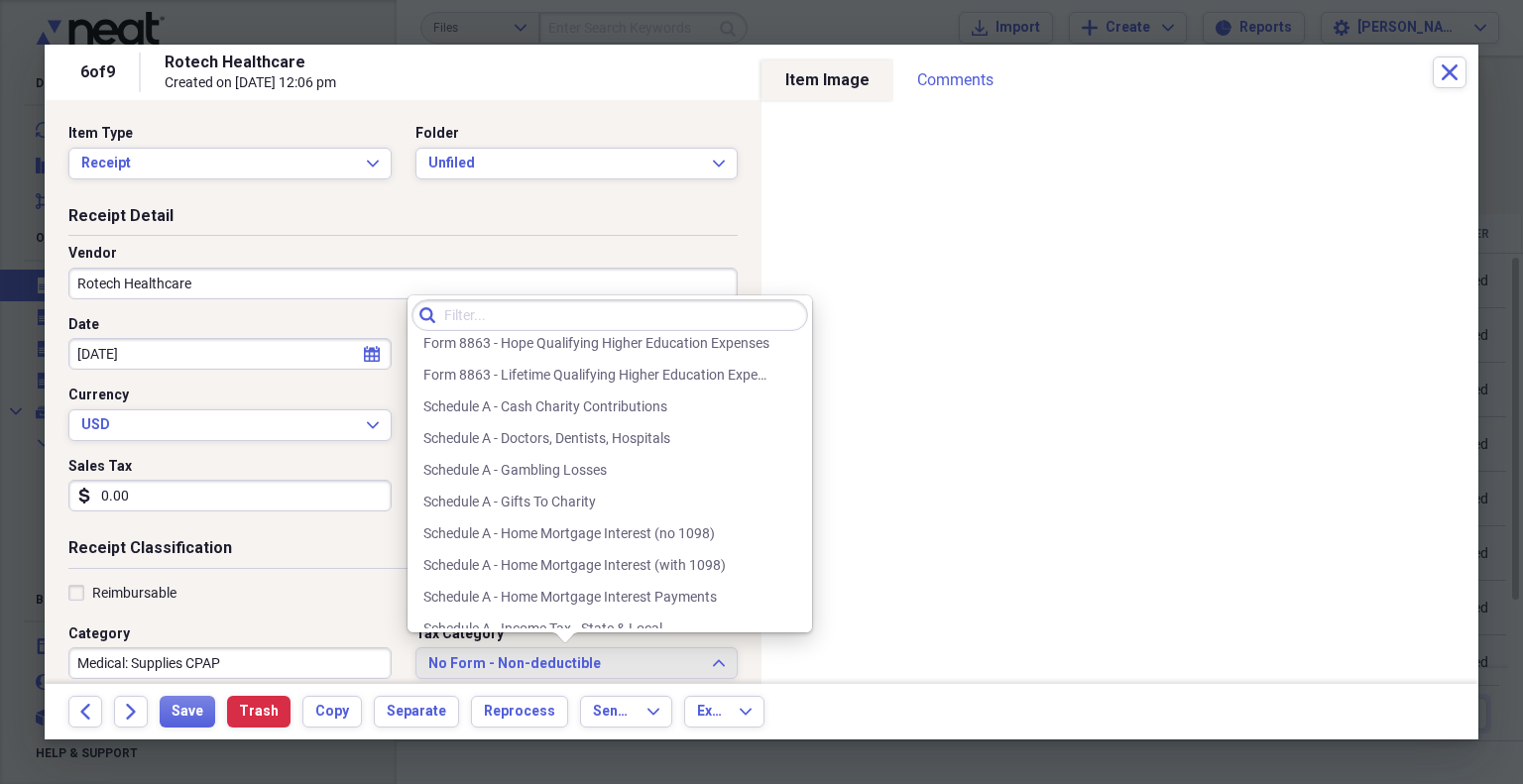 scroll, scrollTop: 2533, scrollLeft: 0, axis: vertical 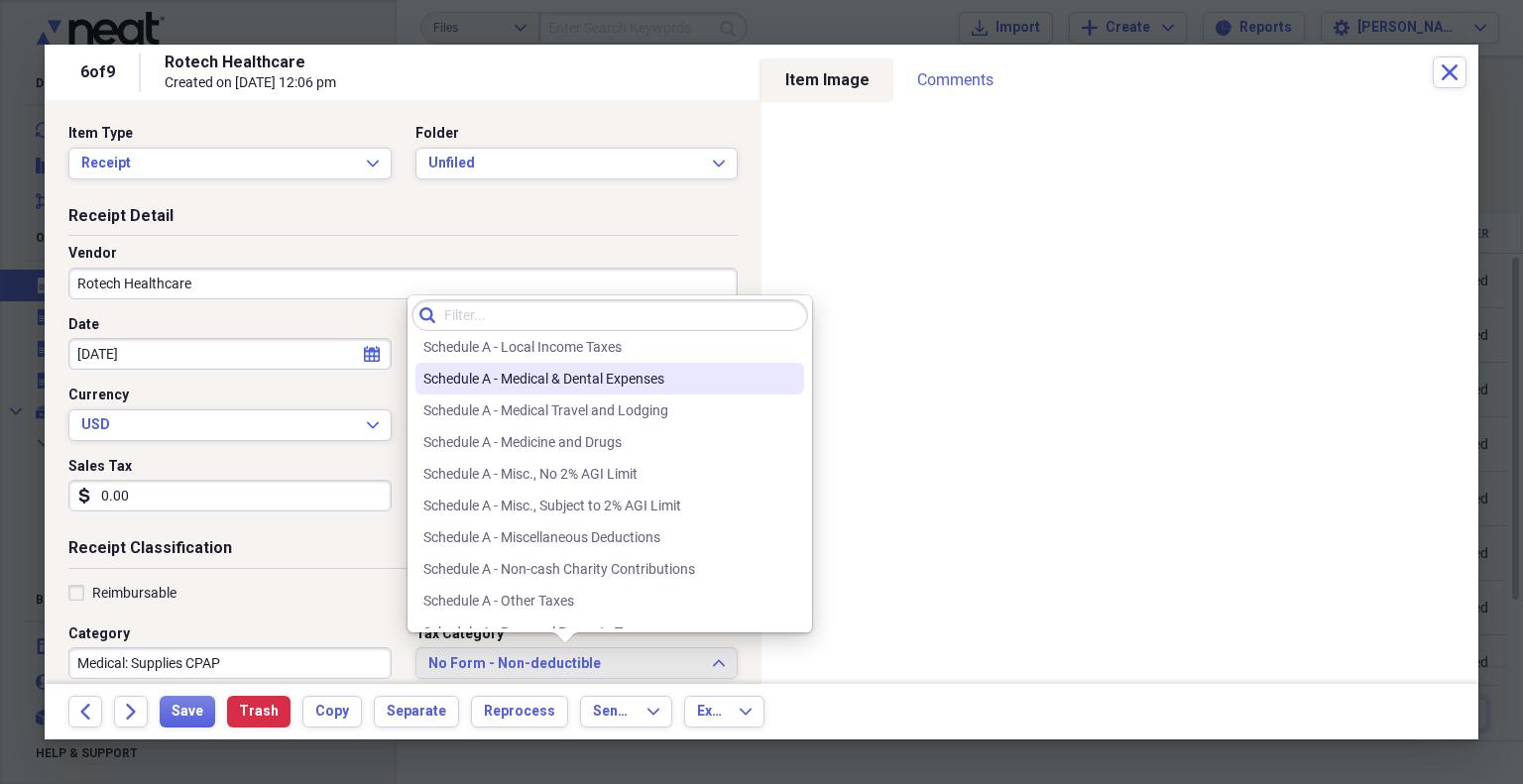 click on "Schedule A - Medical & Dental Expenses" at bounding box center (598, 379) 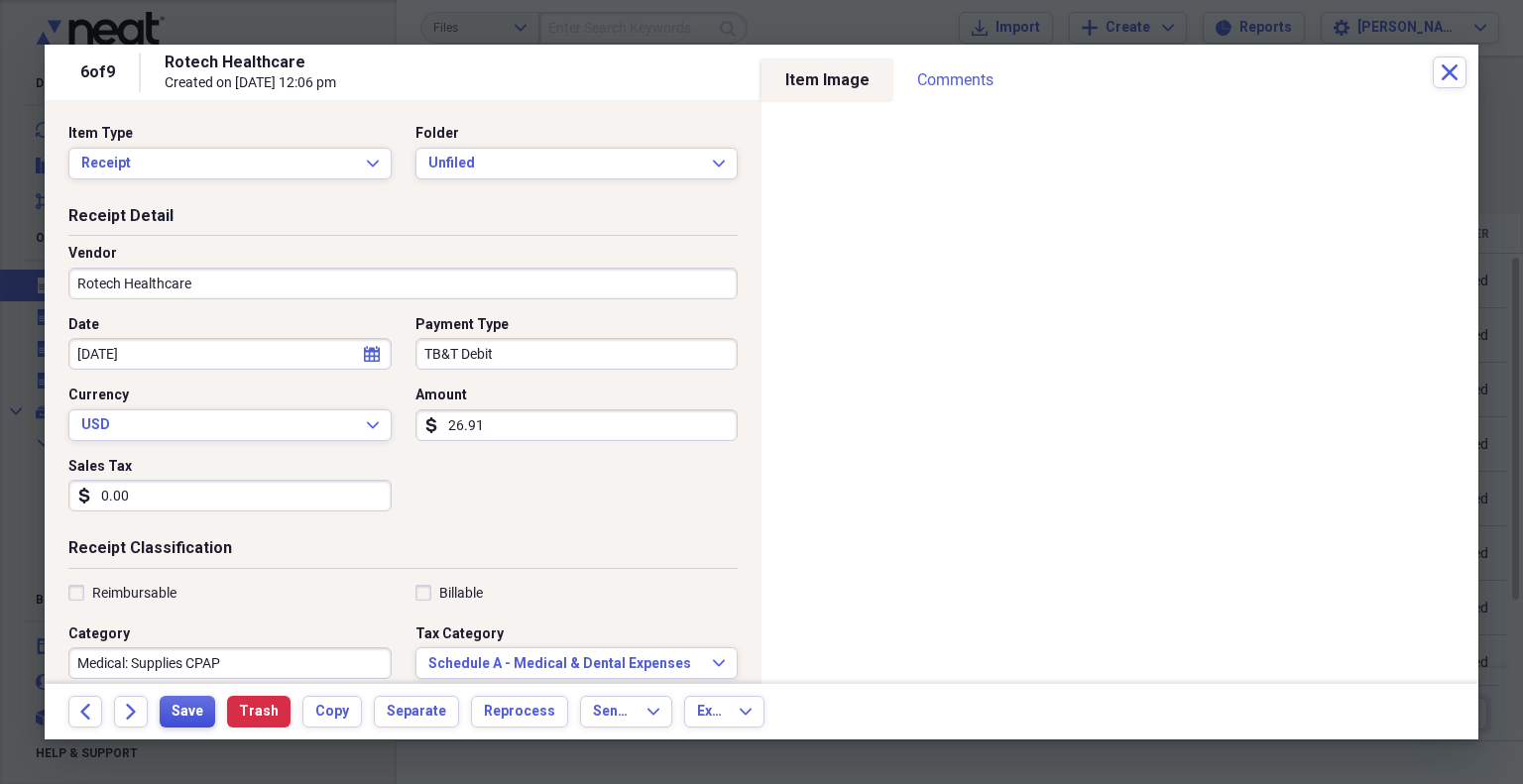 click on "Save" at bounding box center [187, 712] 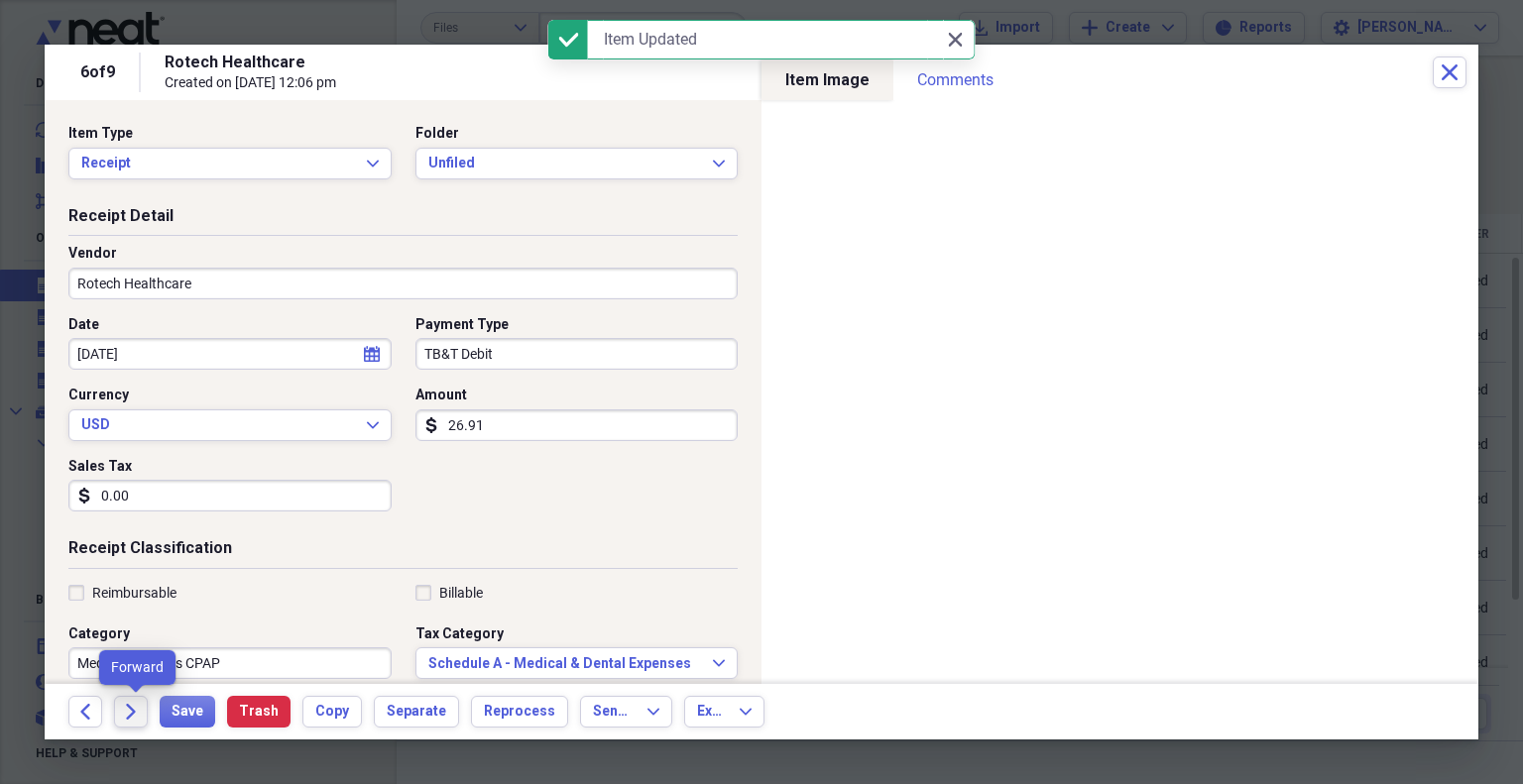 click 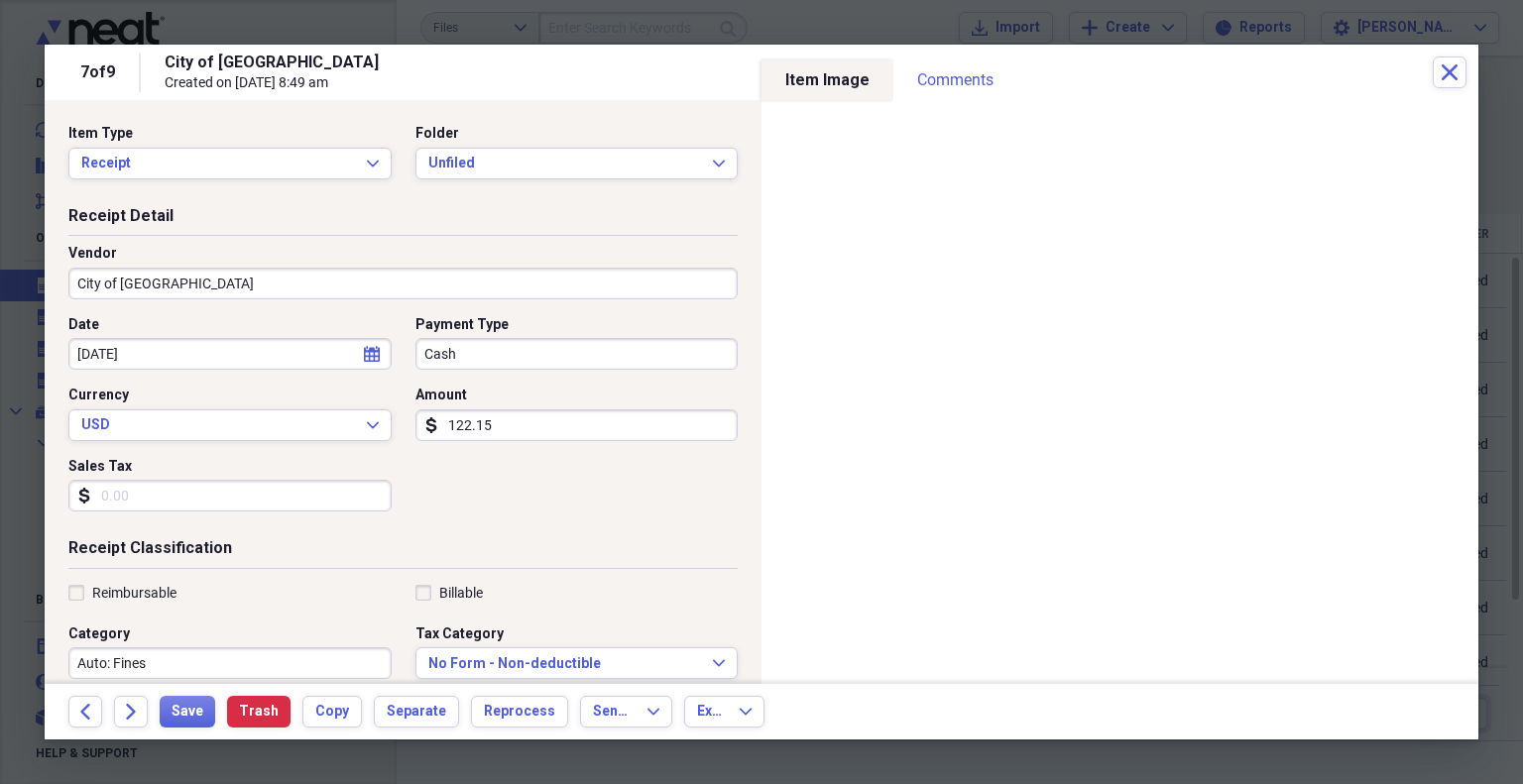 click on "City of [GEOGRAPHIC_DATA]" at bounding box center (403, 283) 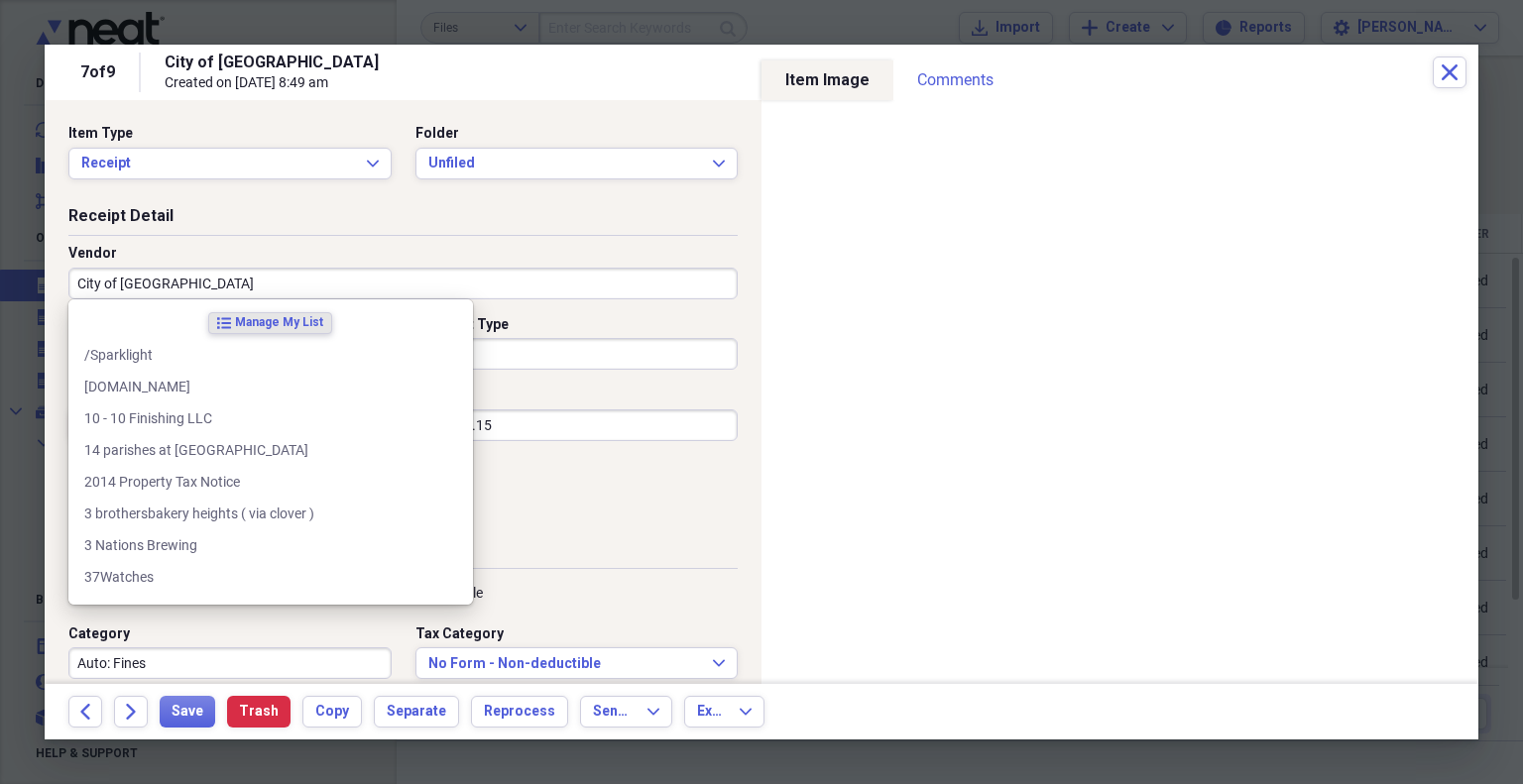 click on "City of [GEOGRAPHIC_DATA]" at bounding box center [403, 283] 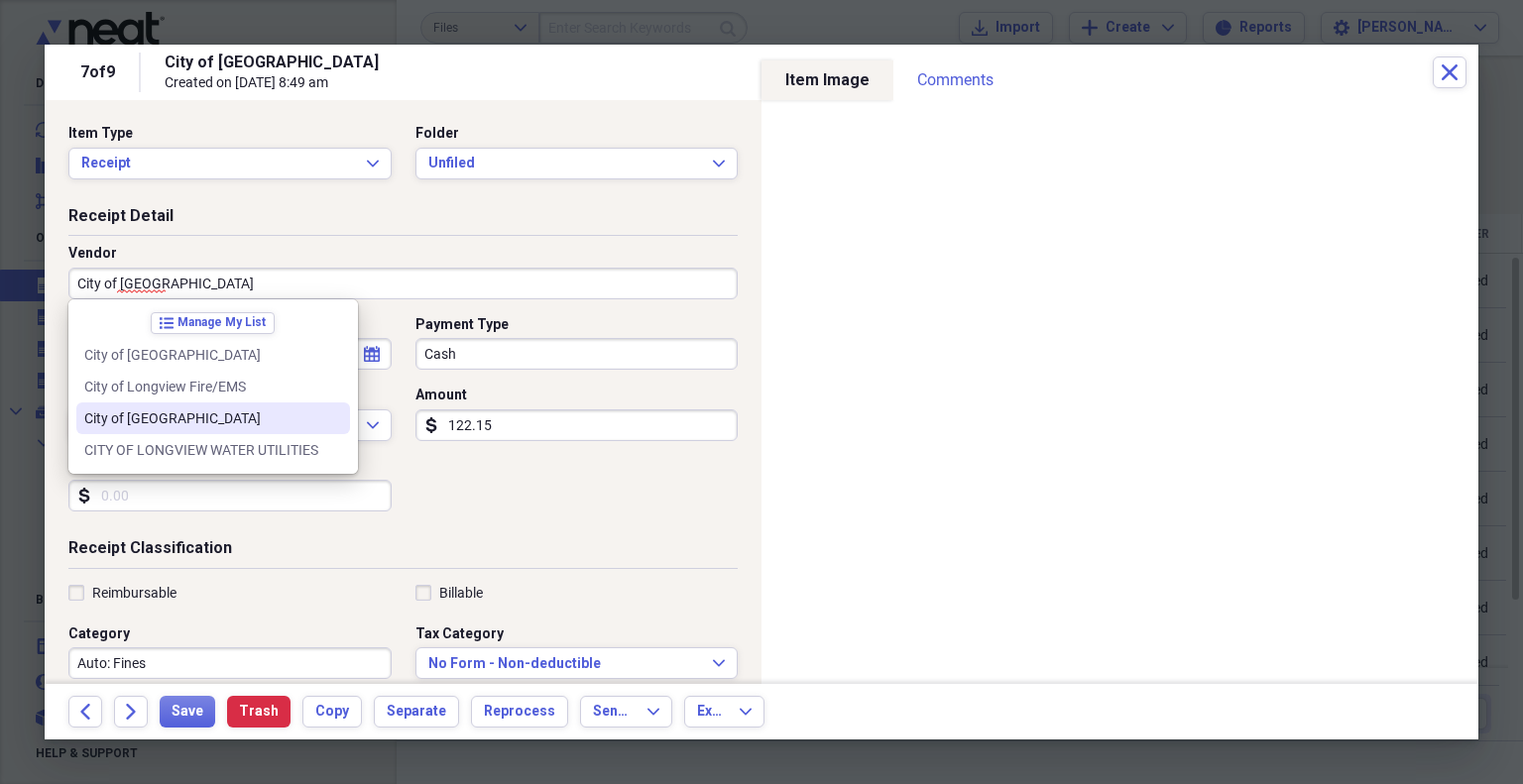 click on "City of [GEOGRAPHIC_DATA]" at bounding box center [213, 418] 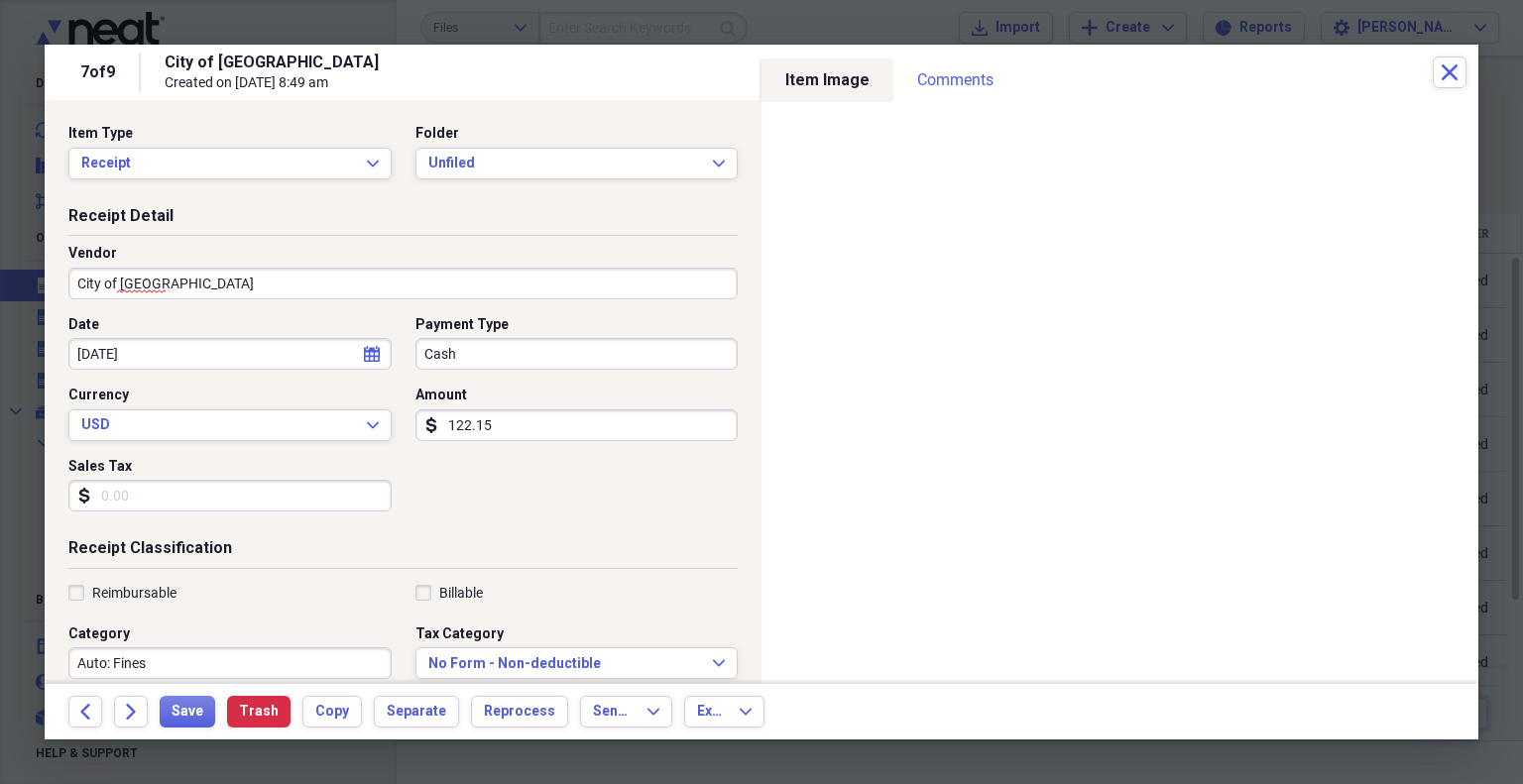 type on "Home Utilities: Water & Sewer" 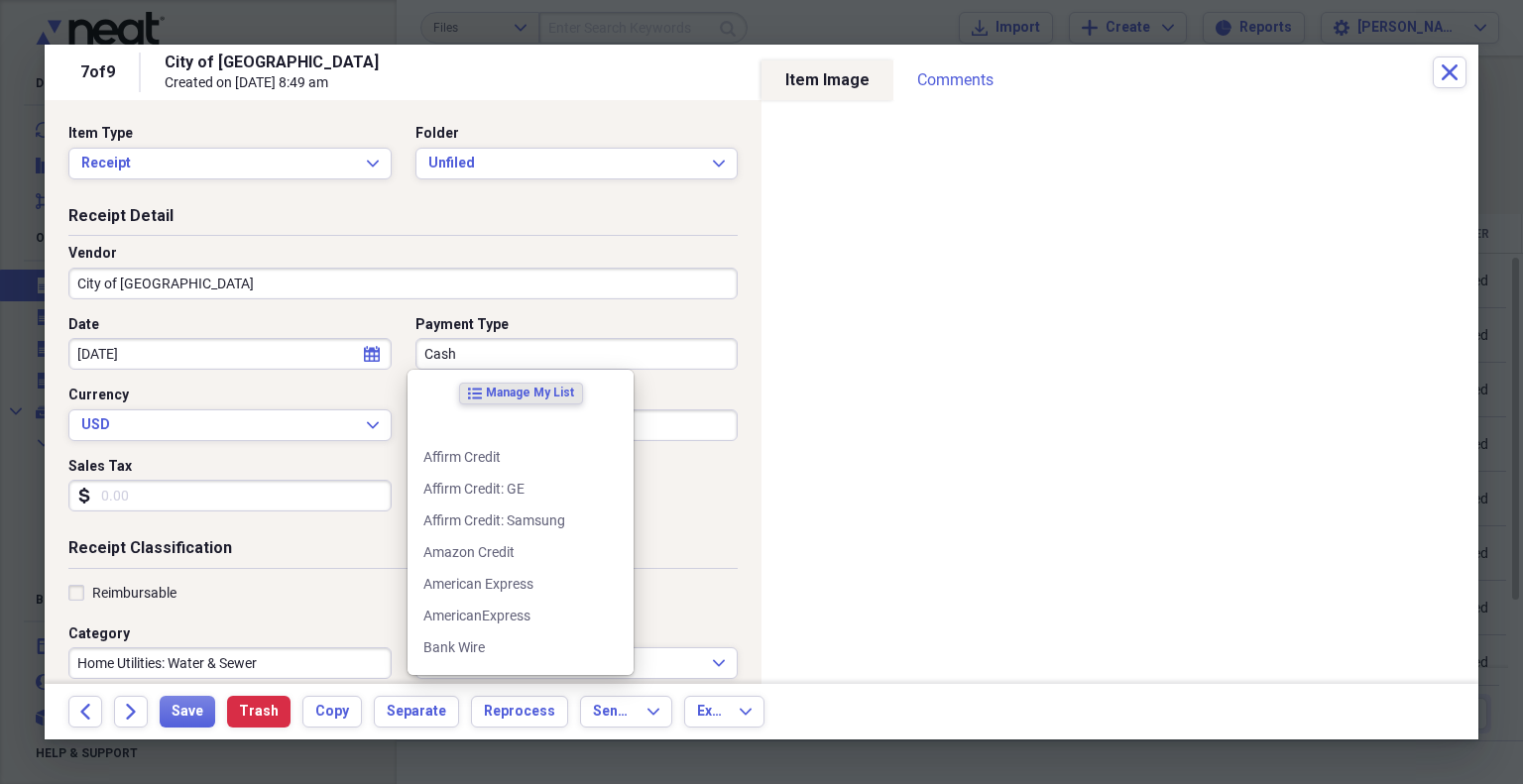 click on "Cash" at bounding box center [577, 354] 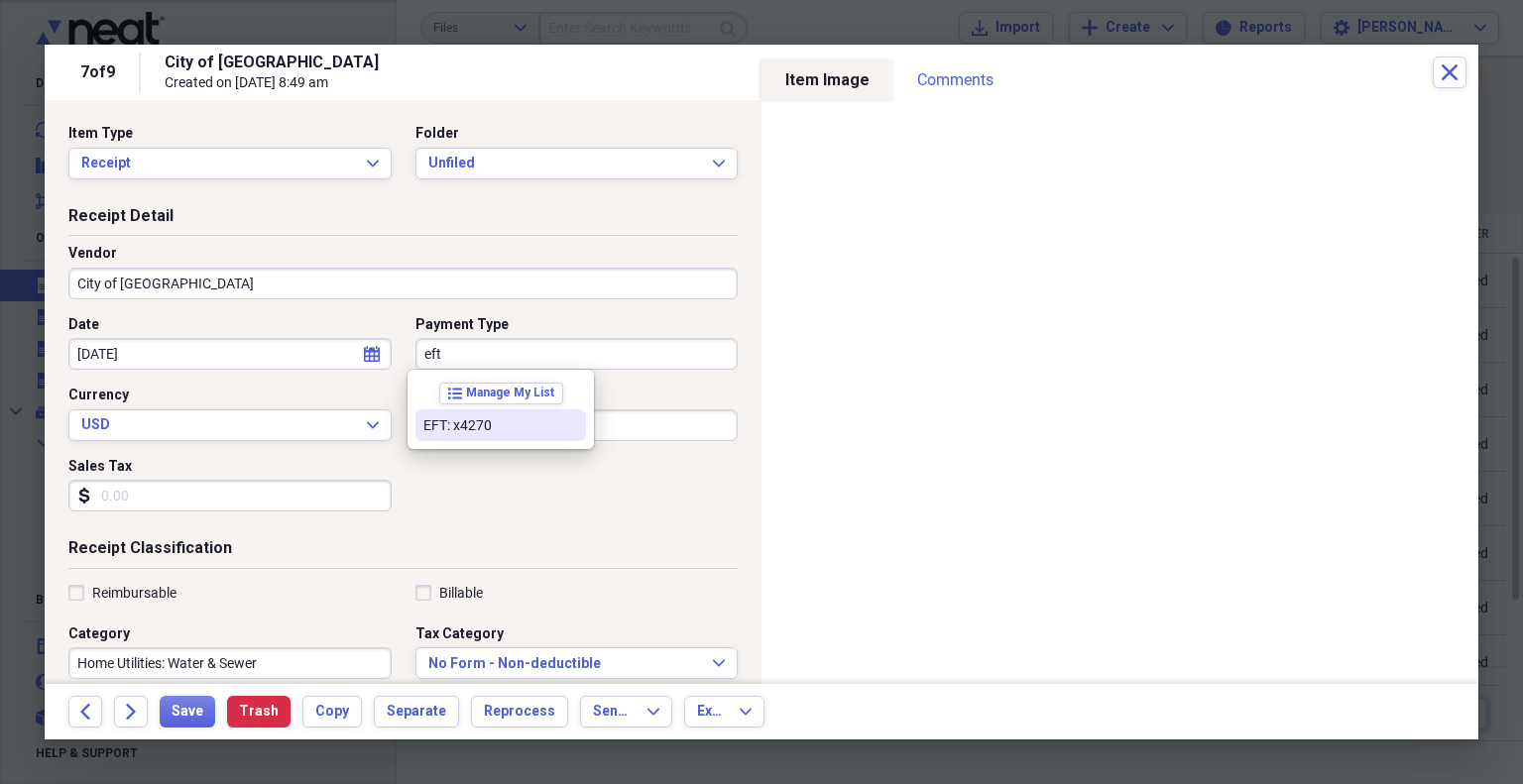 click on "EFT: x4270" at bounding box center [489, 425] 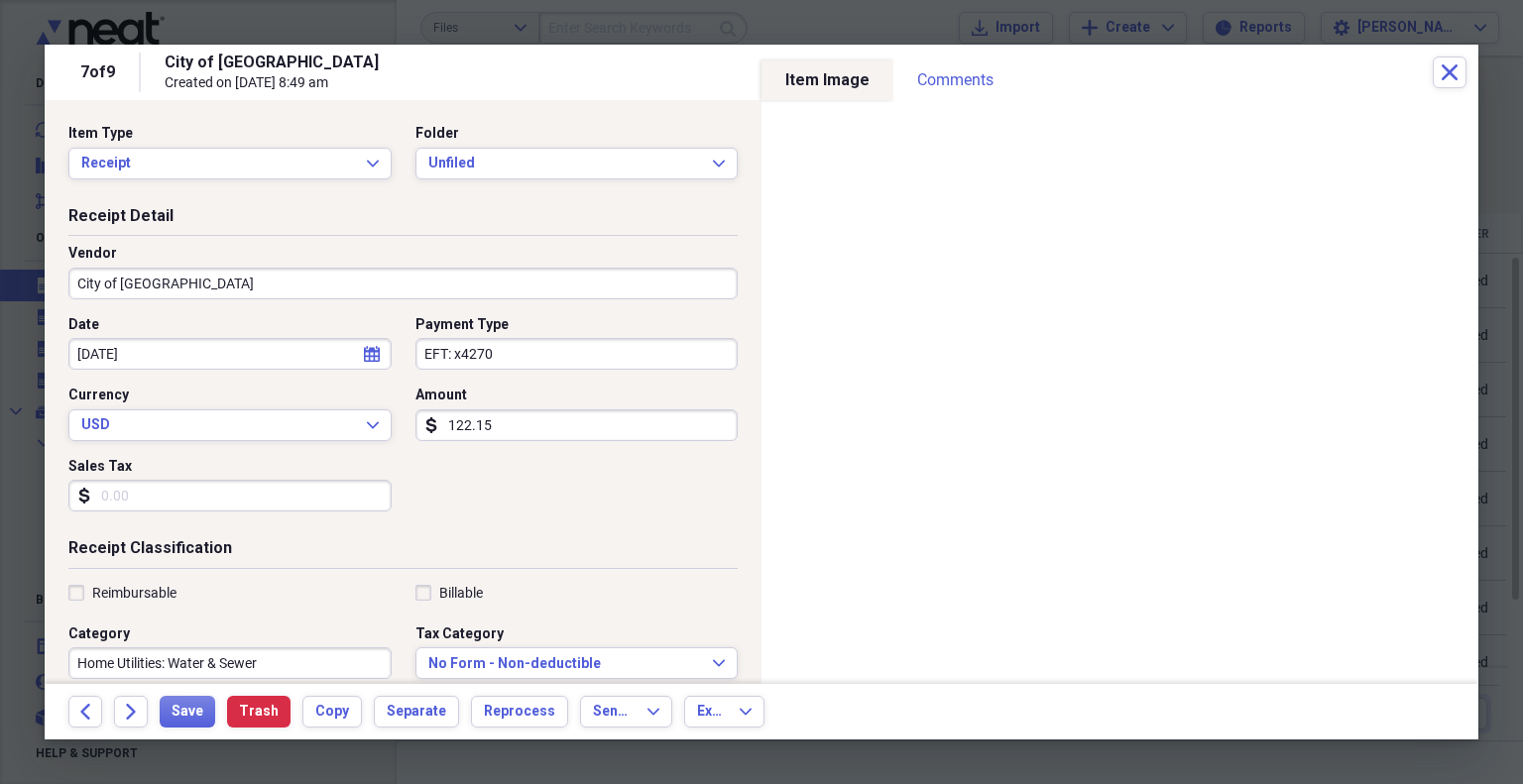drag, startPoint x: 1231, startPoint y: 684, endPoint x: 1085, endPoint y: 690, distance: 146.12324 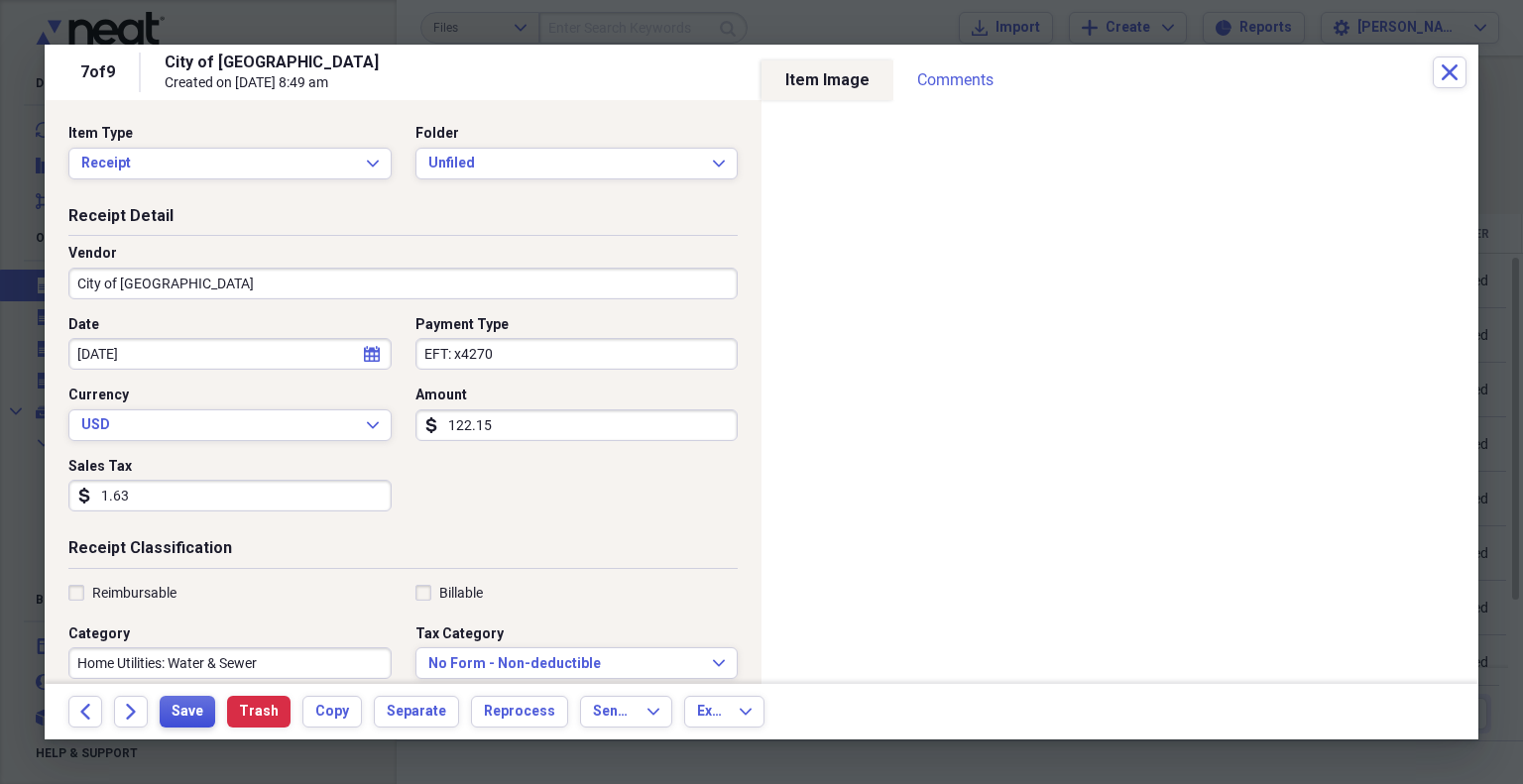 type on "1.63" 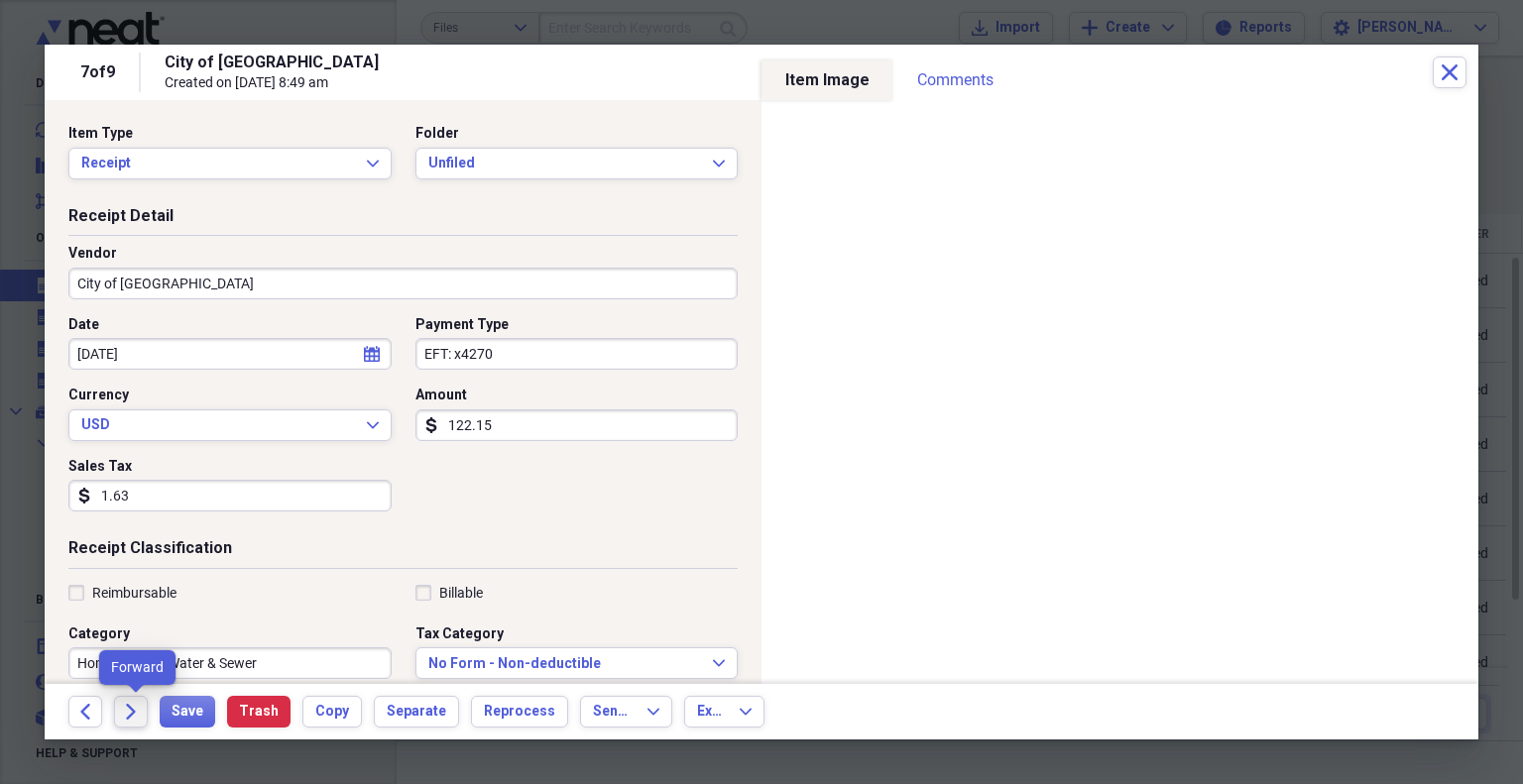 click on "Forward" 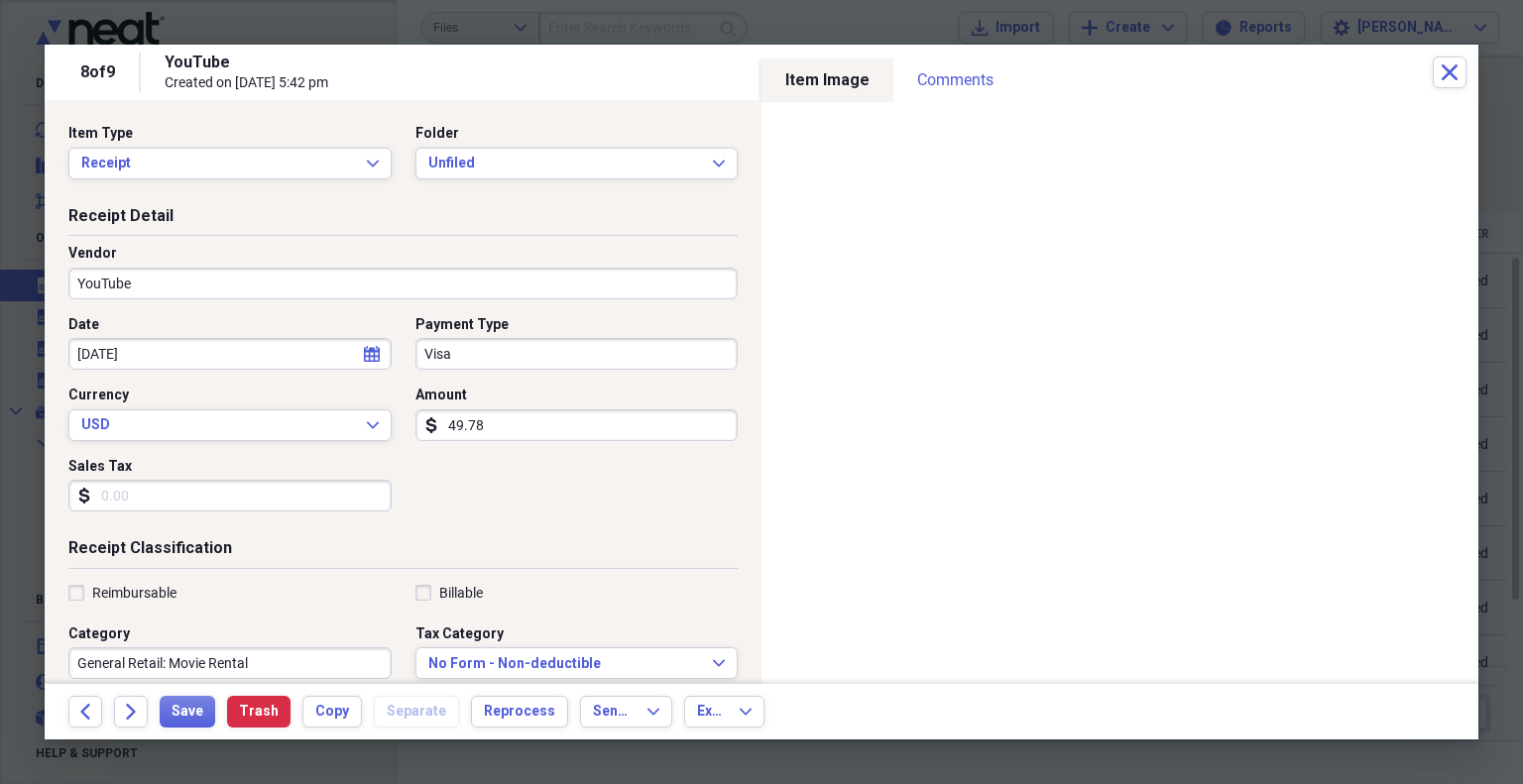 click on "YouTube" at bounding box center (403, 283) 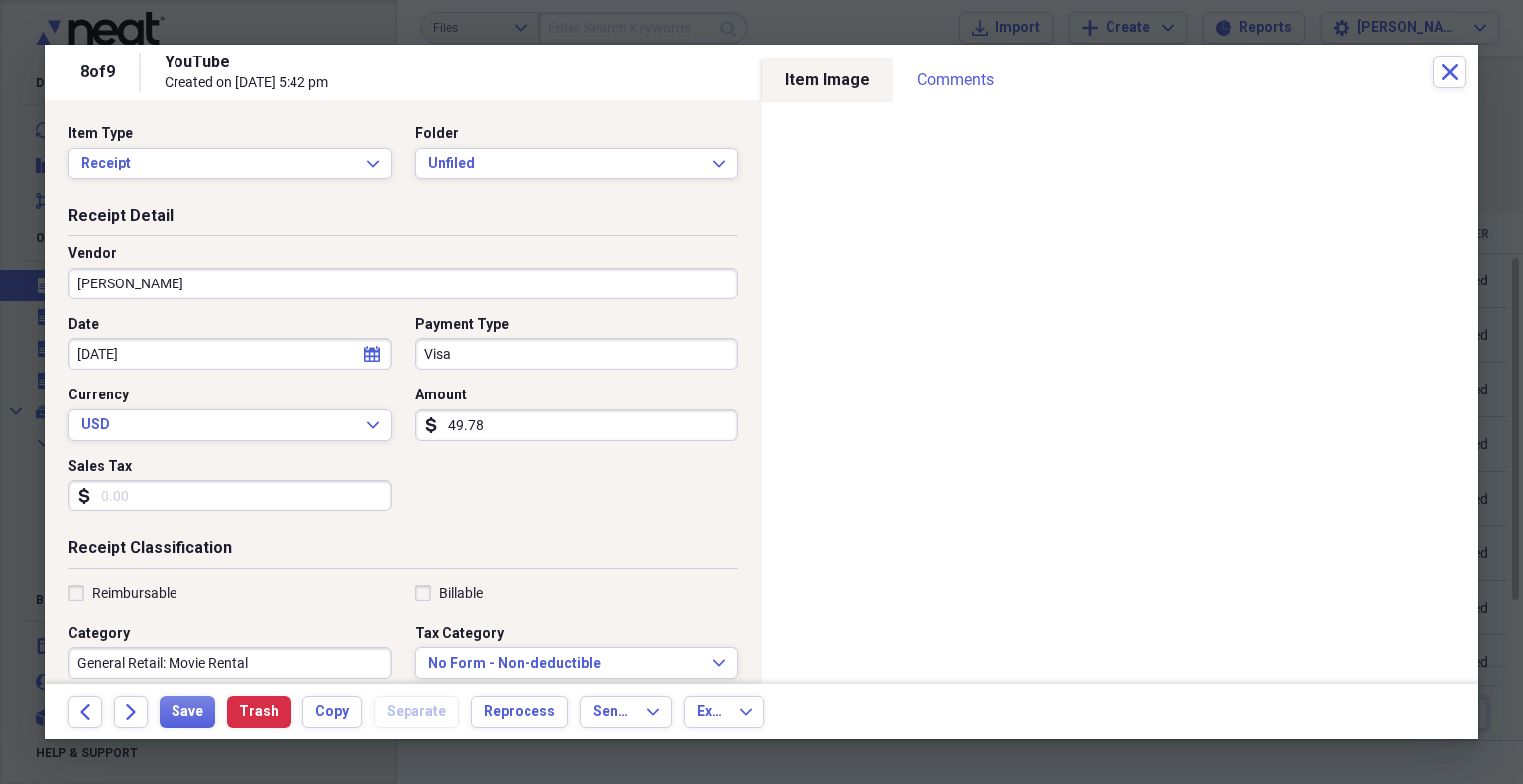 type on "[PERSON_NAME]" 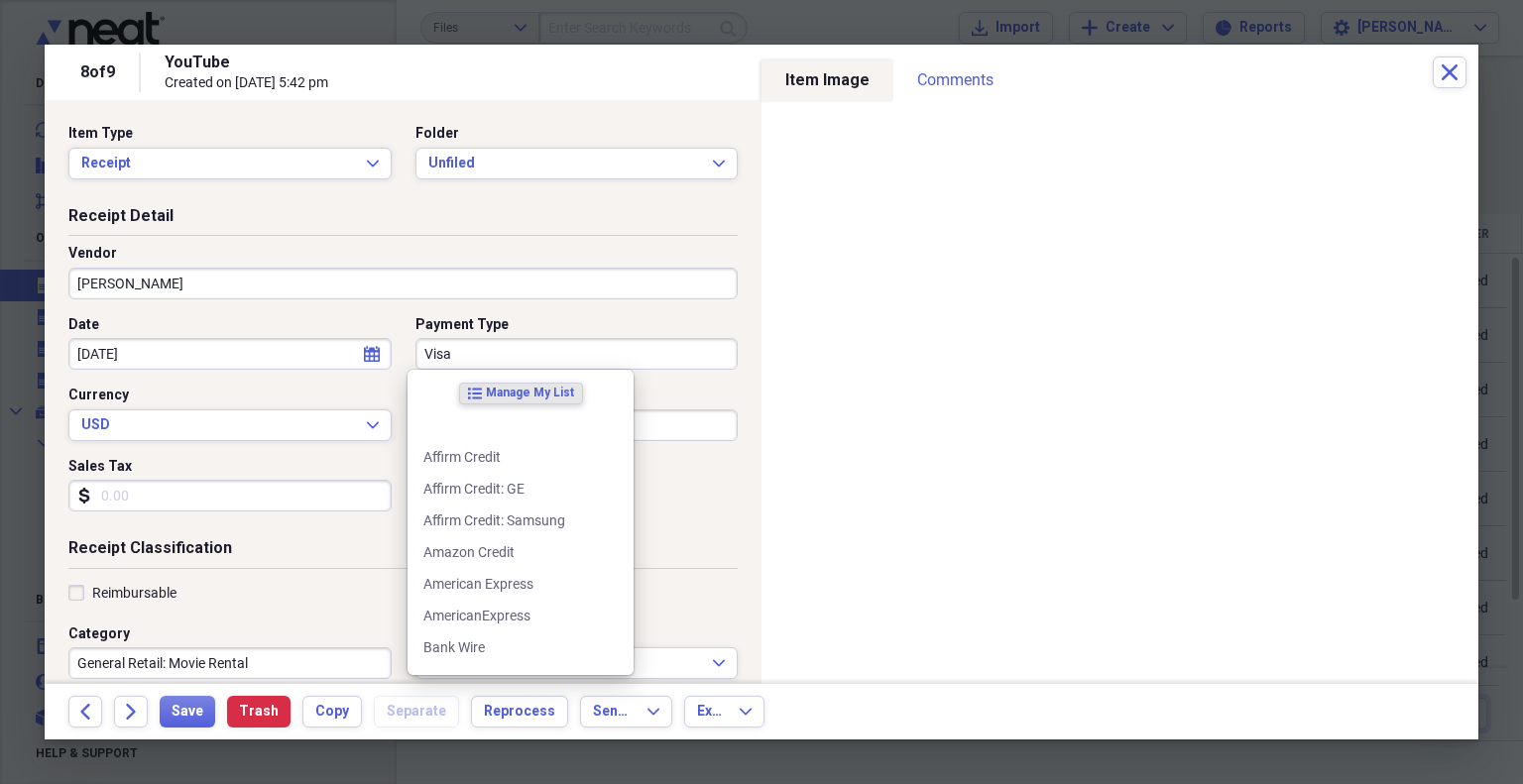 click on "Visa" at bounding box center (577, 354) 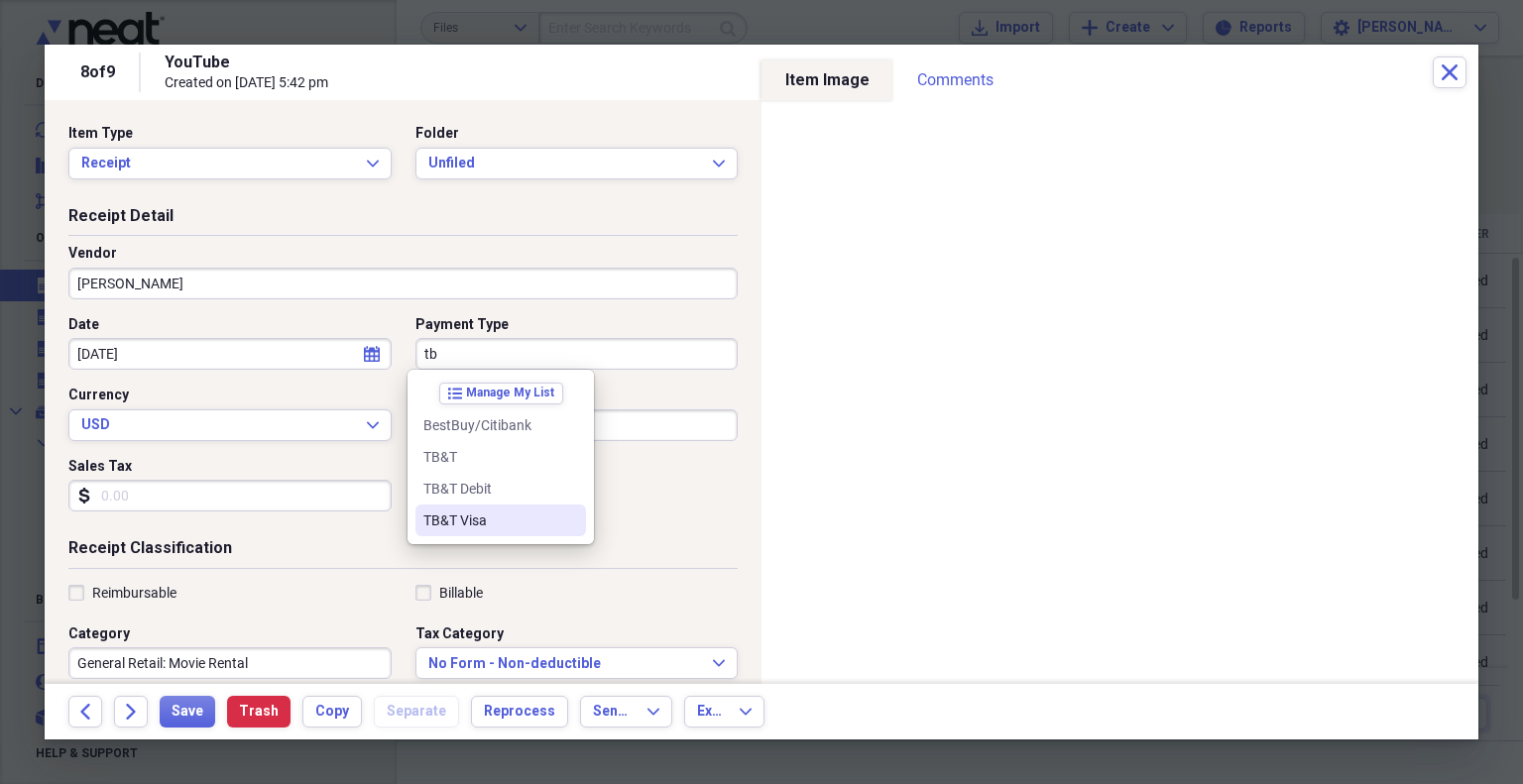 click on "TB&T Visa" at bounding box center (489, 520) 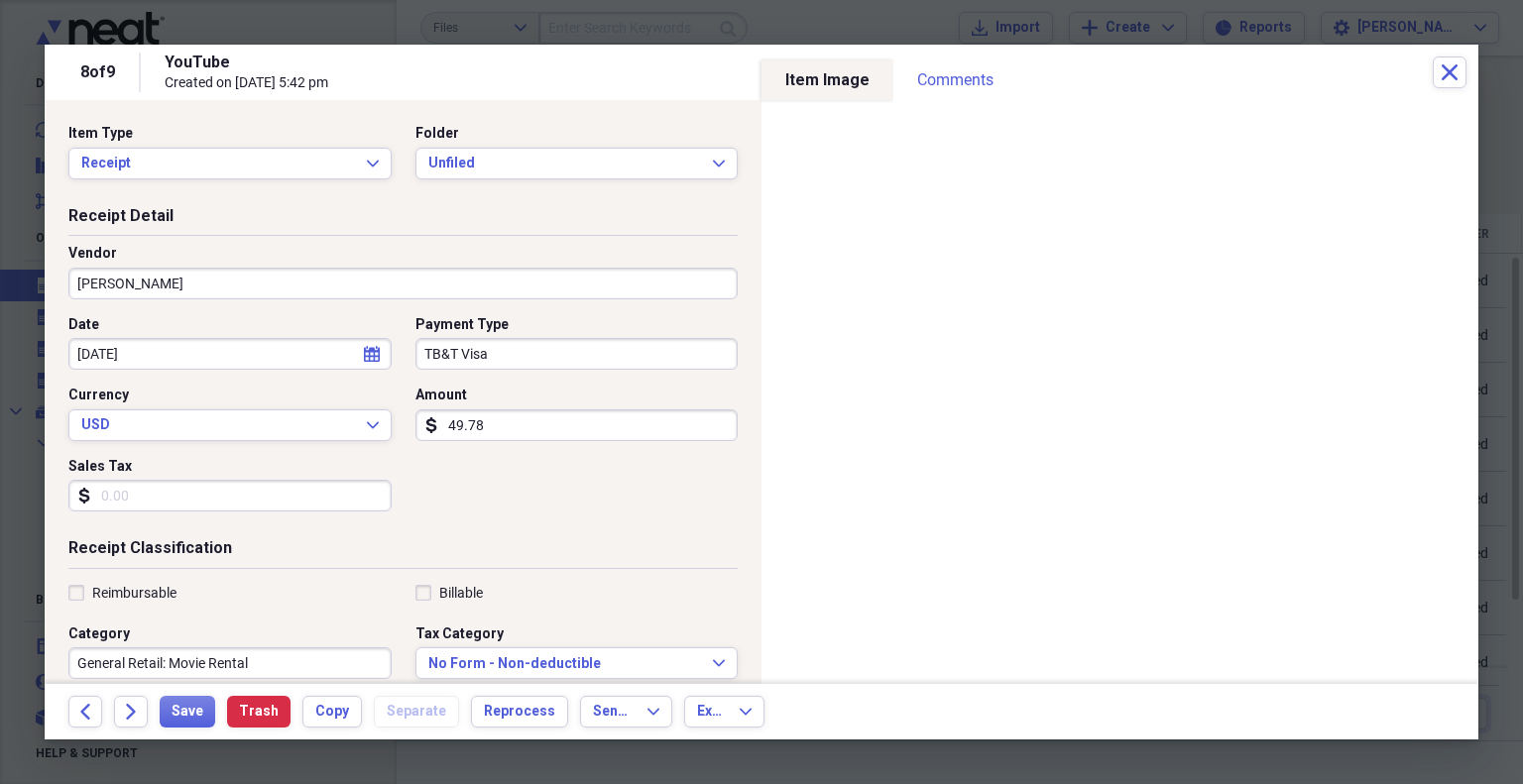 click on "Sales Tax" at bounding box center (230, 496) 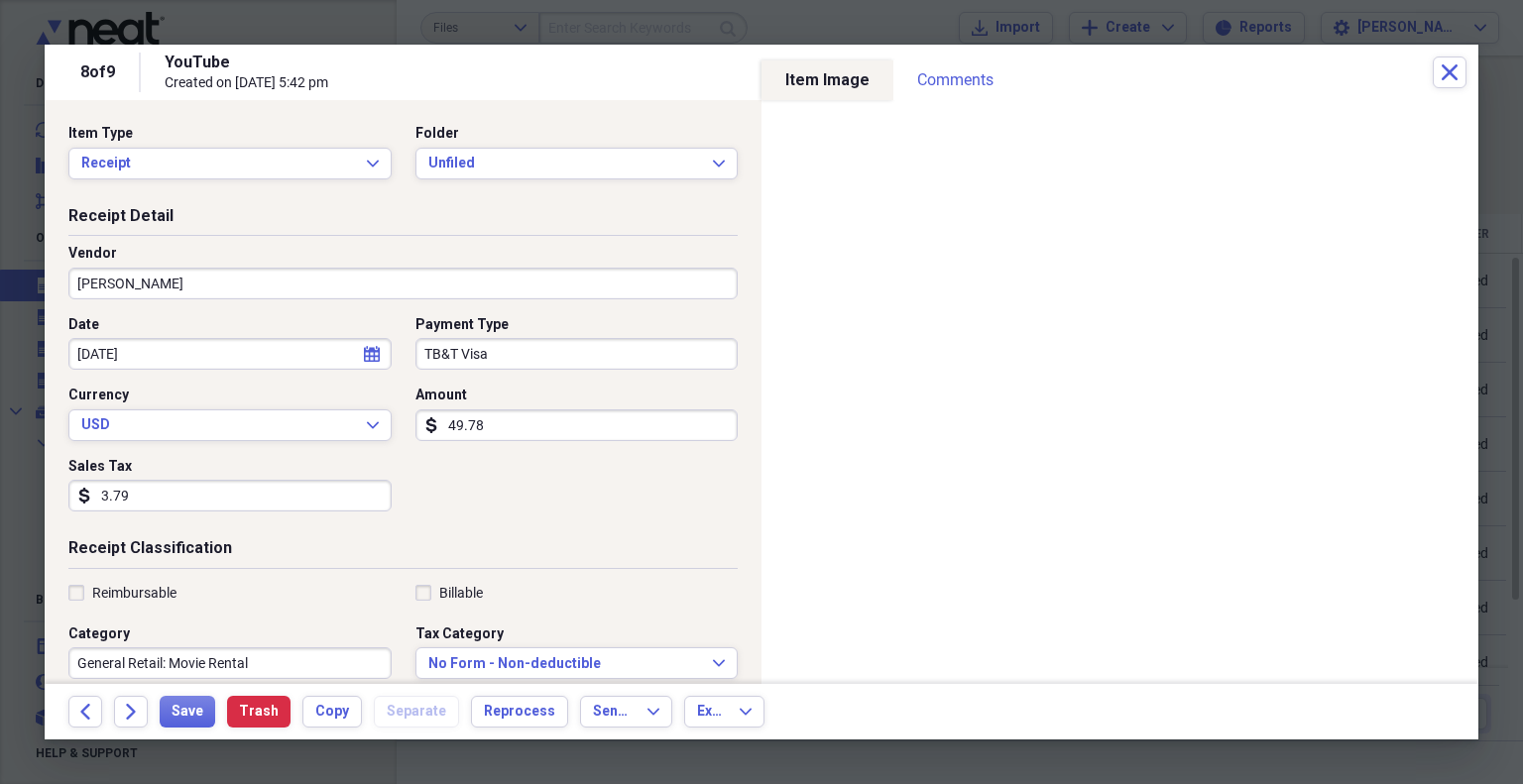 type on "3.79" 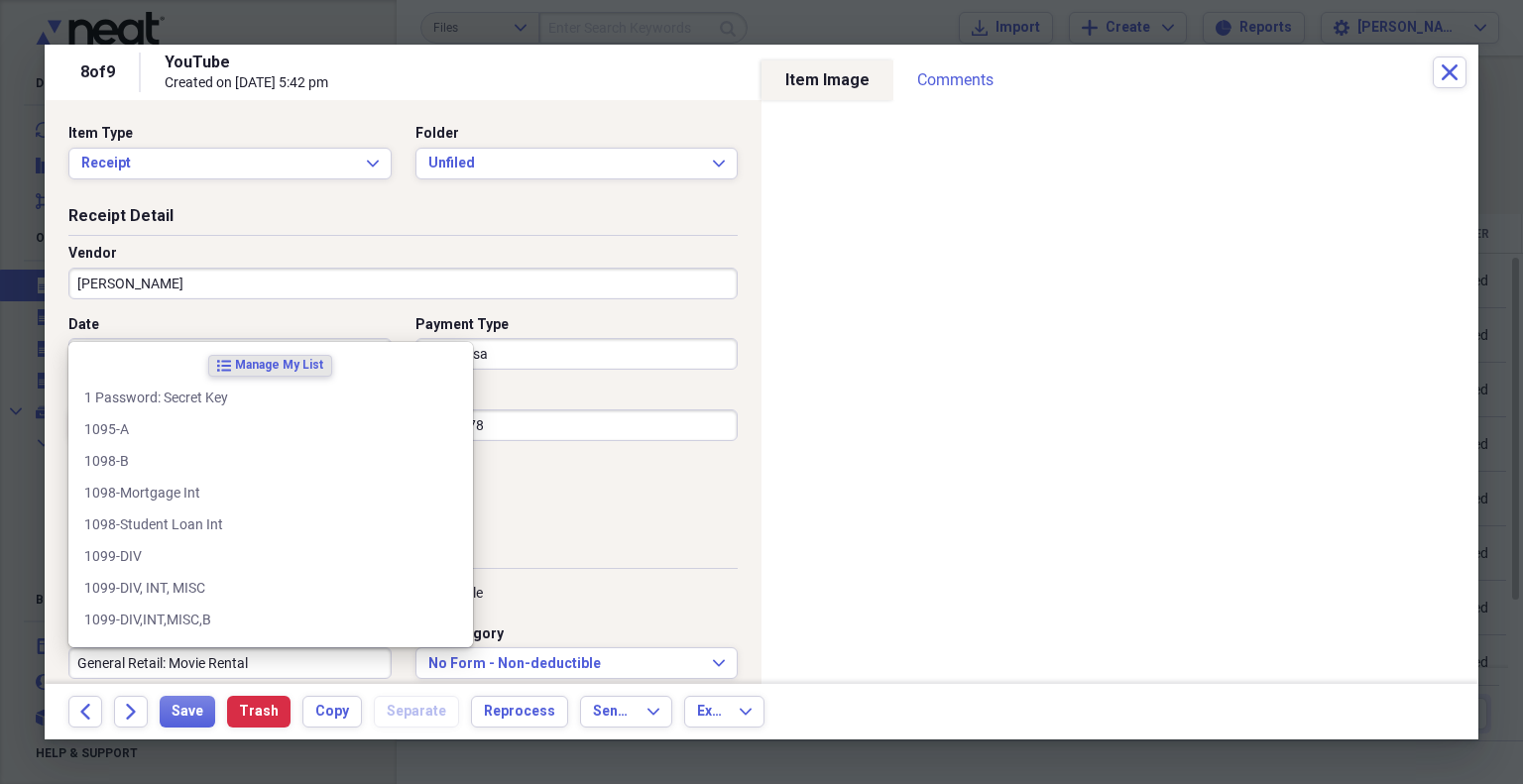 click on "General Retail: Movie Rental" at bounding box center [230, 663] 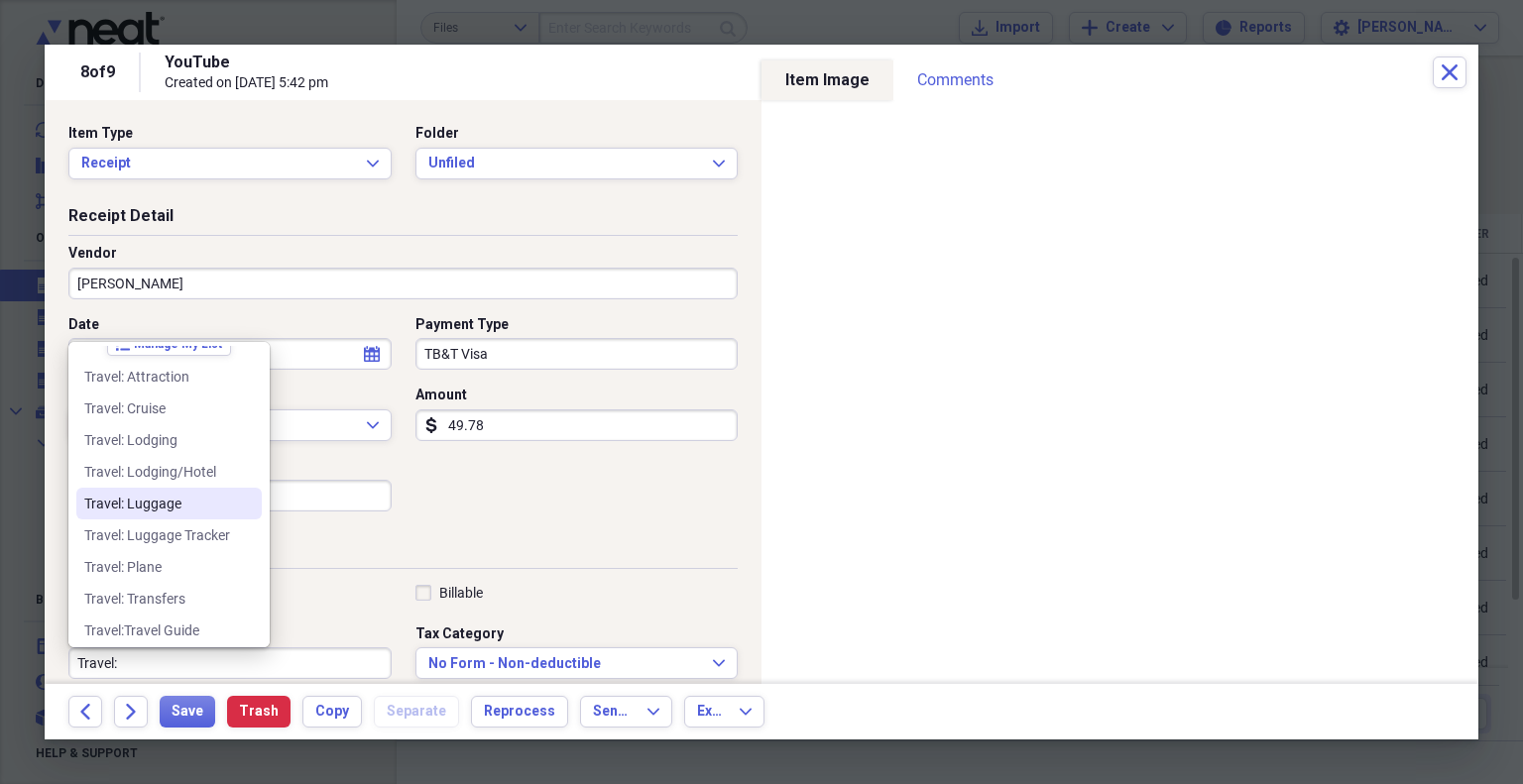 scroll, scrollTop: 28, scrollLeft: 0, axis: vertical 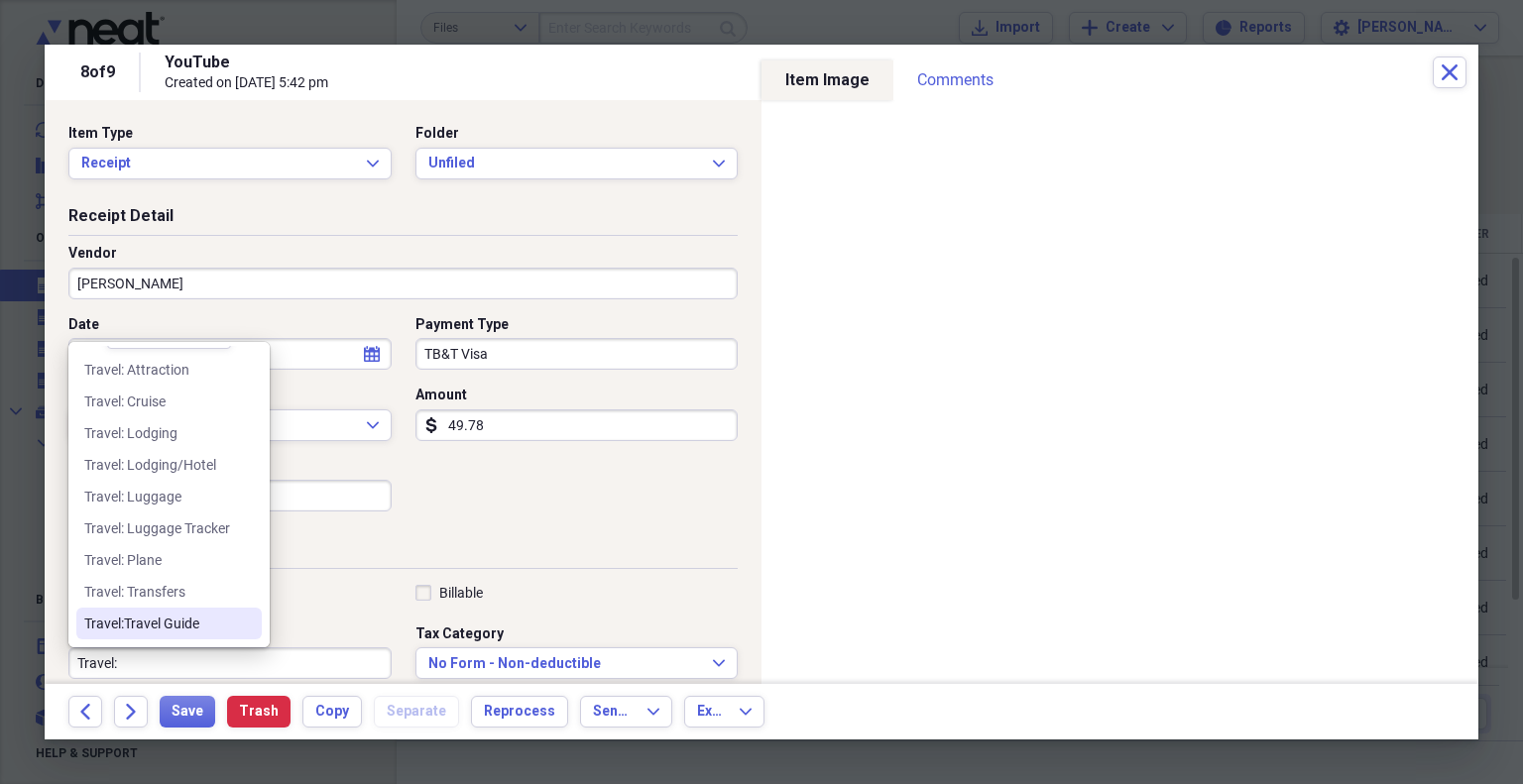 click on "Travel:Travel Guide" at bounding box center [157, 623] 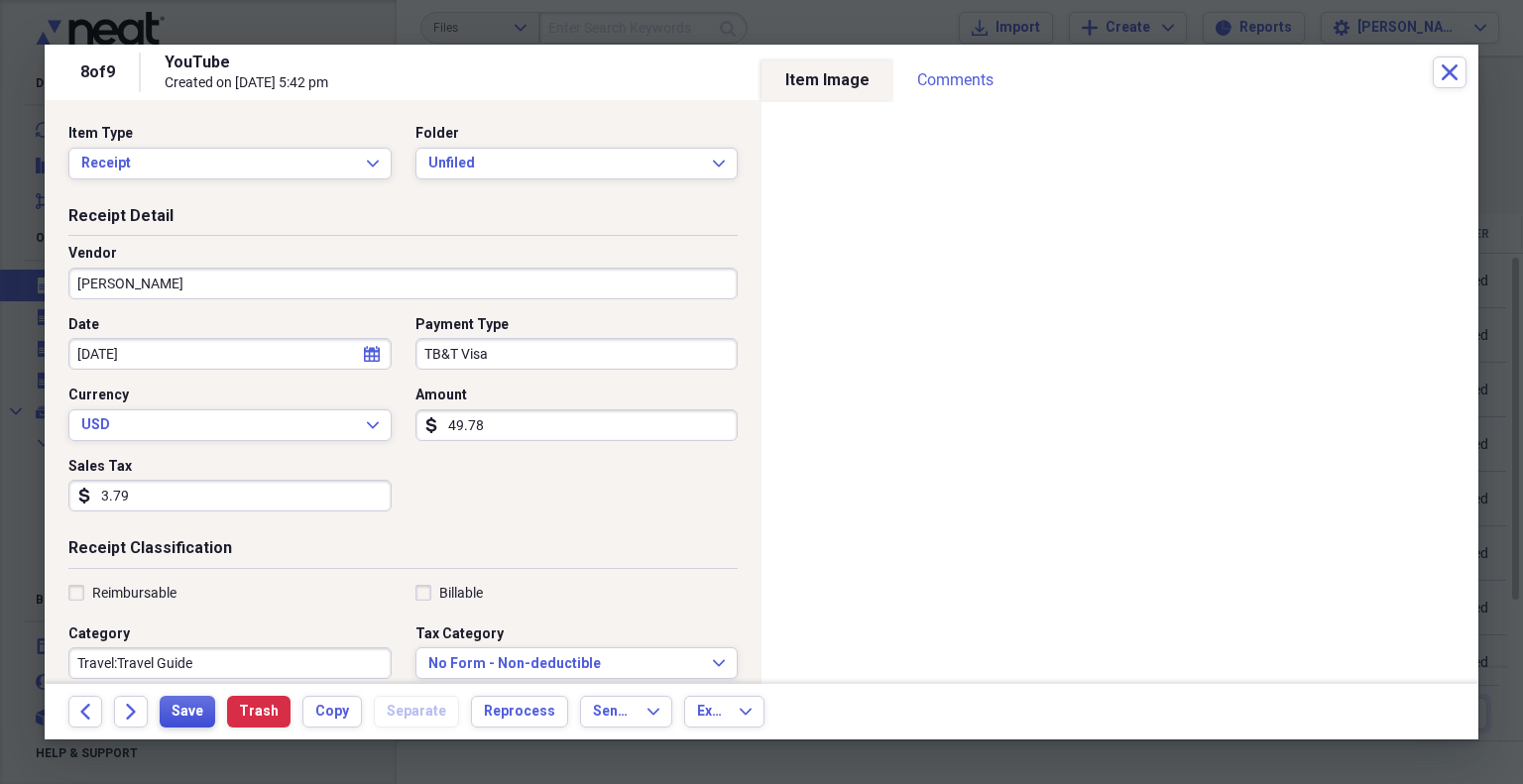 click on "Save" at bounding box center [187, 712] 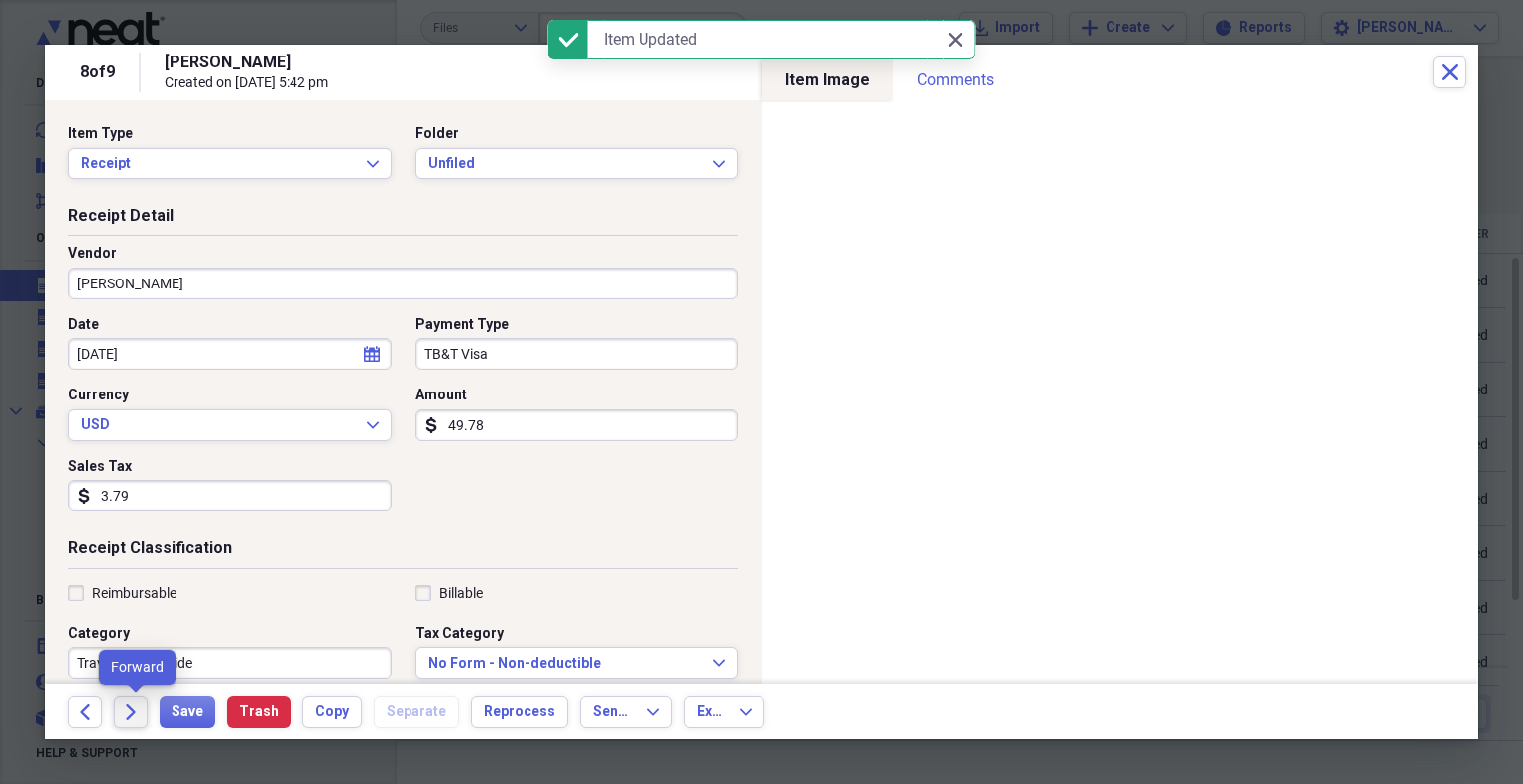 click on "Forward" 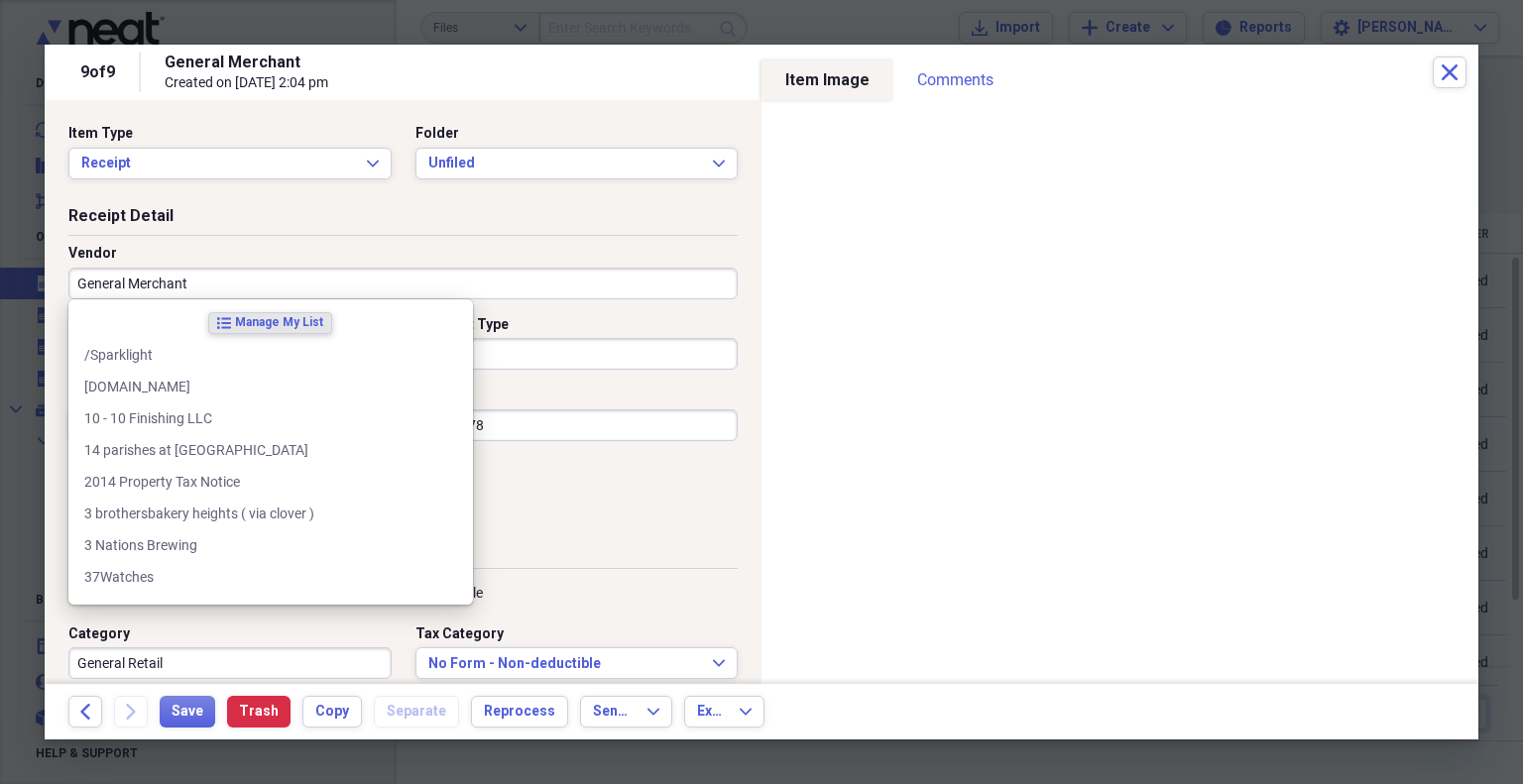 click on "General Merchant" at bounding box center (403, 283) 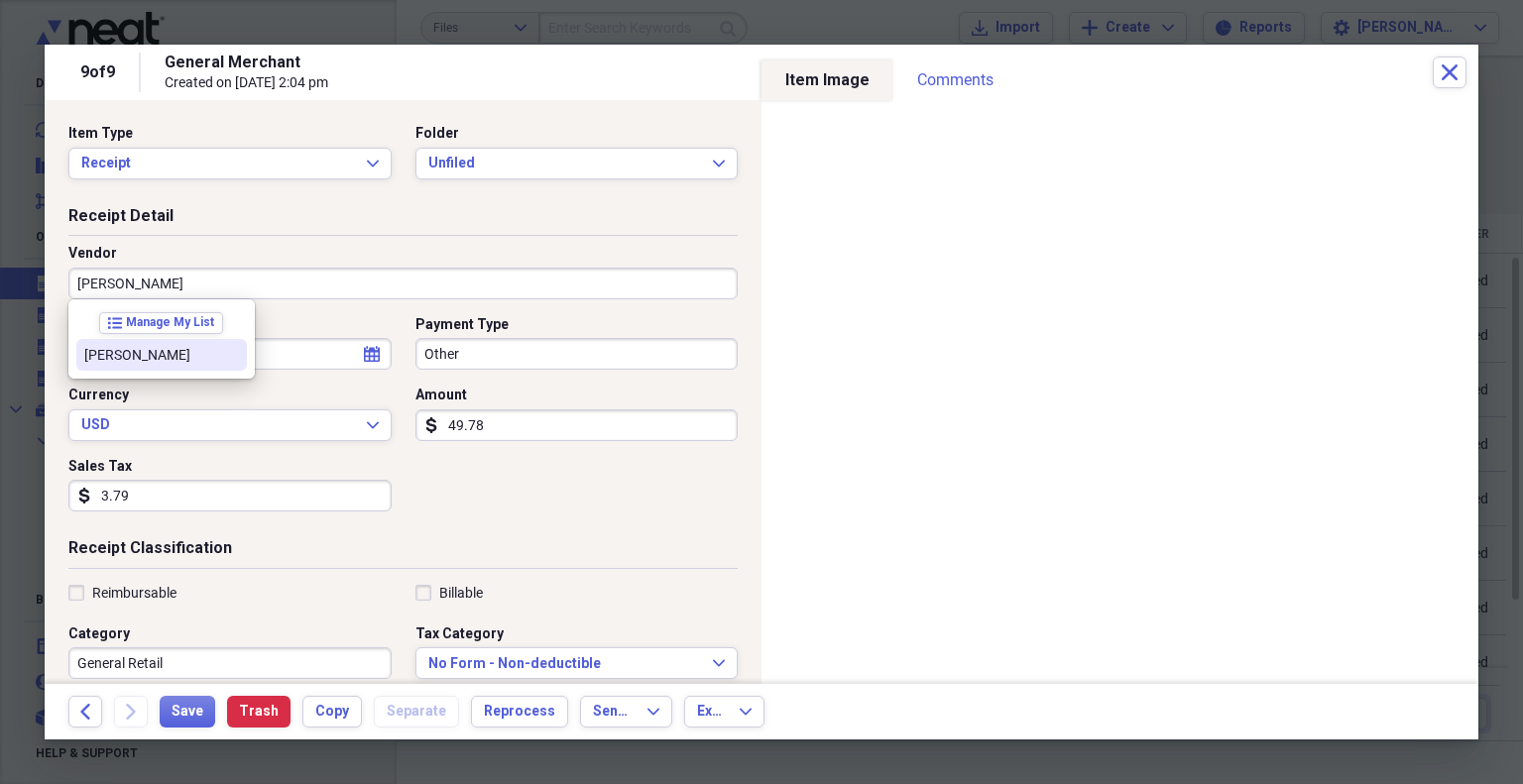 click on "[PERSON_NAME]" at bounding box center (150, 355) 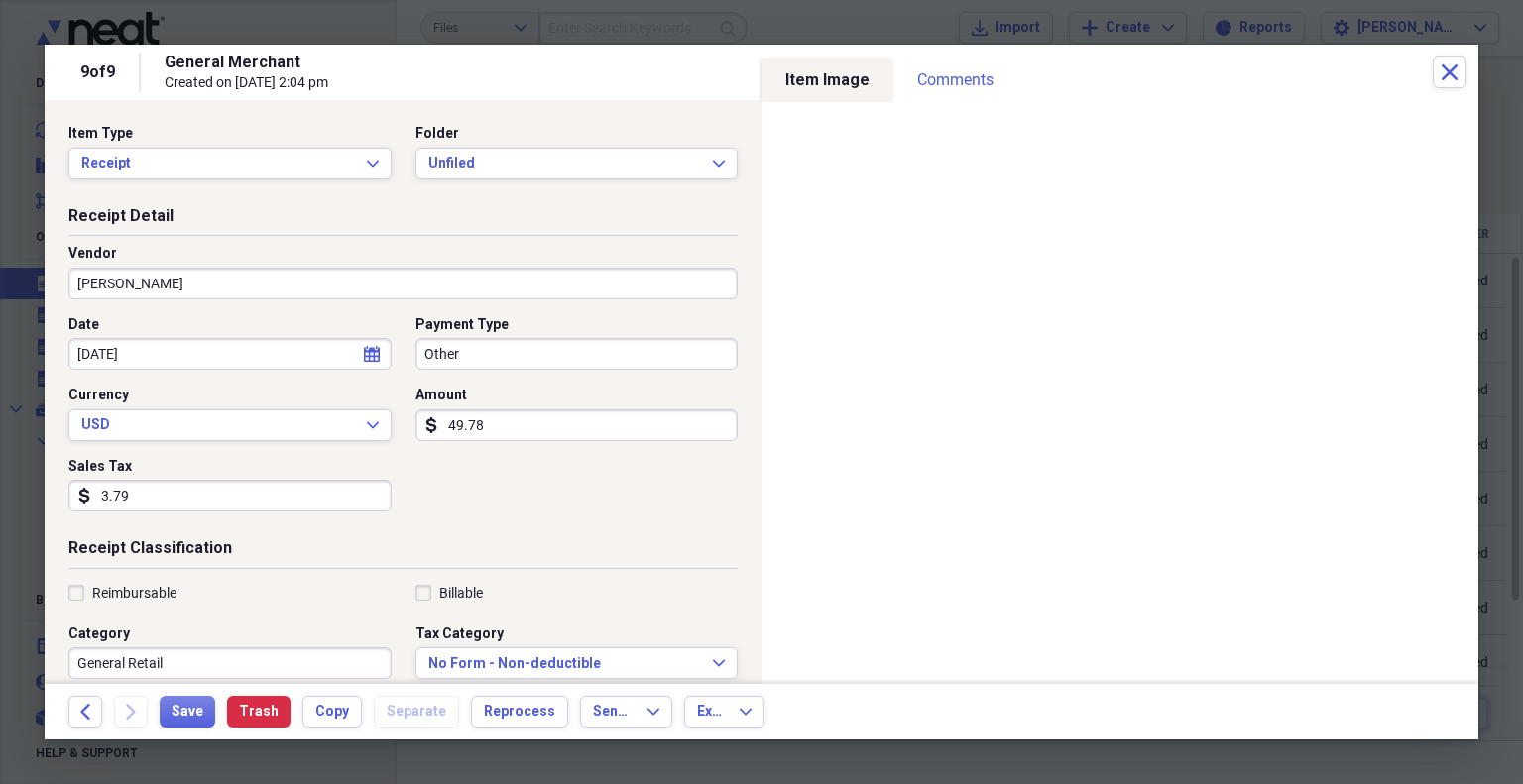 type on "Travel:Travel Guide" 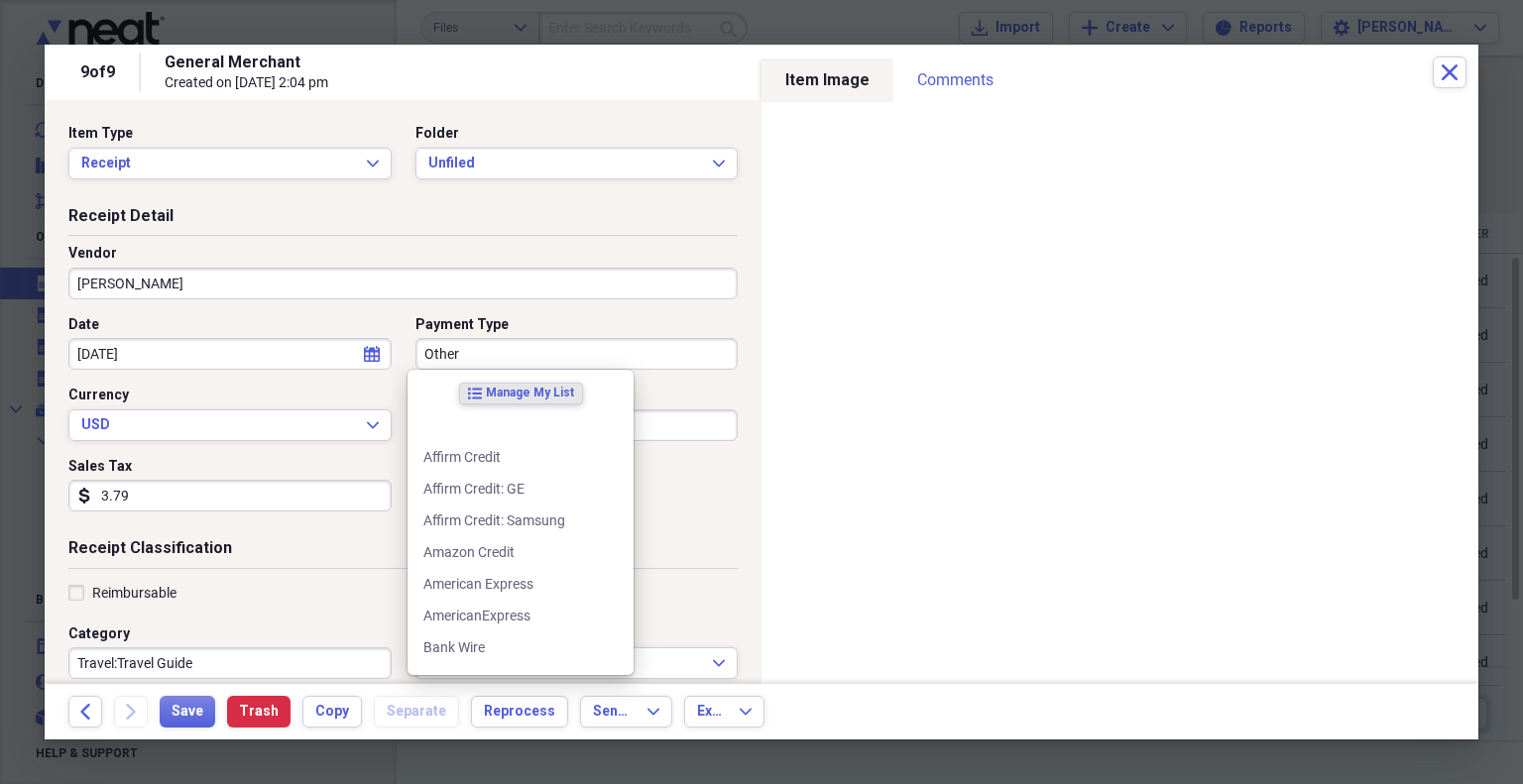 click on "Other" at bounding box center (577, 354) 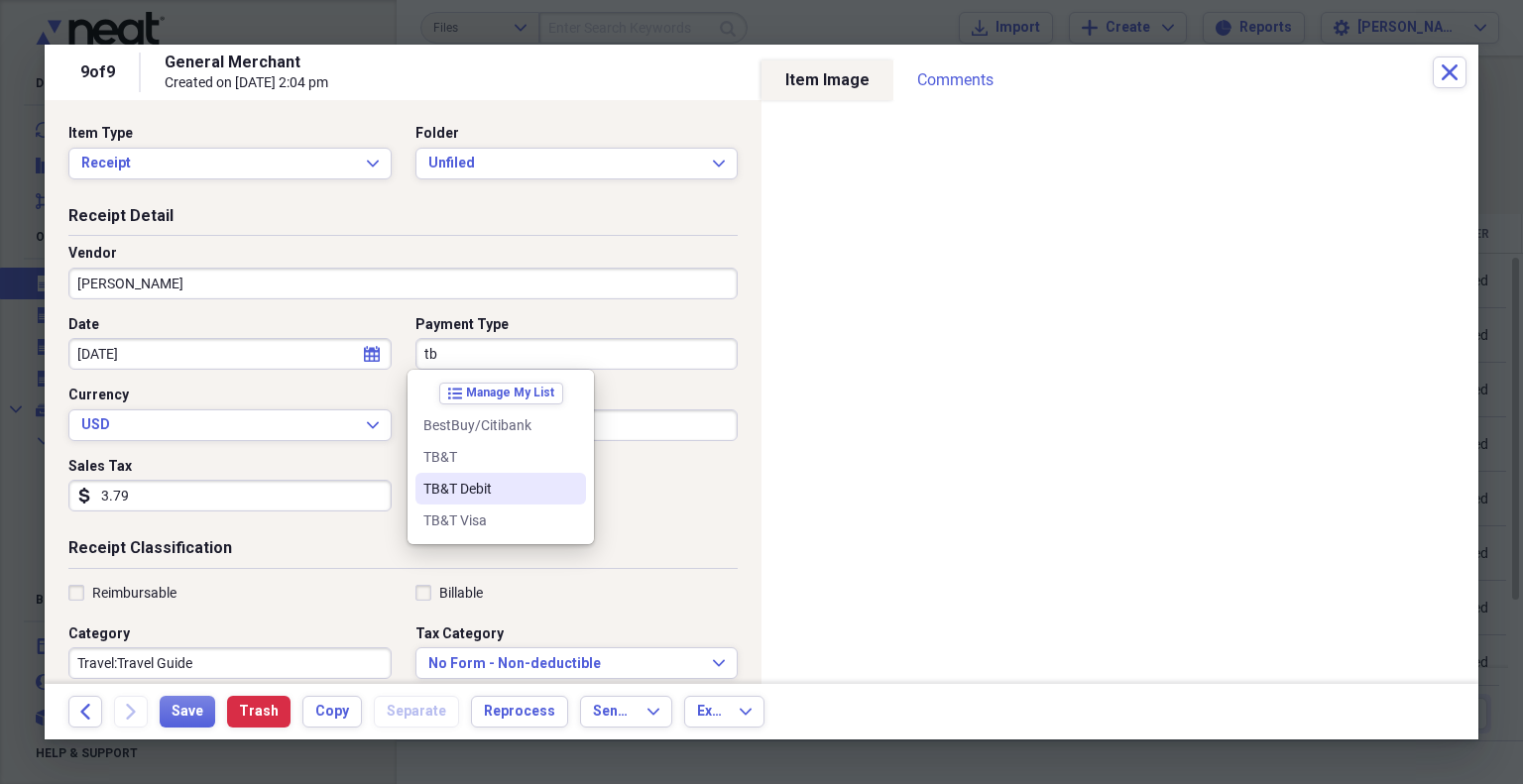 click on "TB&T Debit" at bounding box center [501, 489] 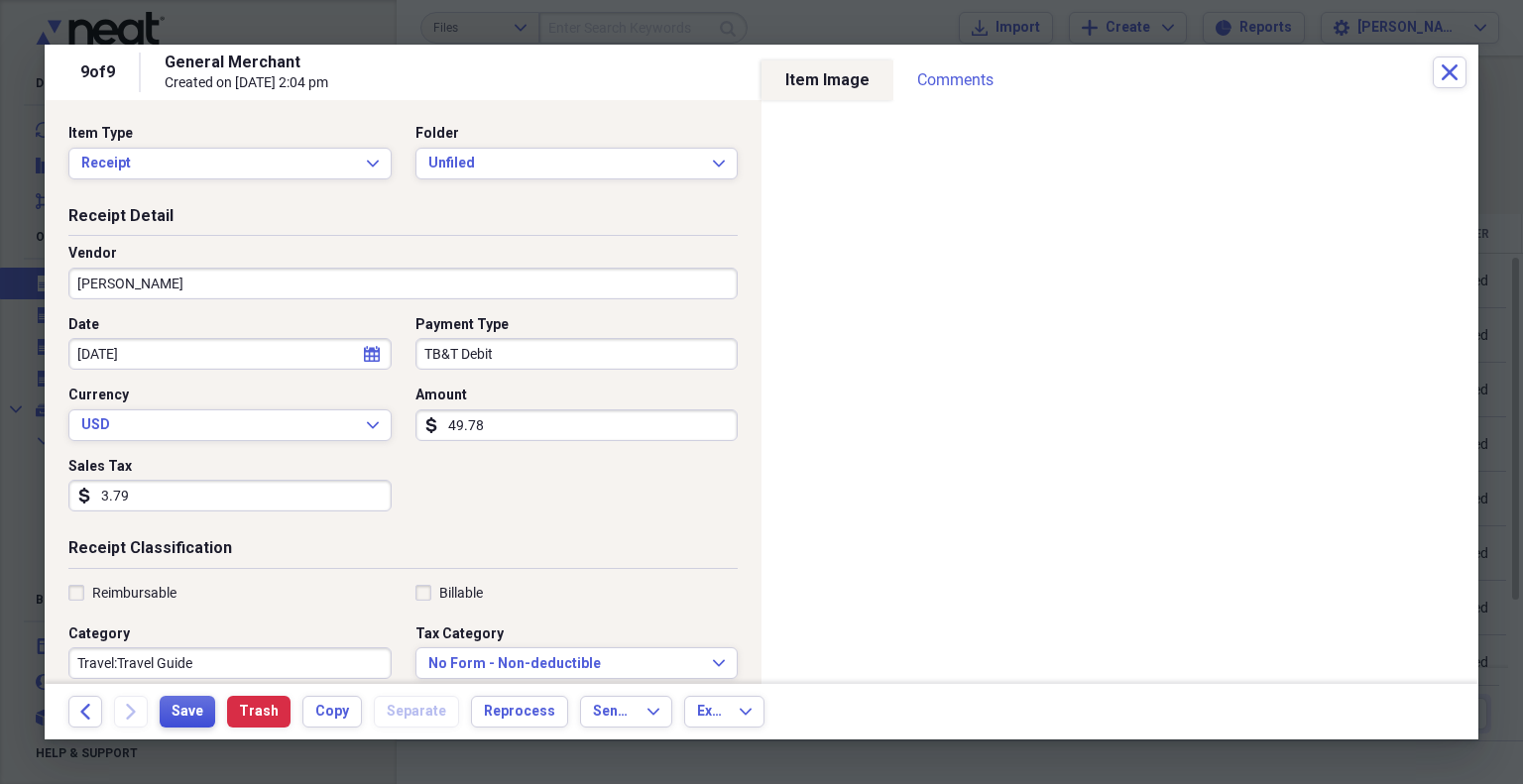 click on "Save" at bounding box center [187, 712] 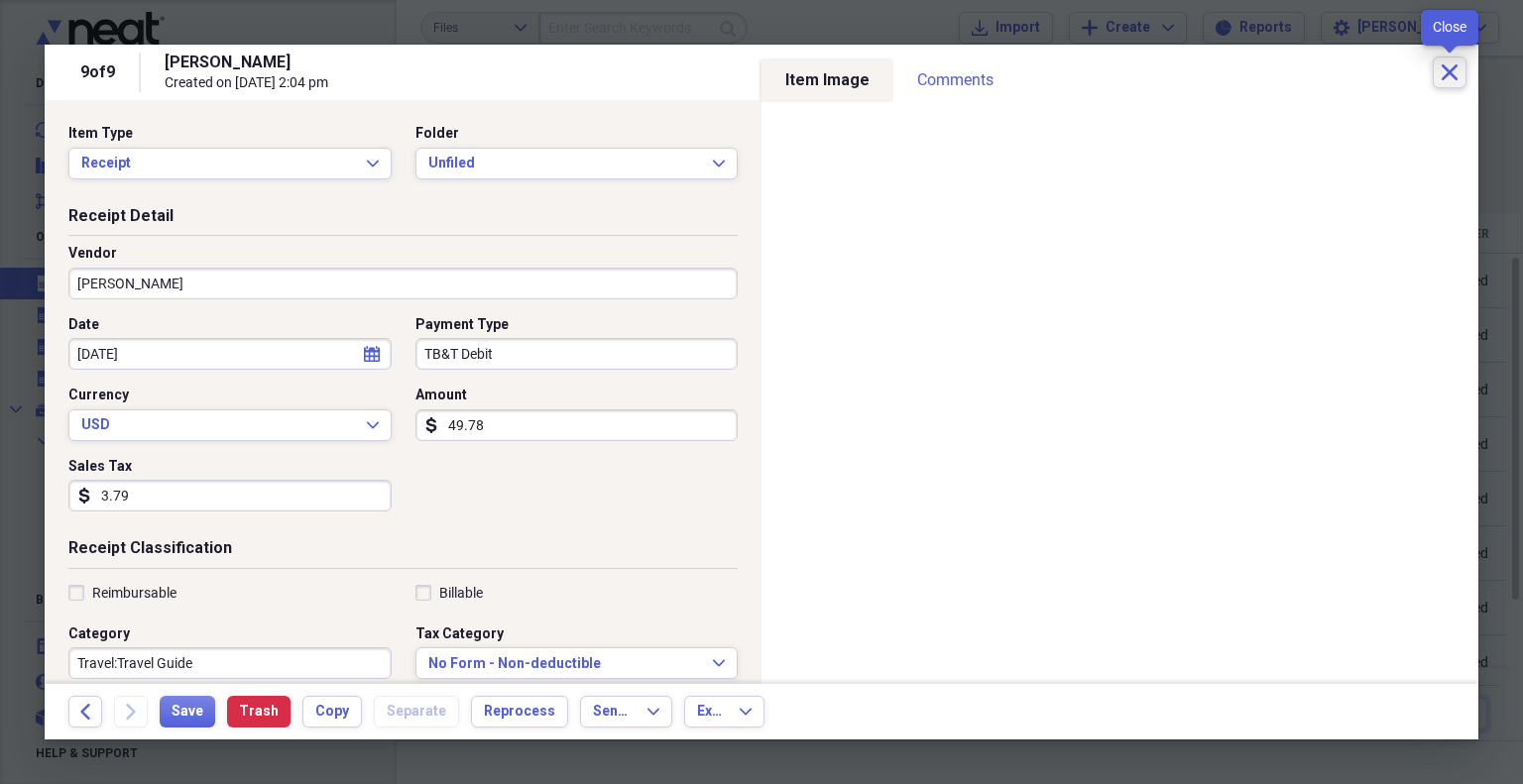 click on "Close" 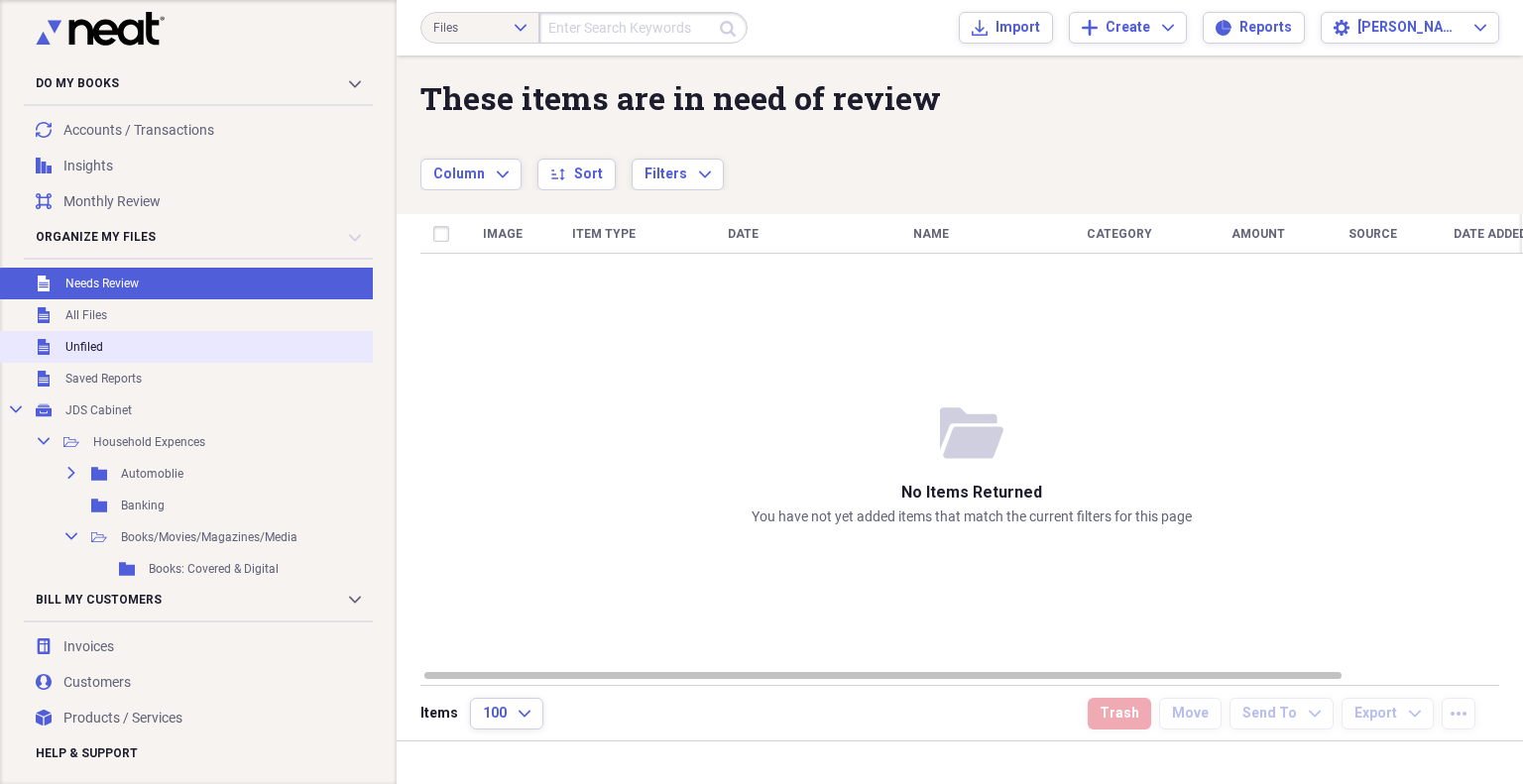 click on "Unfiled Unfiled" at bounding box center (235, 347) 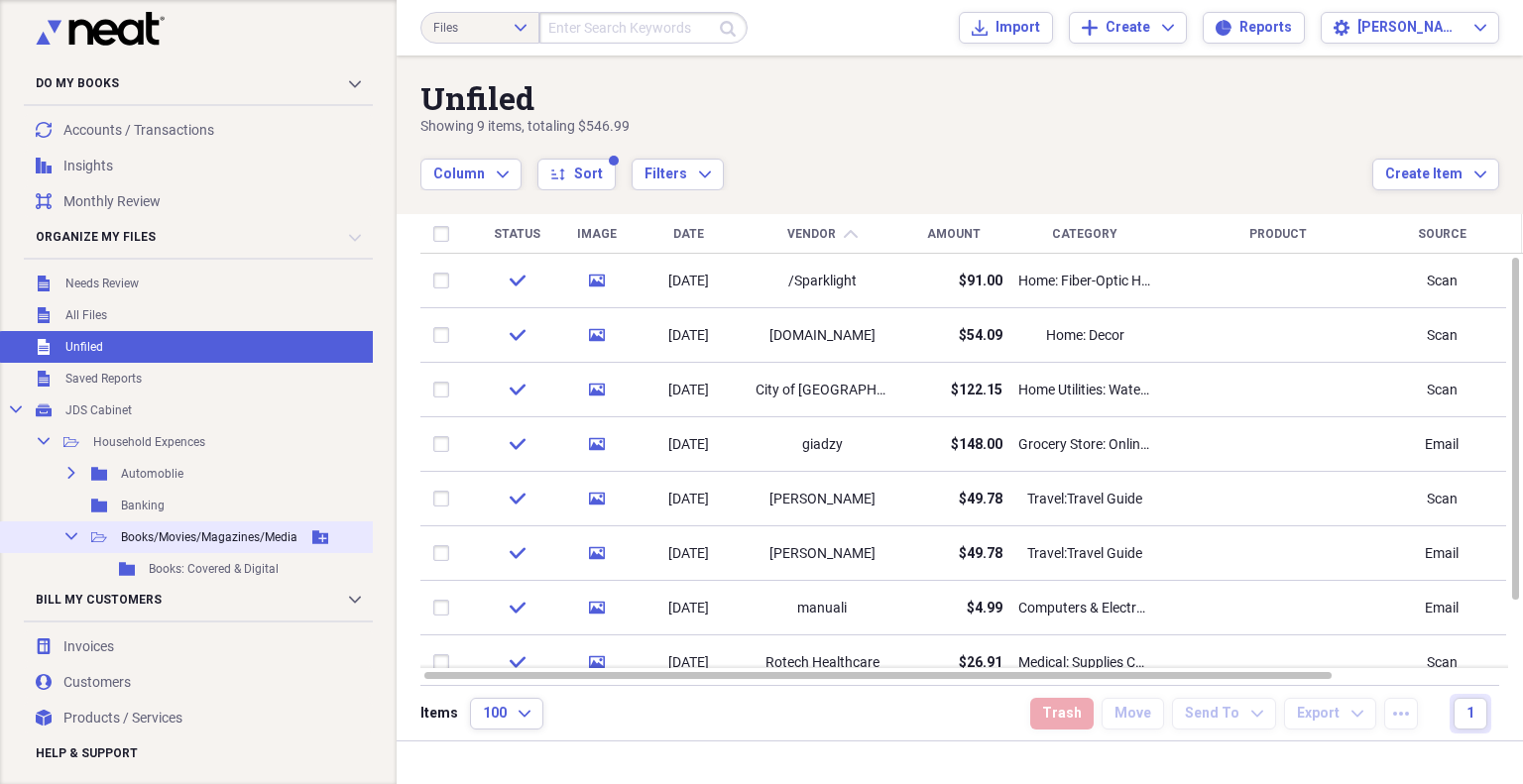 click on "Collapse" 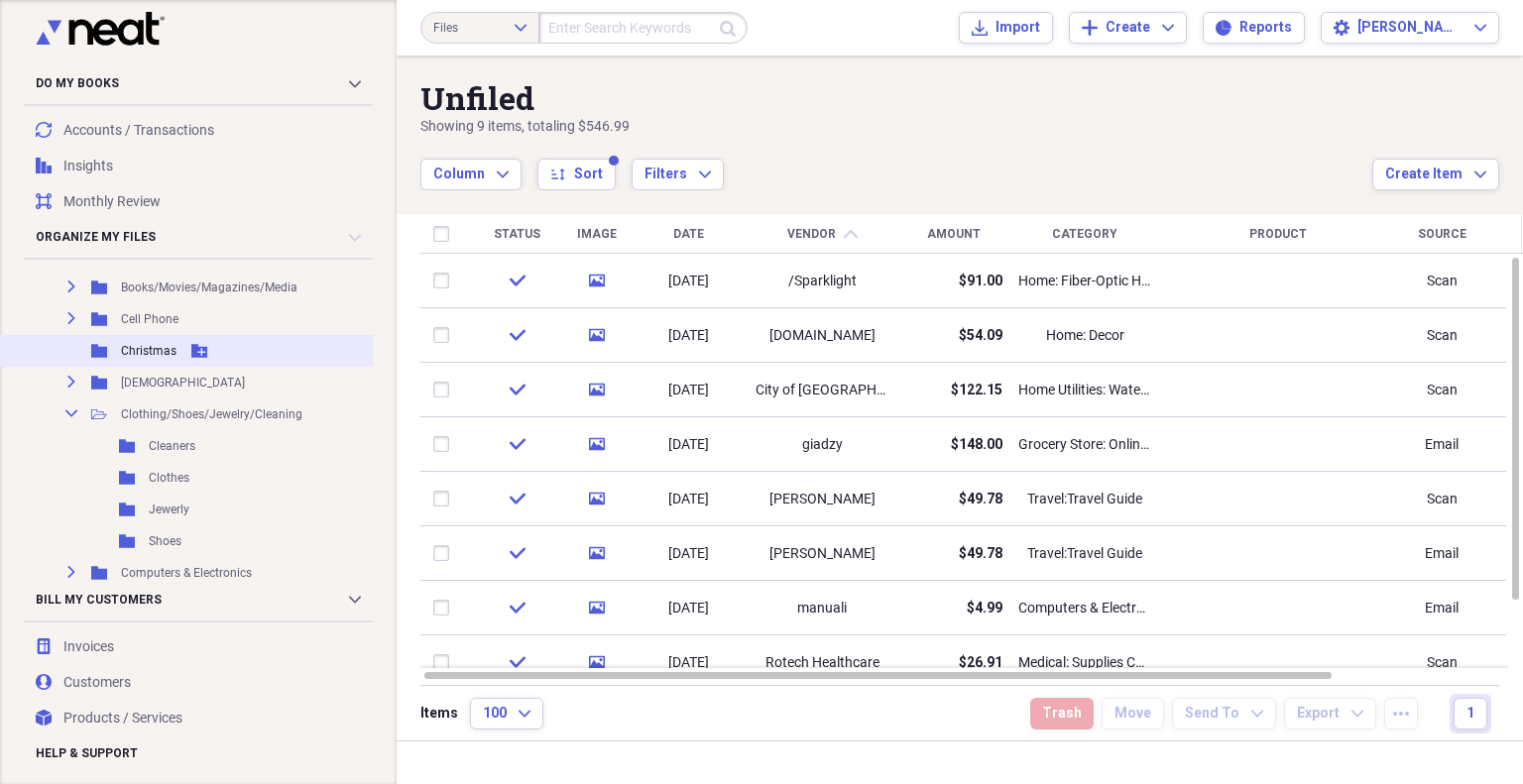 scroll, scrollTop: 259, scrollLeft: 0, axis: vertical 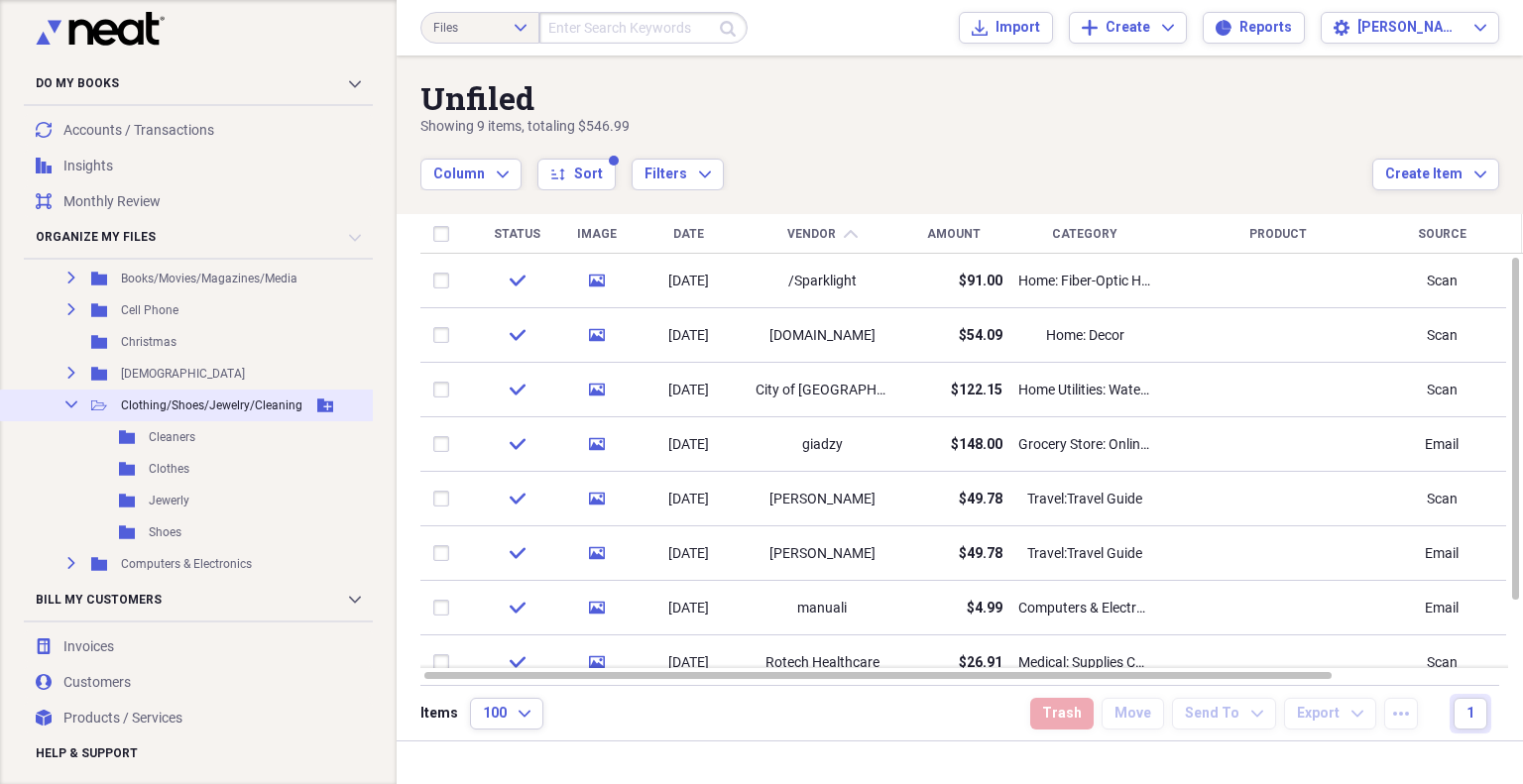 click on "Collapse" 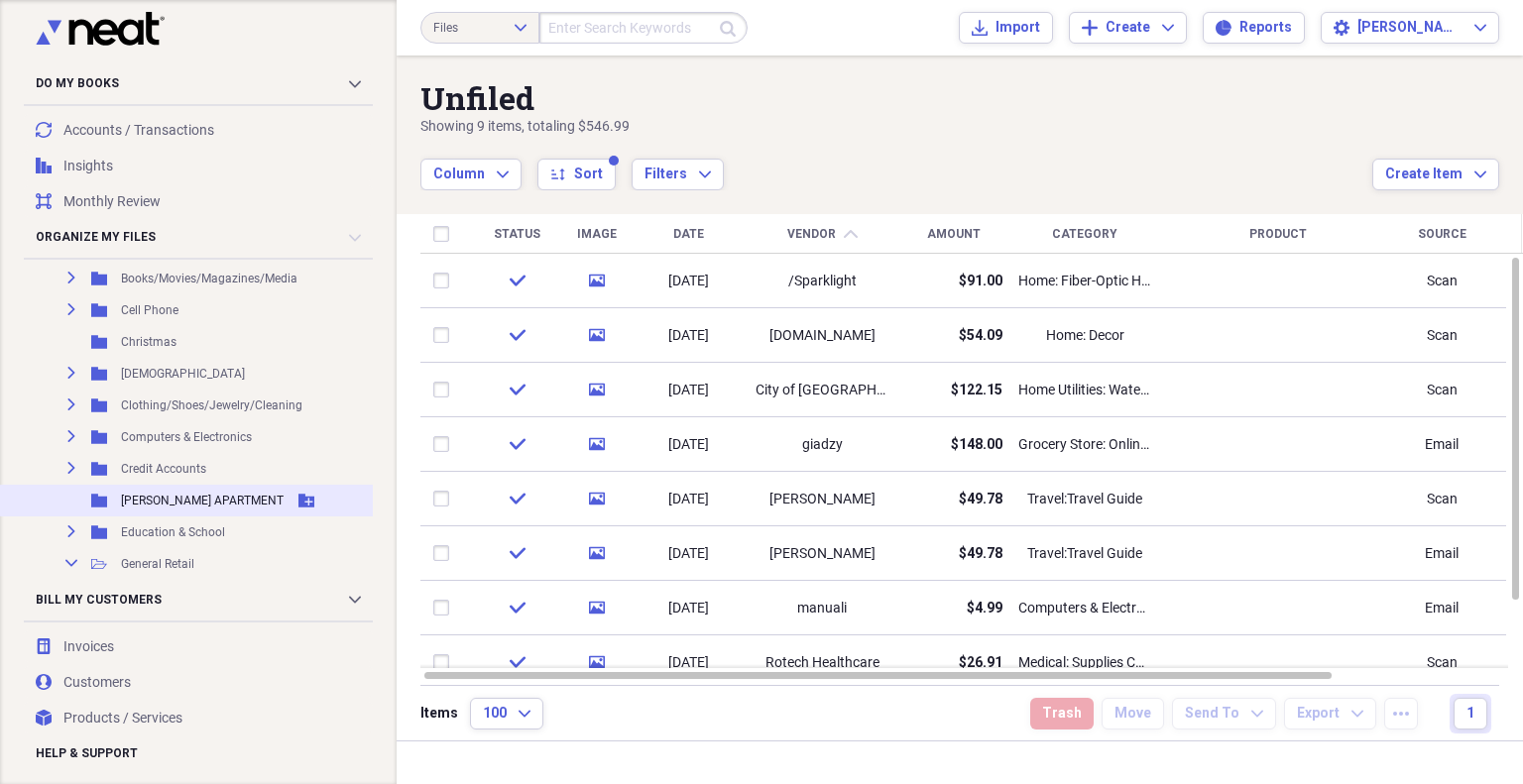 scroll, scrollTop: 457, scrollLeft: 0, axis: vertical 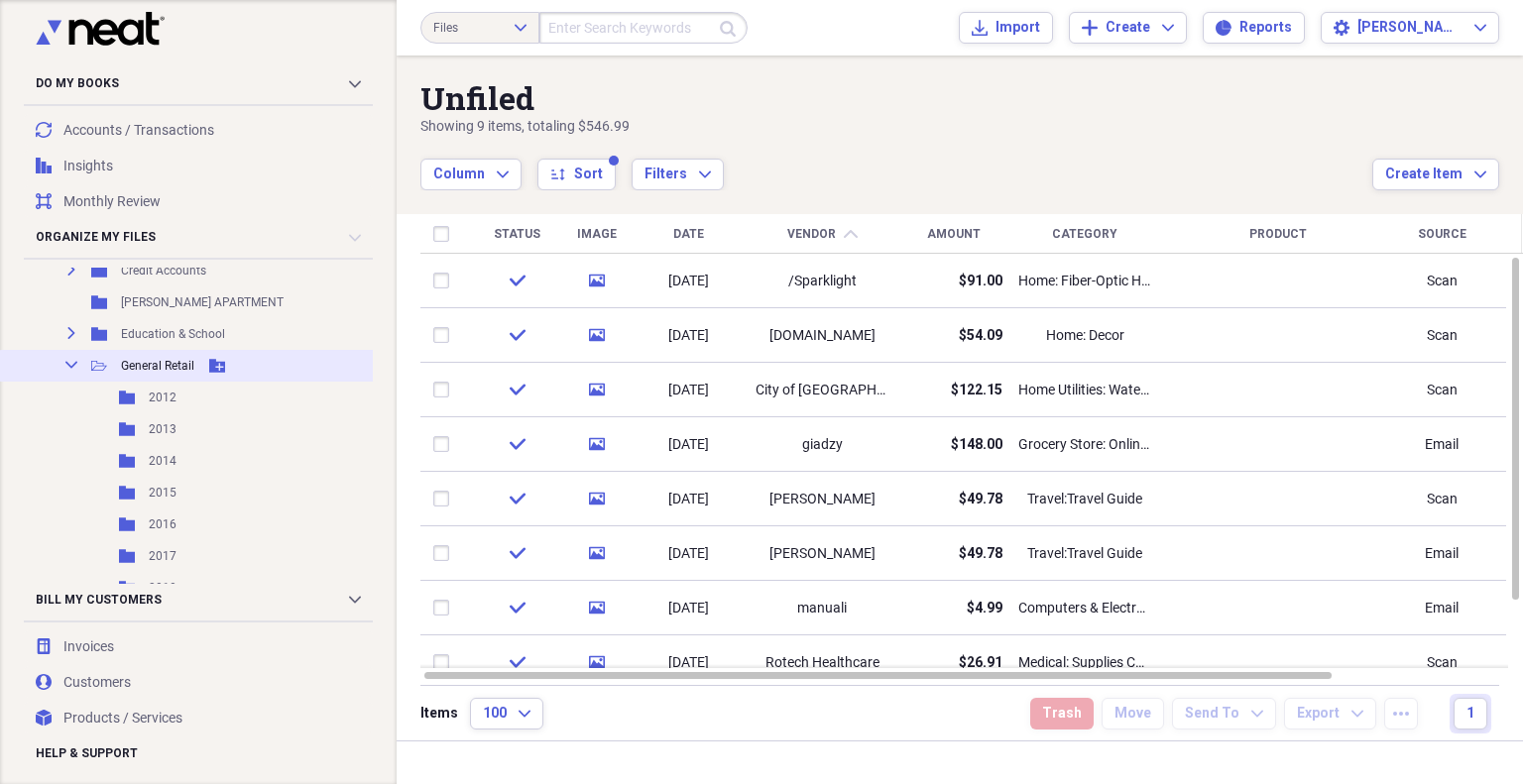 click on "Collapse" 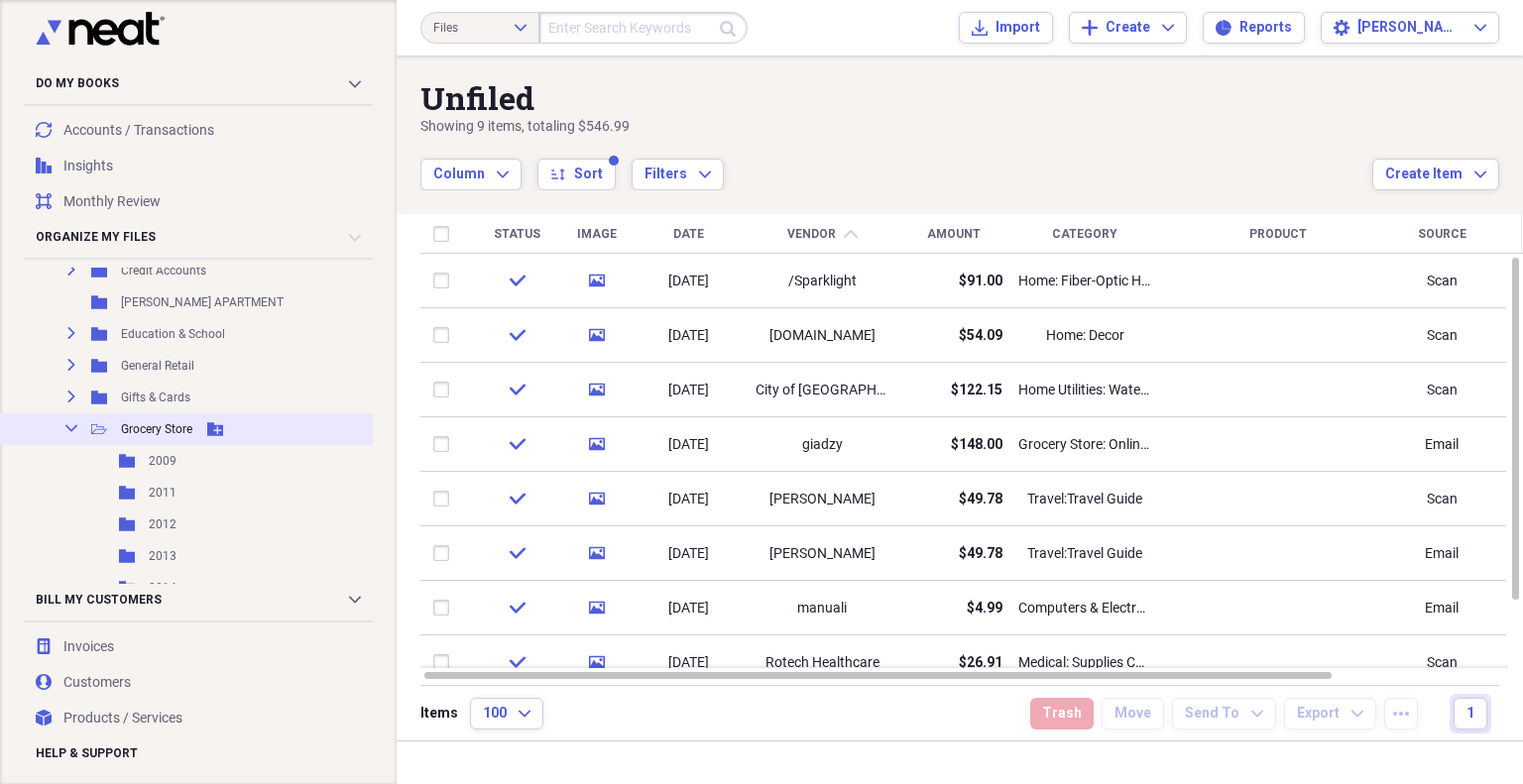 click on "Collapse" 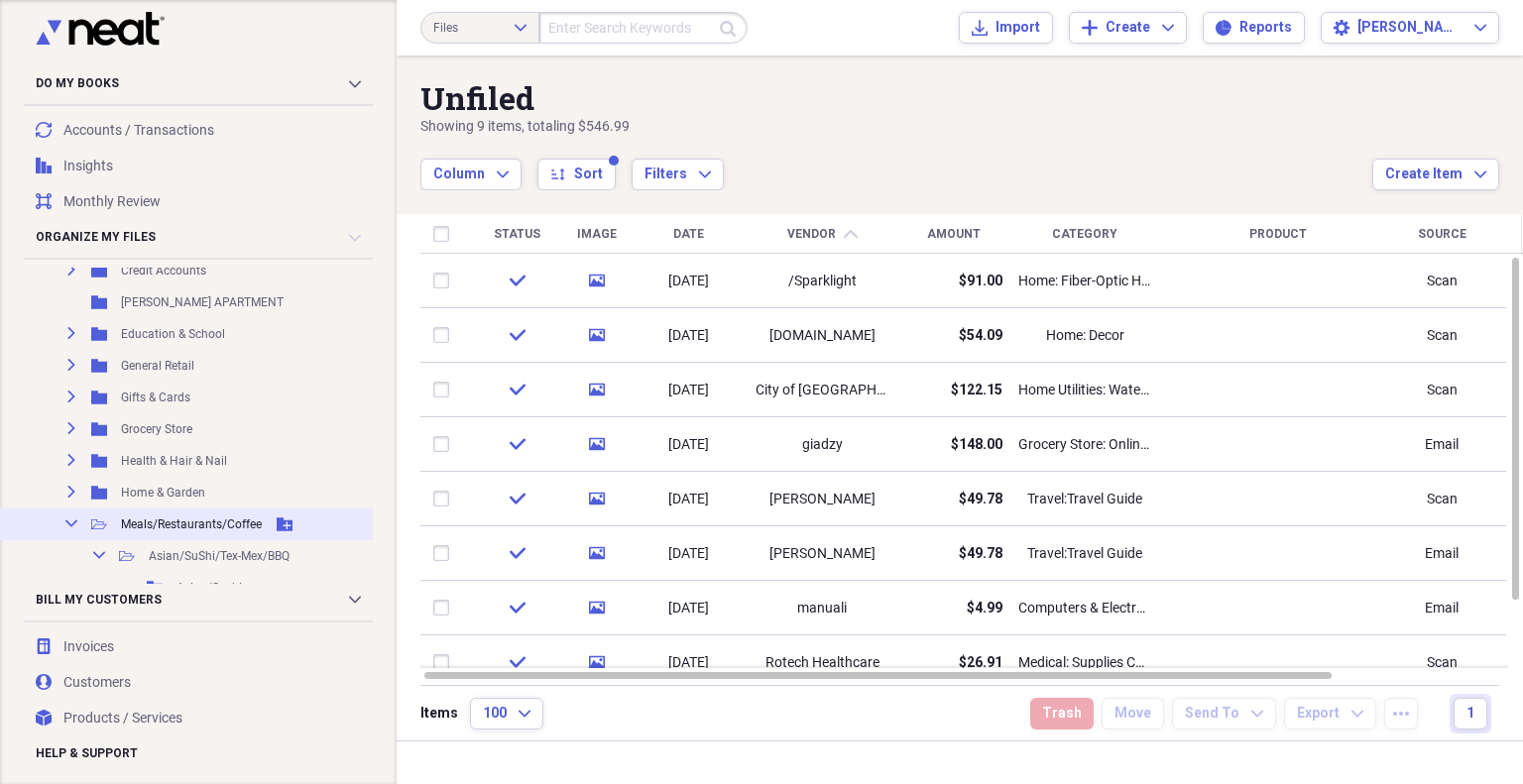 click on "Collapse" 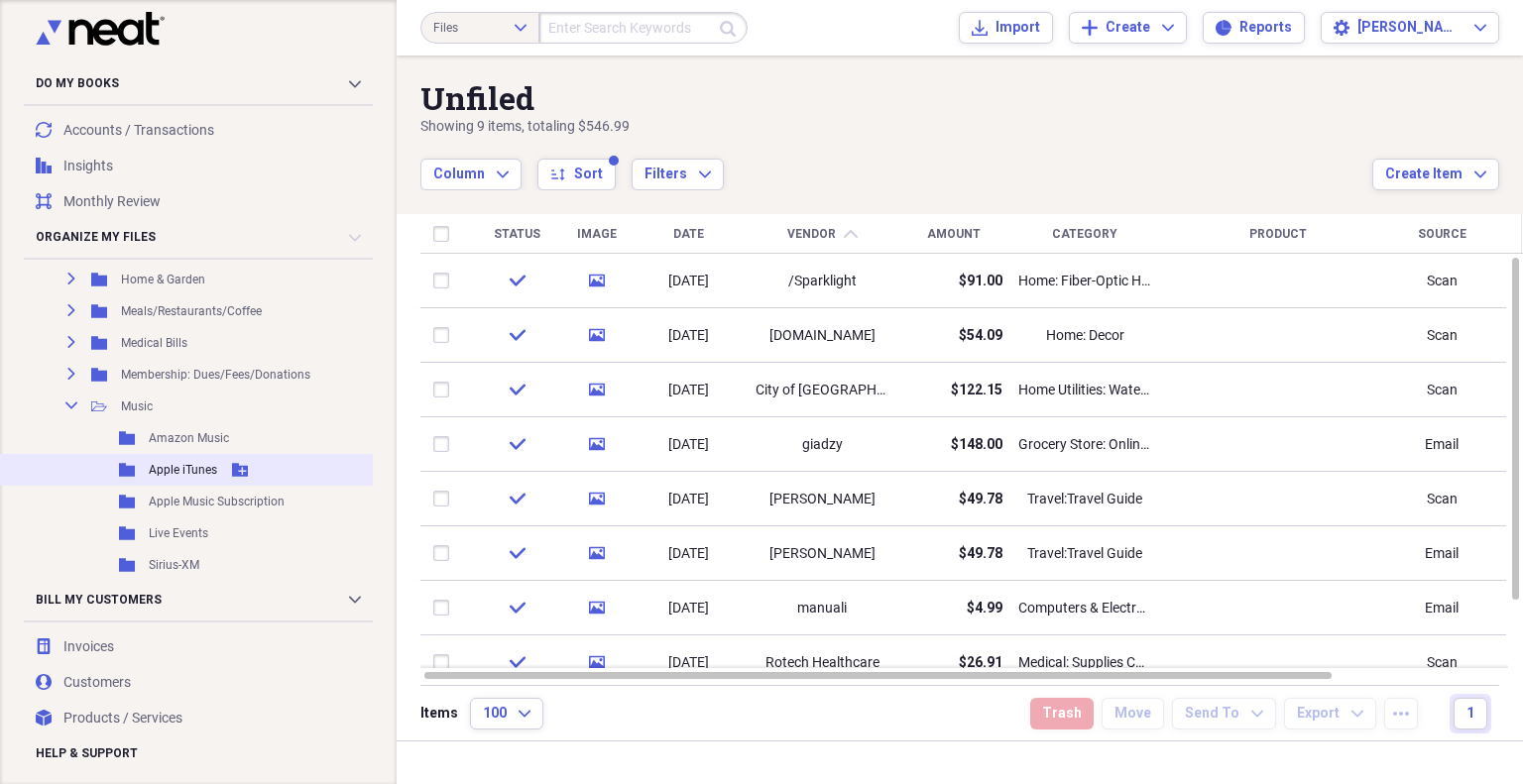scroll, scrollTop: 674, scrollLeft: 0, axis: vertical 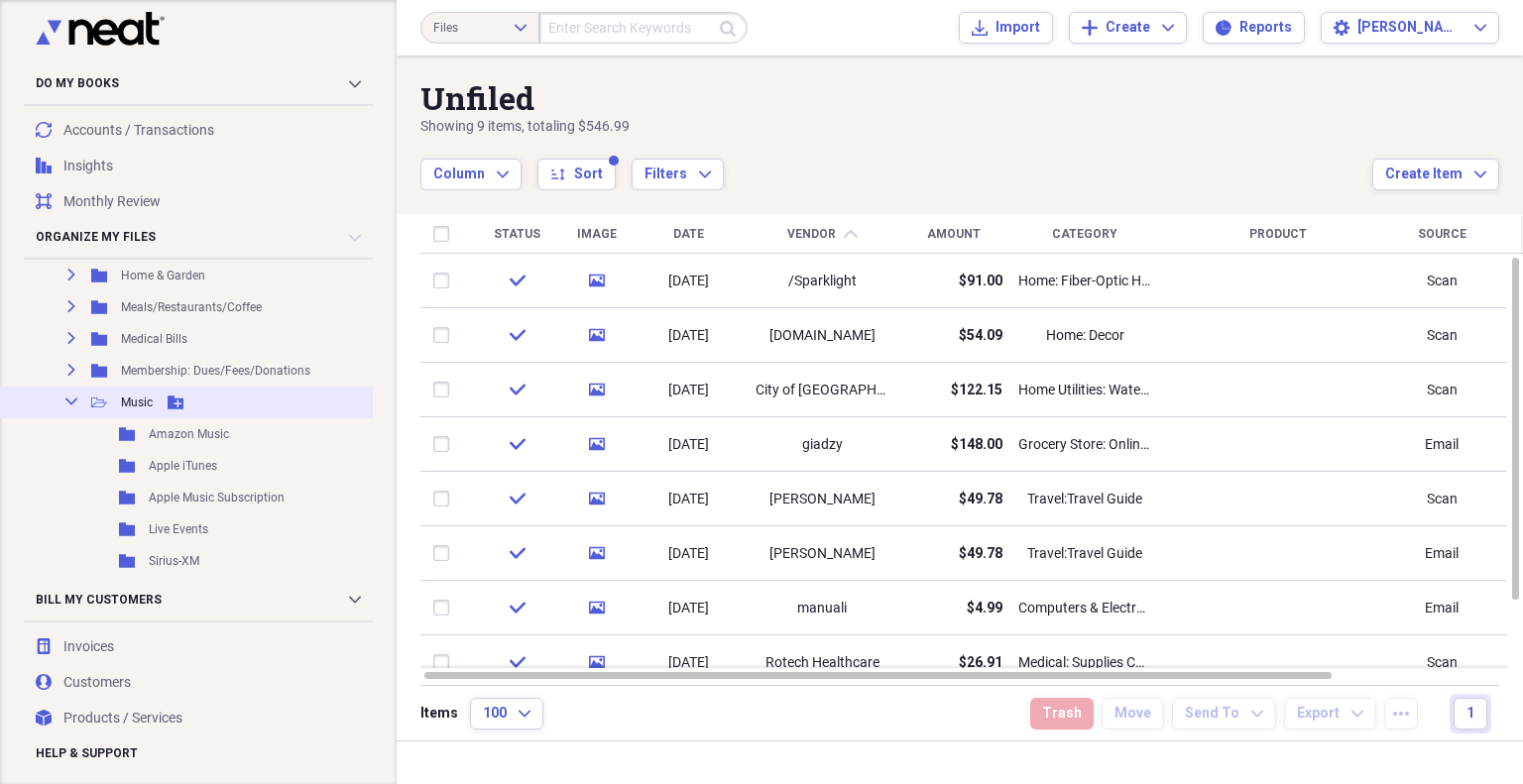 click on "Collapse" 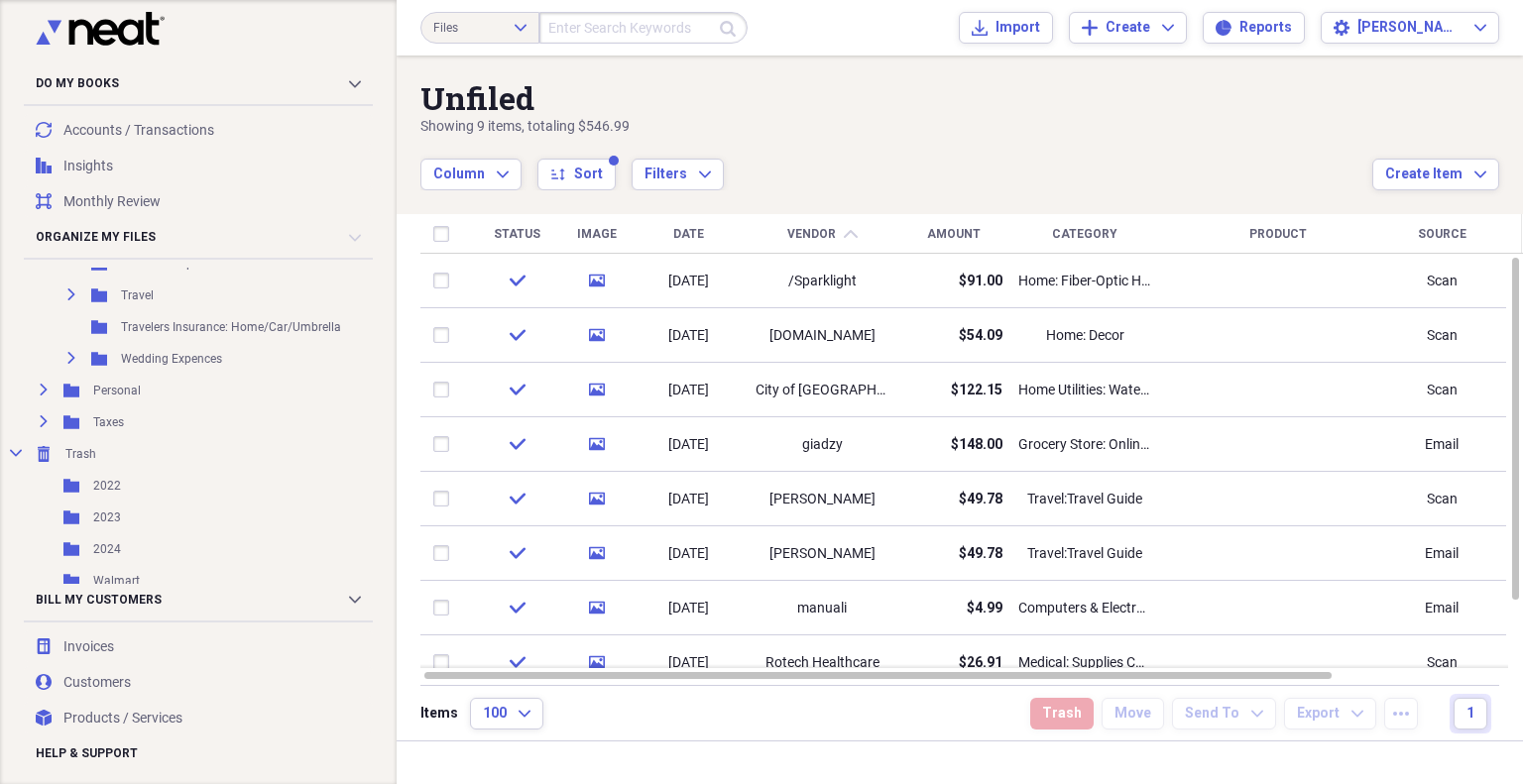 scroll, scrollTop: 963, scrollLeft: 0, axis: vertical 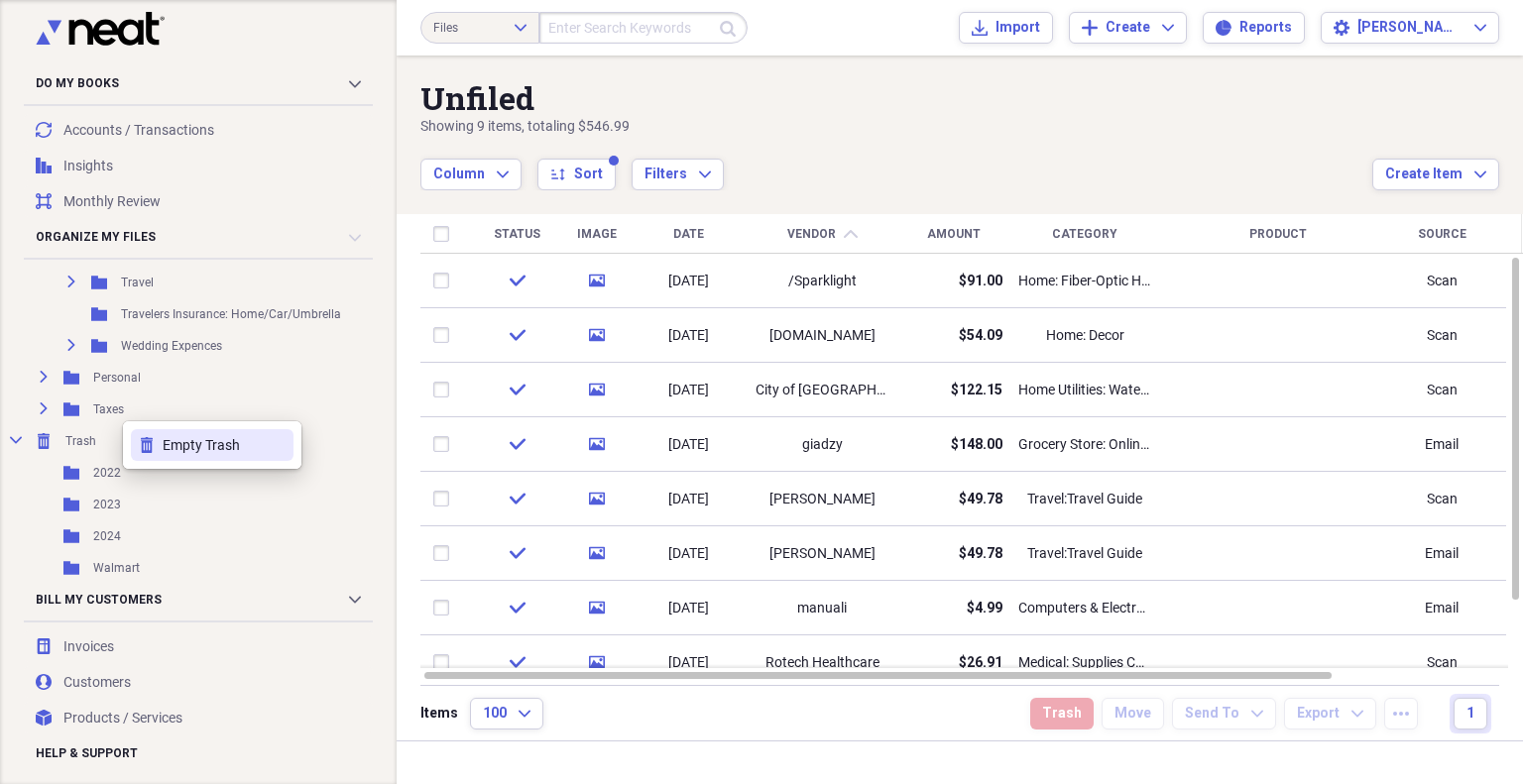 click on "Empty Trash" at bounding box center [224, 445] 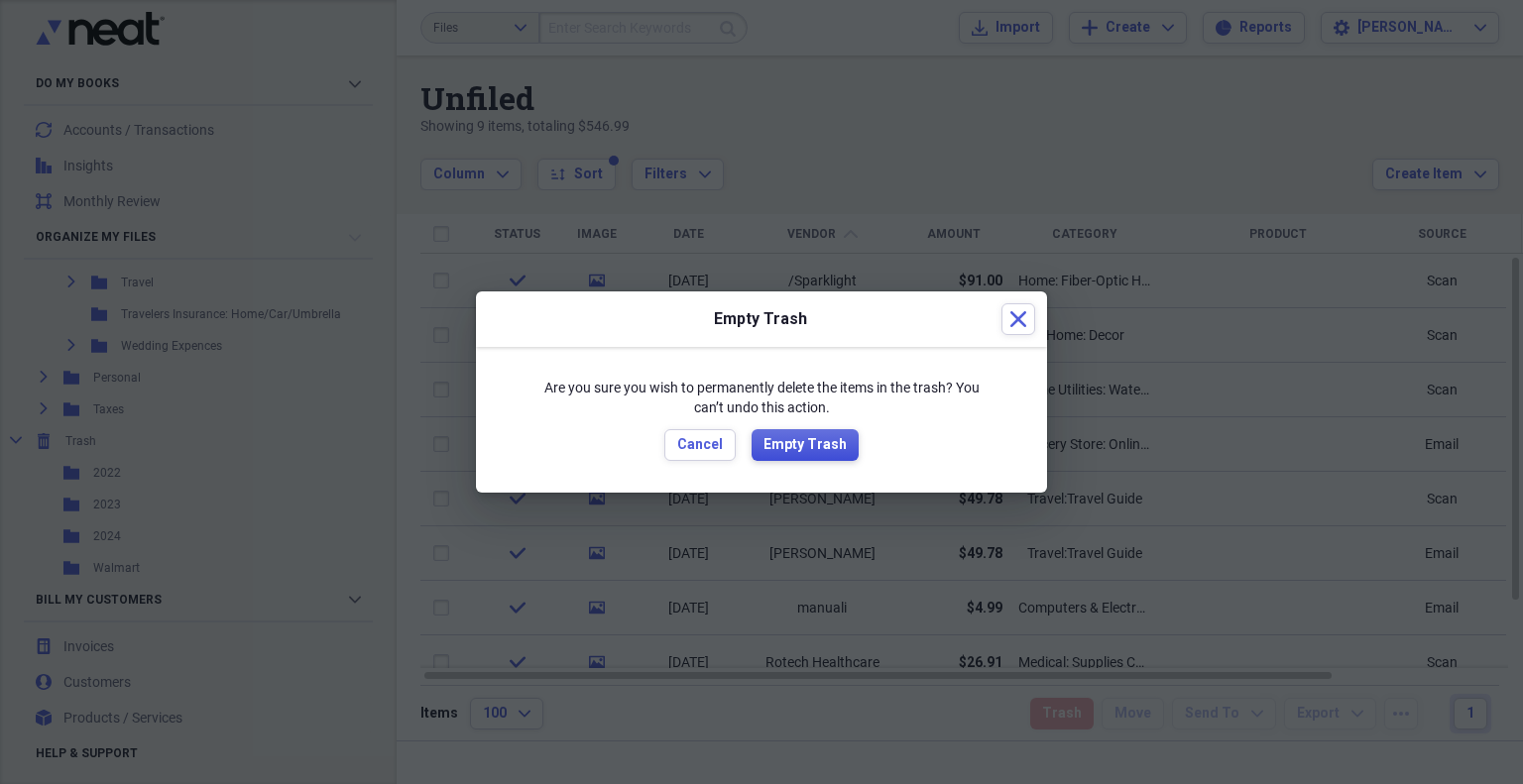 click on "Empty Trash" at bounding box center [805, 445] 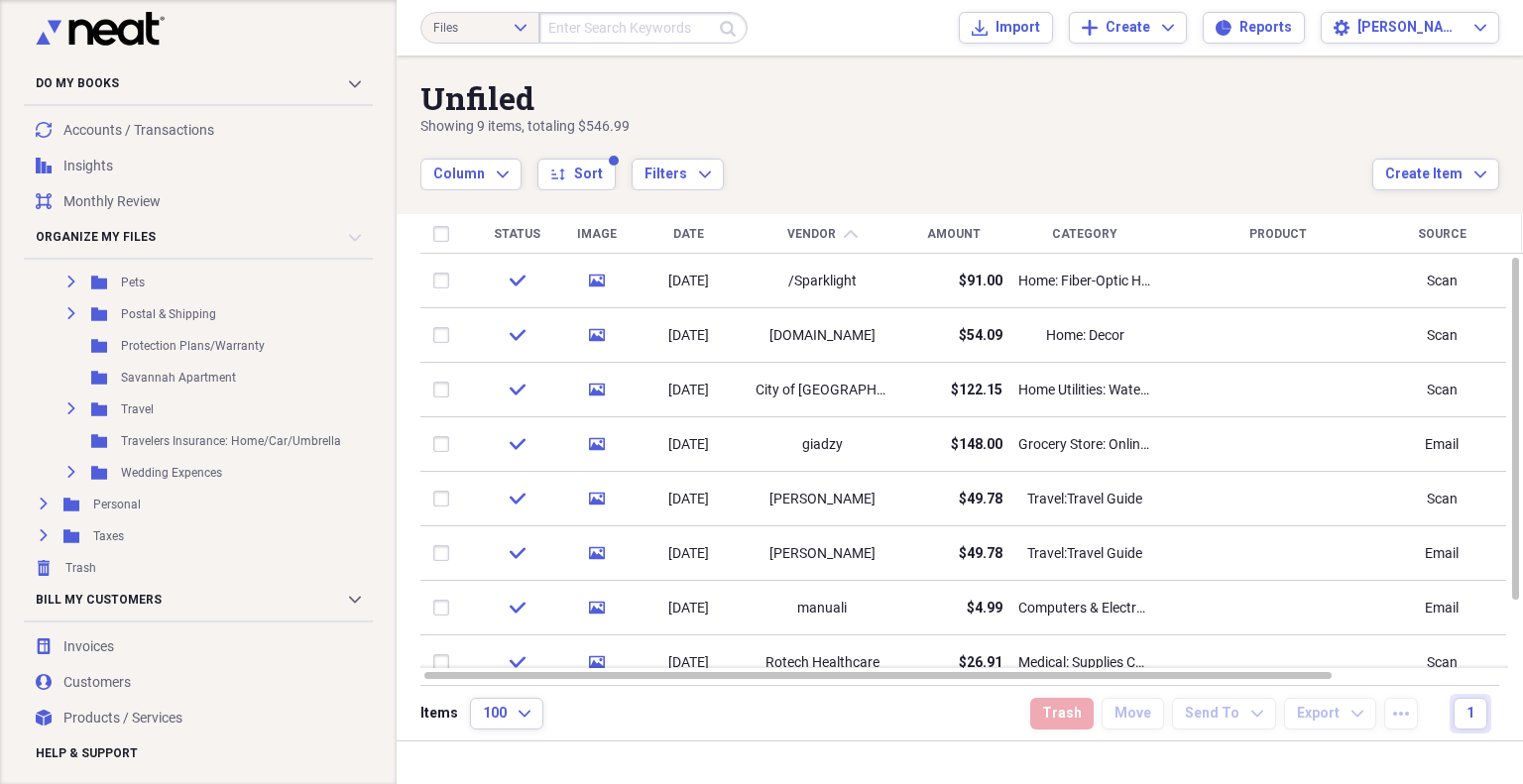 scroll, scrollTop: 837, scrollLeft: 0, axis: vertical 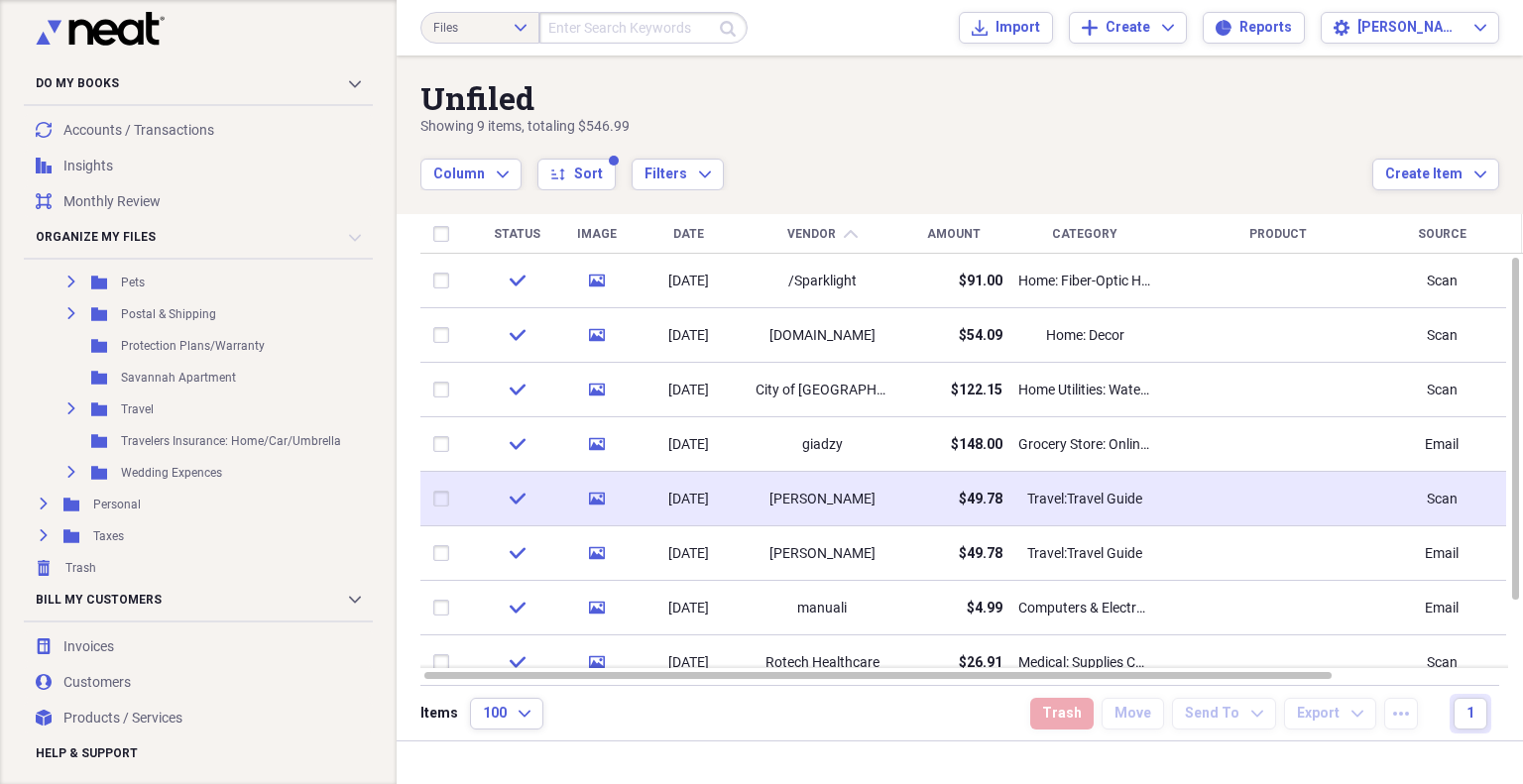 click at bounding box center [1278, 499] 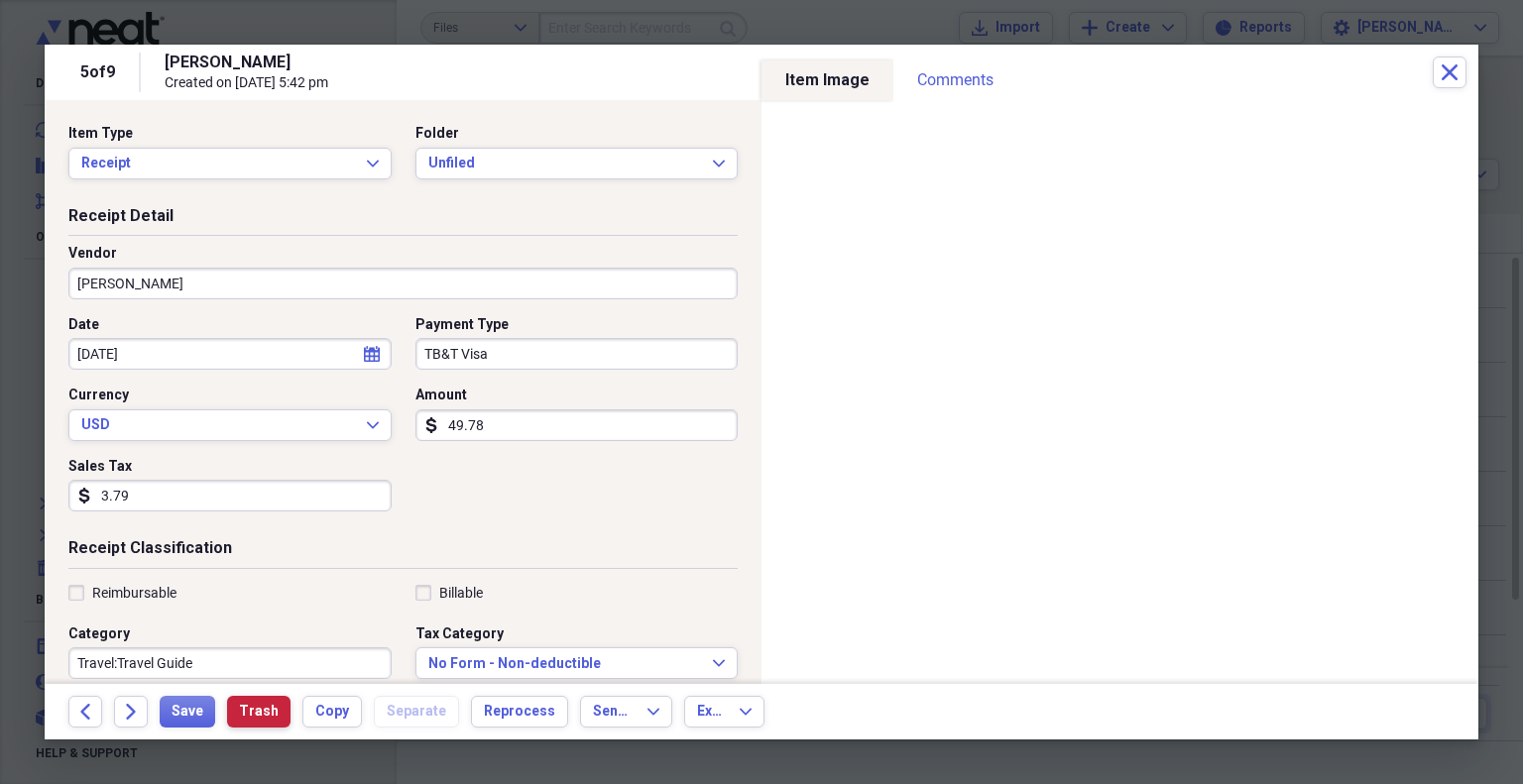 click on "Trash" at bounding box center (259, 712) 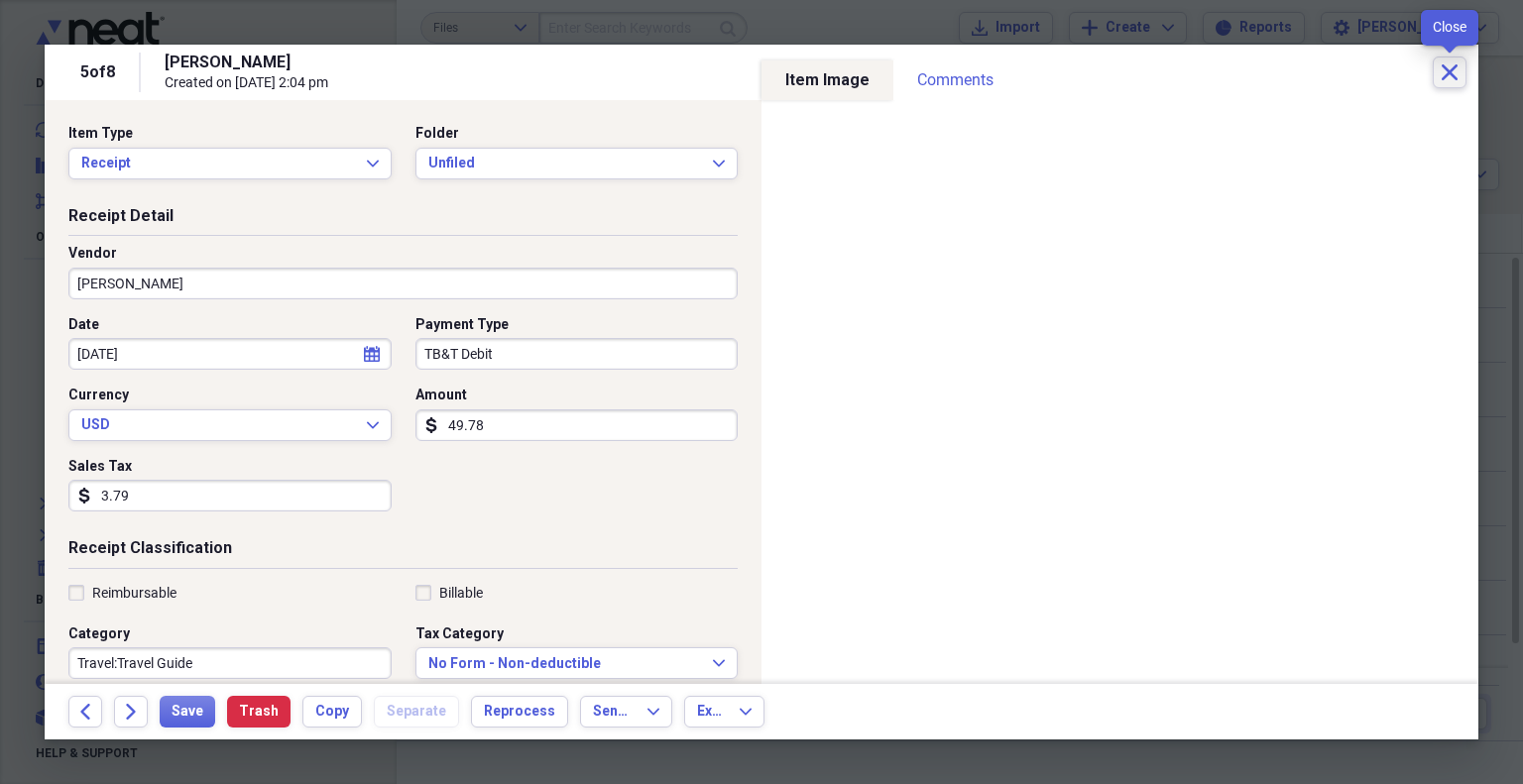 click on "Close" at bounding box center (1450, 72) 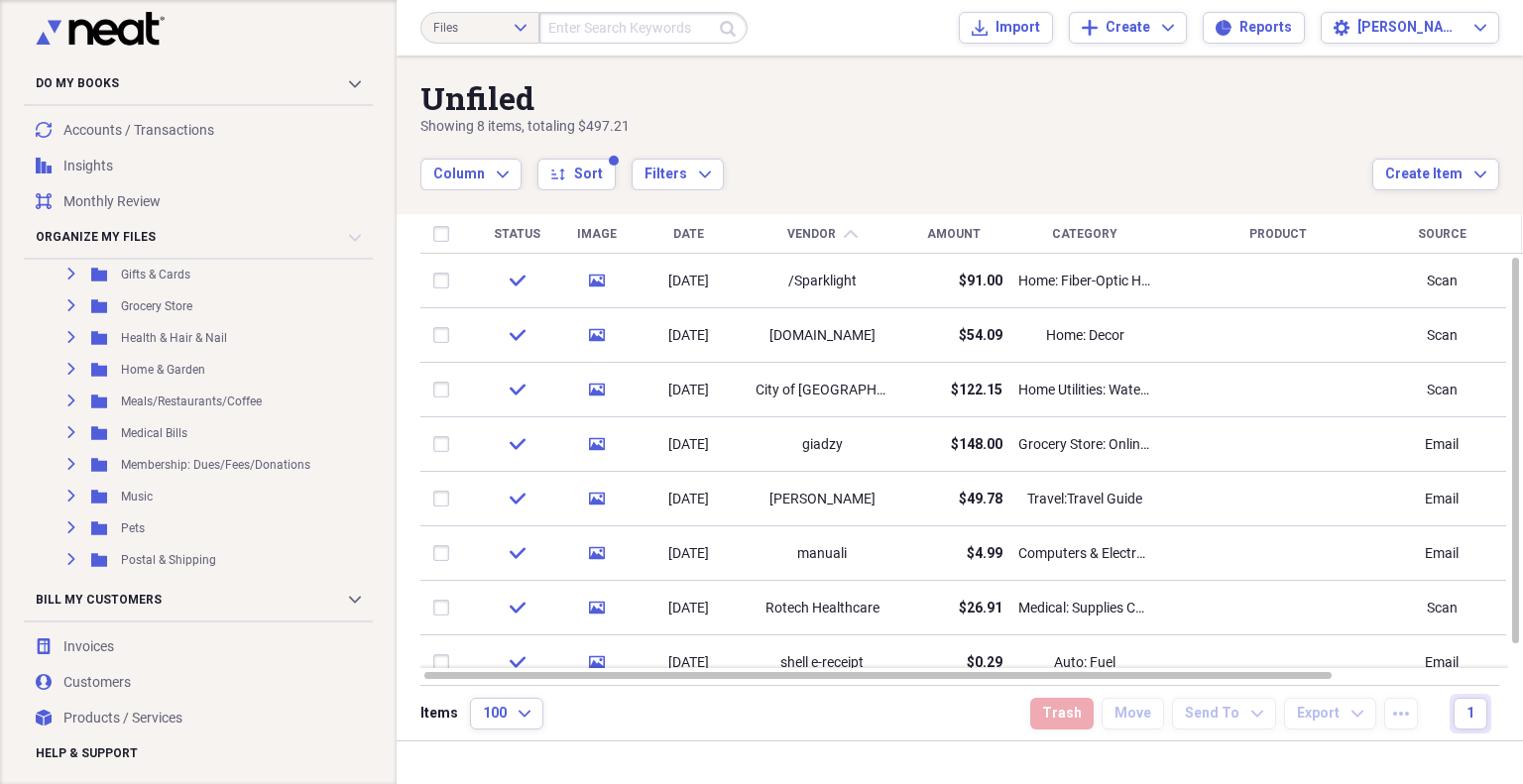scroll, scrollTop: 573, scrollLeft: 0, axis: vertical 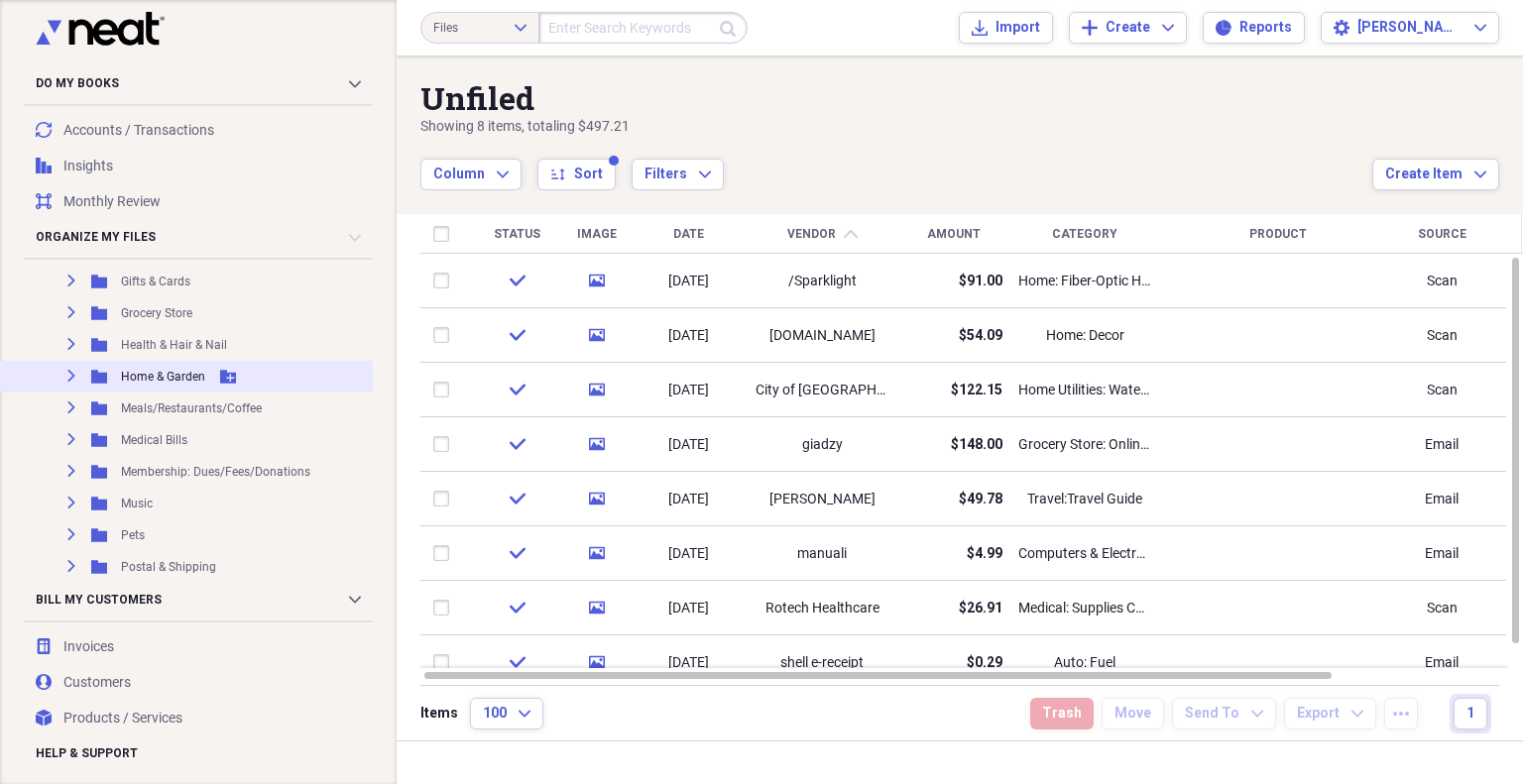 click on "Expand" 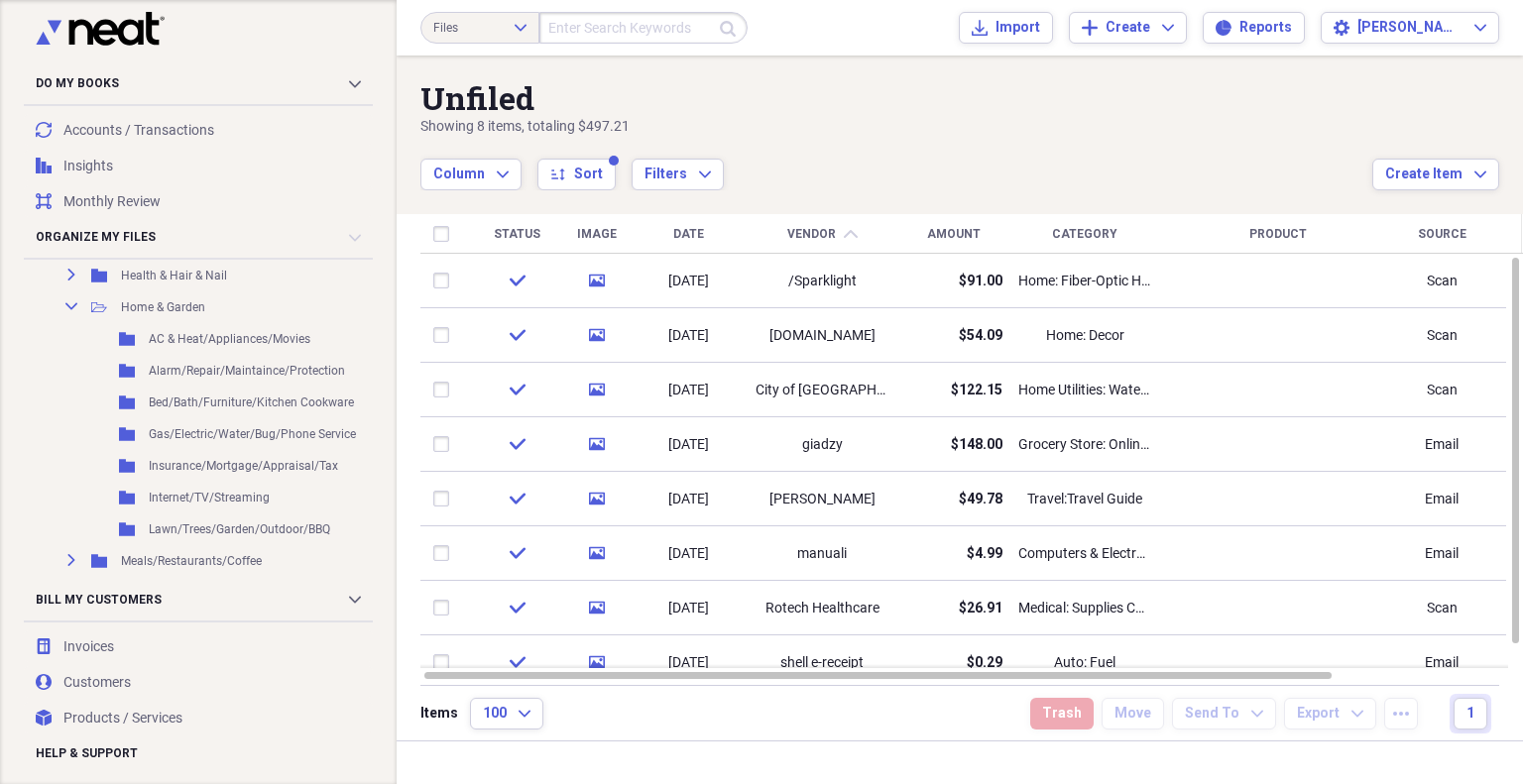 scroll, scrollTop: 704, scrollLeft: 0, axis: vertical 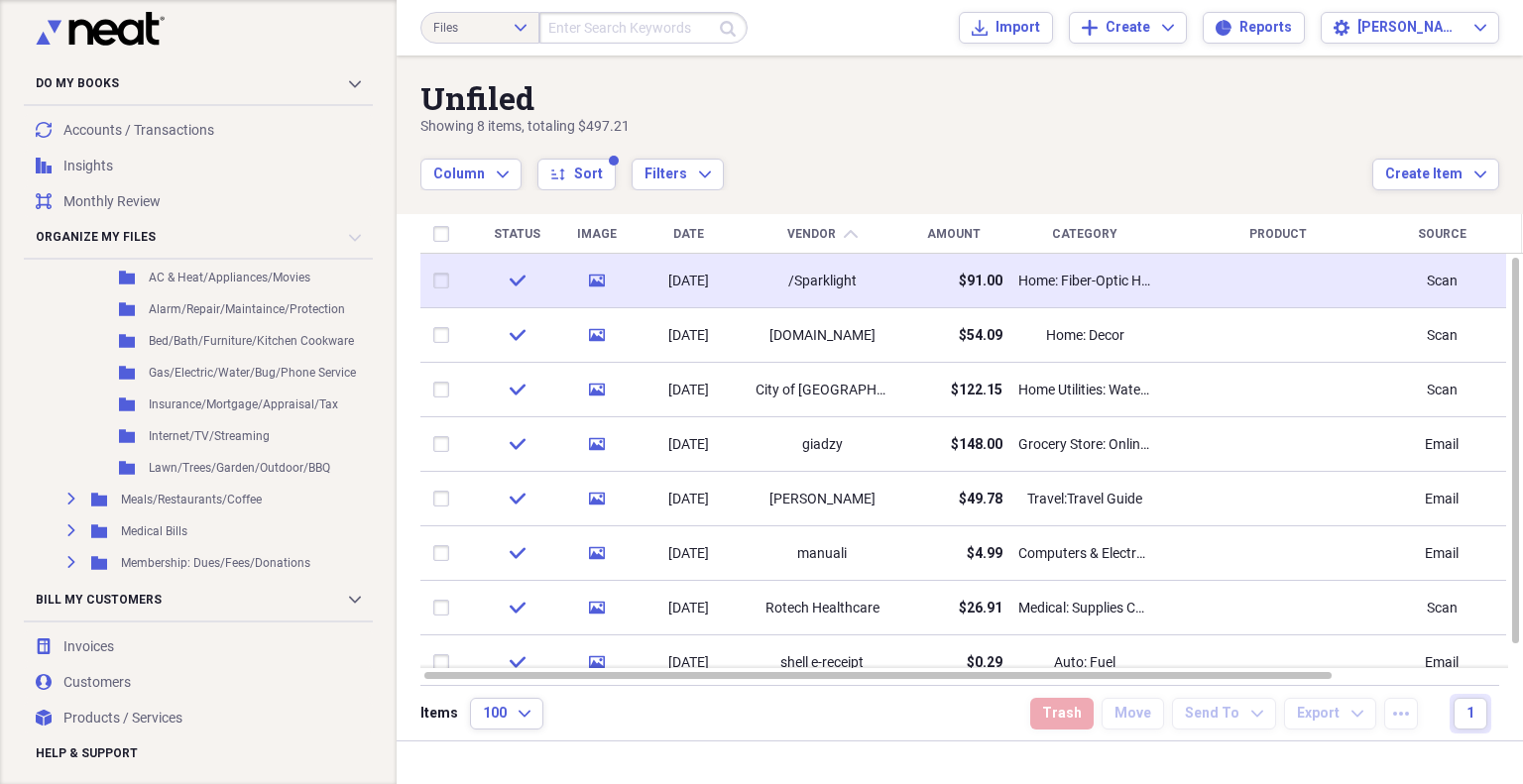 click at bounding box center (445, 280) 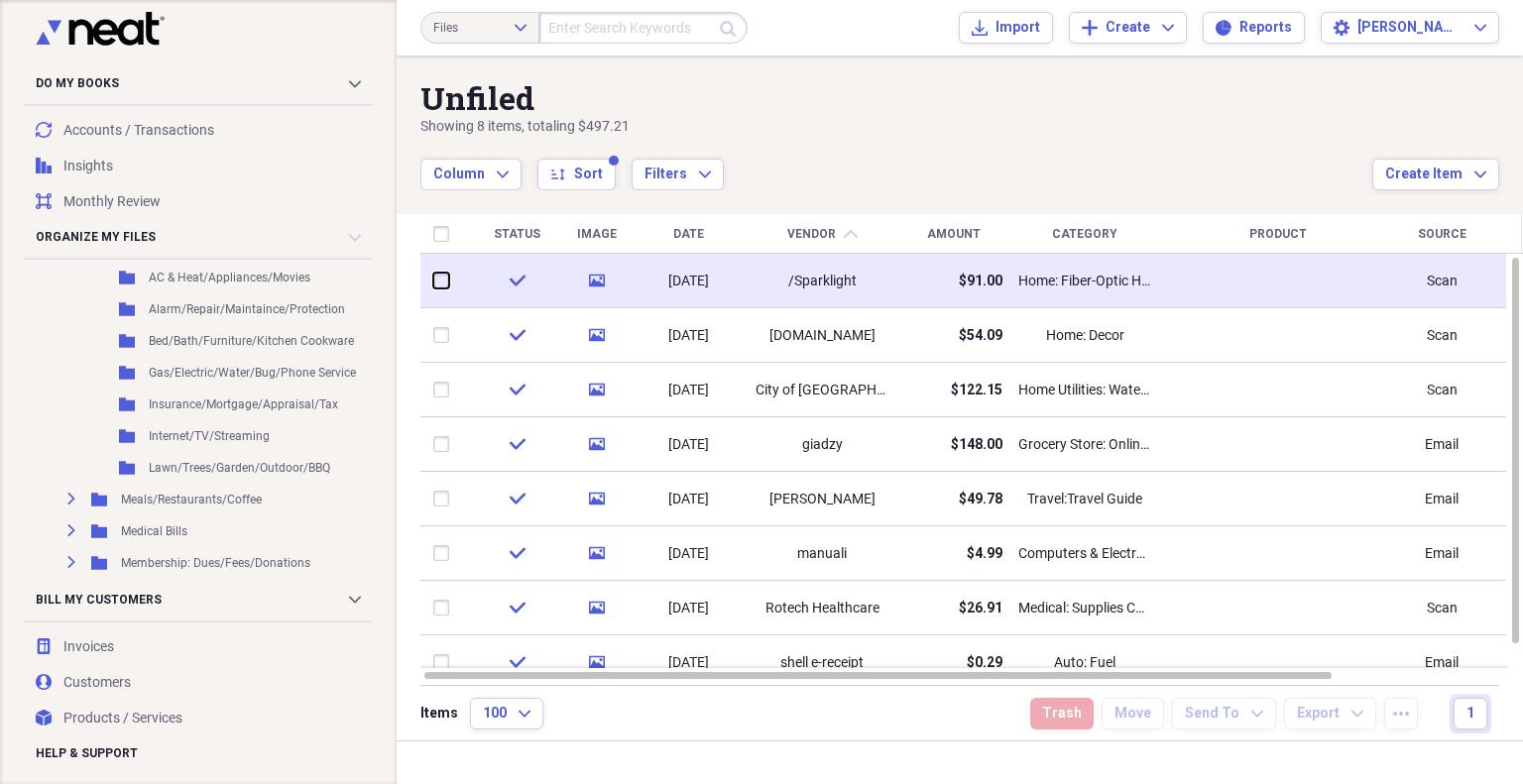 click at bounding box center (433, 280) 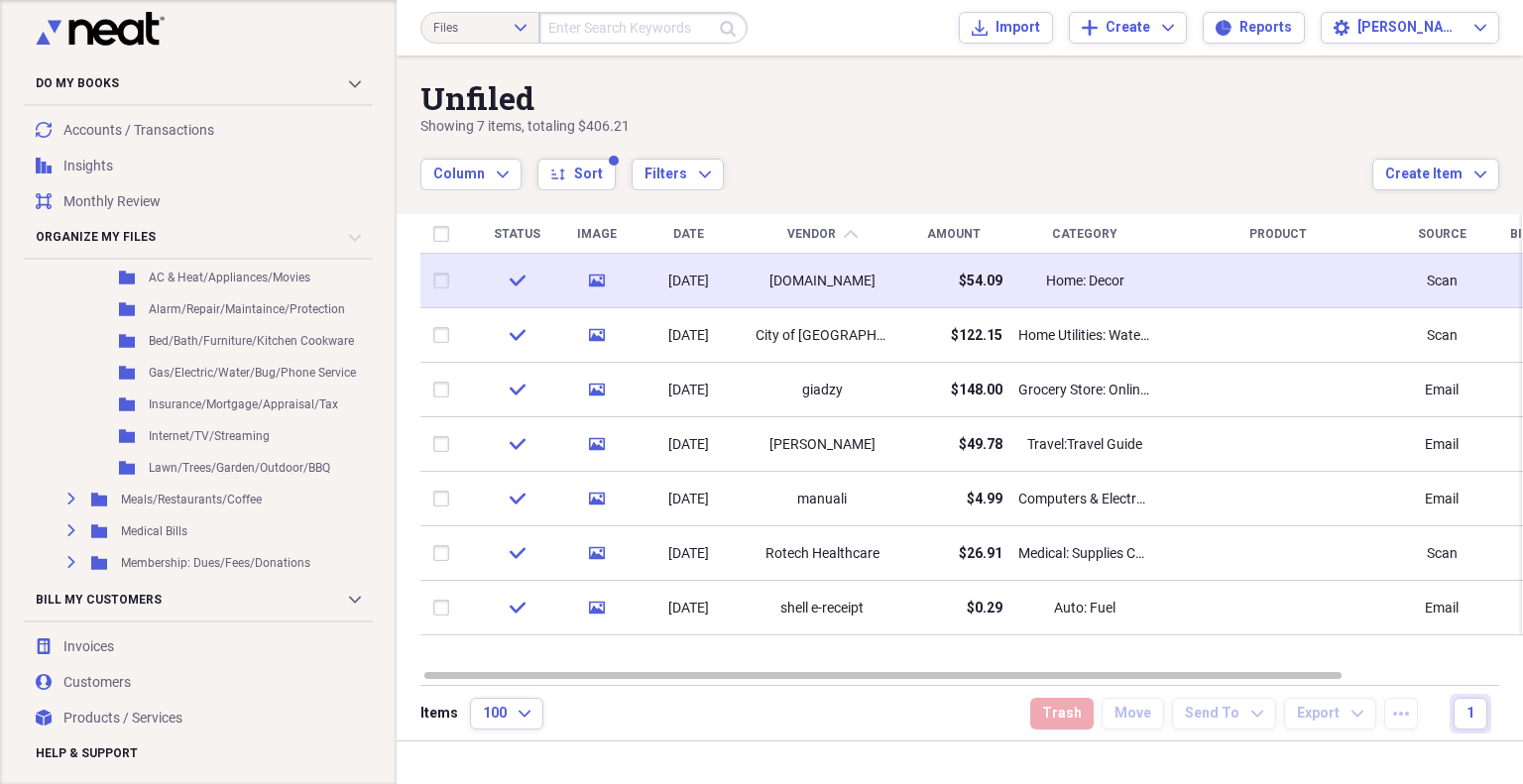 click at bounding box center [445, 280] 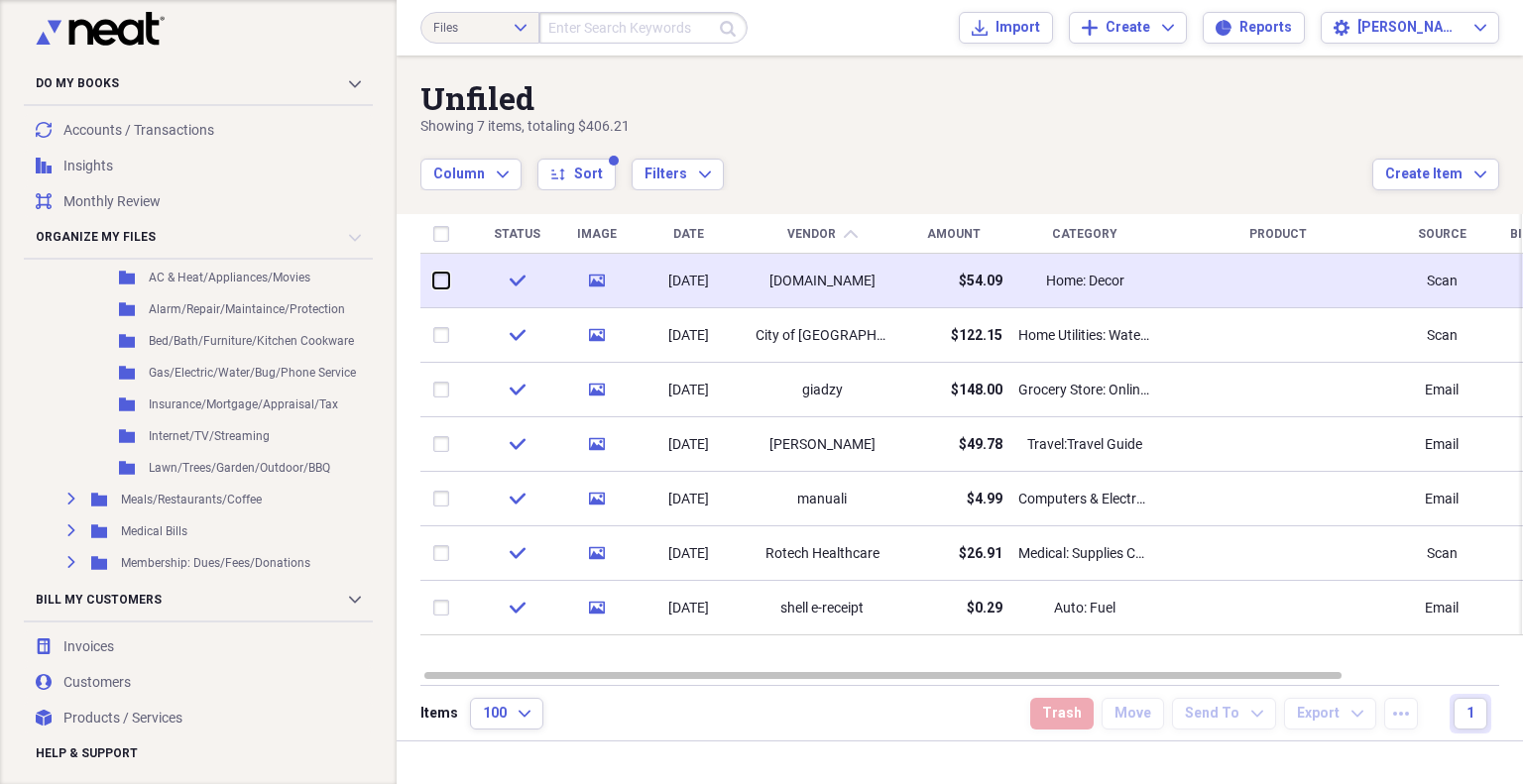 click at bounding box center [433, 280] 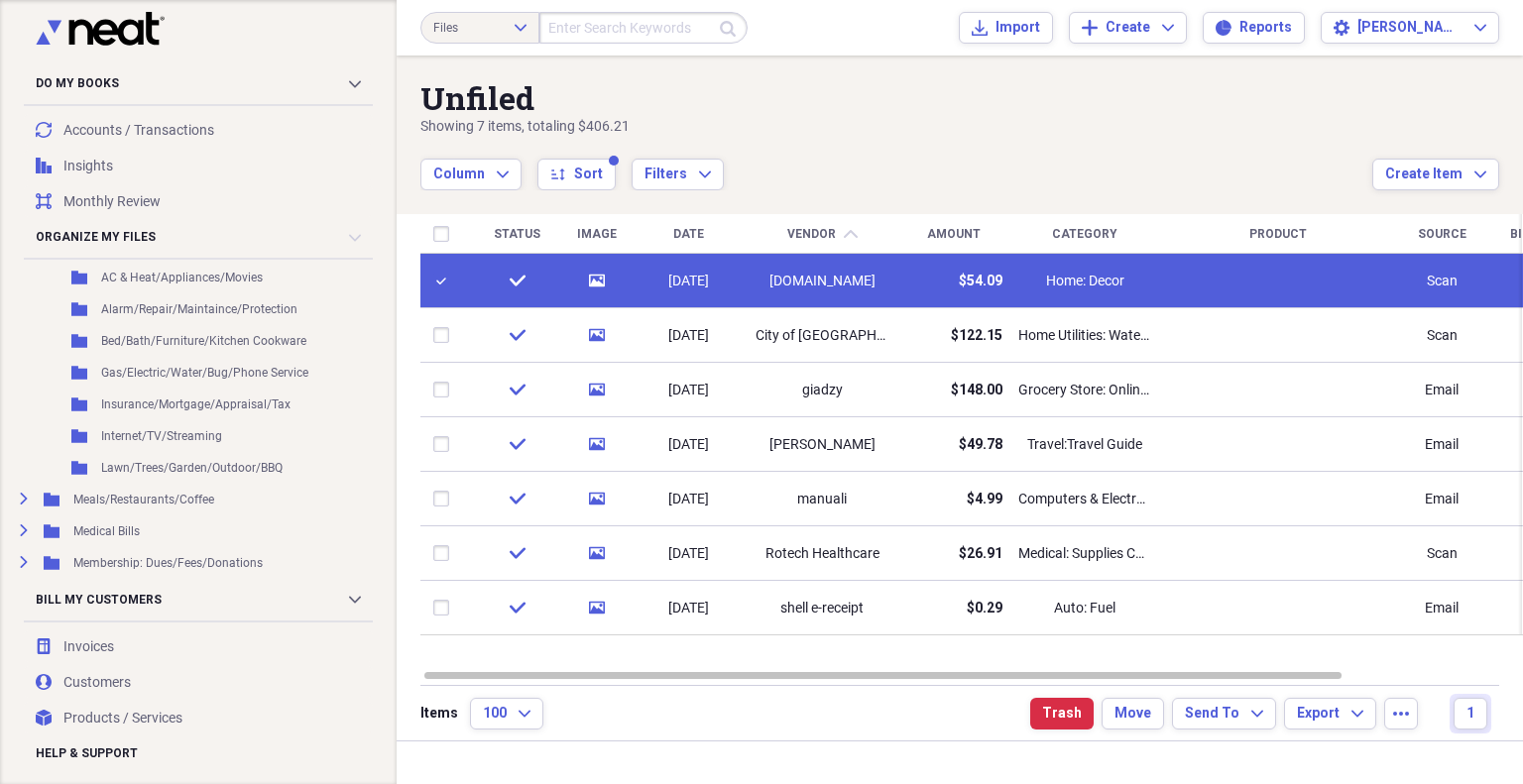 scroll, scrollTop: 704, scrollLeft: 45, axis: both 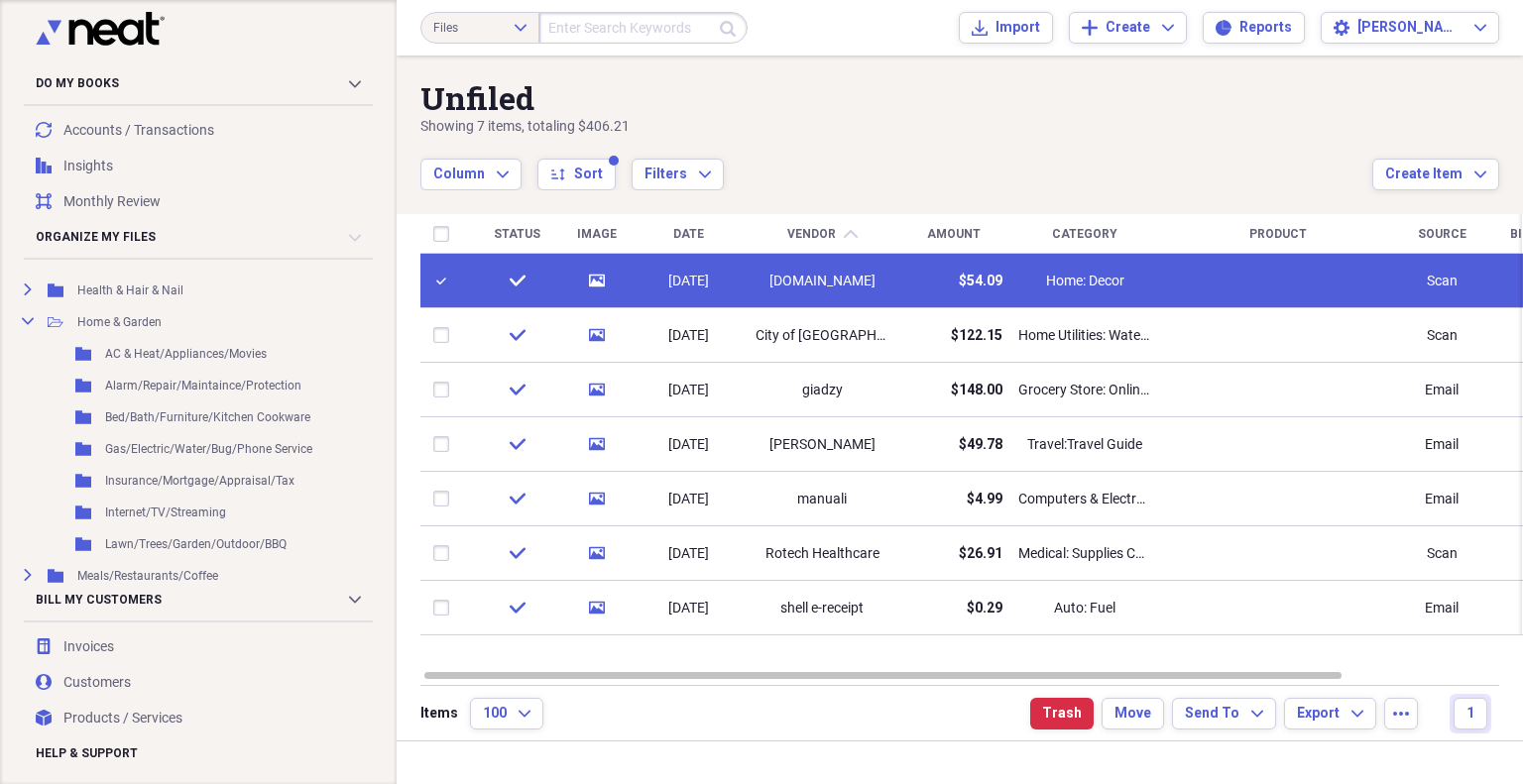 click at bounding box center [445, 280] 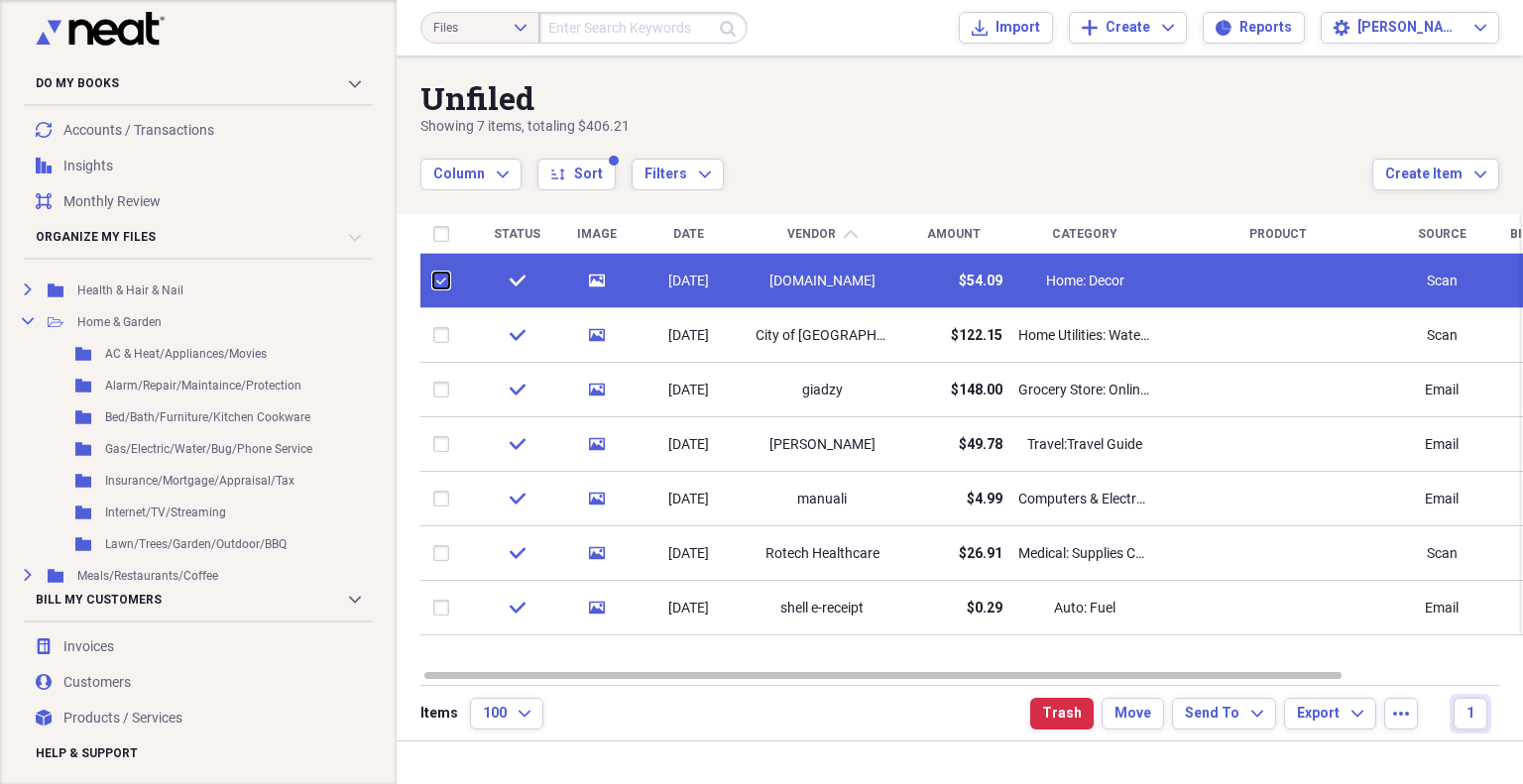 click at bounding box center (433, 280) 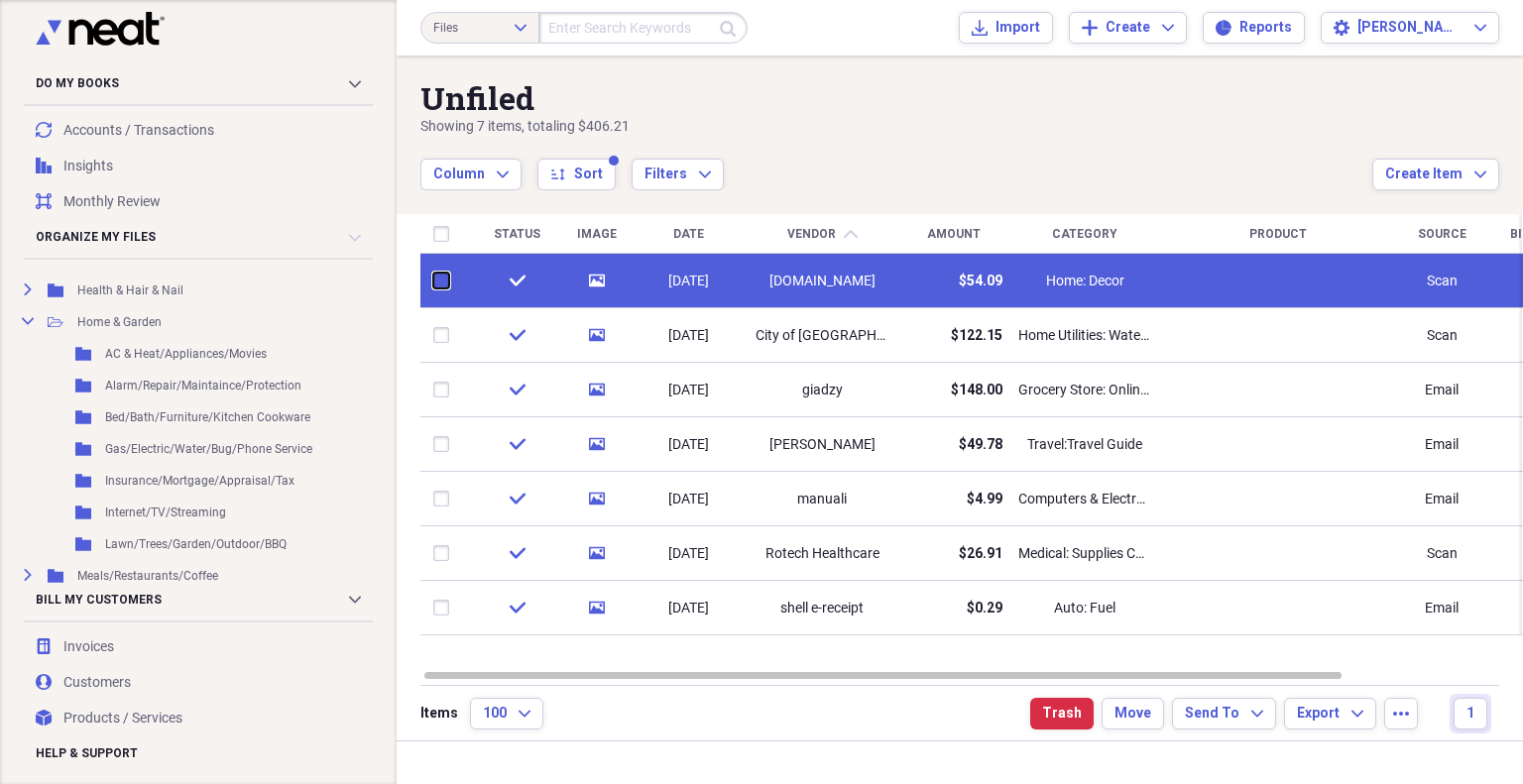 checkbox on "false" 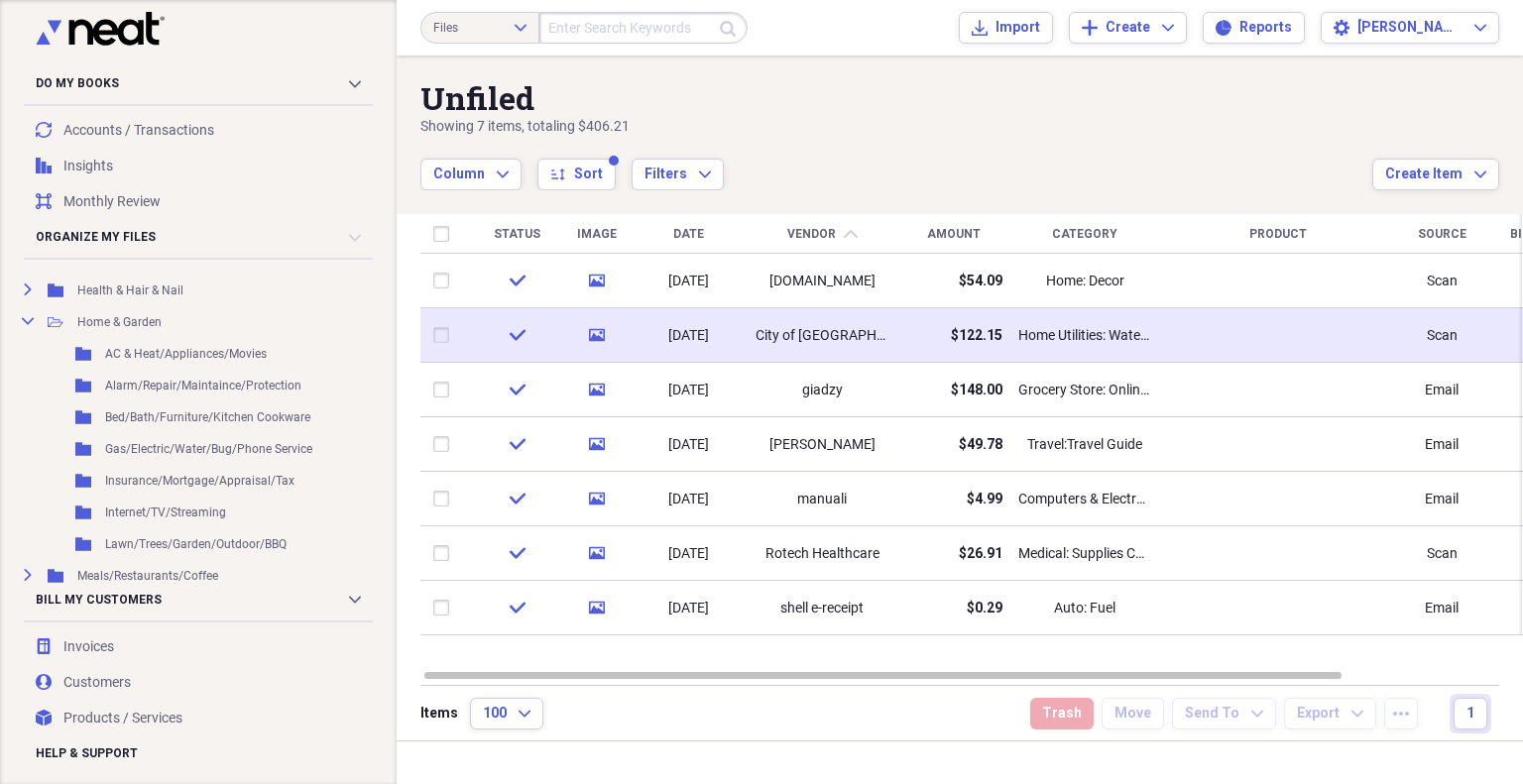 click at bounding box center (445, 335) 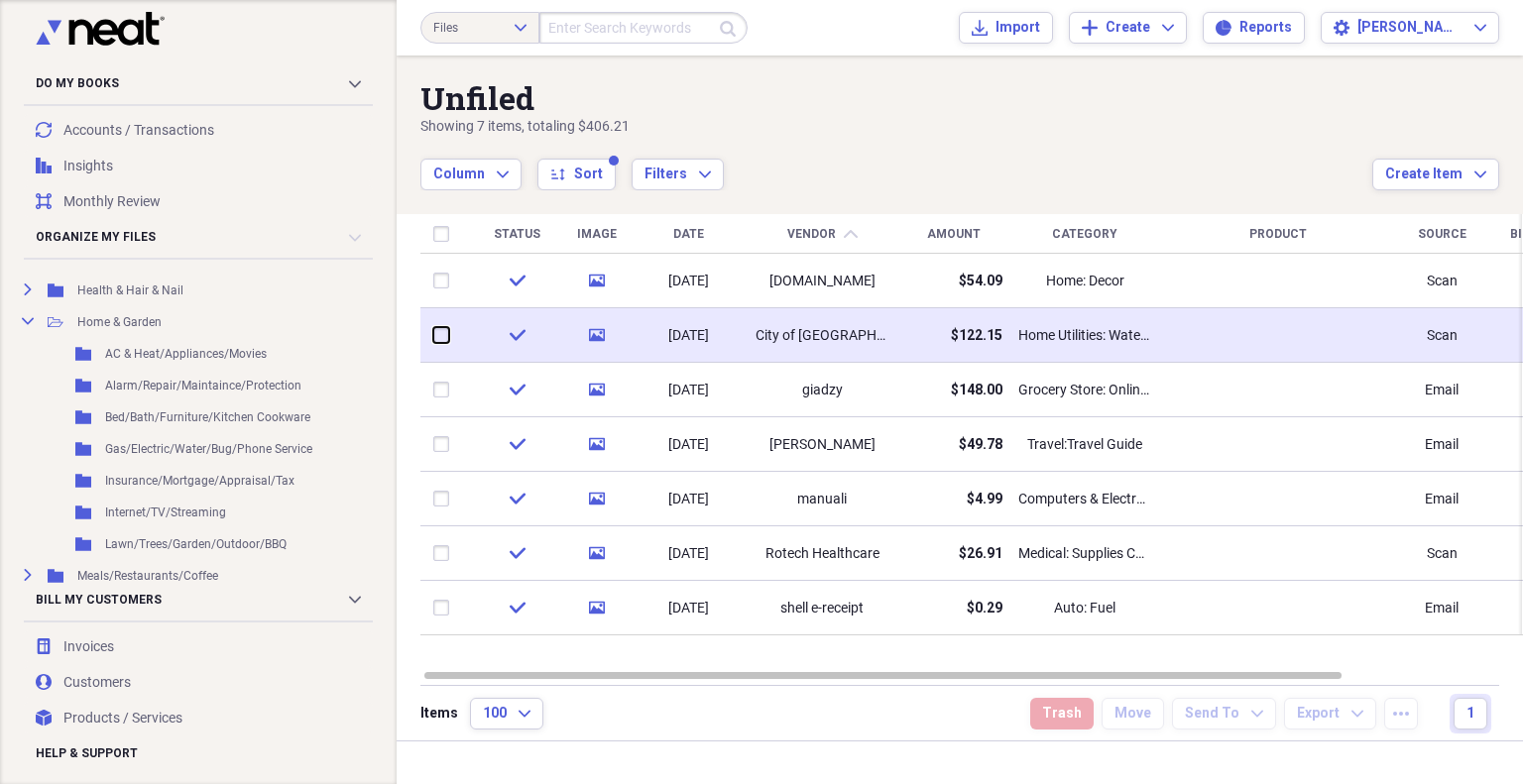 click at bounding box center (433, 335) 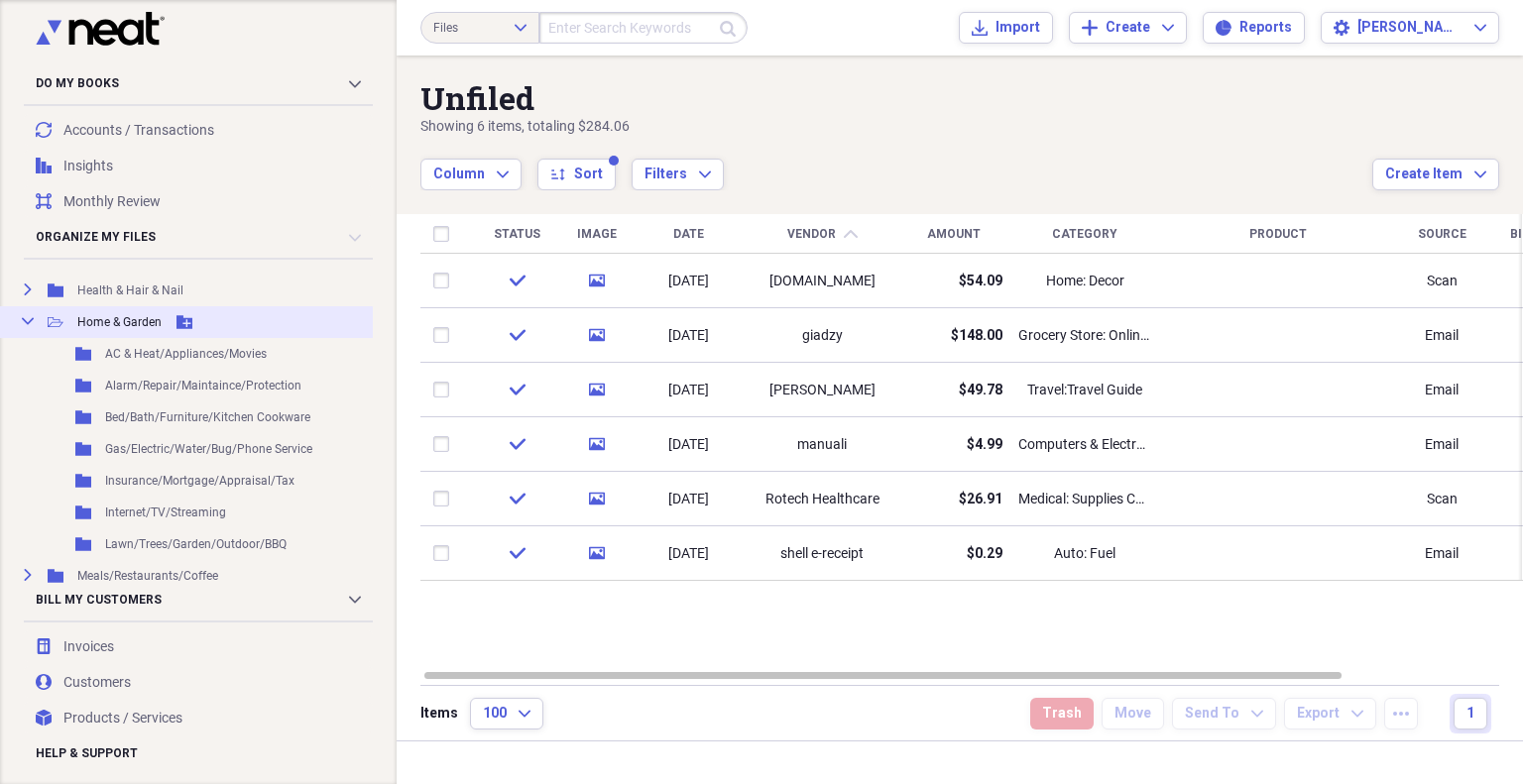 click on "Collapse" 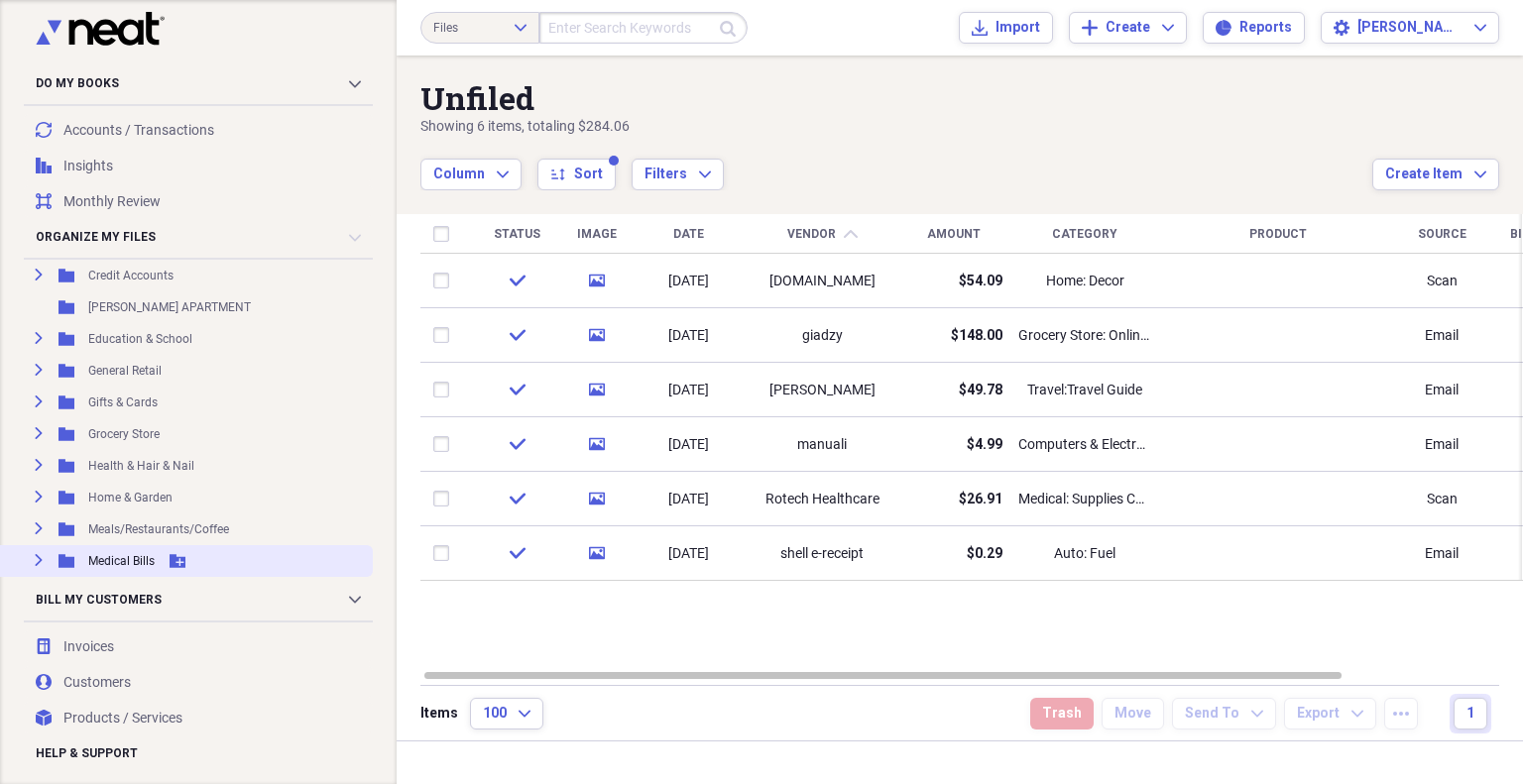 scroll, scrollTop: 429, scrollLeft: 44, axis: both 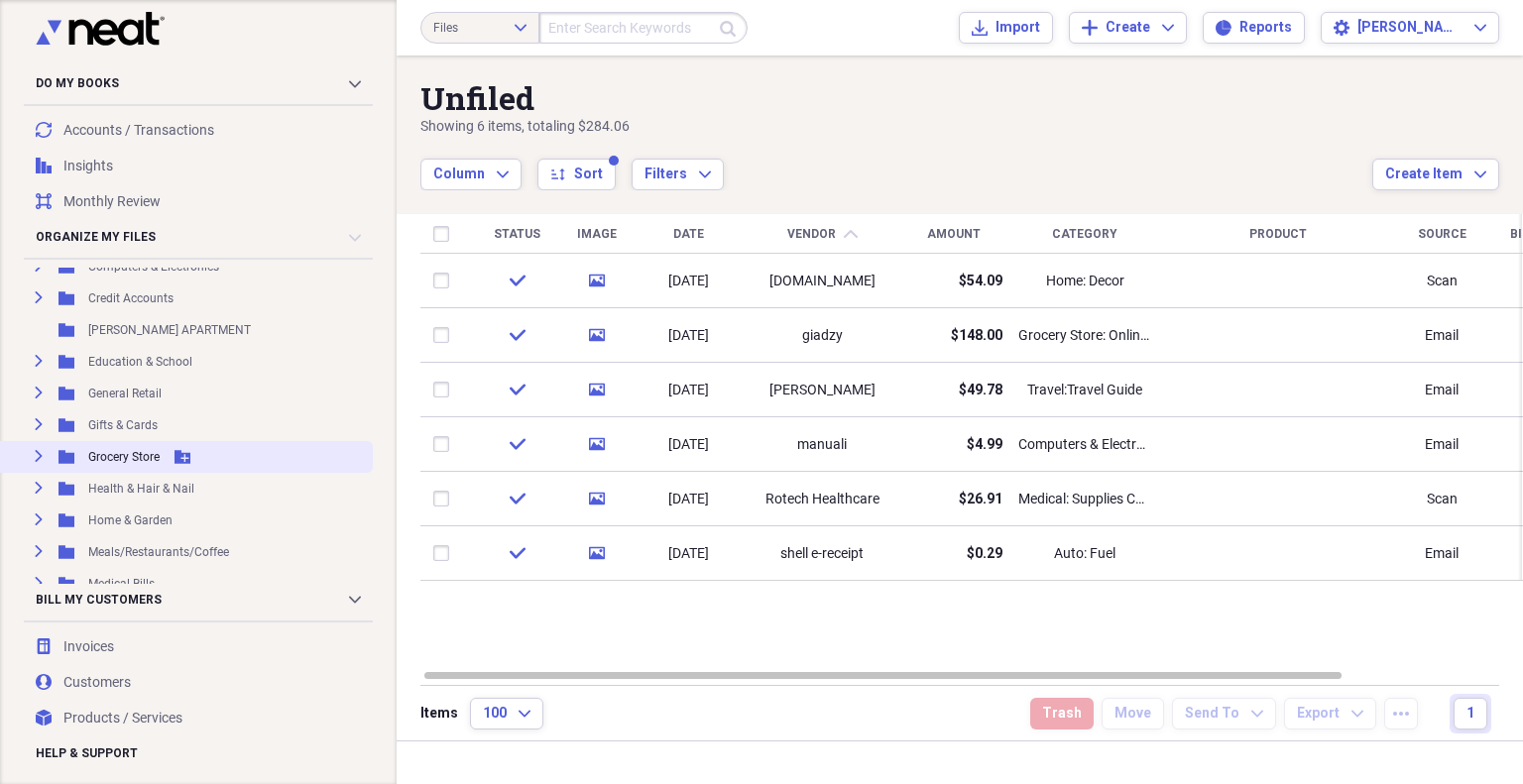 click 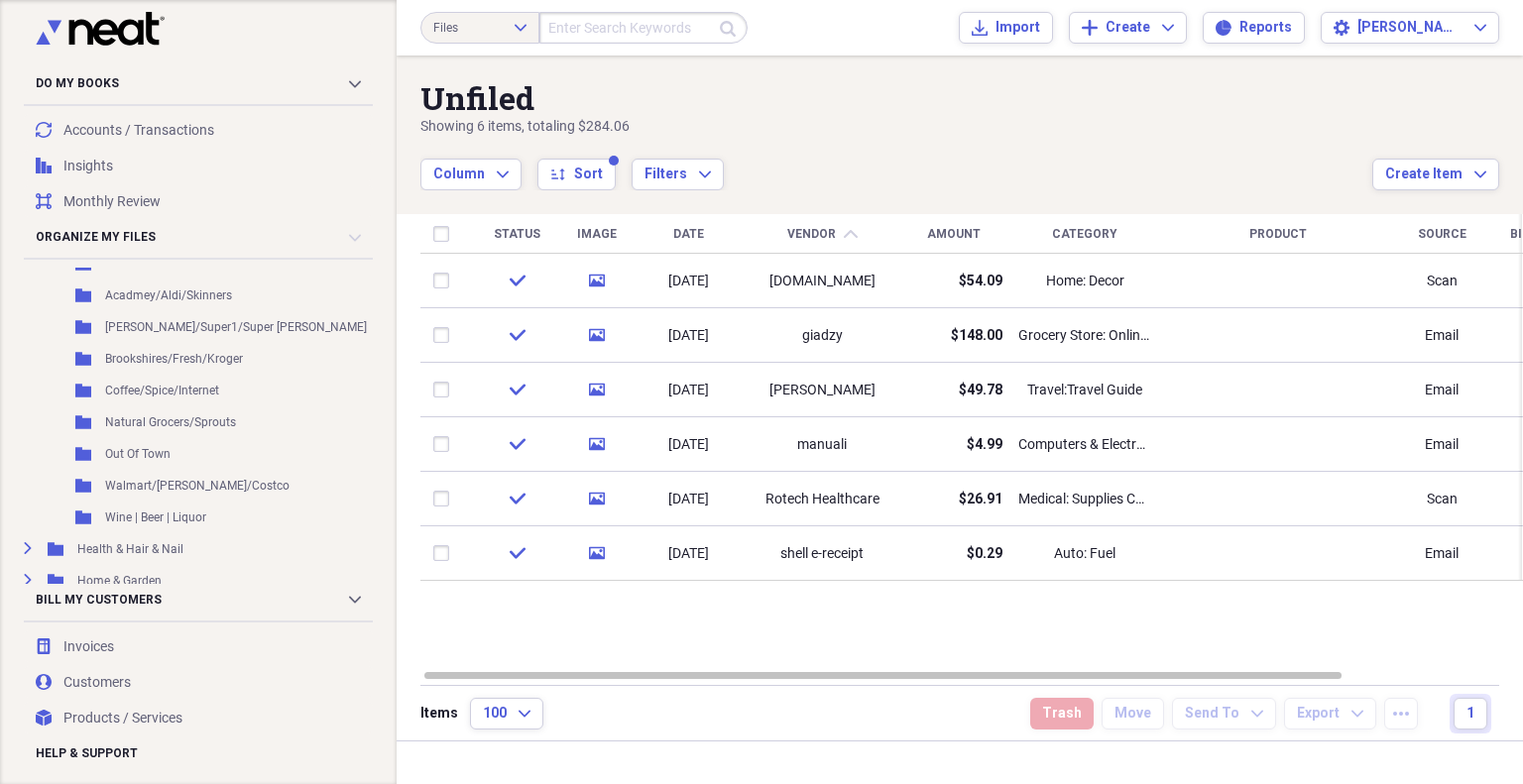 scroll, scrollTop: 1109, scrollLeft: 44, axis: both 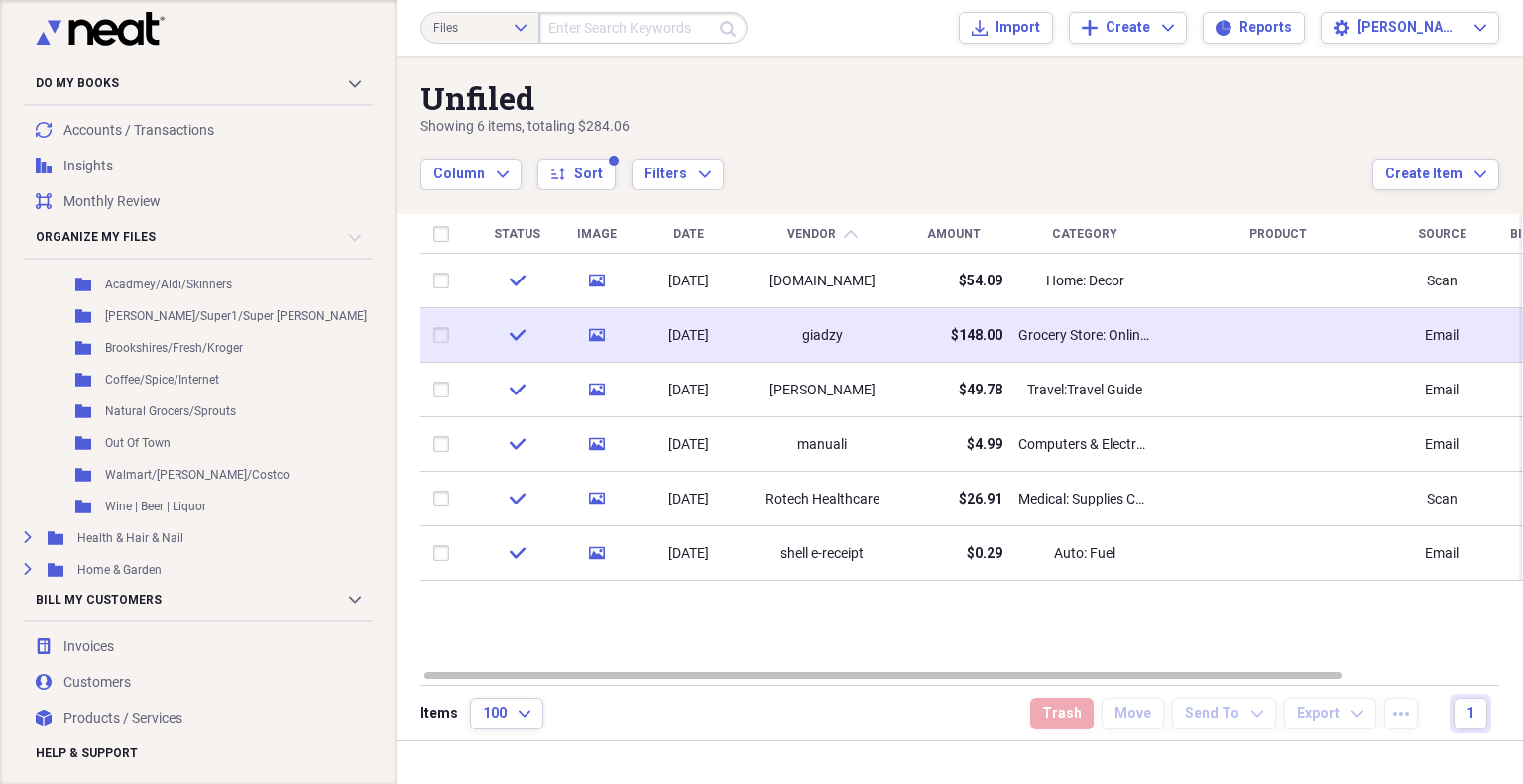 click at bounding box center [445, 335] 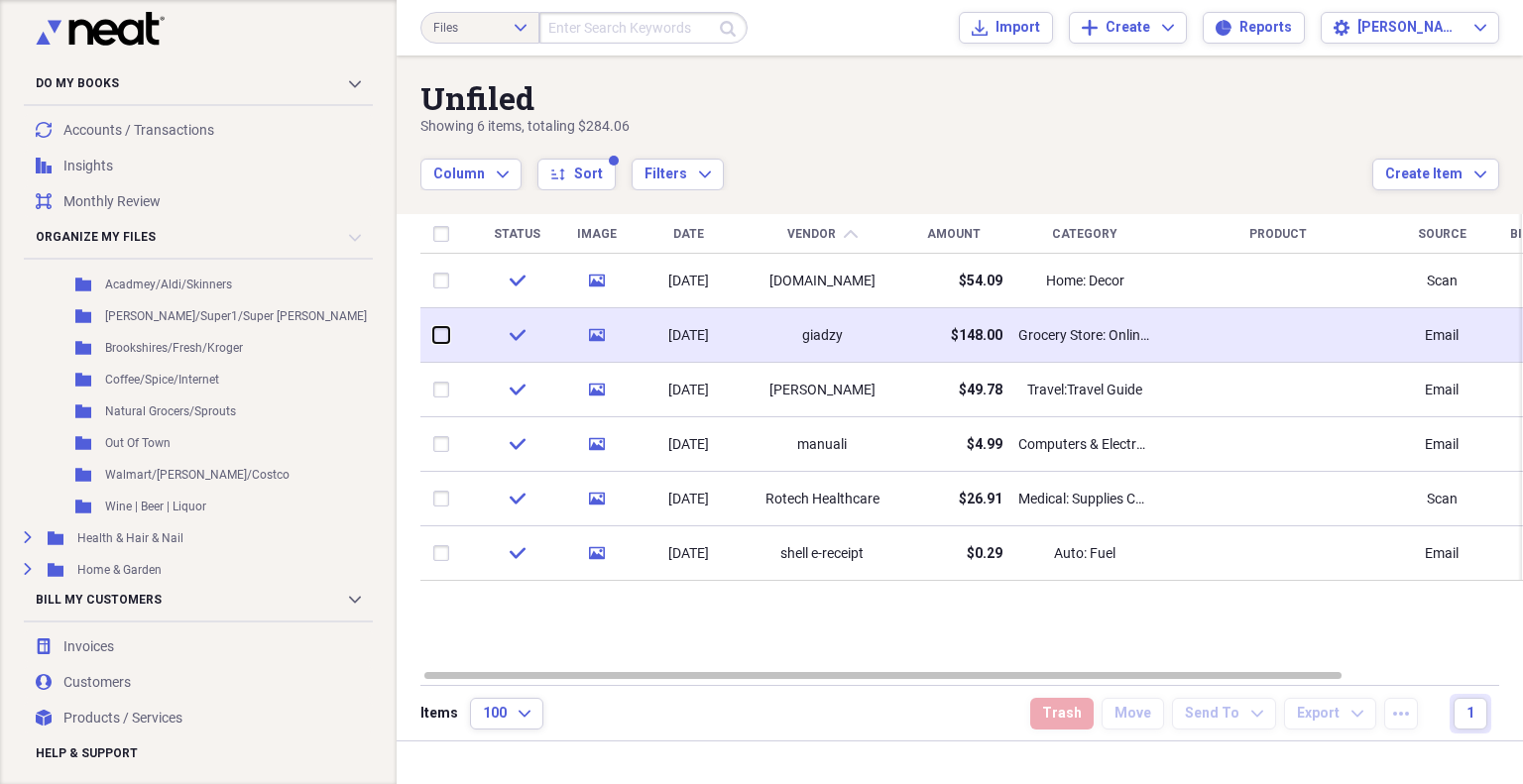 click at bounding box center [433, 335] 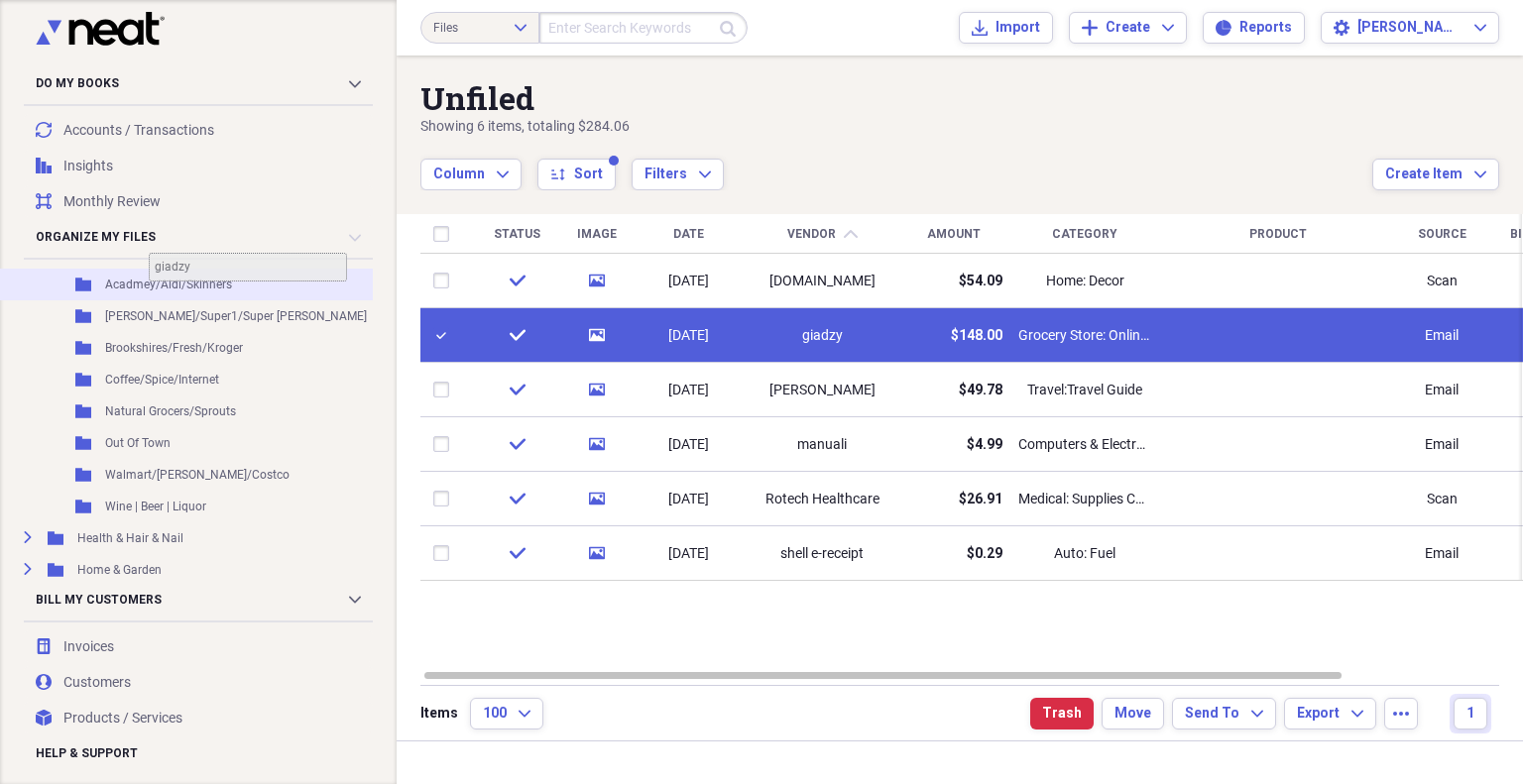 scroll, scrollTop: 1088, scrollLeft: 44, axis: both 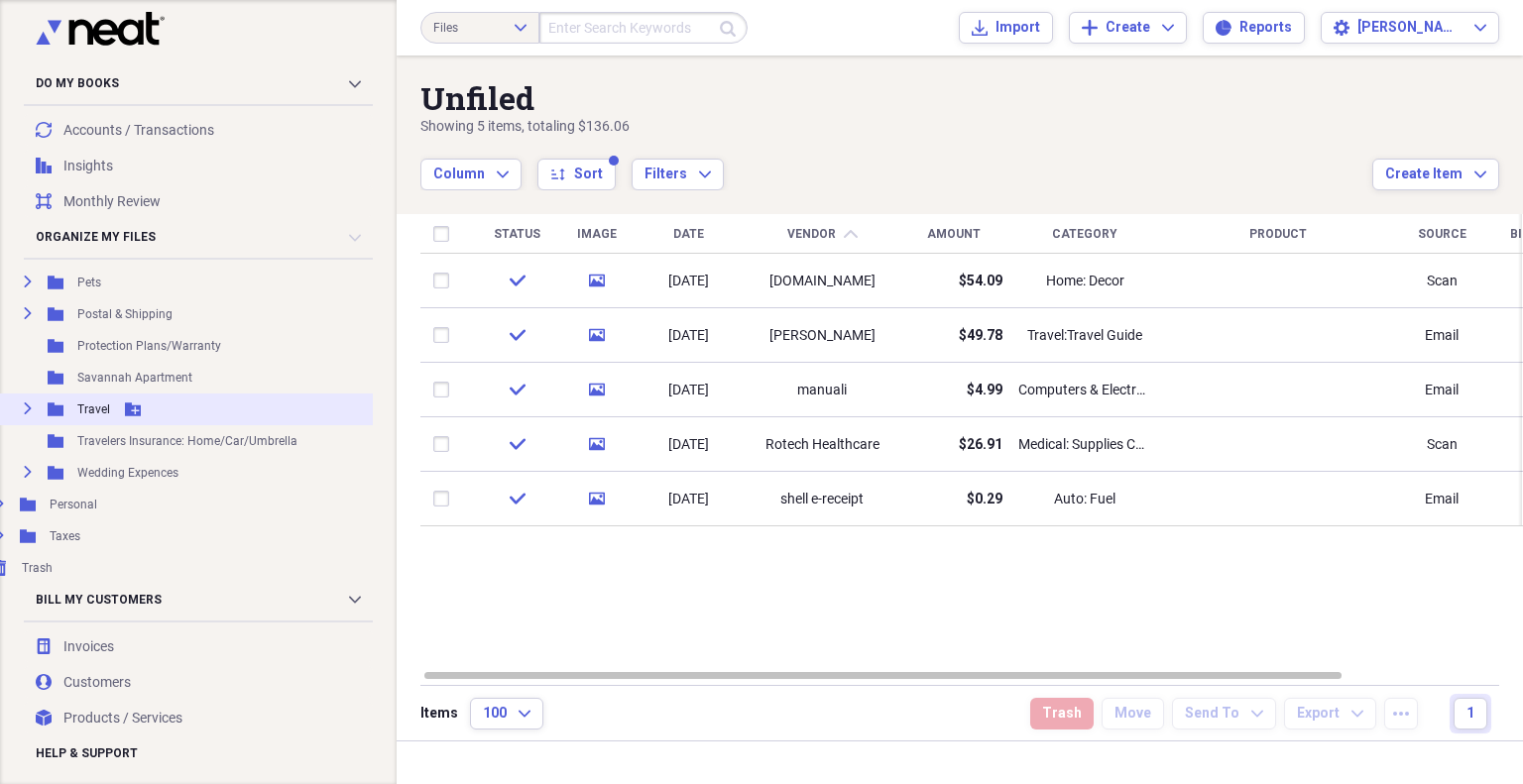 click on "Expand" 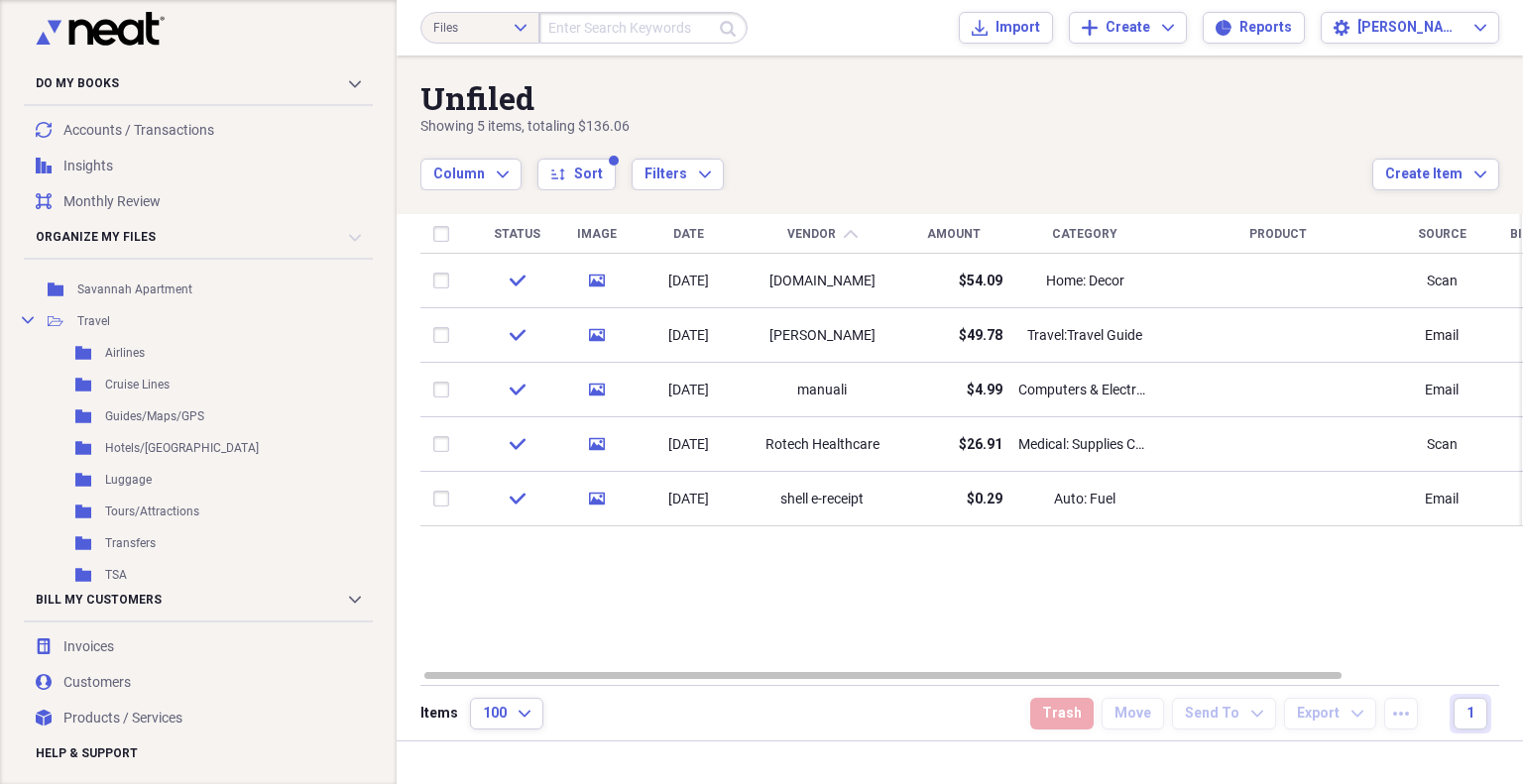 scroll, scrollTop: 1656, scrollLeft: 44, axis: both 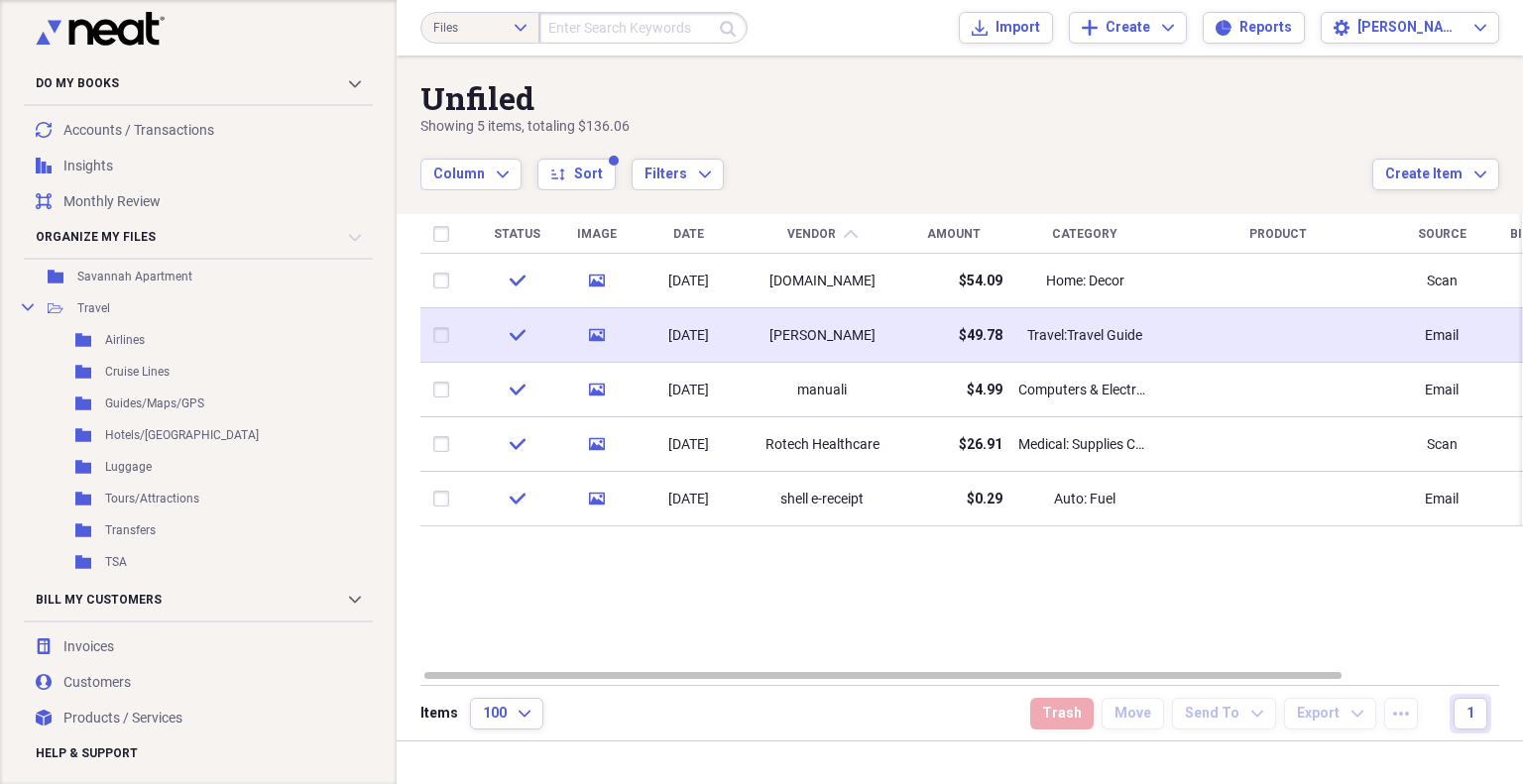 click at bounding box center [445, 335] 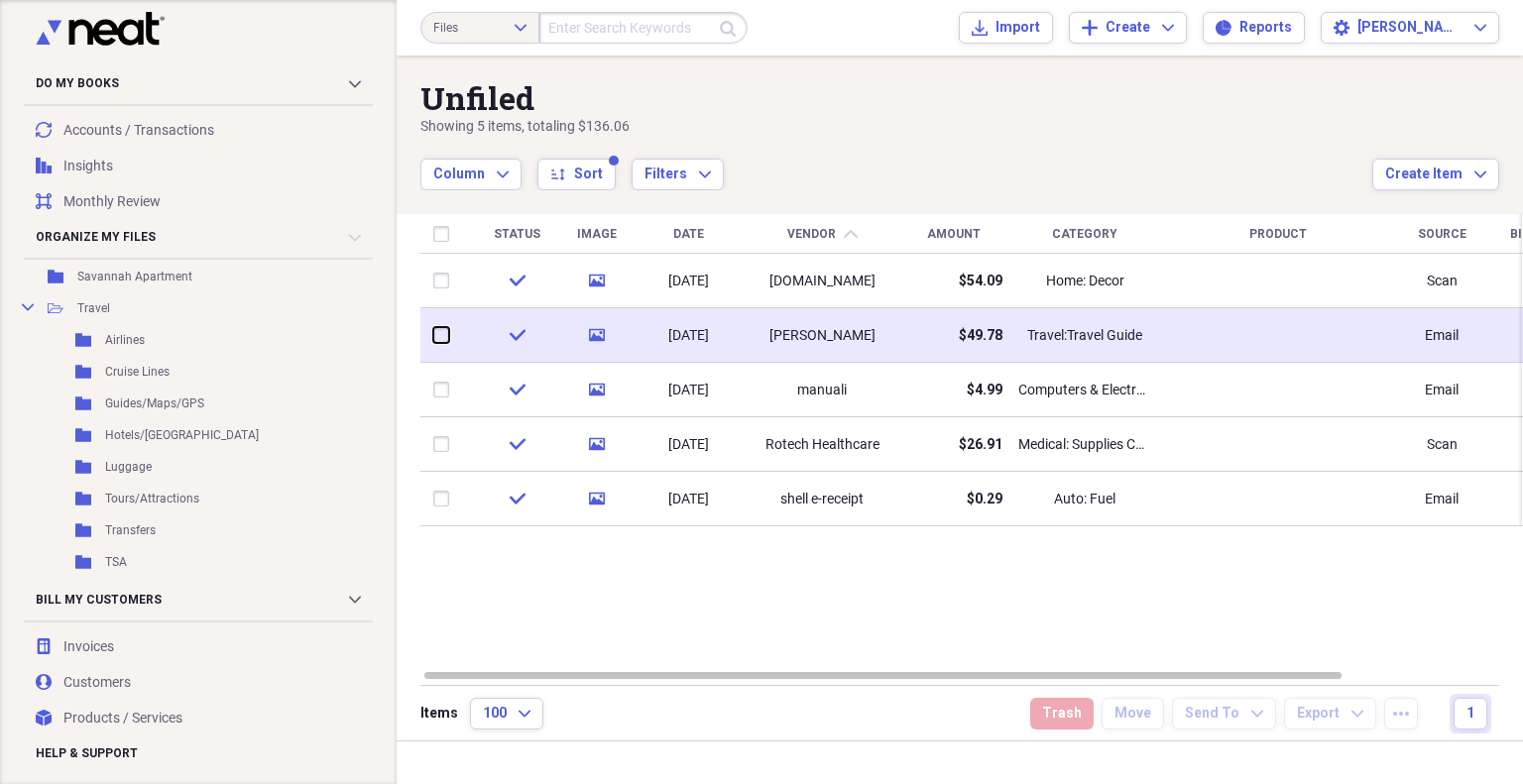 click at bounding box center (433, 335) 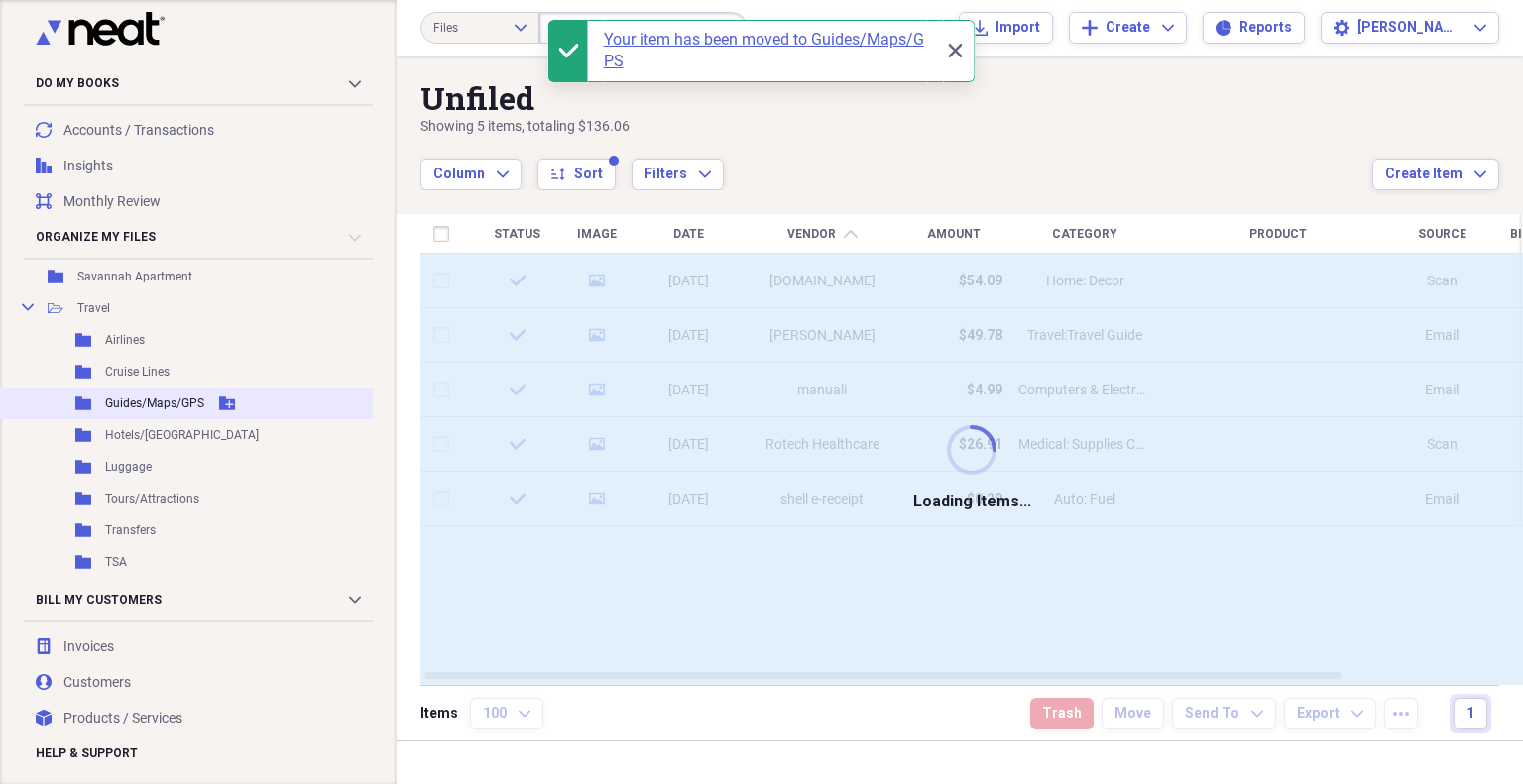 checkbox on "false" 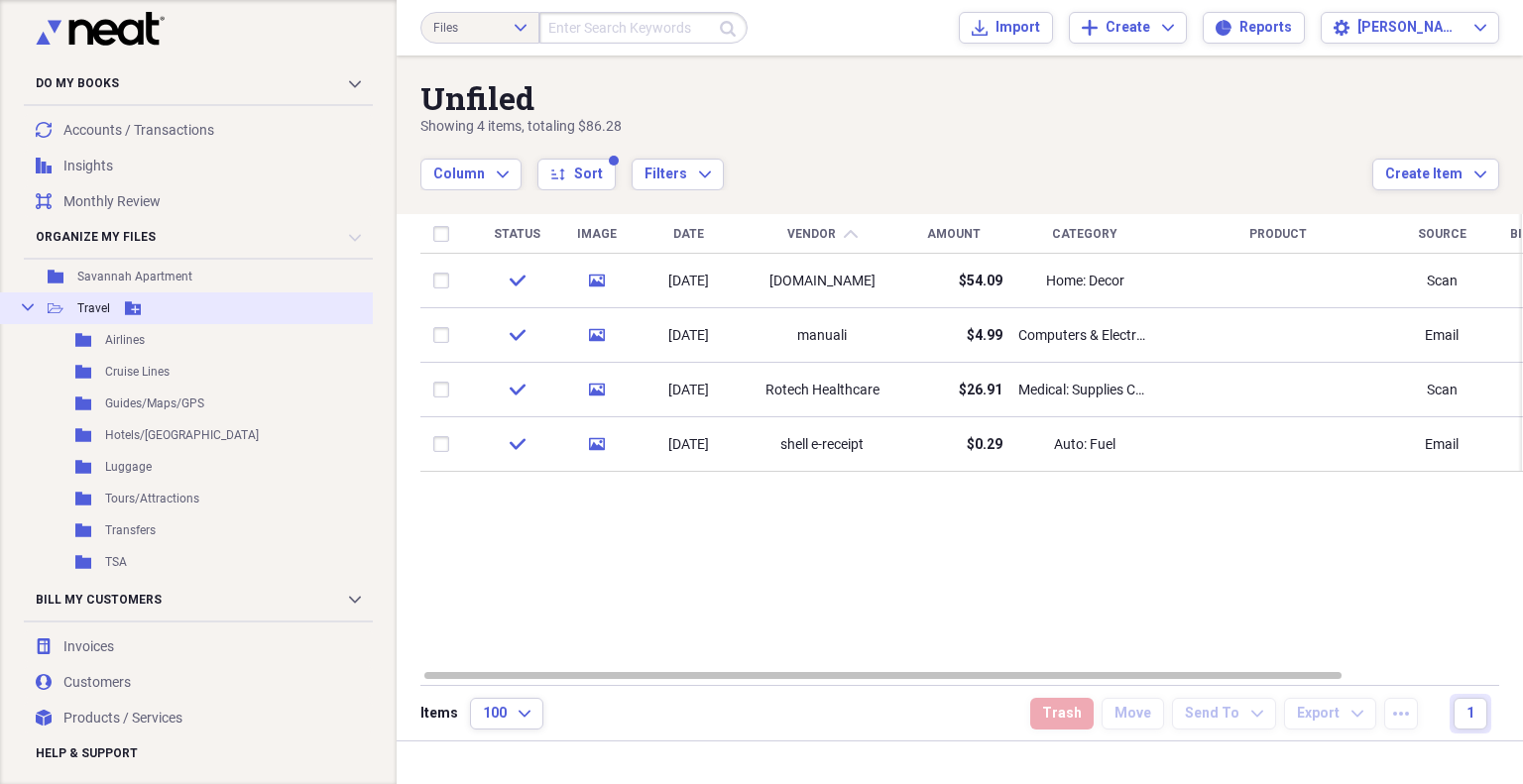 click on "Collapse" 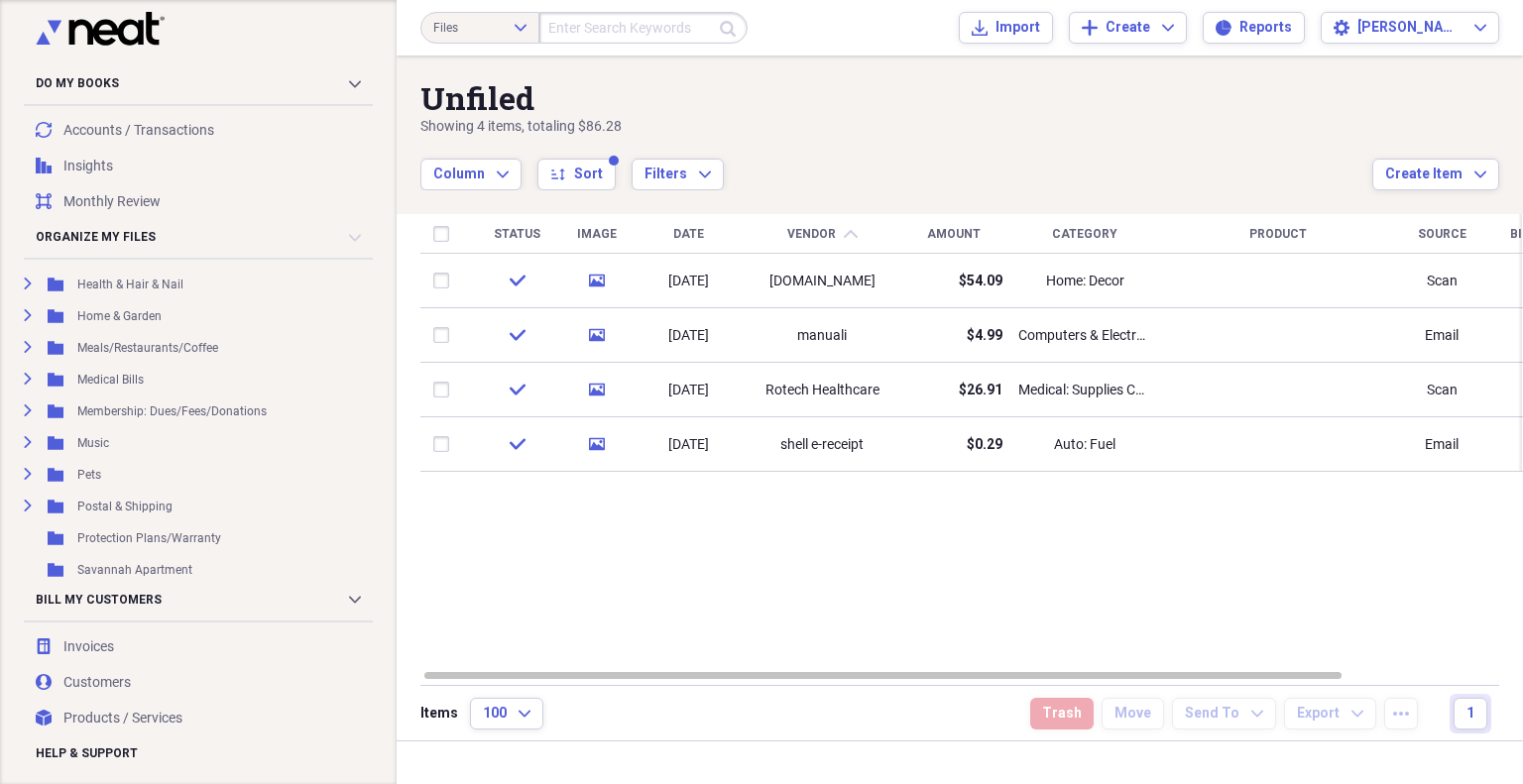 scroll, scrollTop: 1285, scrollLeft: 44, axis: both 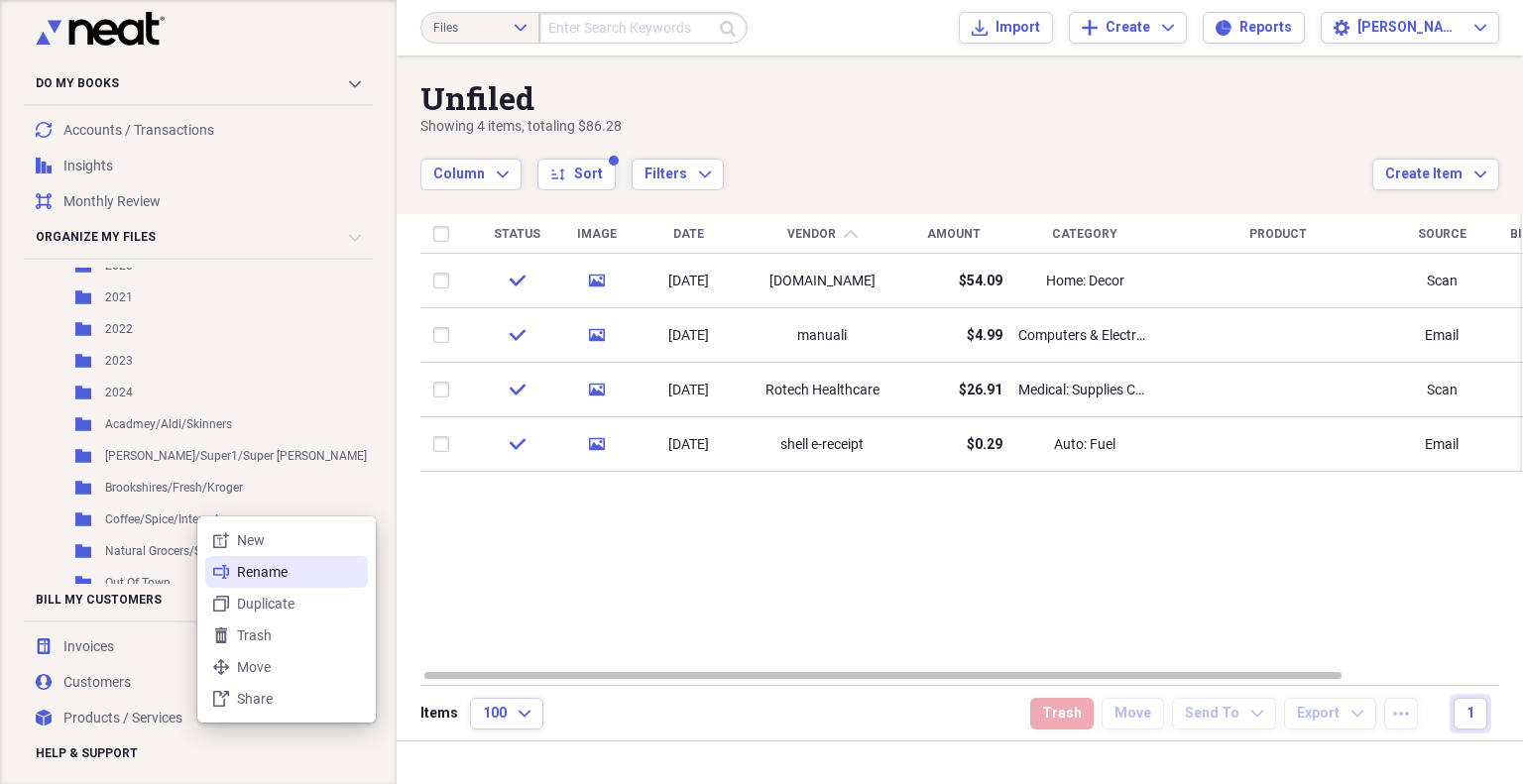 click on "Rename" at bounding box center [298, 572] 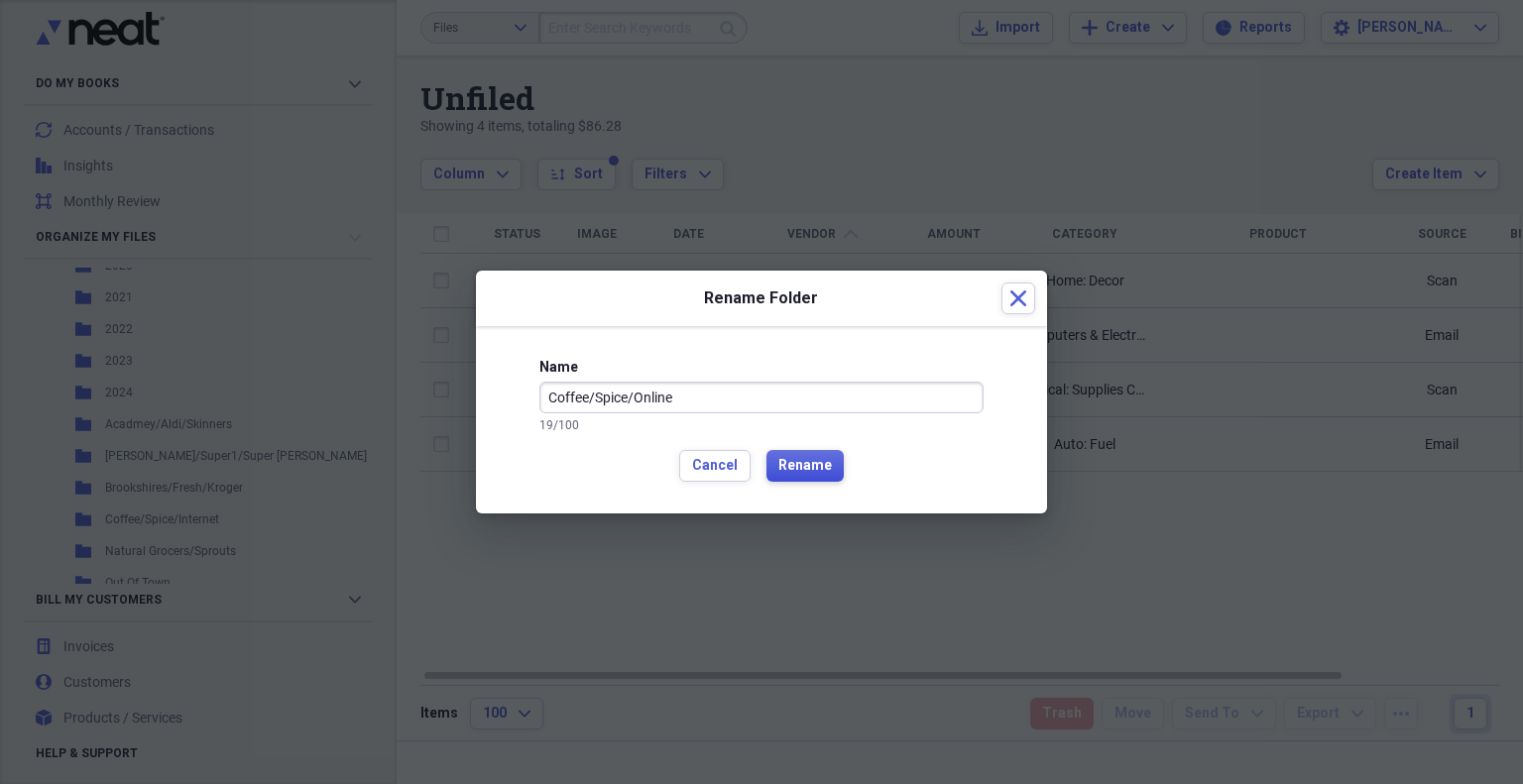 type on "Coffee/Spice/Online" 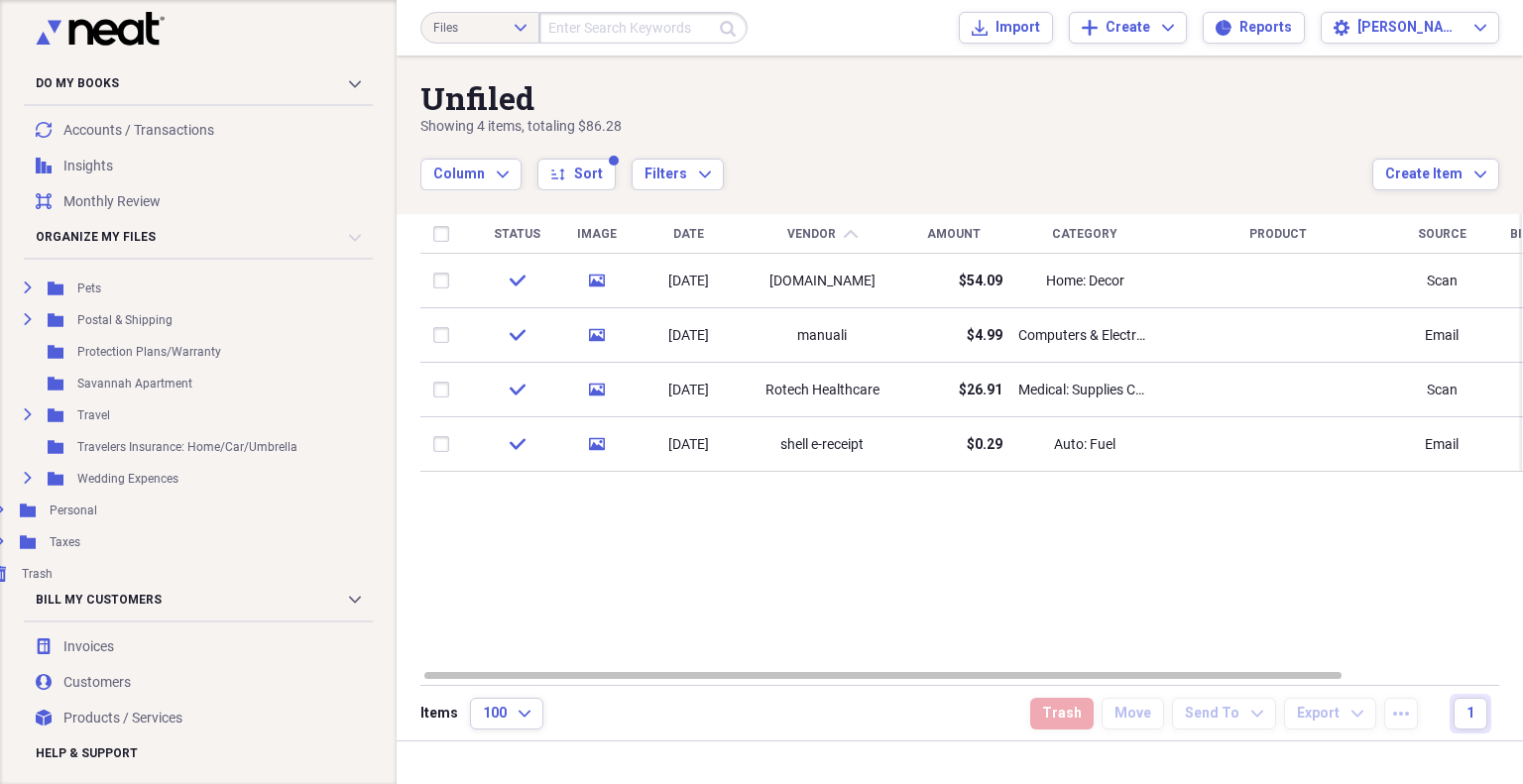 scroll, scrollTop: 1566, scrollLeft: 44, axis: both 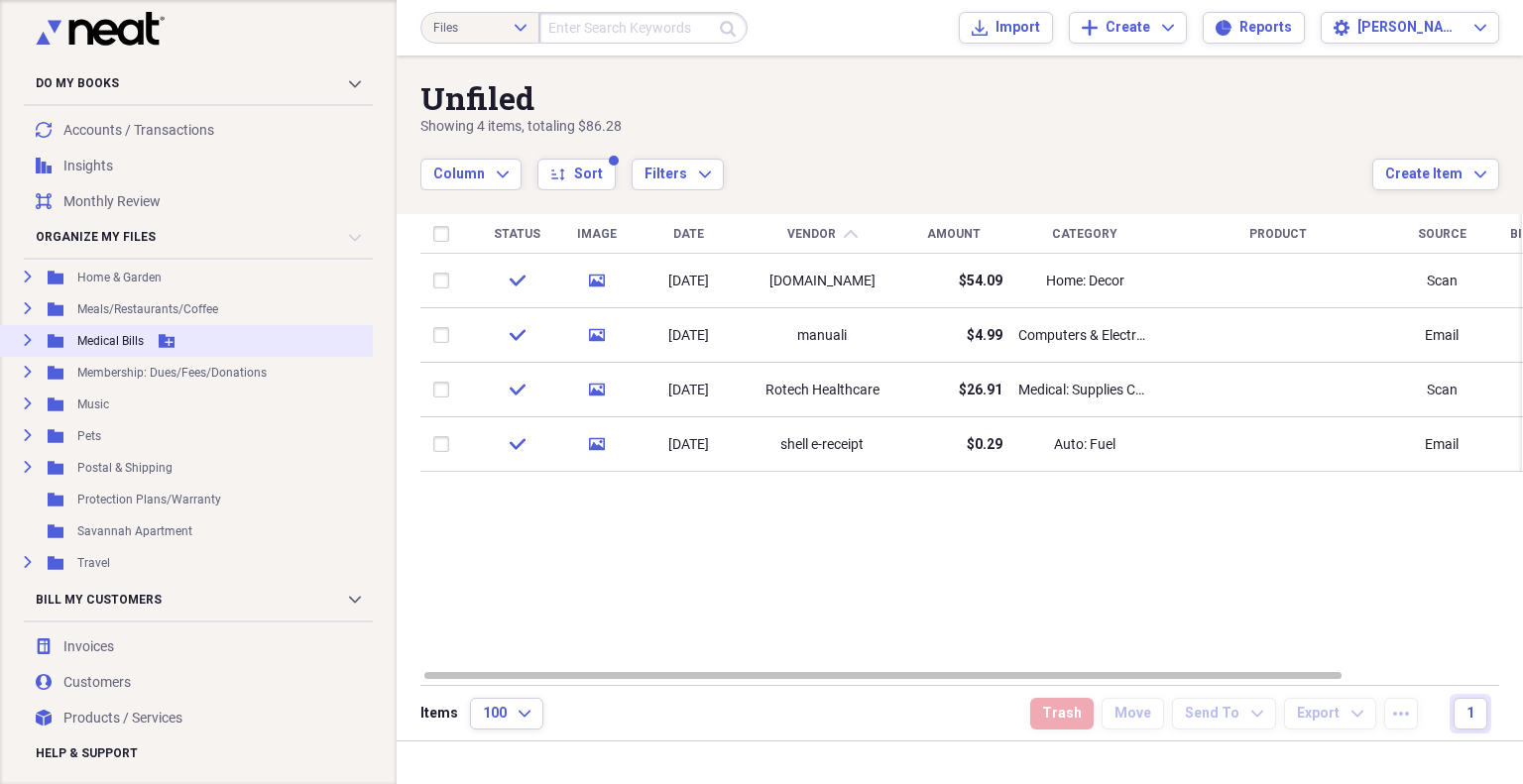 click on "Expand" 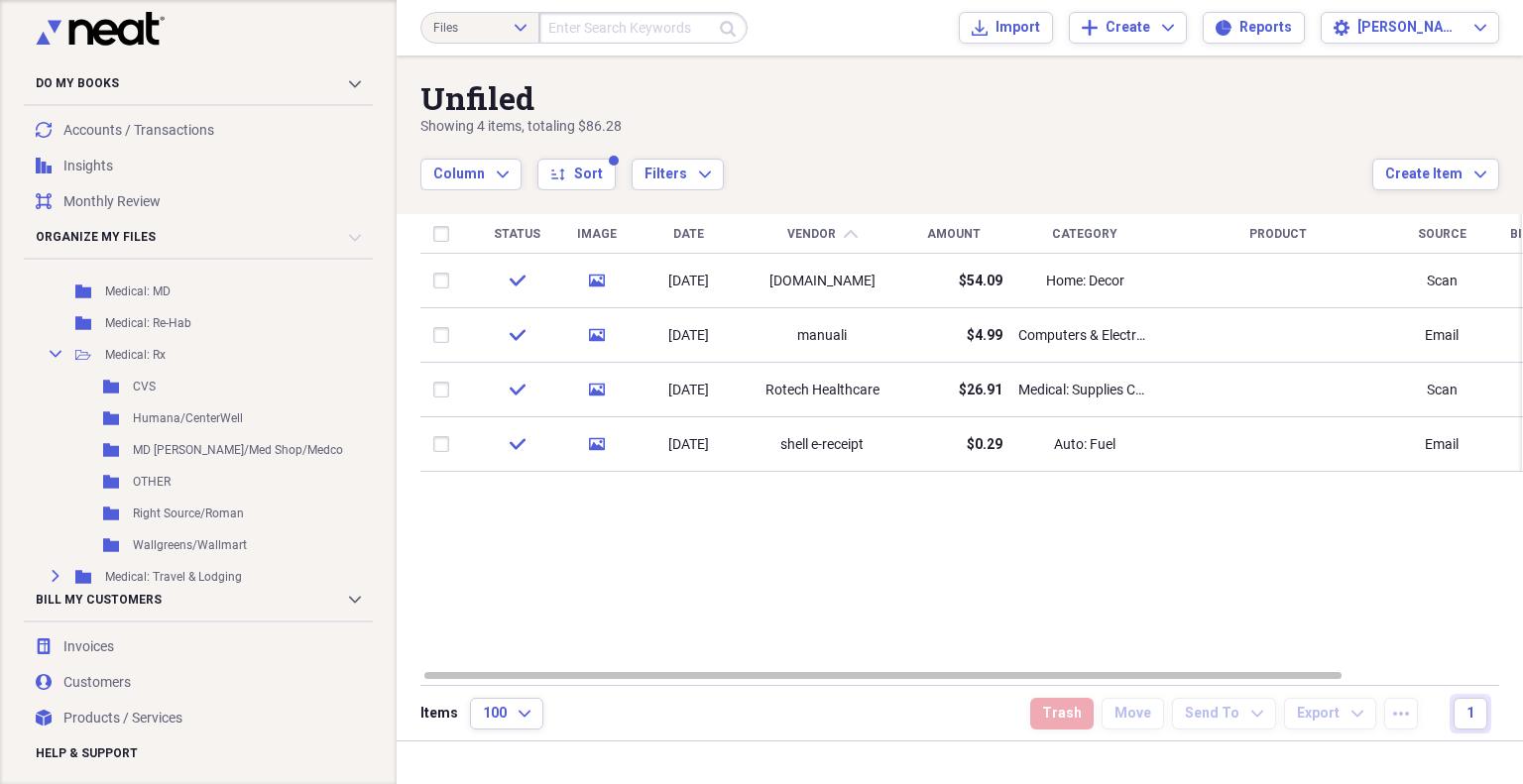 scroll, scrollTop: 1661, scrollLeft: 44, axis: both 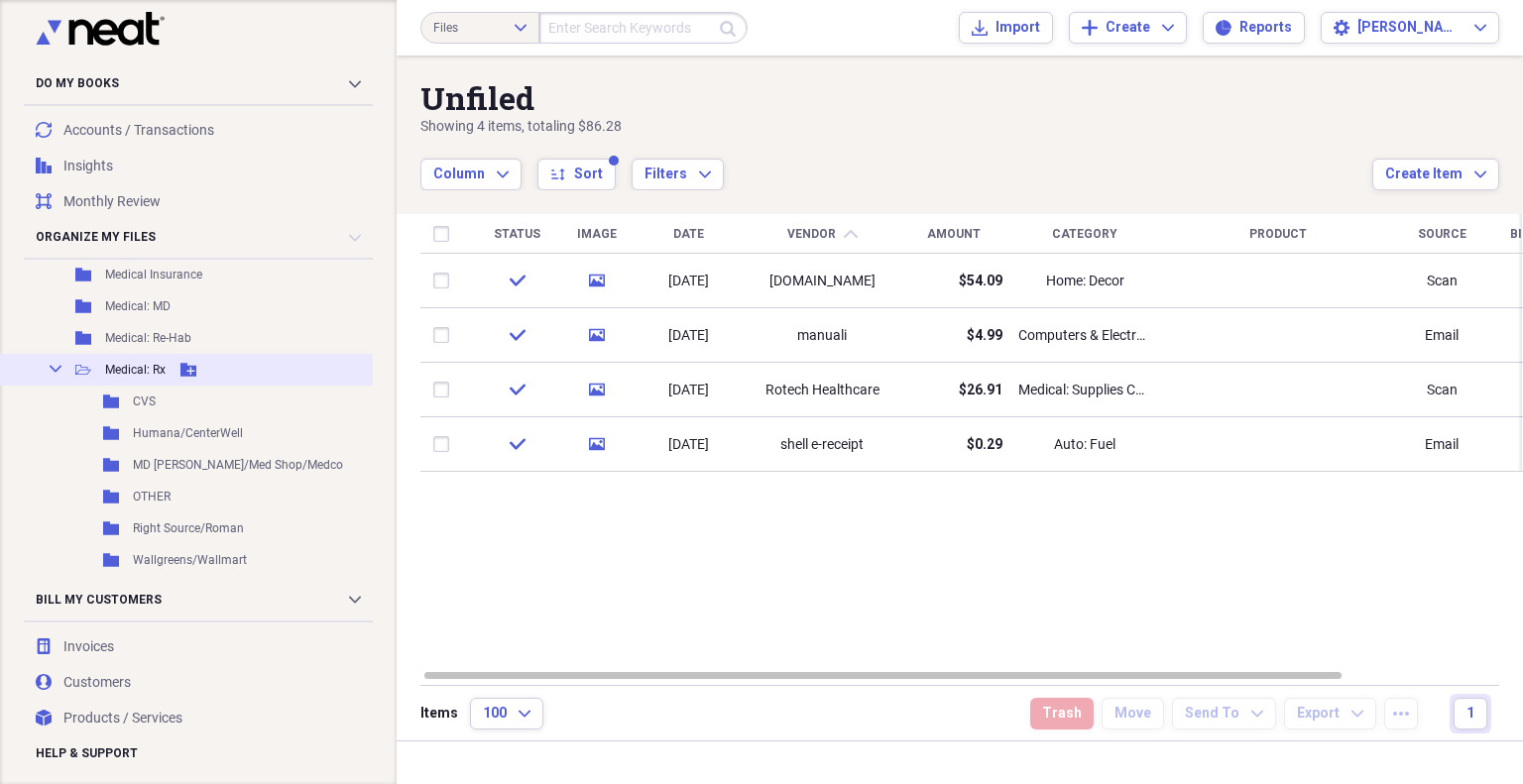 click on "Collapse" 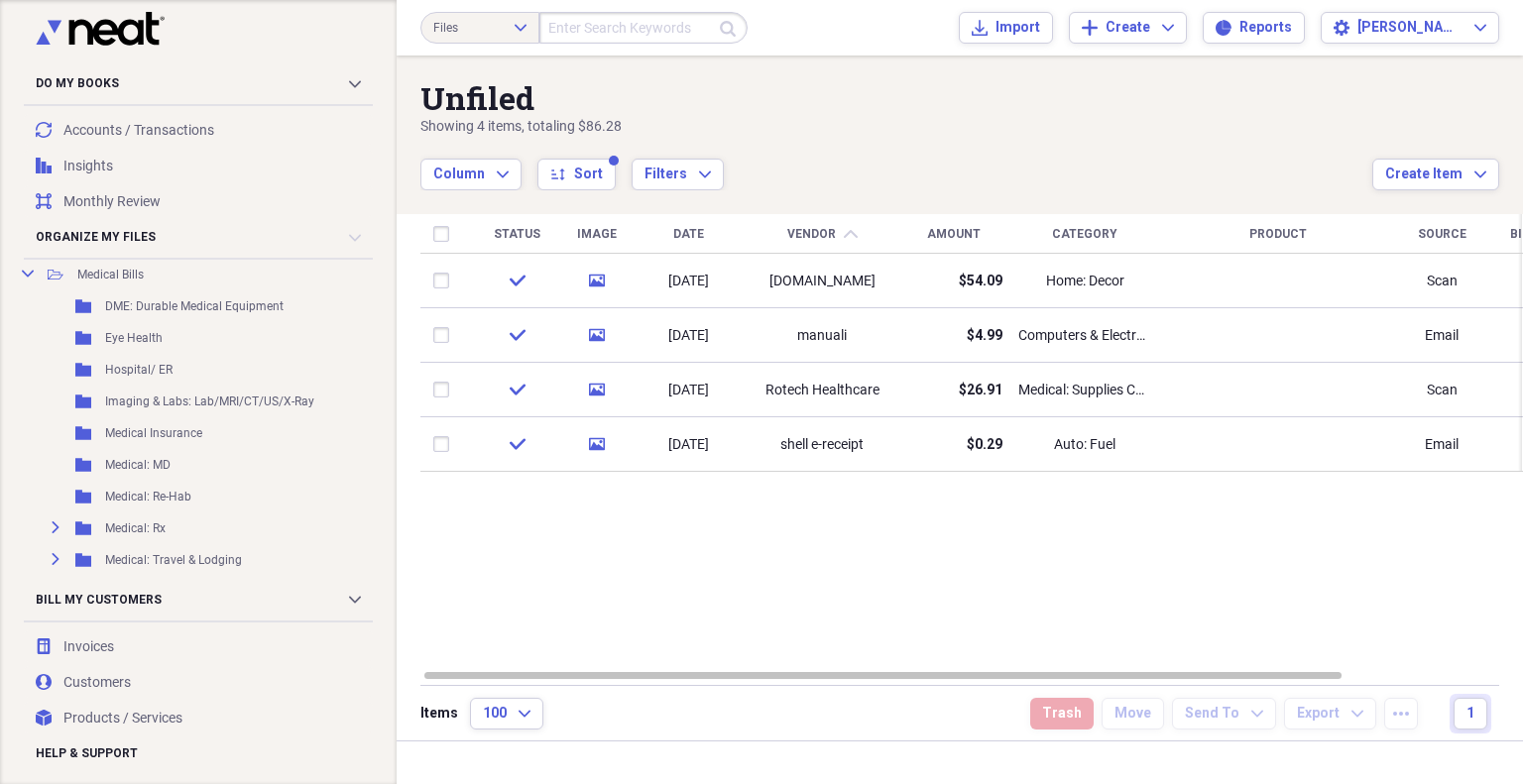 scroll, scrollTop: 1481, scrollLeft: 44, axis: both 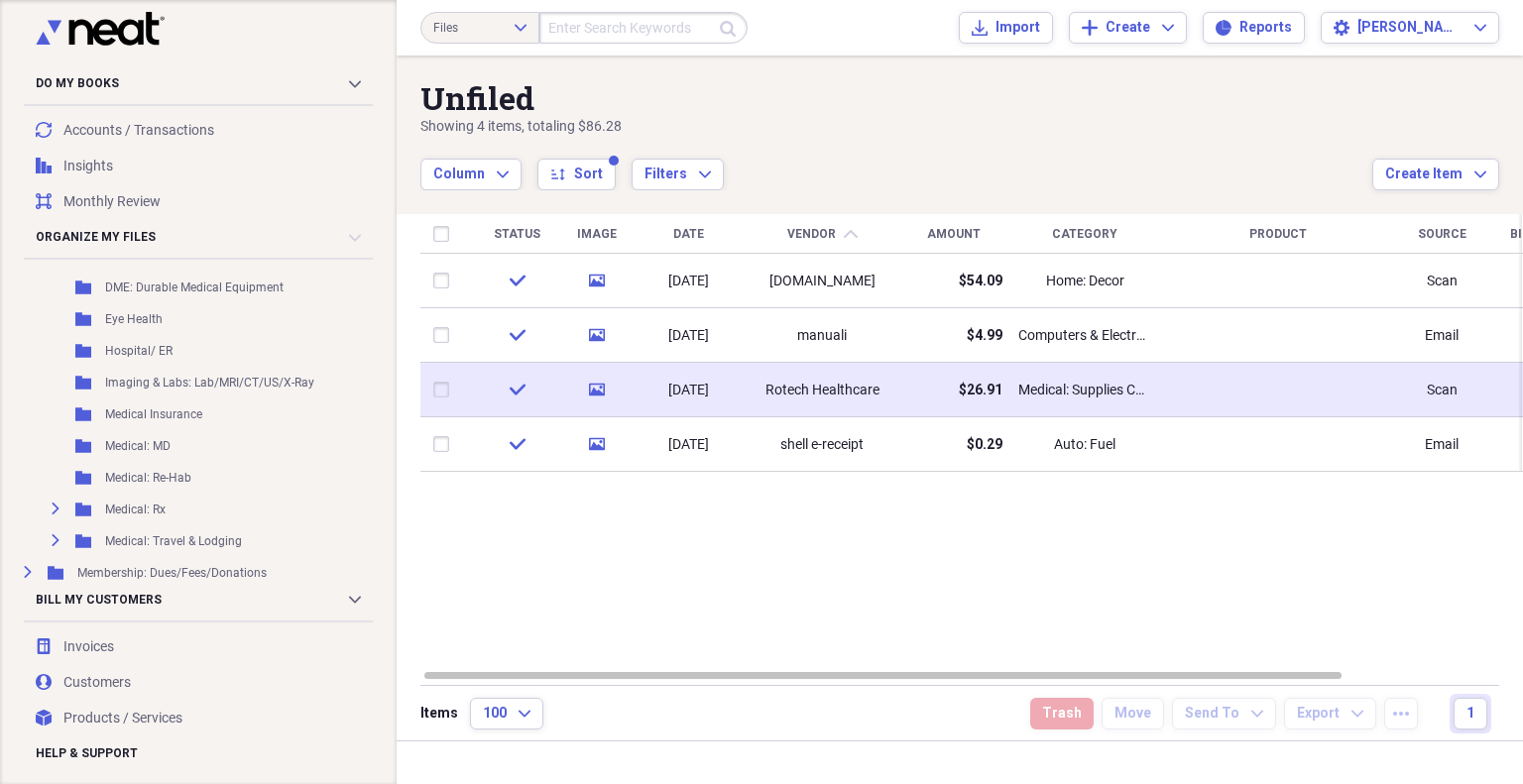 click at bounding box center (445, 390) 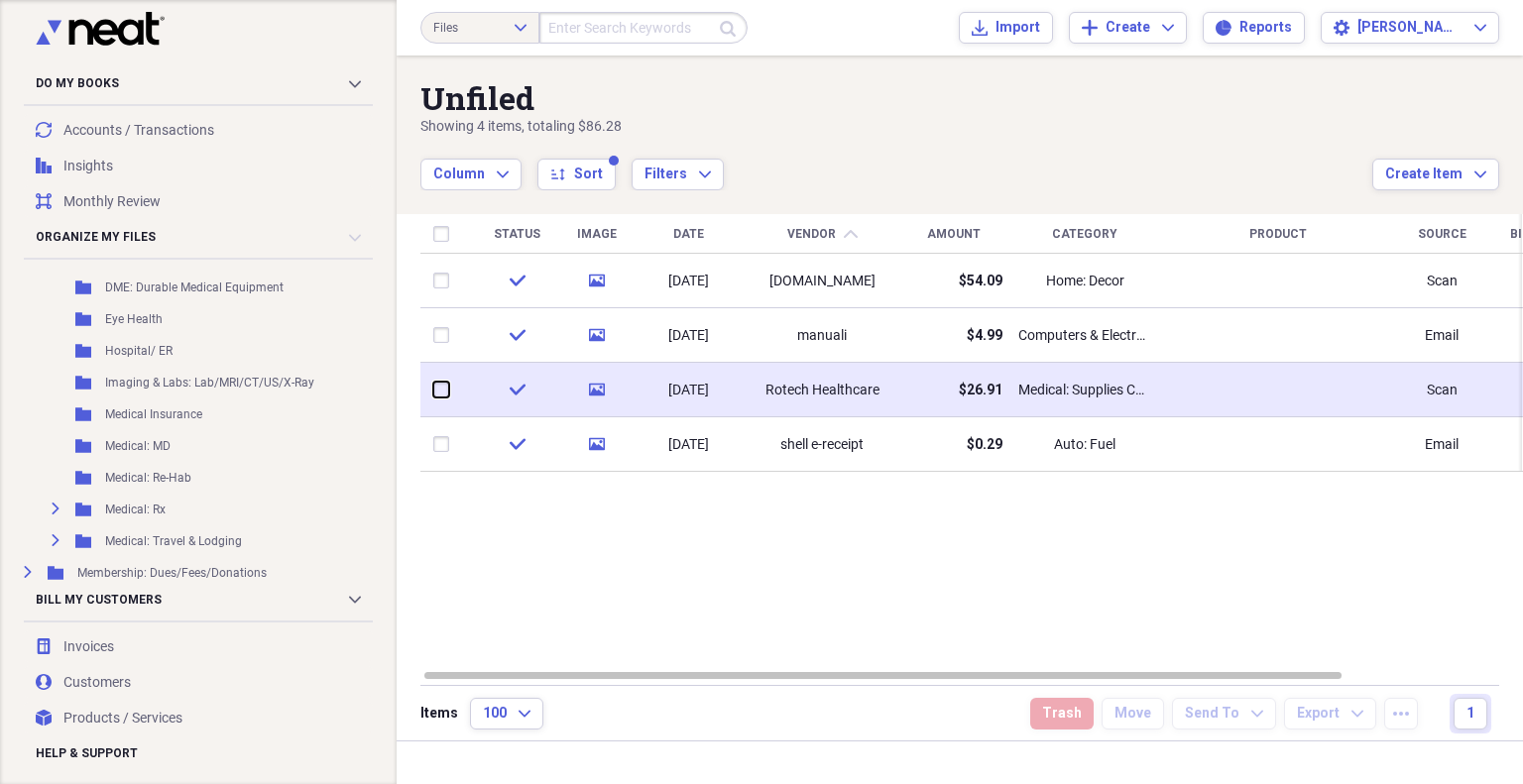 click at bounding box center (433, 390) 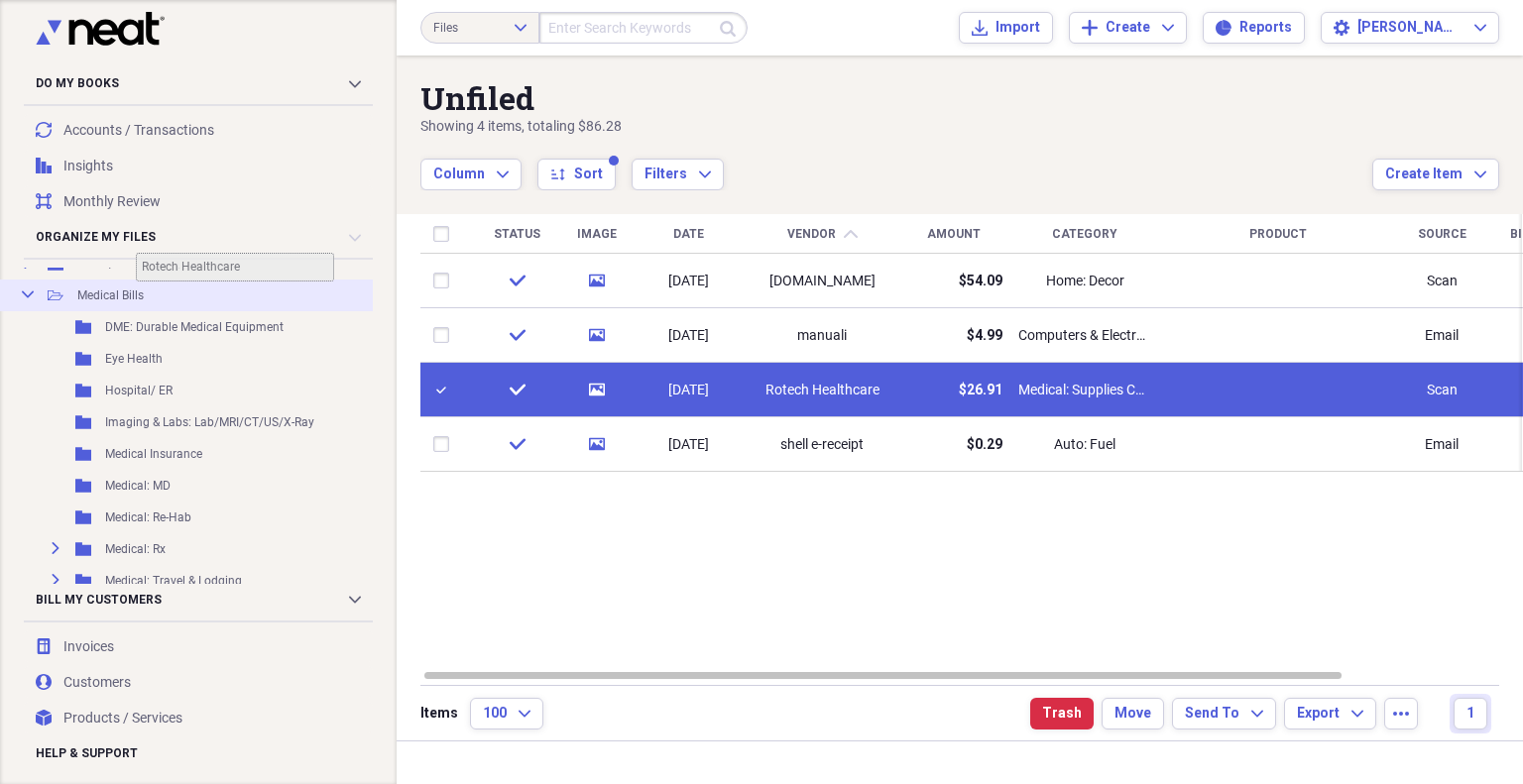 scroll, scrollTop: 1439, scrollLeft: 44, axis: both 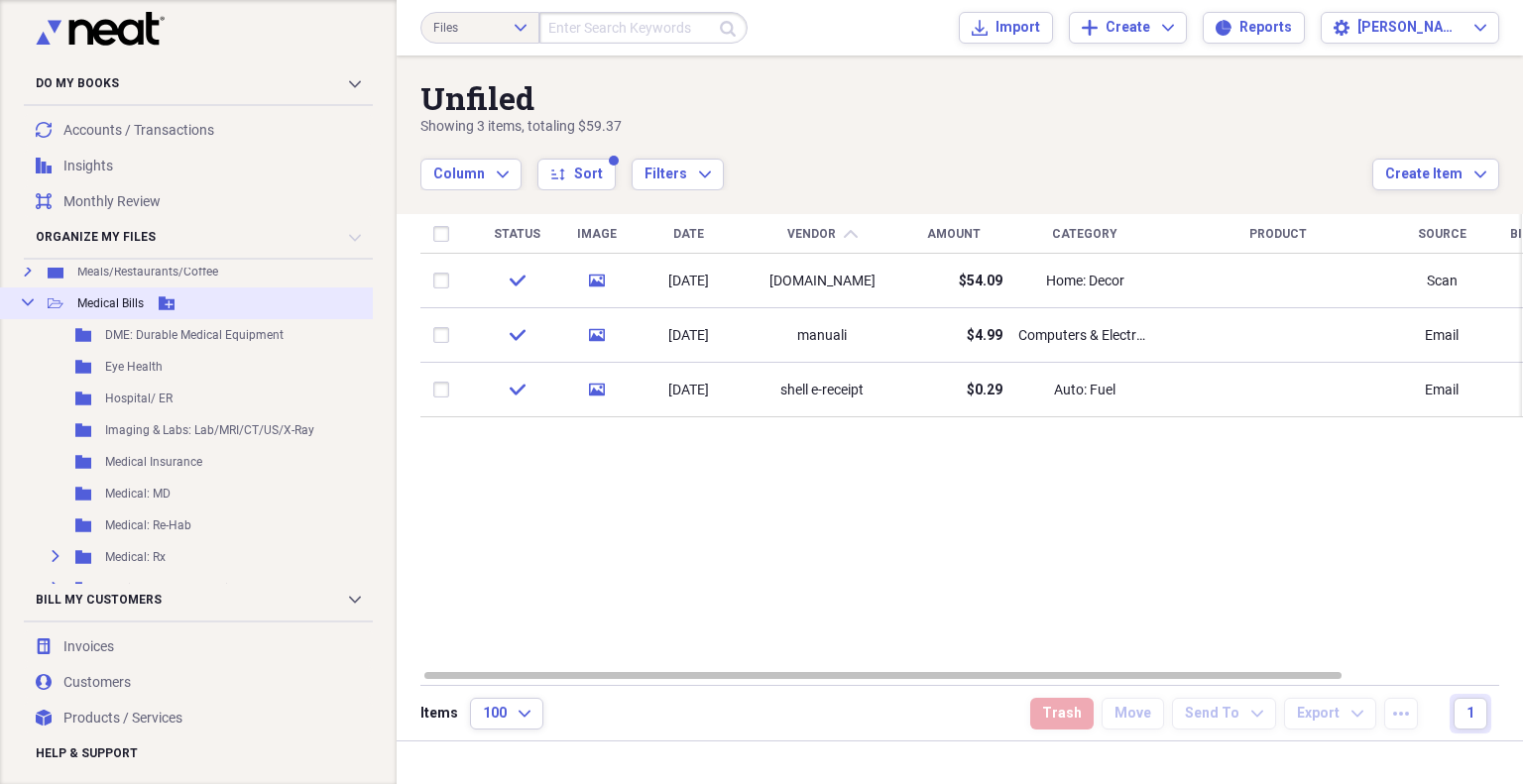 click on "Collapse" 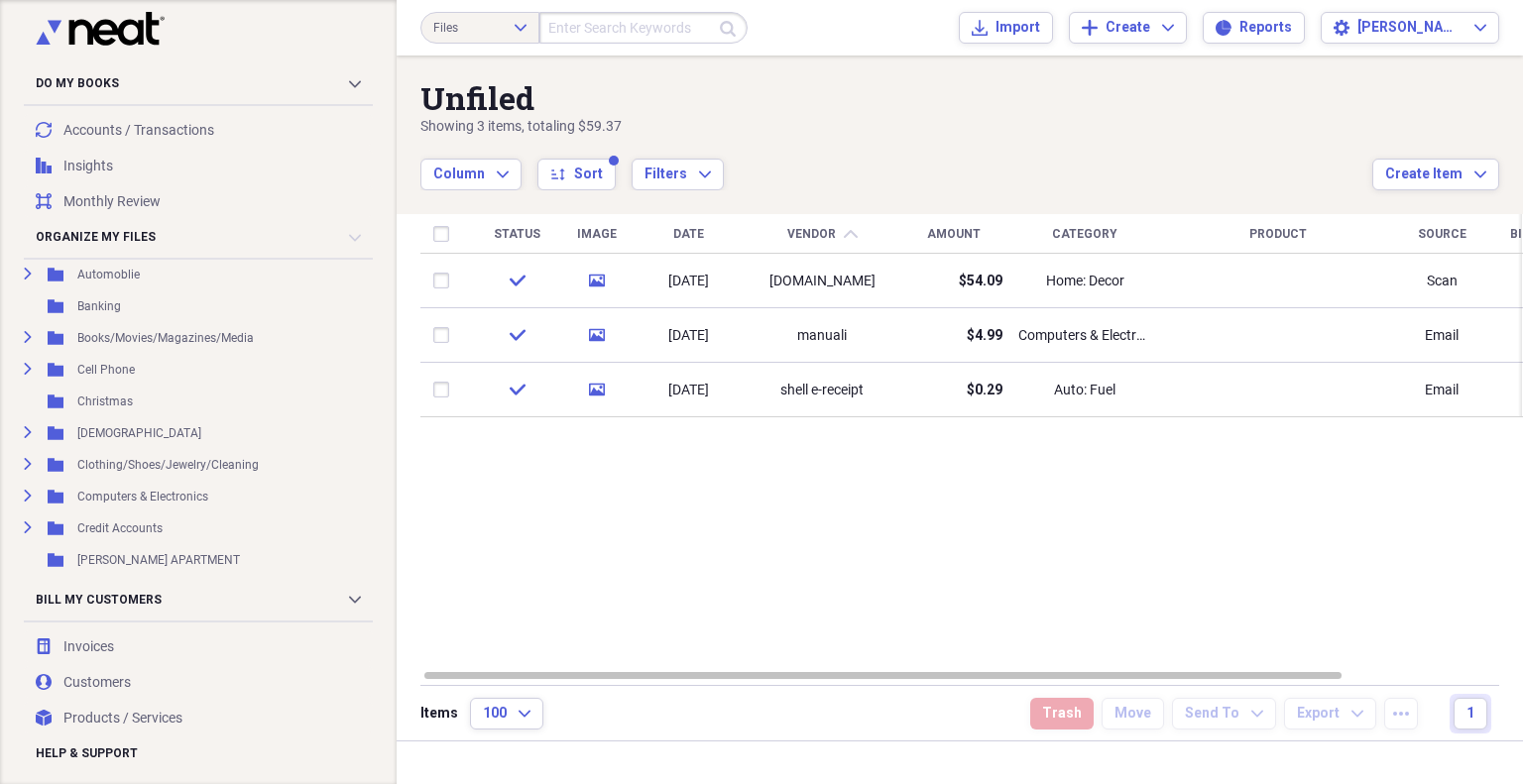 scroll, scrollTop: 52, scrollLeft: 44, axis: both 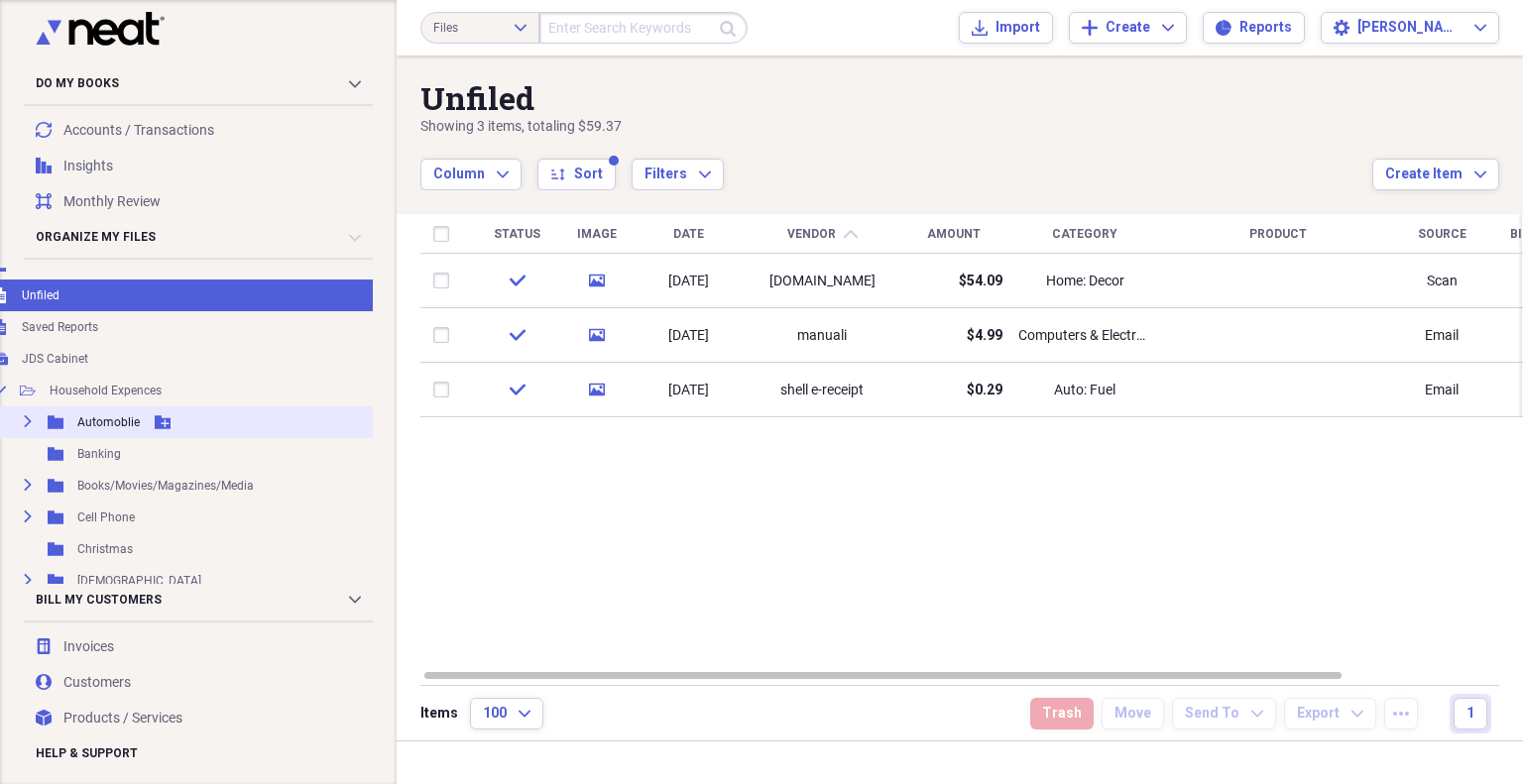 click on "Expand" 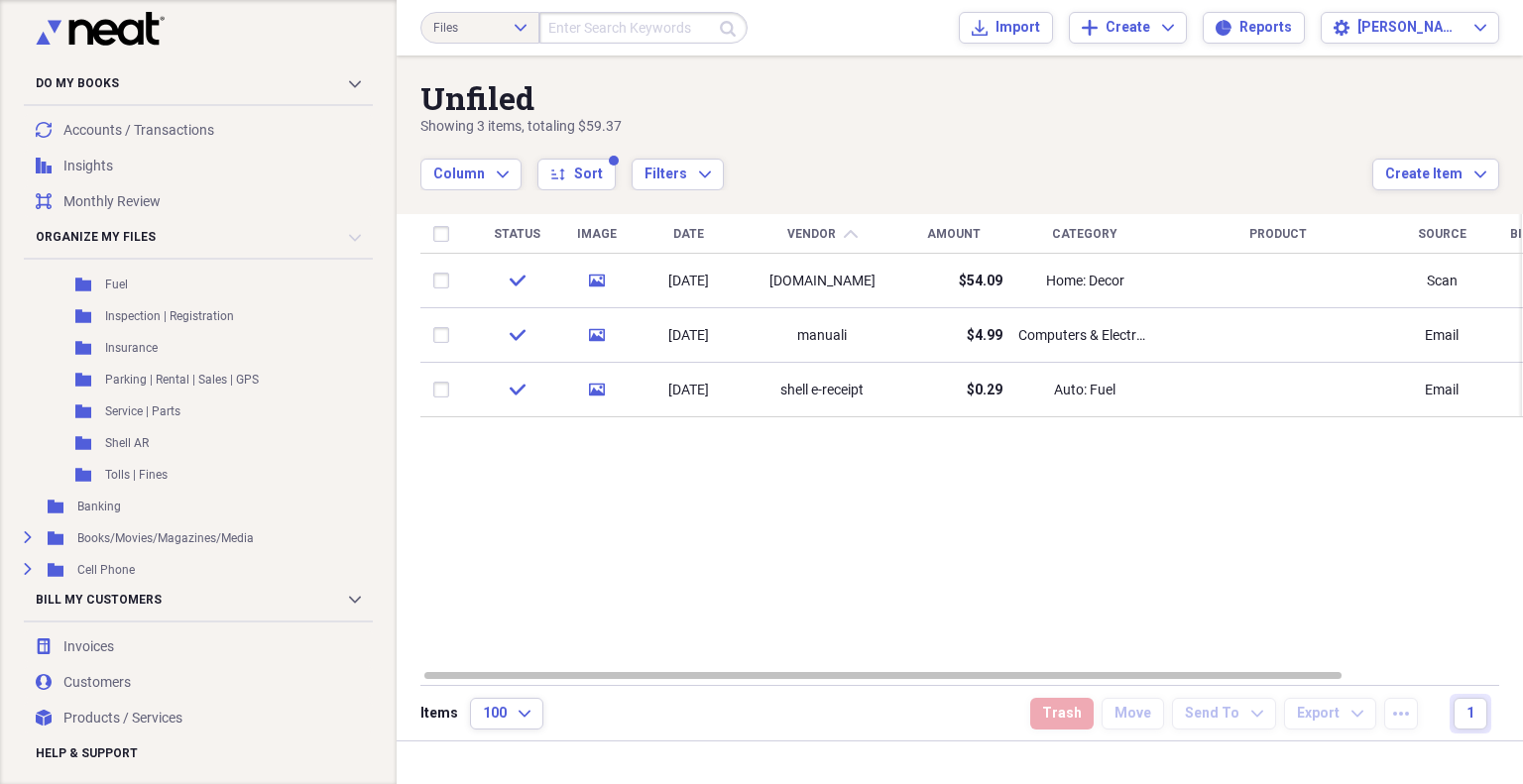 scroll, scrollTop: 239, scrollLeft: 44, axis: both 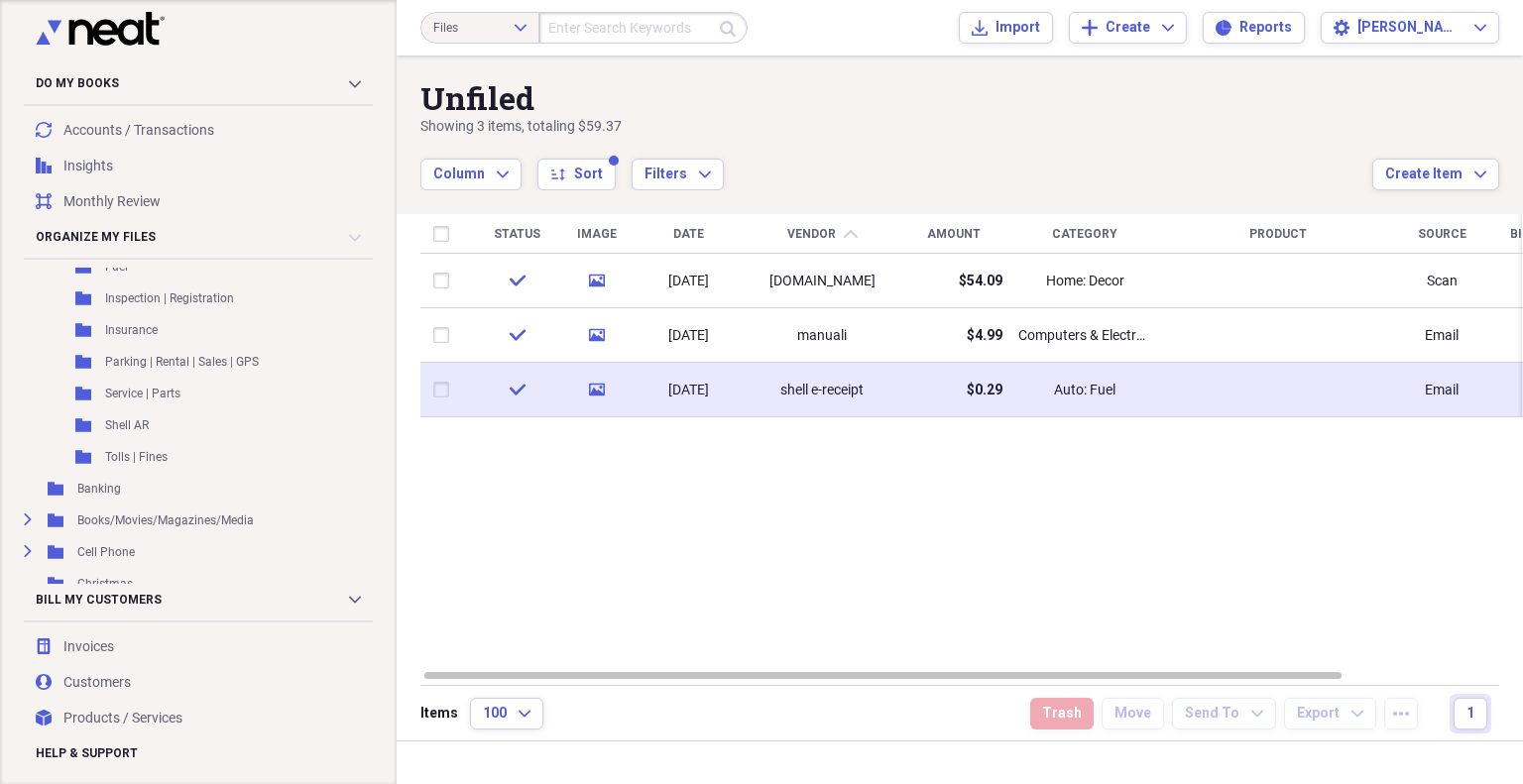 click at bounding box center [445, 390] 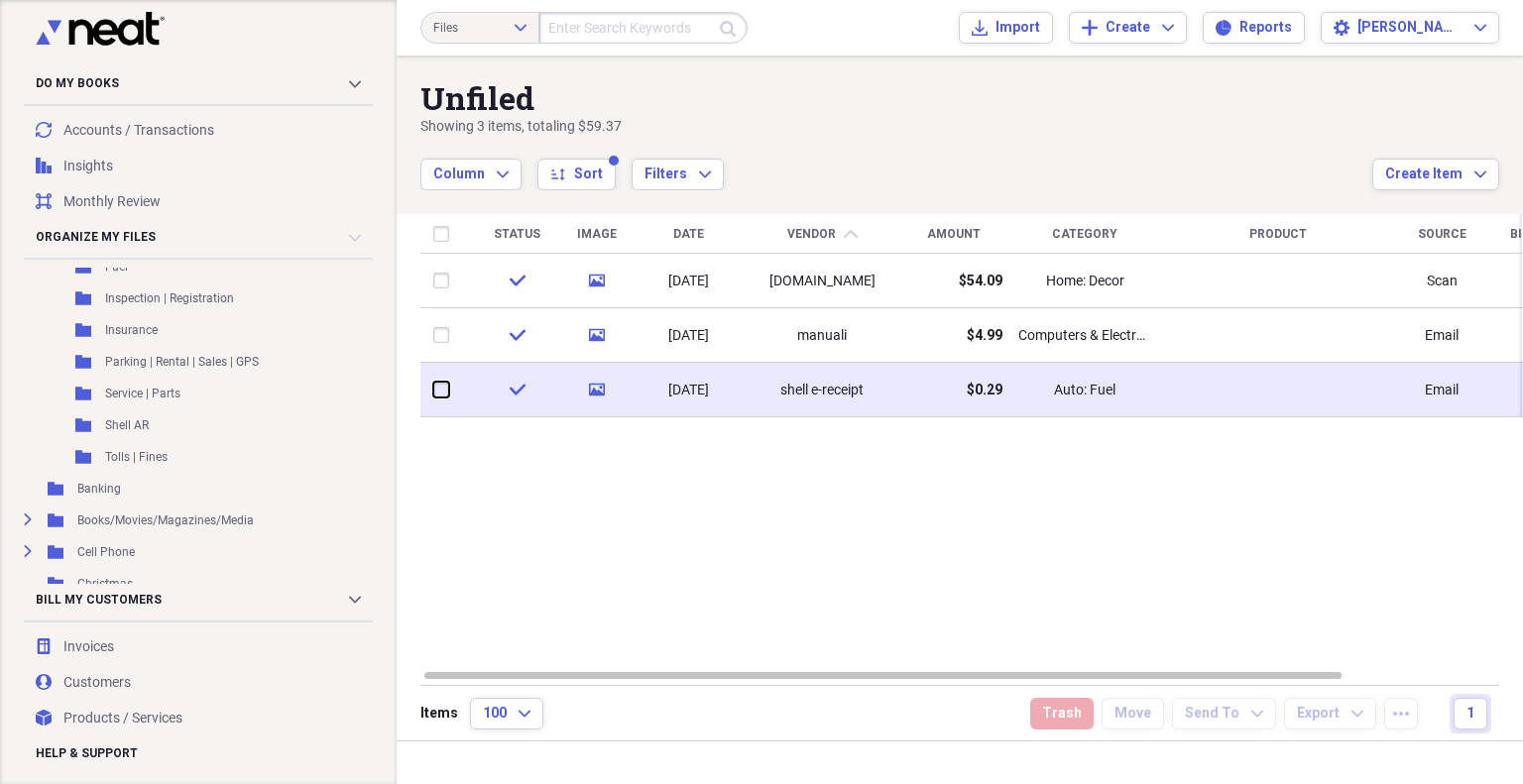 click at bounding box center [433, 390] 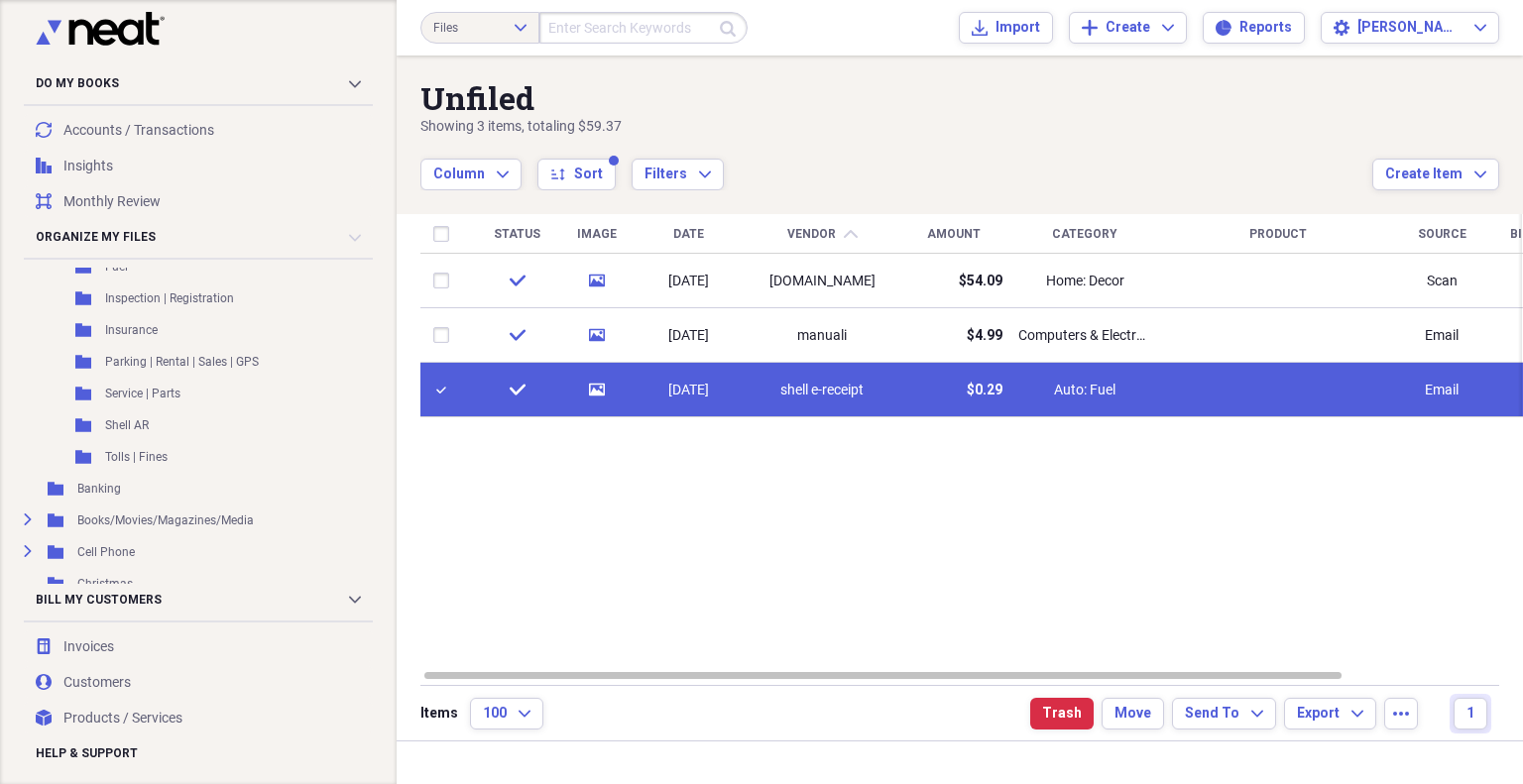 click on "check" at bounding box center (517, 390) 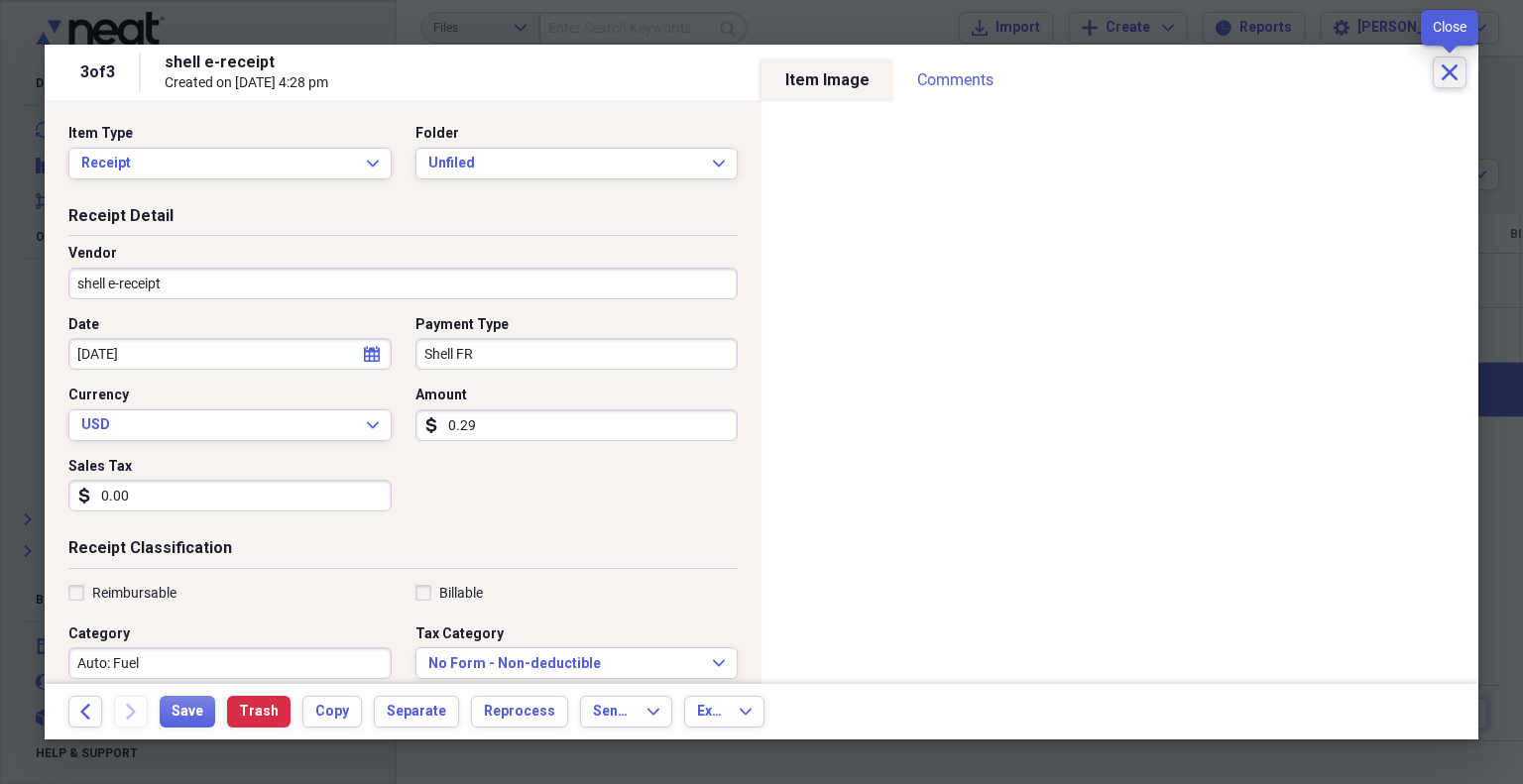 click on "Close" at bounding box center (1450, 72) 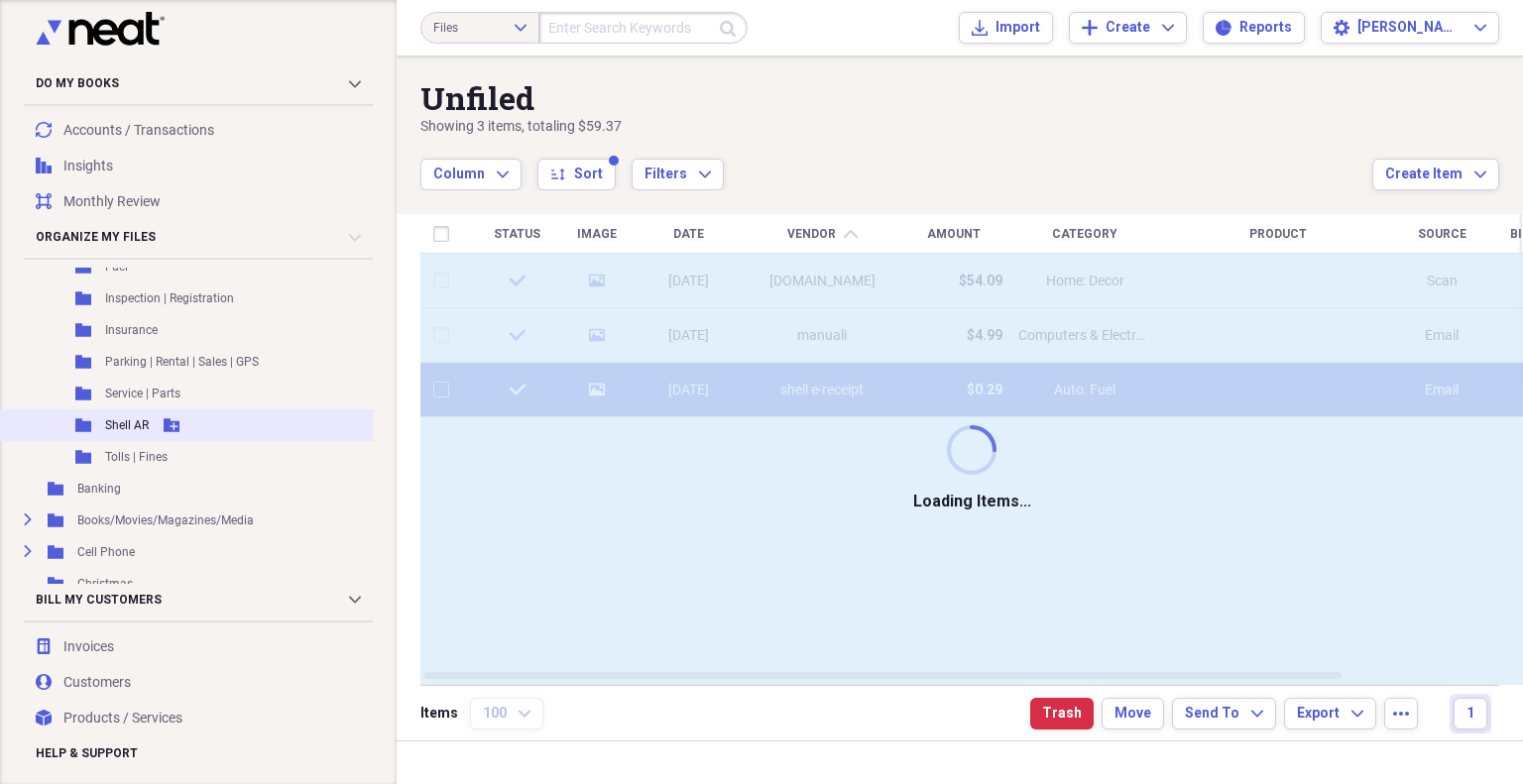 checkbox on "false" 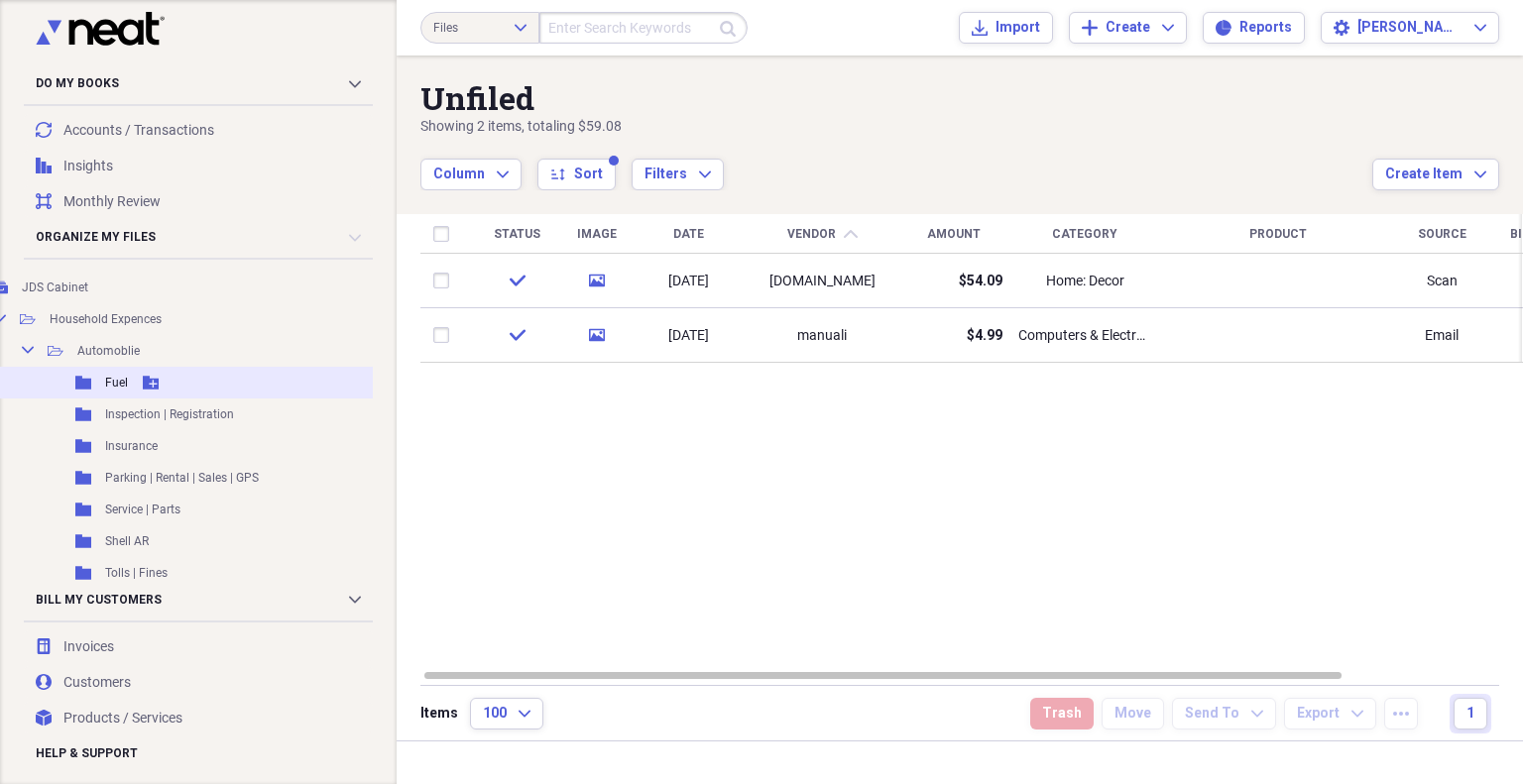 scroll, scrollTop: 142, scrollLeft: 44, axis: both 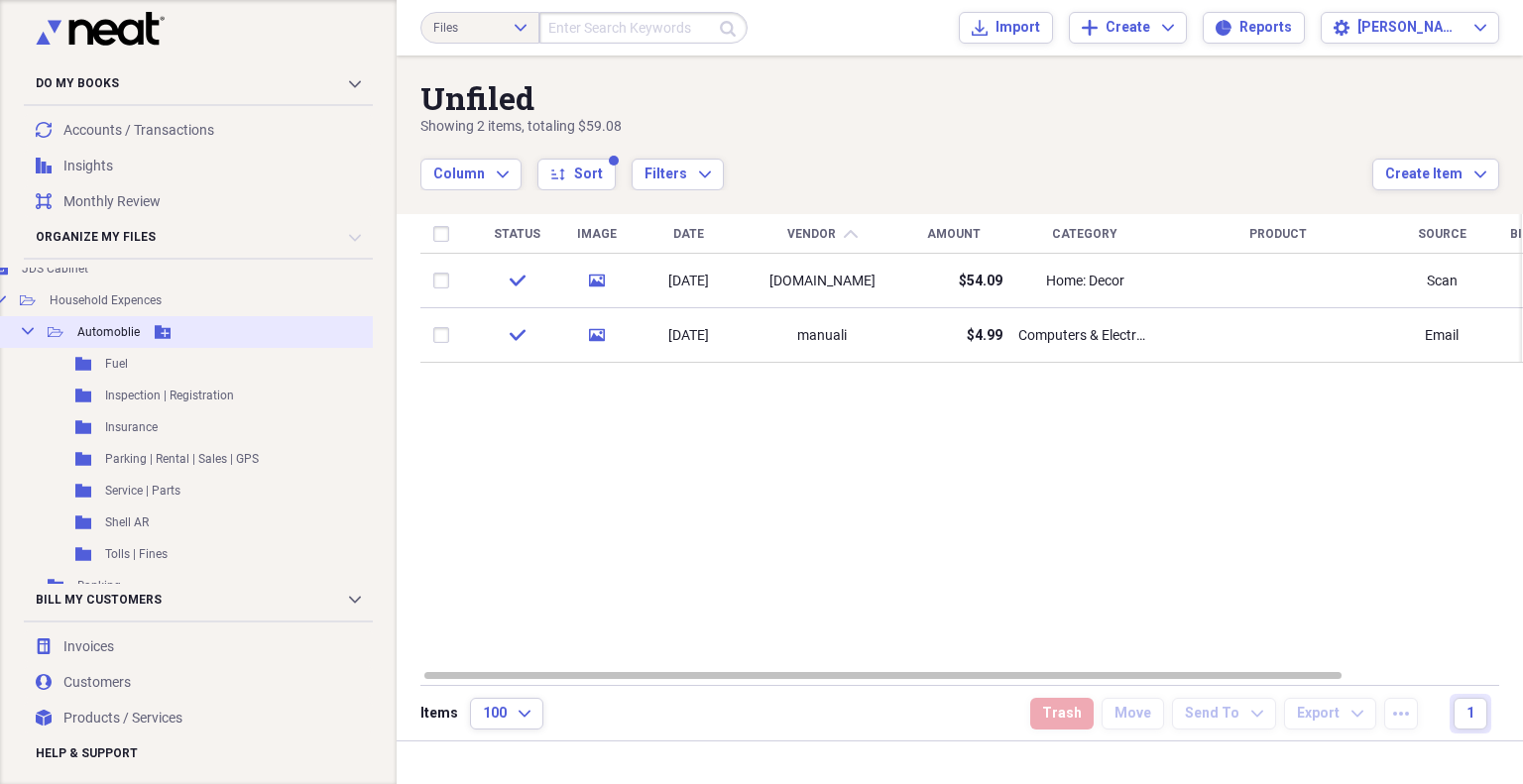 click on "Collapse" 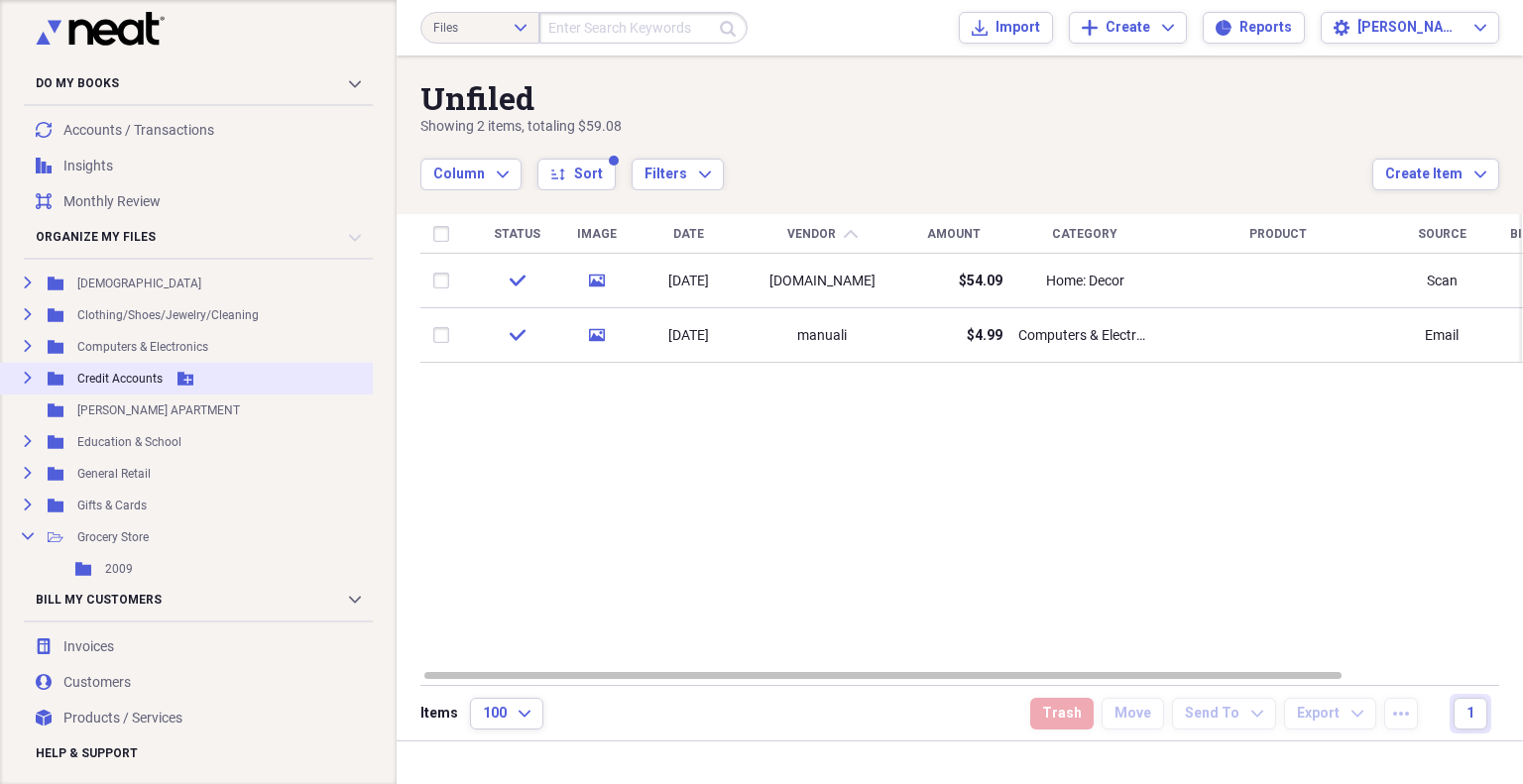 scroll, scrollTop: 354, scrollLeft: 44, axis: both 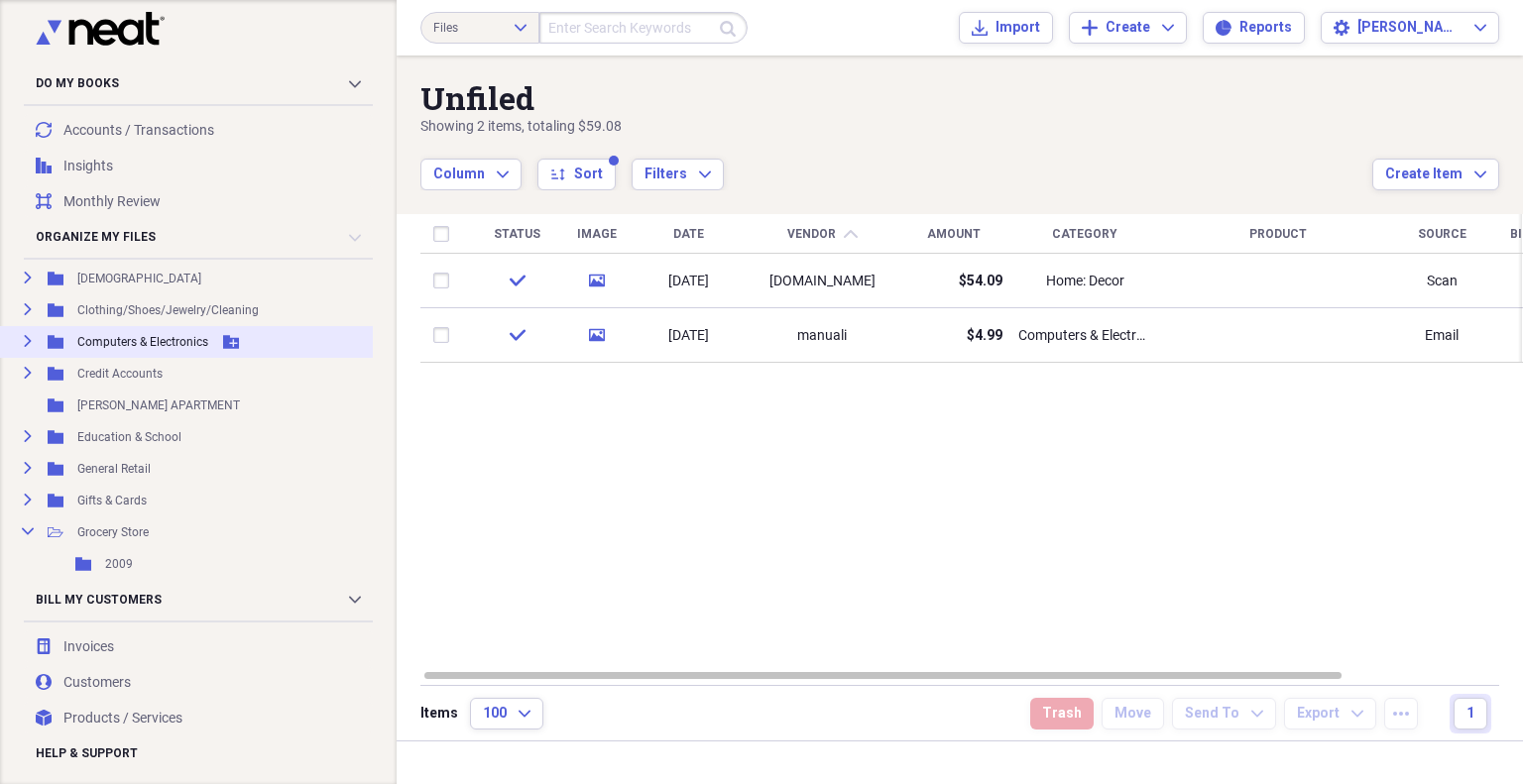 click on "Expand" 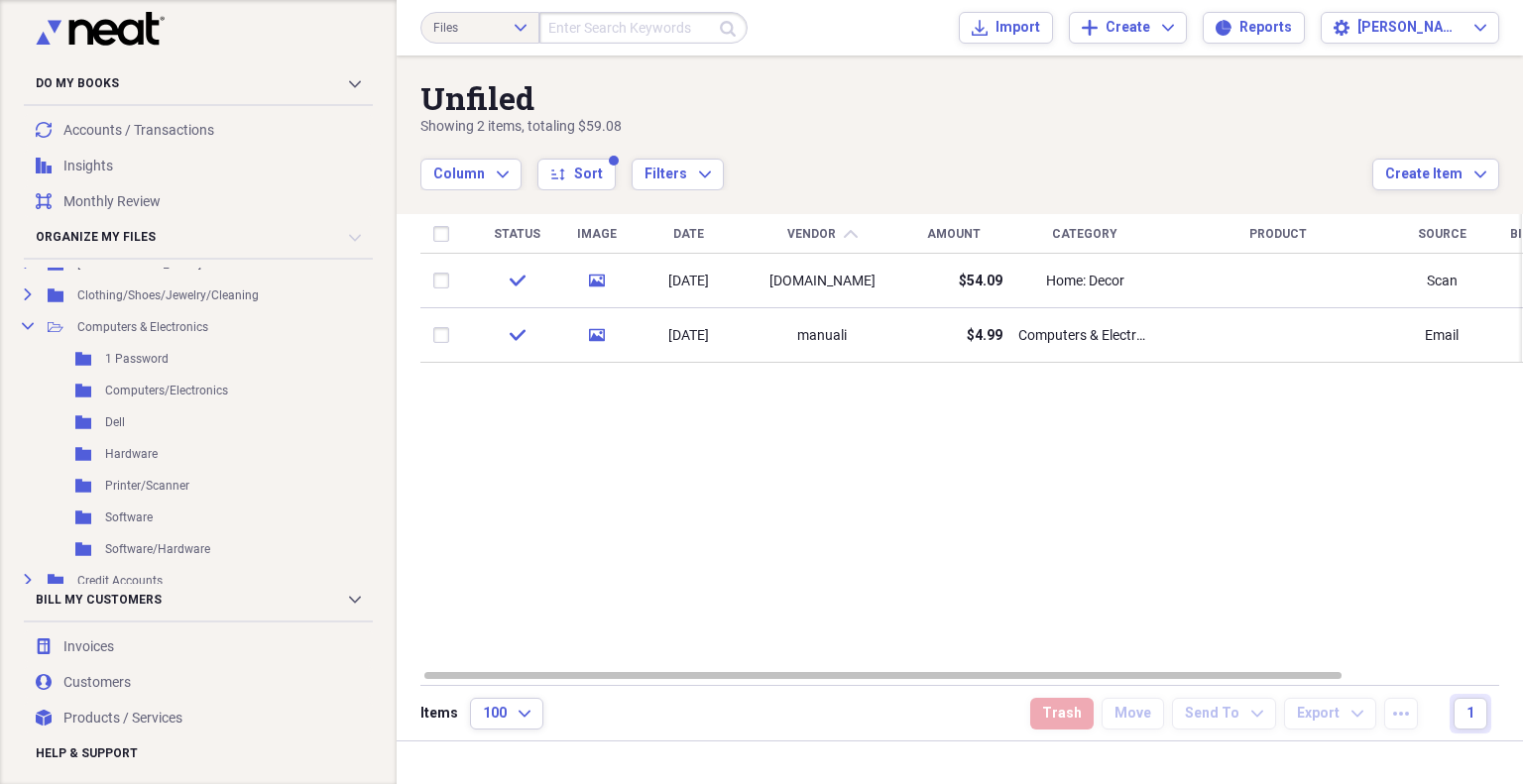 scroll, scrollTop: 387, scrollLeft: 44, axis: both 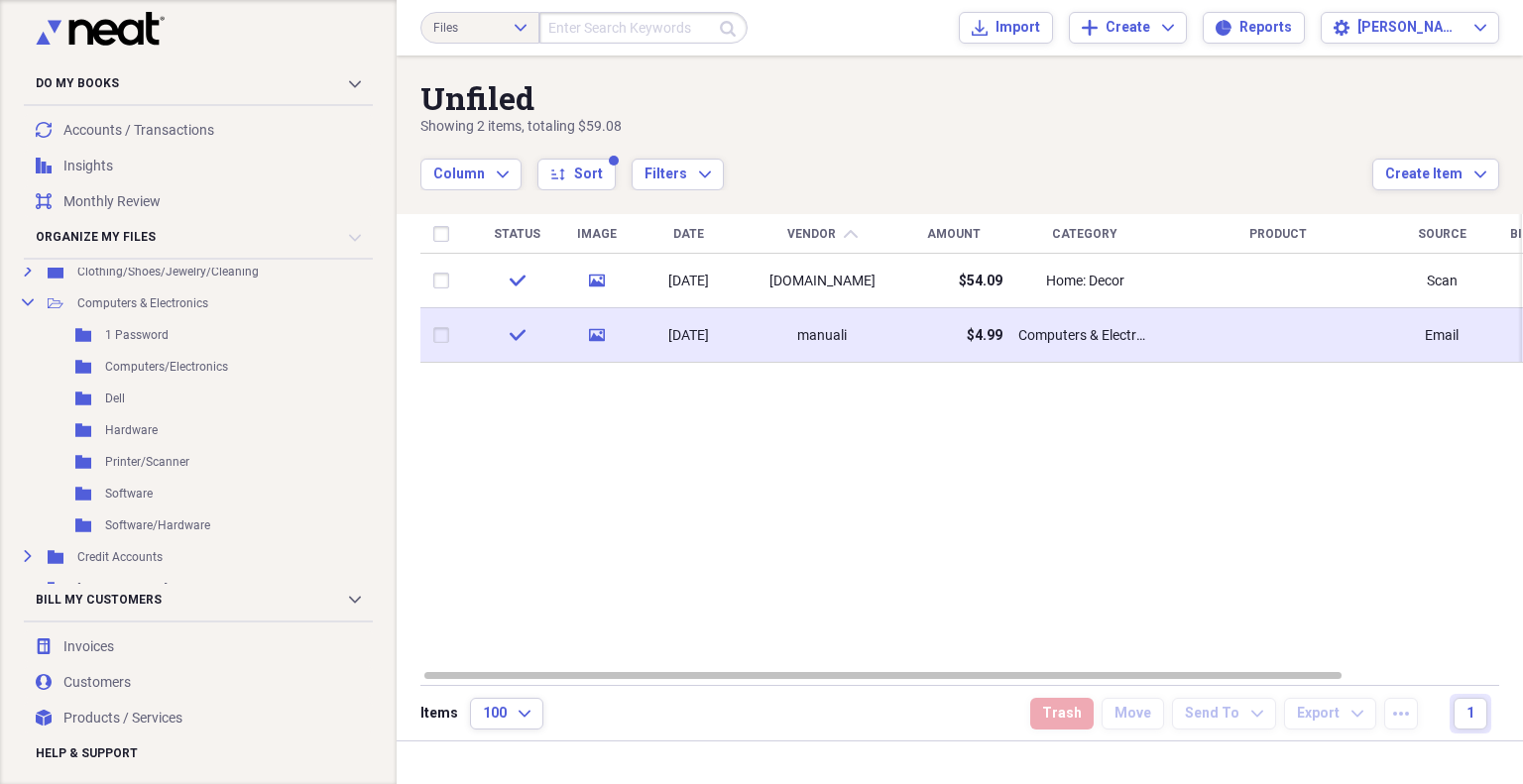 click at bounding box center (445, 335) 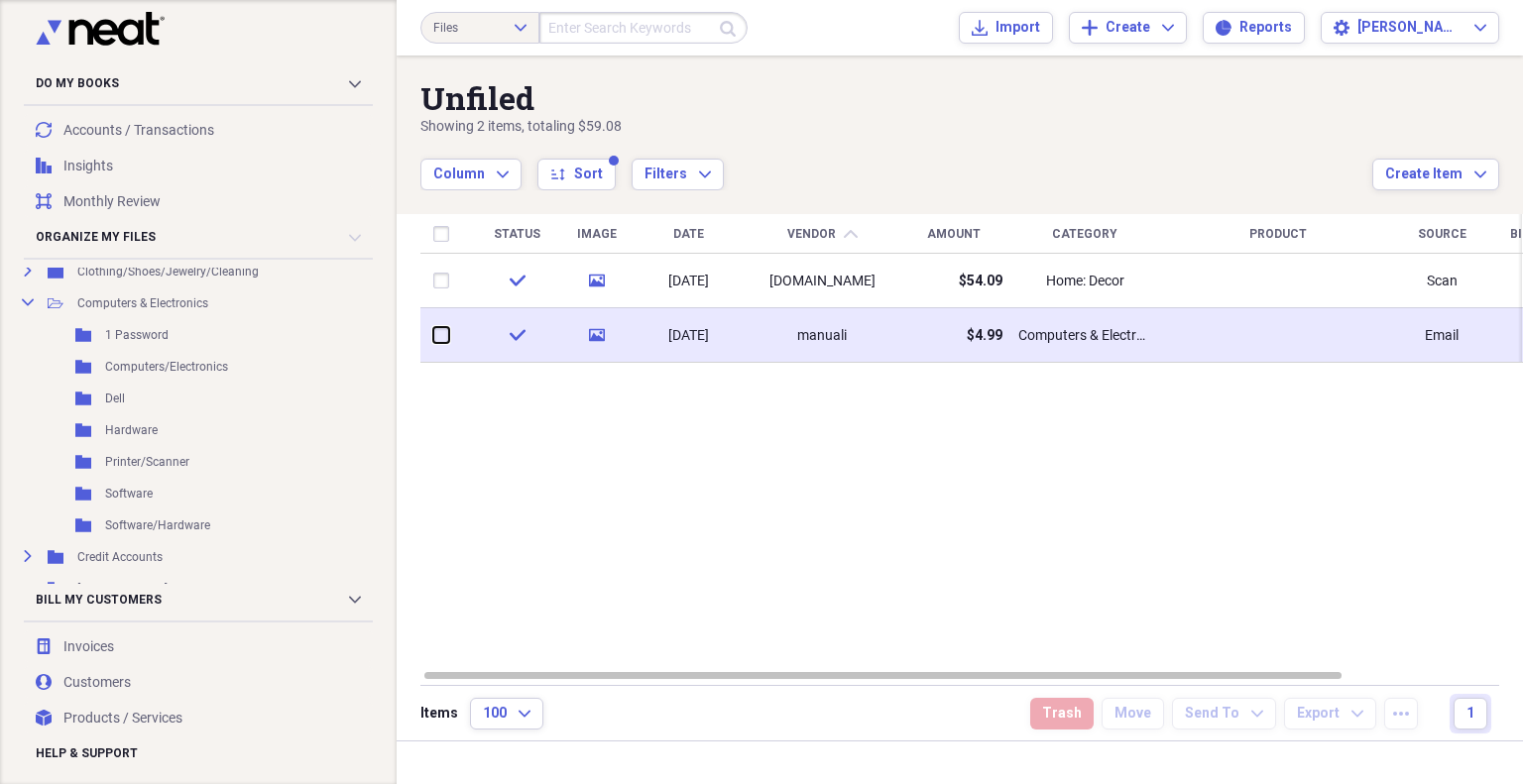 click at bounding box center (433, 335) 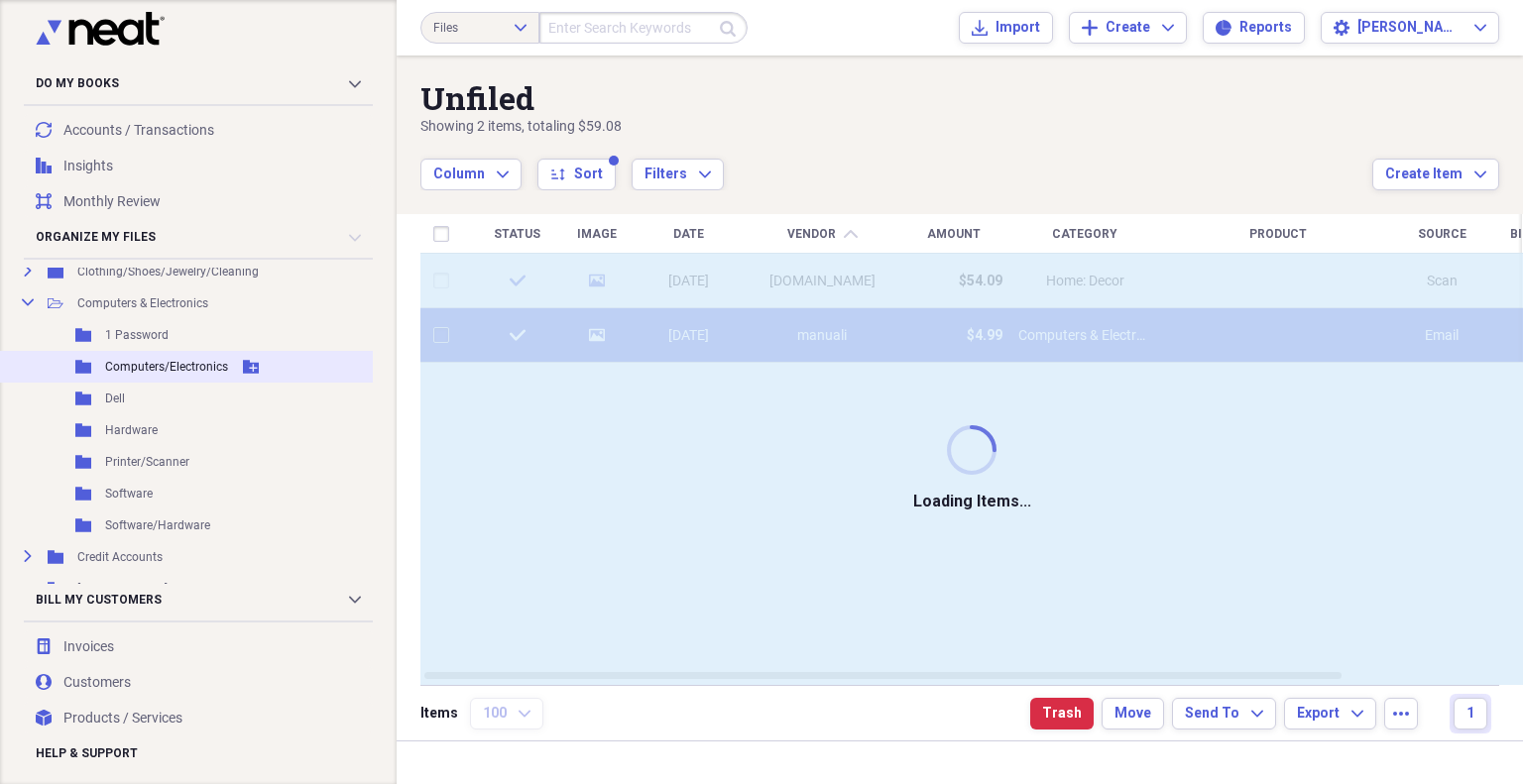 checkbox on "false" 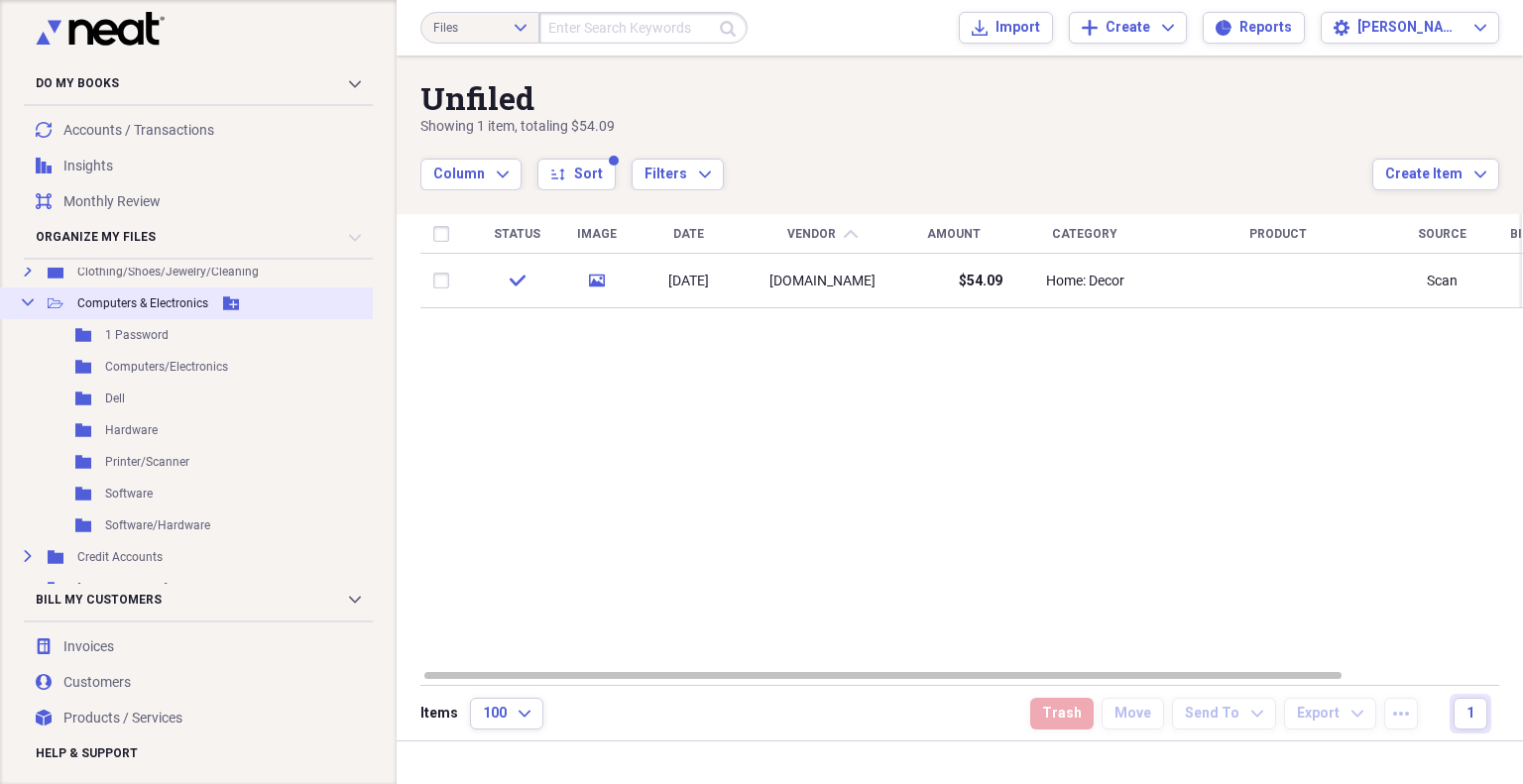 click on "Collapse" 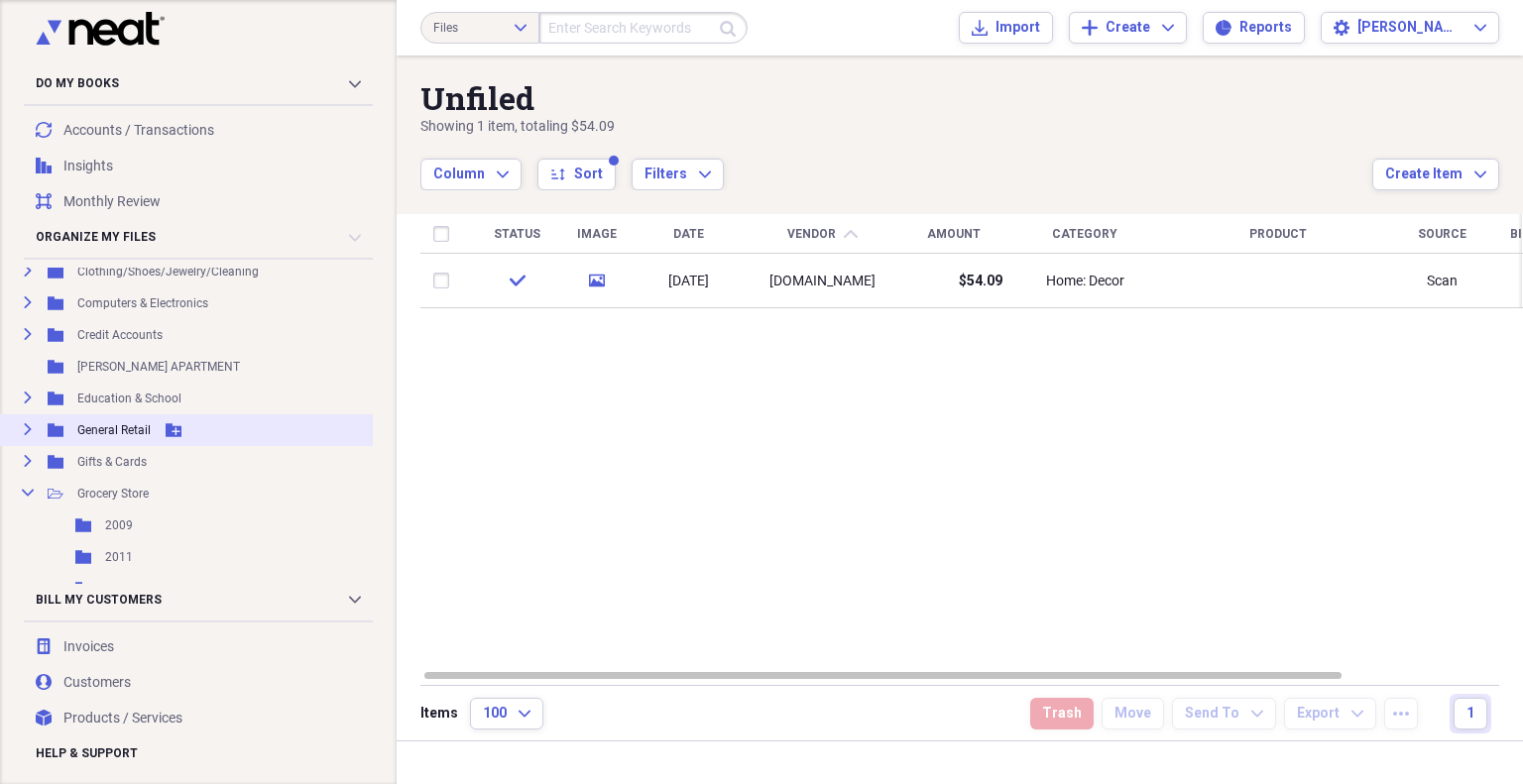 click on "Expand" 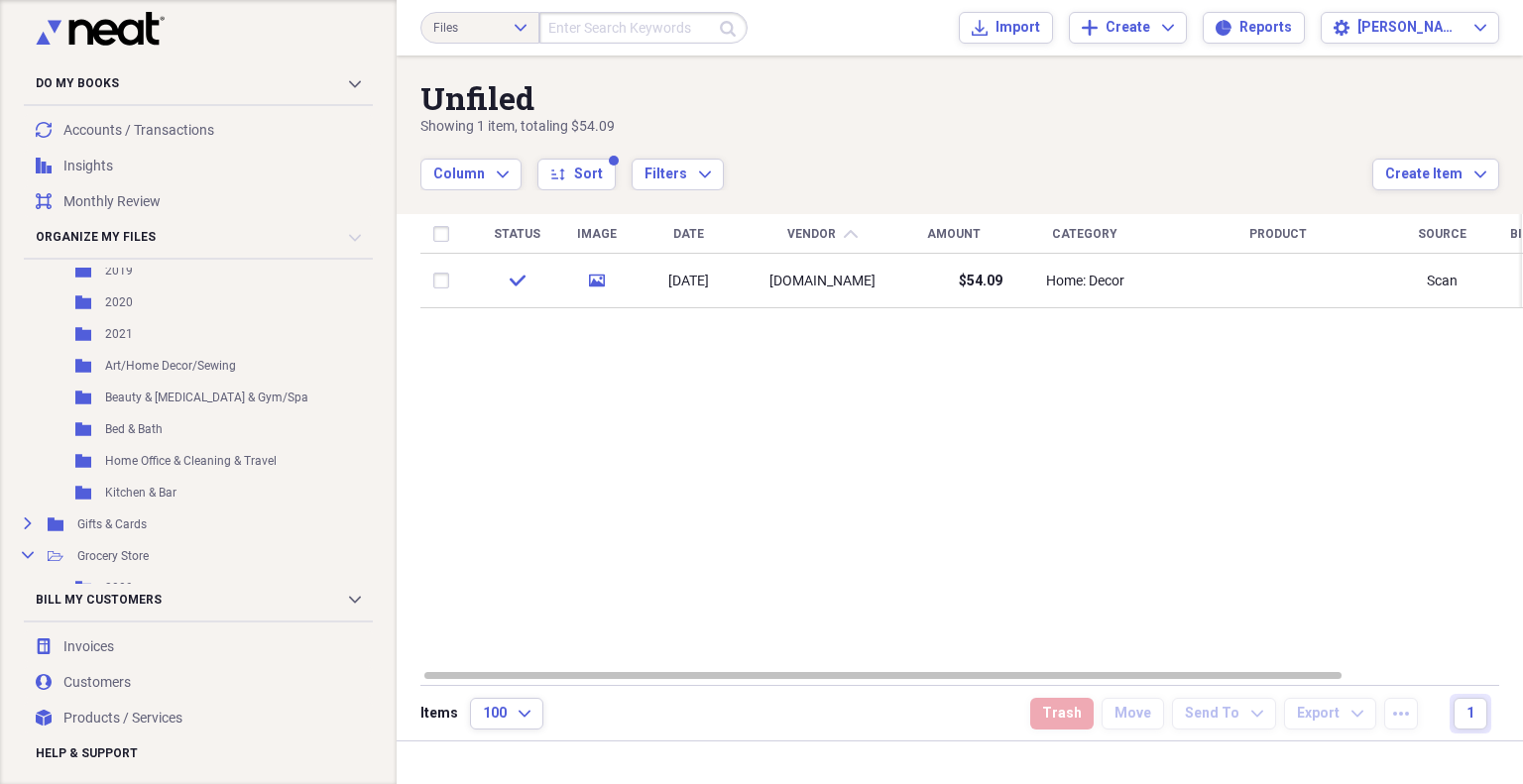 scroll, scrollTop: 813, scrollLeft: 44, axis: both 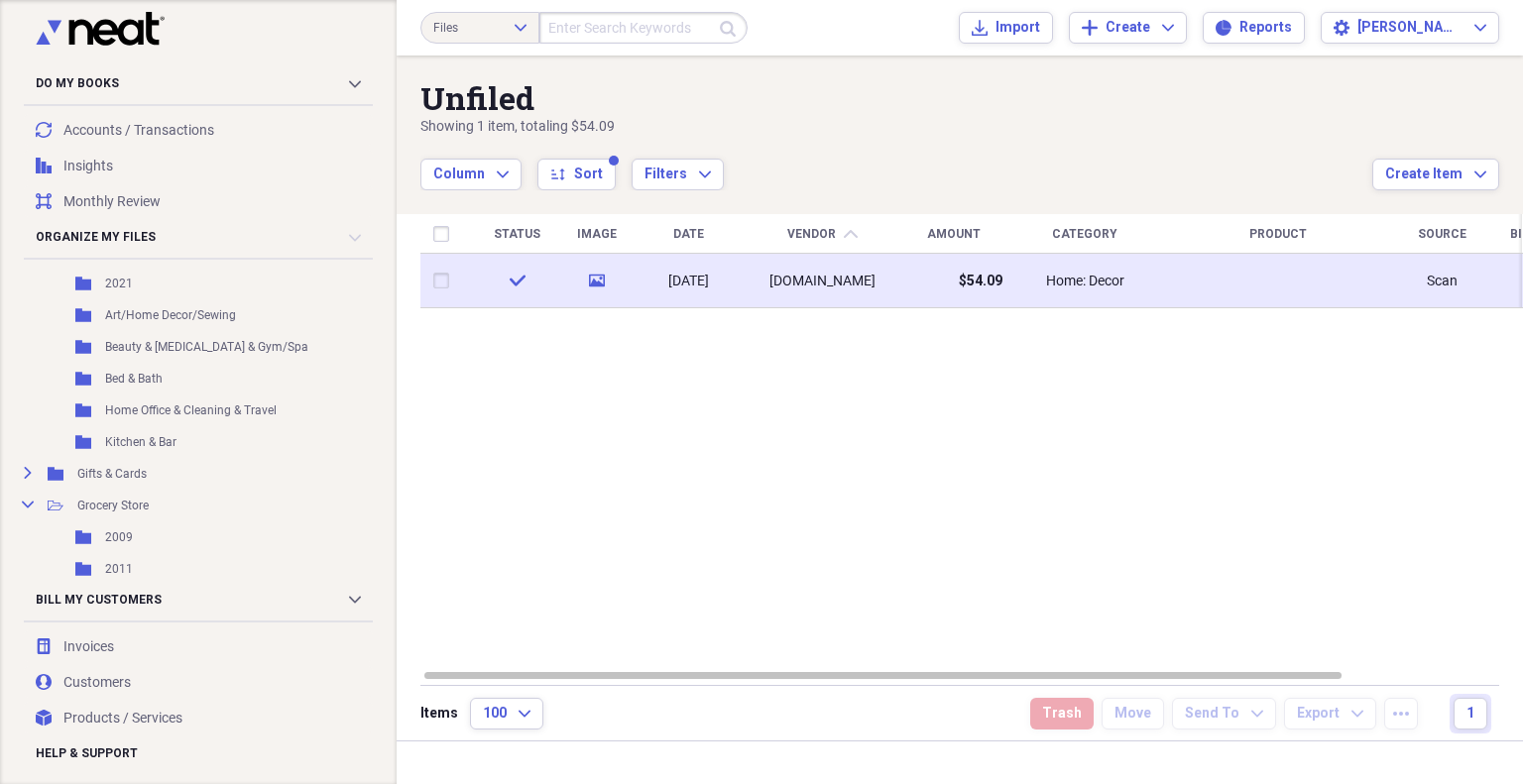 click on "$54.09" at bounding box center [953, 280] 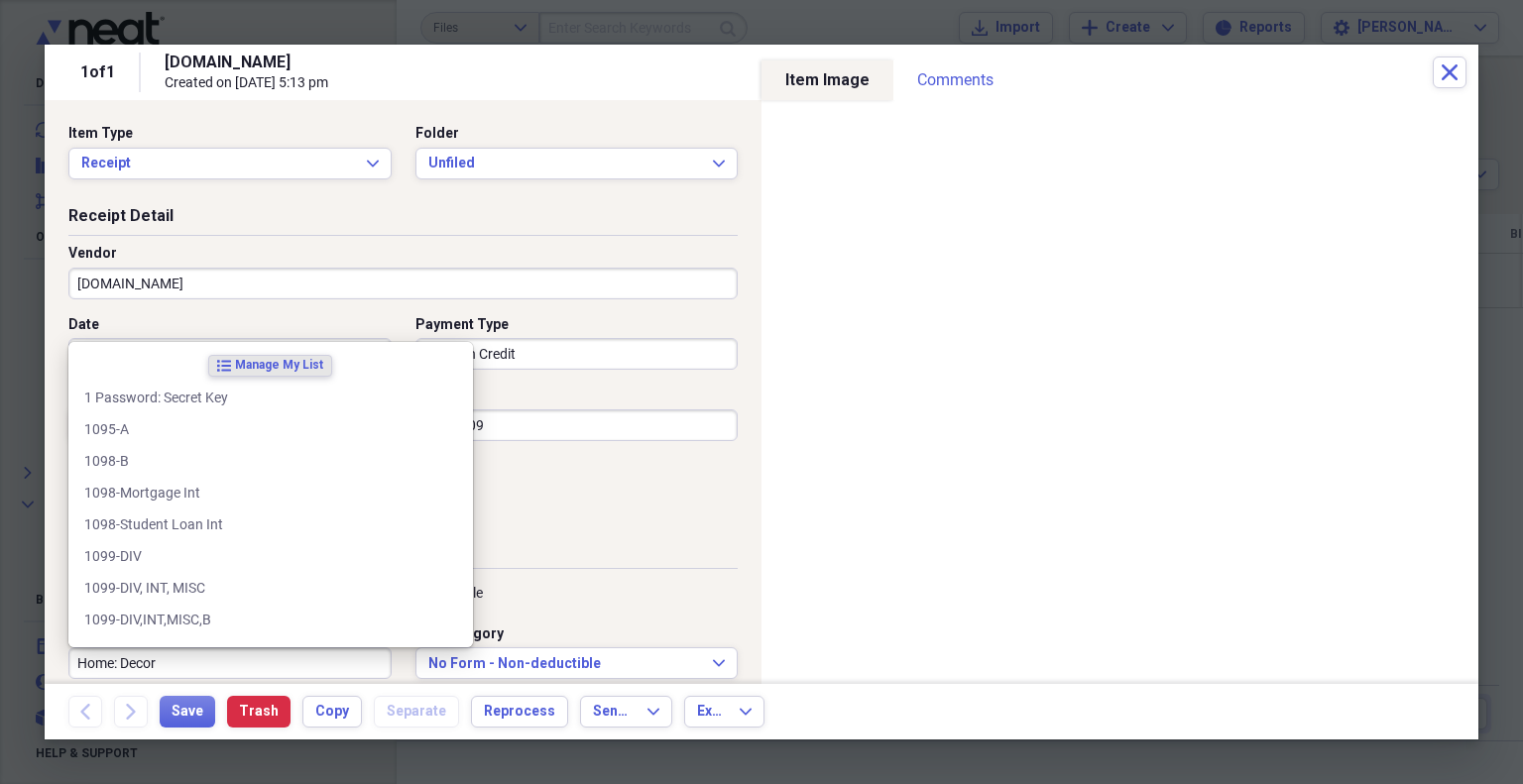 click on "Home: Decor" at bounding box center [230, 663] 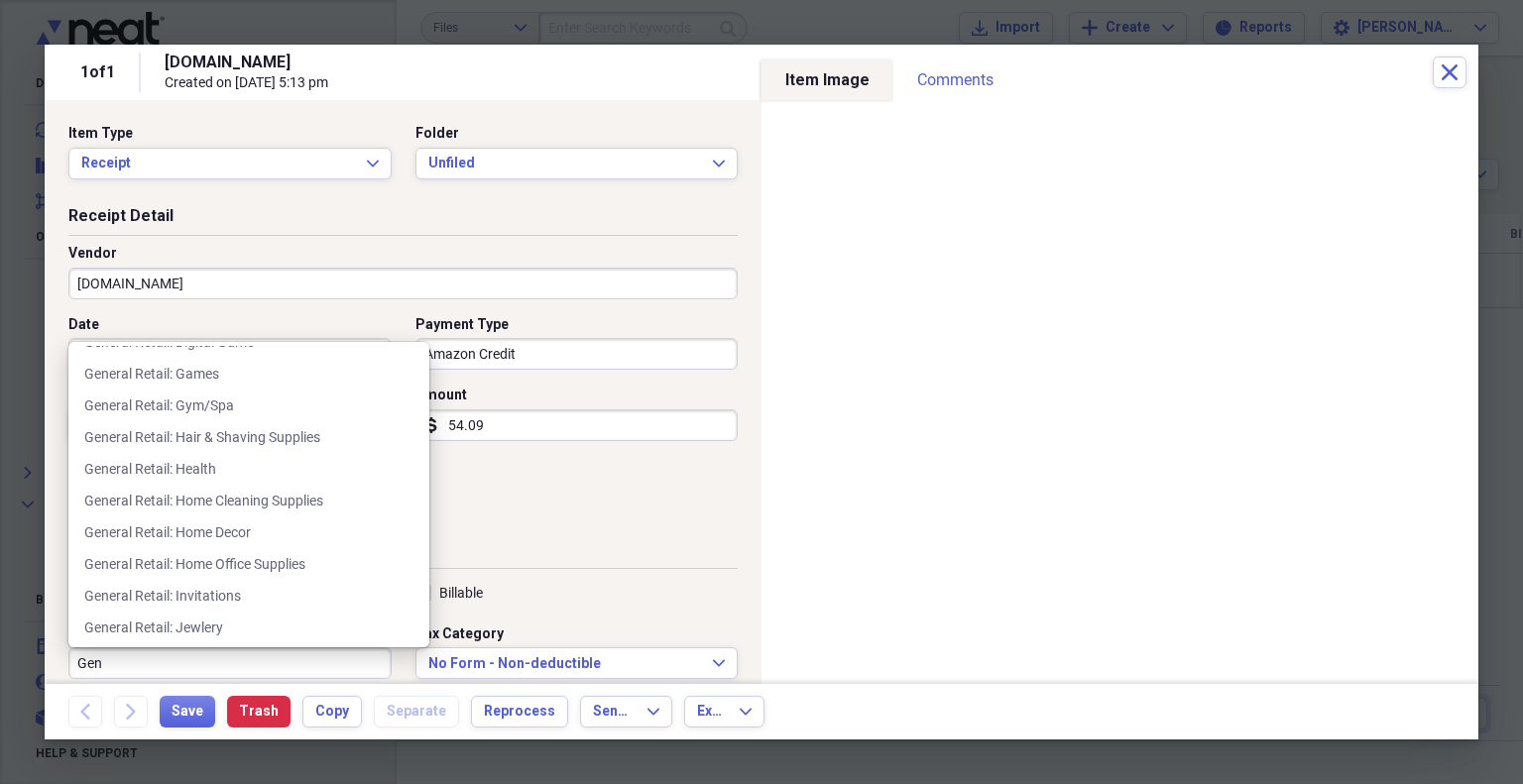 scroll, scrollTop: 991, scrollLeft: 0, axis: vertical 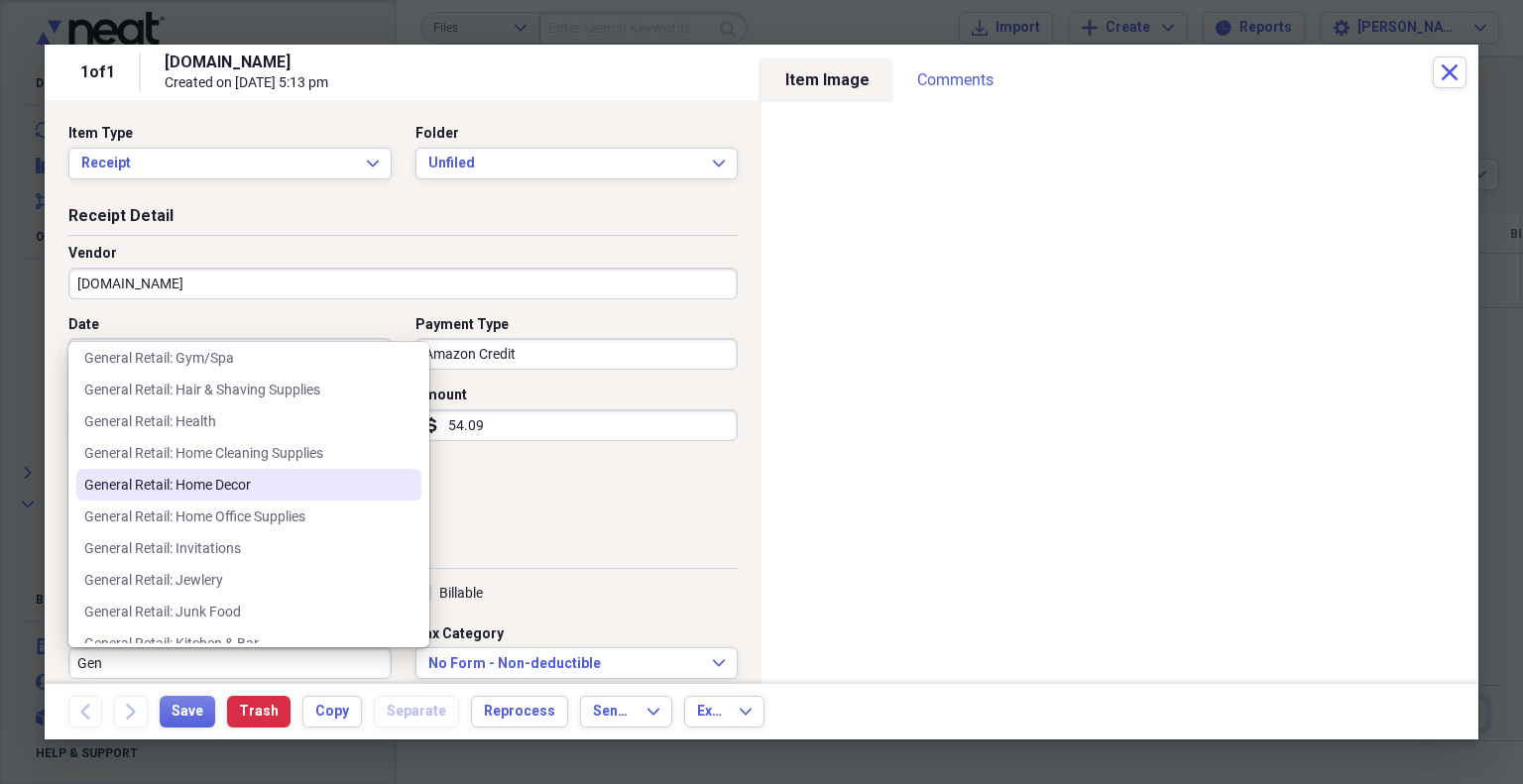 click on "General Retail: Home Decor" at bounding box center [237, 485] 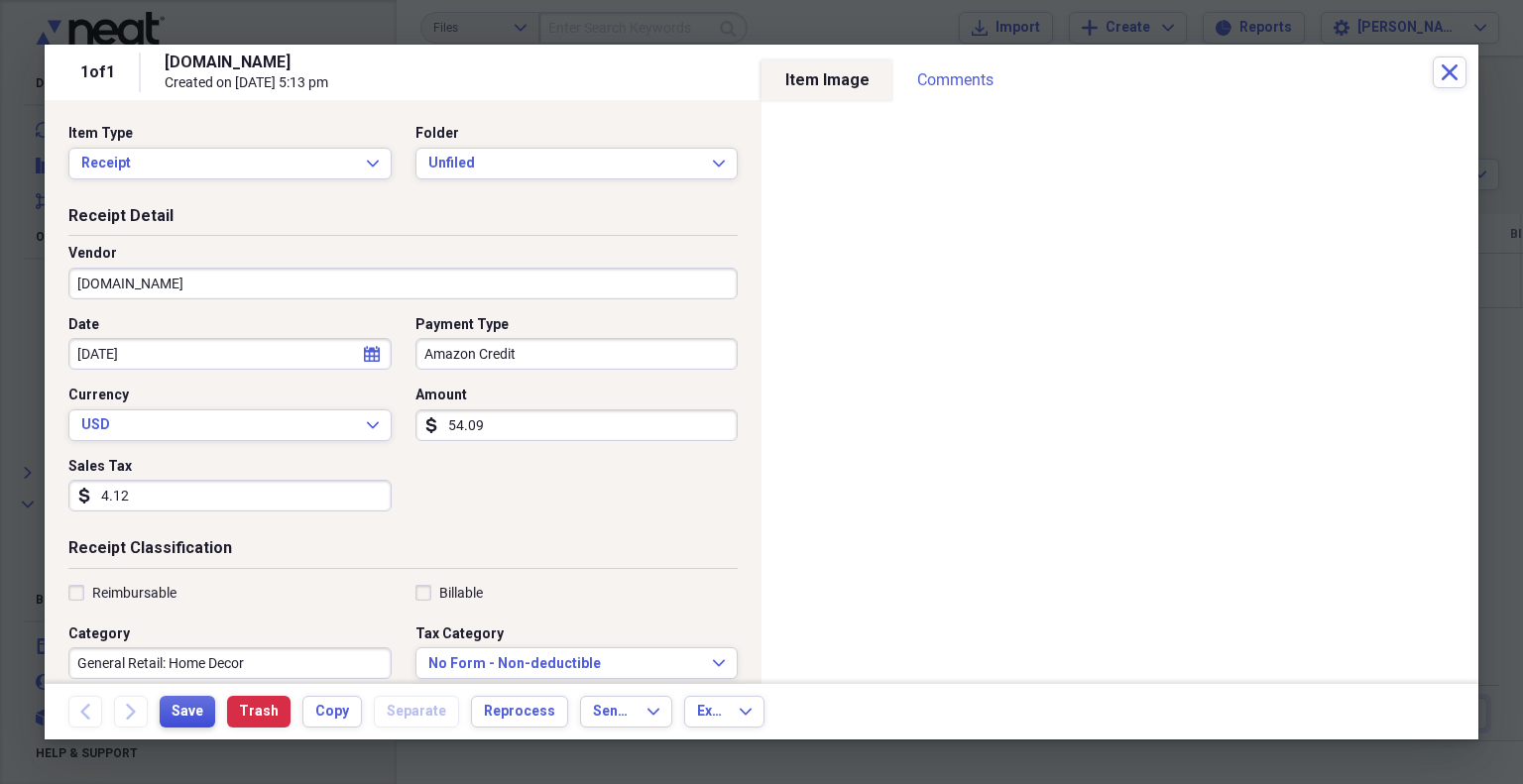 click on "Save" at bounding box center (187, 712) 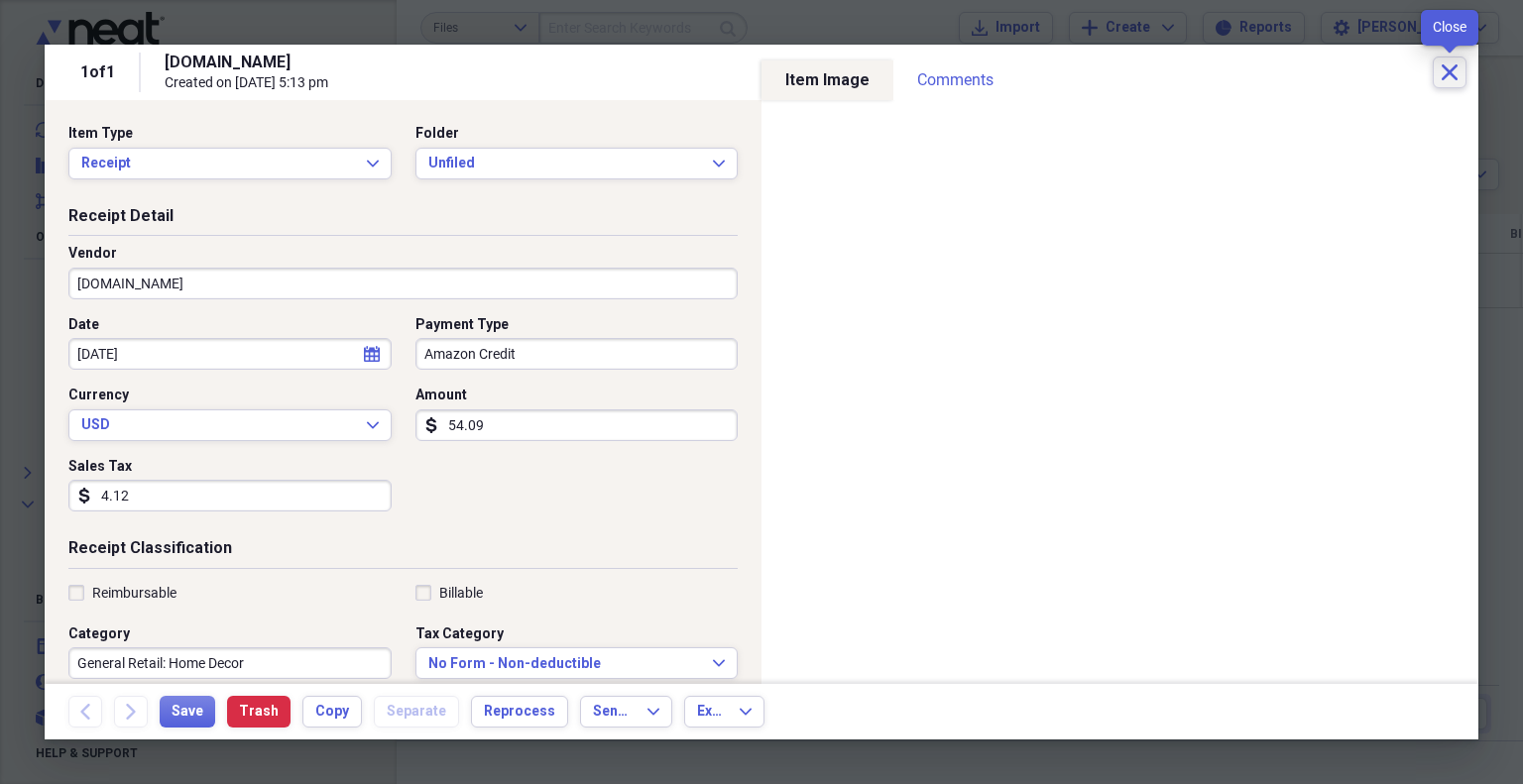 click on "Close" 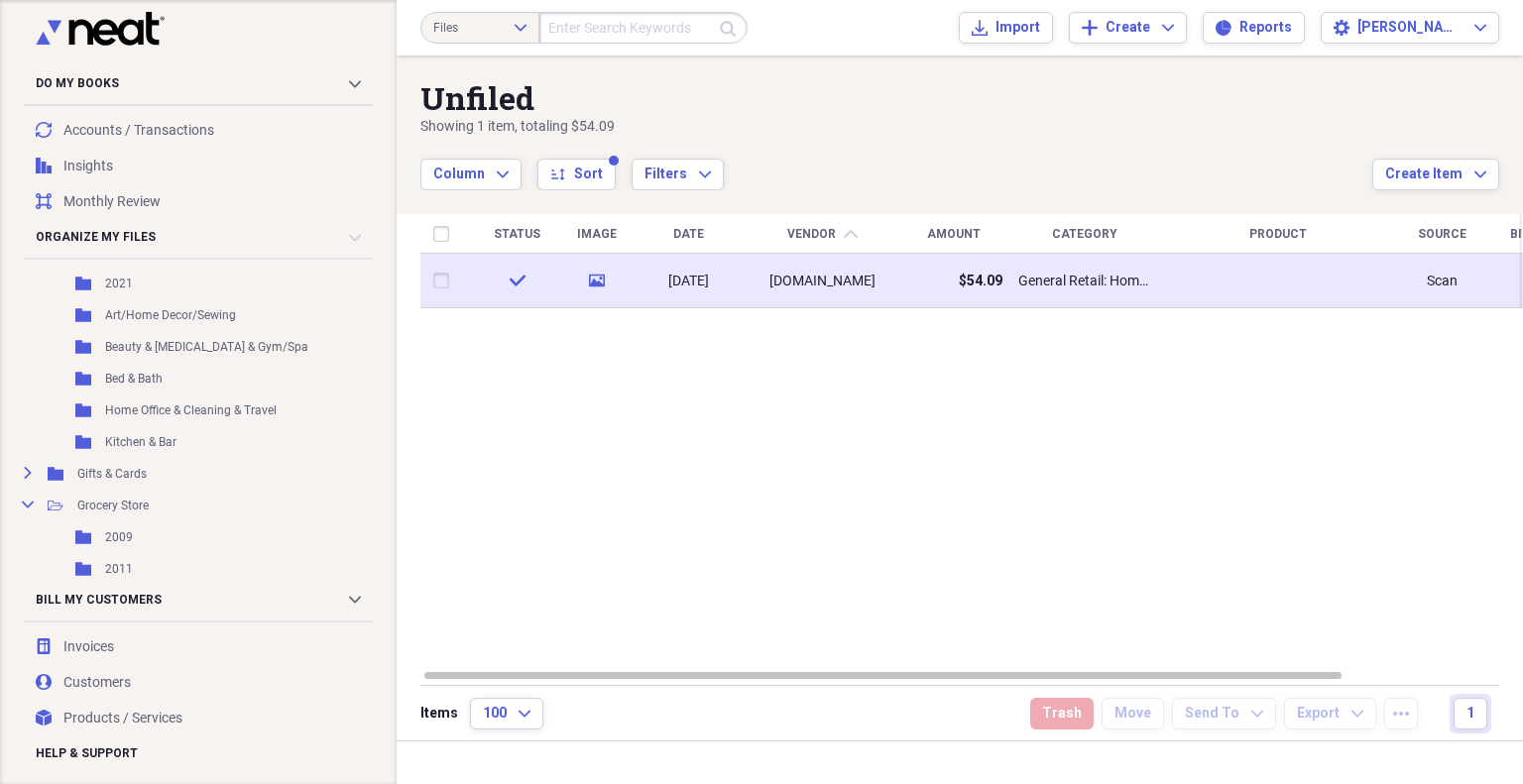 click at bounding box center (445, 280) 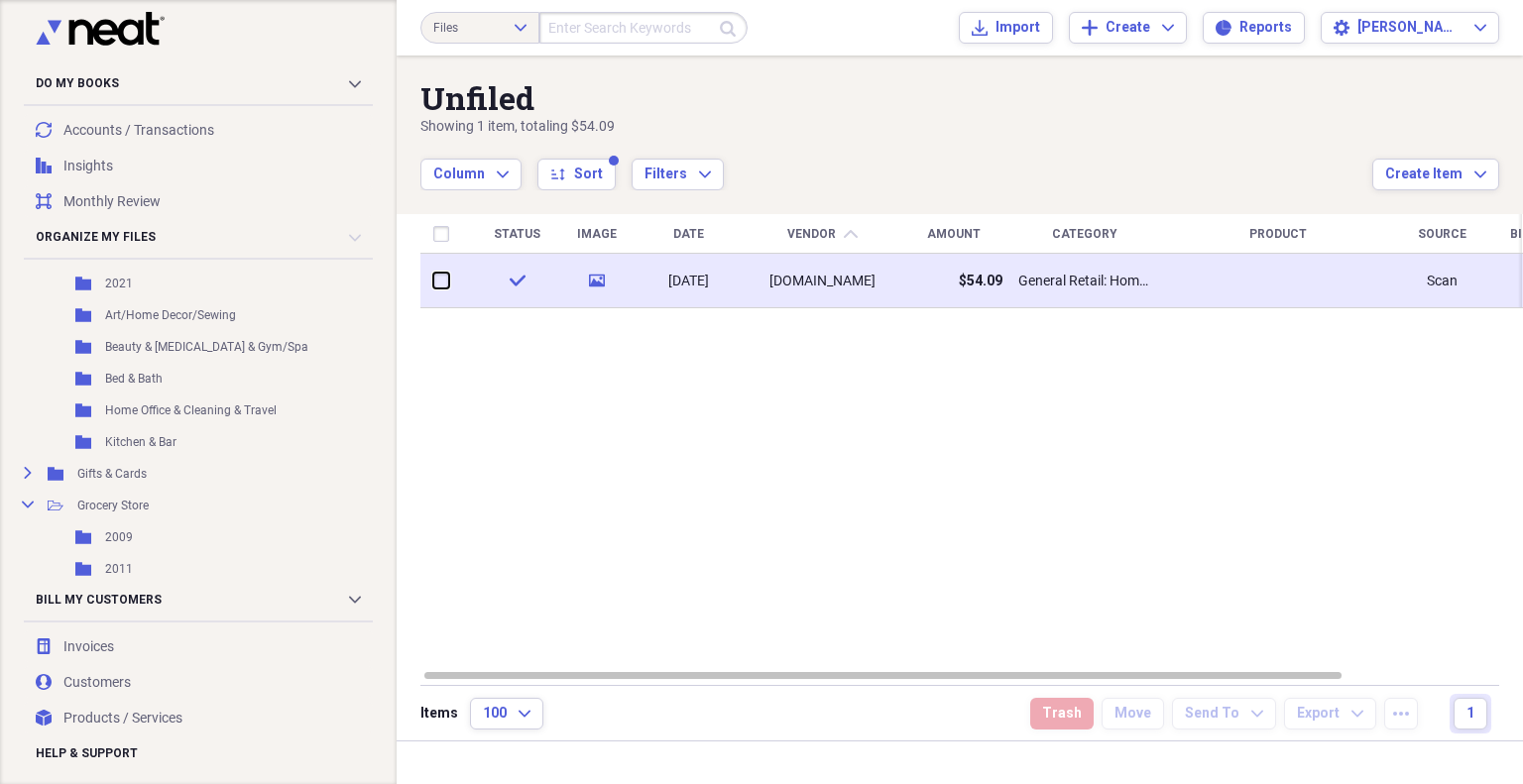 click at bounding box center [433, 280] 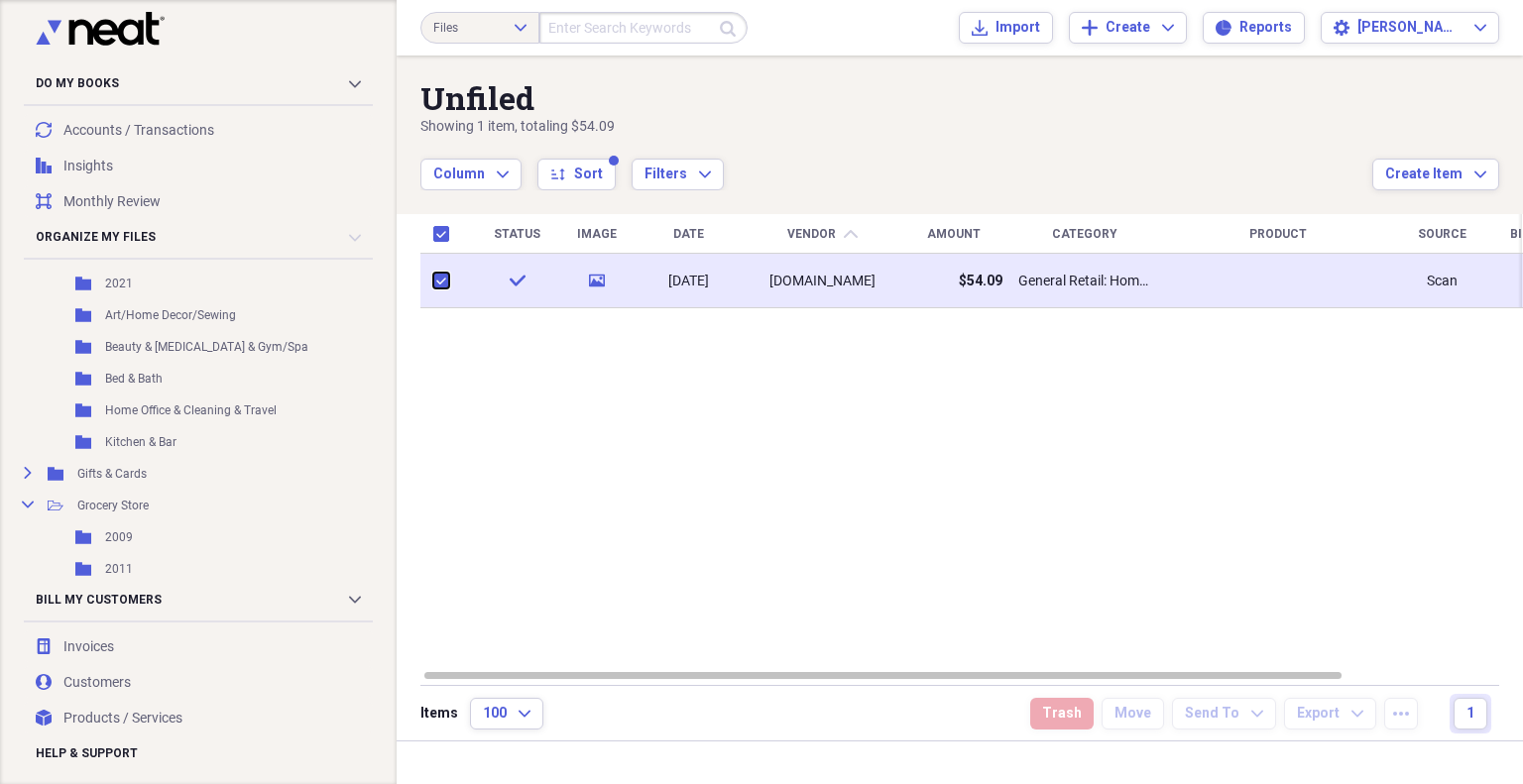 checkbox on "true" 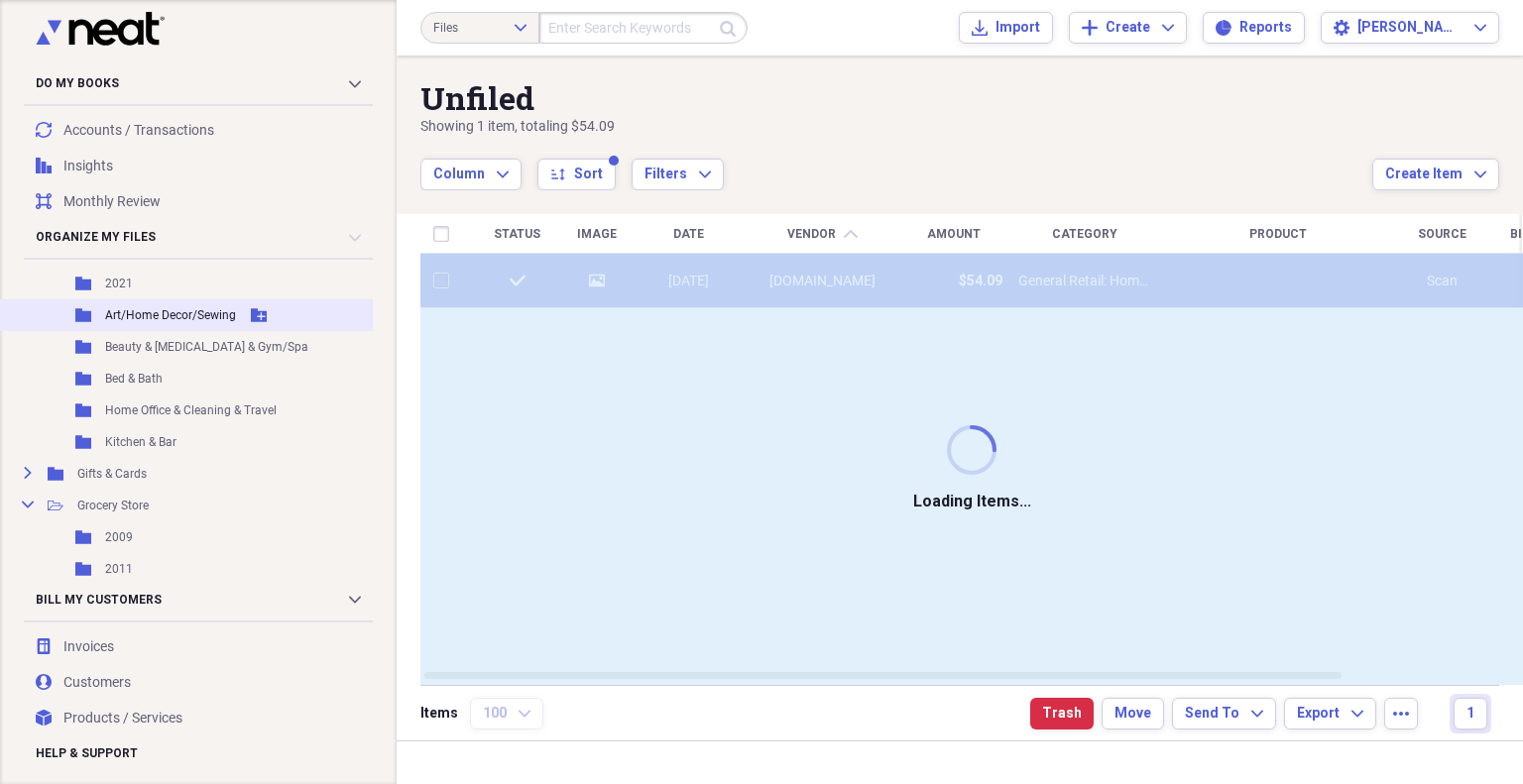 checkbox on "false" 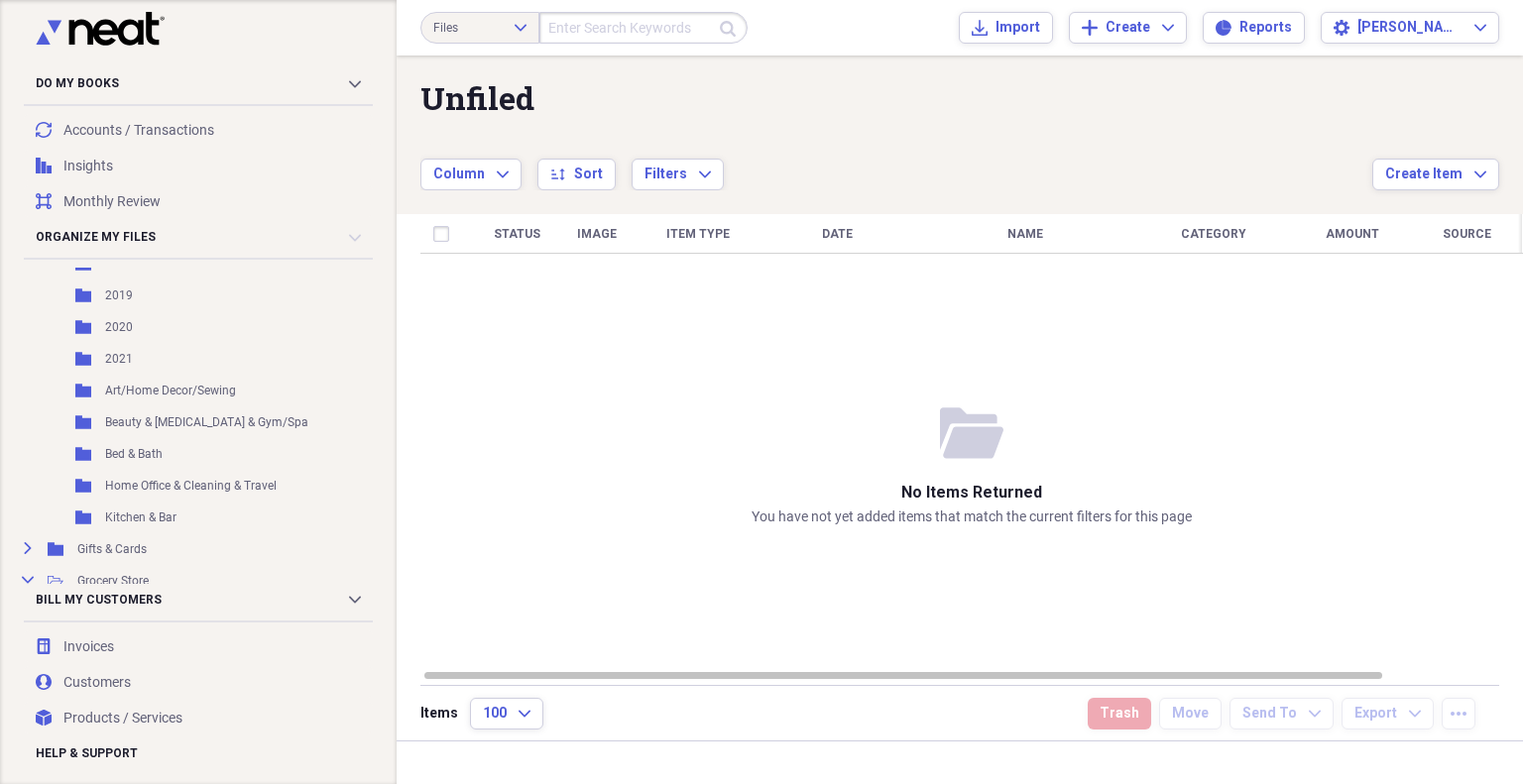 scroll, scrollTop: 789, scrollLeft: 44, axis: both 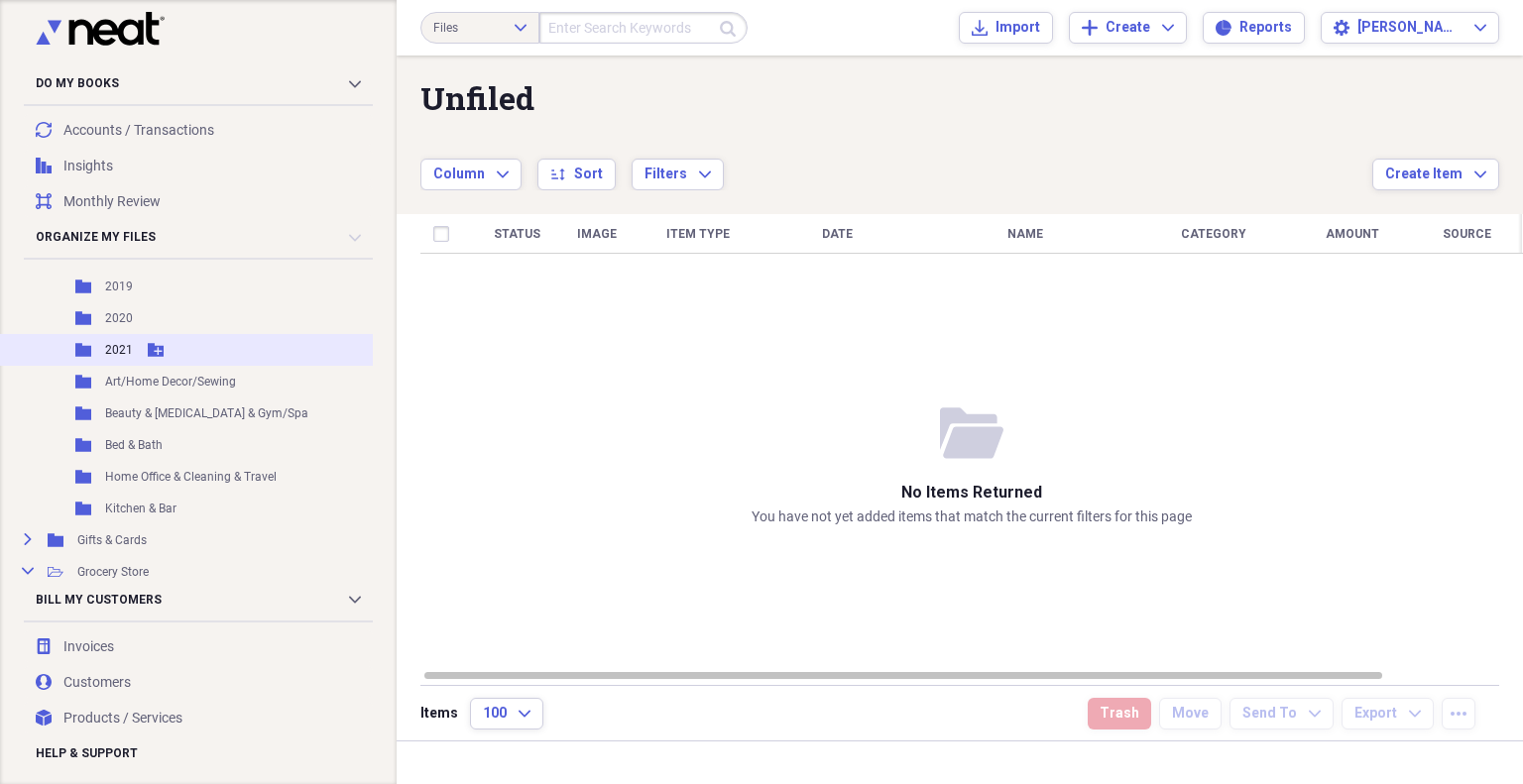 click on "2021" at bounding box center (119, 350) 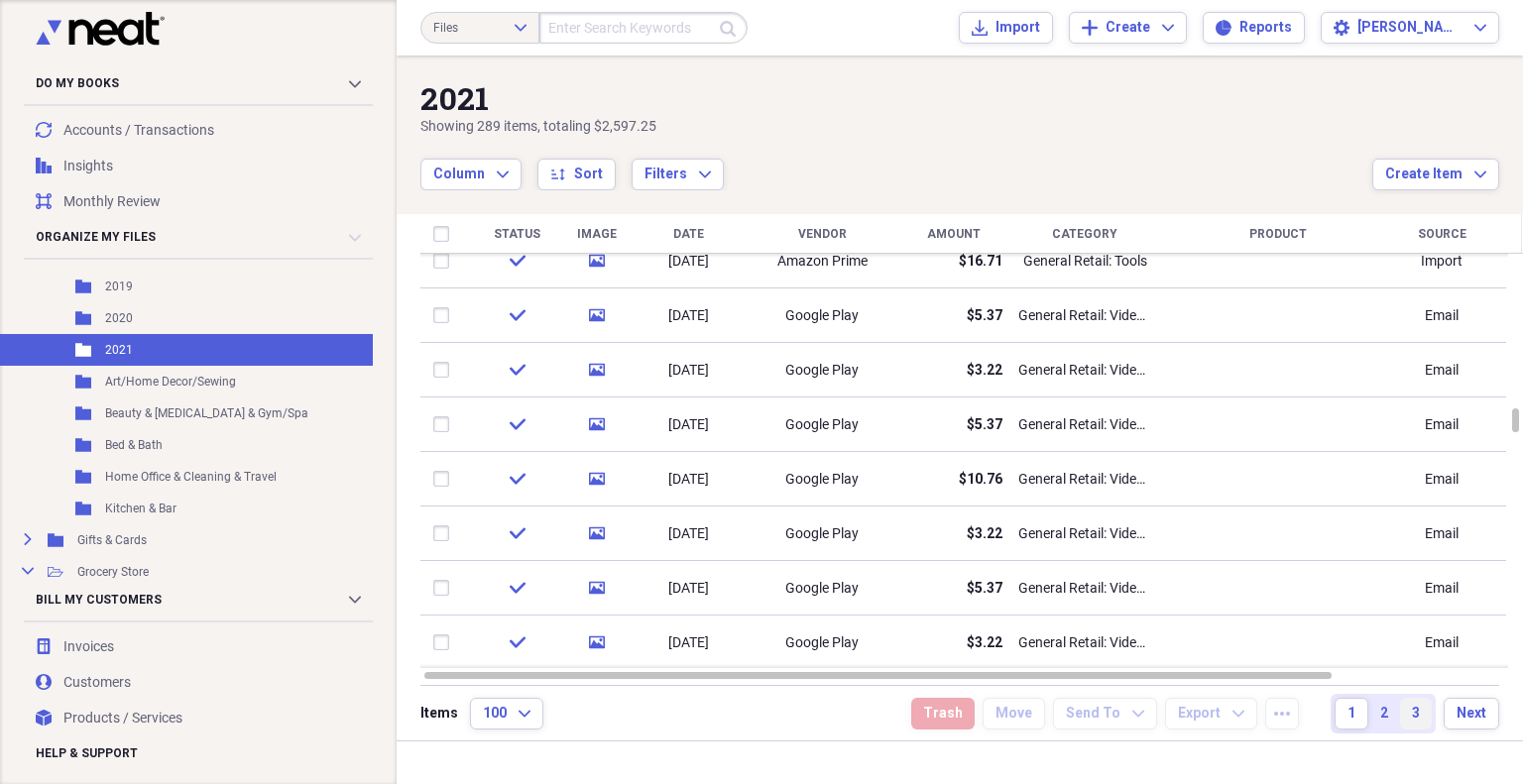 click on "3" at bounding box center [1416, 714] 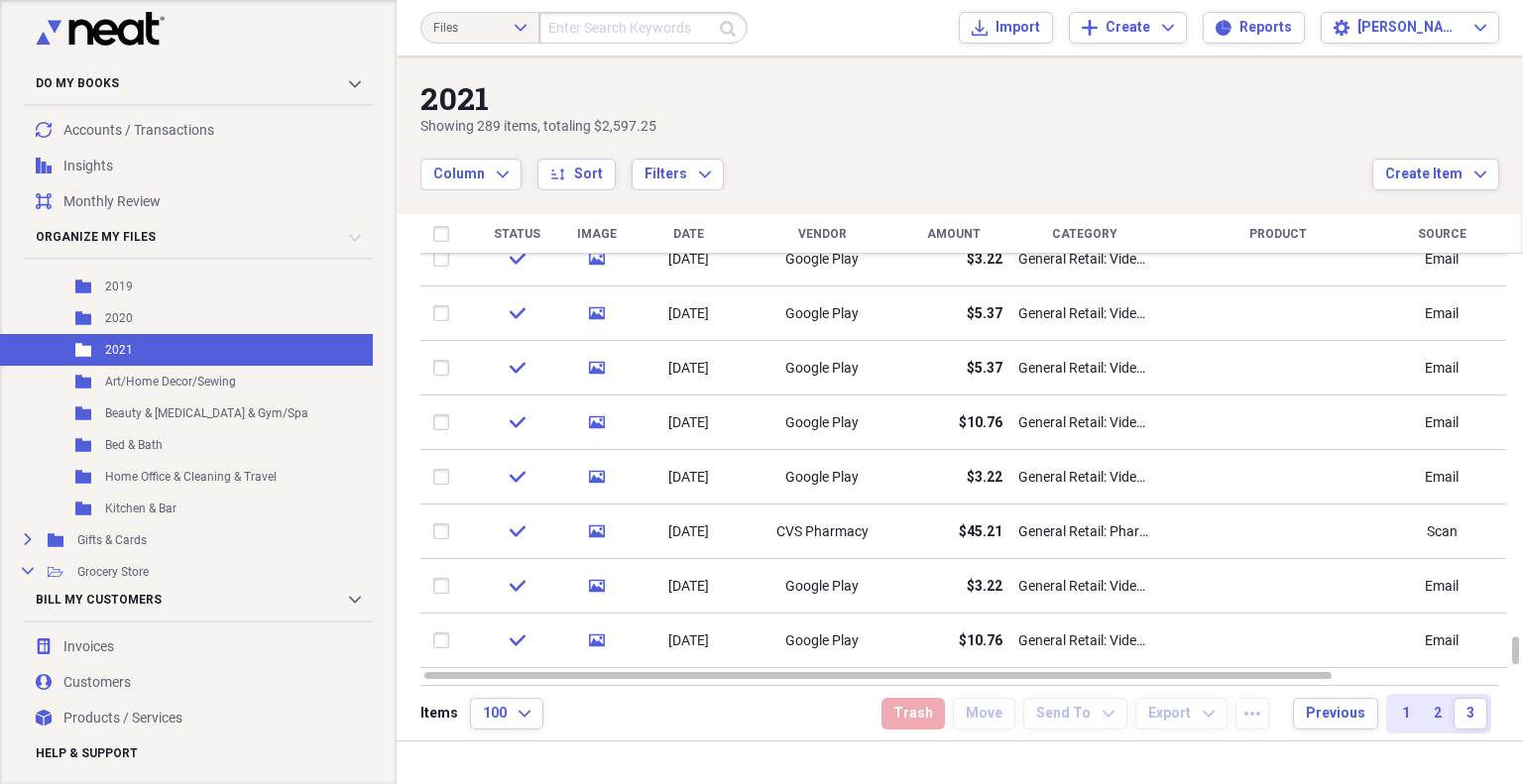 click on "Vendor" at bounding box center (822, 234) 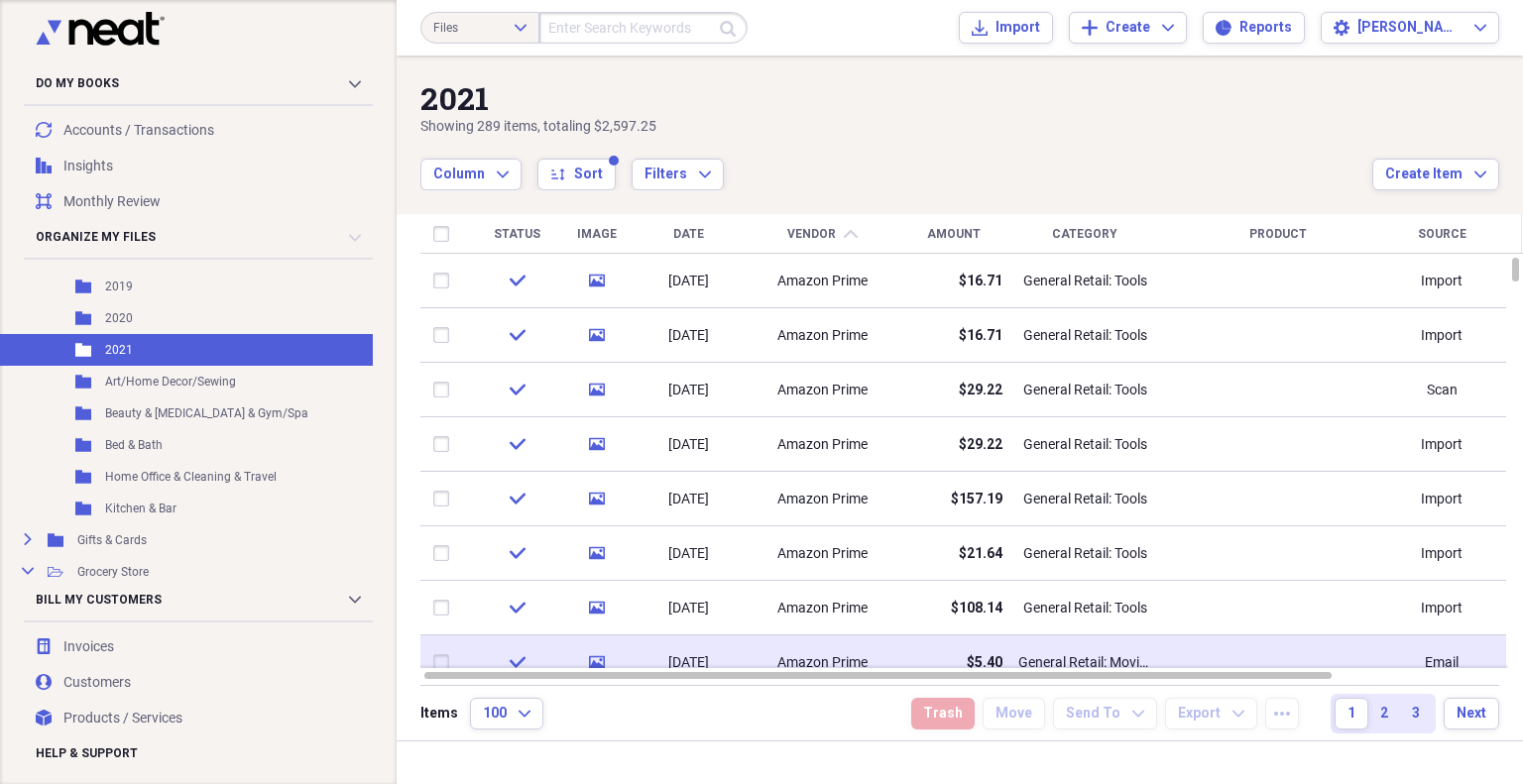 click on "check" at bounding box center [517, 662] 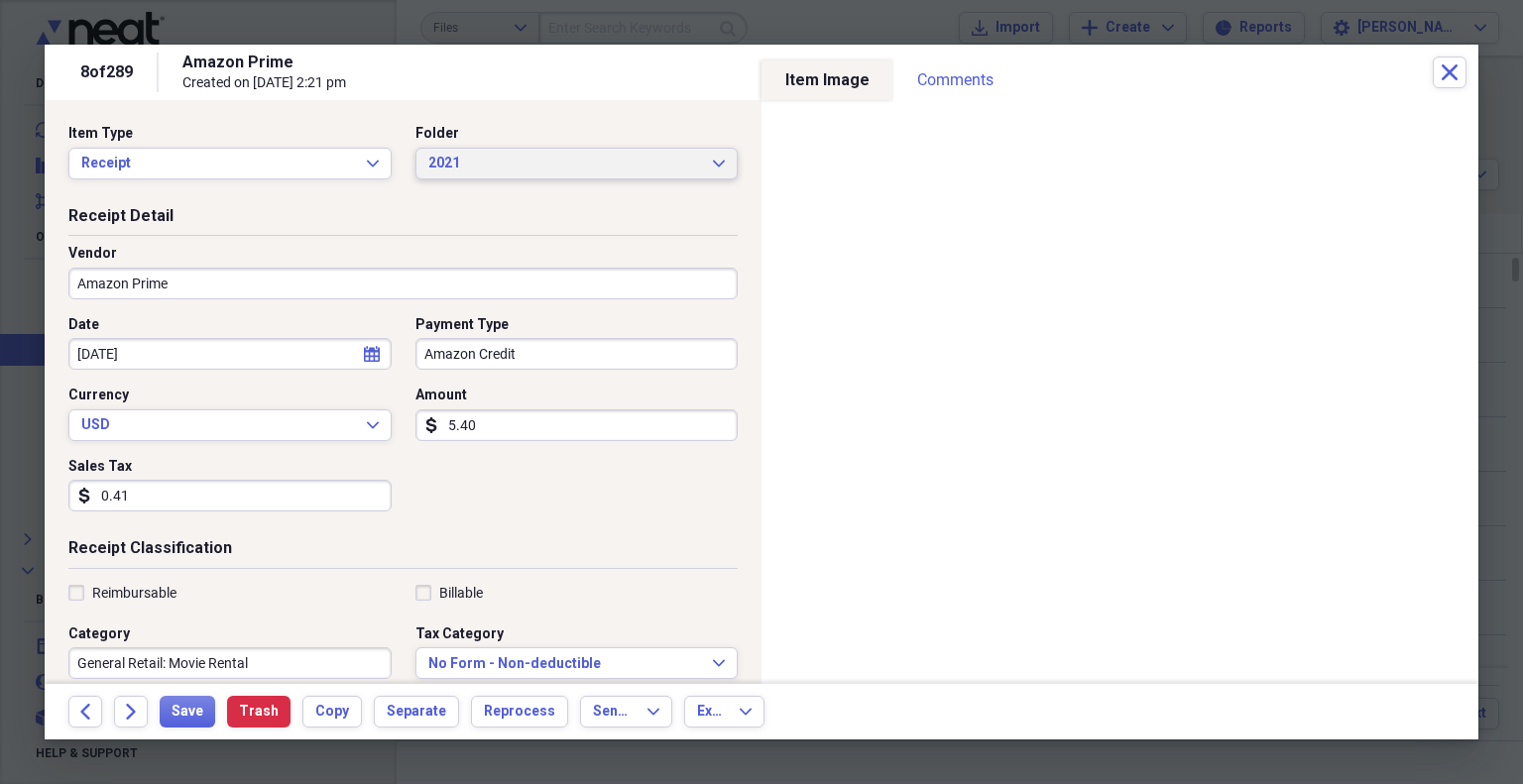 click on "Expand" 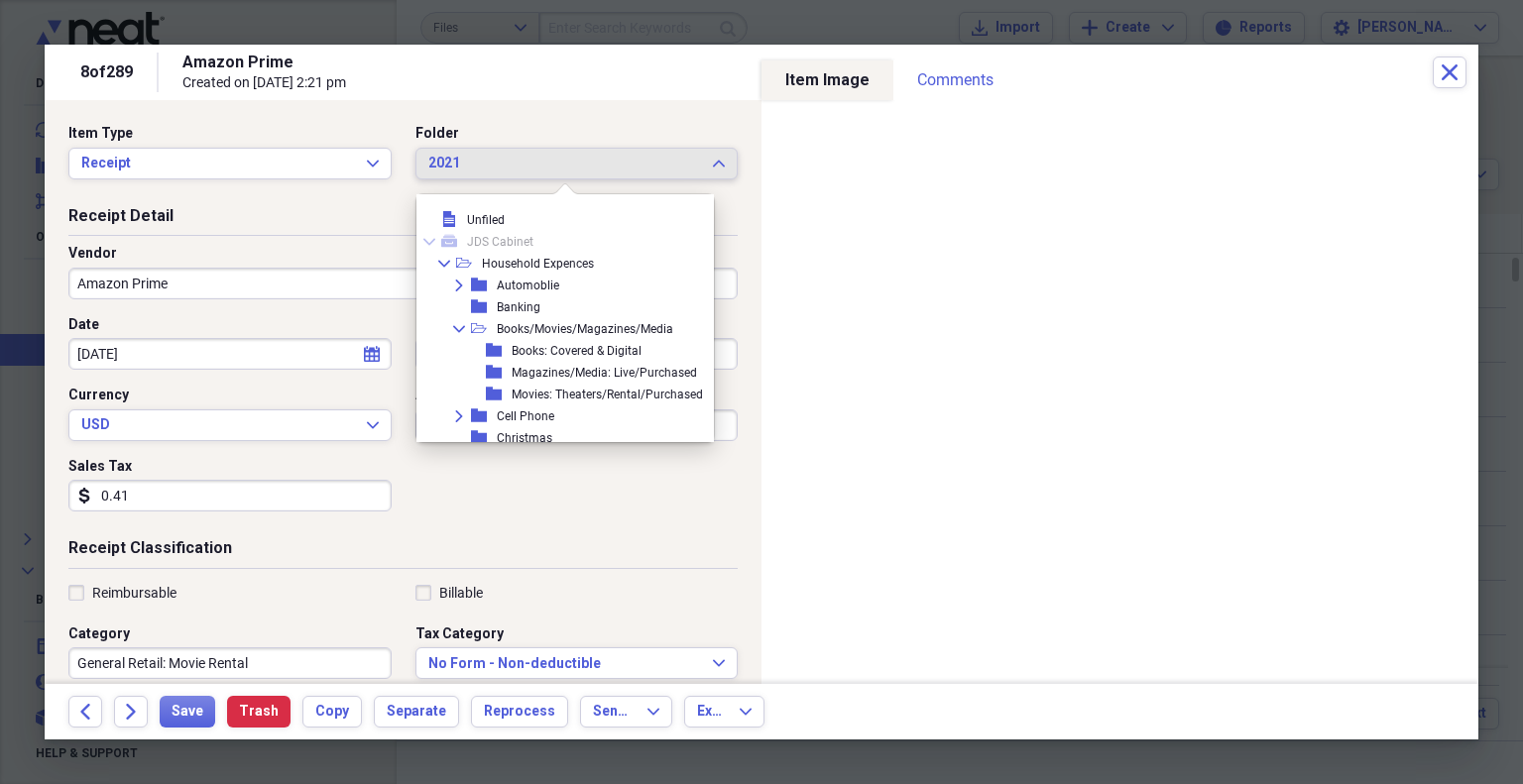 scroll, scrollTop: 737, scrollLeft: 0, axis: vertical 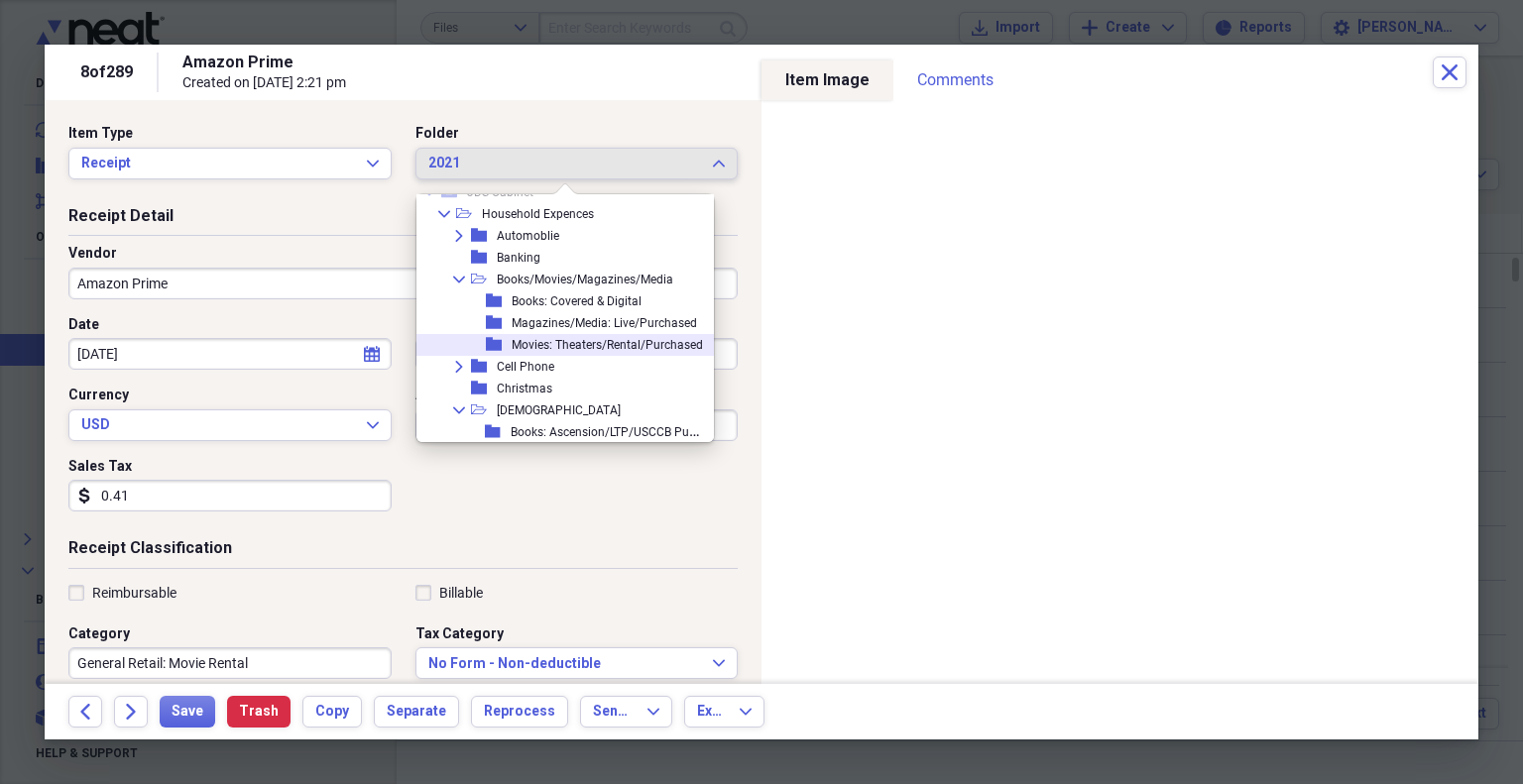 click on "Movies: Theaters/Rental/Purchased" at bounding box center (607, 345) 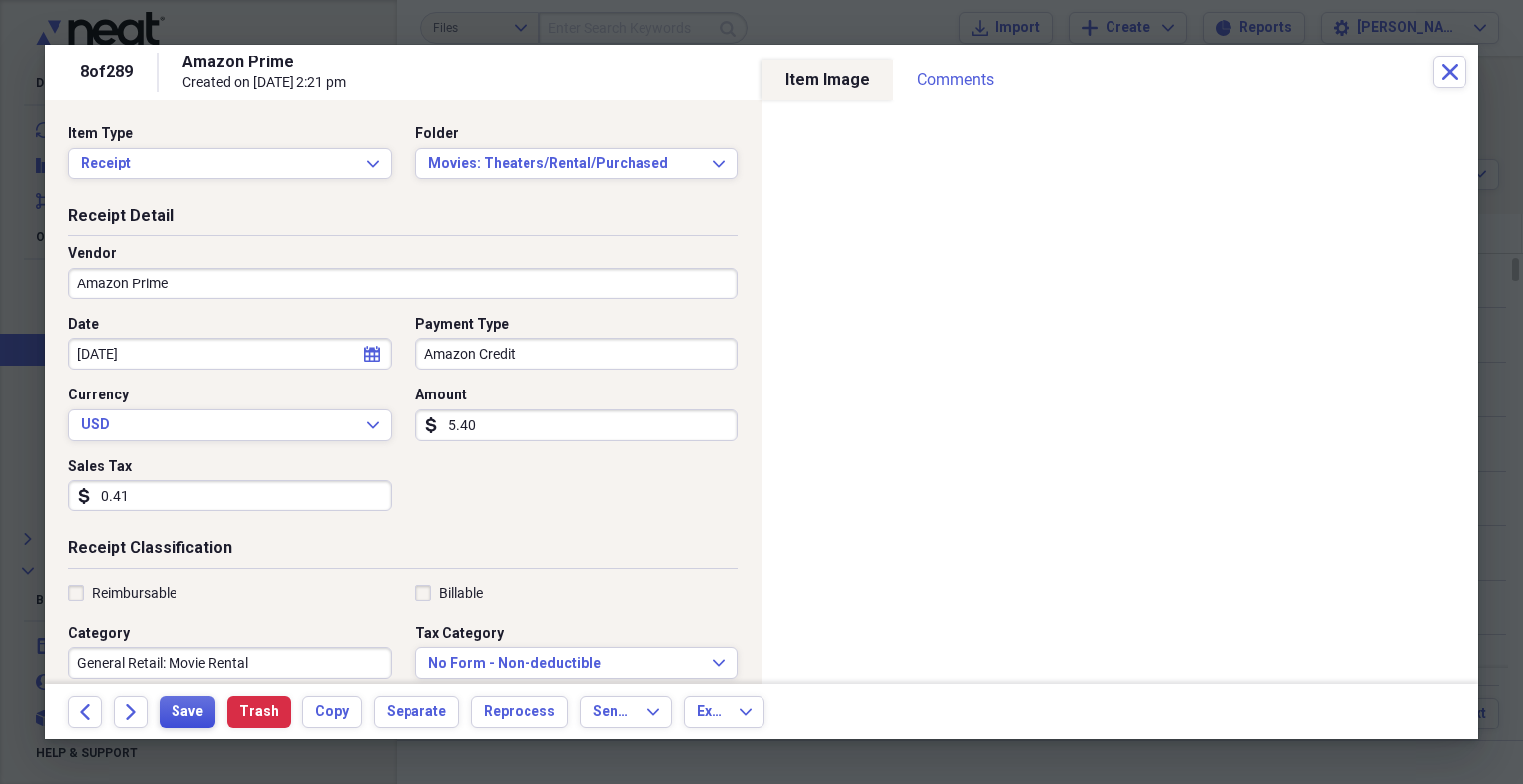 click on "Save" at bounding box center [187, 712] 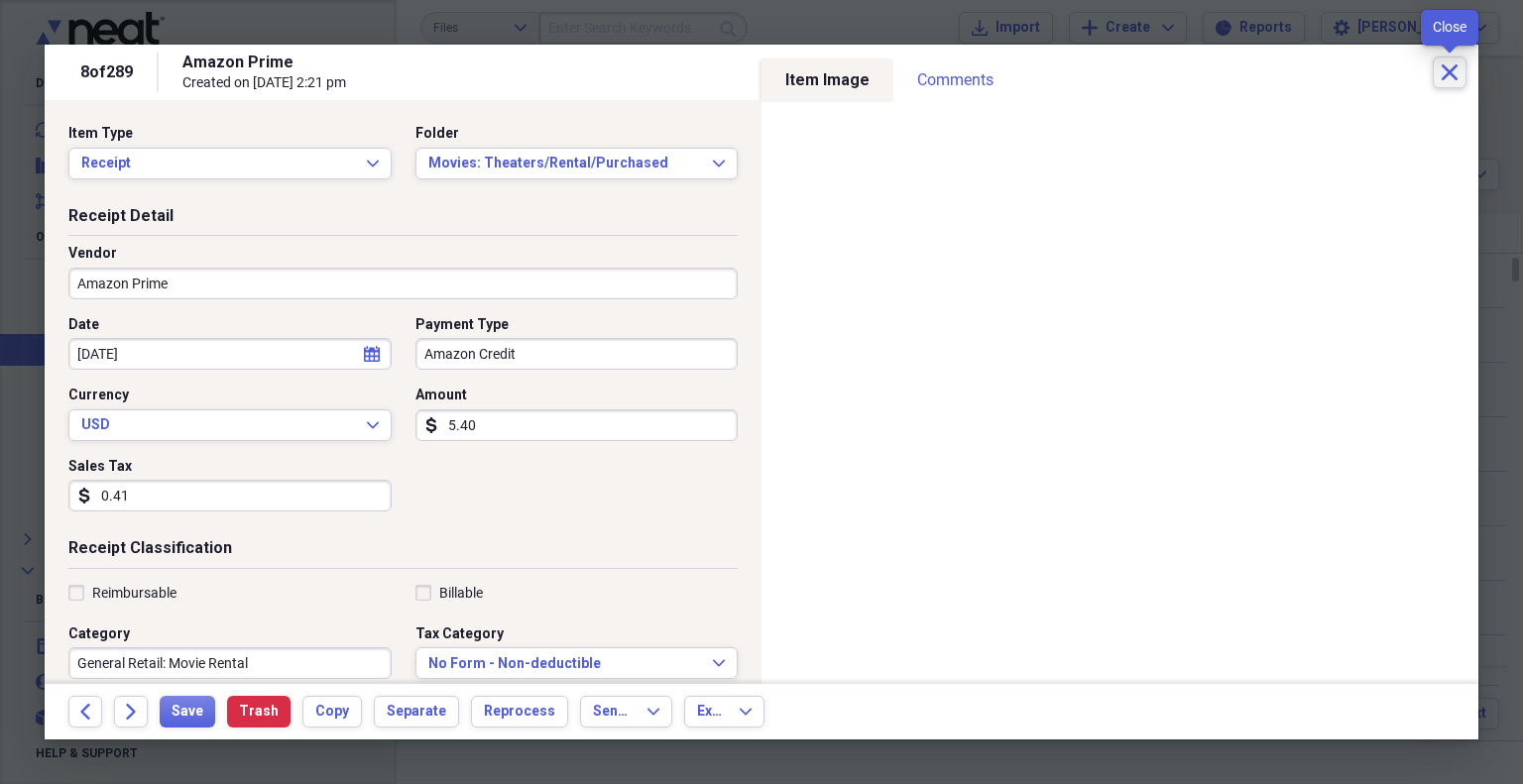 click 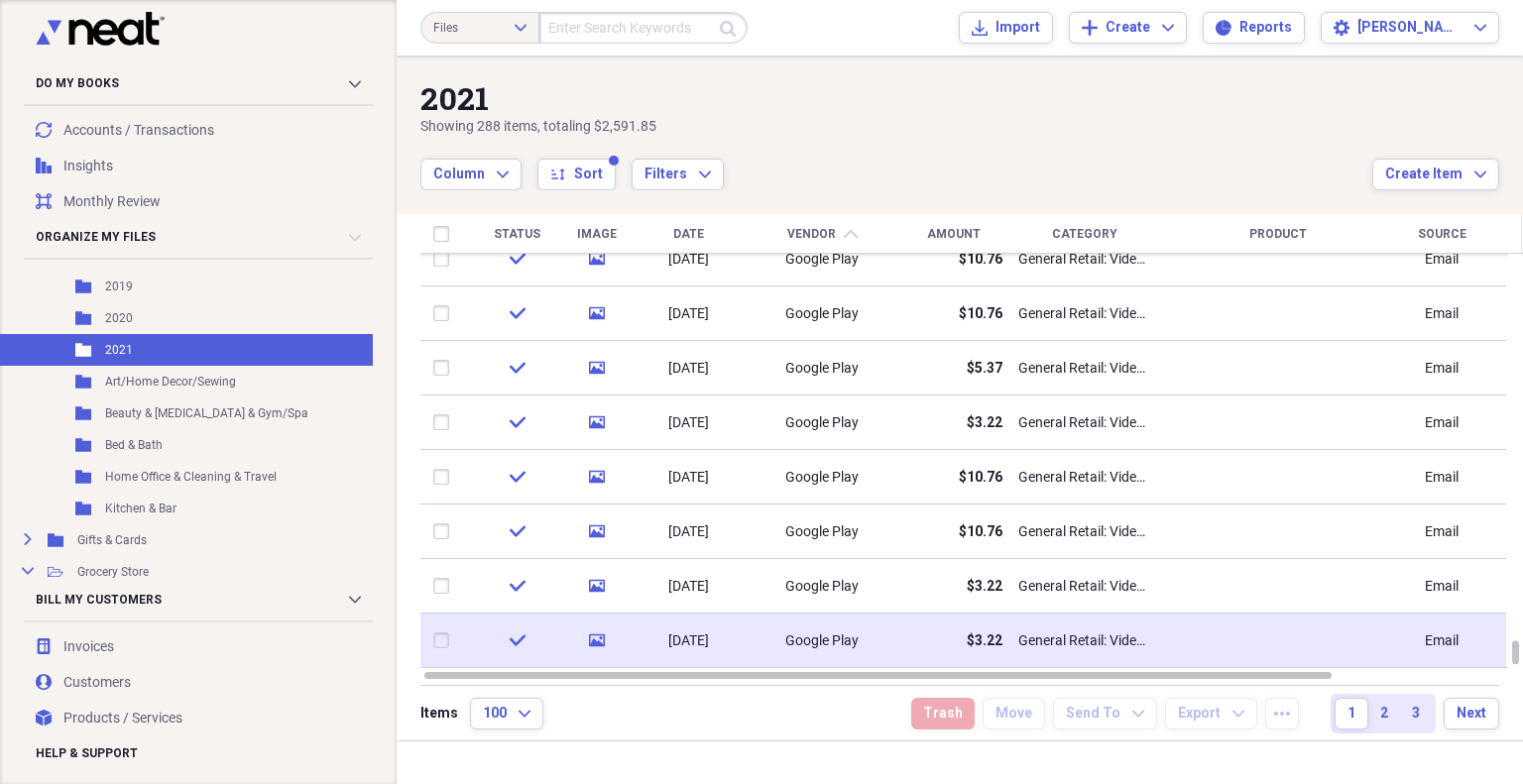 click on "General Retail: Video Games" at bounding box center [1085, 641] 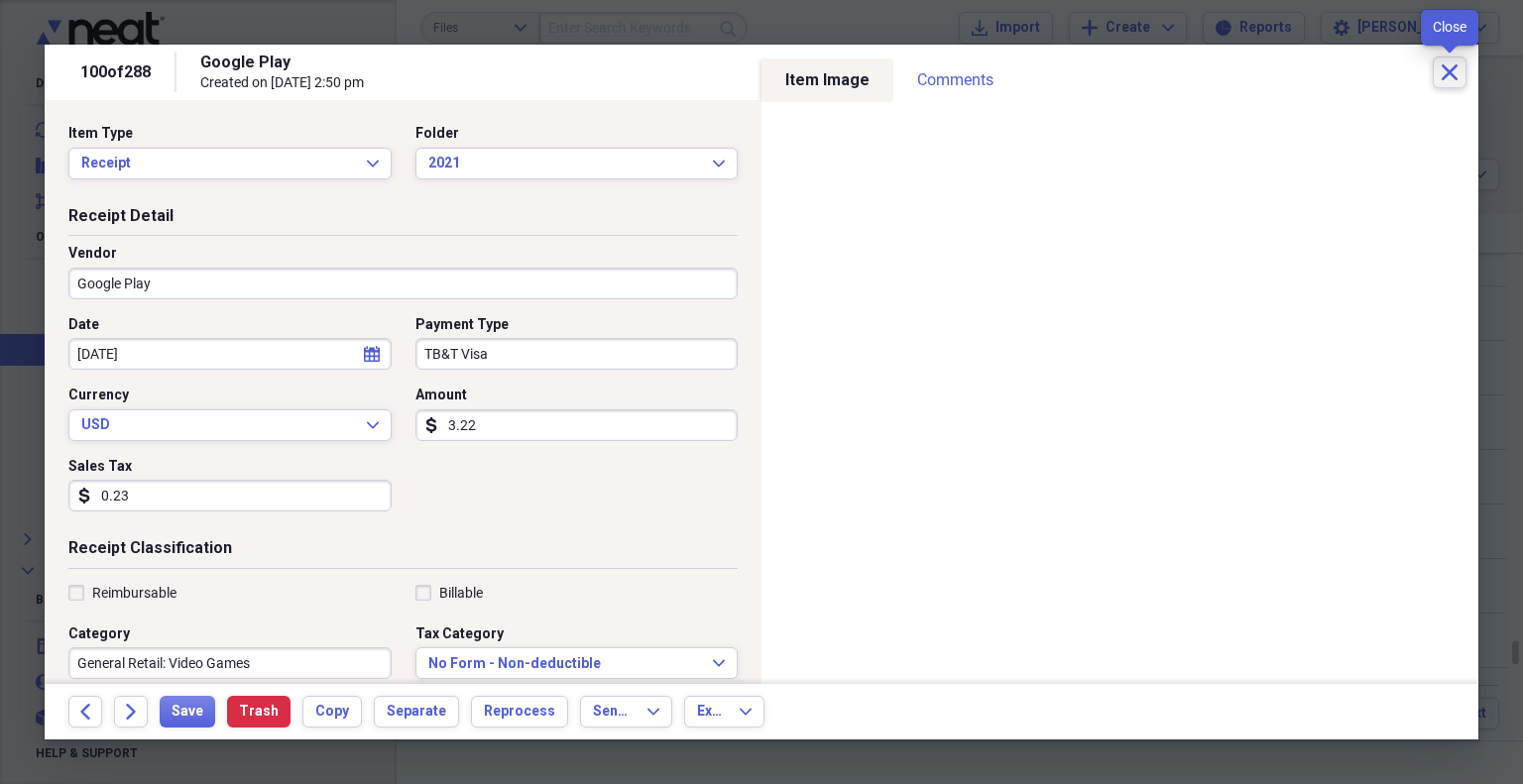 click on "Close" 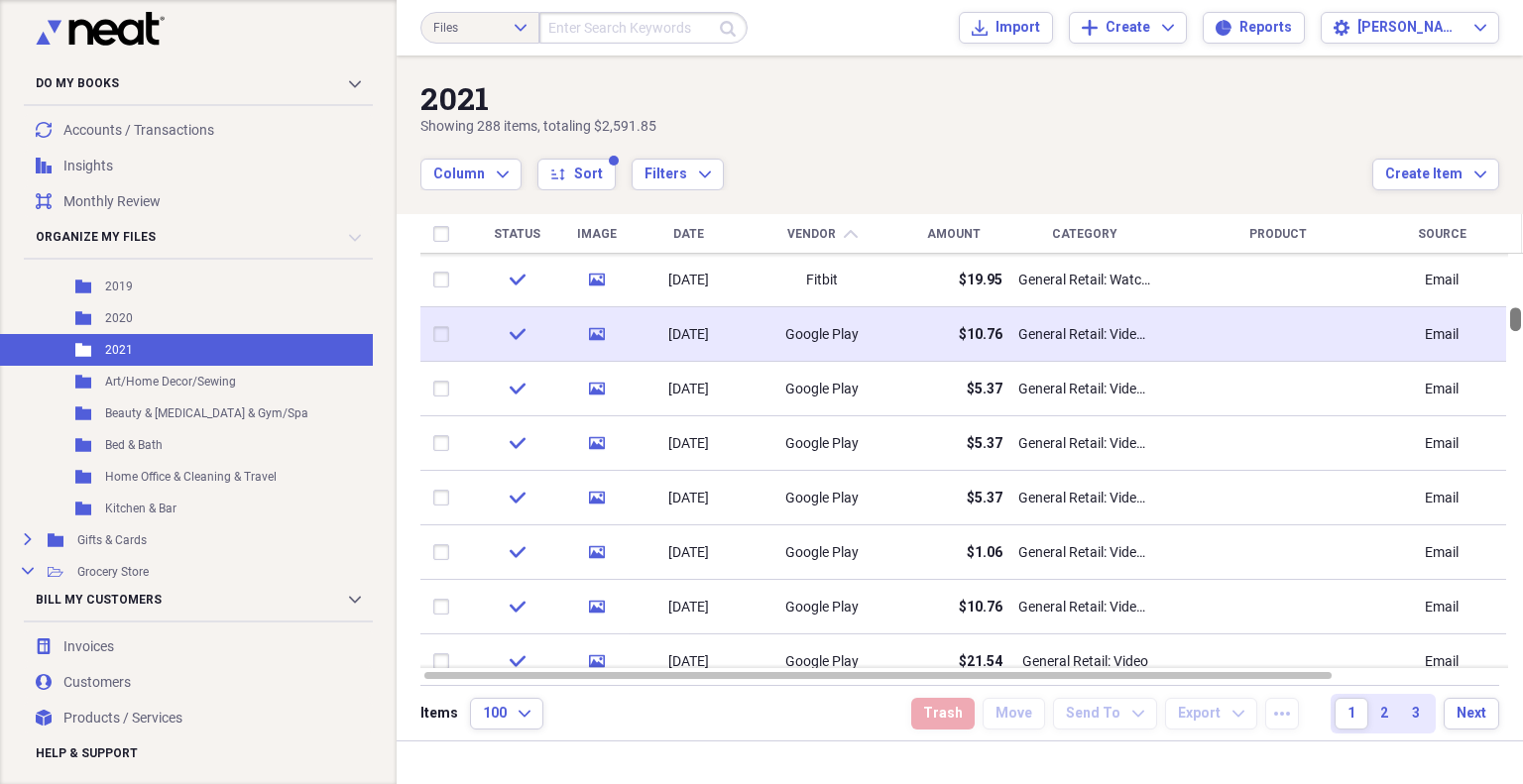 drag, startPoint x: 1512, startPoint y: 654, endPoint x: 1458, endPoint y: 321, distance: 337.34997 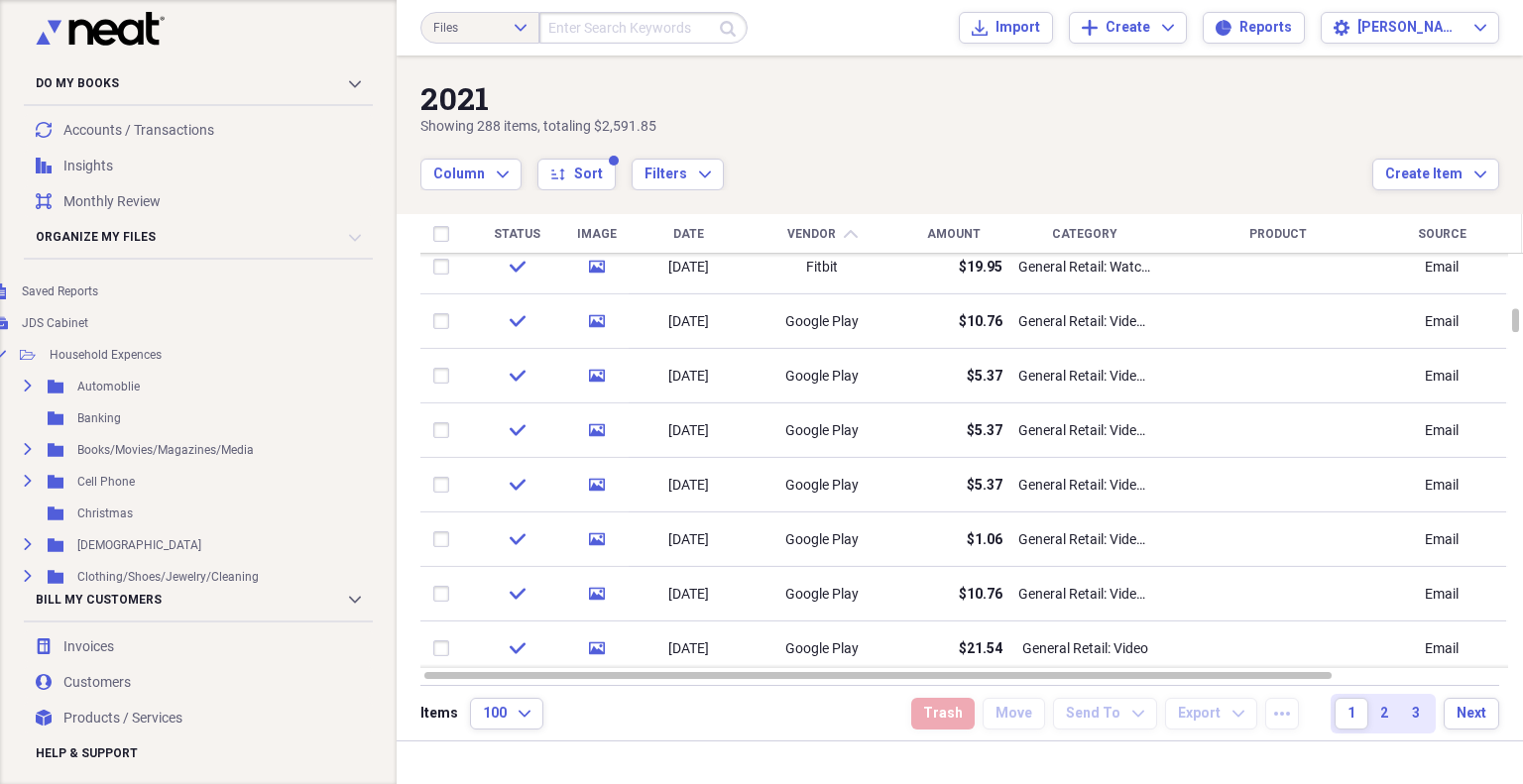 scroll, scrollTop: 95, scrollLeft: 44, axis: both 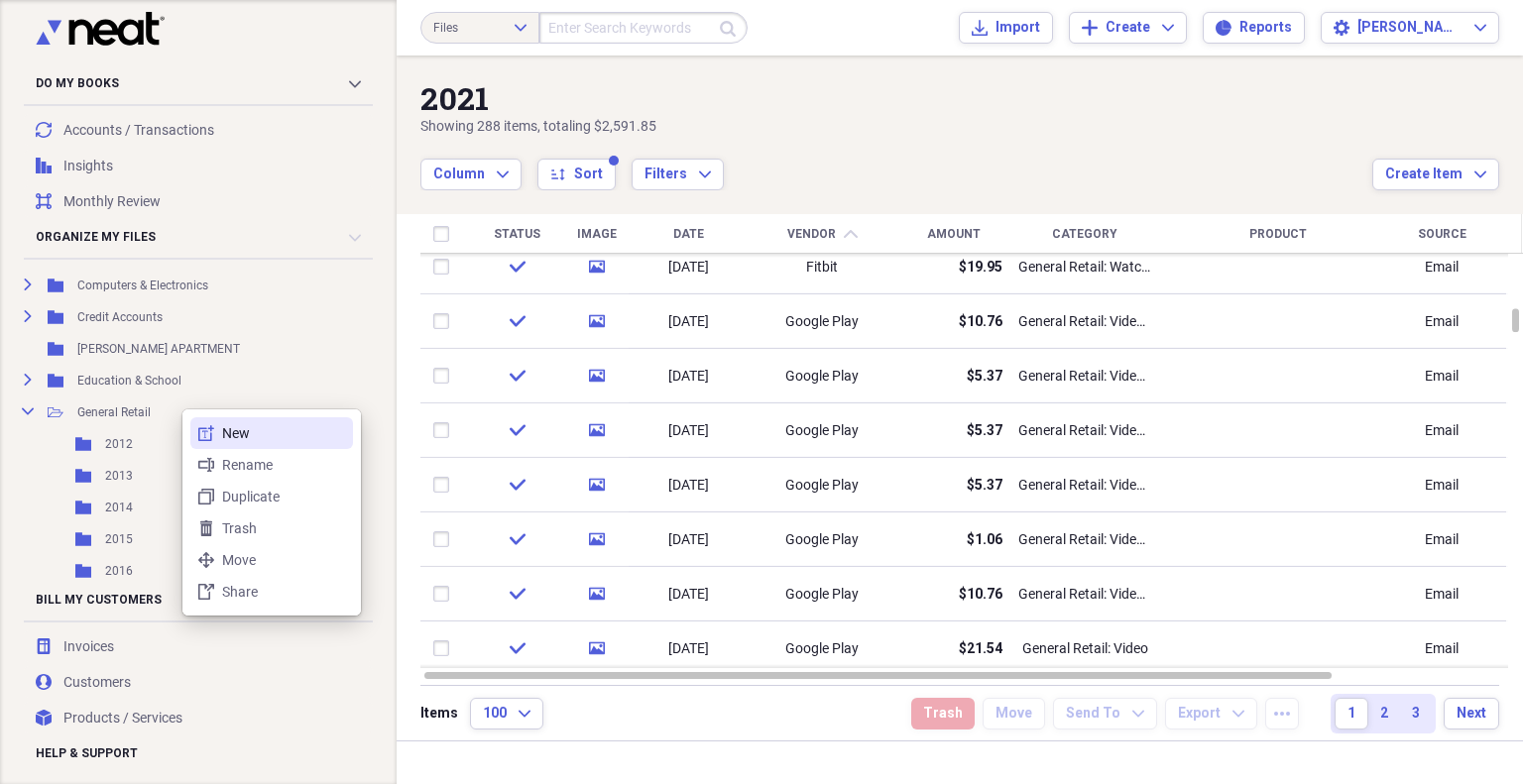 click on "New" at bounding box center [284, 433] 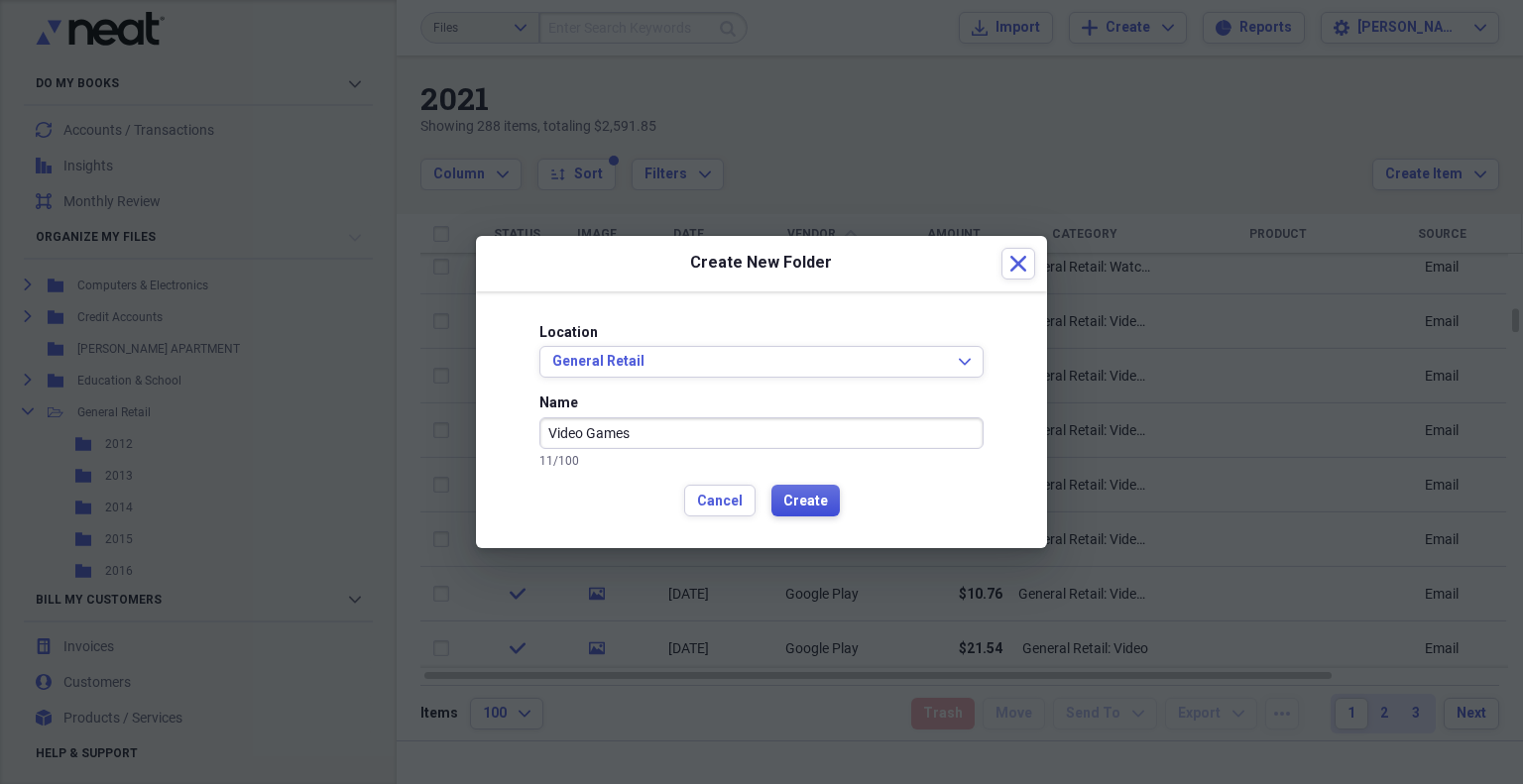 type on "Video Games" 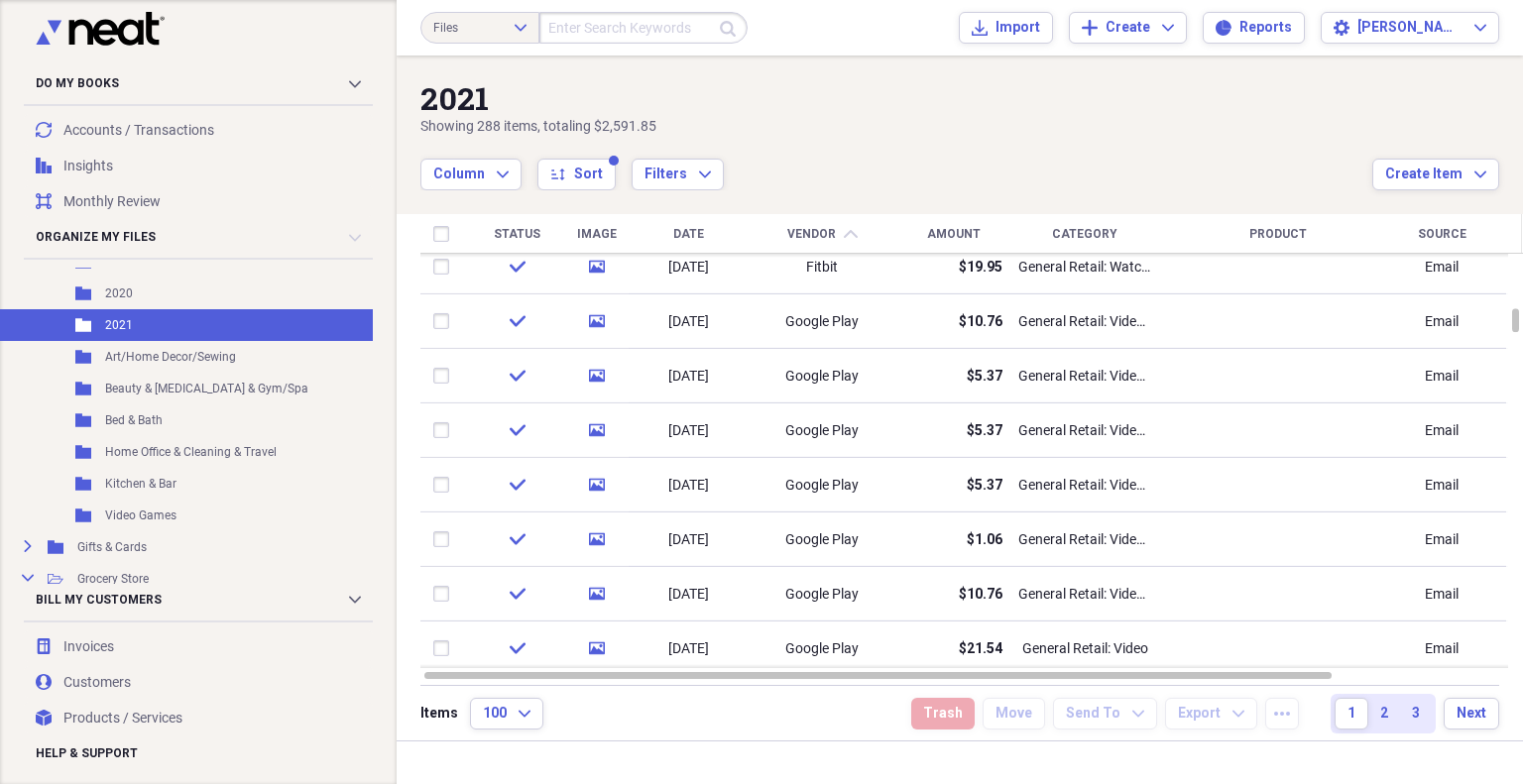 scroll, scrollTop: 821, scrollLeft: 44, axis: both 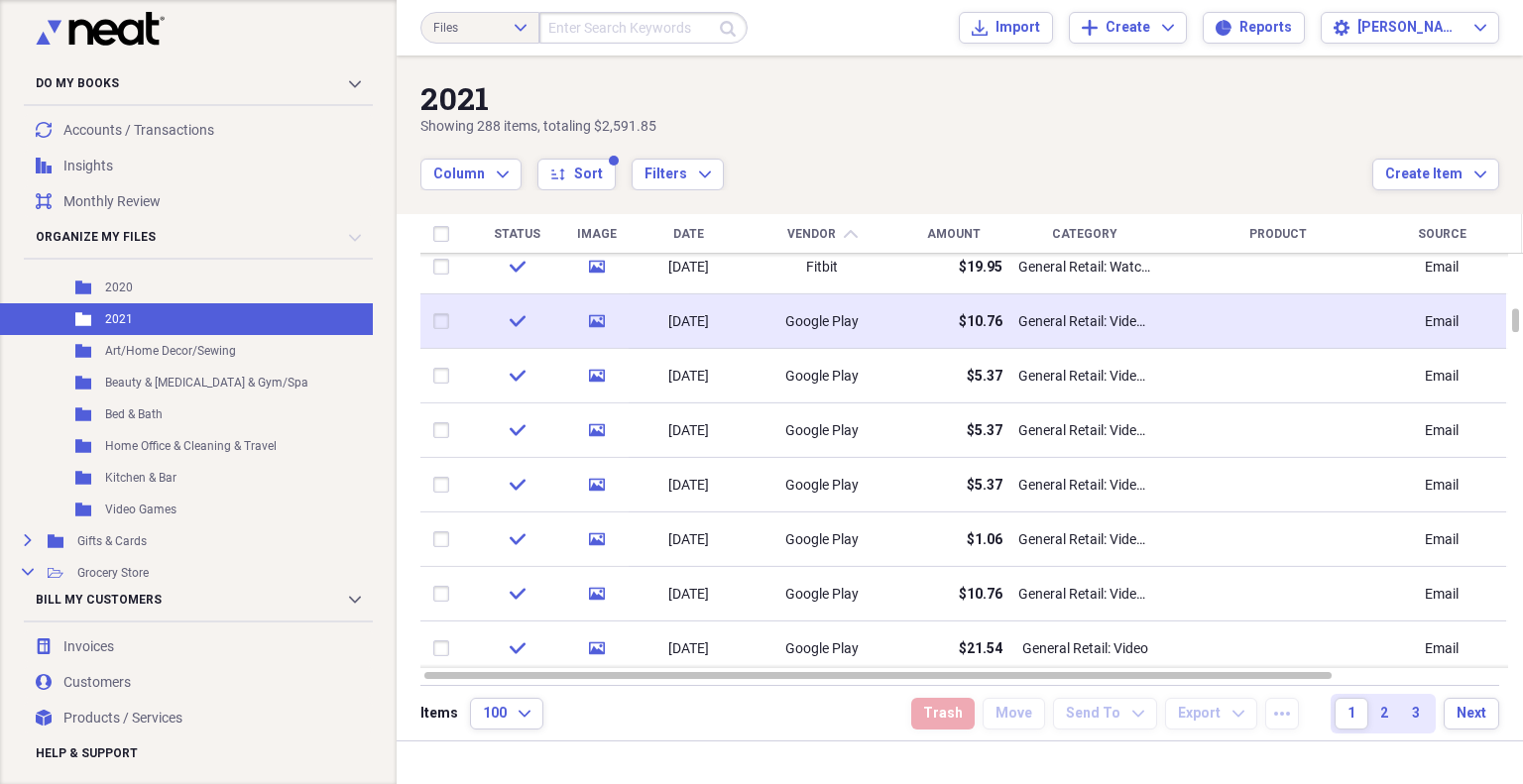 click at bounding box center [445, 321] 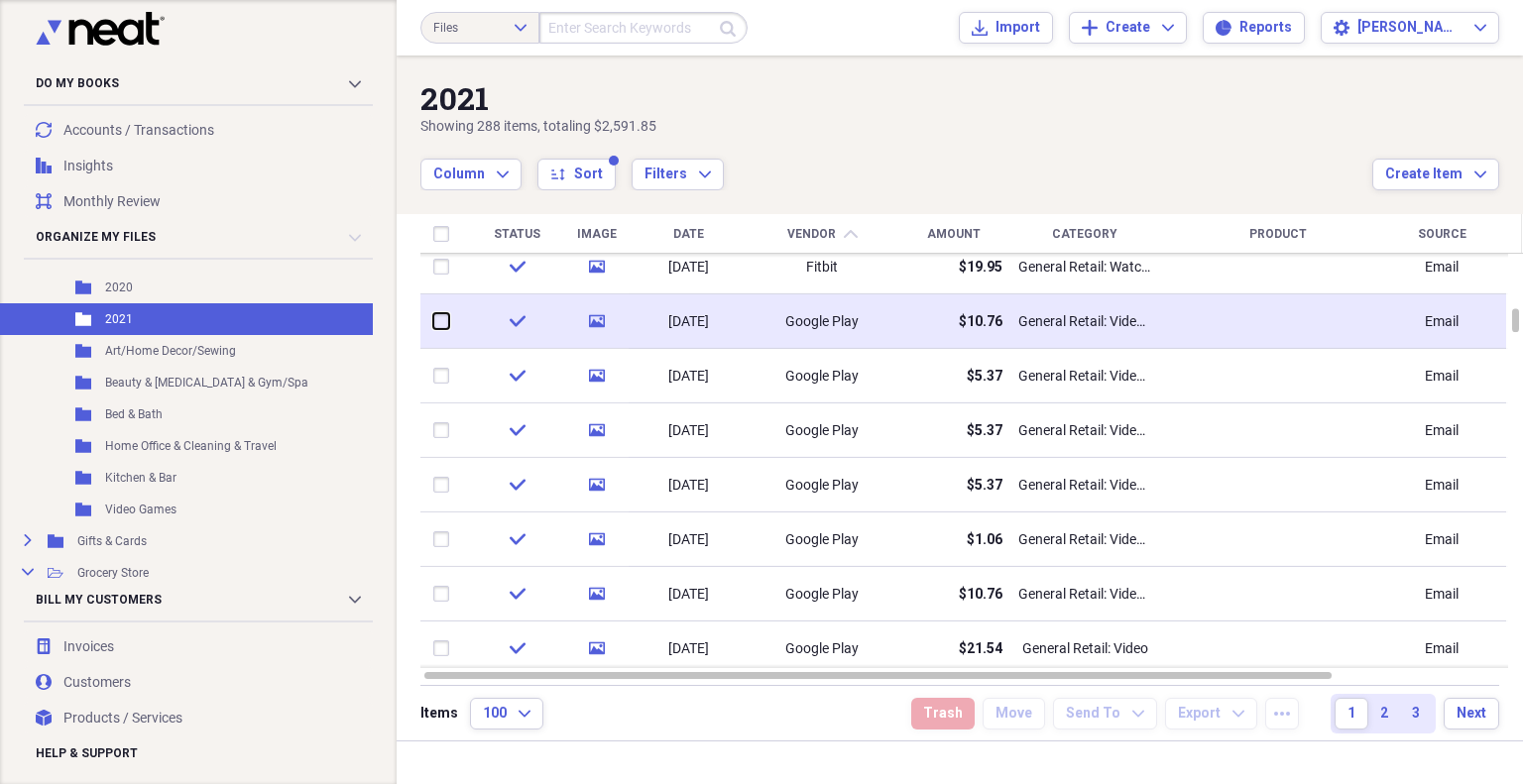 click at bounding box center [433, 321] 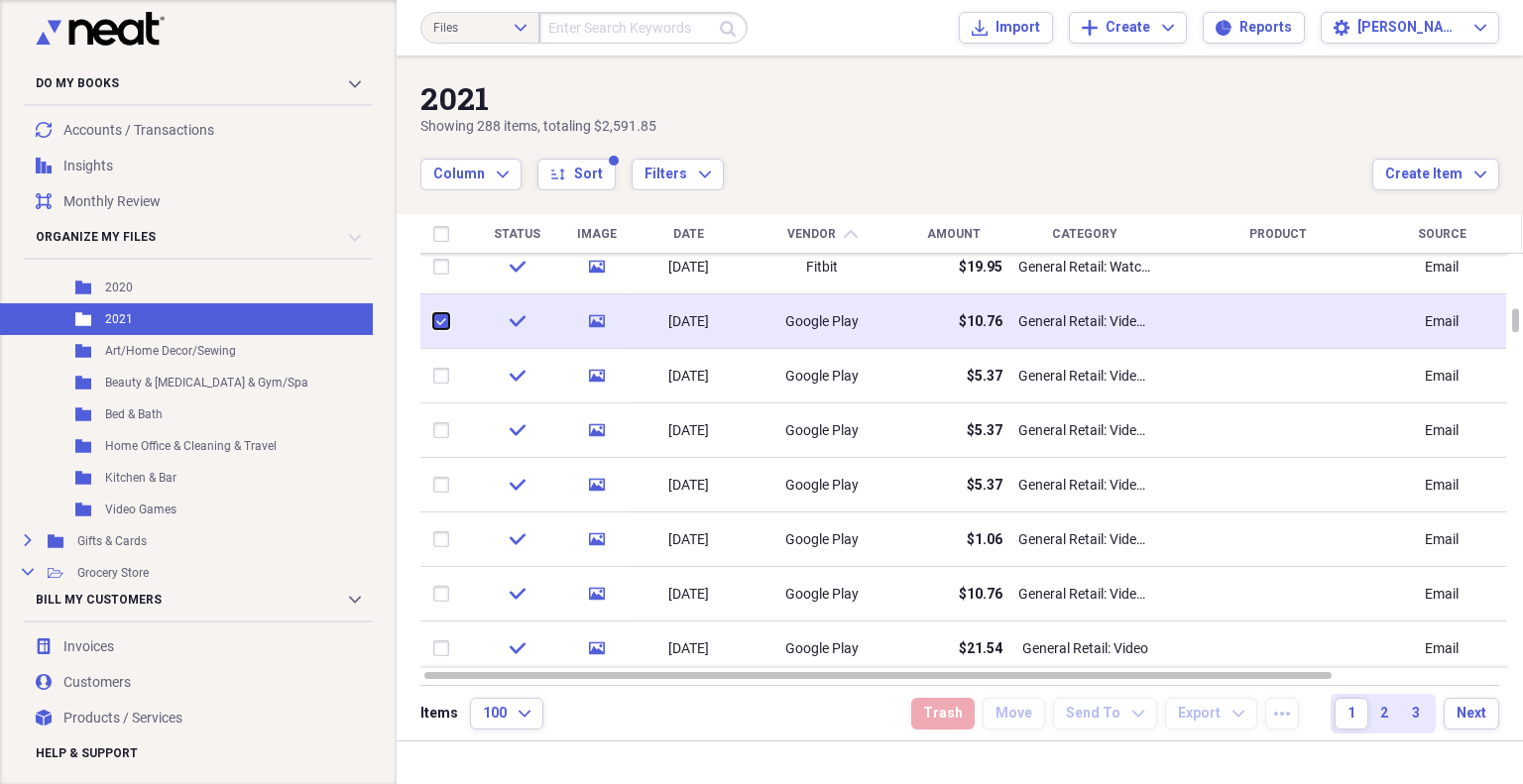 checkbox on "true" 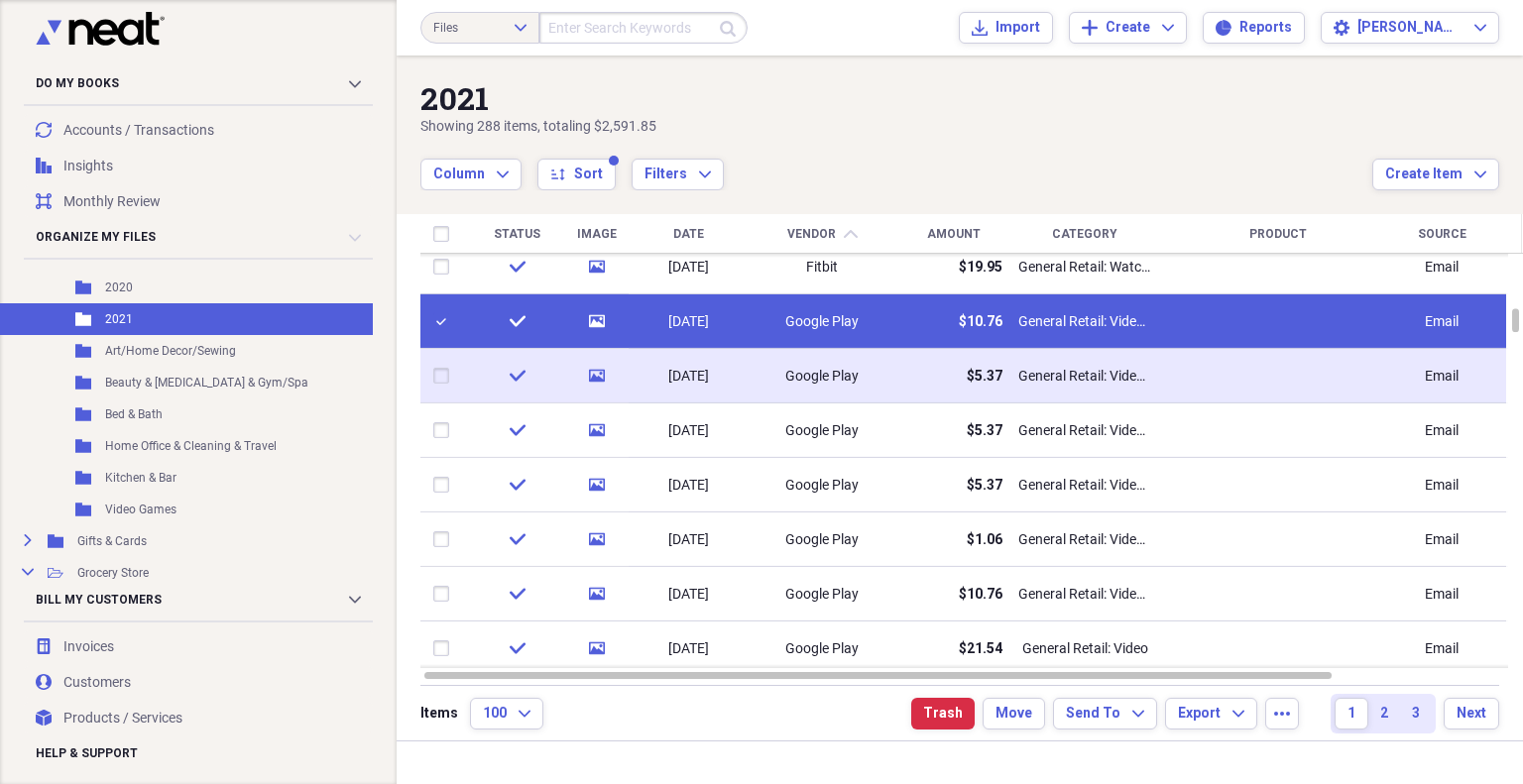 click at bounding box center (445, 376) 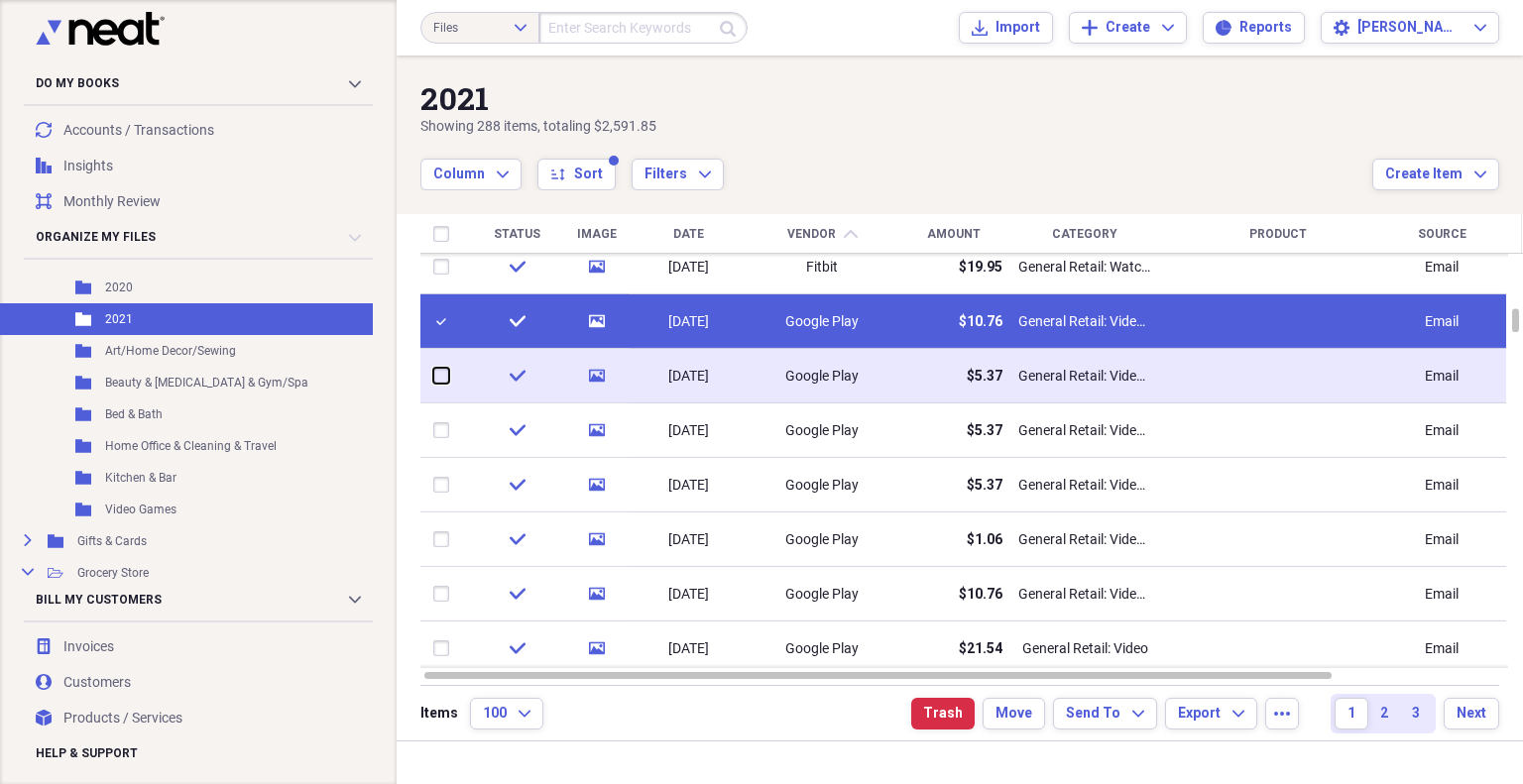 click at bounding box center [433, 376] 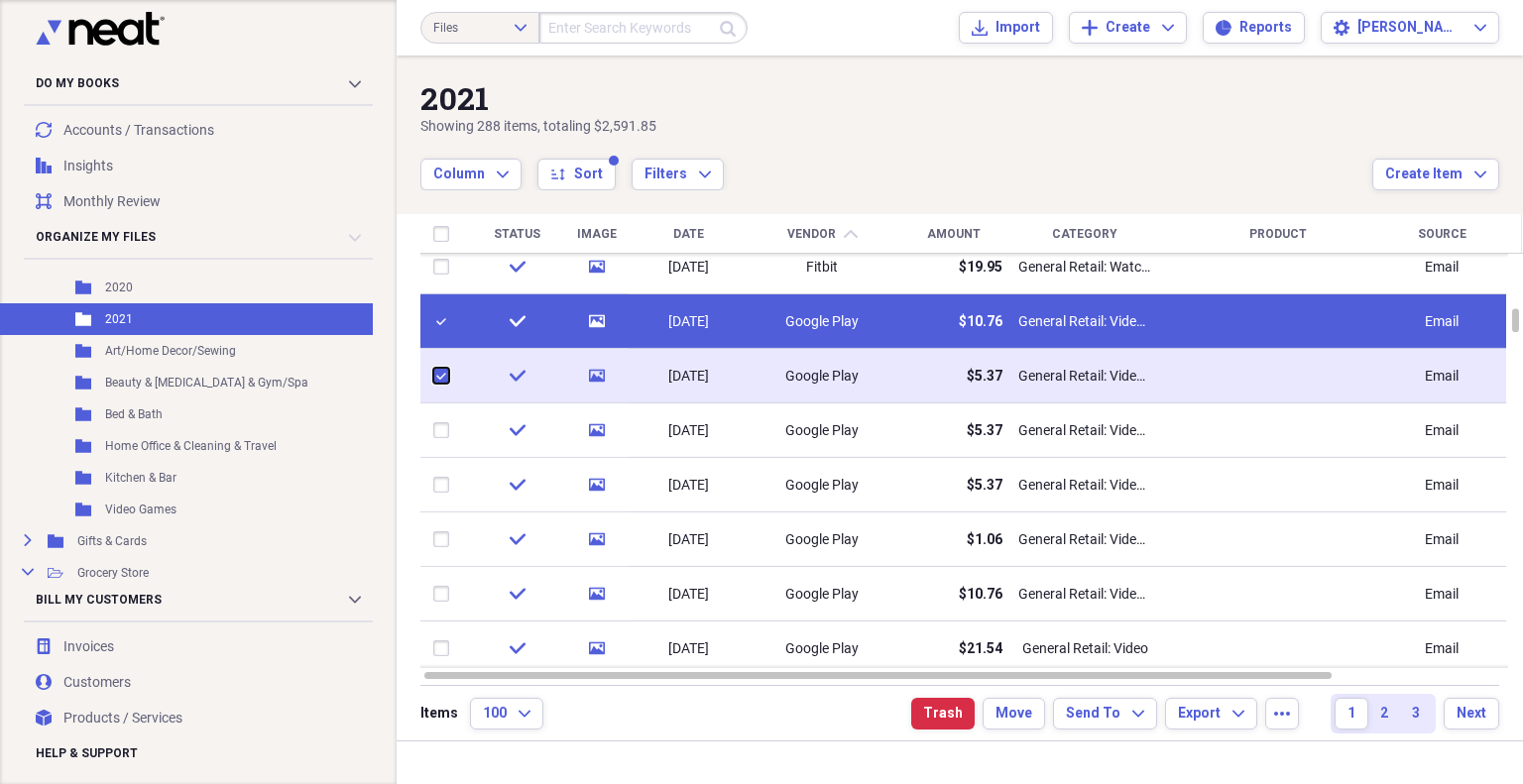 checkbox on "true" 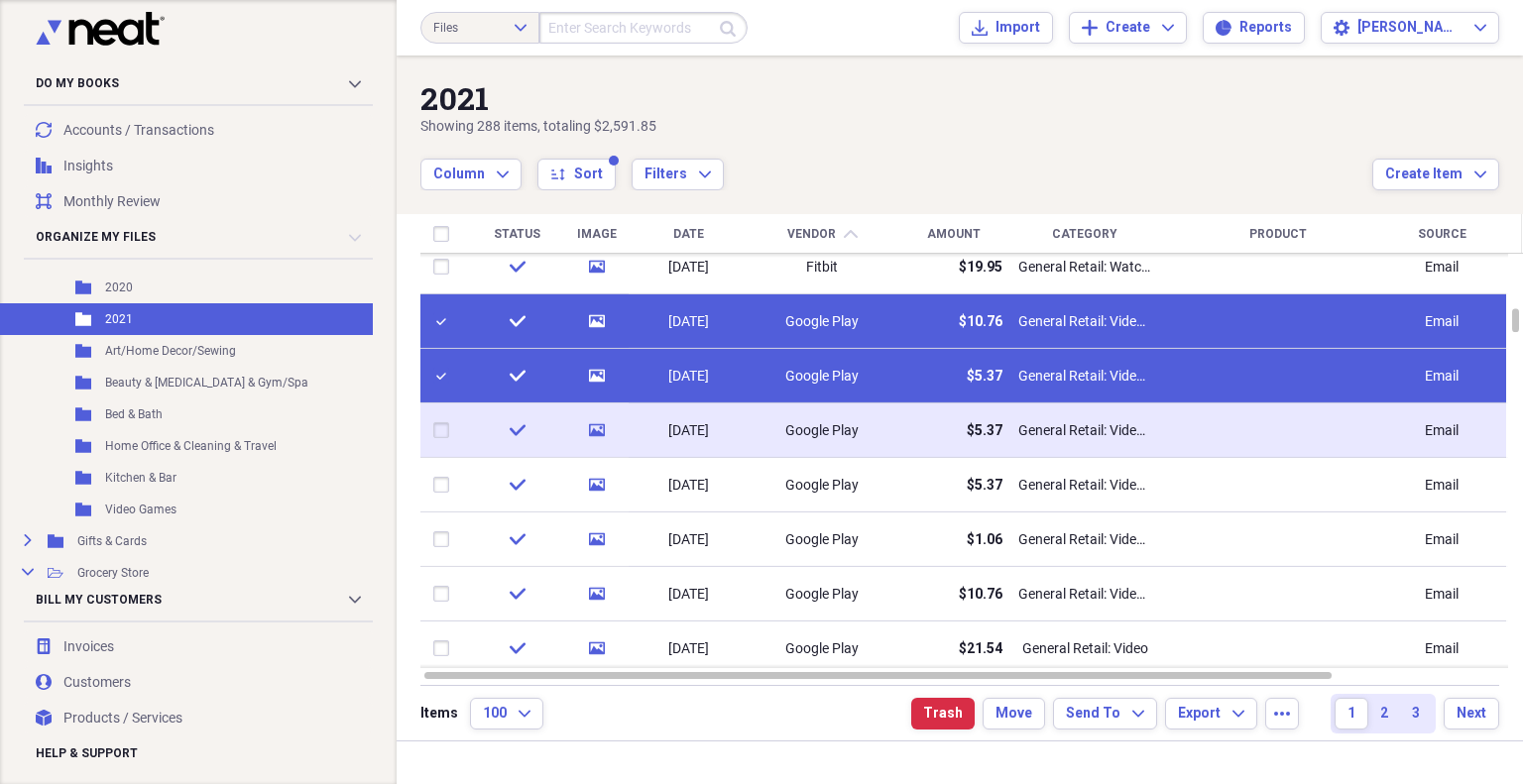click at bounding box center [445, 430] 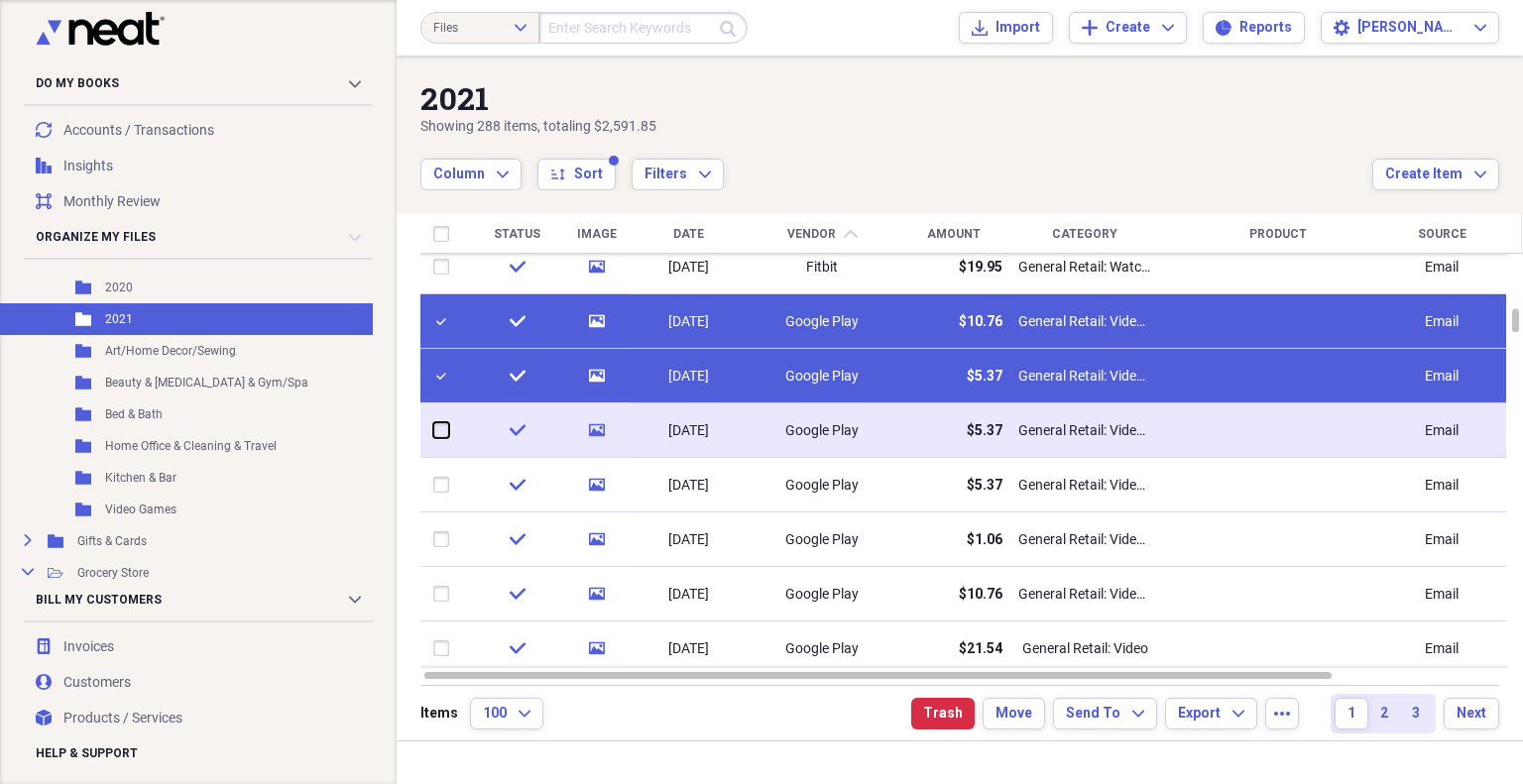 click at bounding box center [433, 430] 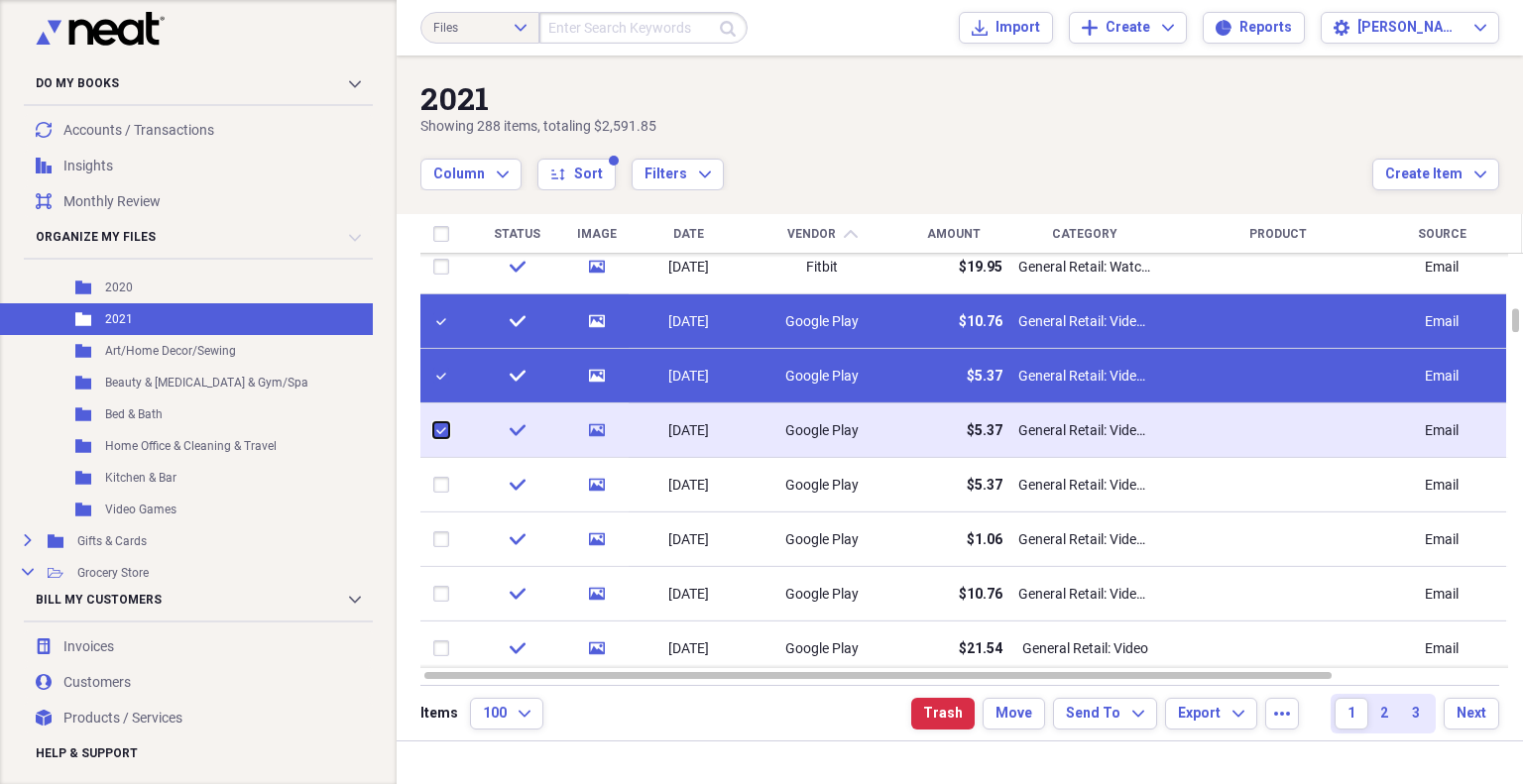 checkbox on "true" 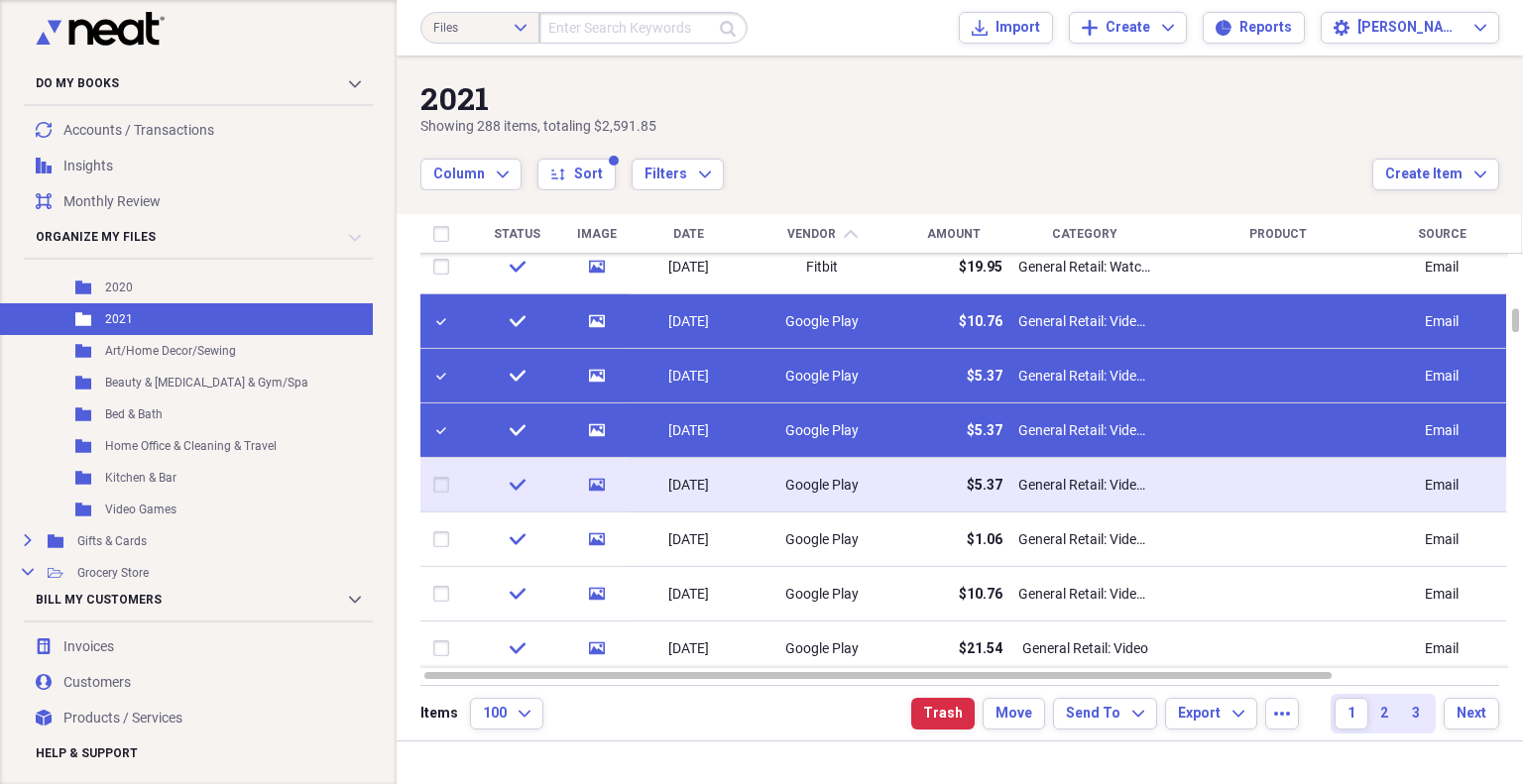 click at bounding box center [445, 485] 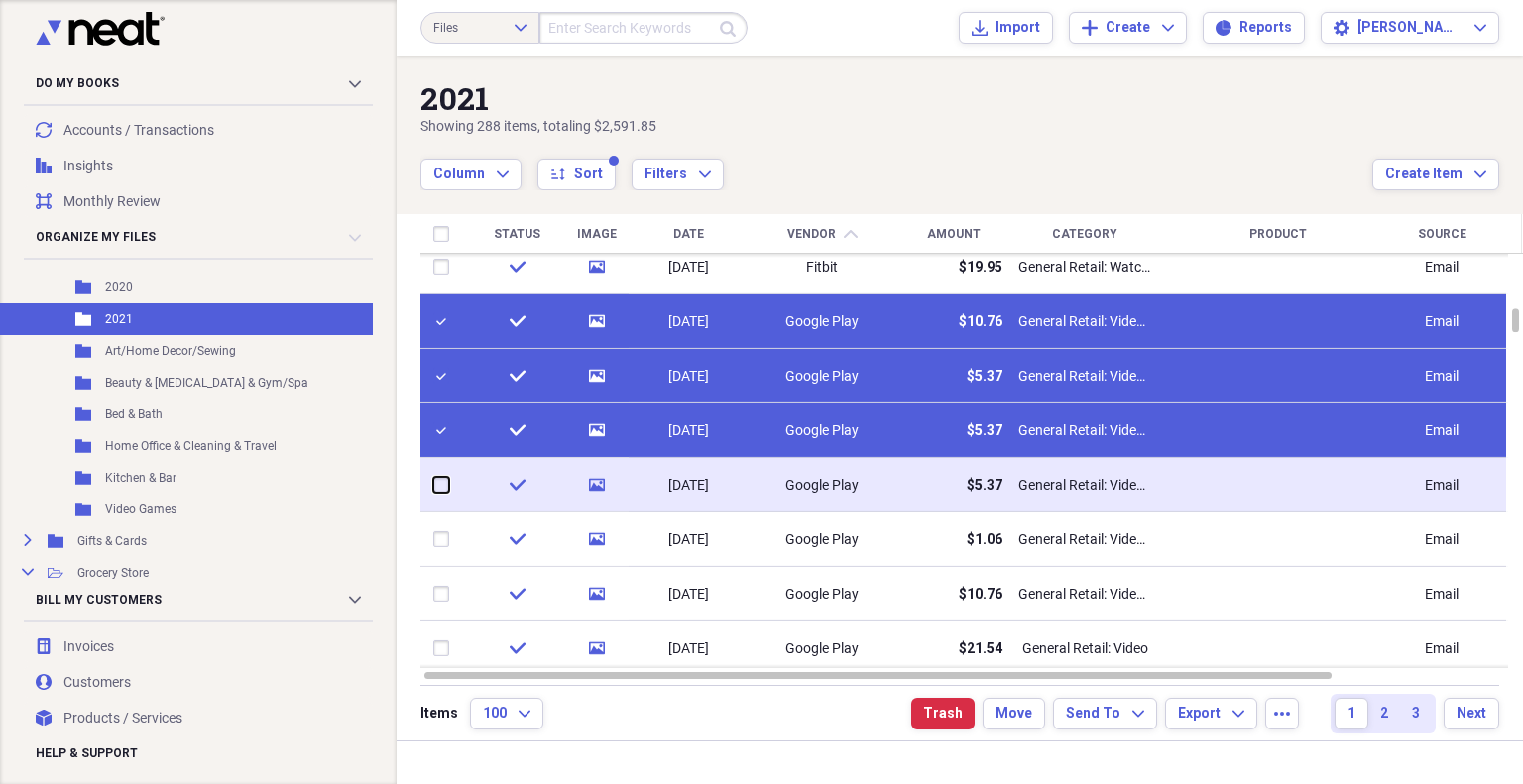 click at bounding box center (433, 485) 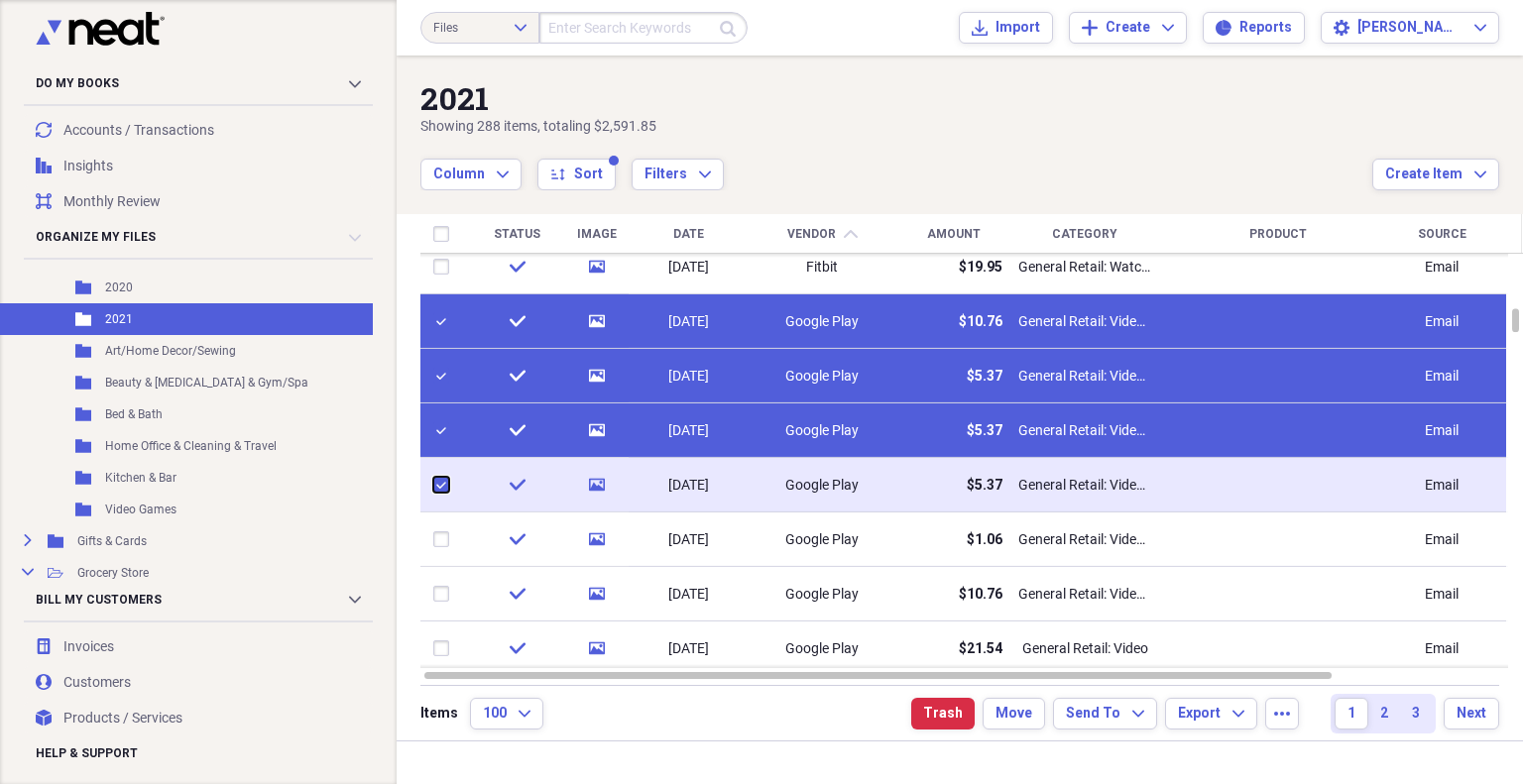 checkbox on "true" 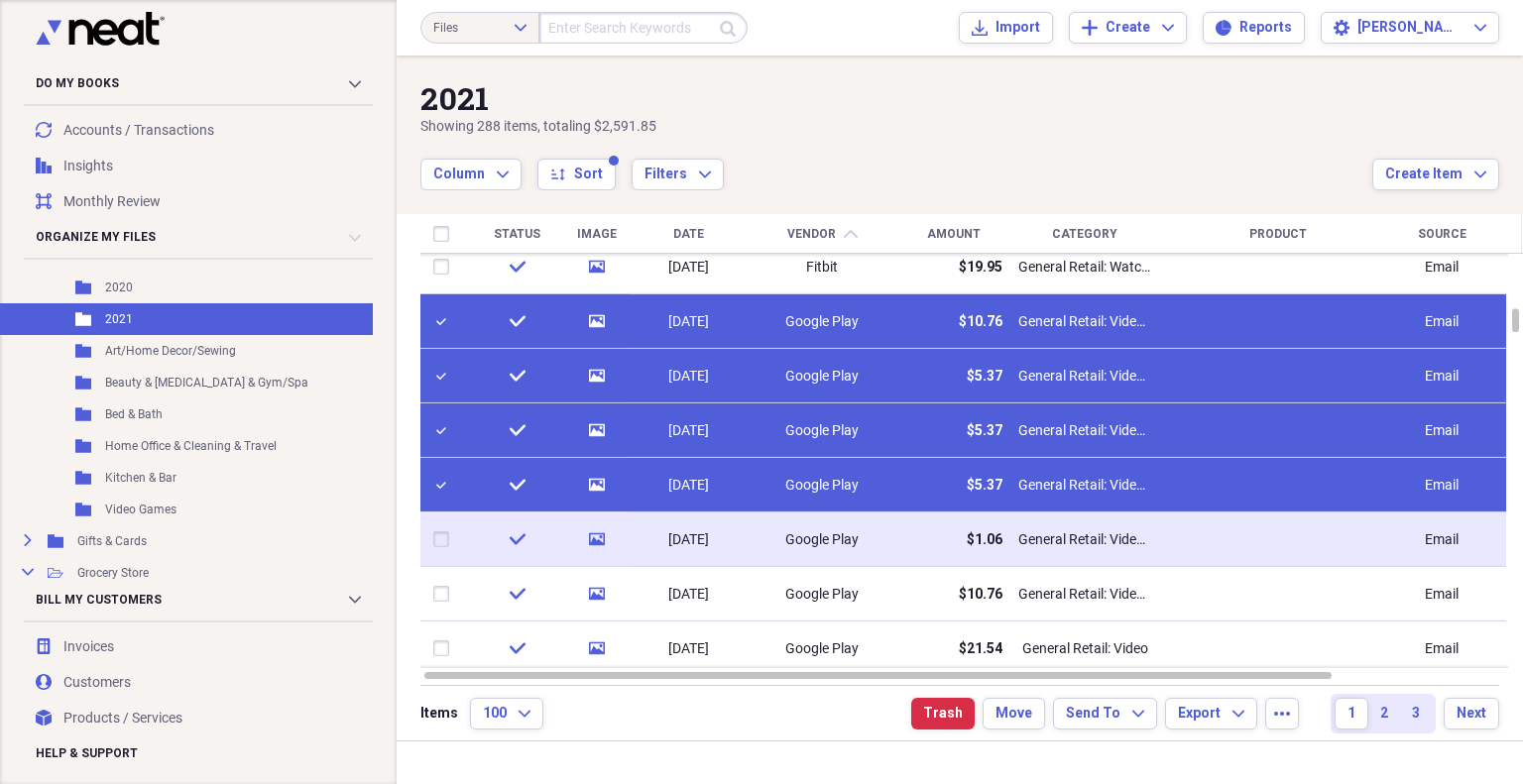 click at bounding box center [445, 539] 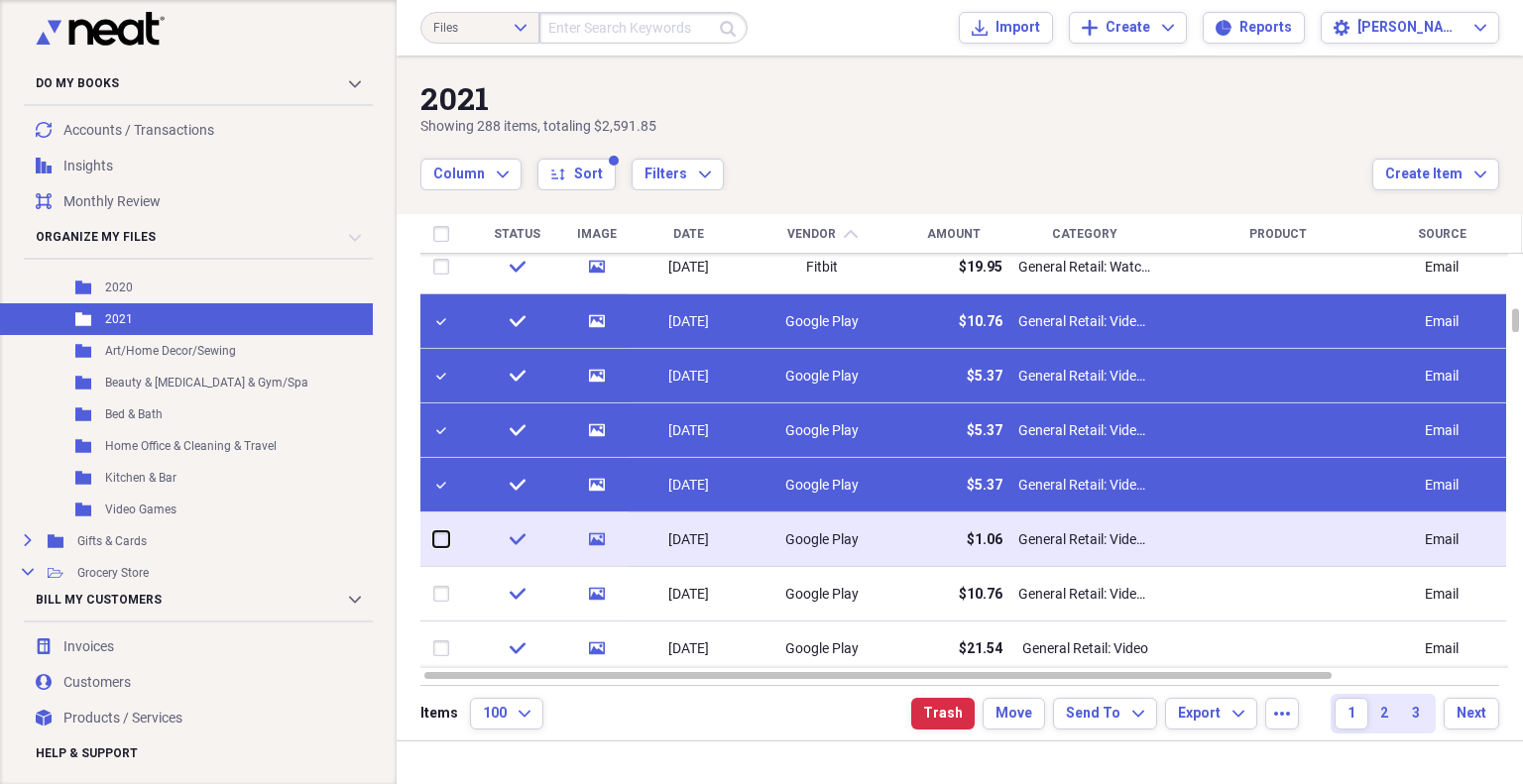 click at bounding box center [433, 539] 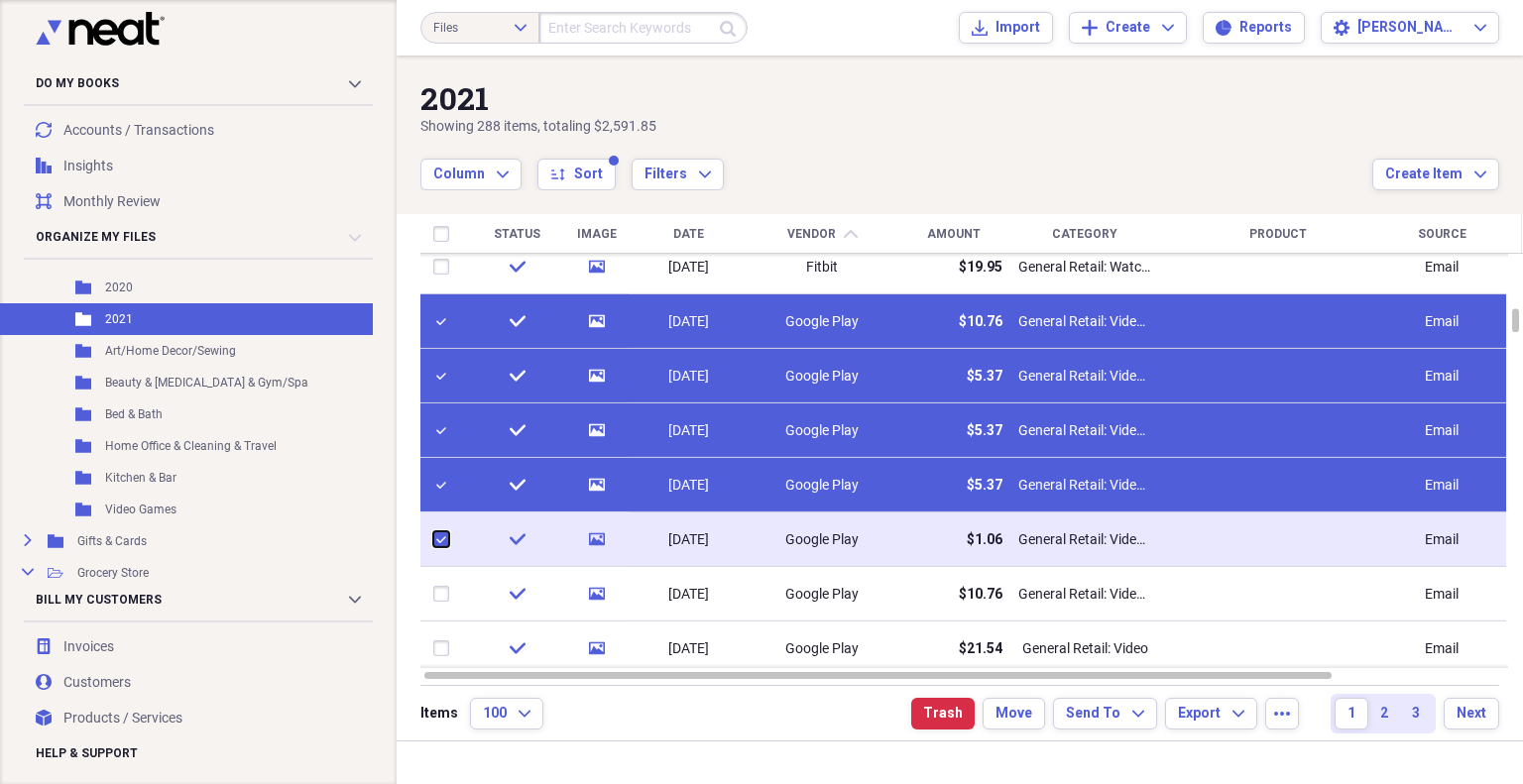 checkbox on "true" 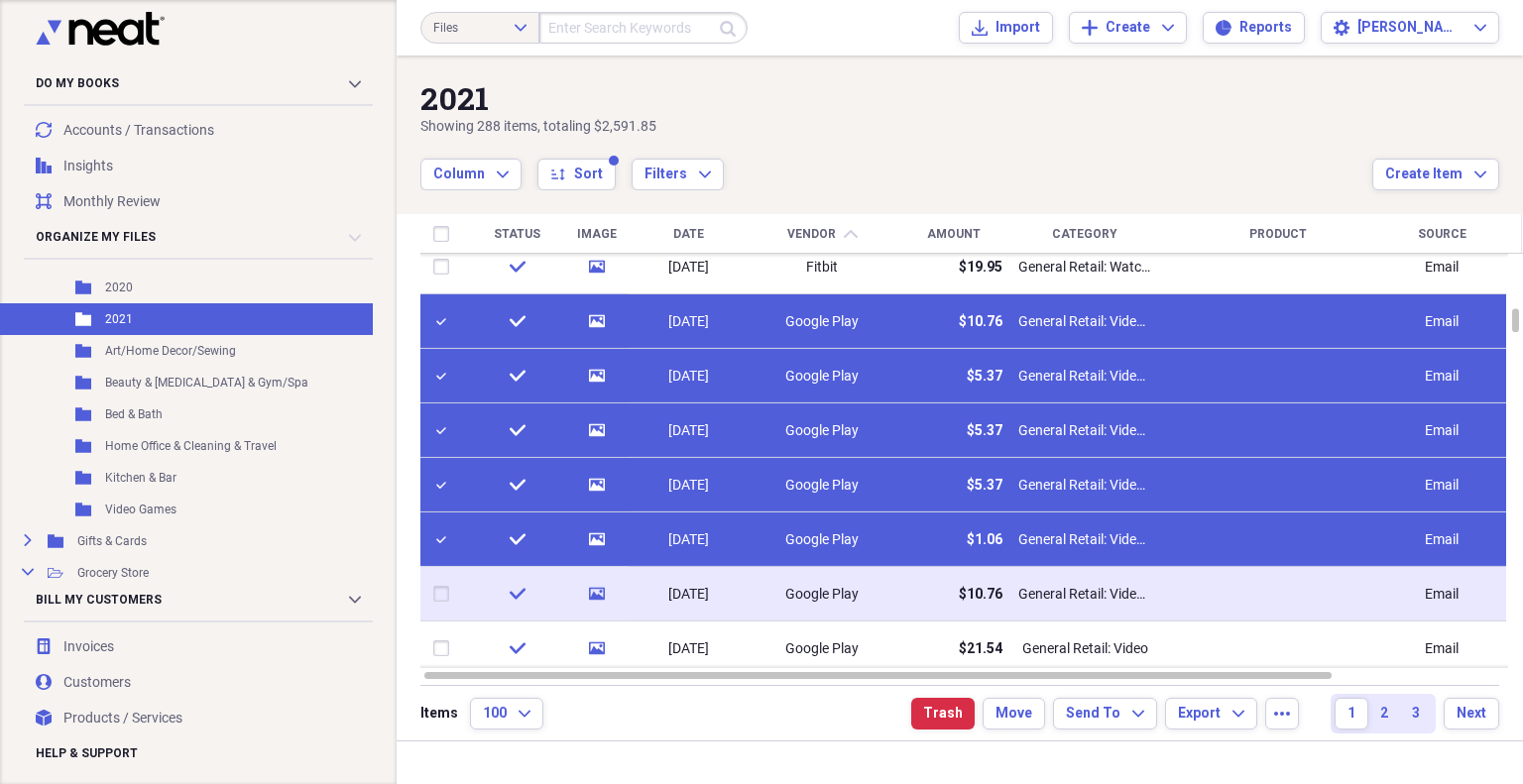 click at bounding box center [445, 594] 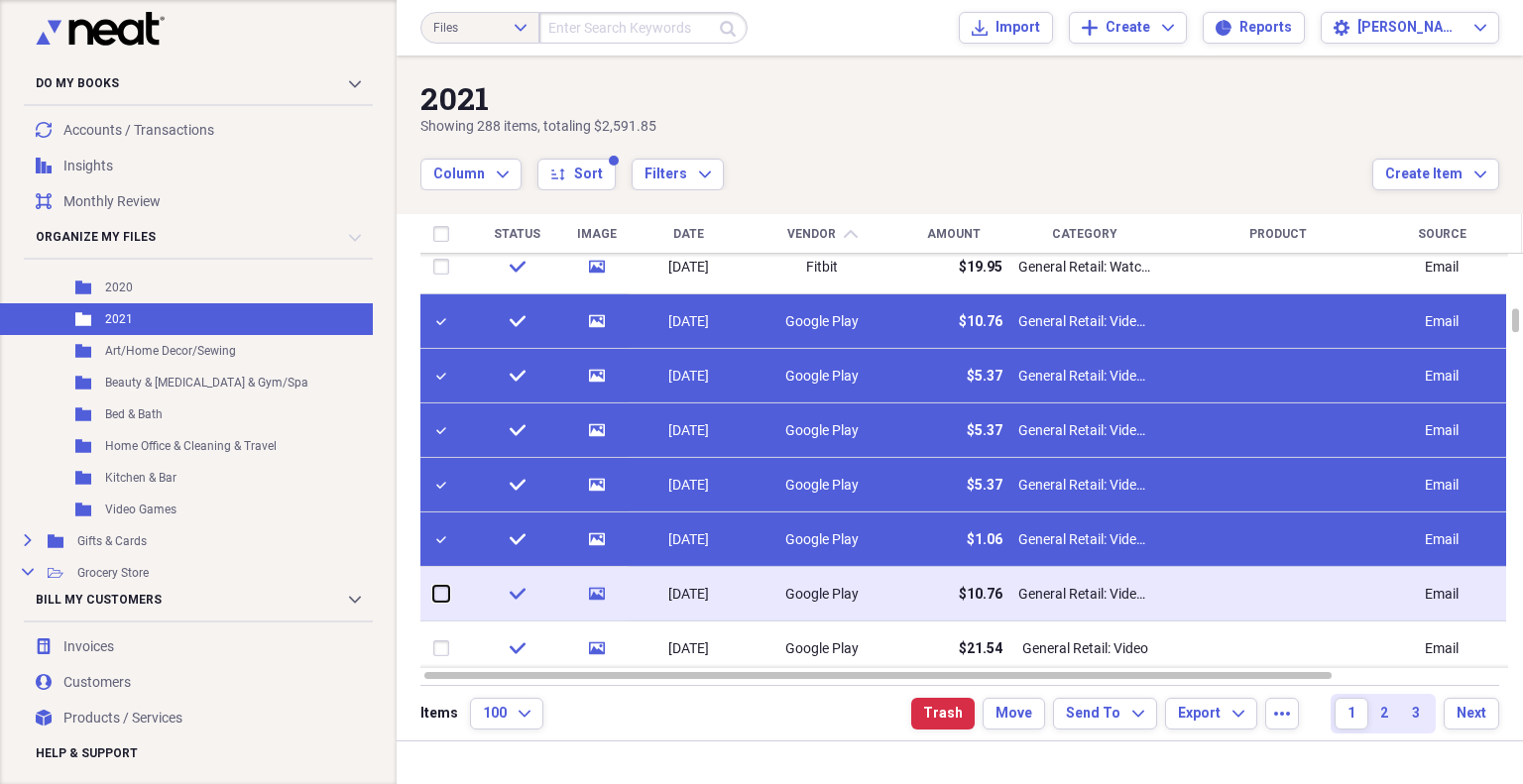 click at bounding box center (433, 594) 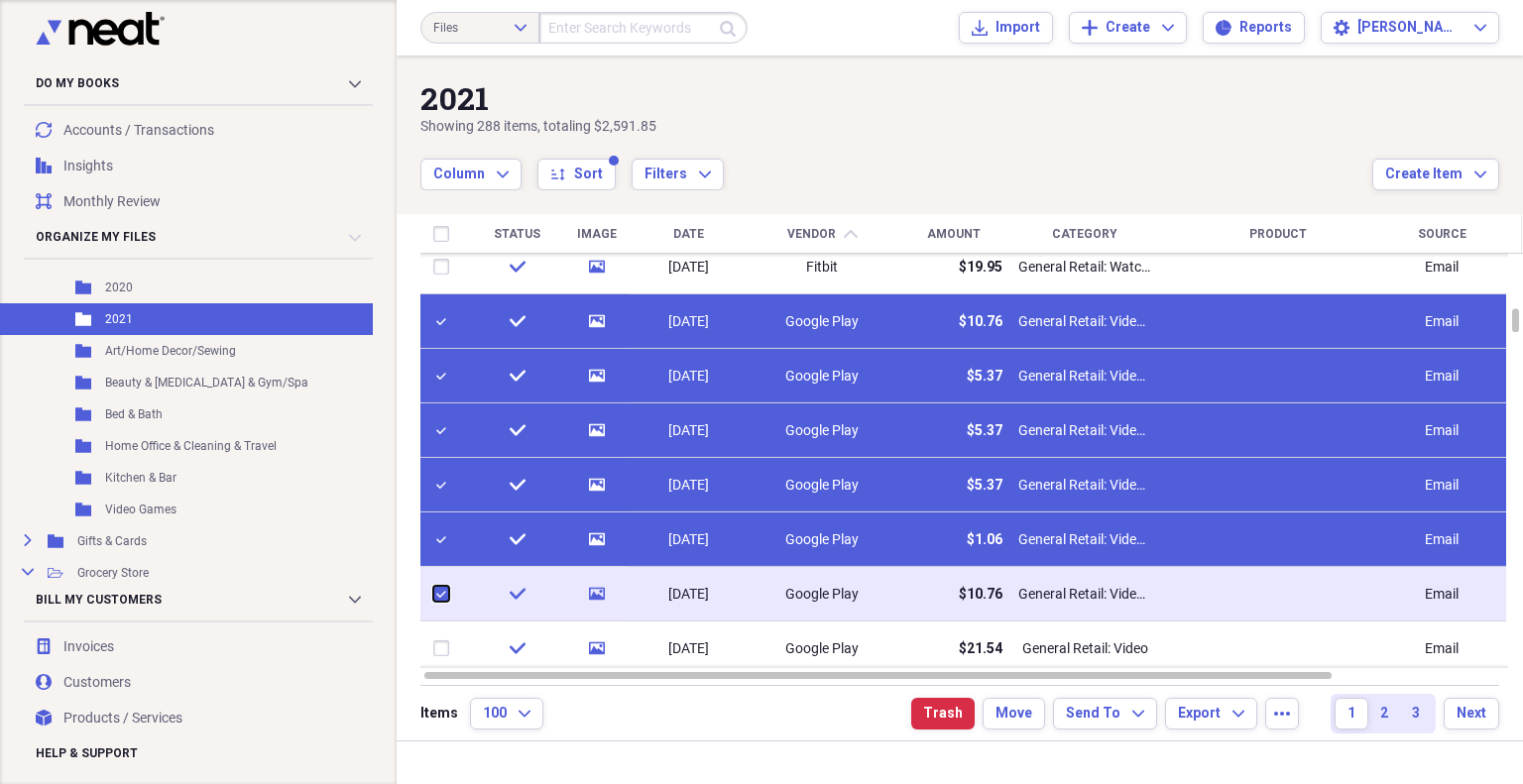 checkbox on "true" 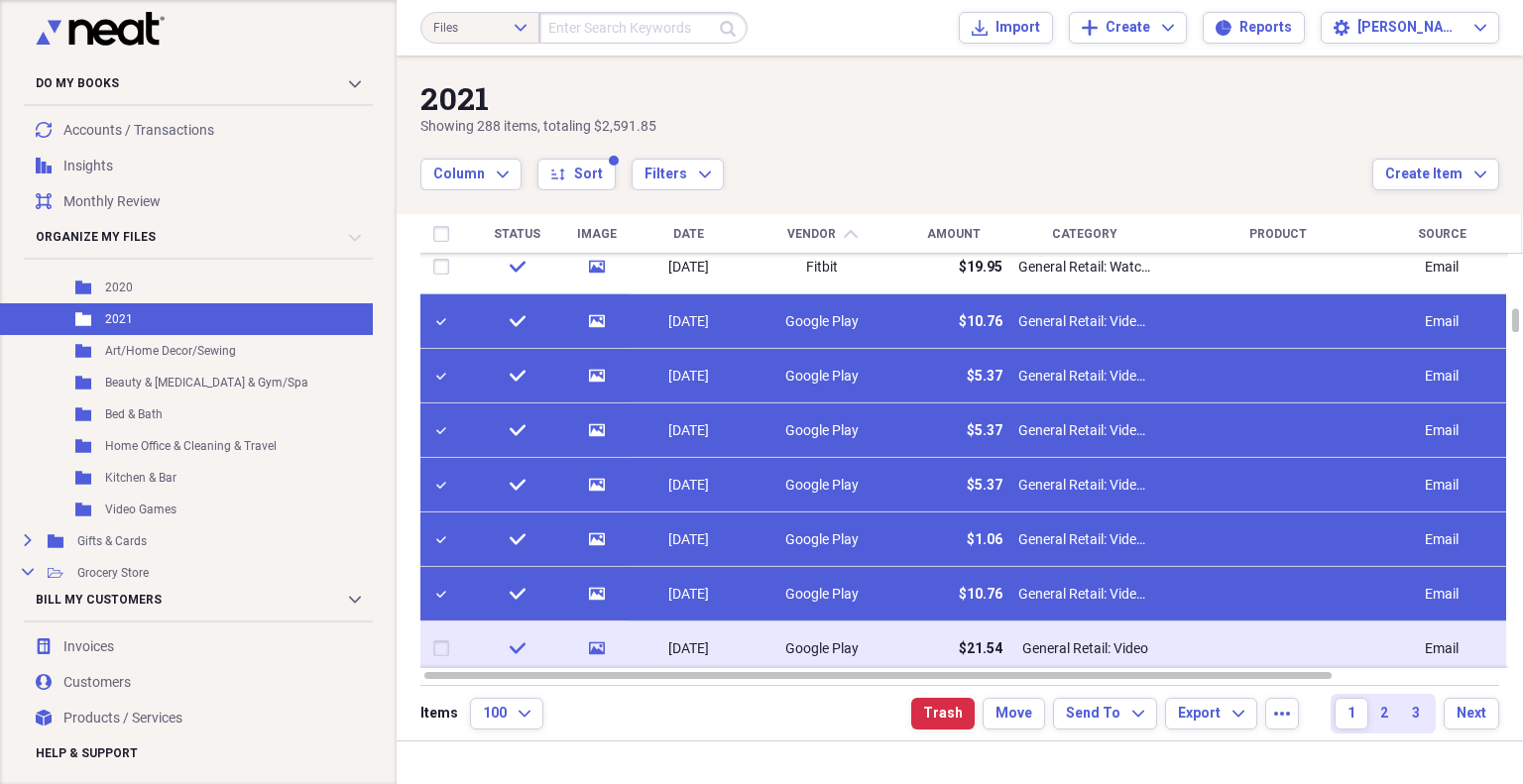 click at bounding box center [445, 648] 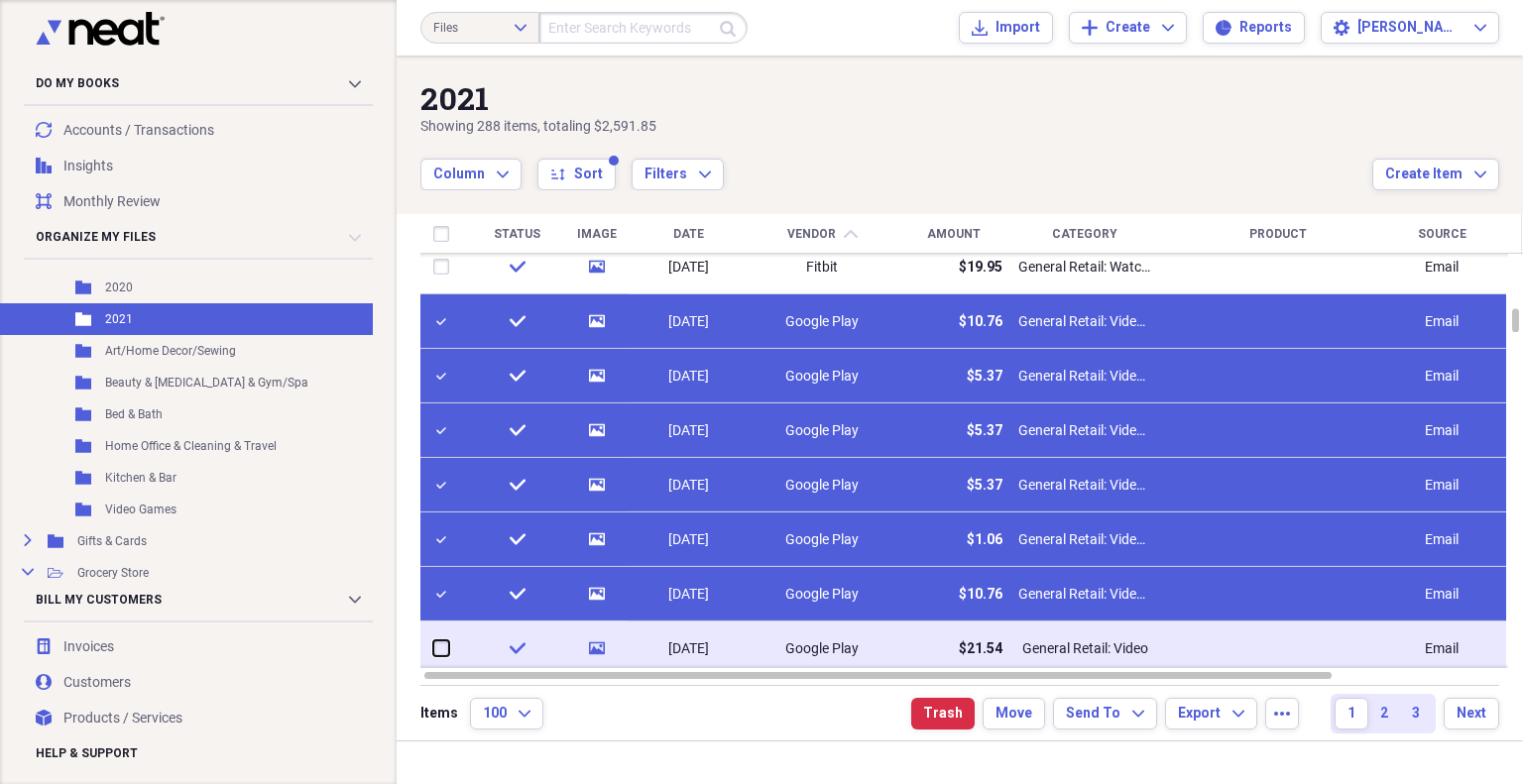 click at bounding box center (433, 648) 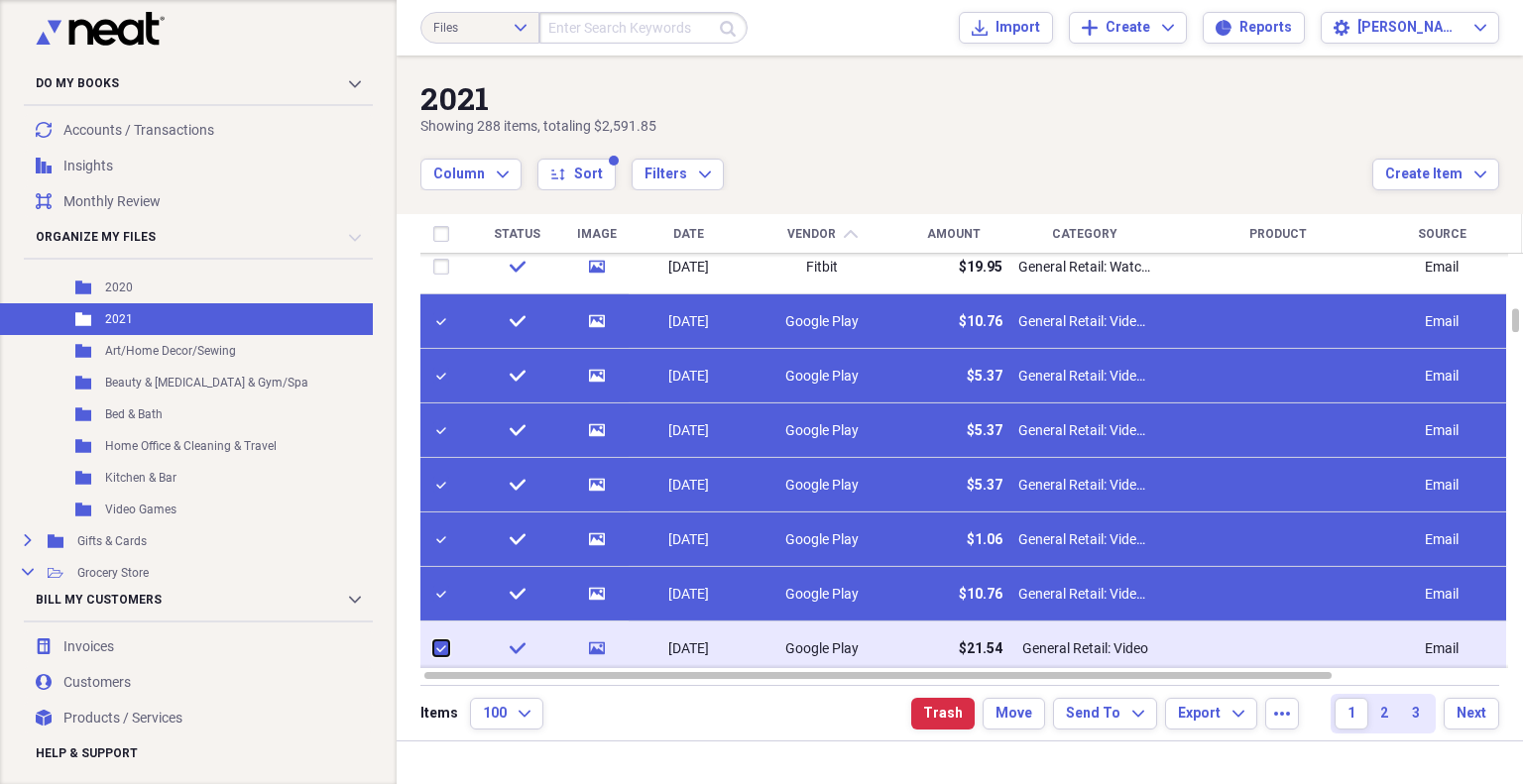checkbox on "true" 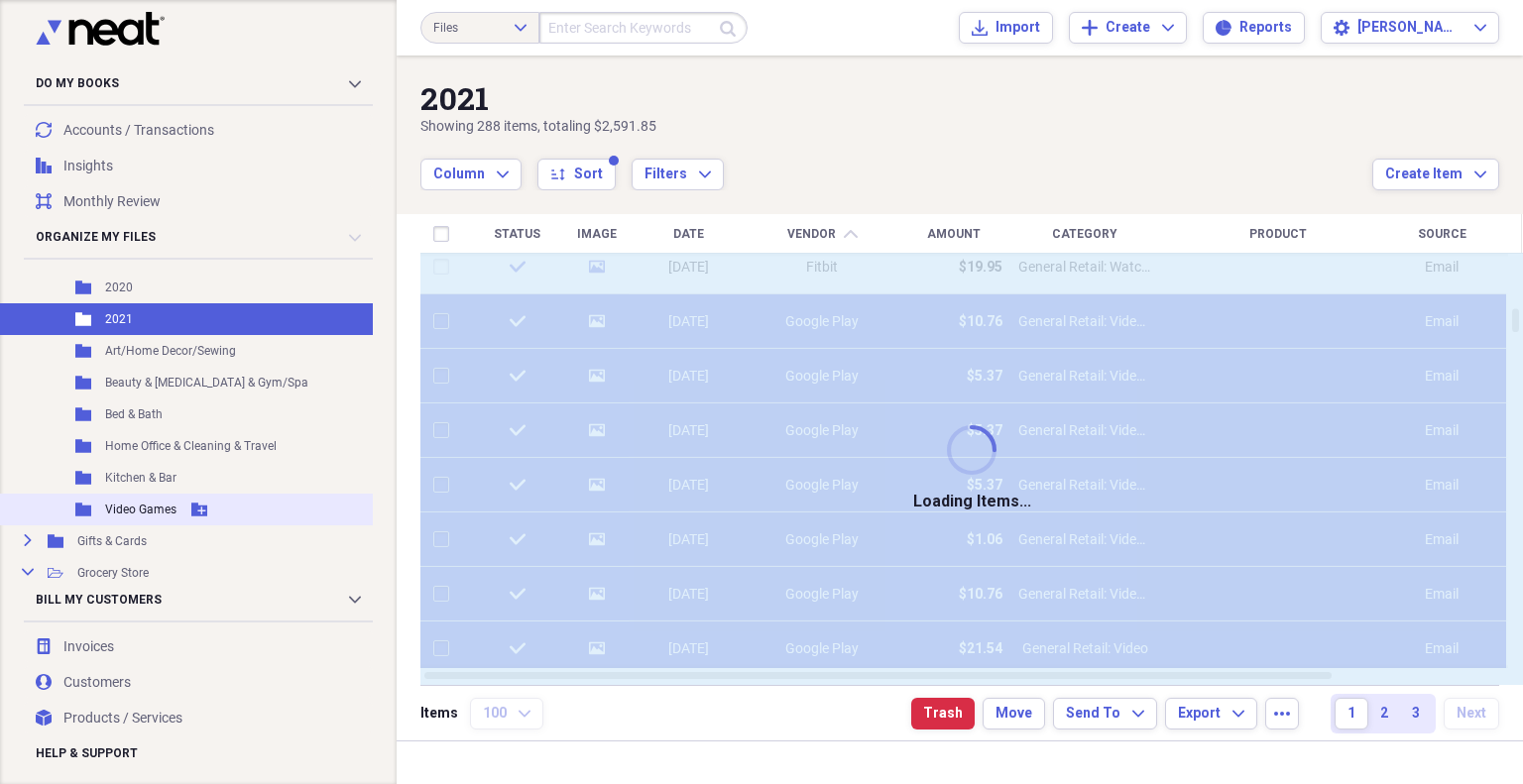 checkbox on "false" 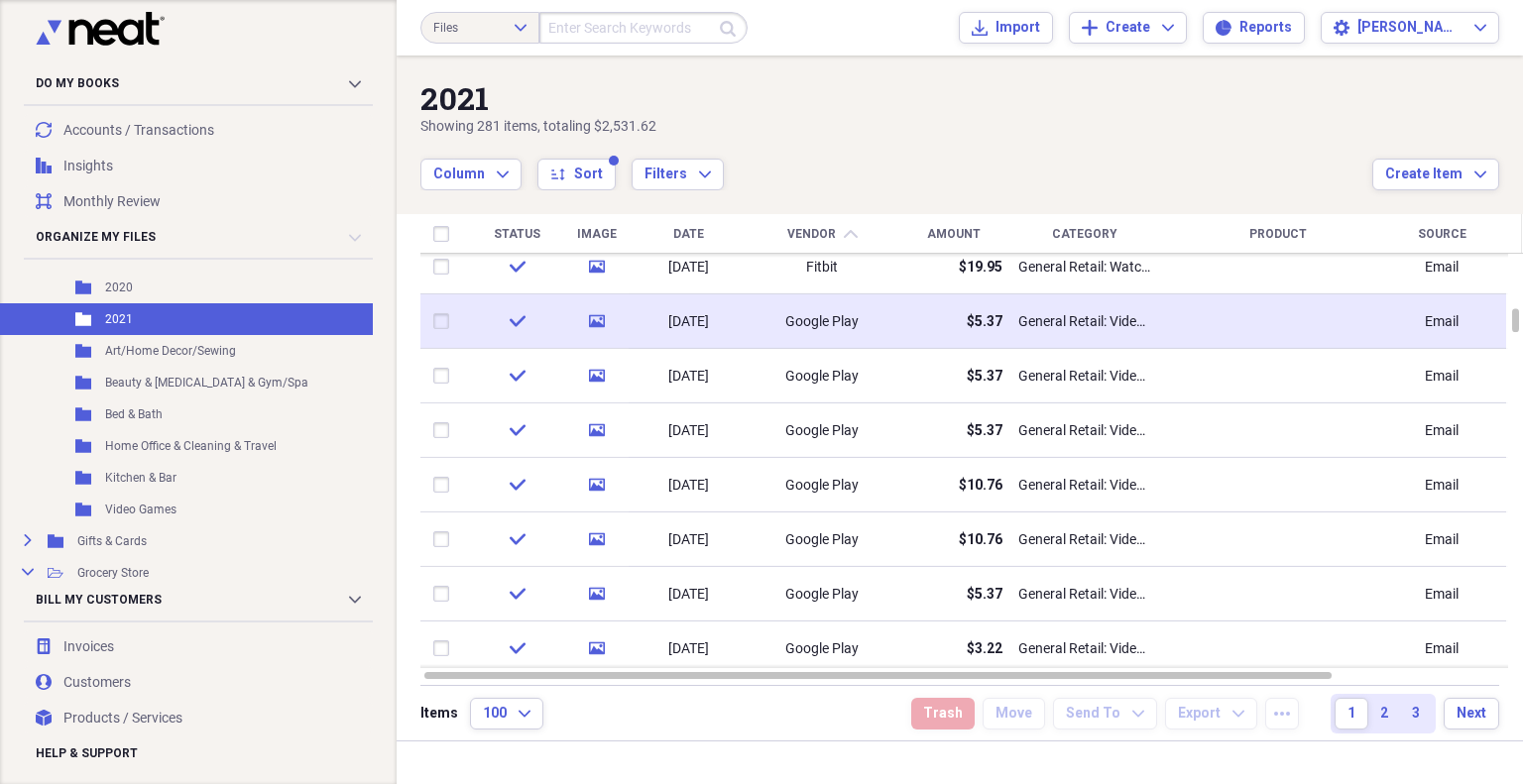 click at bounding box center [445, 321] 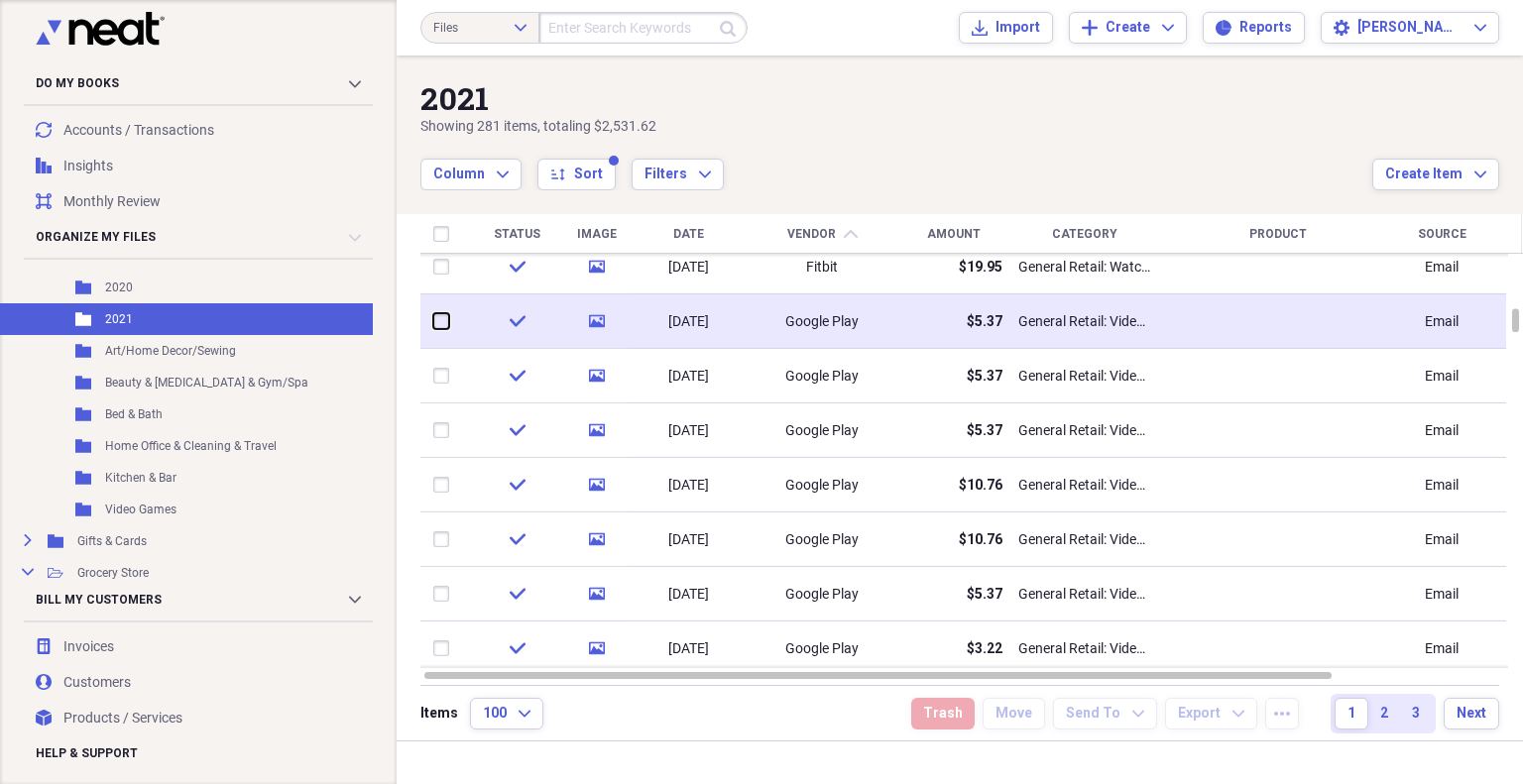 click at bounding box center [433, 321] 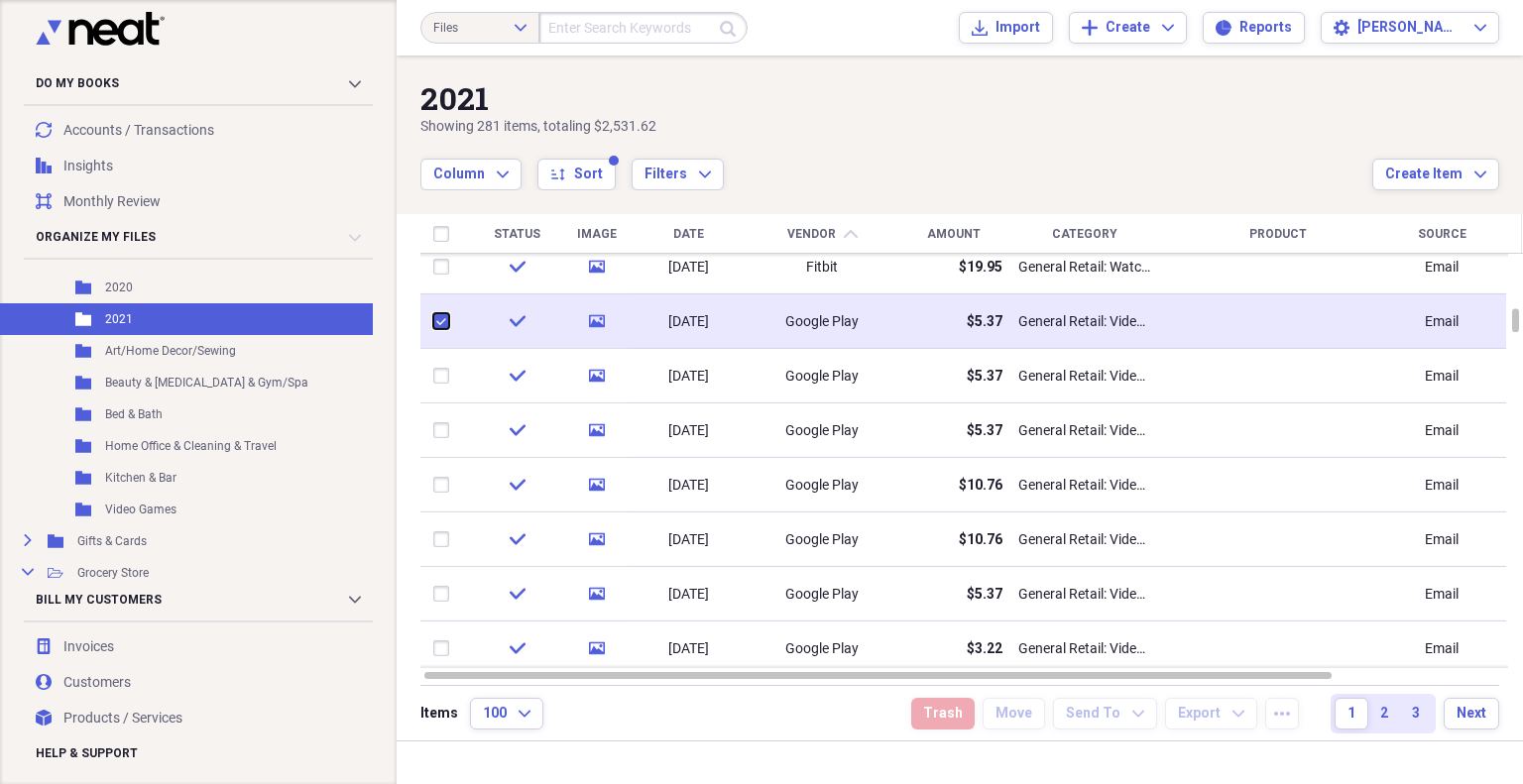 checkbox on "true" 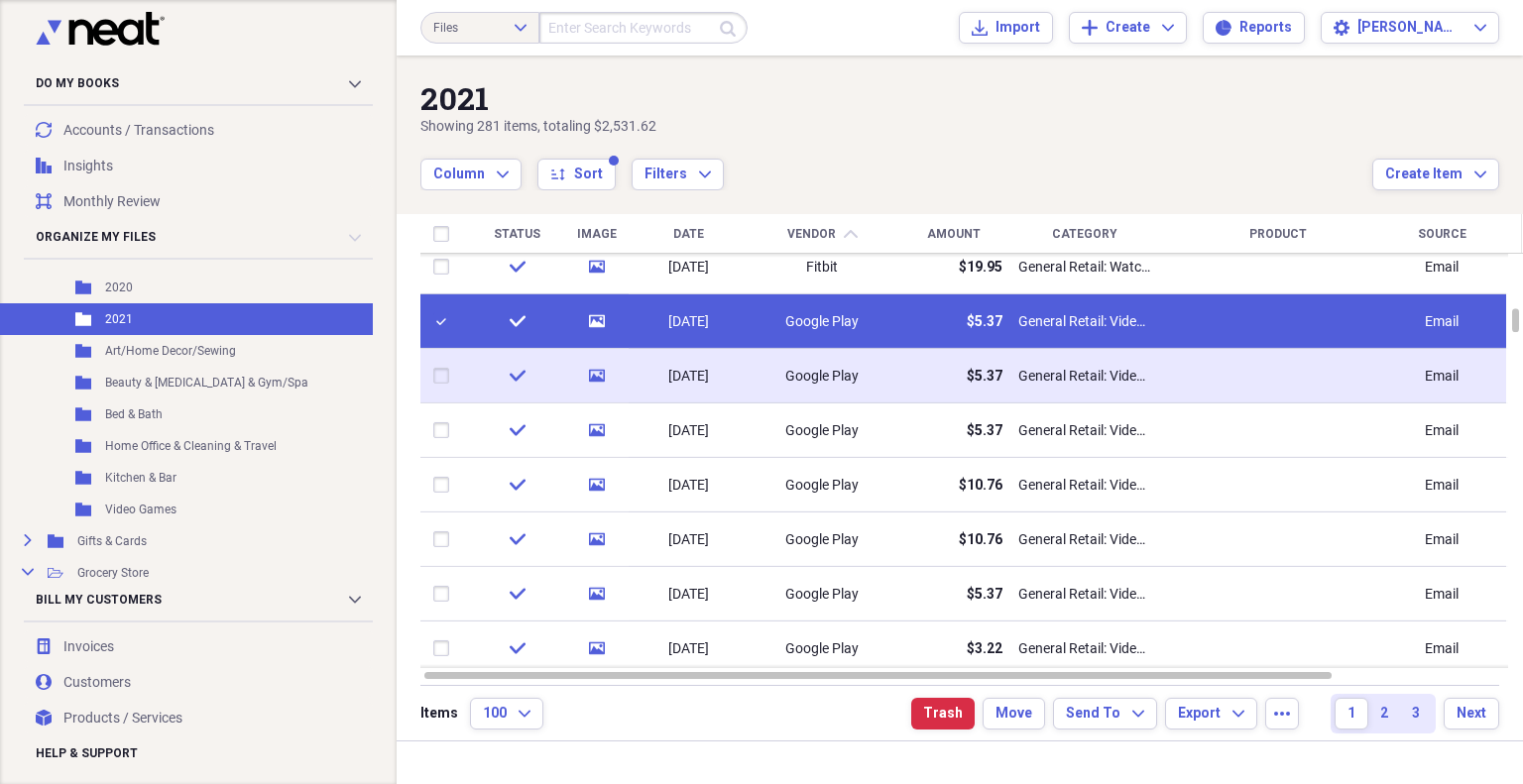 click at bounding box center (445, 376) 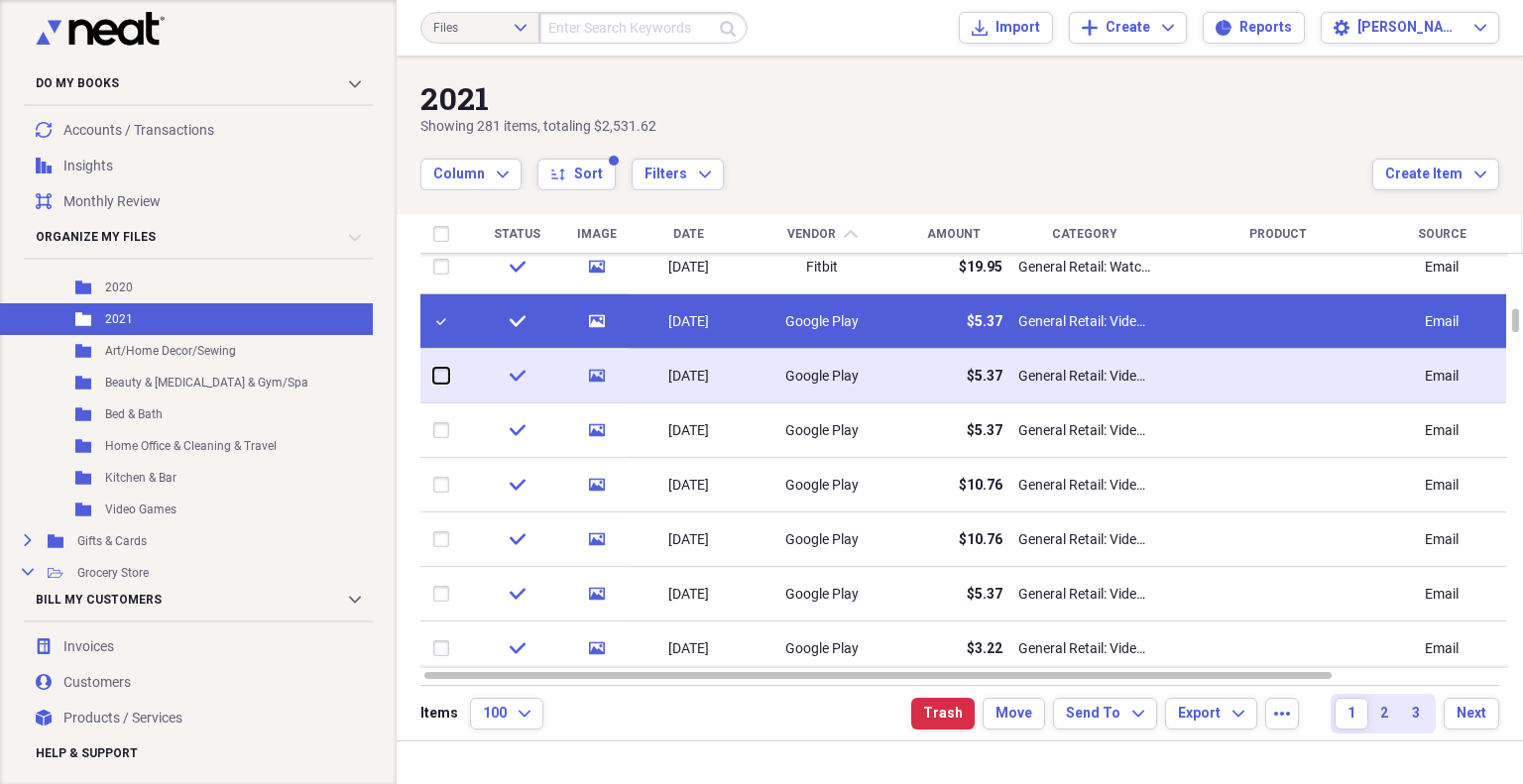 click at bounding box center (433, 376) 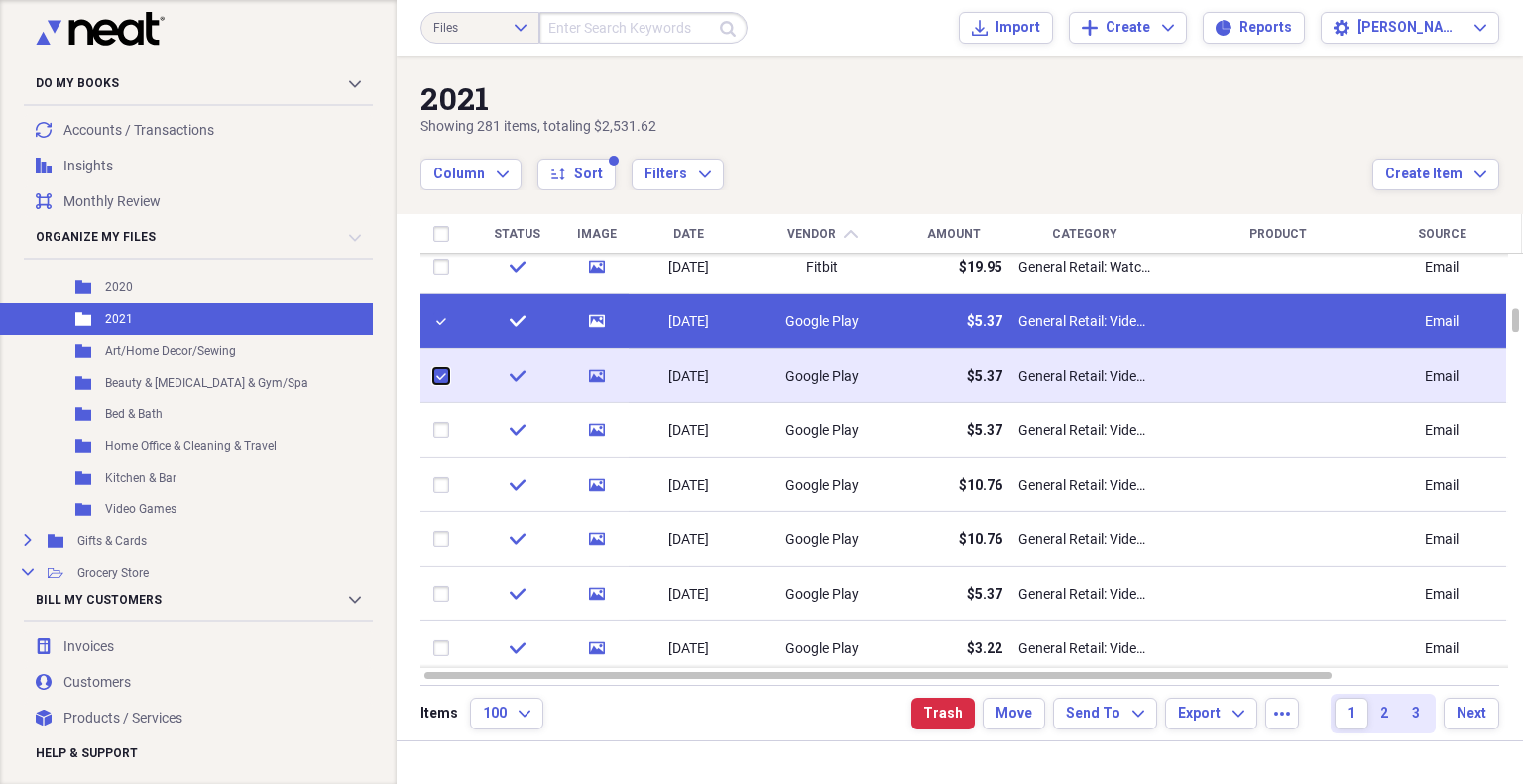 checkbox on "true" 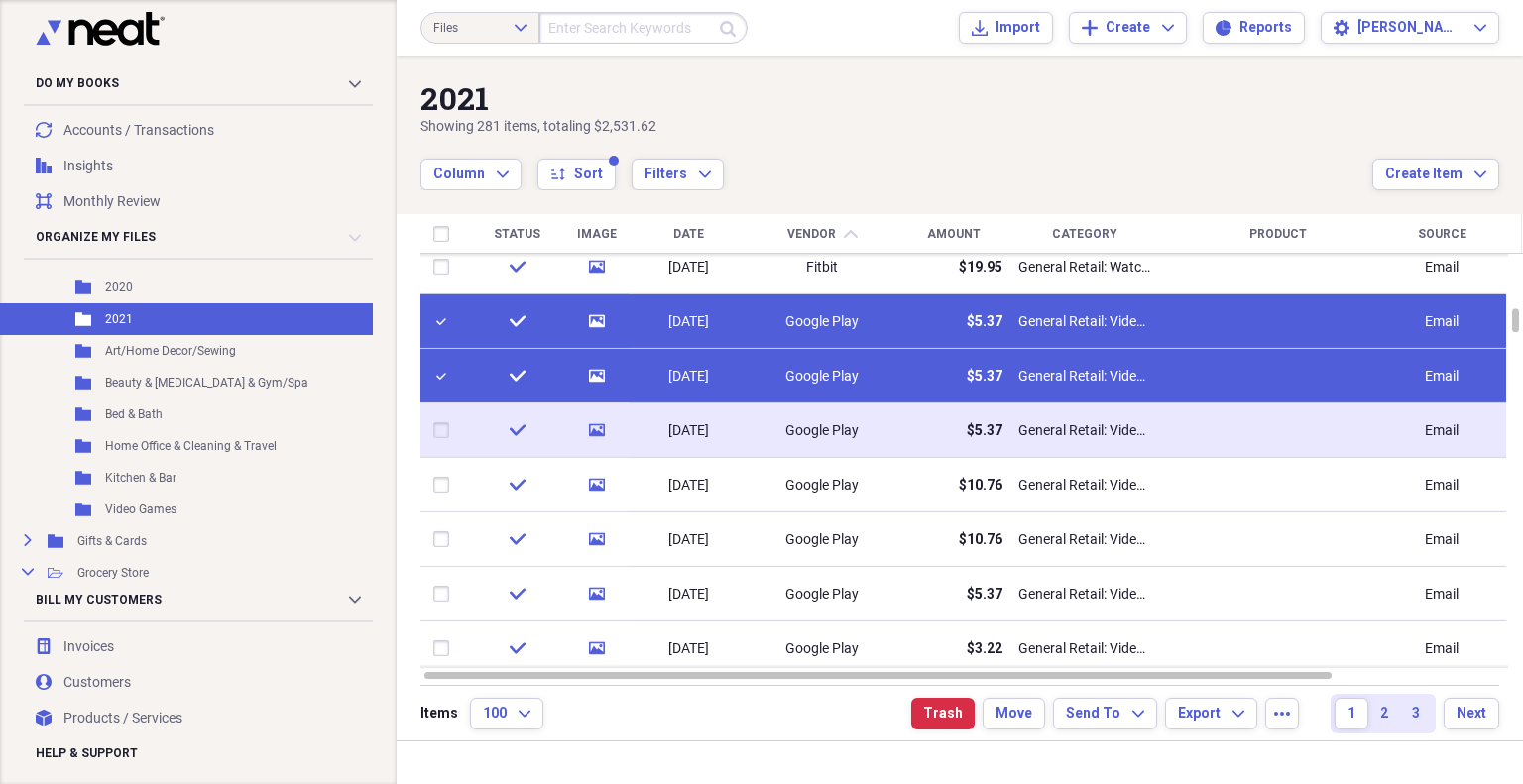 click at bounding box center [445, 430] 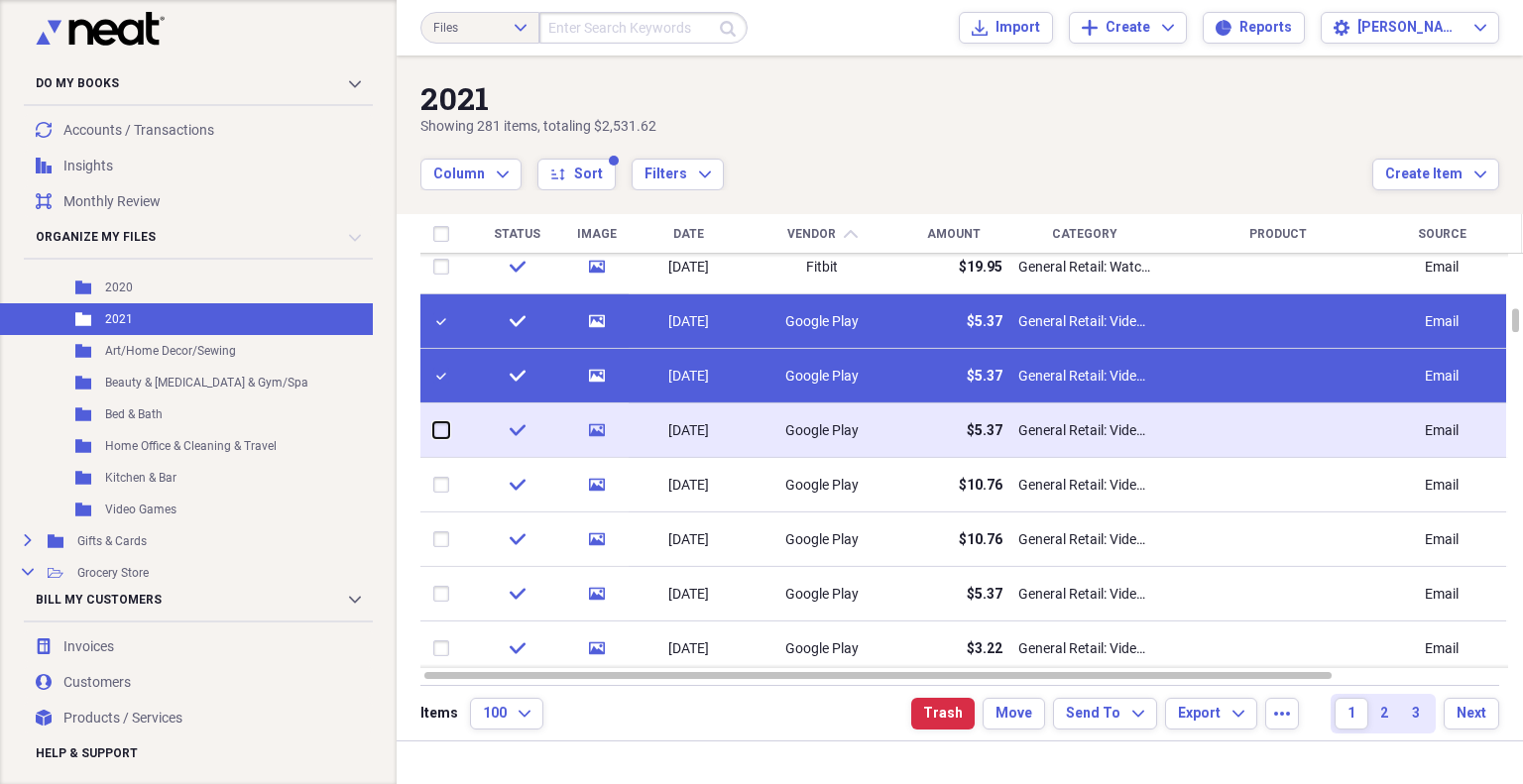 click at bounding box center (433, 430) 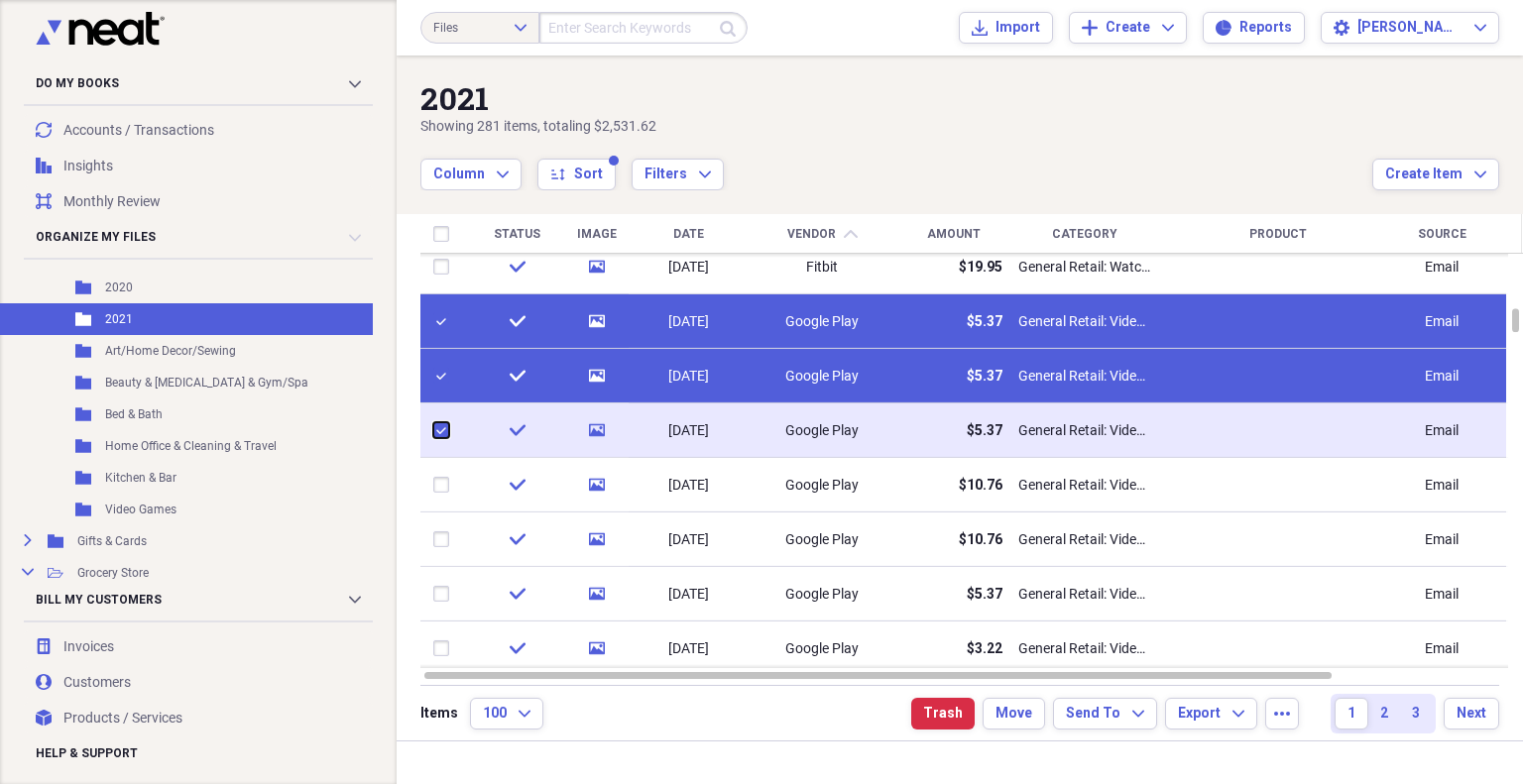 checkbox on "true" 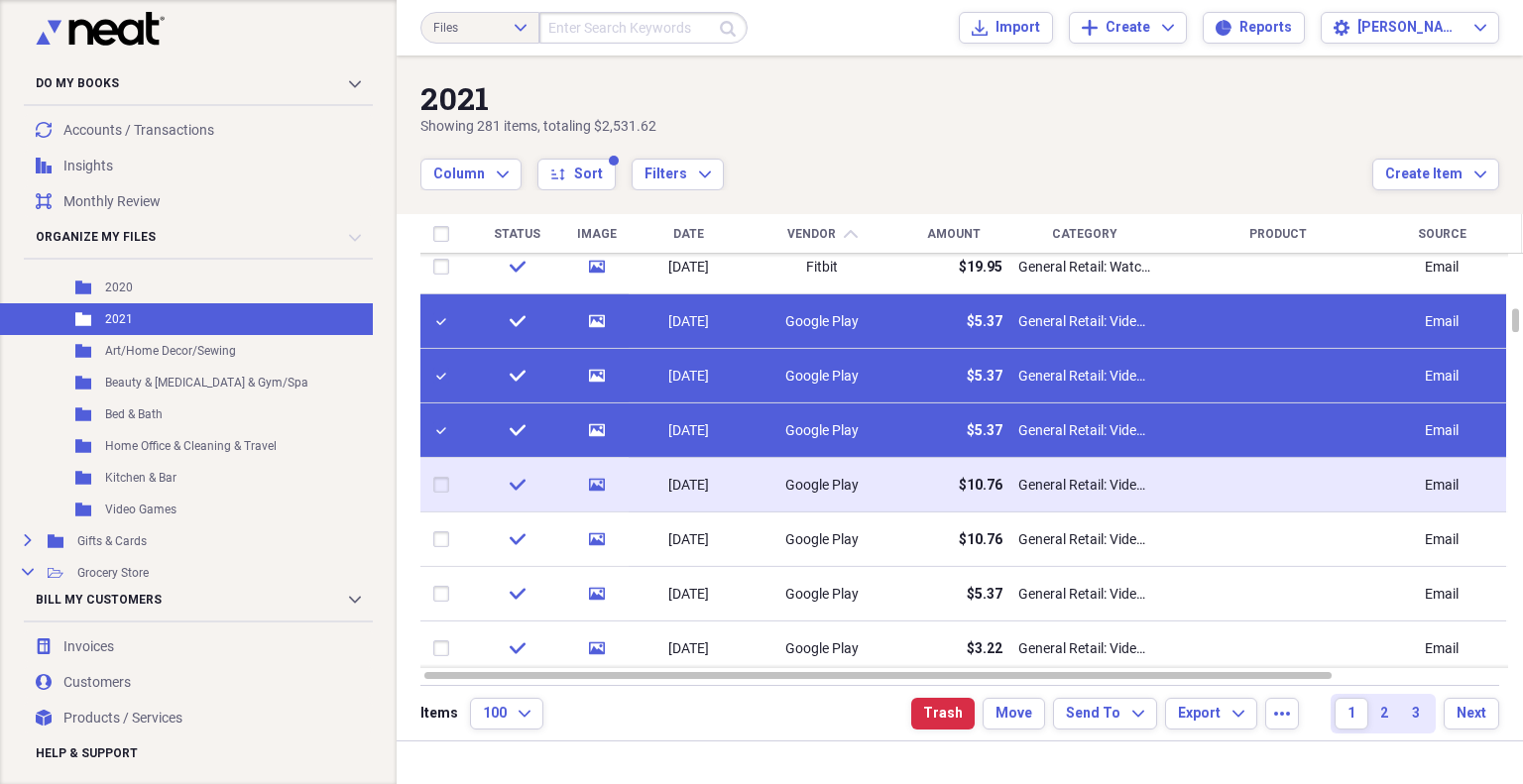 click at bounding box center [445, 485] 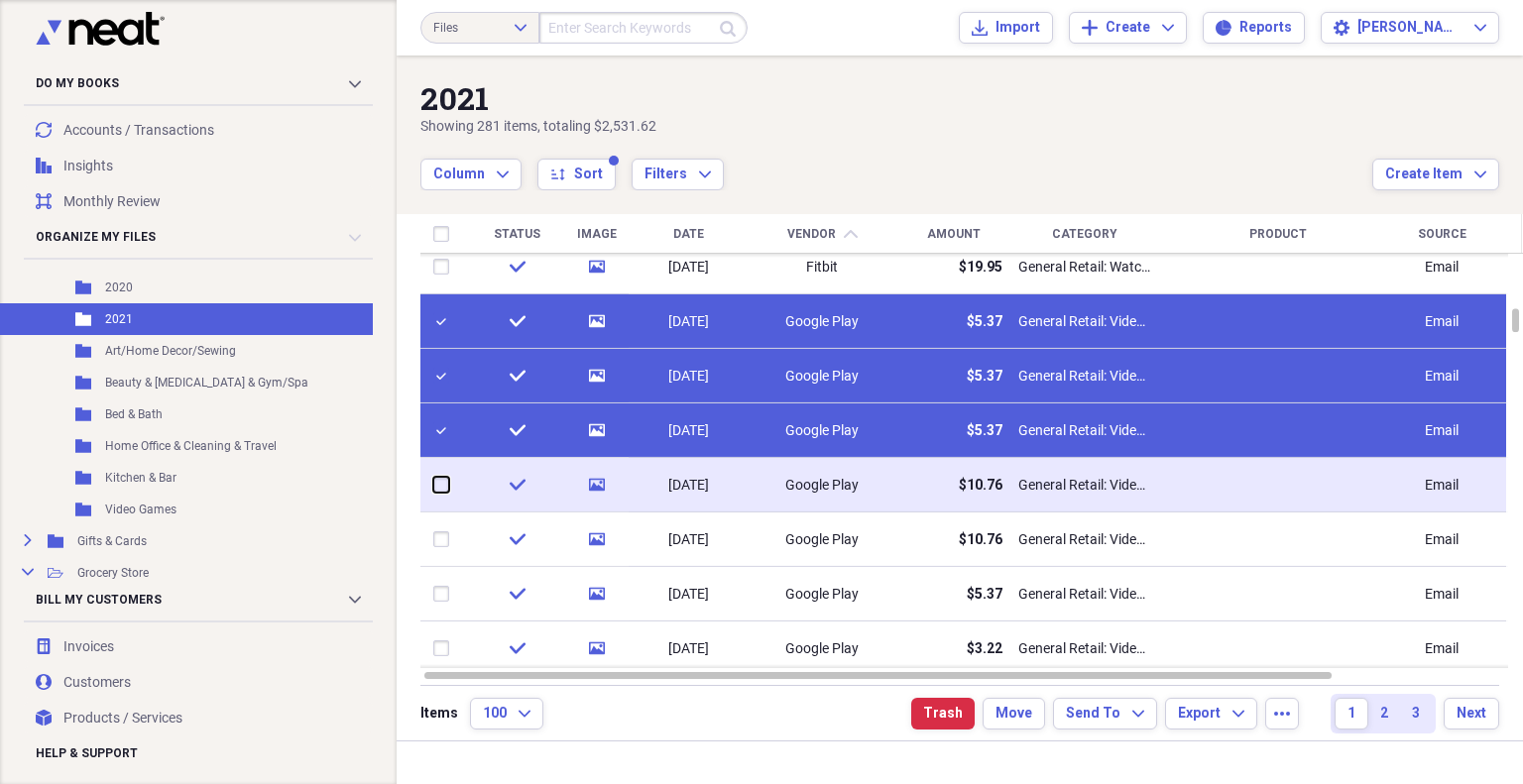 click at bounding box center (433, 485) 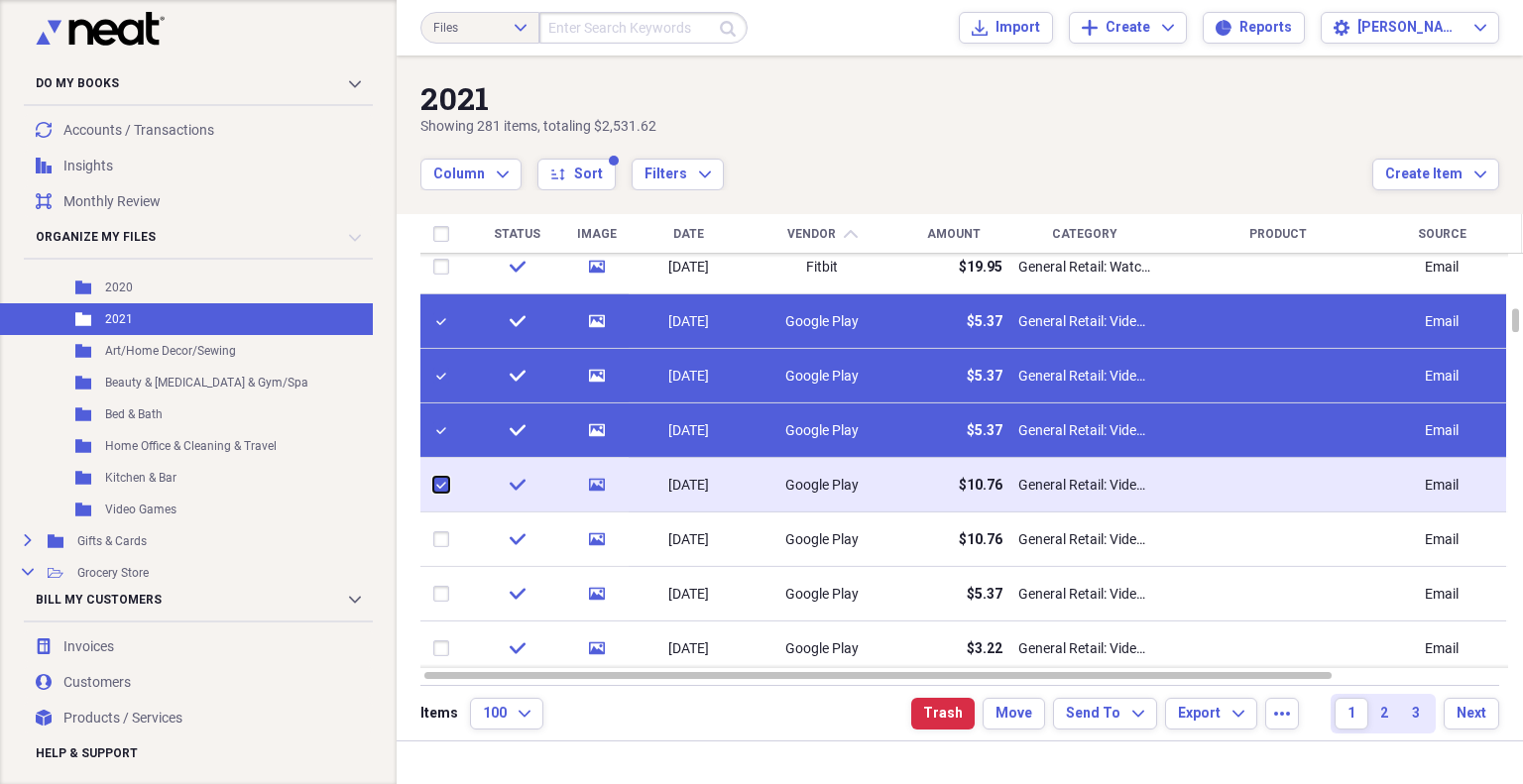 checkbox on "true" 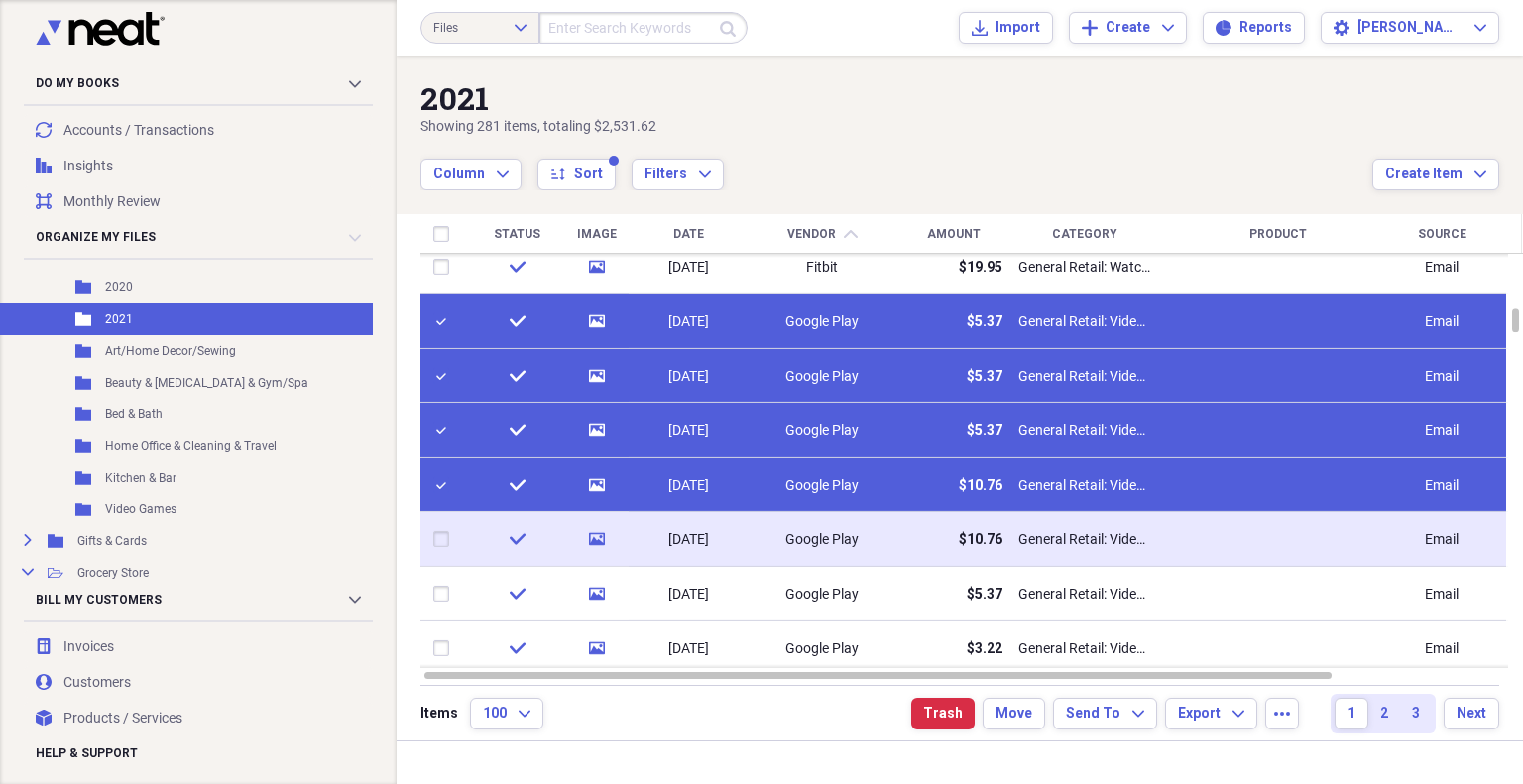 click at bounding box center [445, 539] 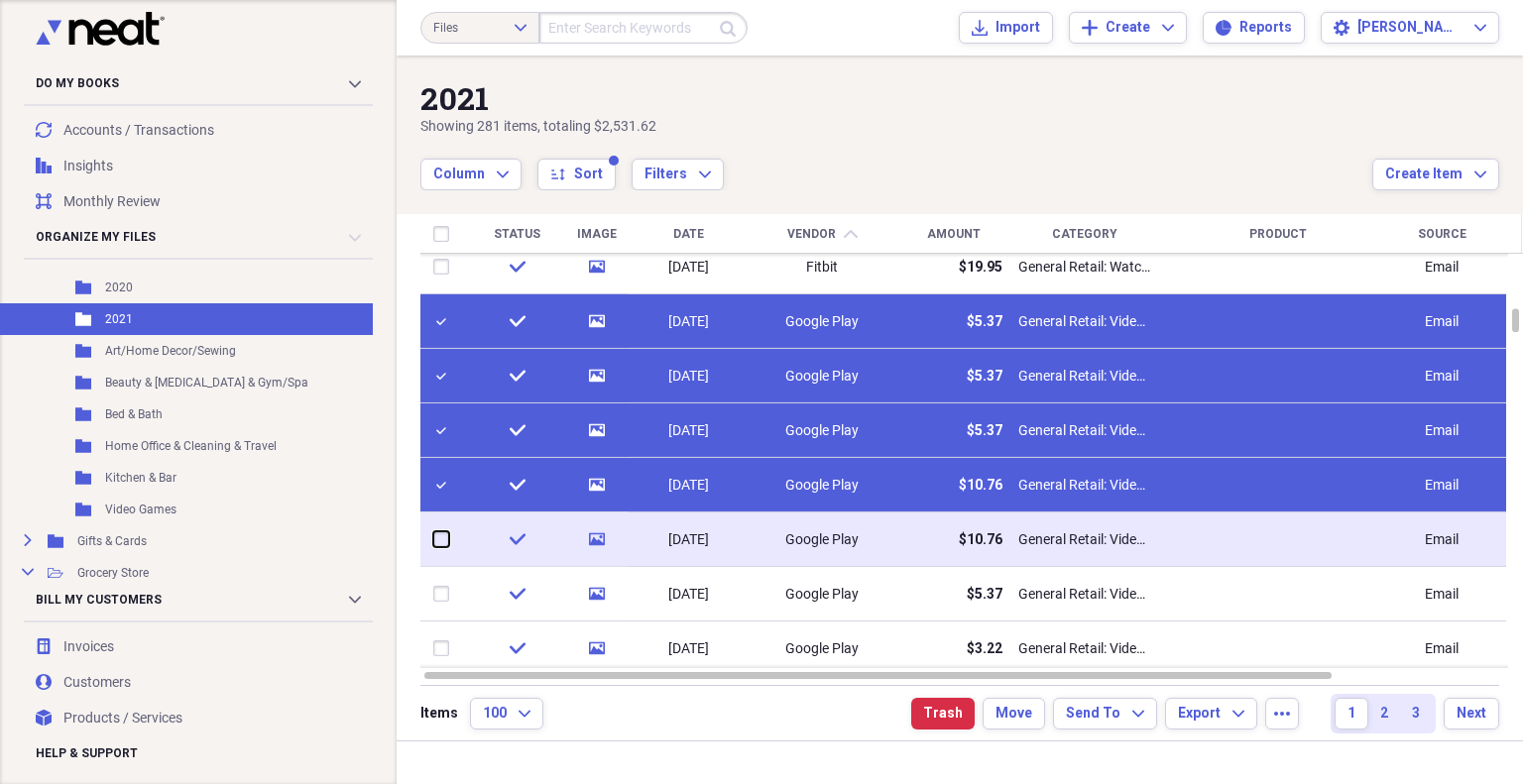 click at bounding box center [433, 539] 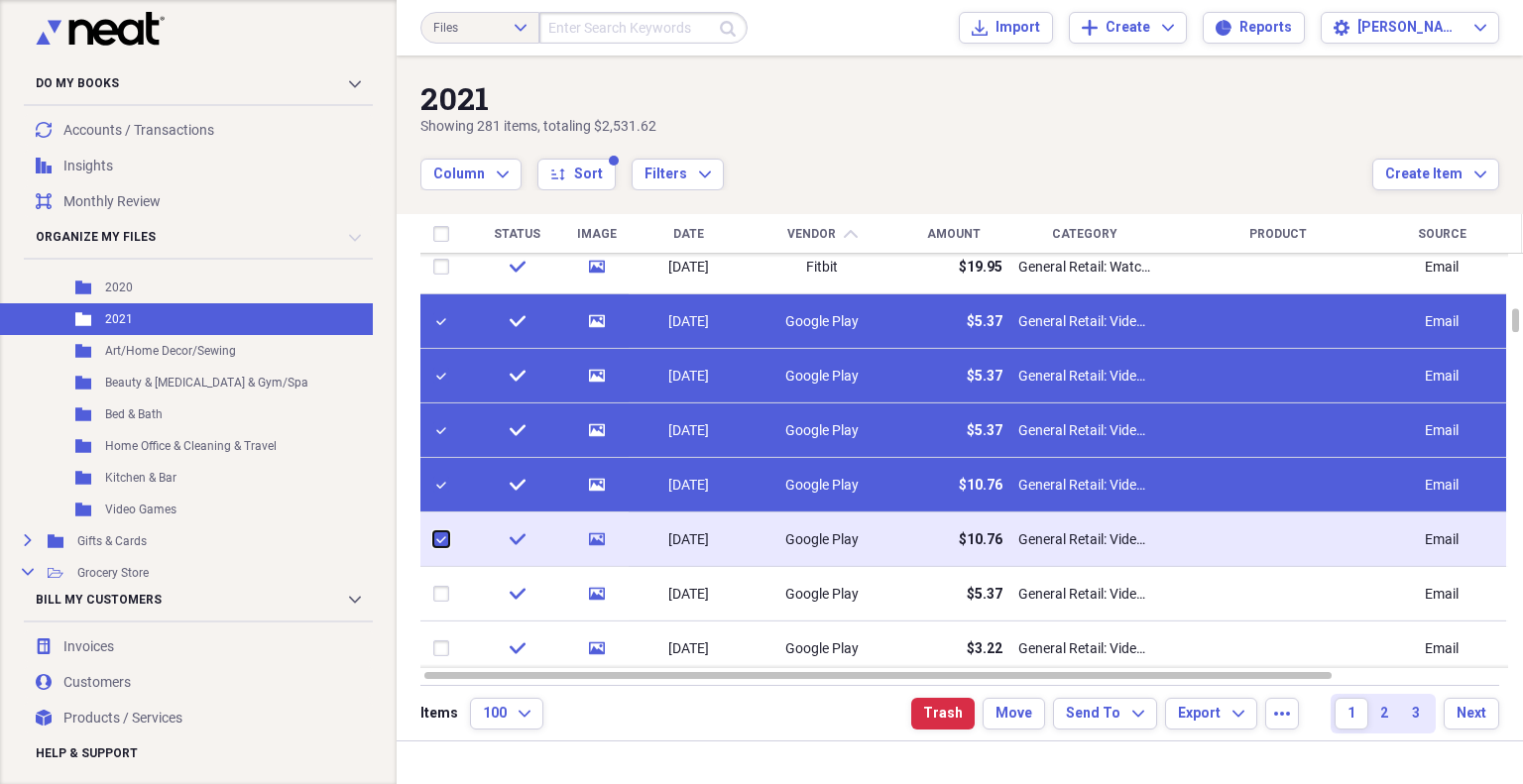 checkbox on "true" 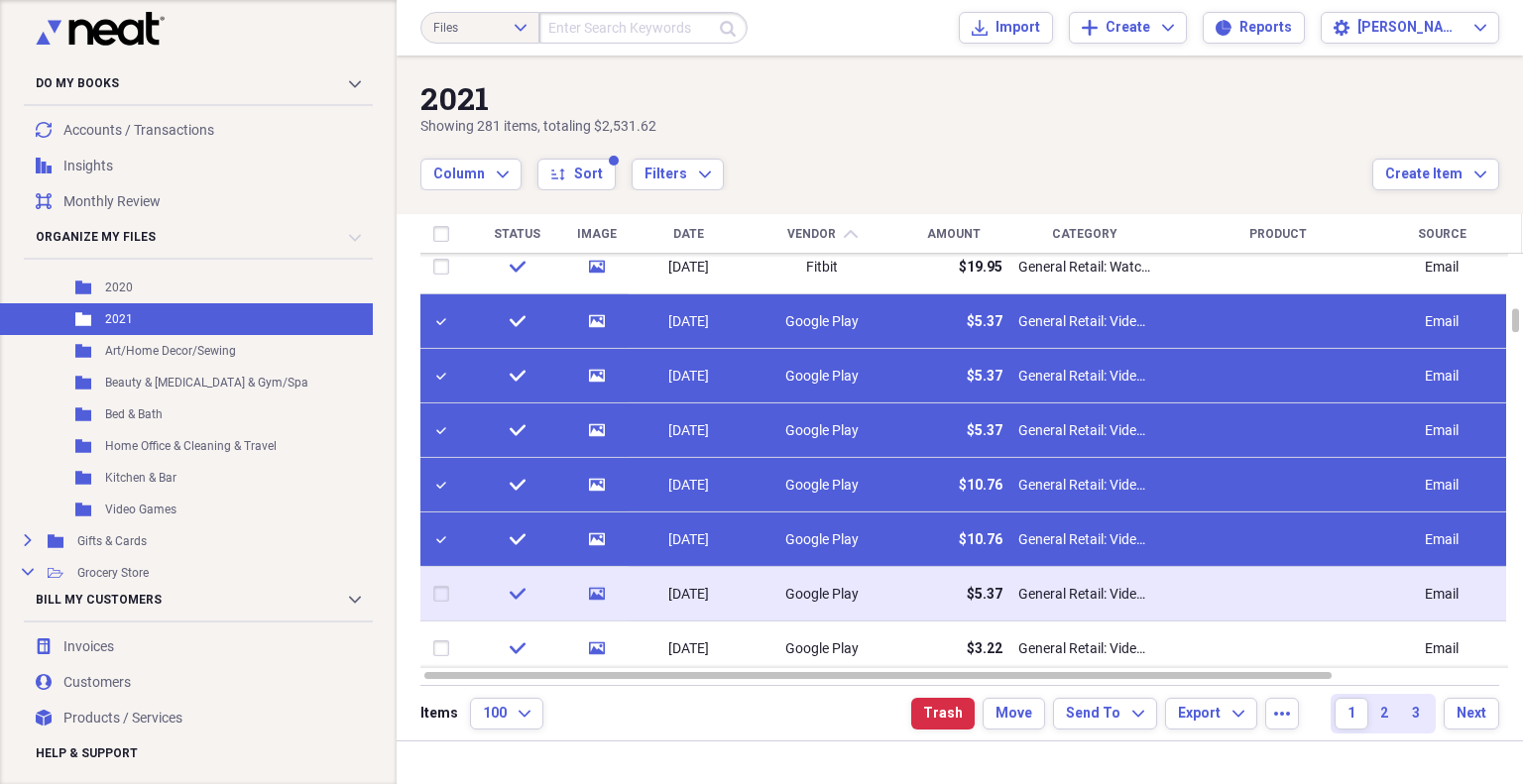 click at bounding box center (445, 594) 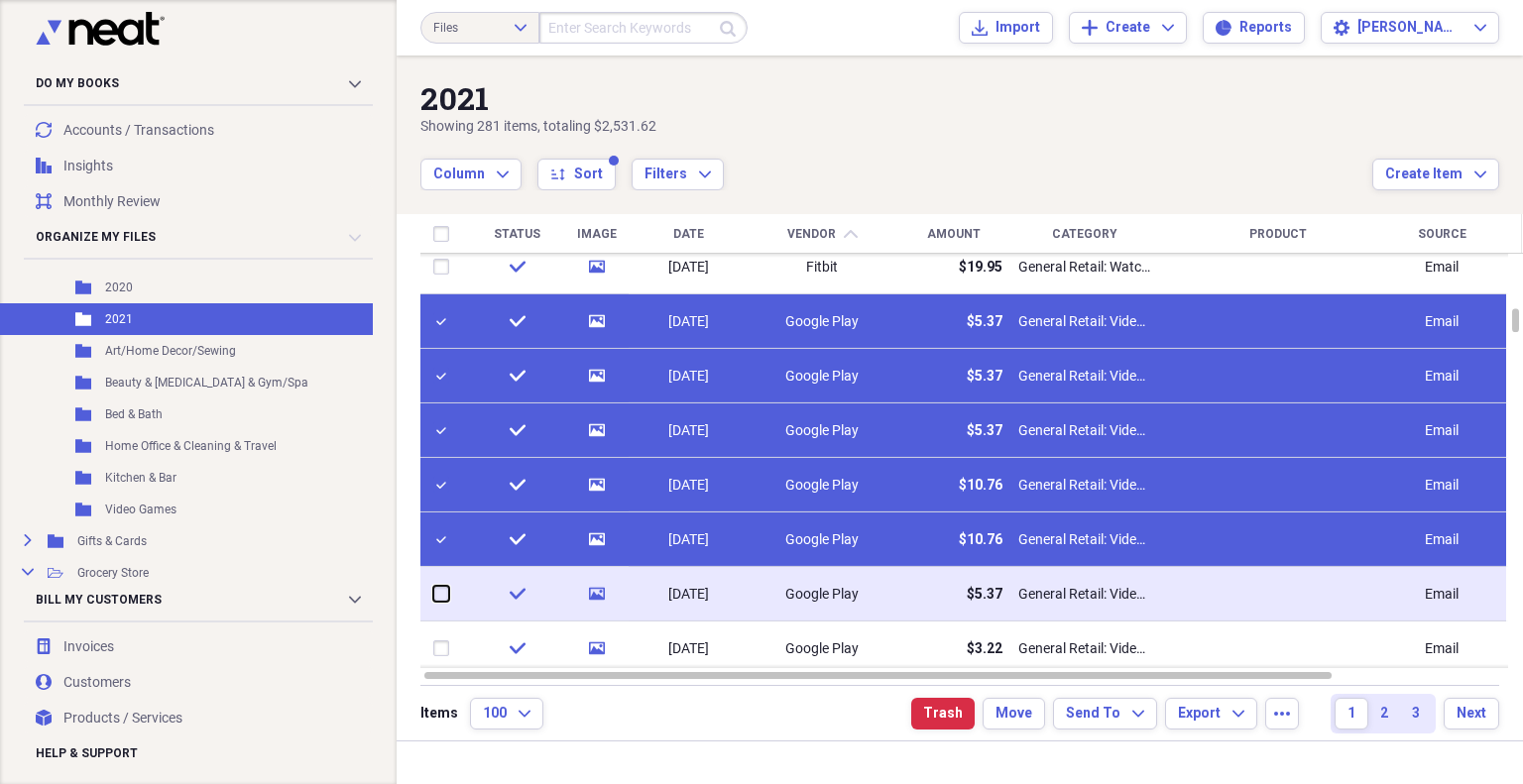 click at bounding box center [433, 594] 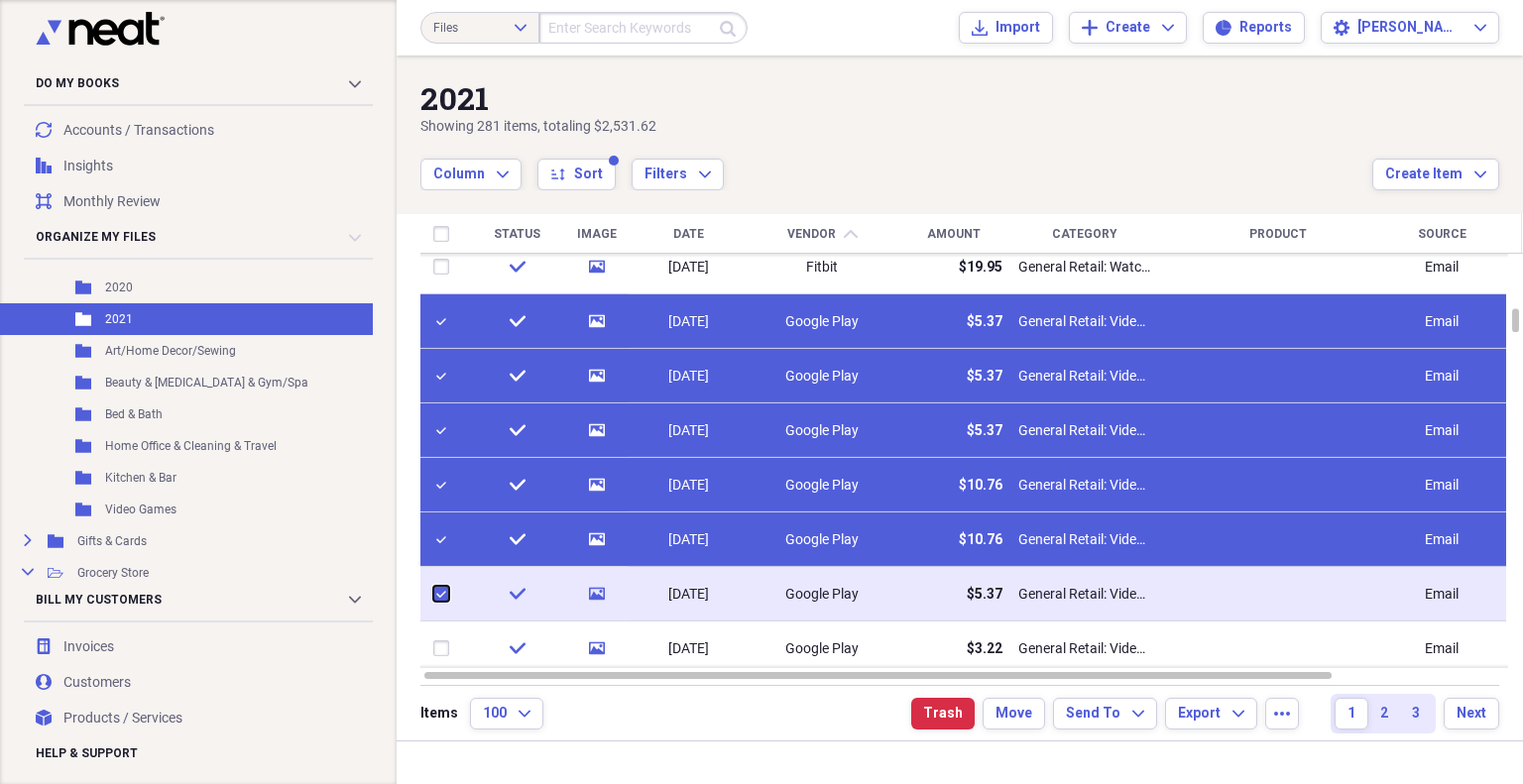 checkbox on "true" 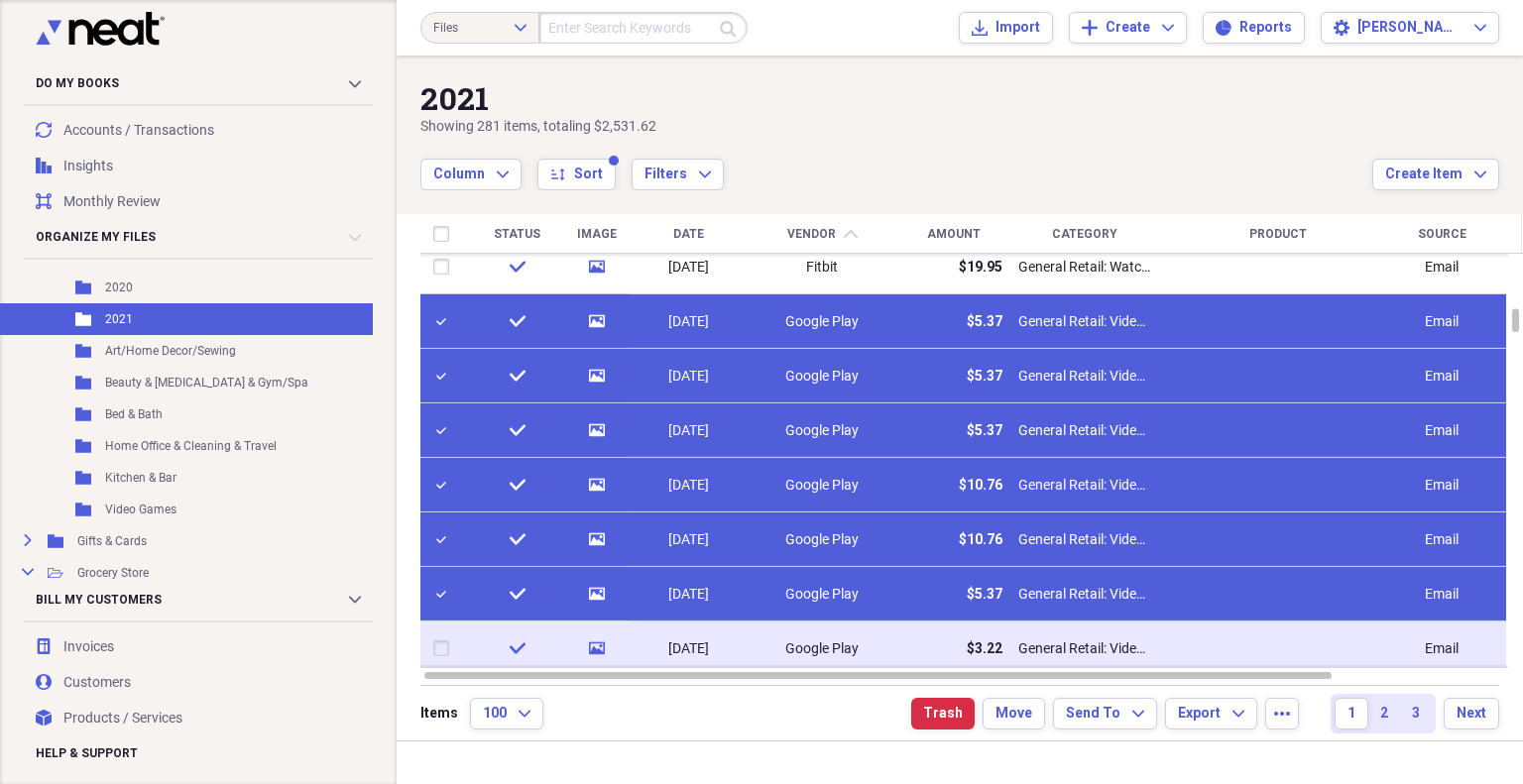 click at bounding box center (445, 648) 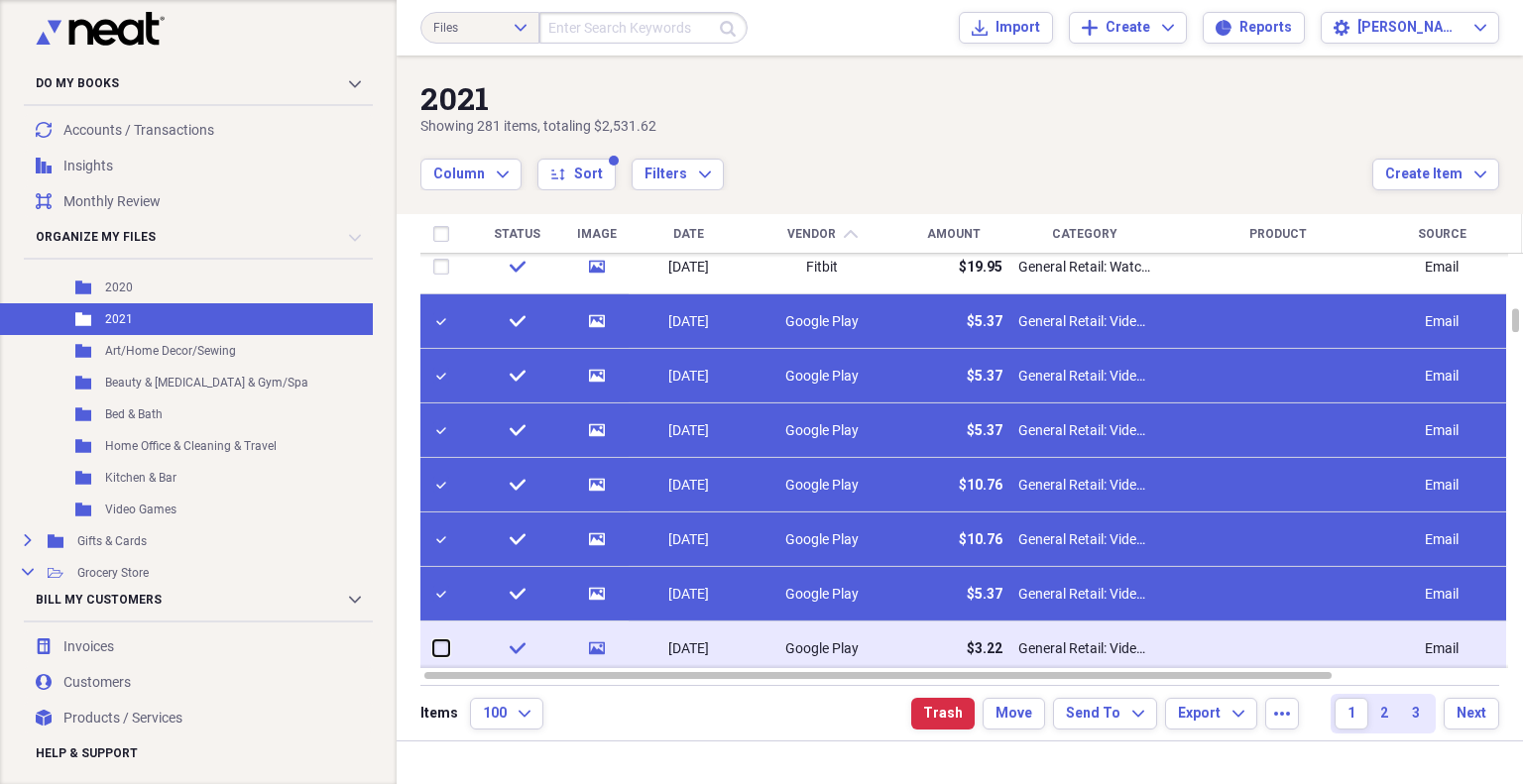click at bounding box center (433, 648) 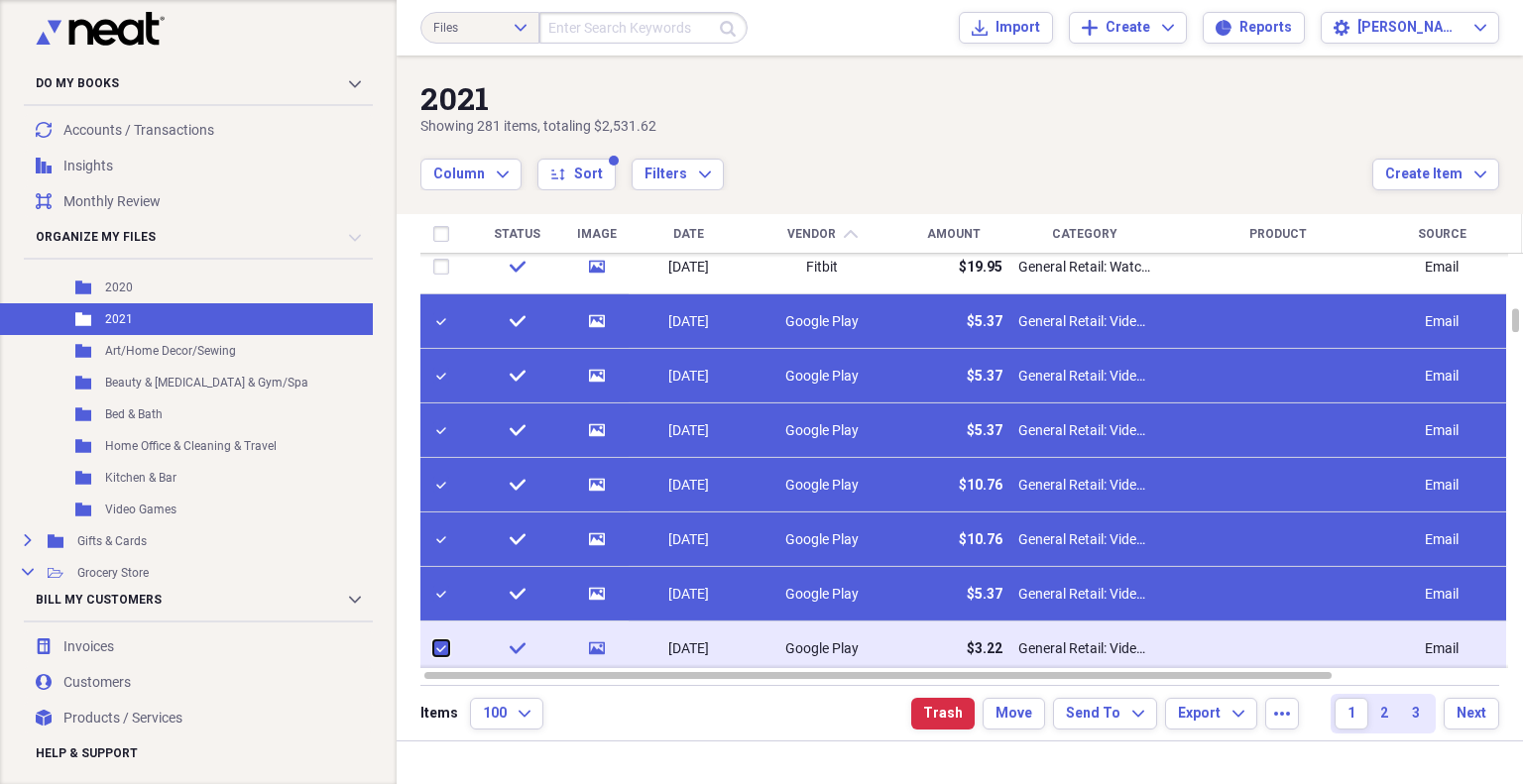 checkbox on "true" 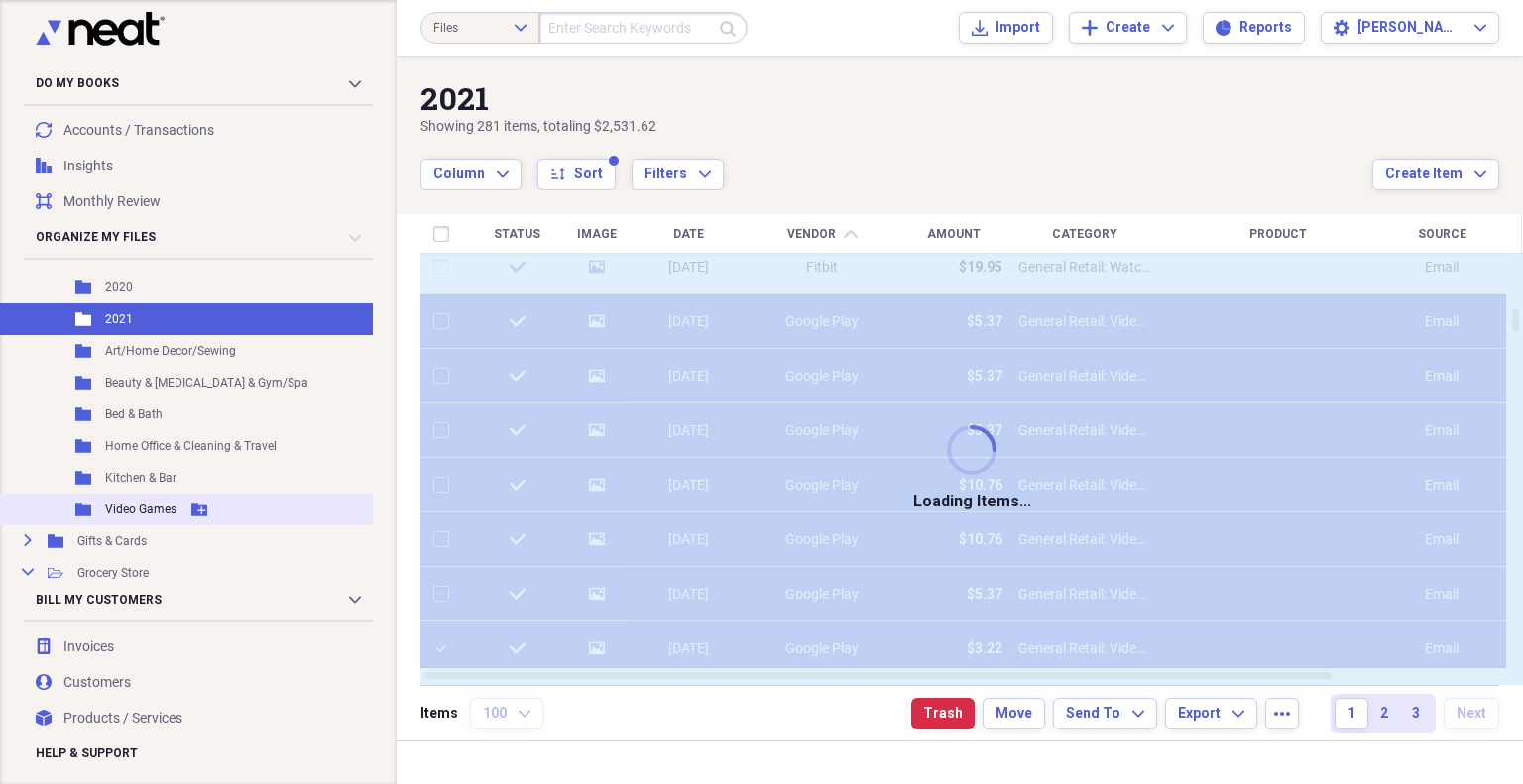 checkbox on "false" 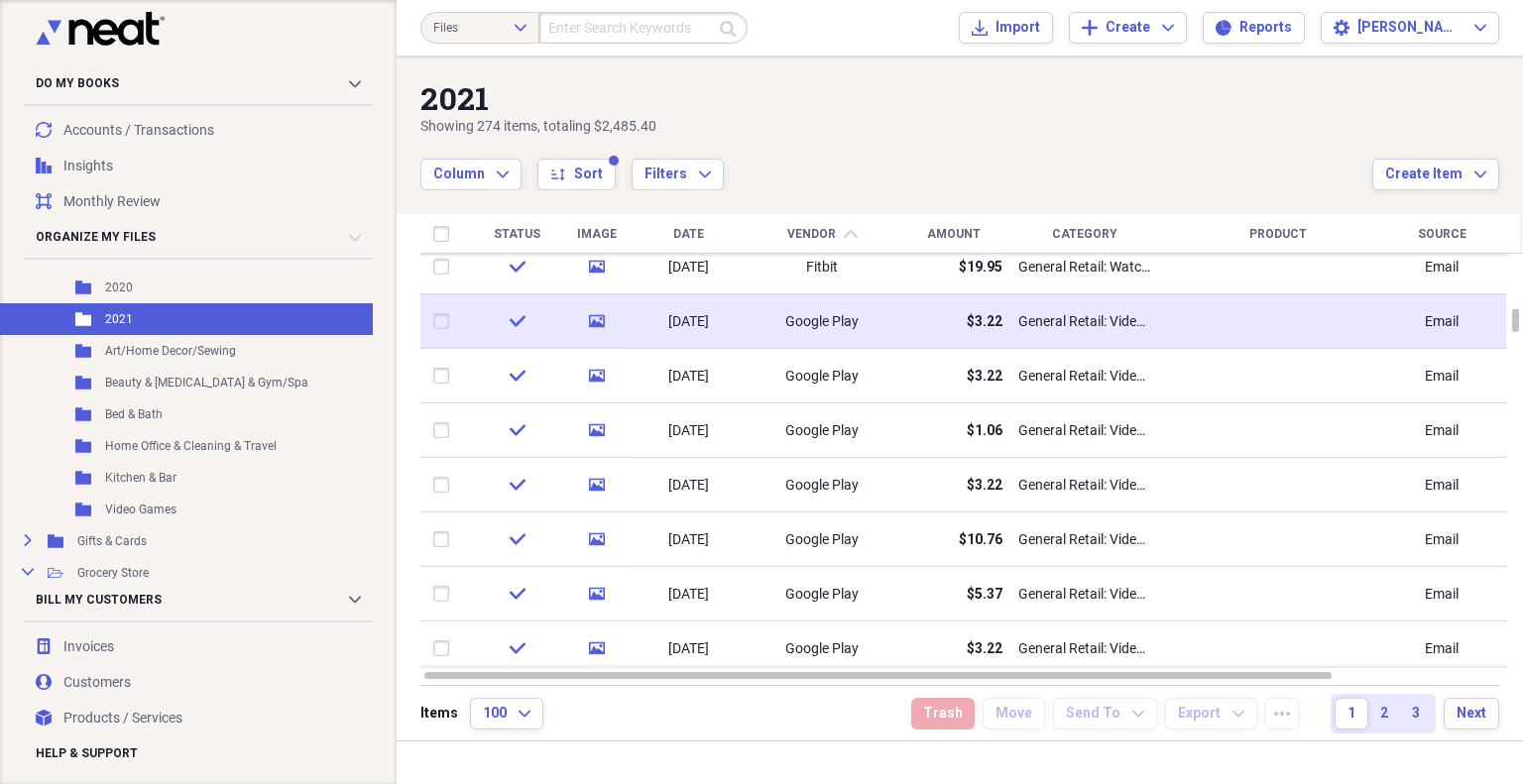 click at bounding box center (445, 321) 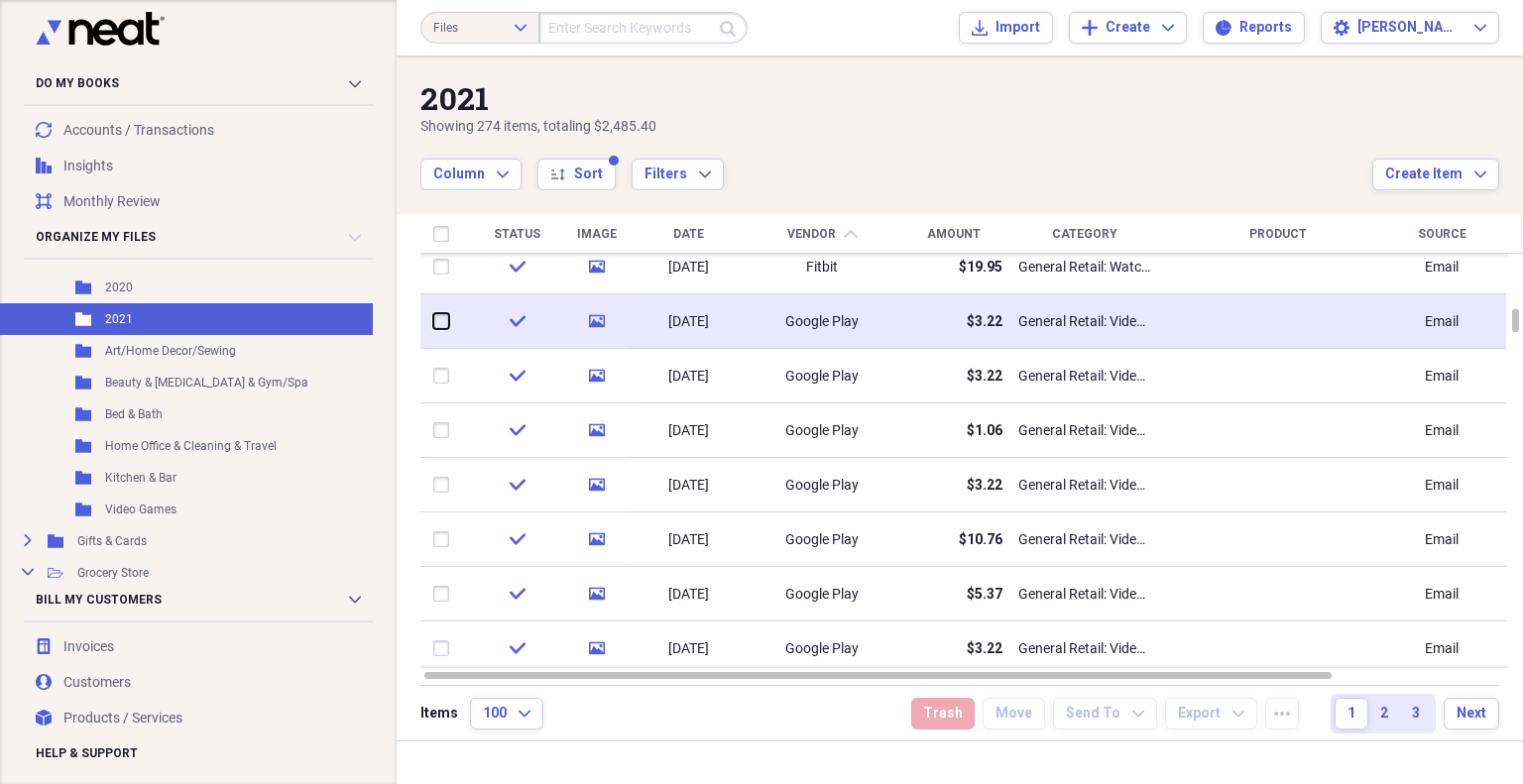 click at bounding box center (433, 321) 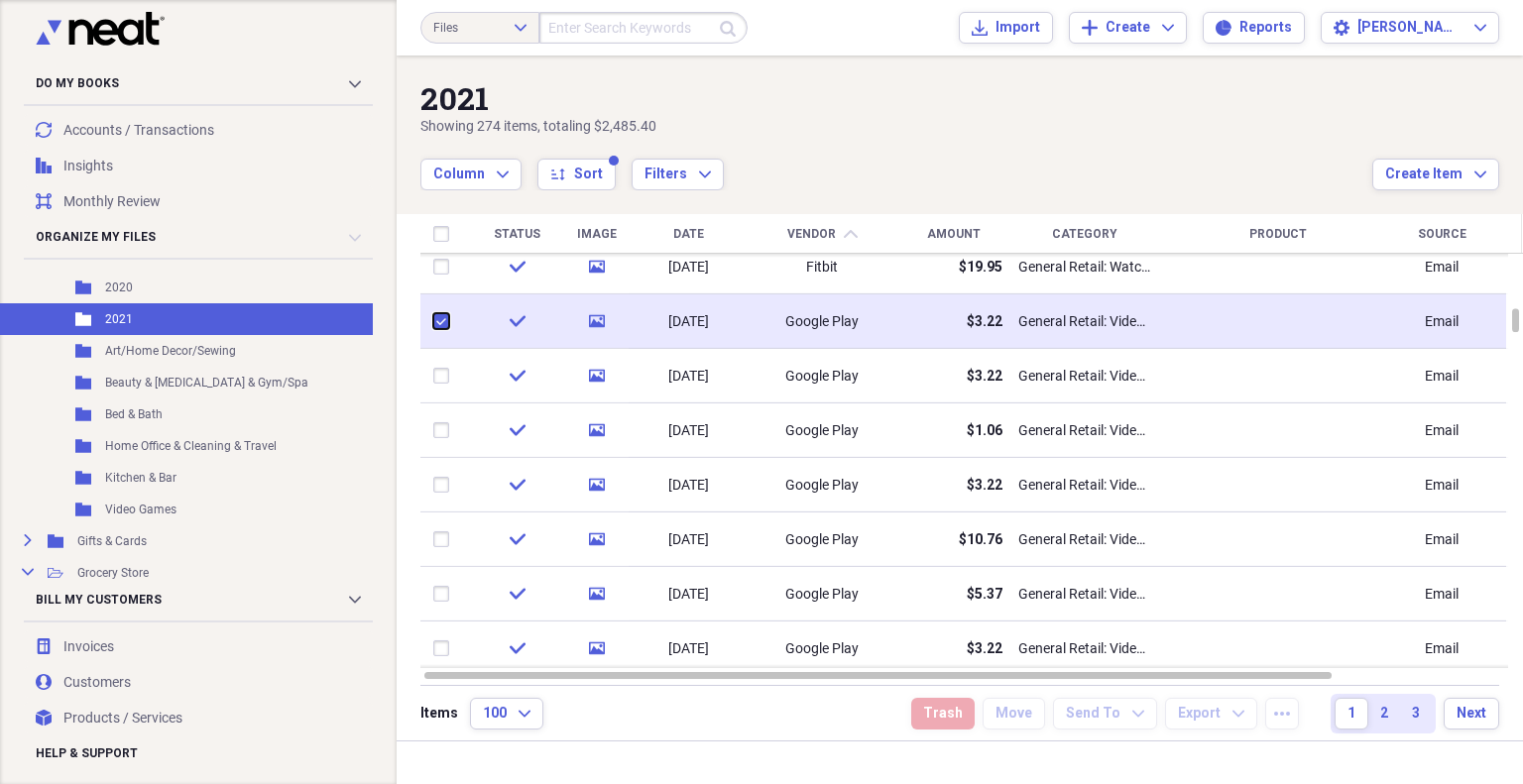 checkbox on "true" 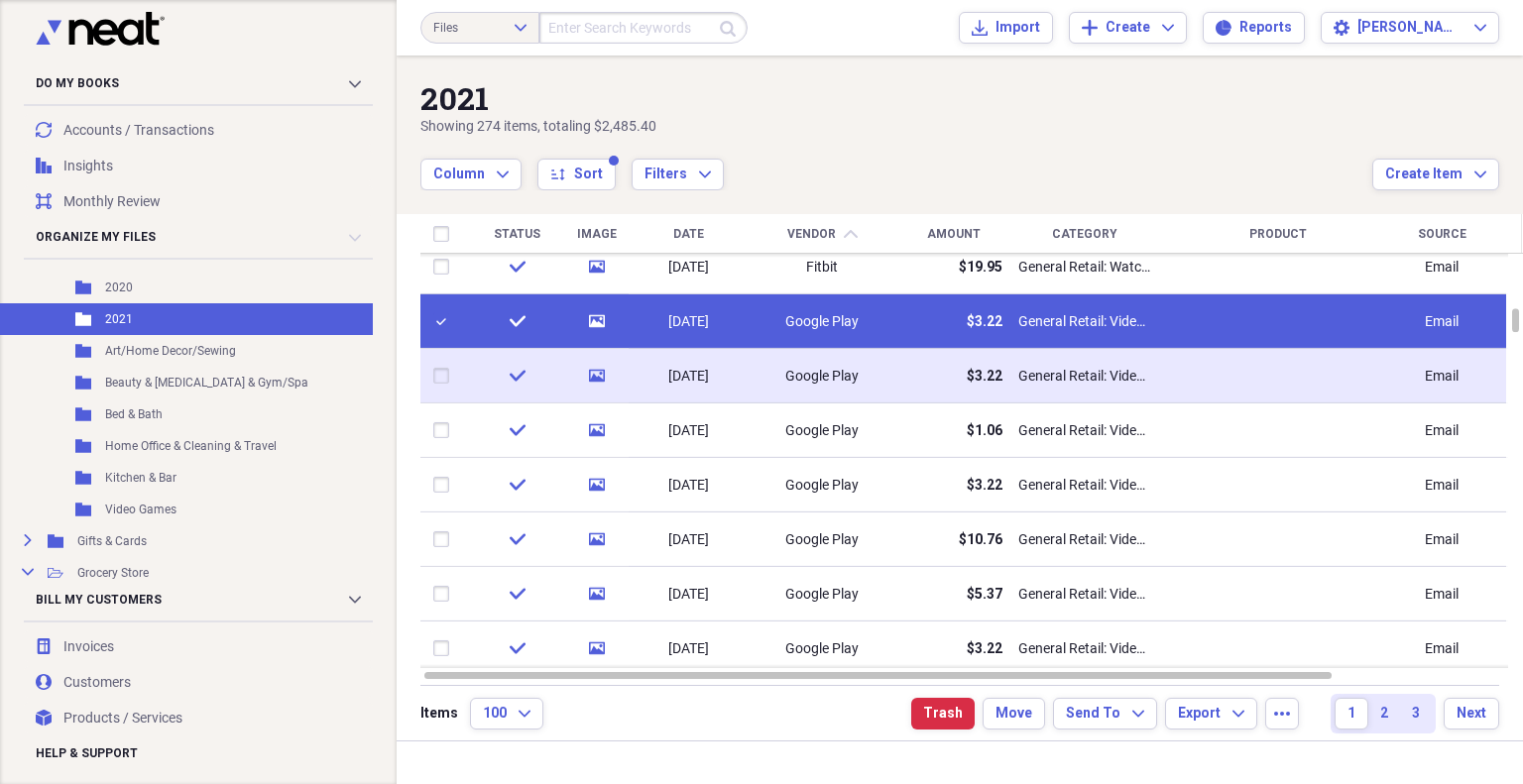 click at bounding box center [445, 376] 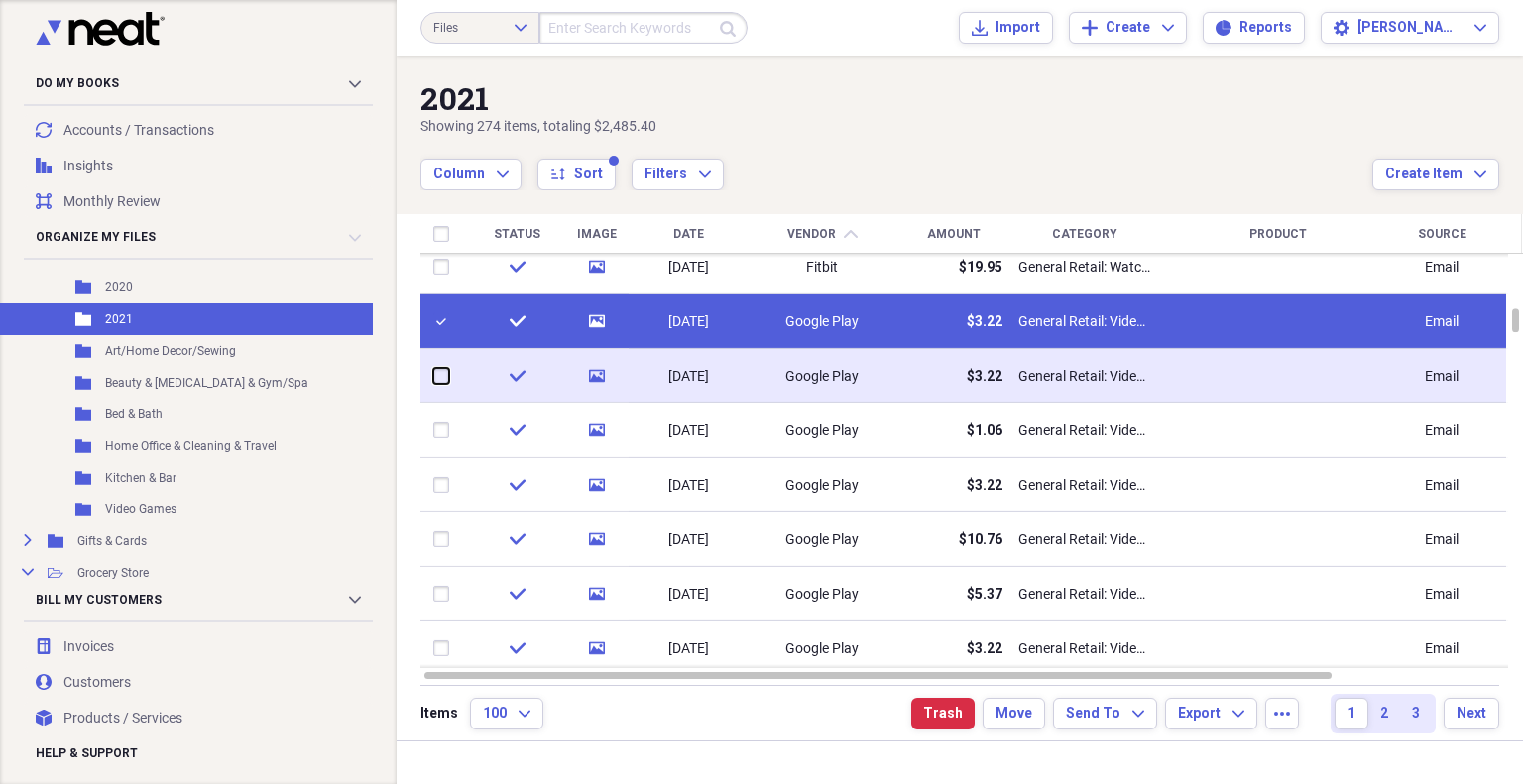 click at bounding box center [433, 376] 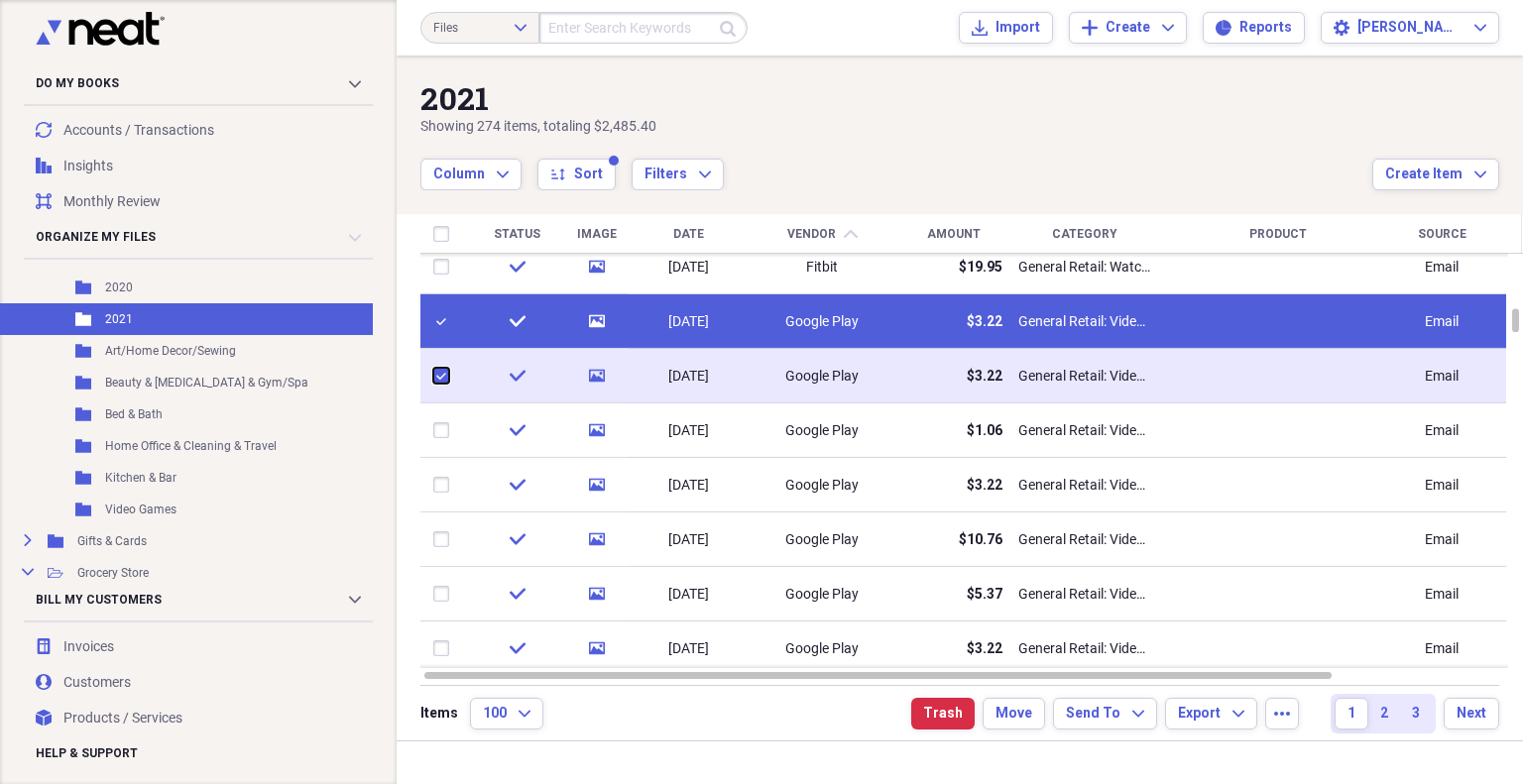 checkbox on "true" 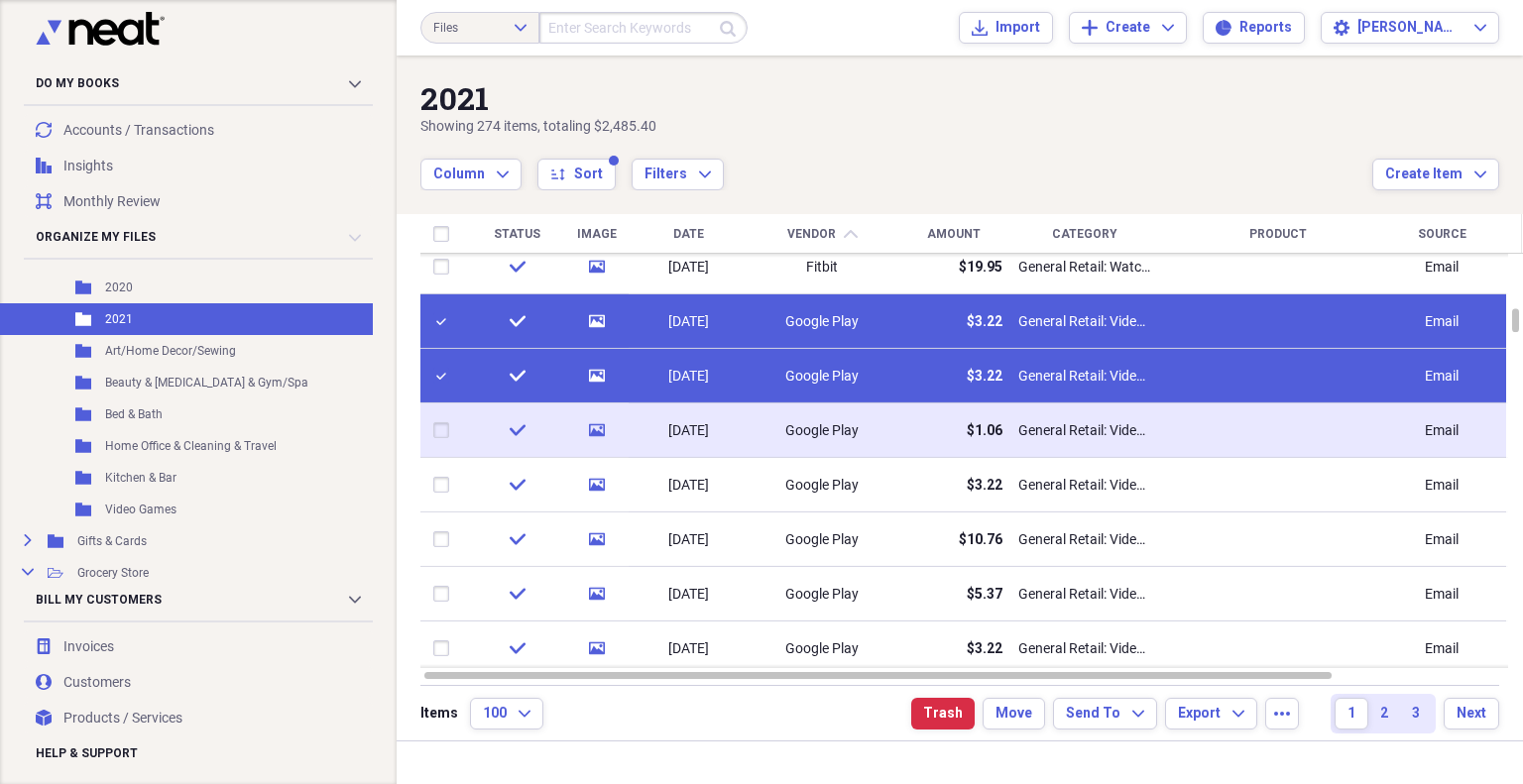 click at bounding box center [445, 430] 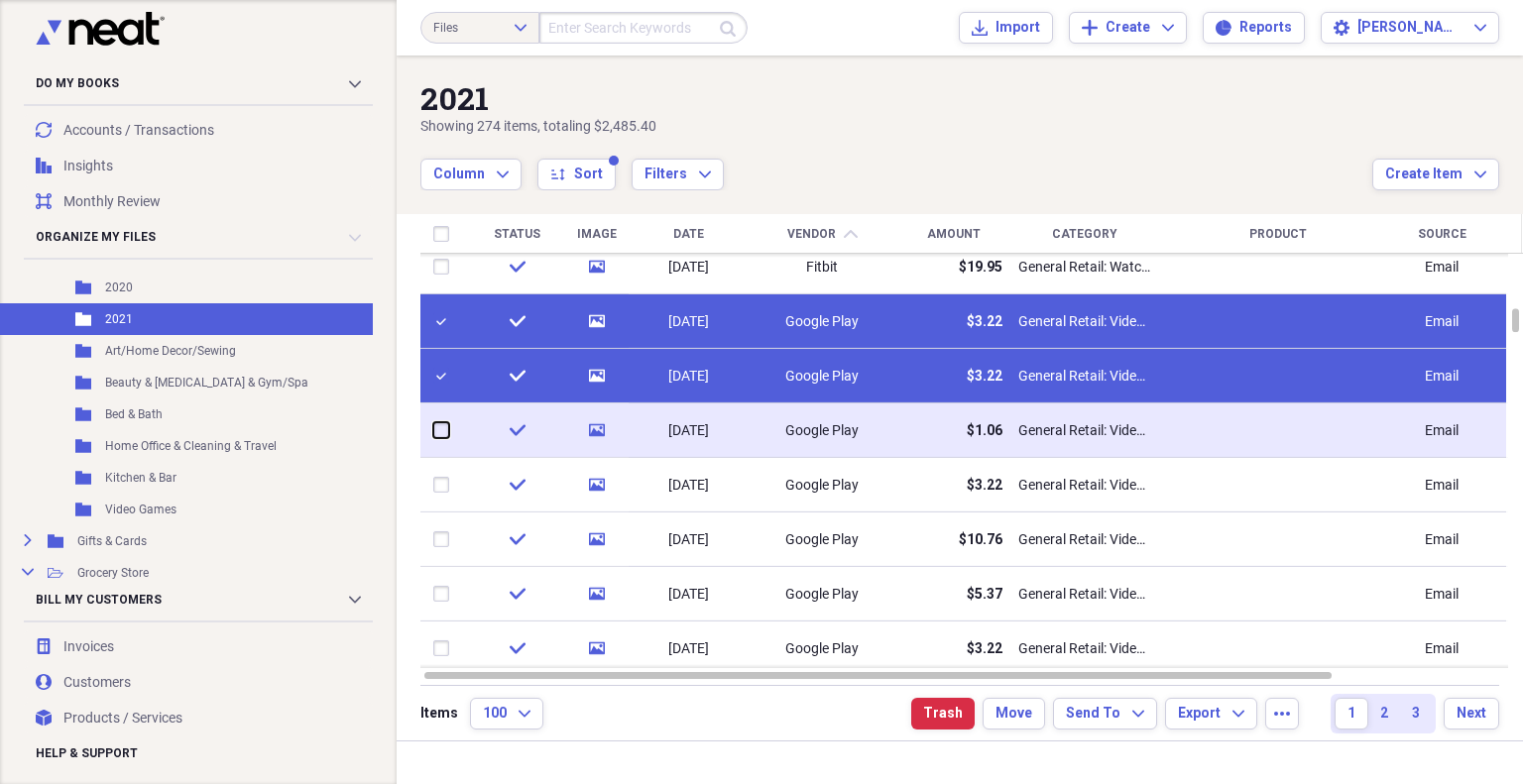 click at bounding box center [433, 430] 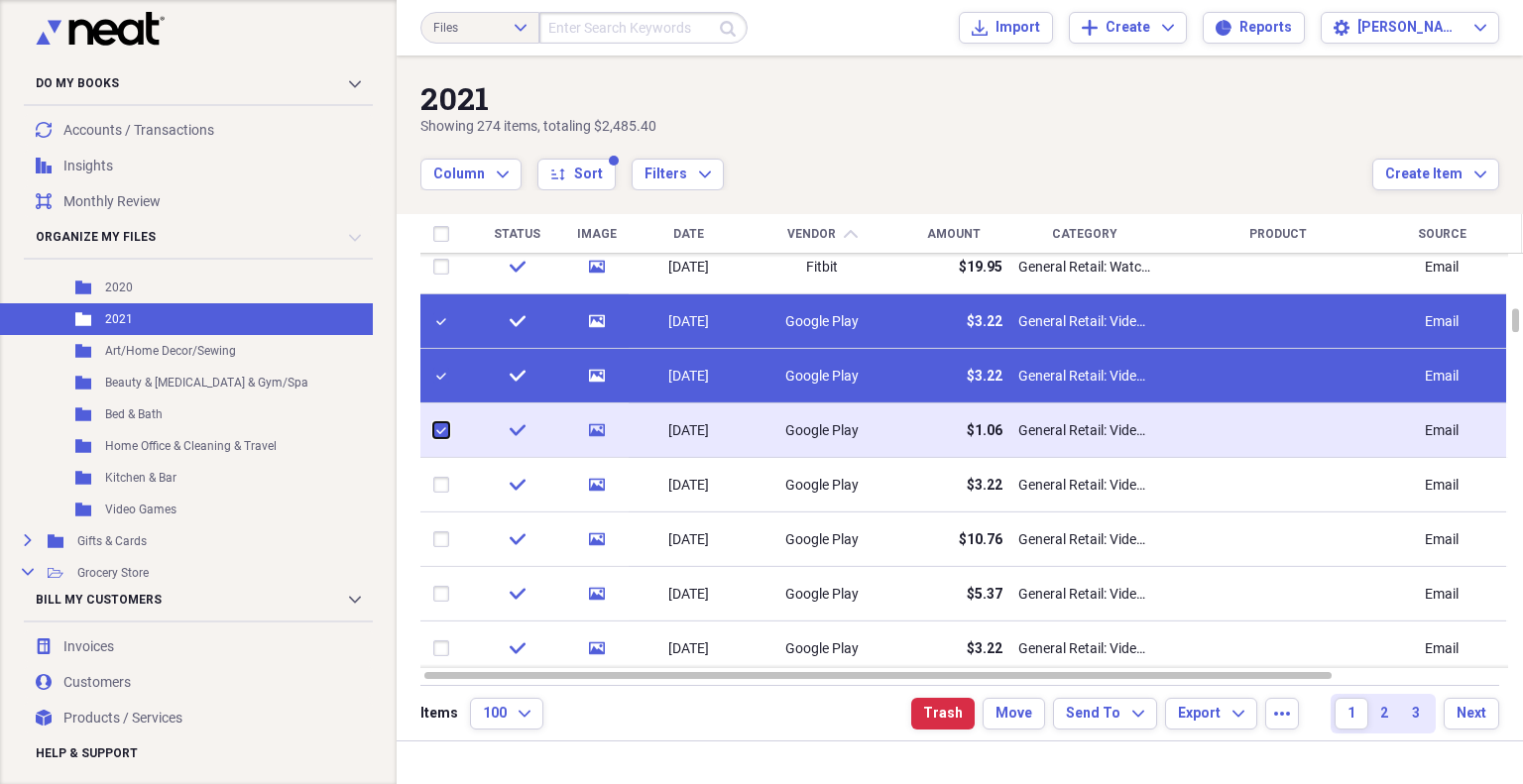 checkbox on "true" 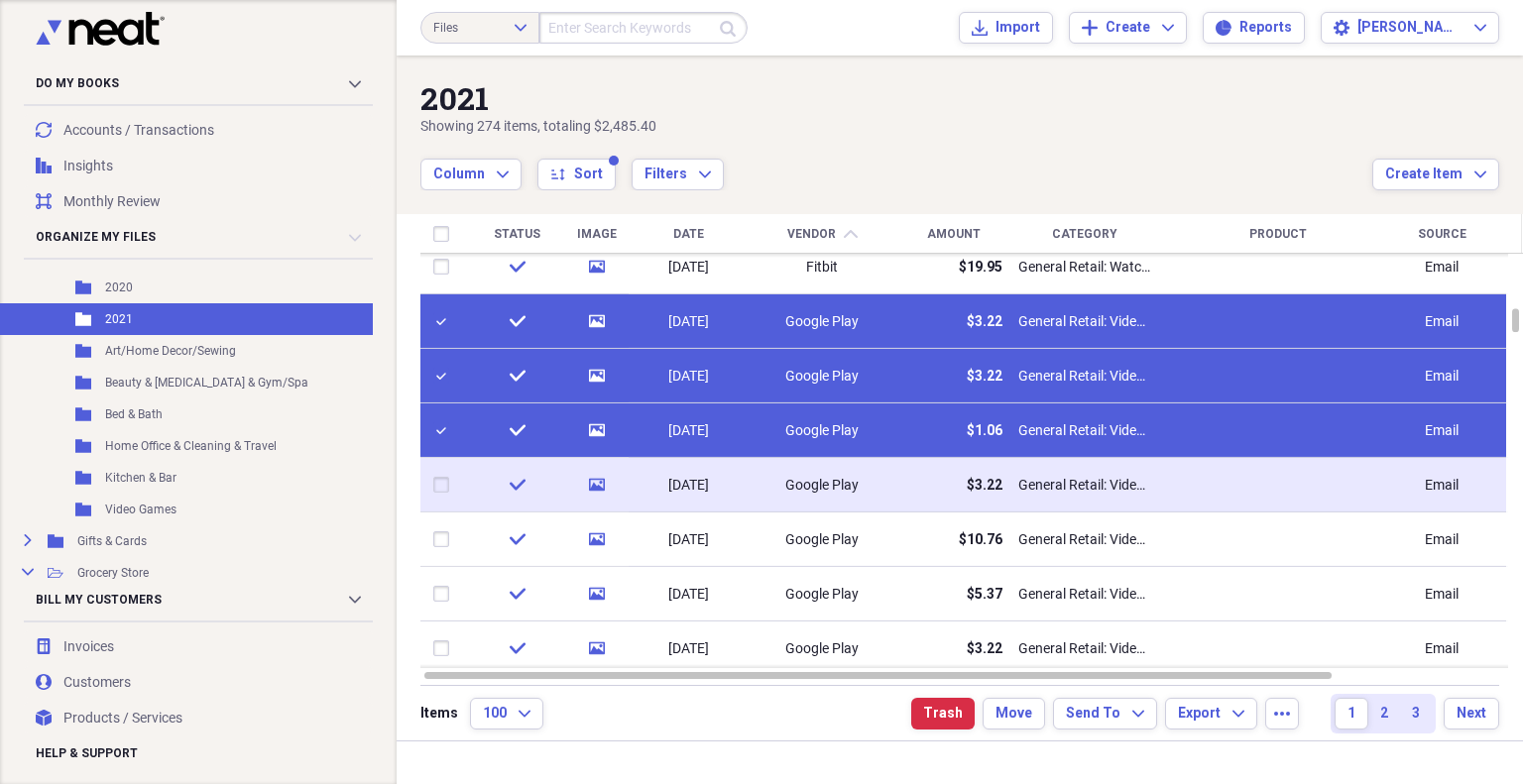 click at bounding box center (445, 485) 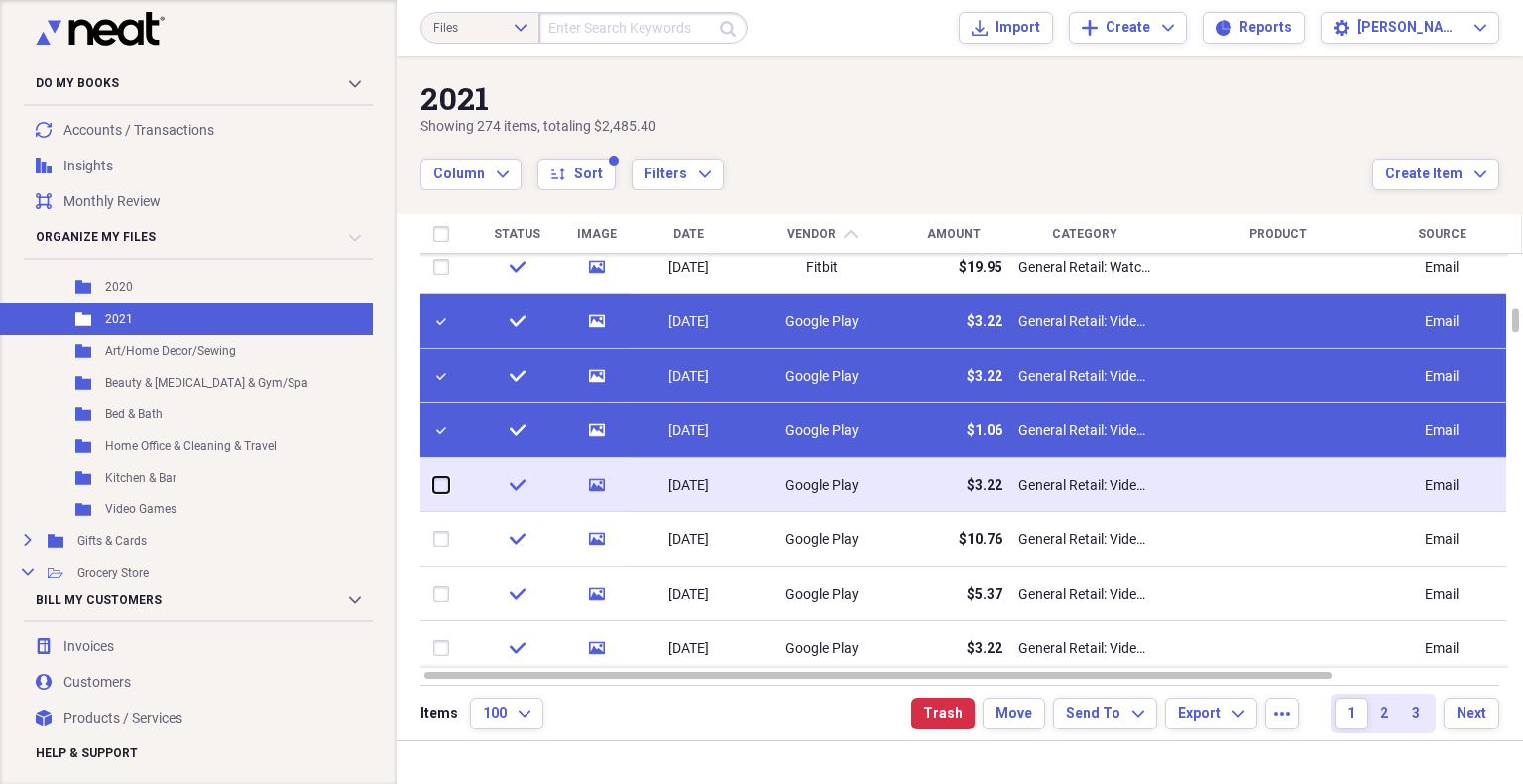 click at bounding box center [433, 485] 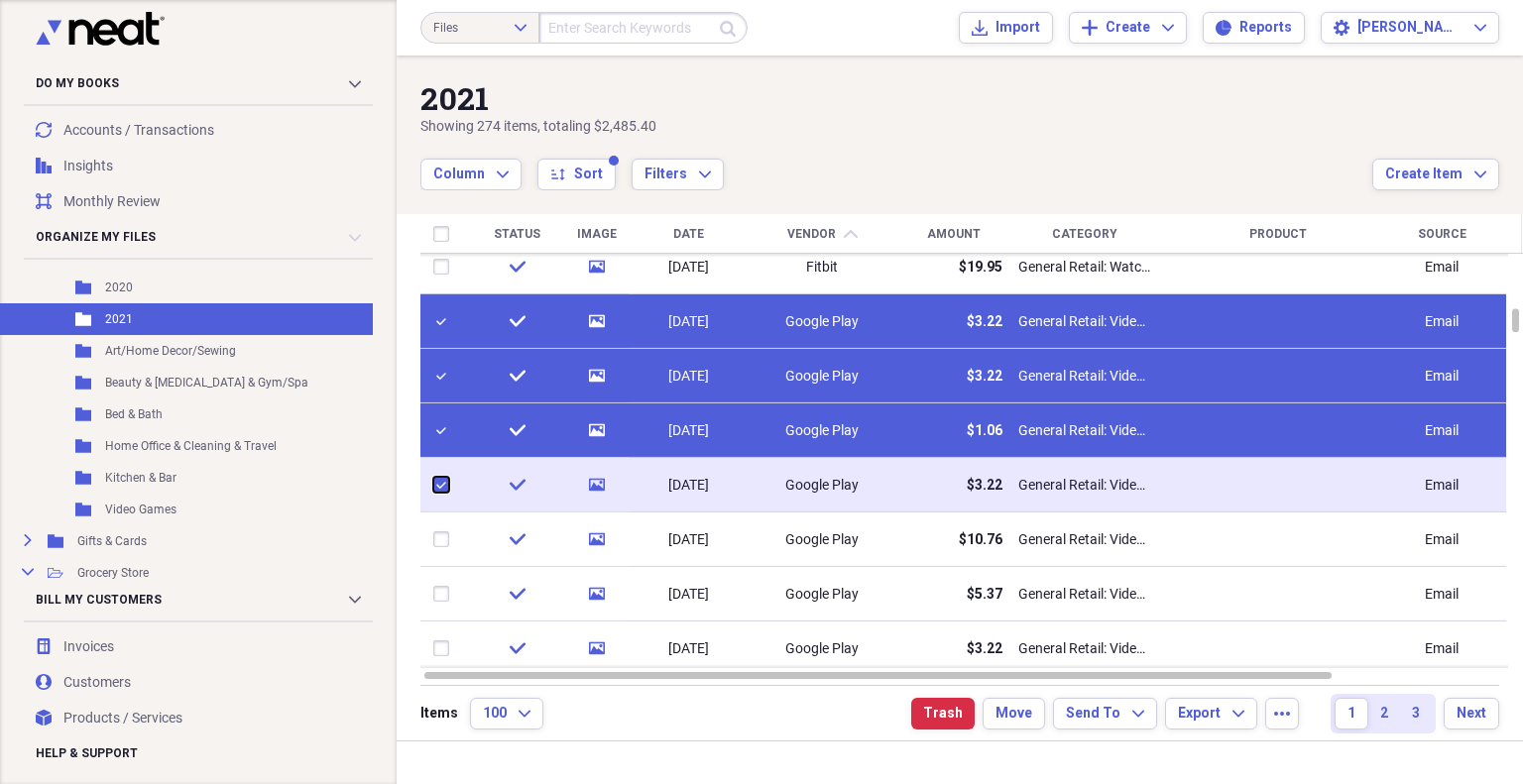 checkbox on "true" 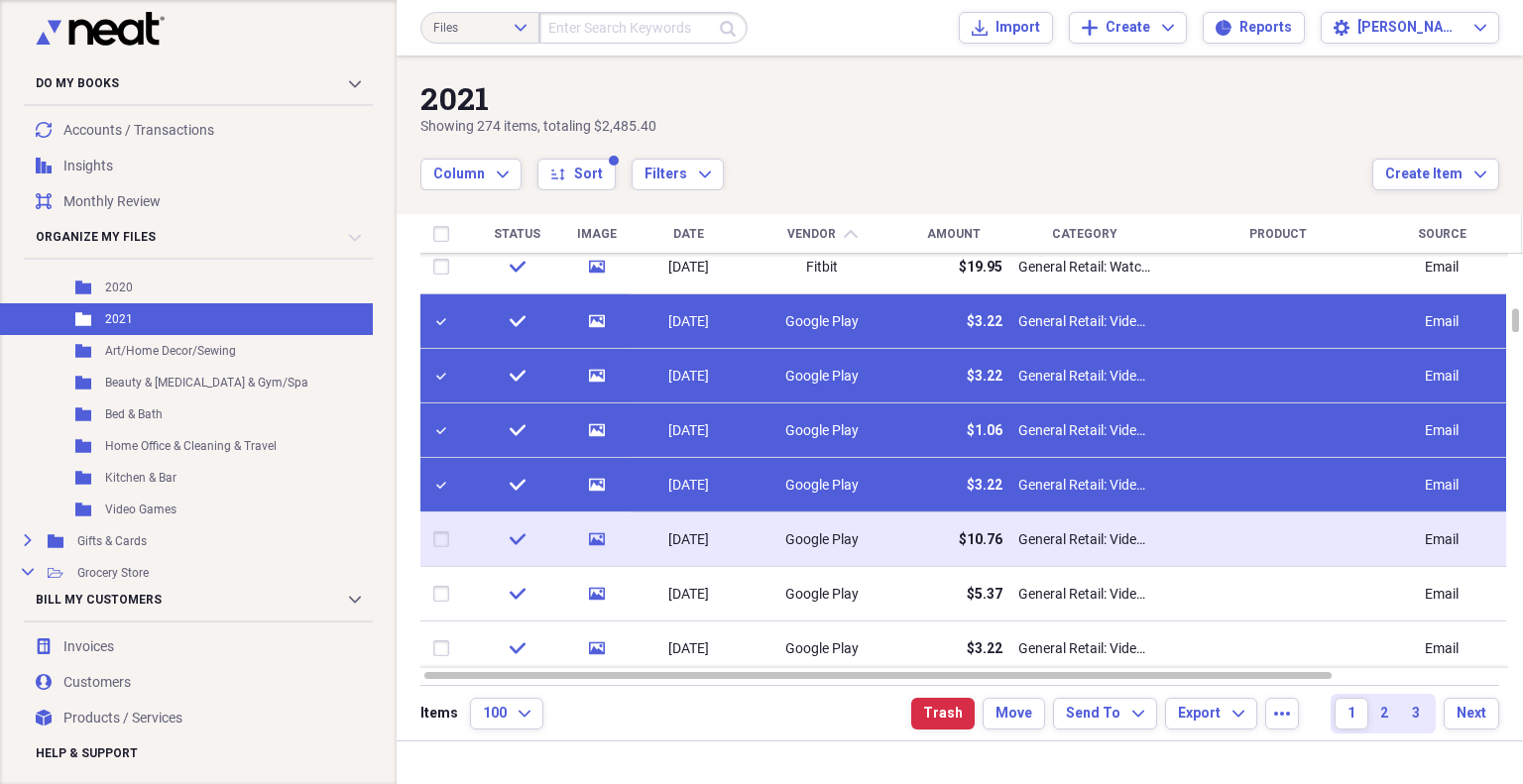 click at bounding box center (445, 539) 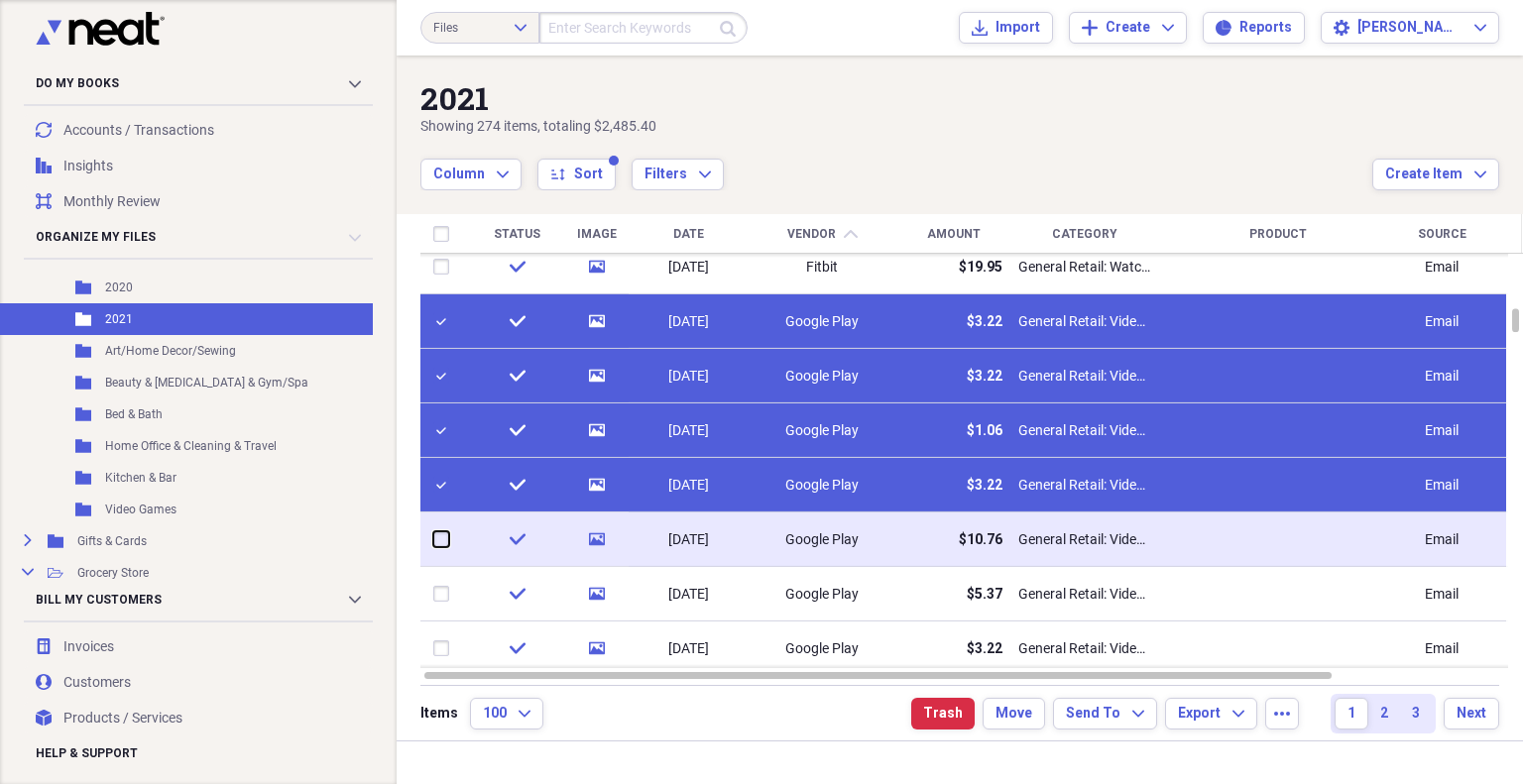 click at bounding box center [433, 539] 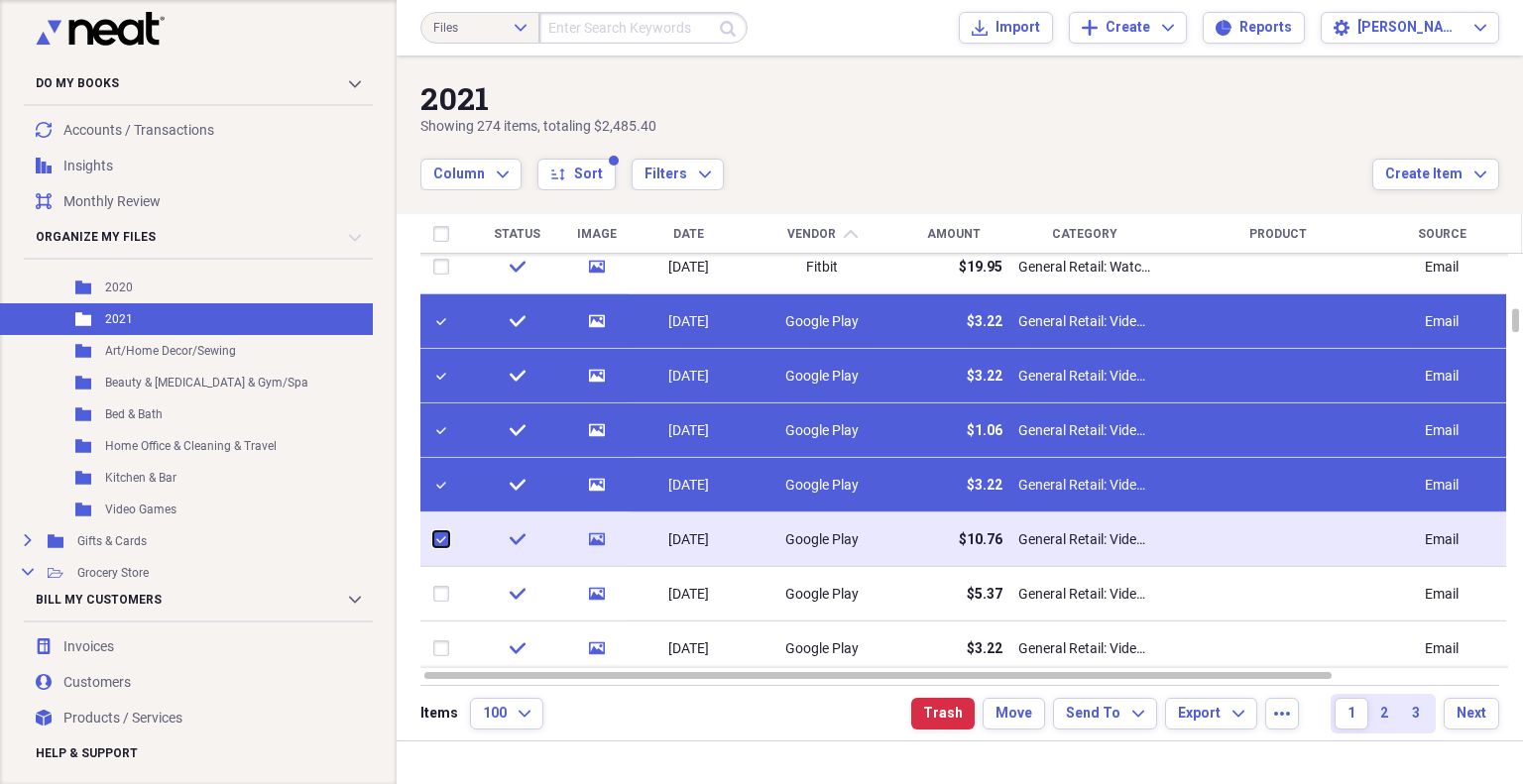 checkbox on "true" 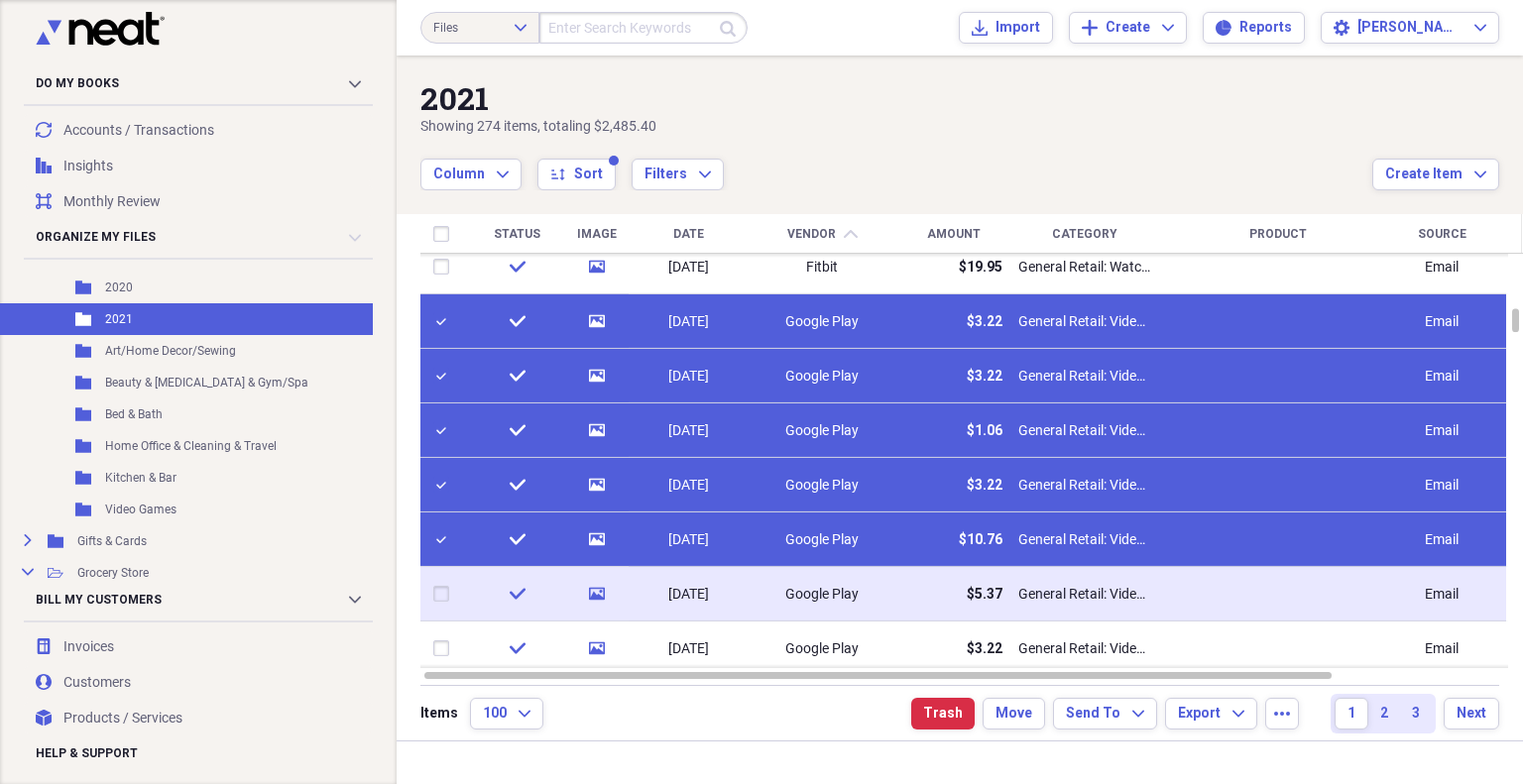 click at bounding box center (445, 594) 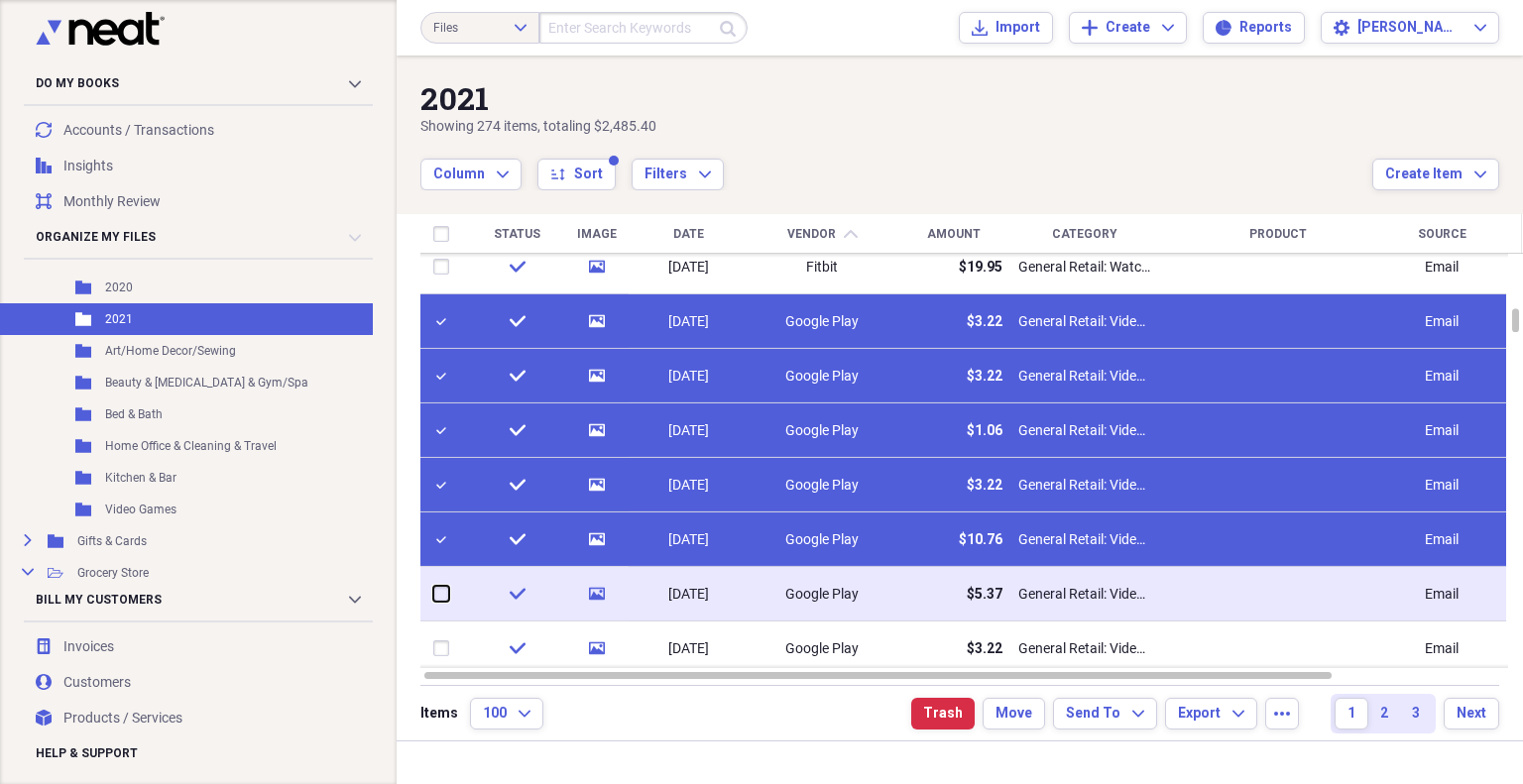 click at bounding box center (433, 594) 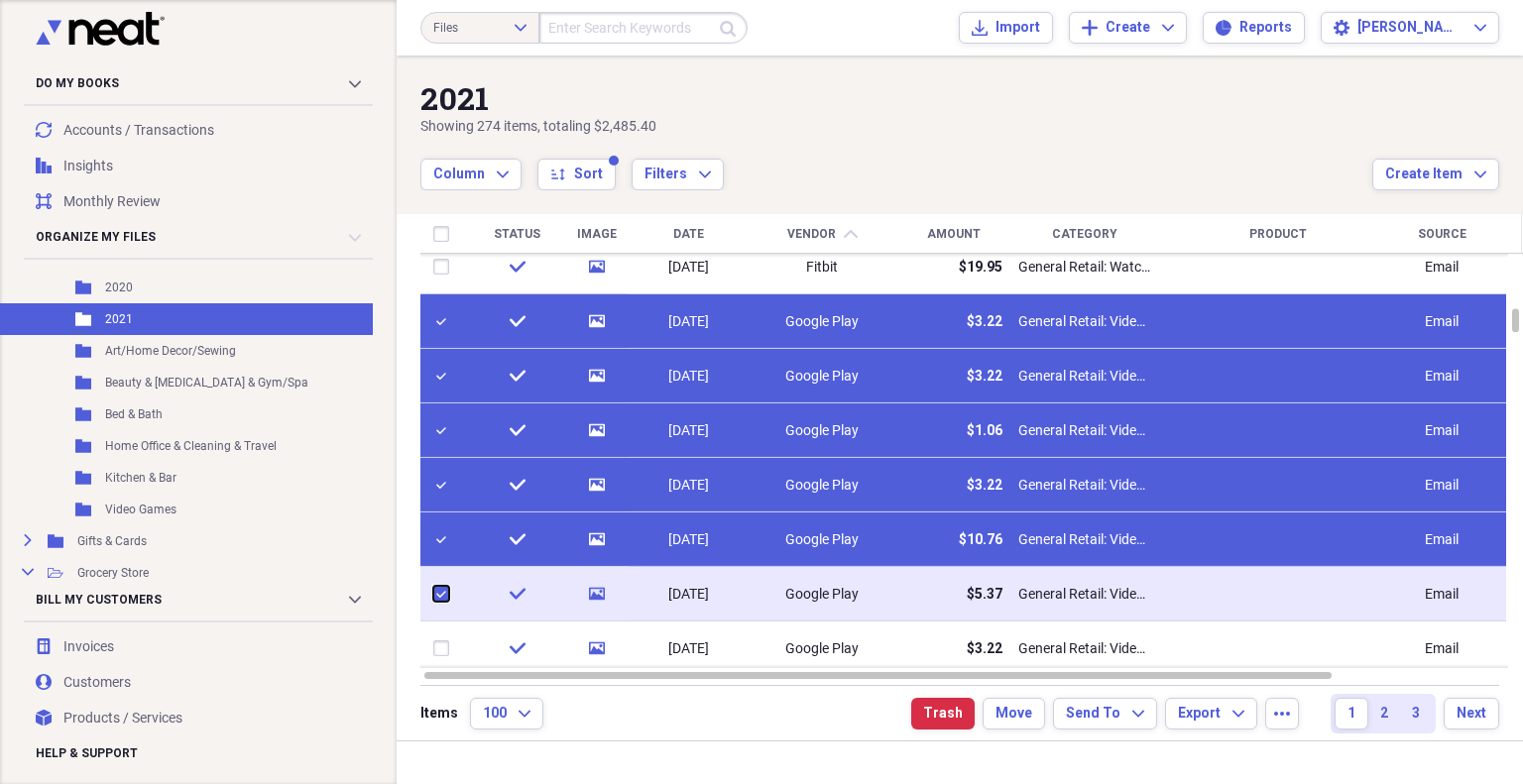 checkbox on "true" 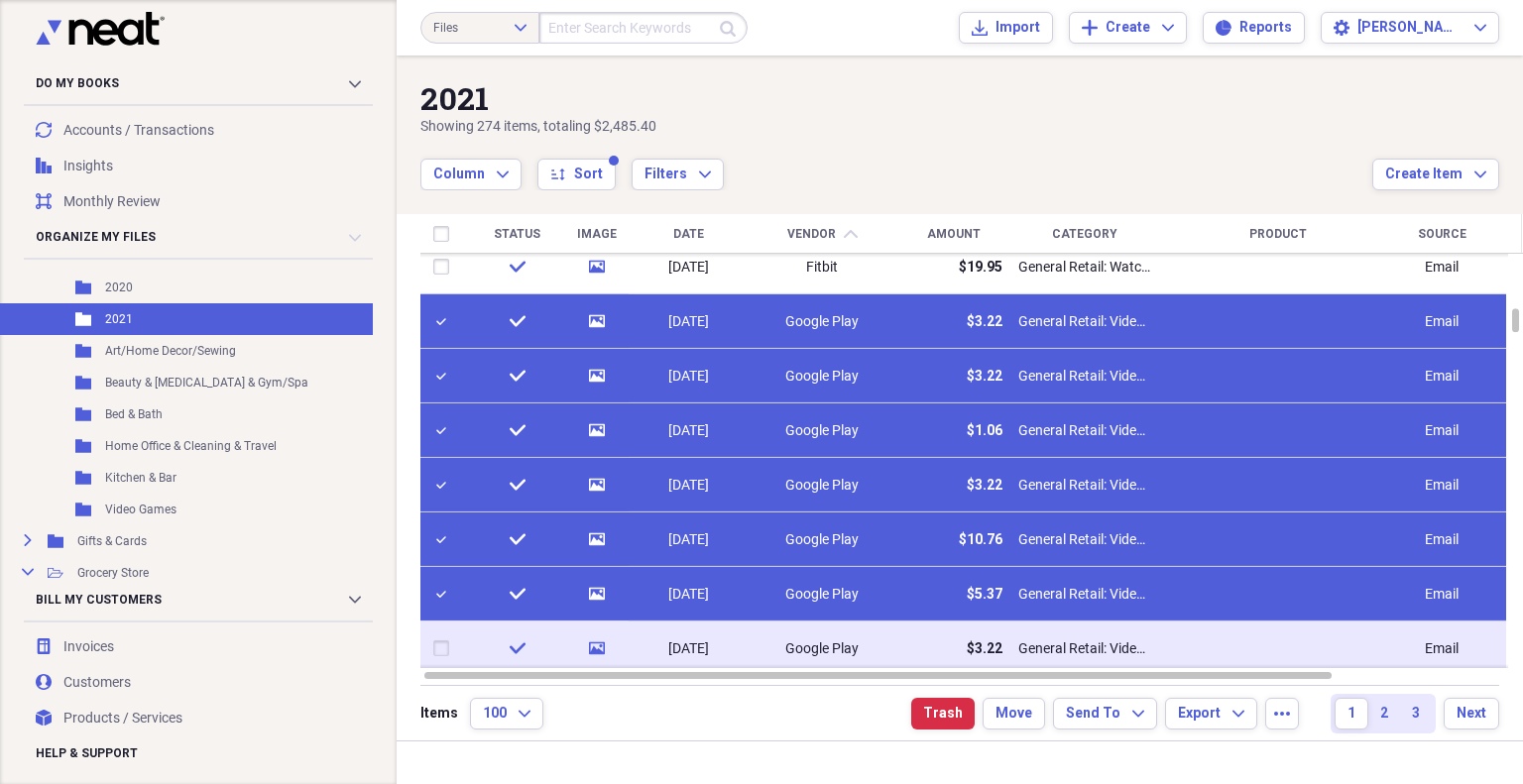 click at bounding box center (445, 648) 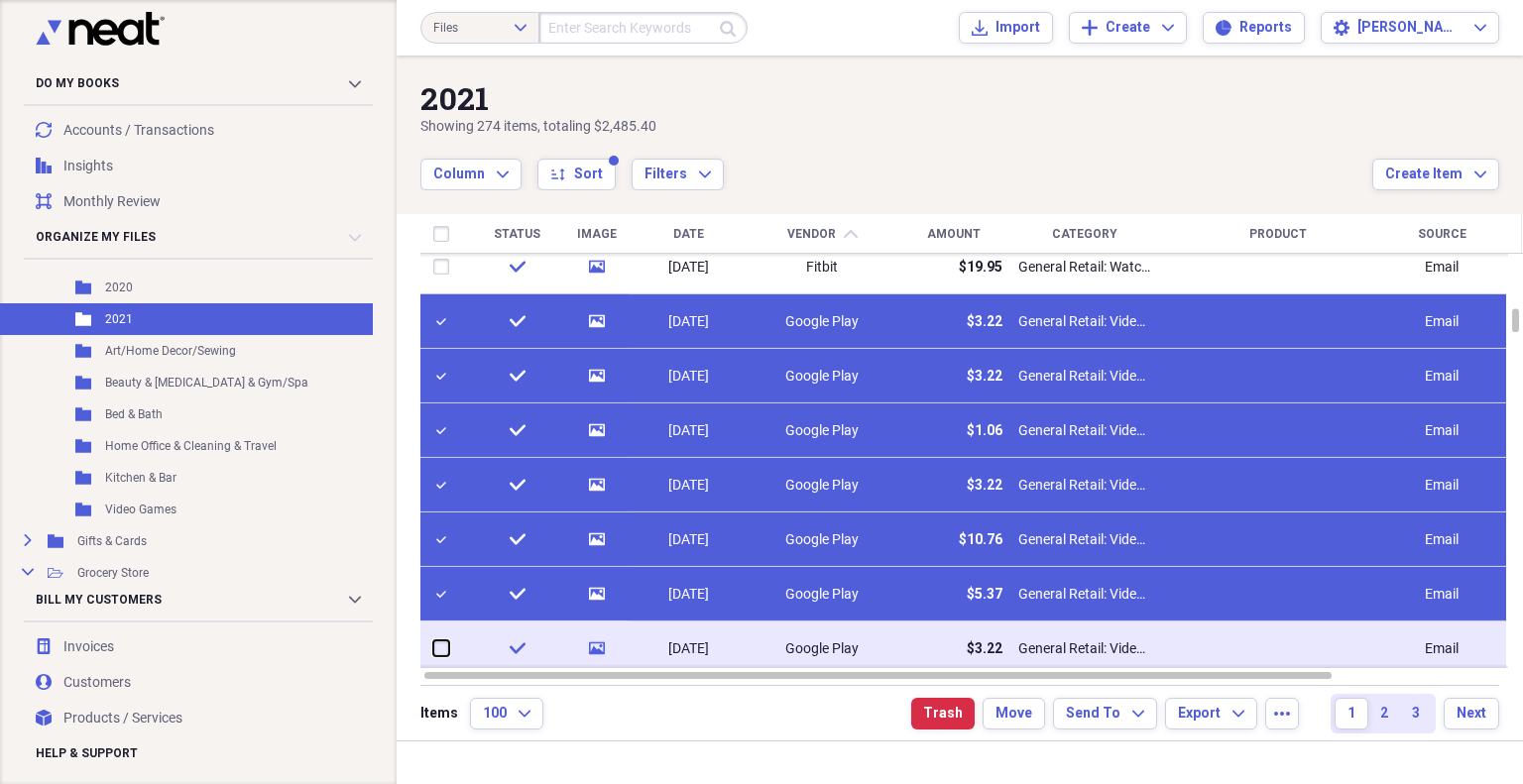 click at bounding box center (433, 648) 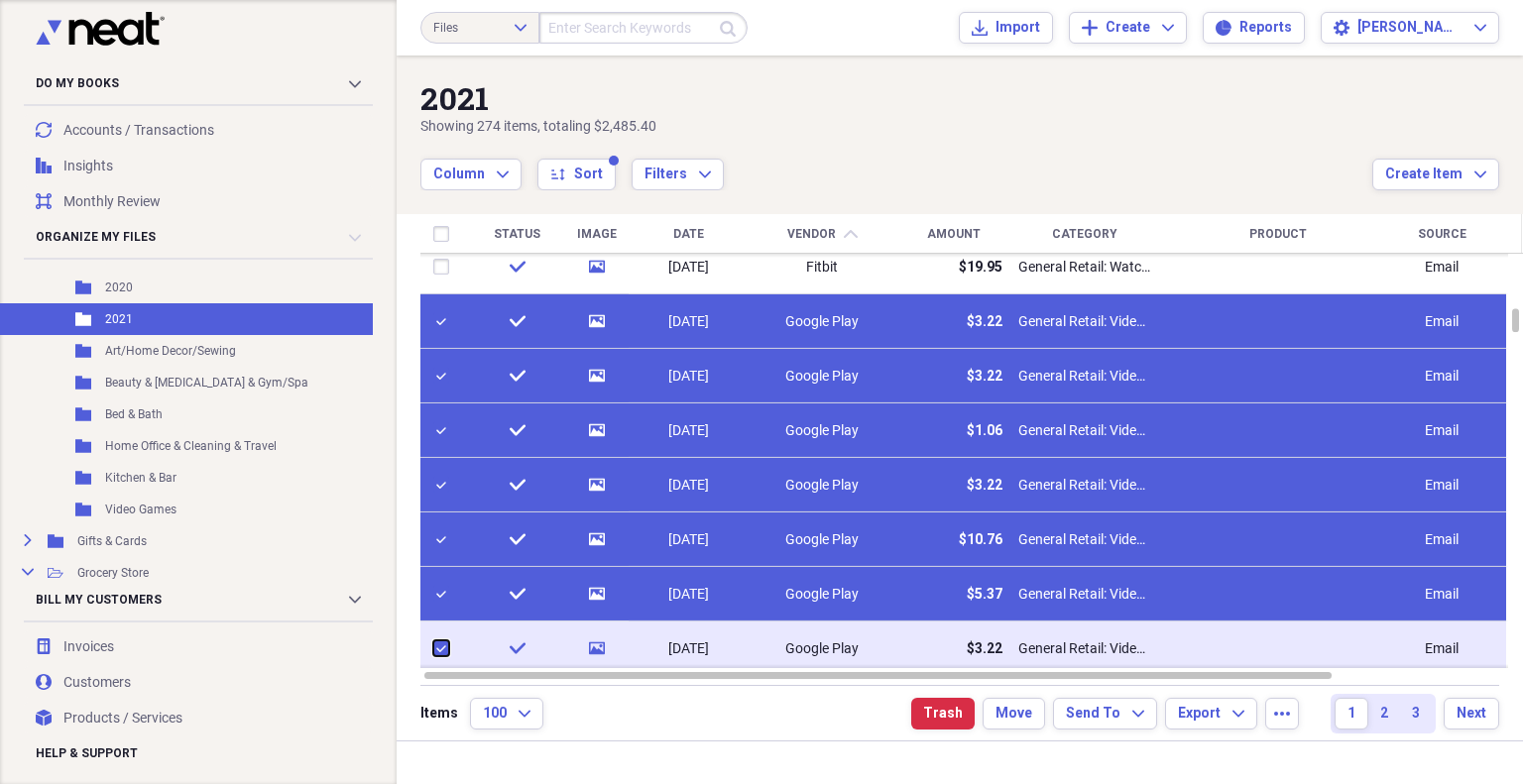checkbox on "true" 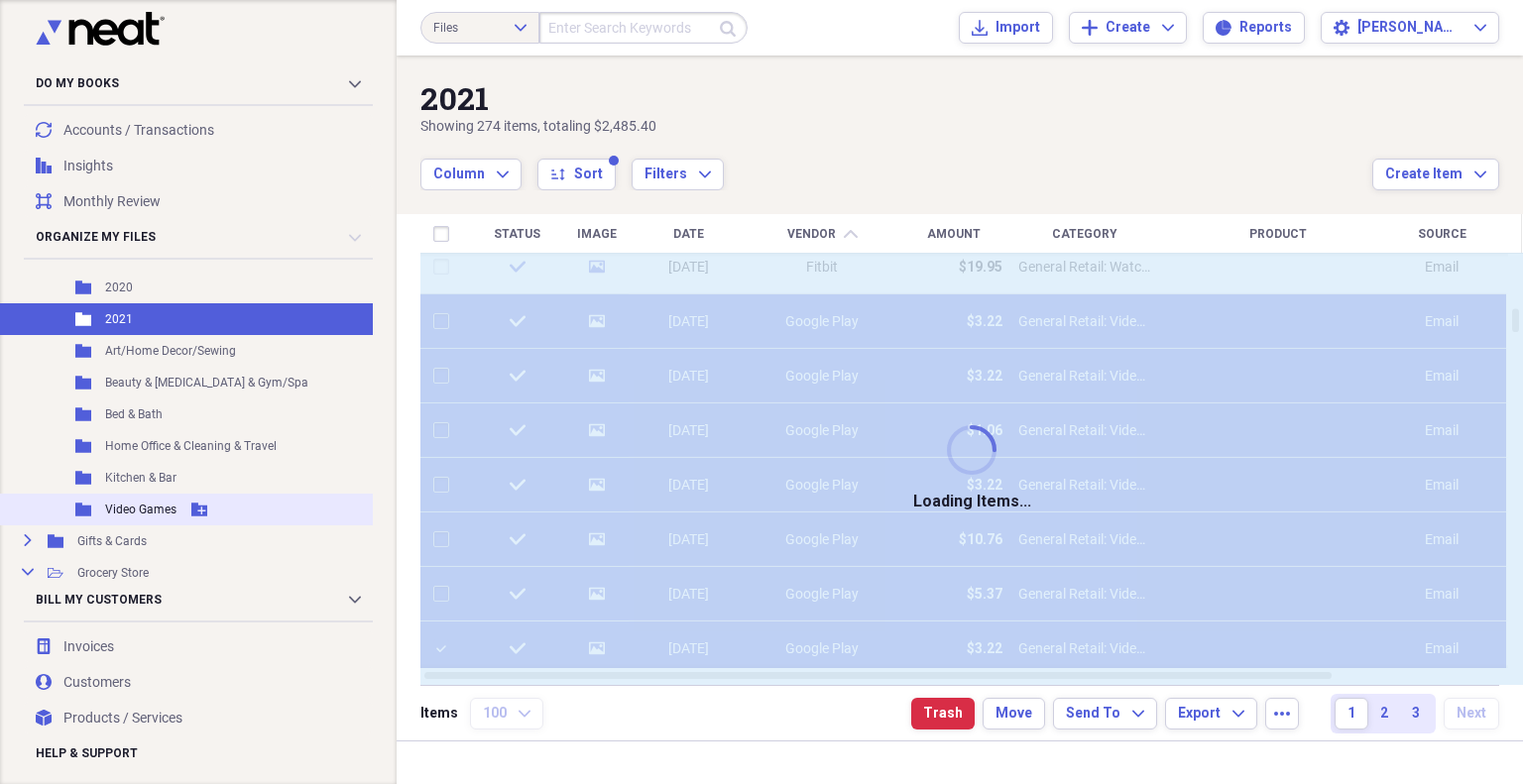 checkbox on "false" 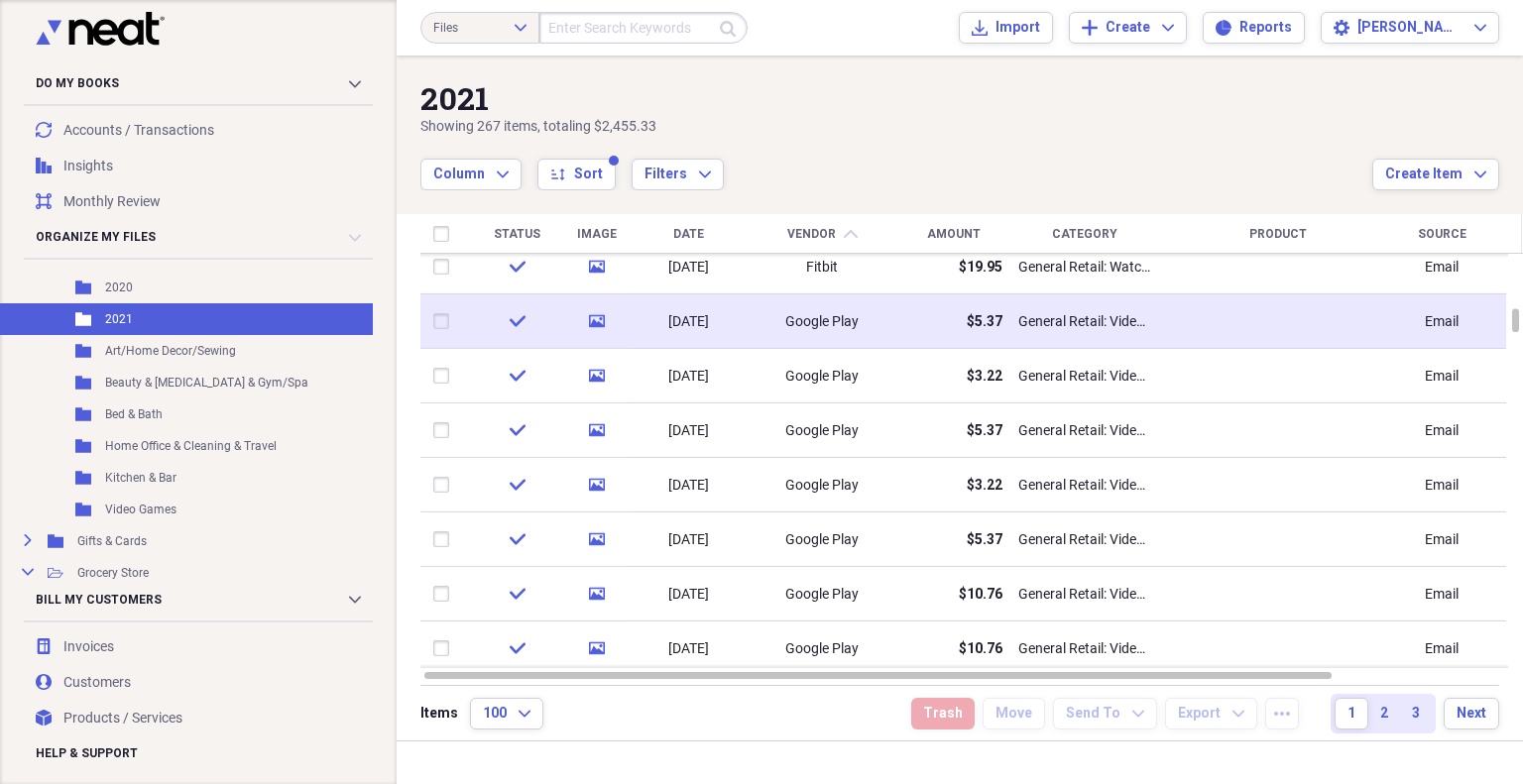 click at bounding box center (445, 321) 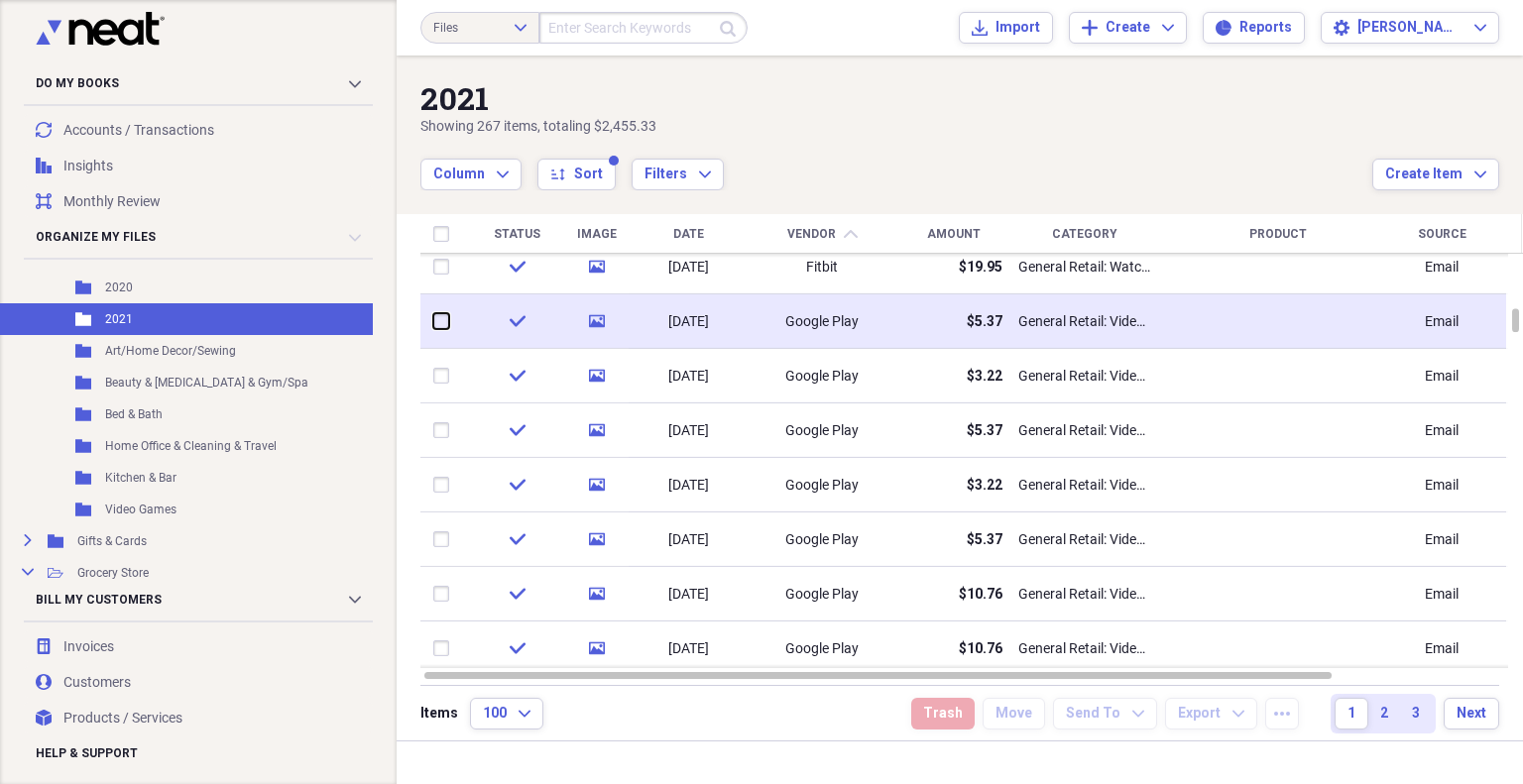 click at bounding box center (433, 321) 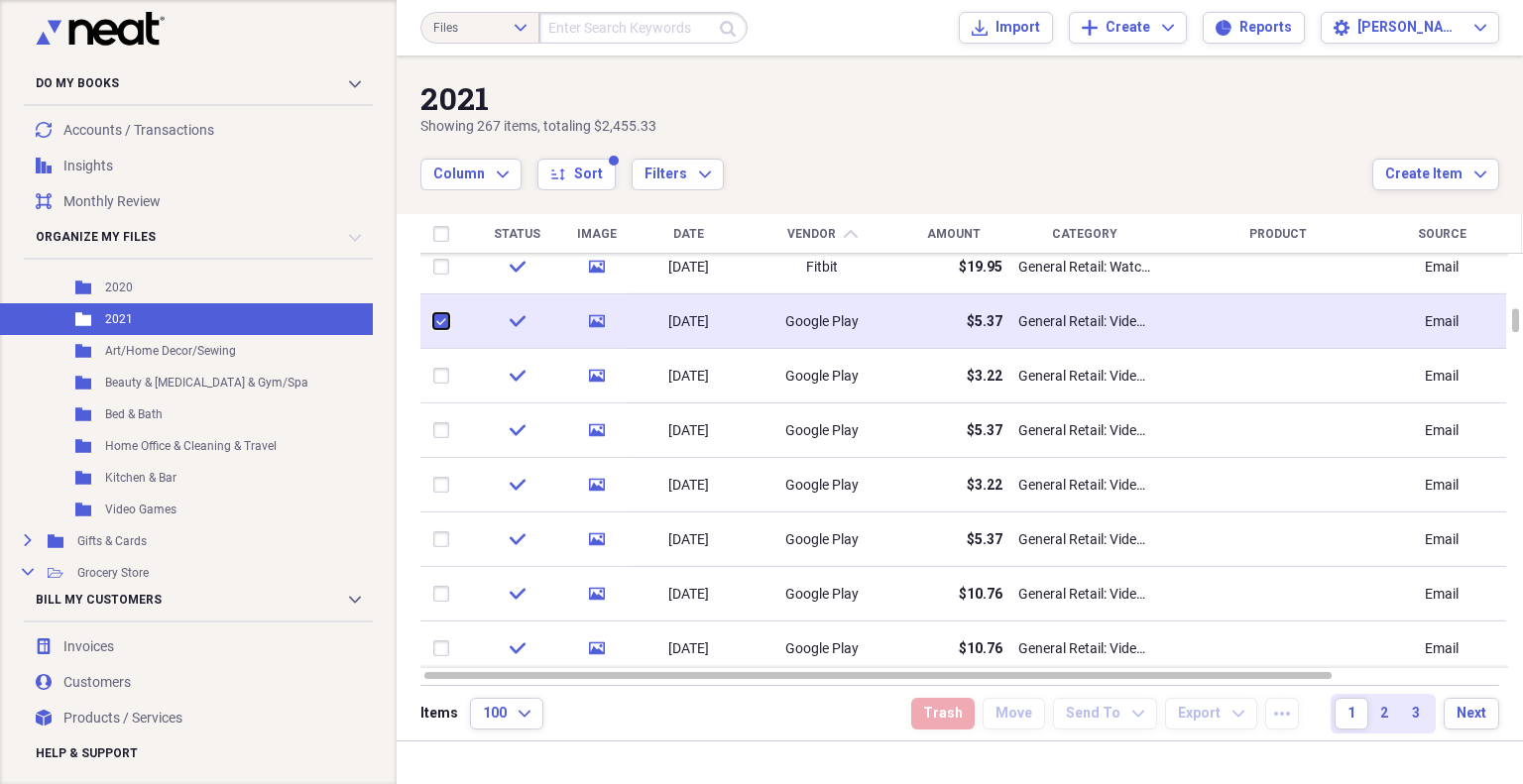 checkbox on "true" 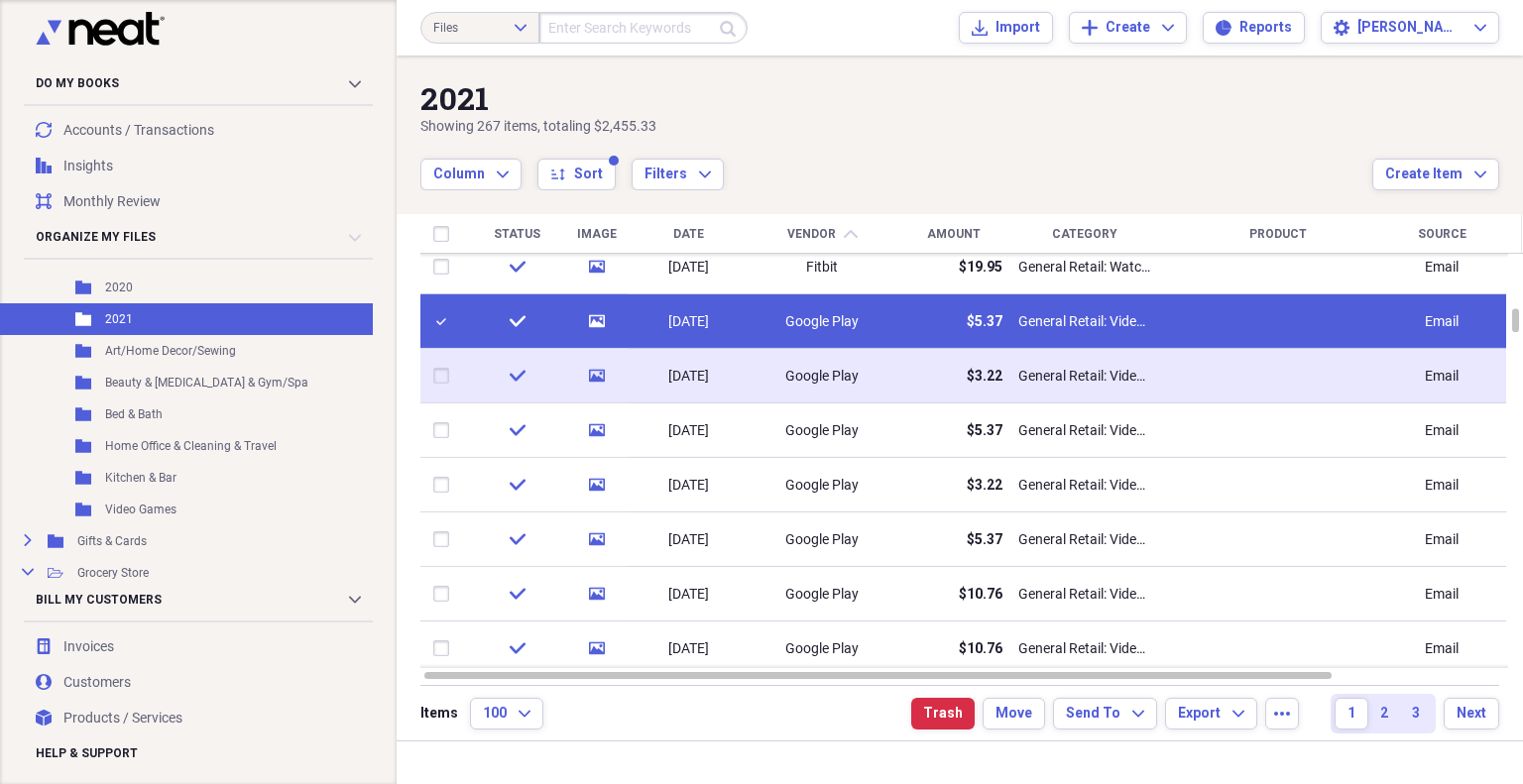 click at bounding box center [445, 376] 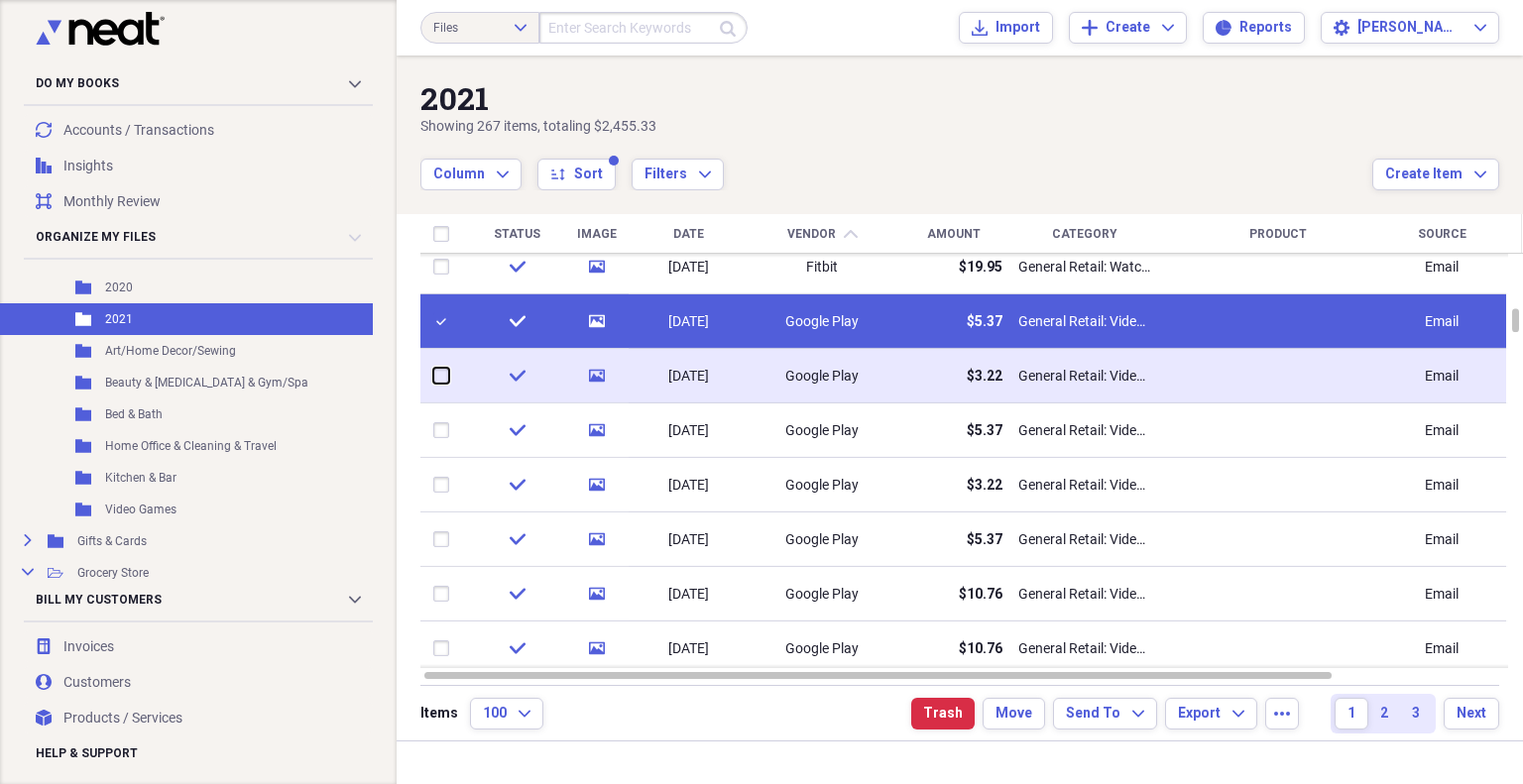 click at bounding box center [433, 376] 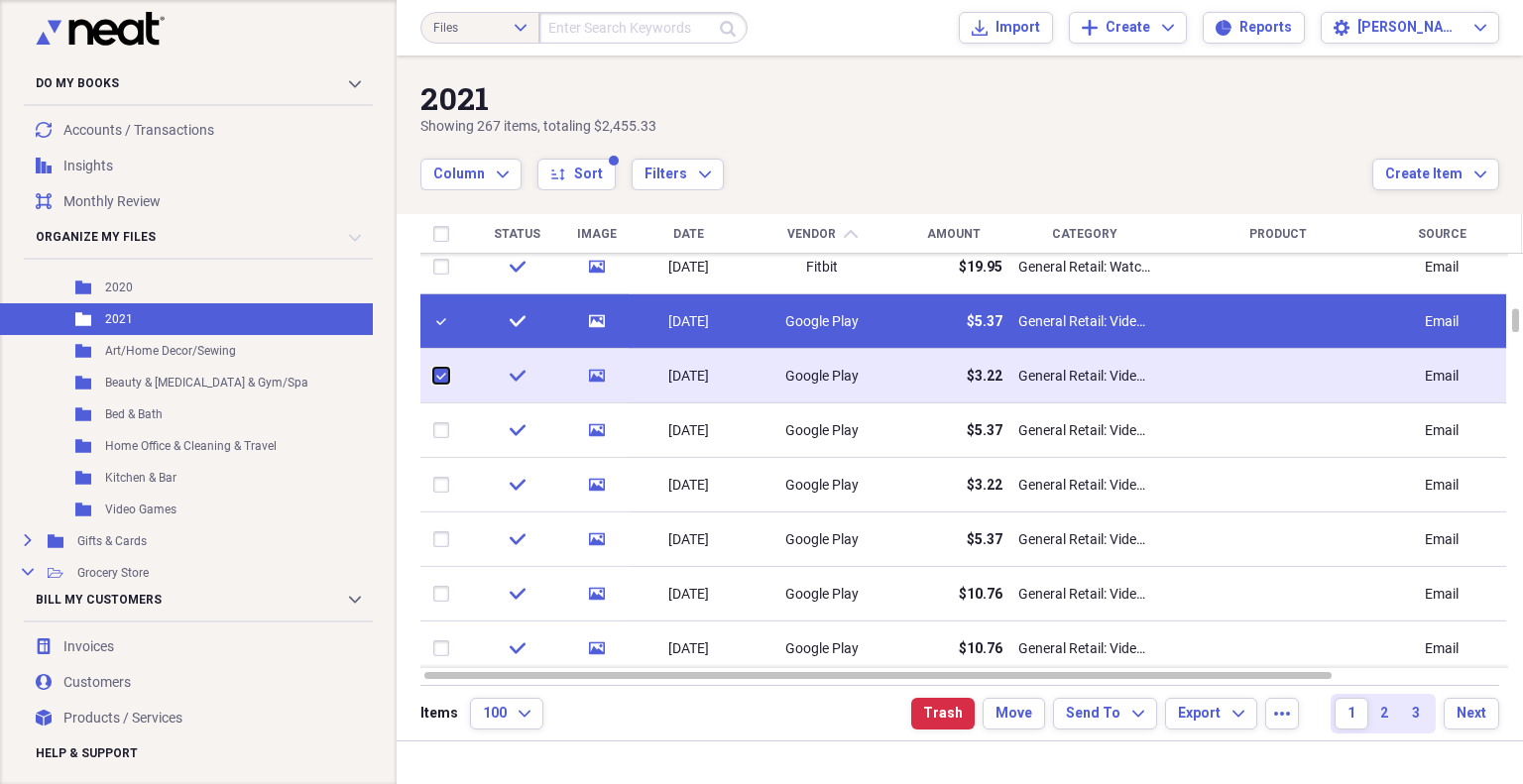 checkbox on "true" 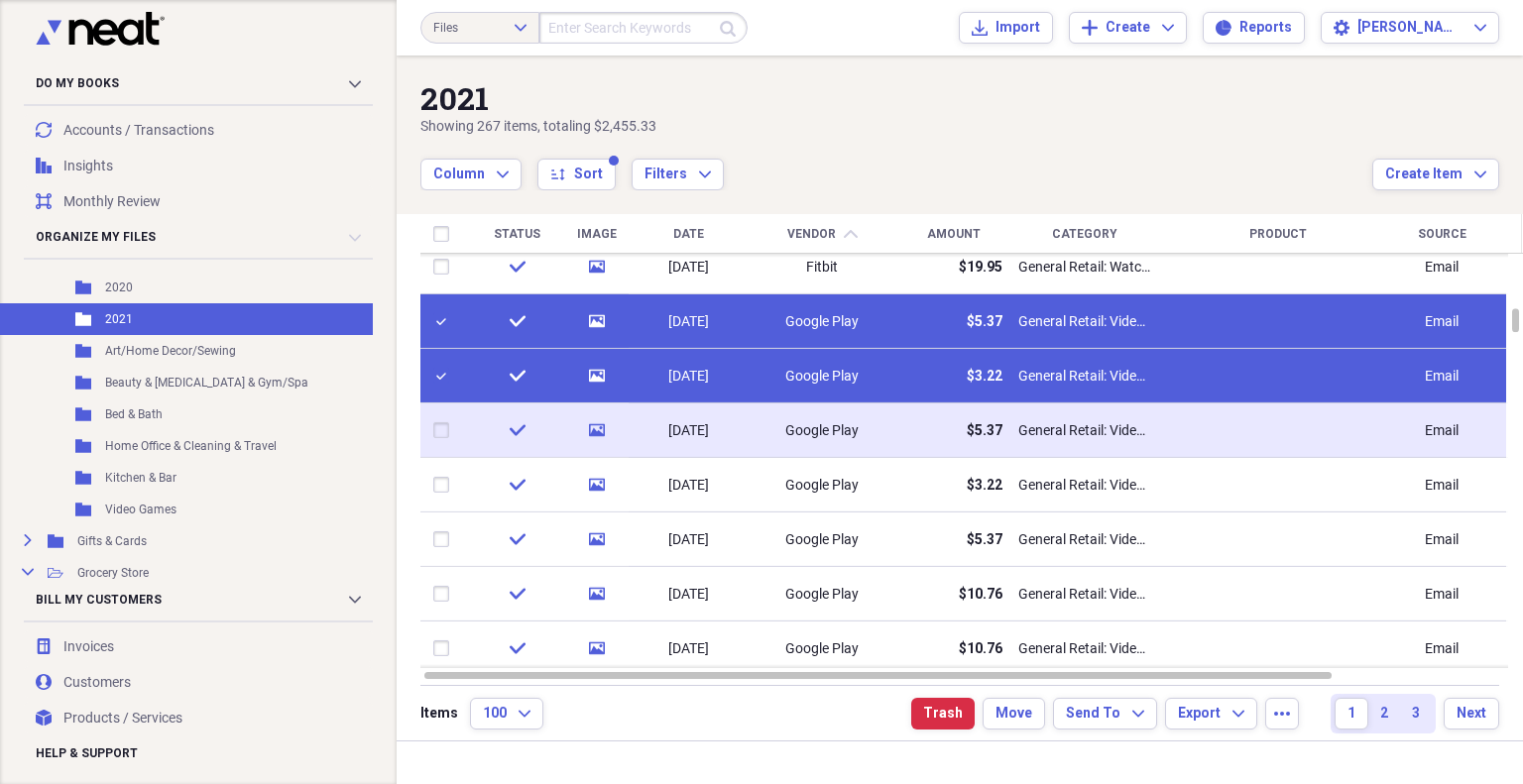 click at bounding box center [445, 430] 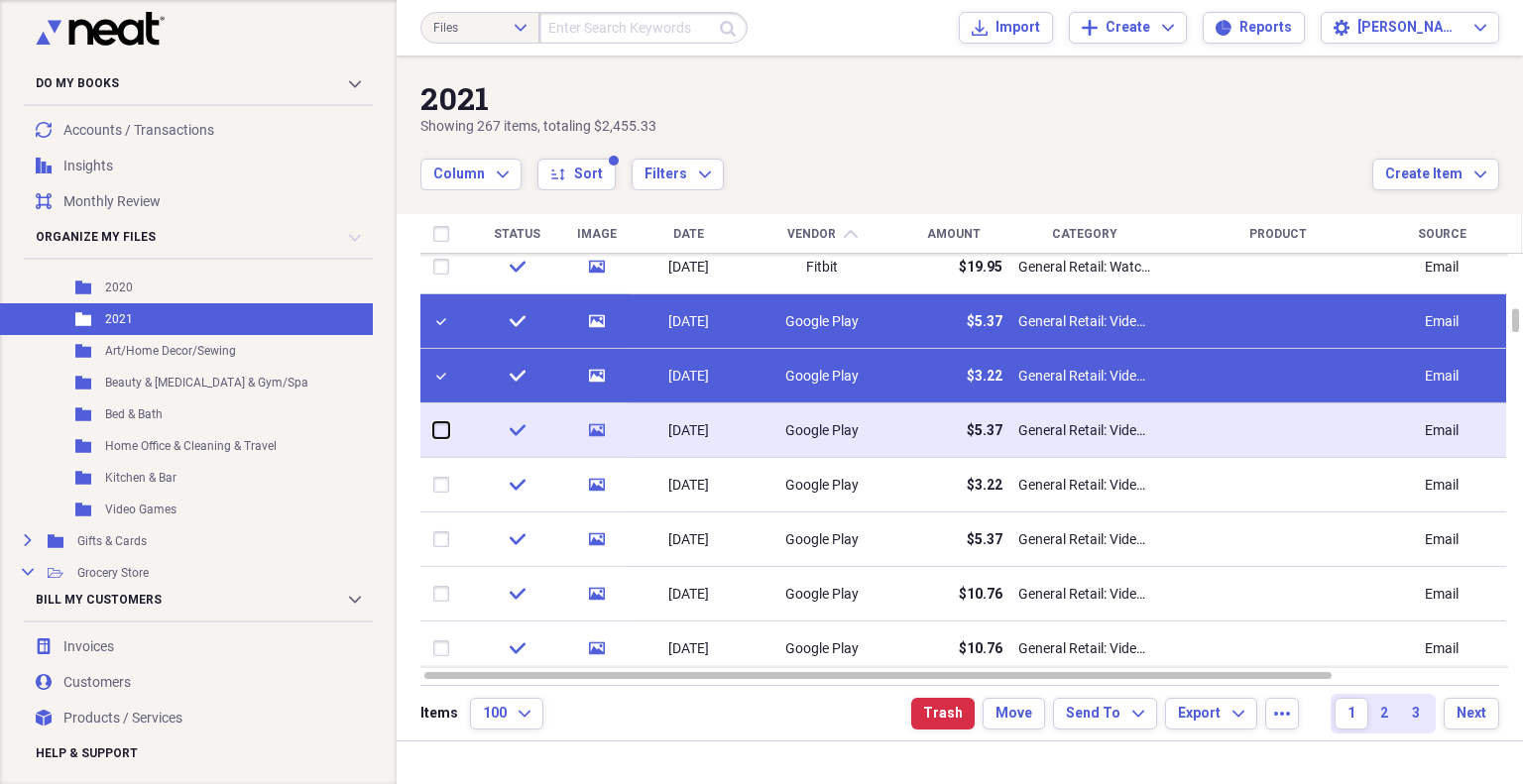 click at bounding box center (433, 430) 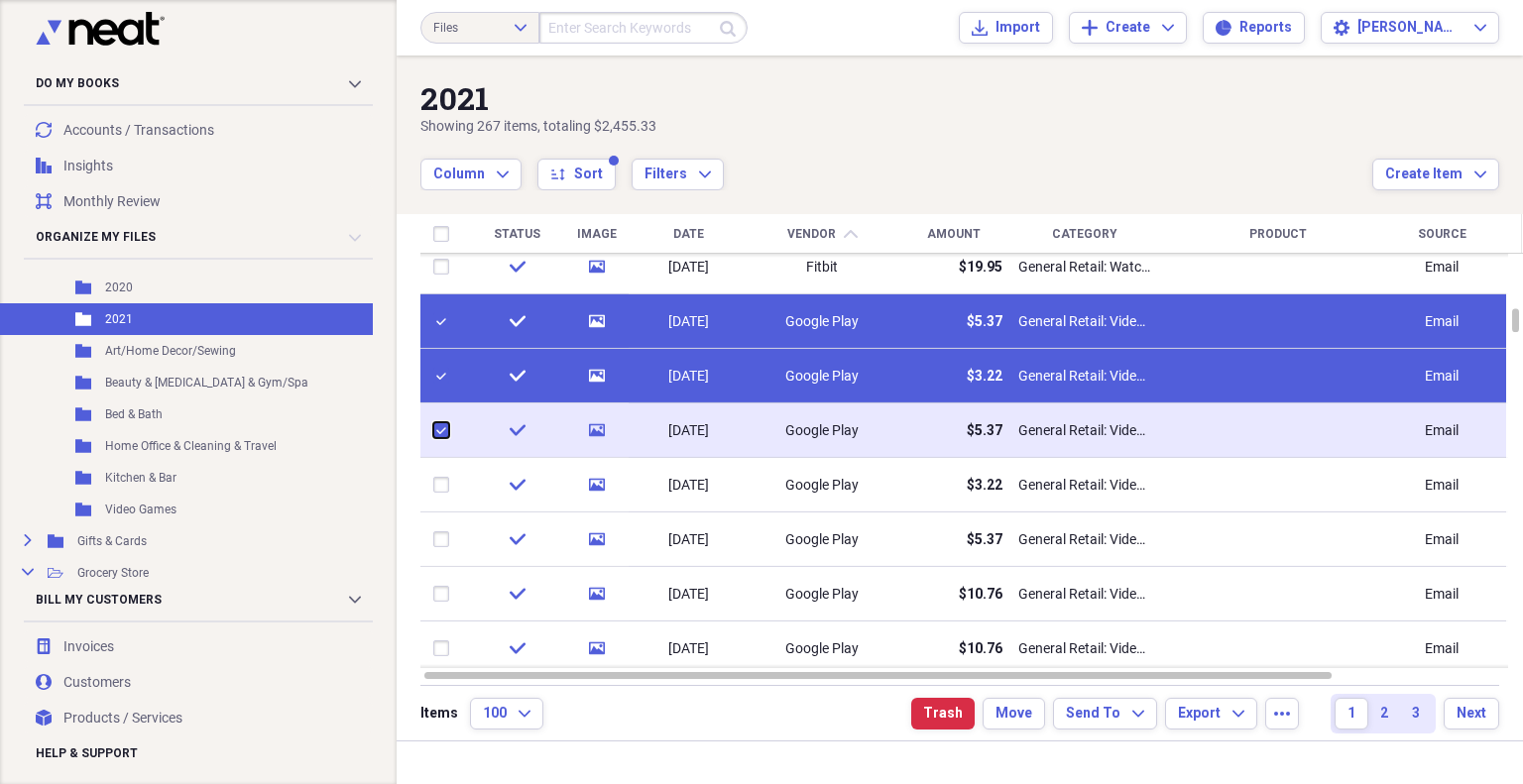 checkbox on "true" 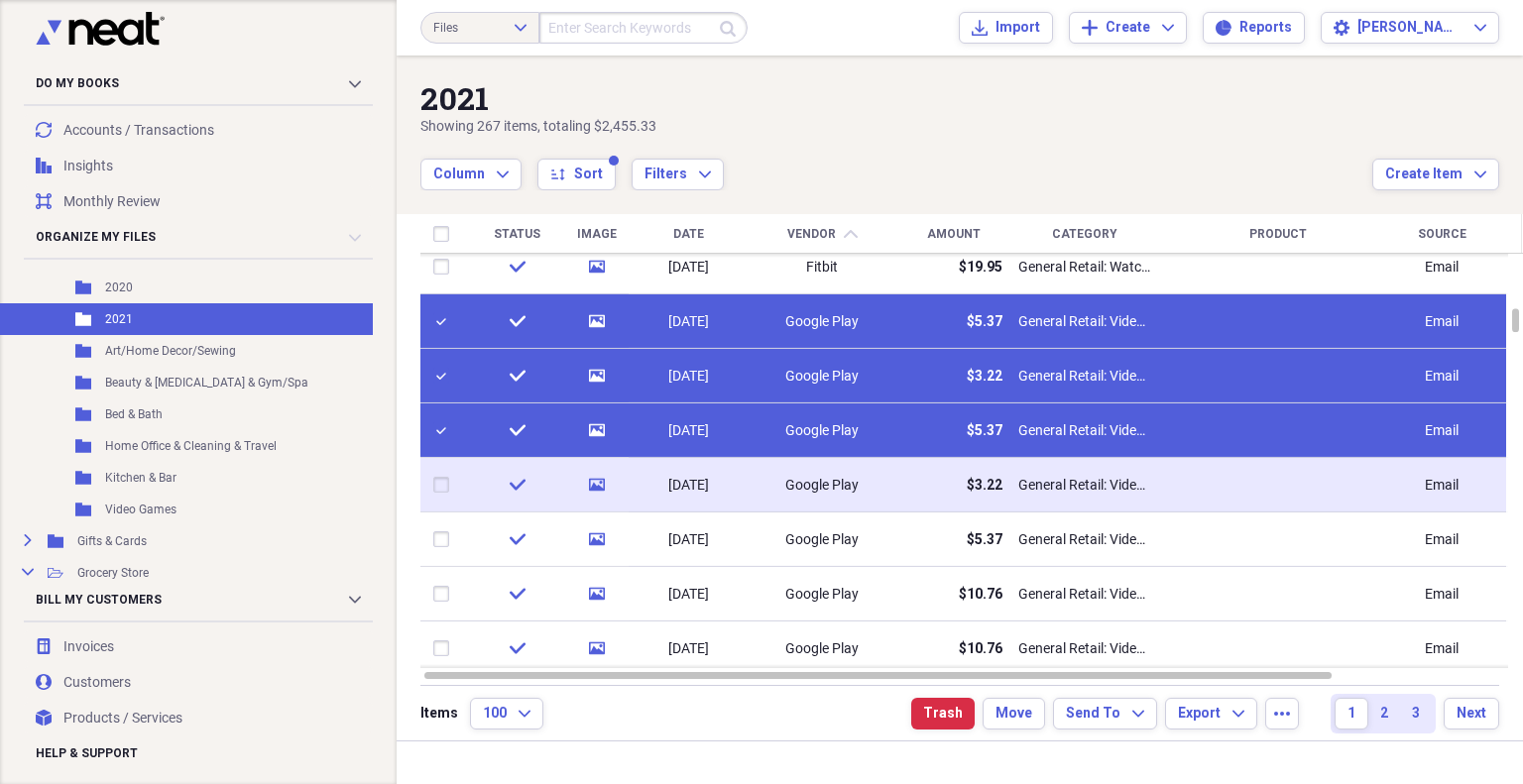 click at bounding box center (445, 485) 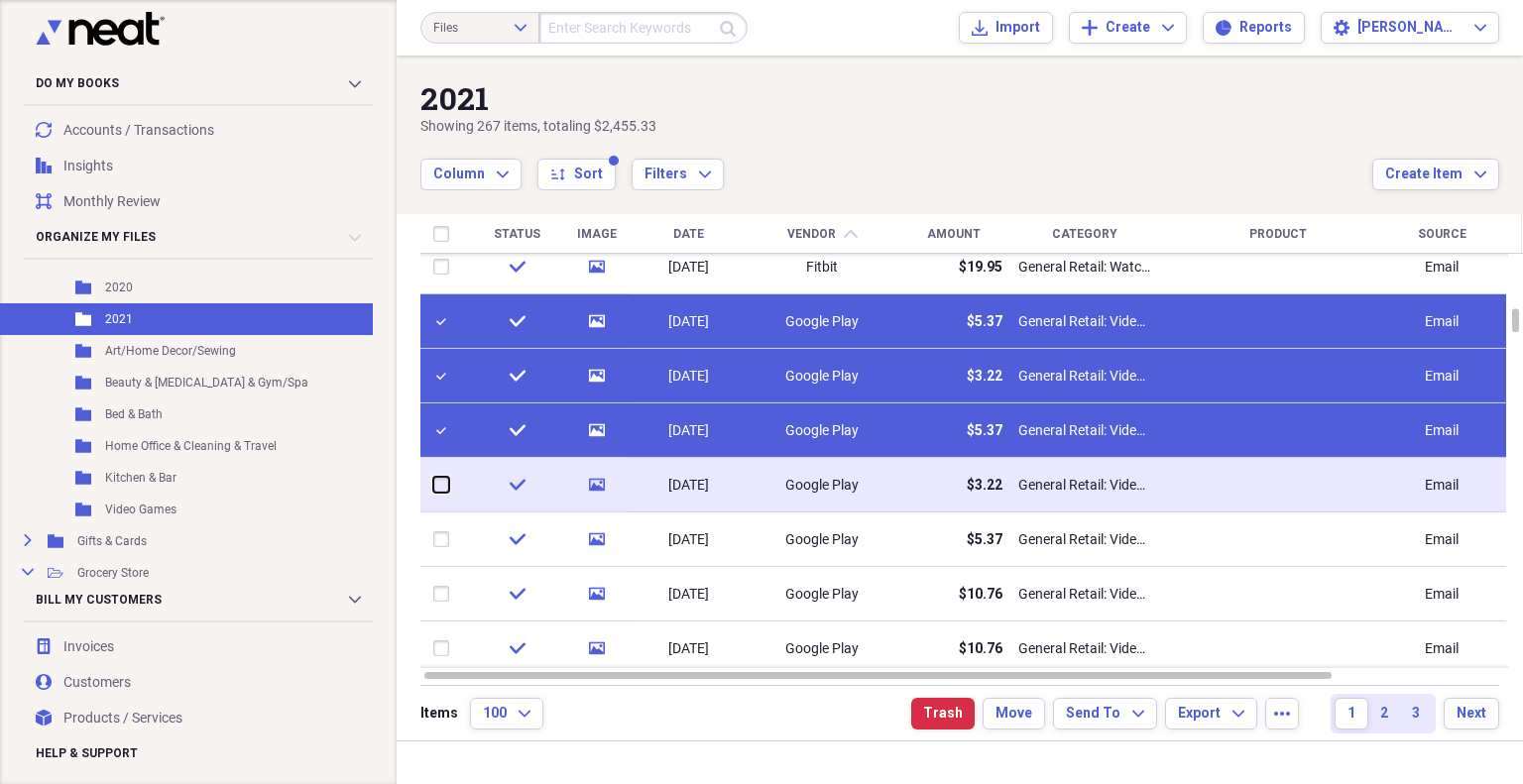 click at bounding box center [433, 485] 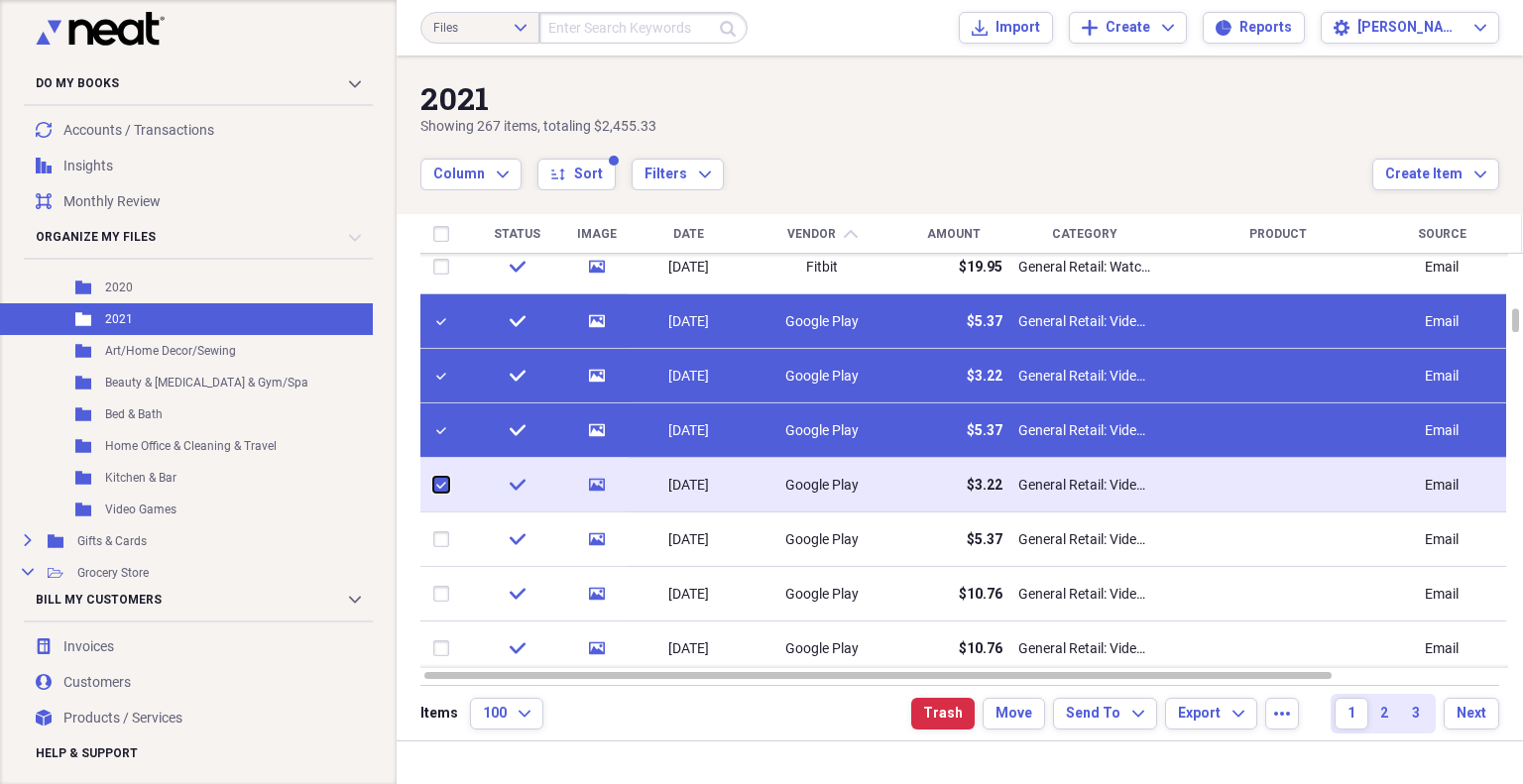 checkbox on "true" 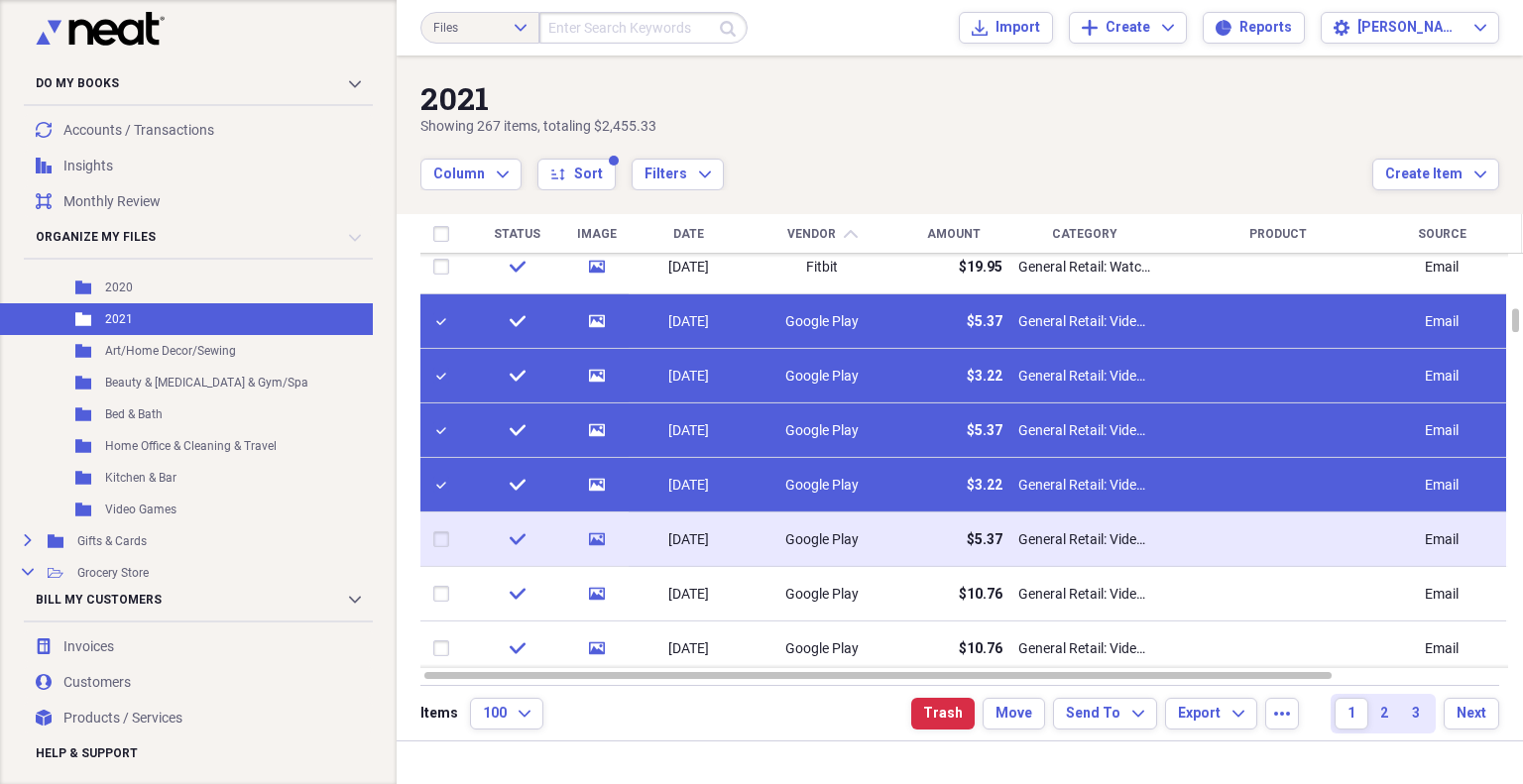 click at bounding box center (445, 539) 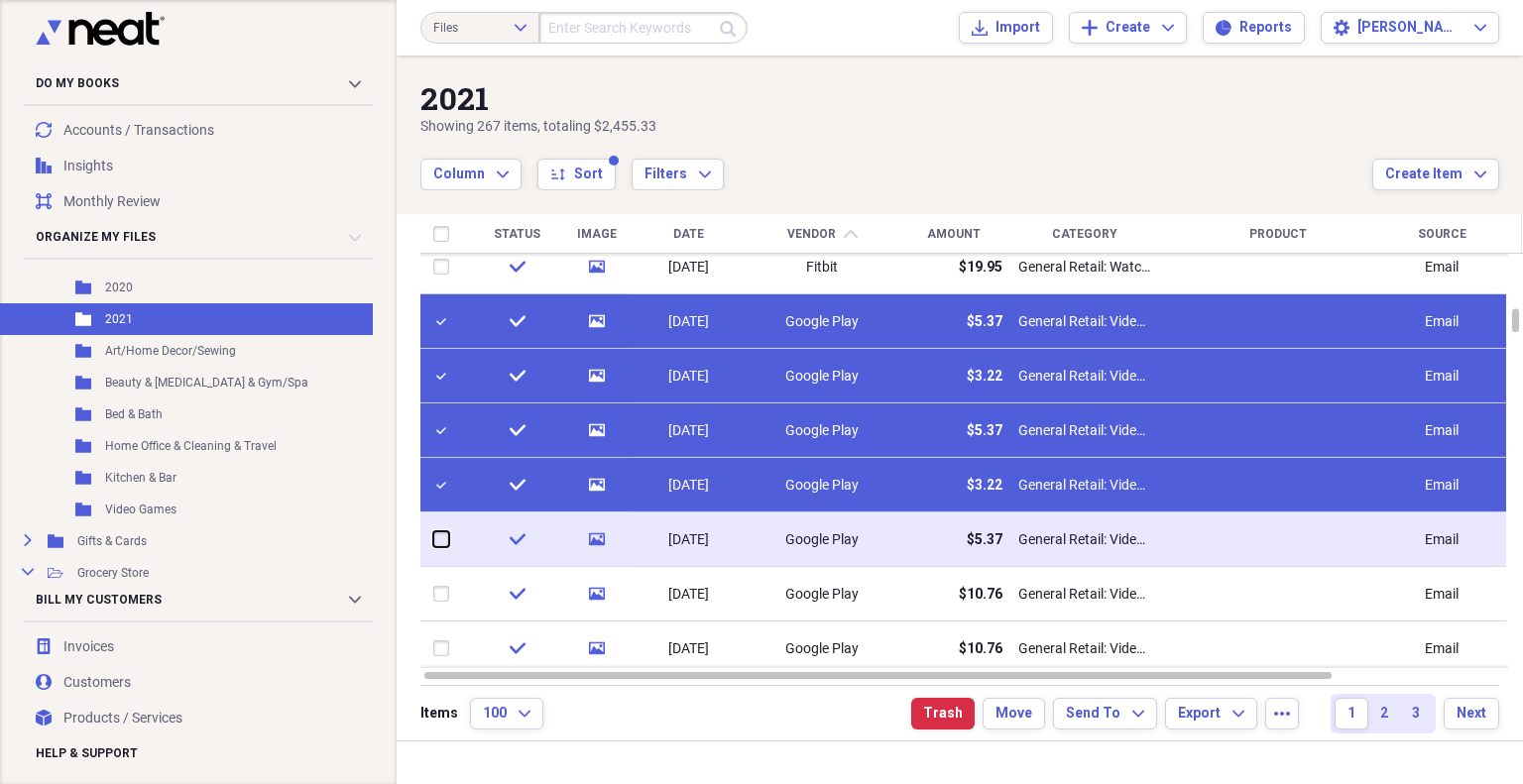 click at bounding box center [433, 539] 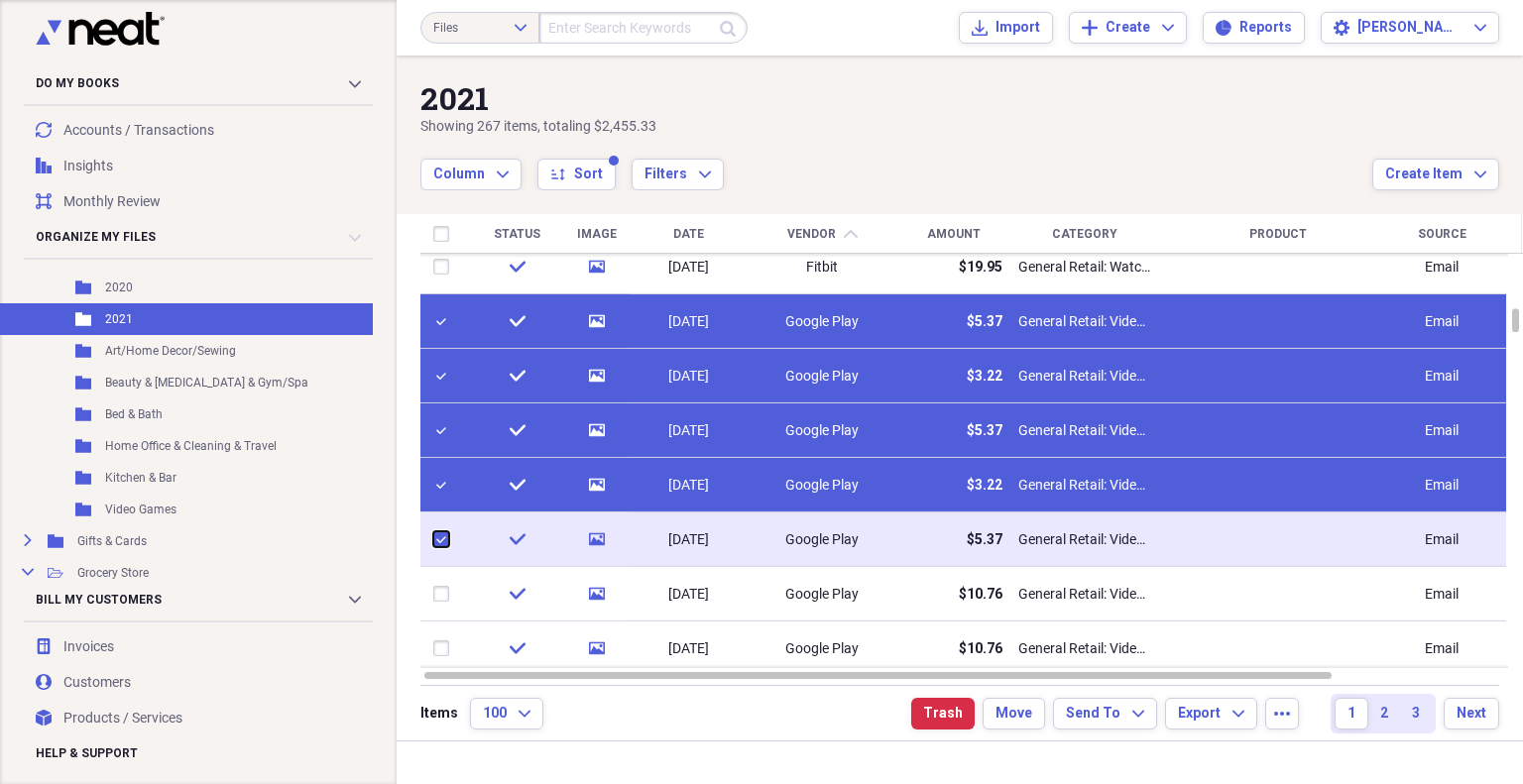 checkbox on "true" 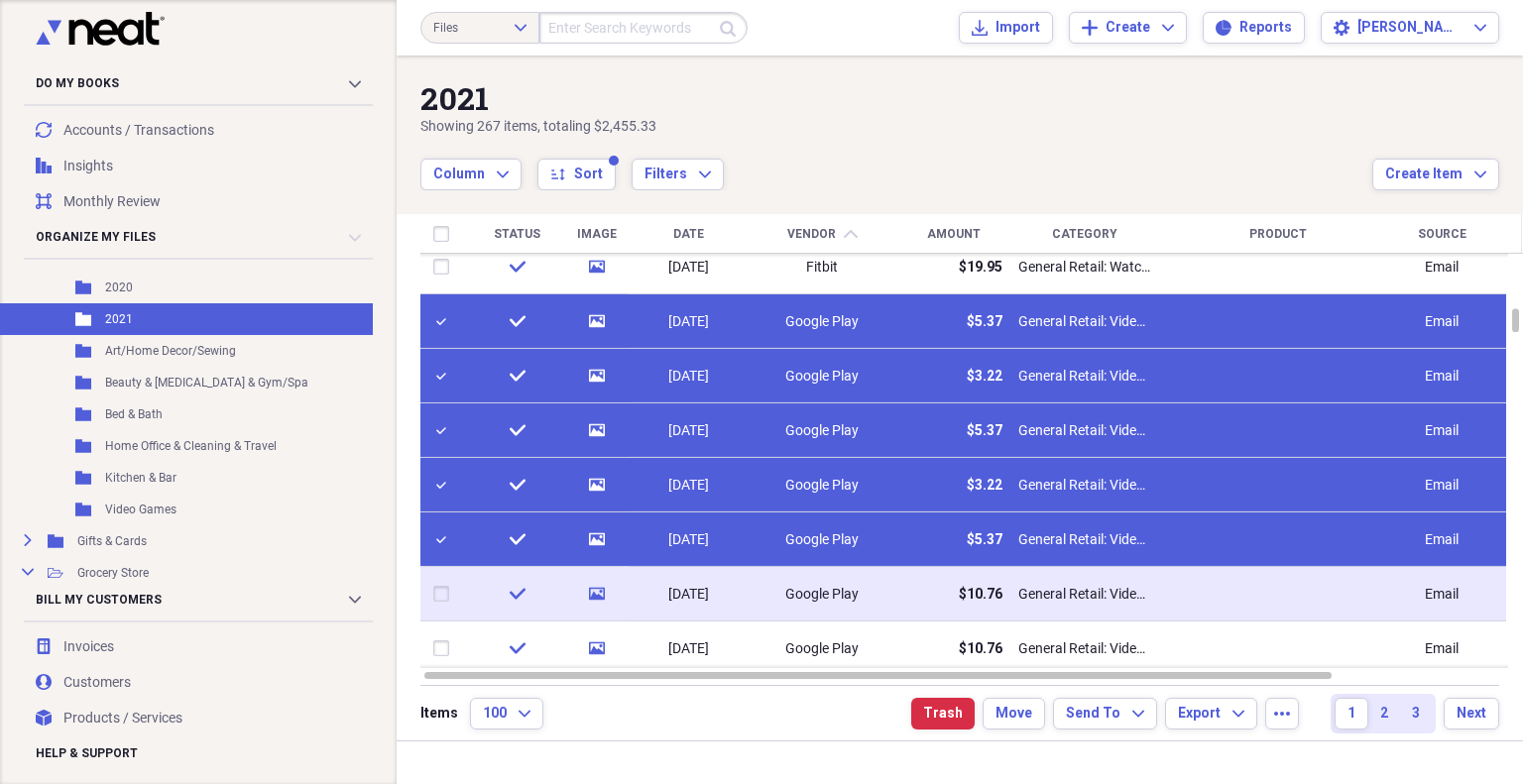 click at bounding box center [445, 594] 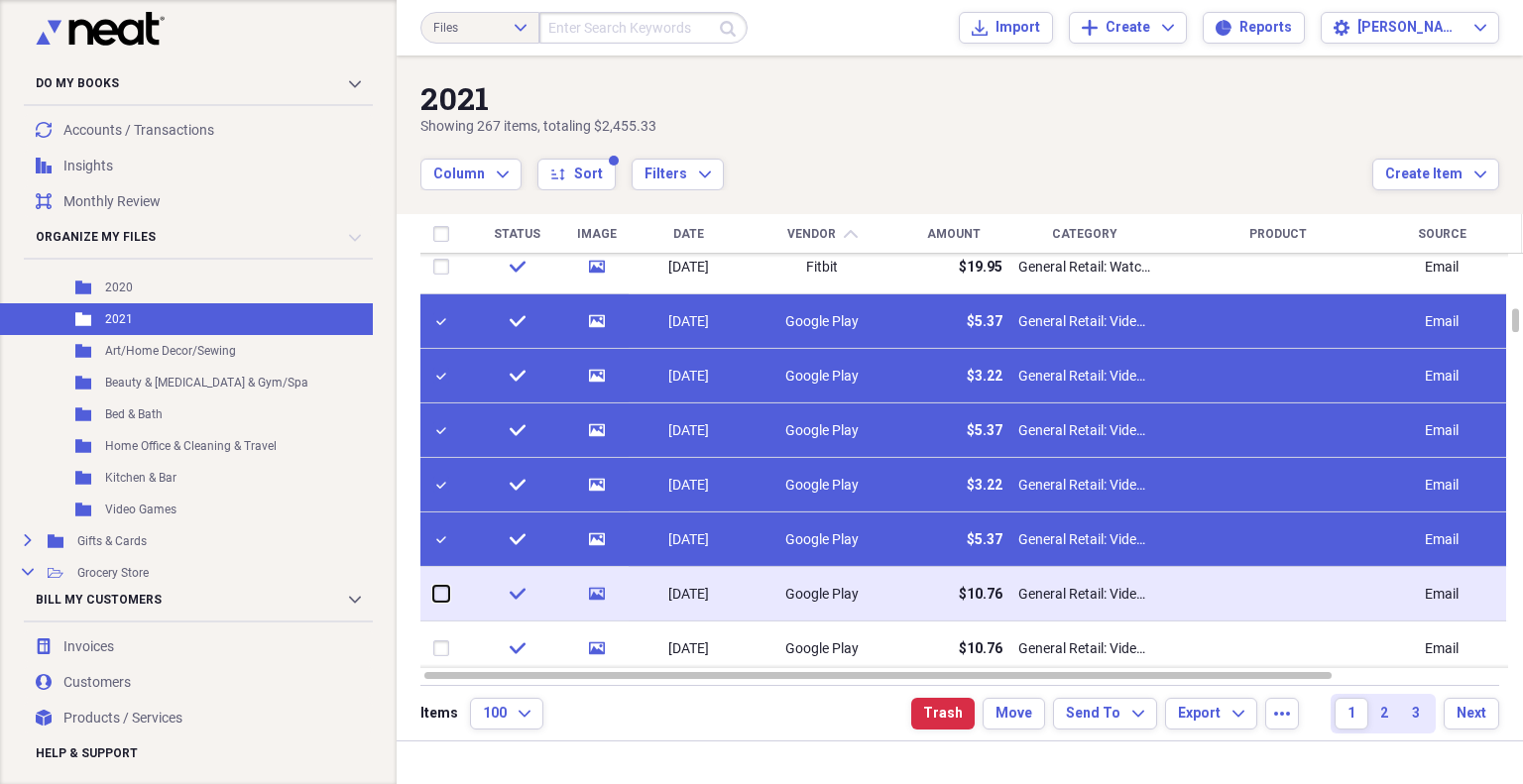 click at bounding box center [433, 594] 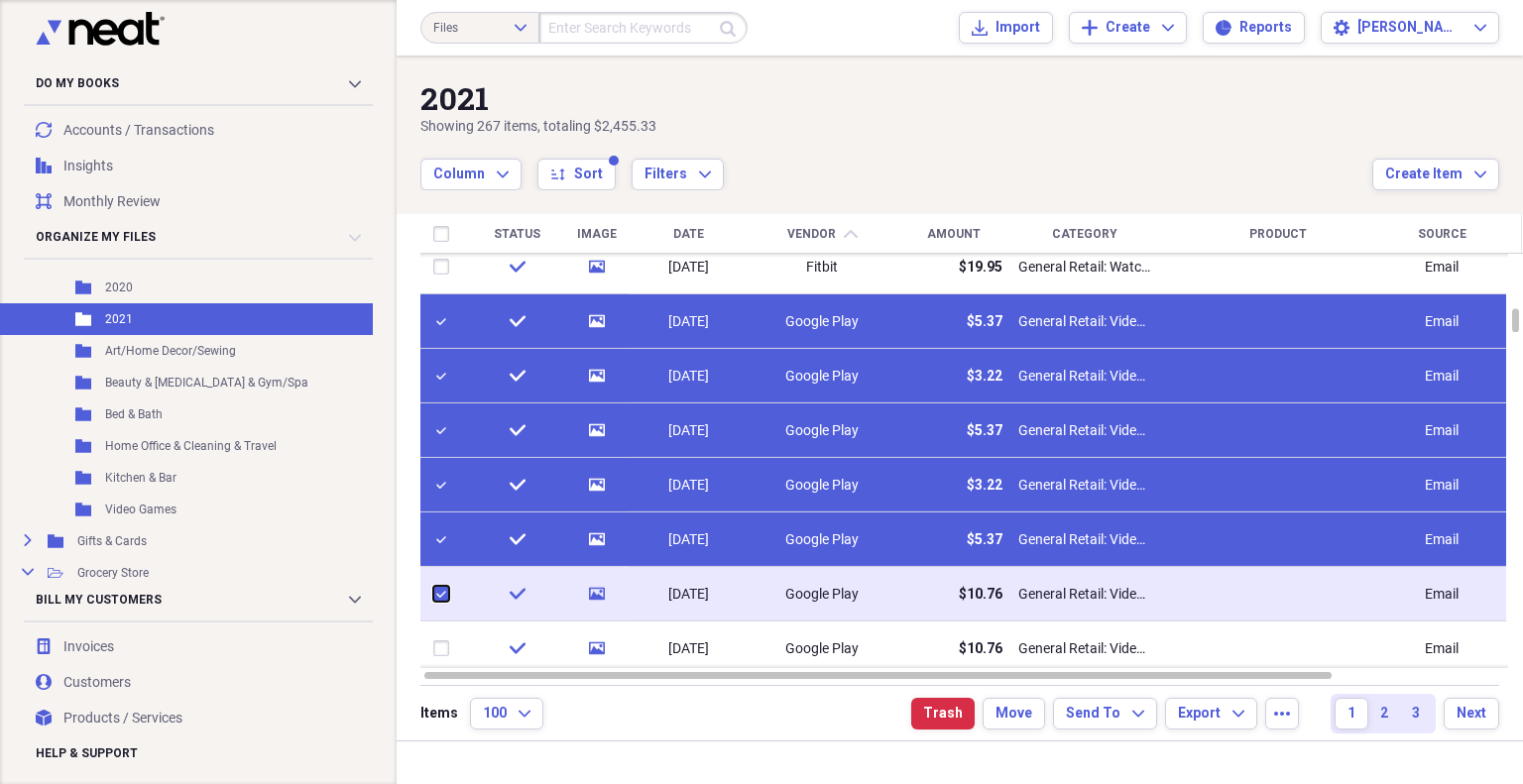 checkbox on "true" 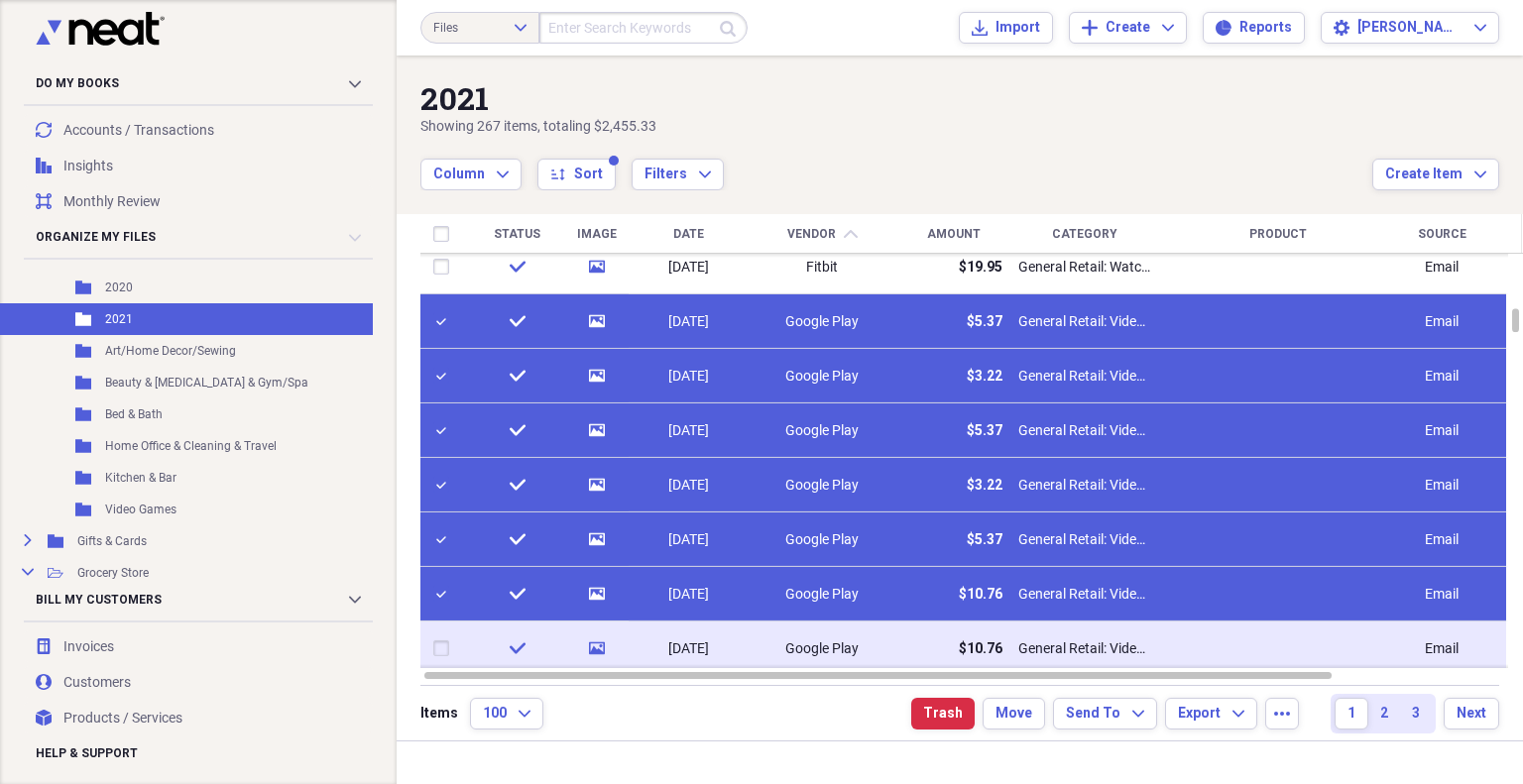 click at bounding box center (445, 648) 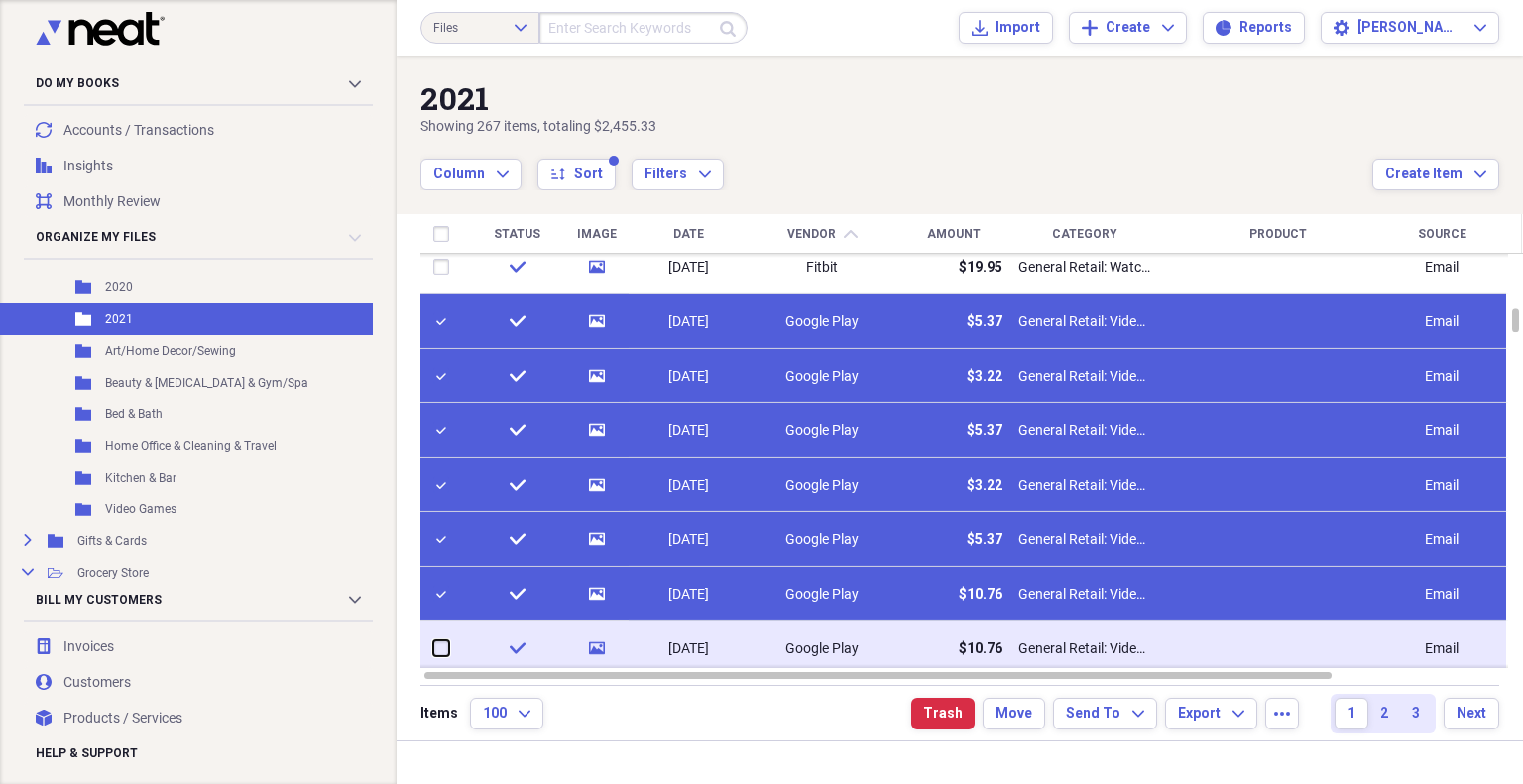 click at bounding box center [433, 648] 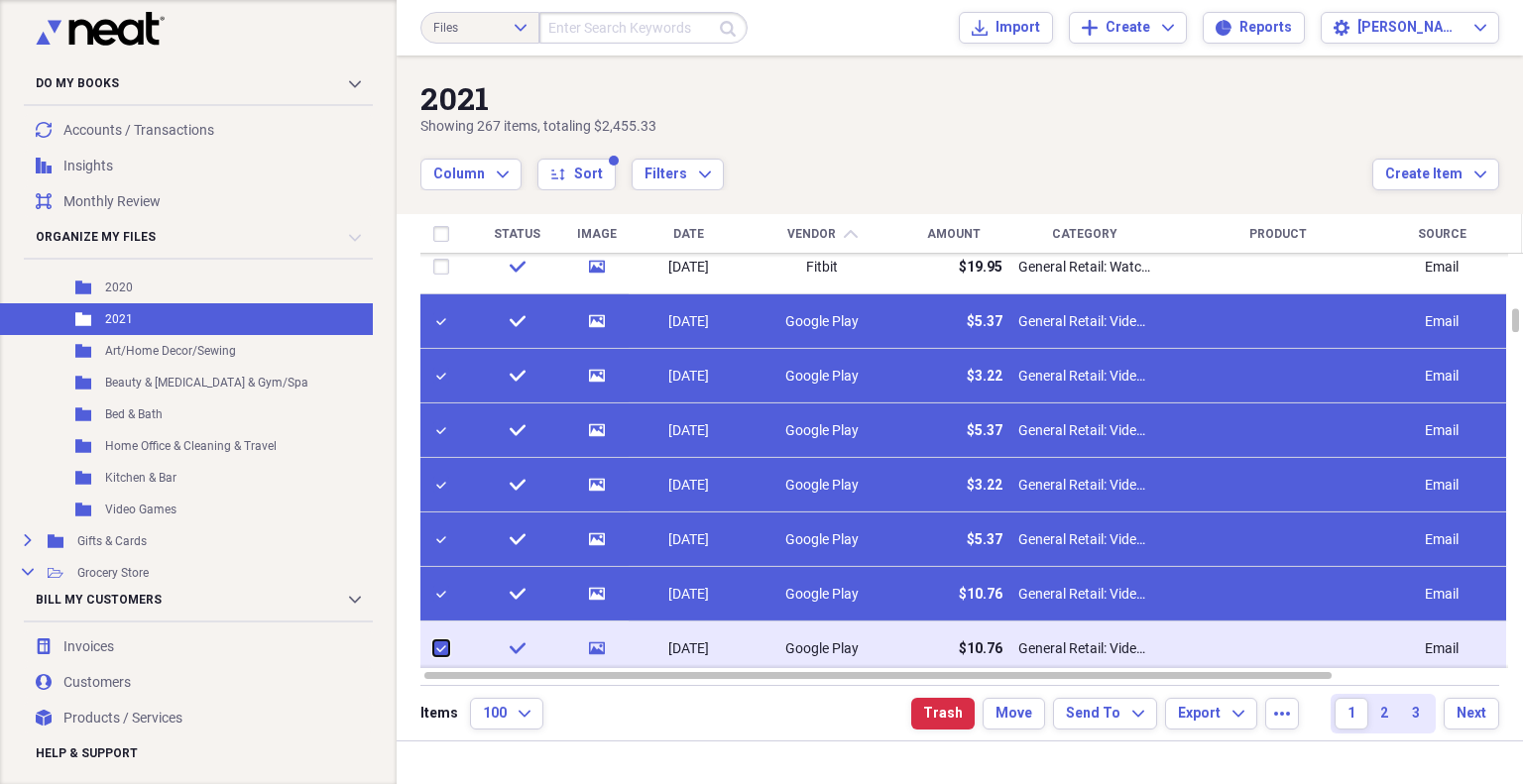checkbox on "true" 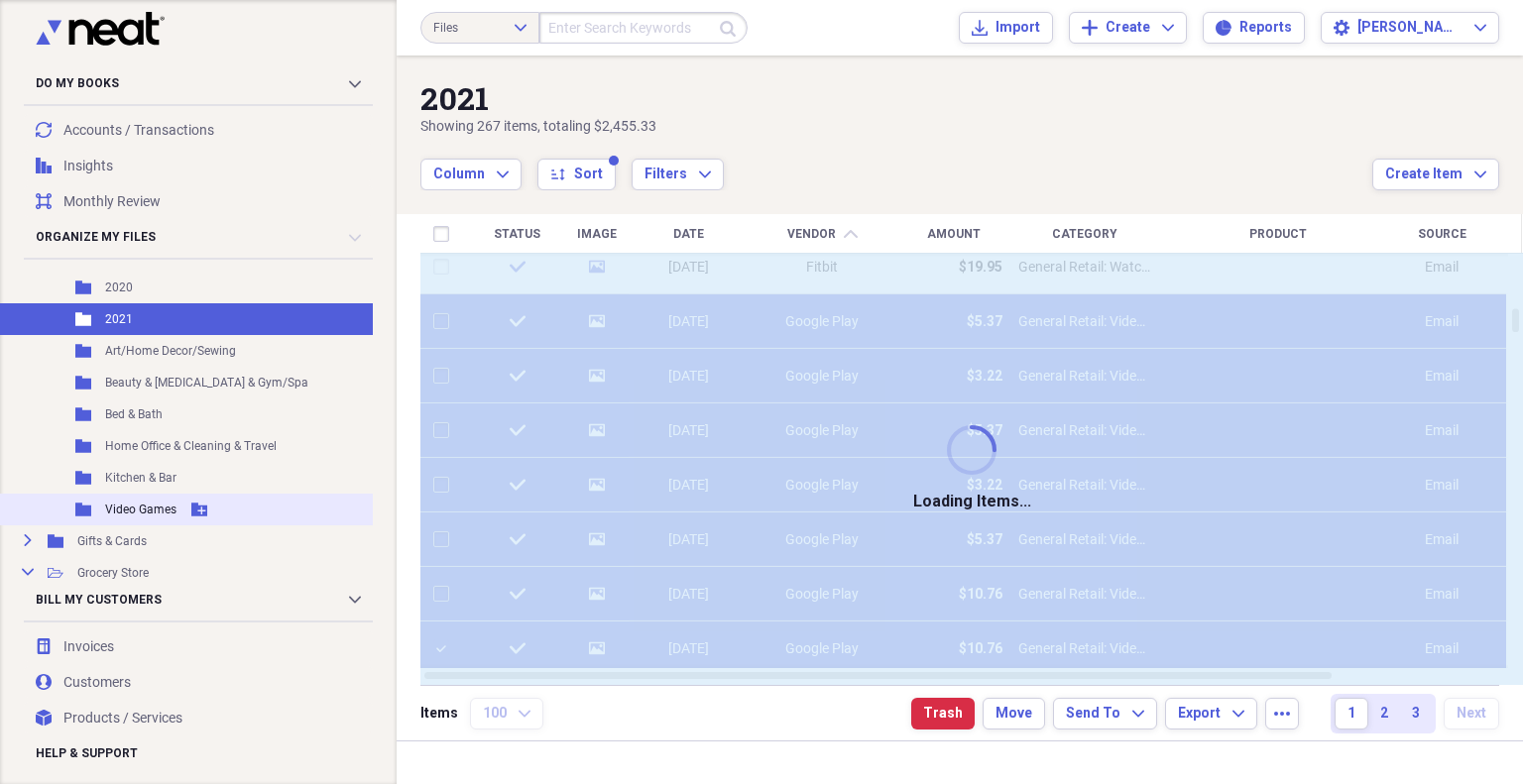 checkbox on "false" 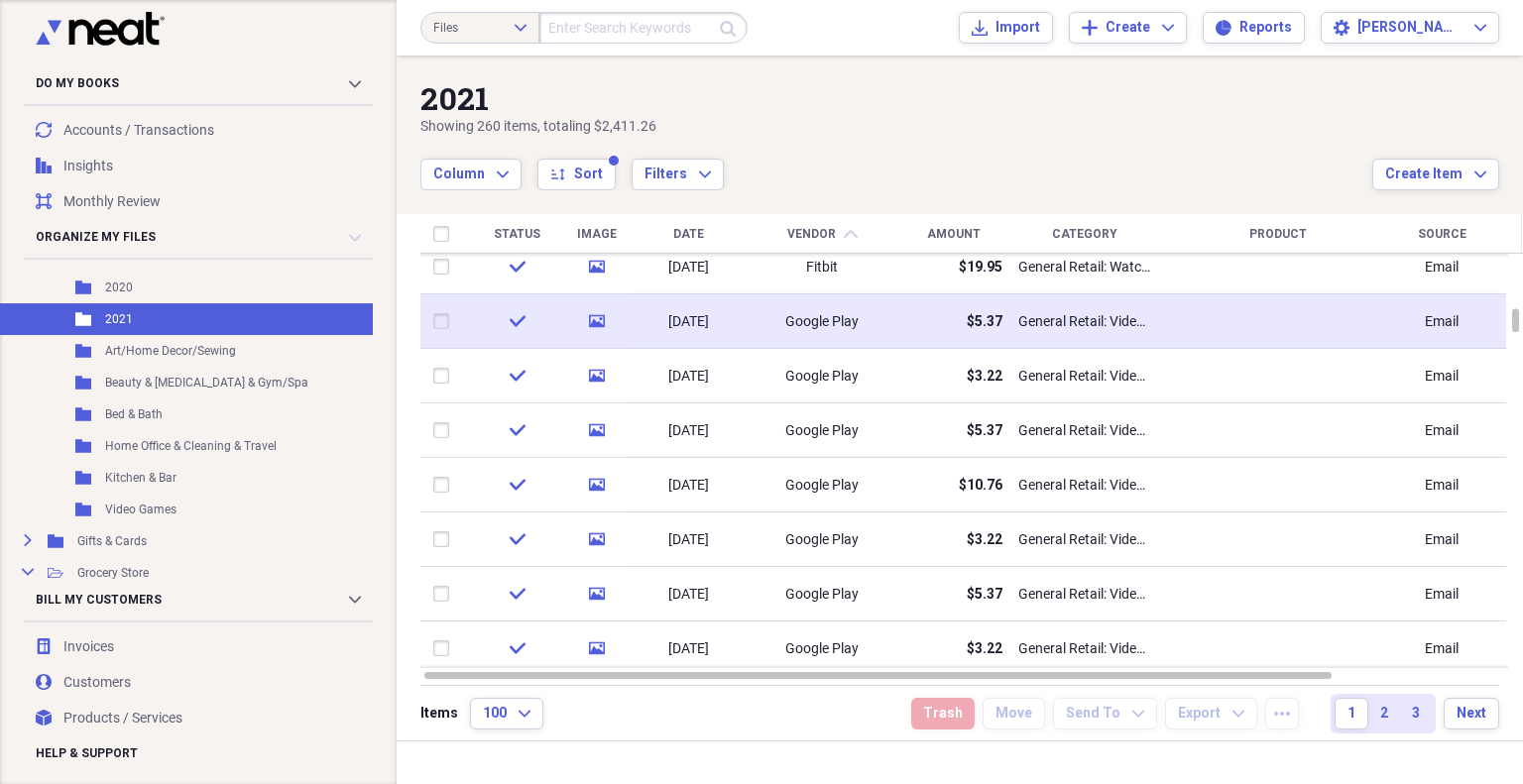 click at bounding box center [445, 321] 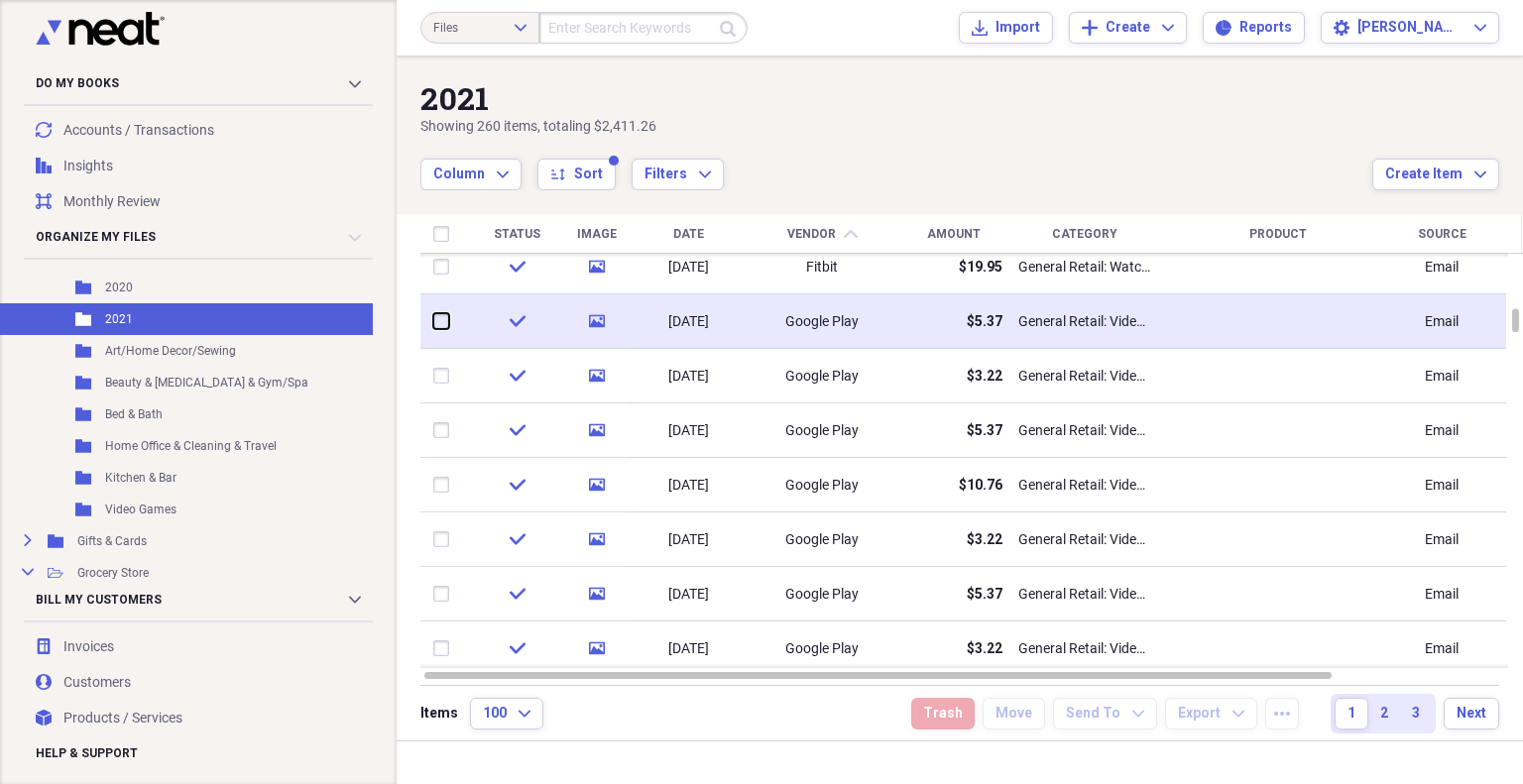 click at bounding box center (433, 321) 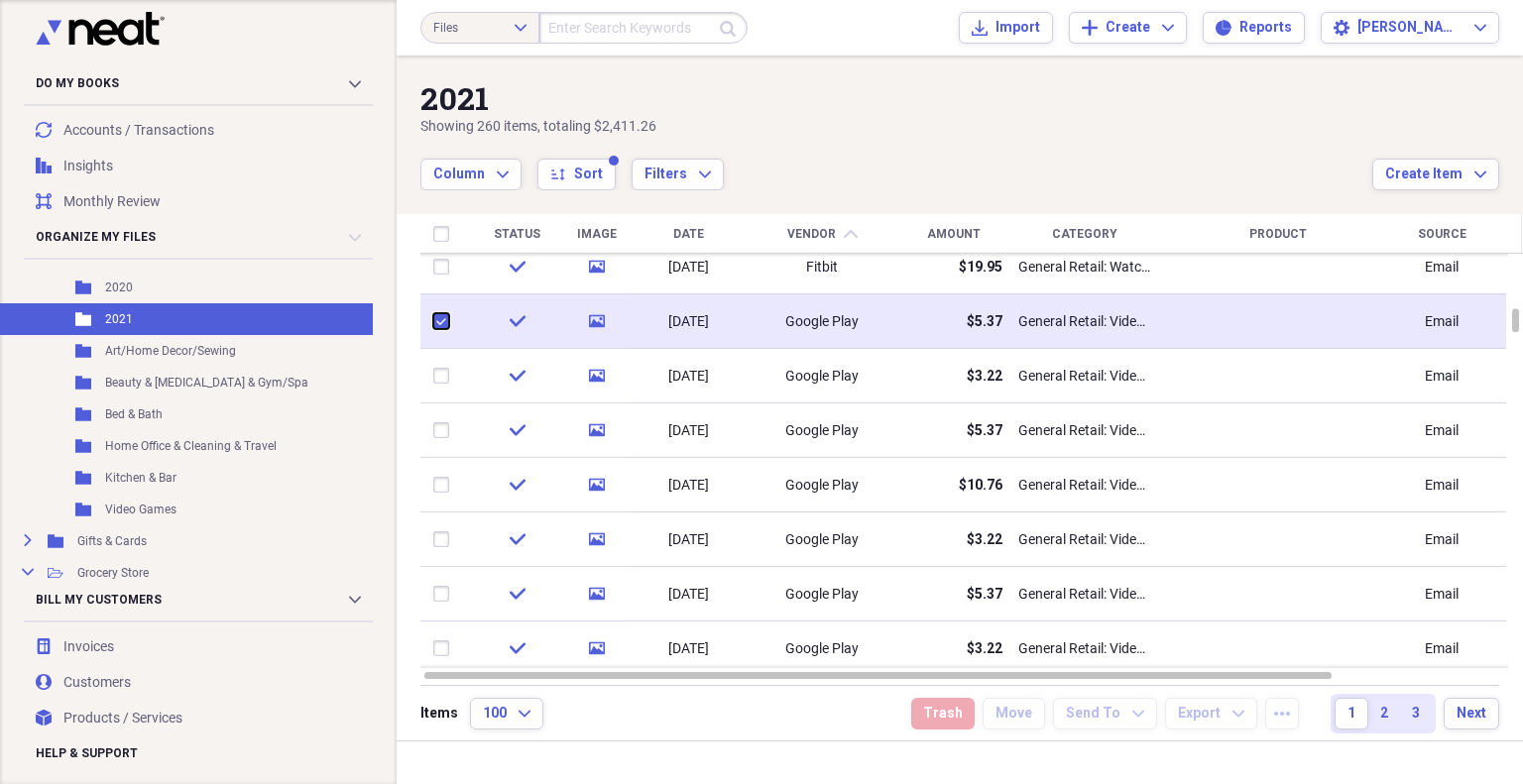 checkbox on "true" 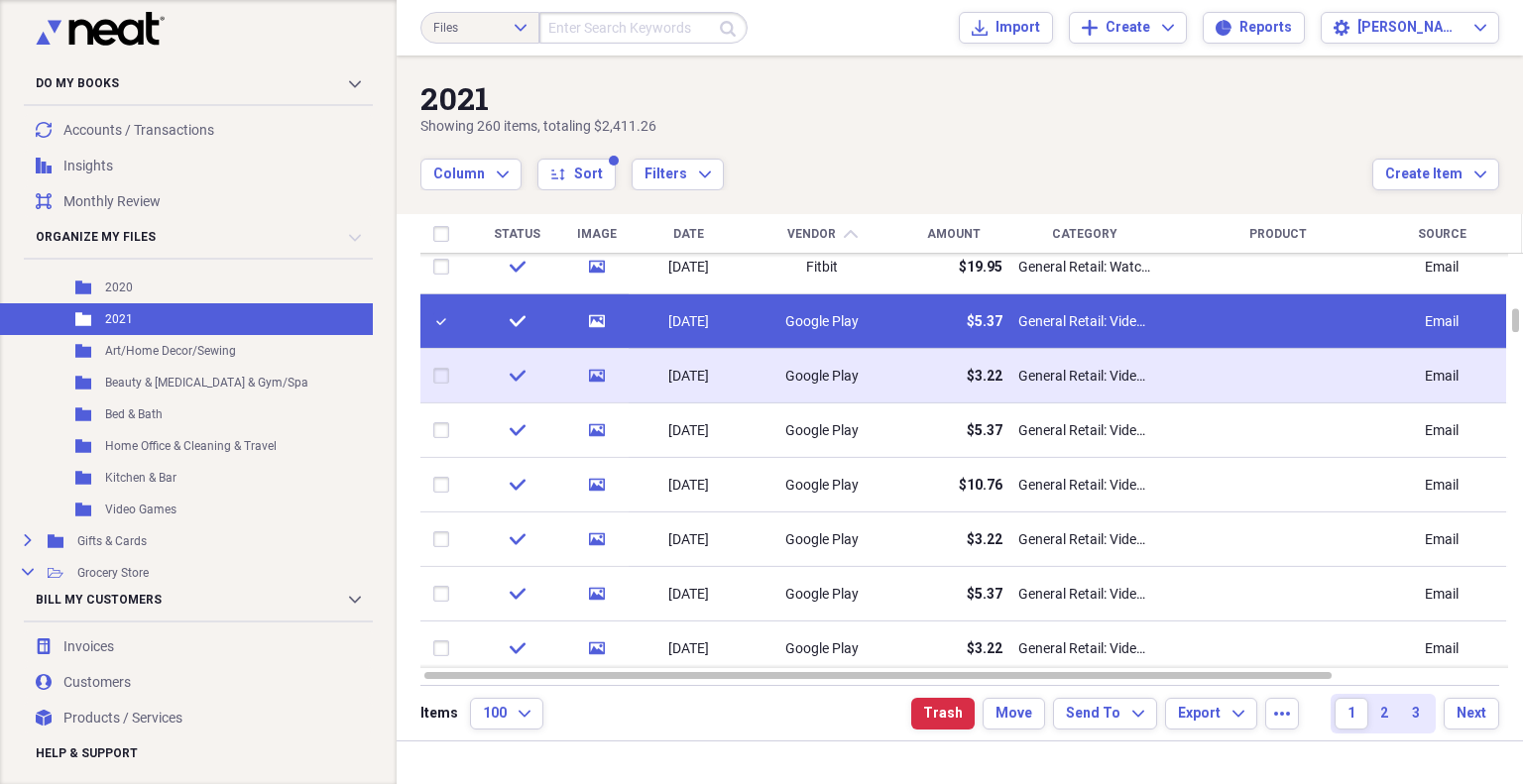 click at bounding box center (445, 376) 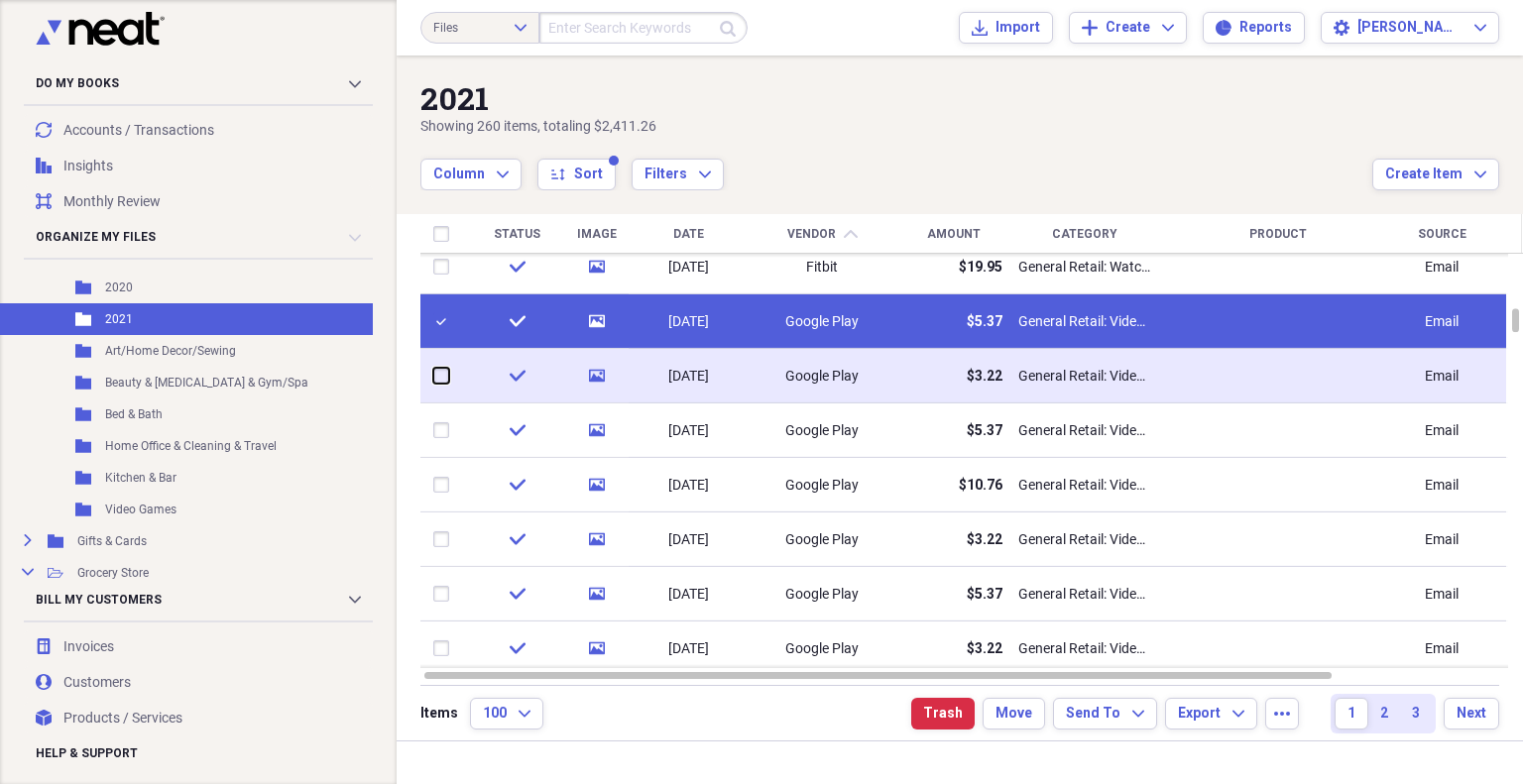 click at bounding box center (433, 376) 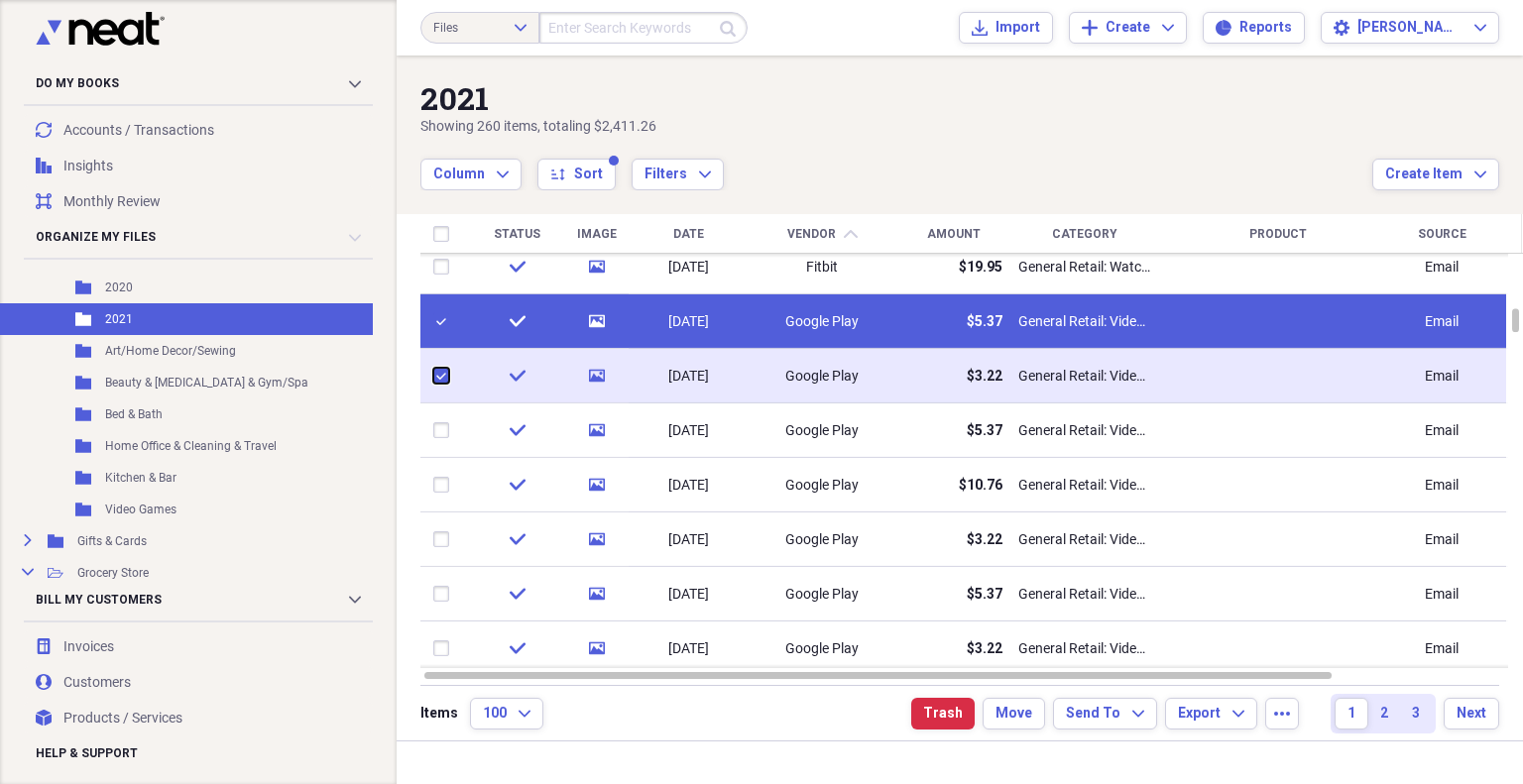 checkbox on "true" 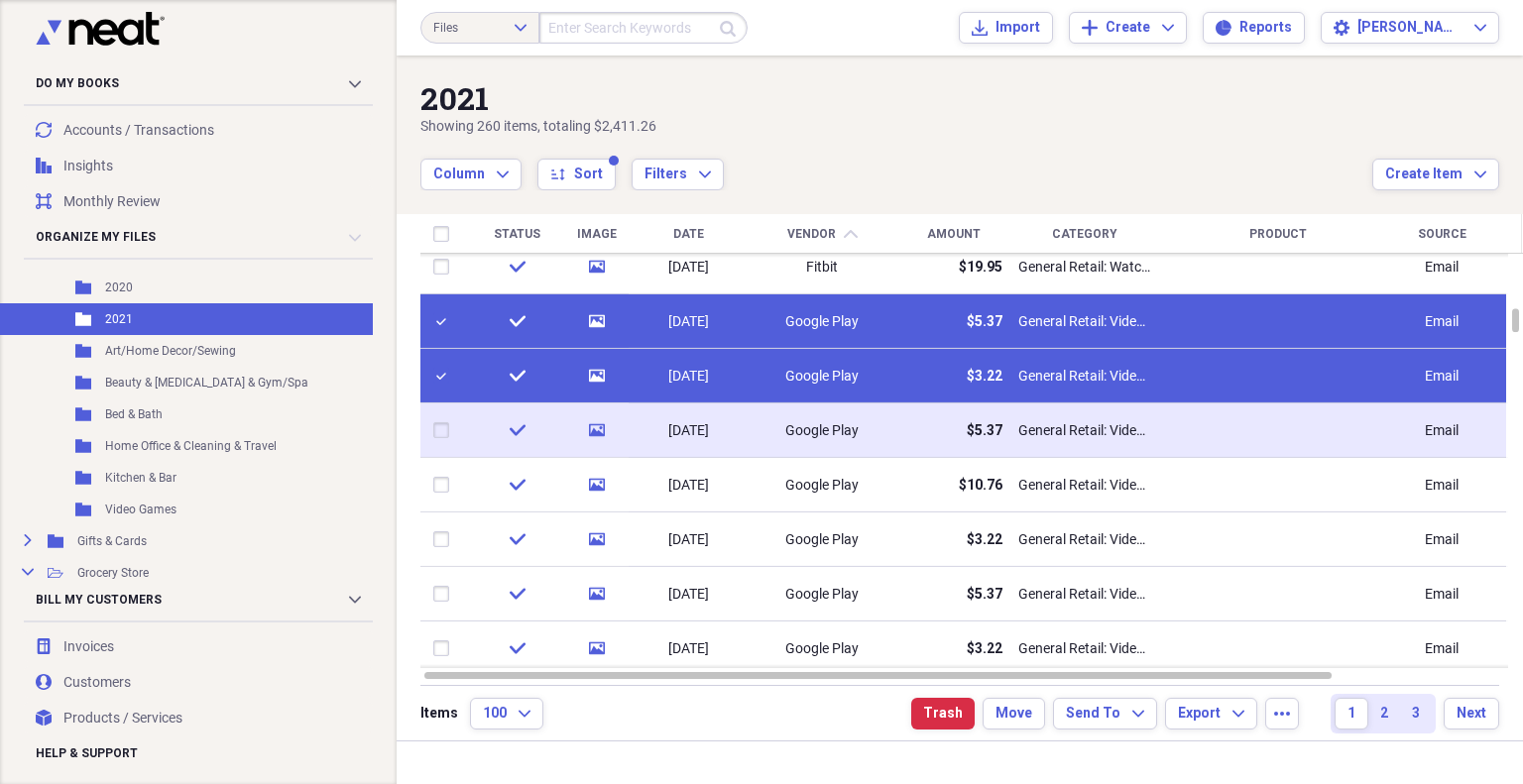 click at bounding box center (445, 430) 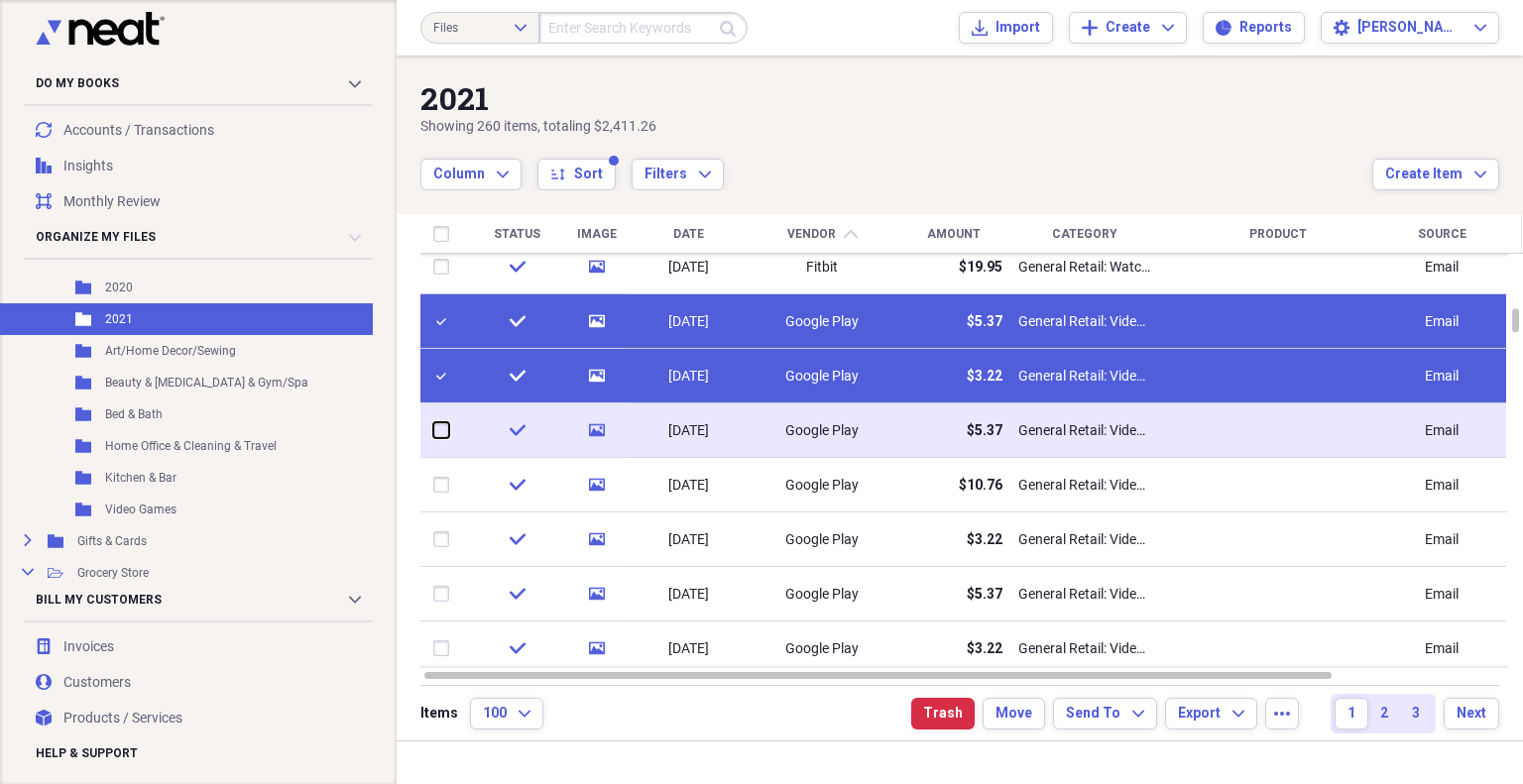 click at bounding box center [433, 430] 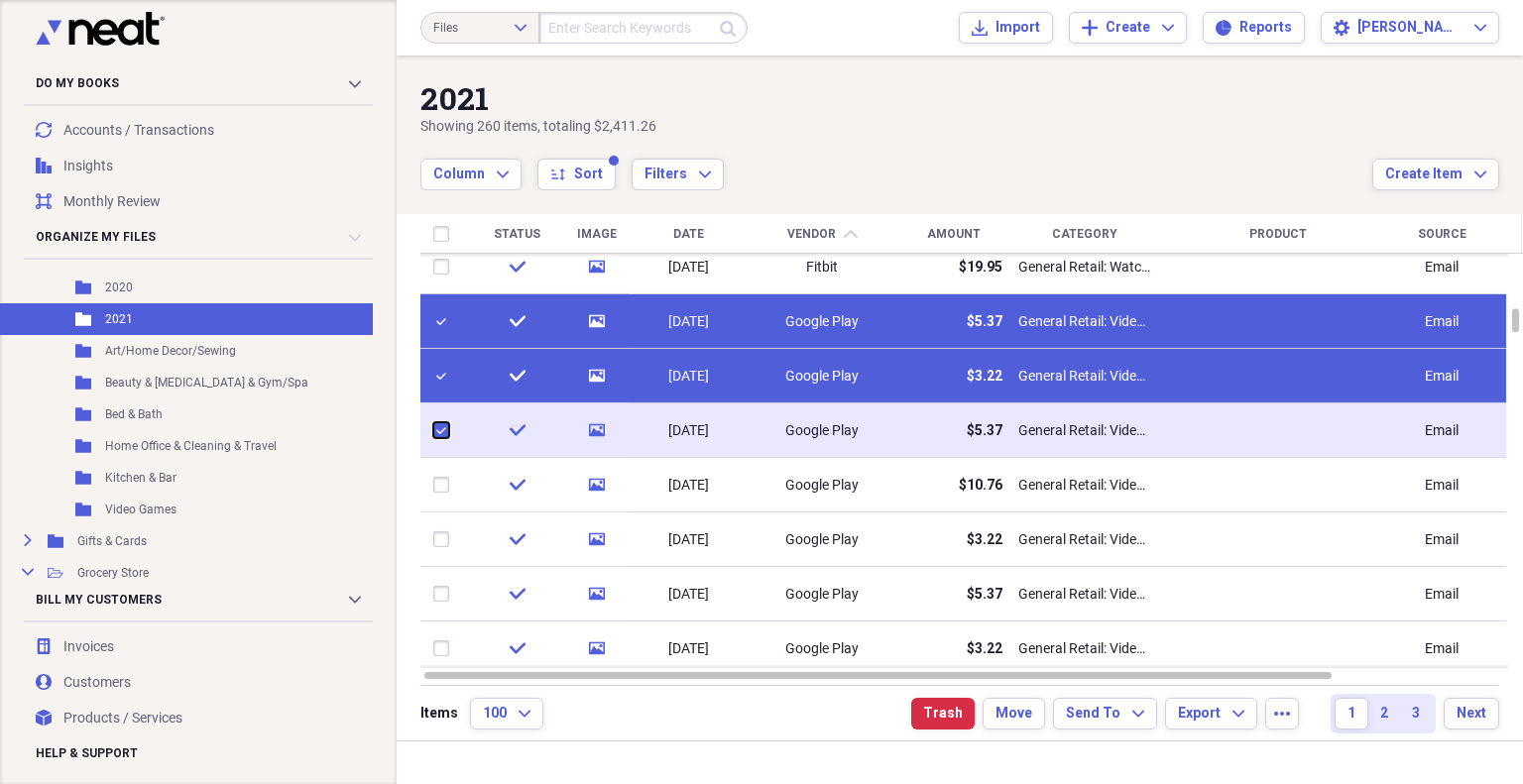 checkbox on "true" 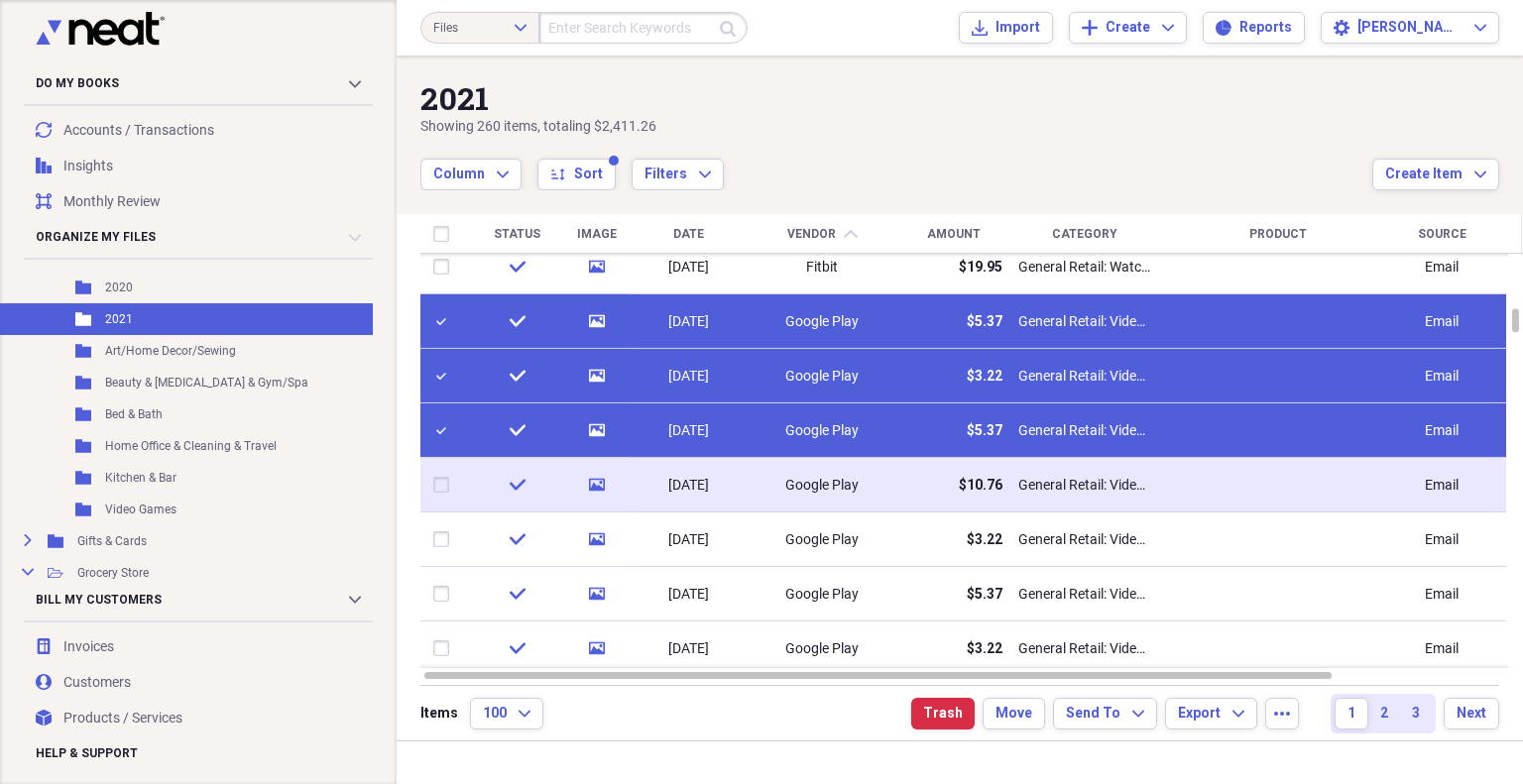click at bounding box center (445, 485) 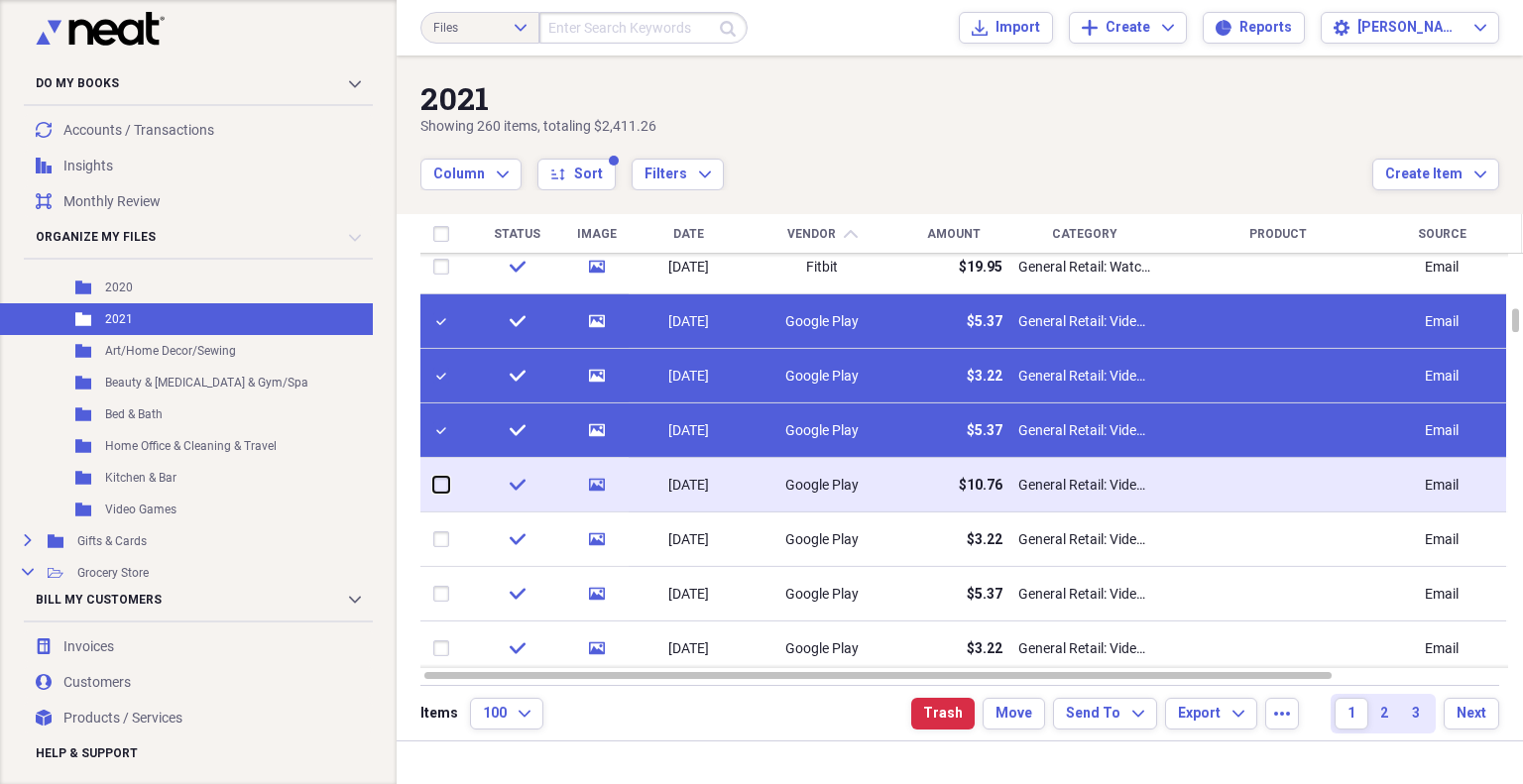click at bounding box center (433, 485) 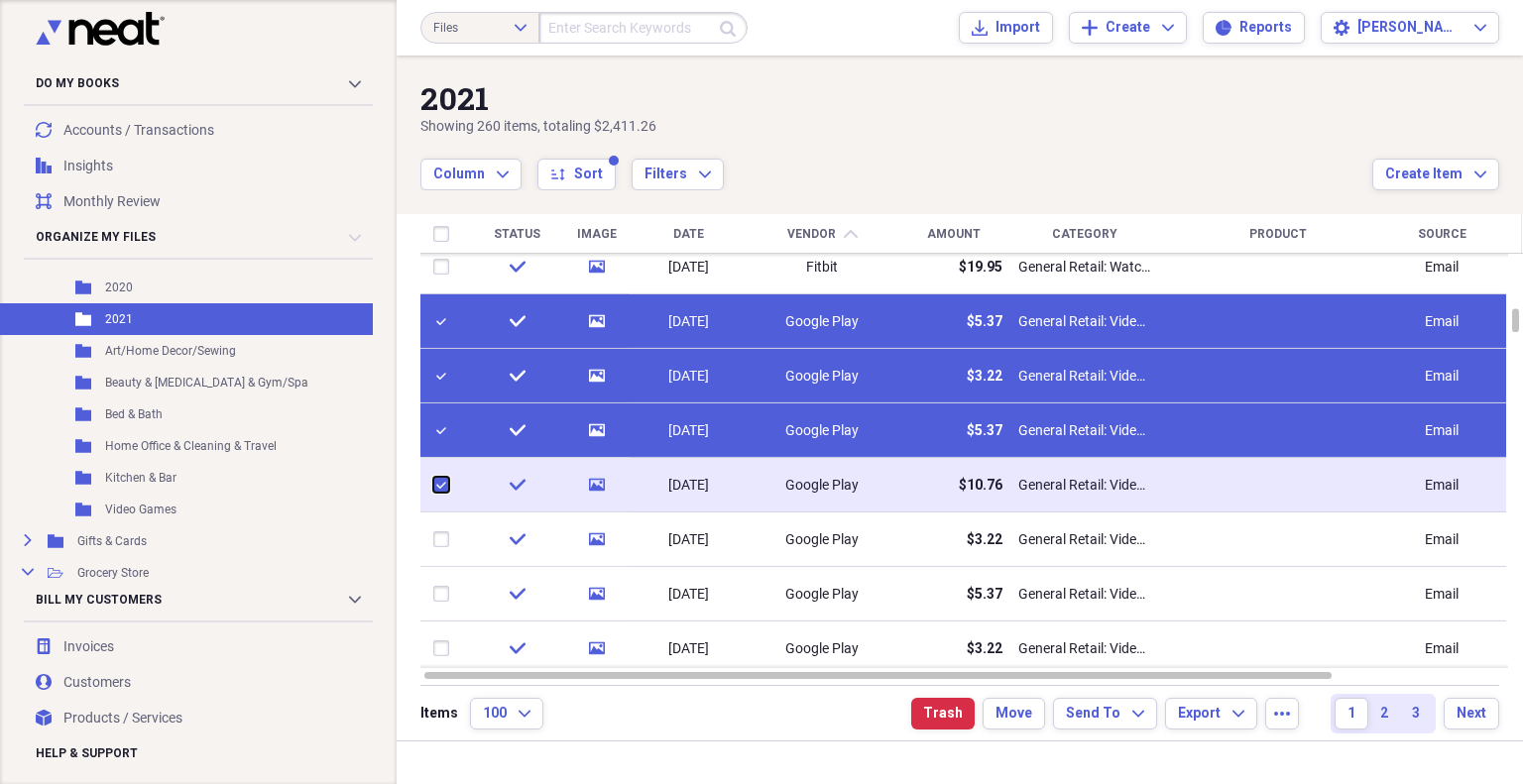 checkbox on "true" 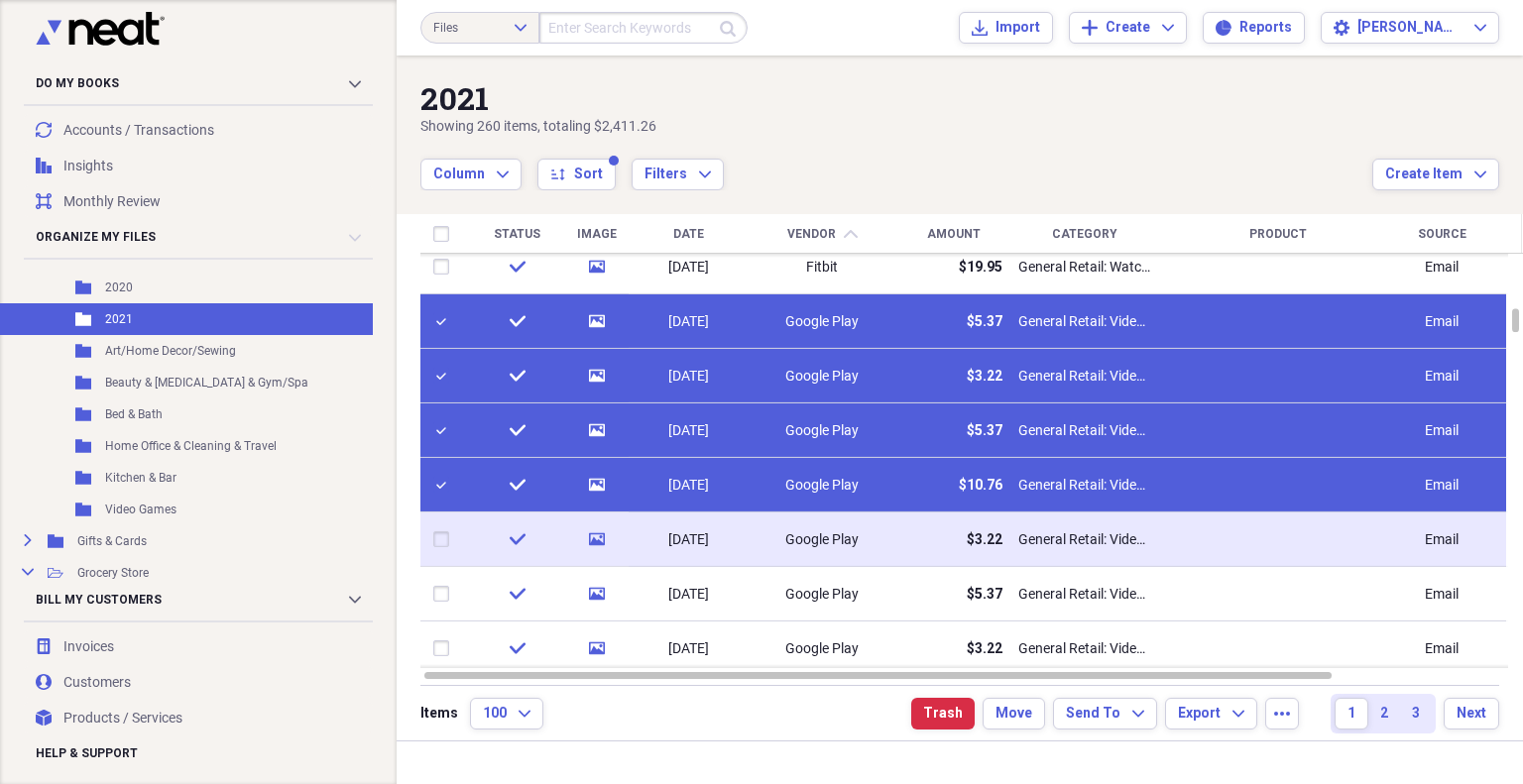 click at bounding box center (445, 539) 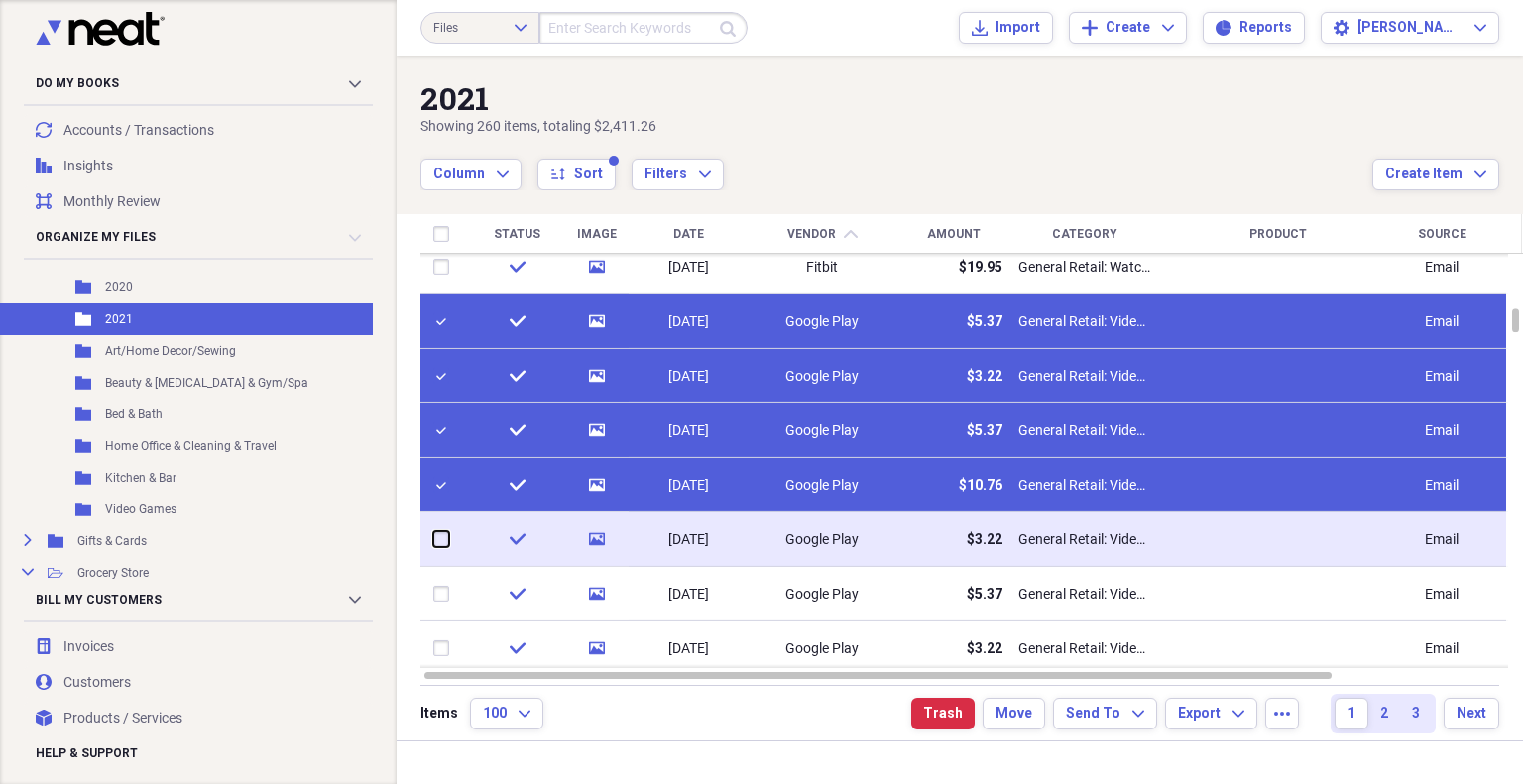 click at bounding box center [433, 539] 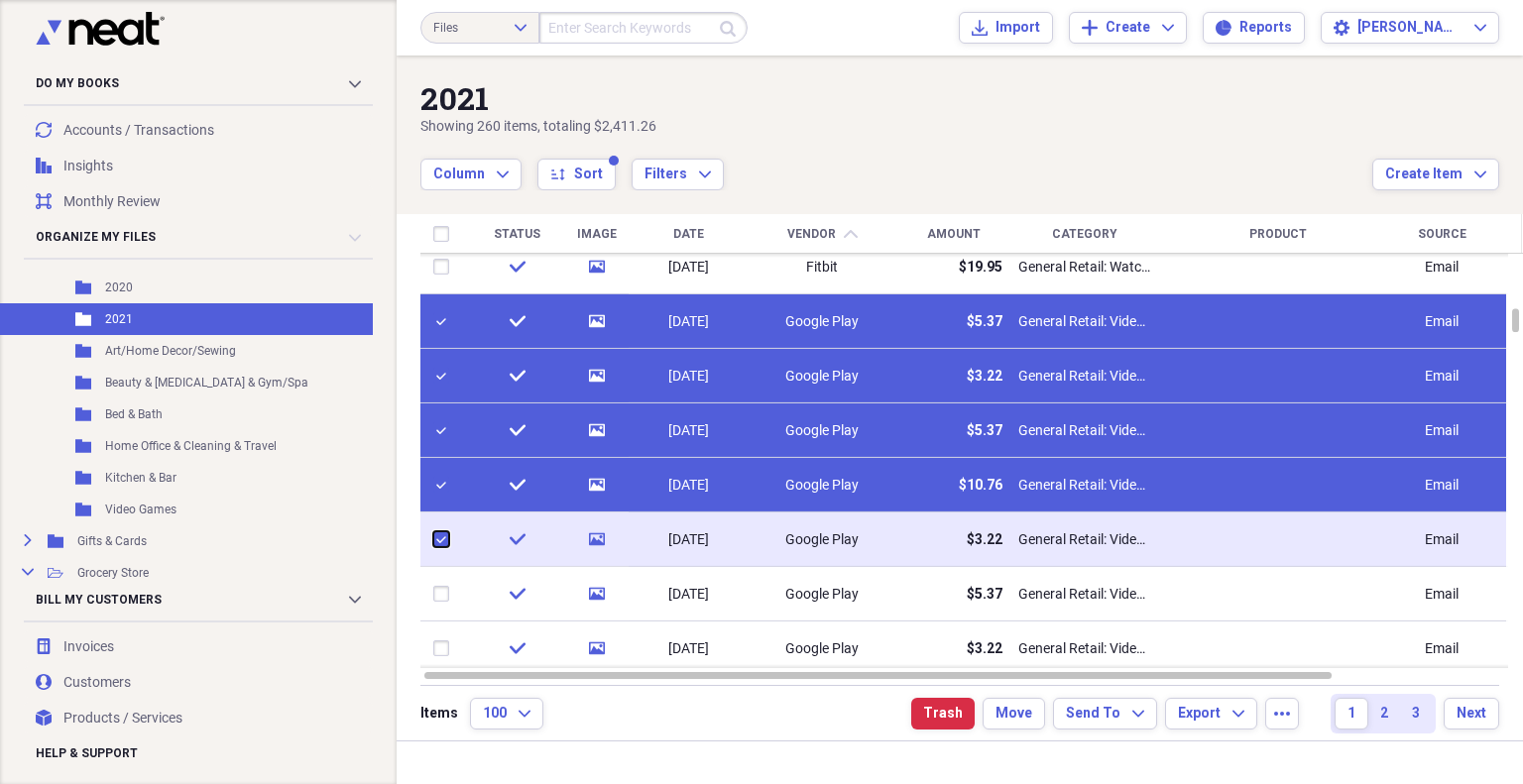 checkbox on "true" 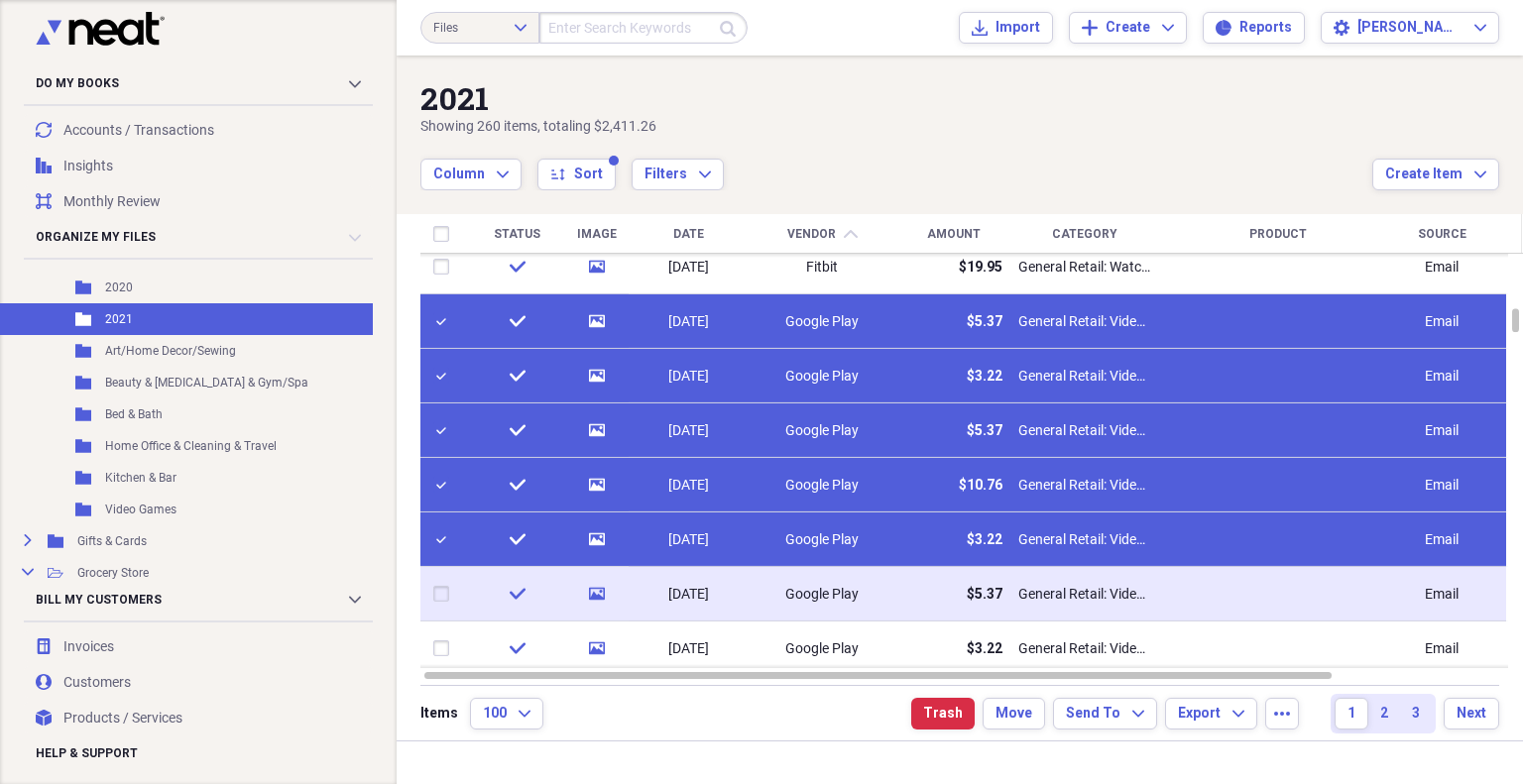 click at bounding box center [445, 594] 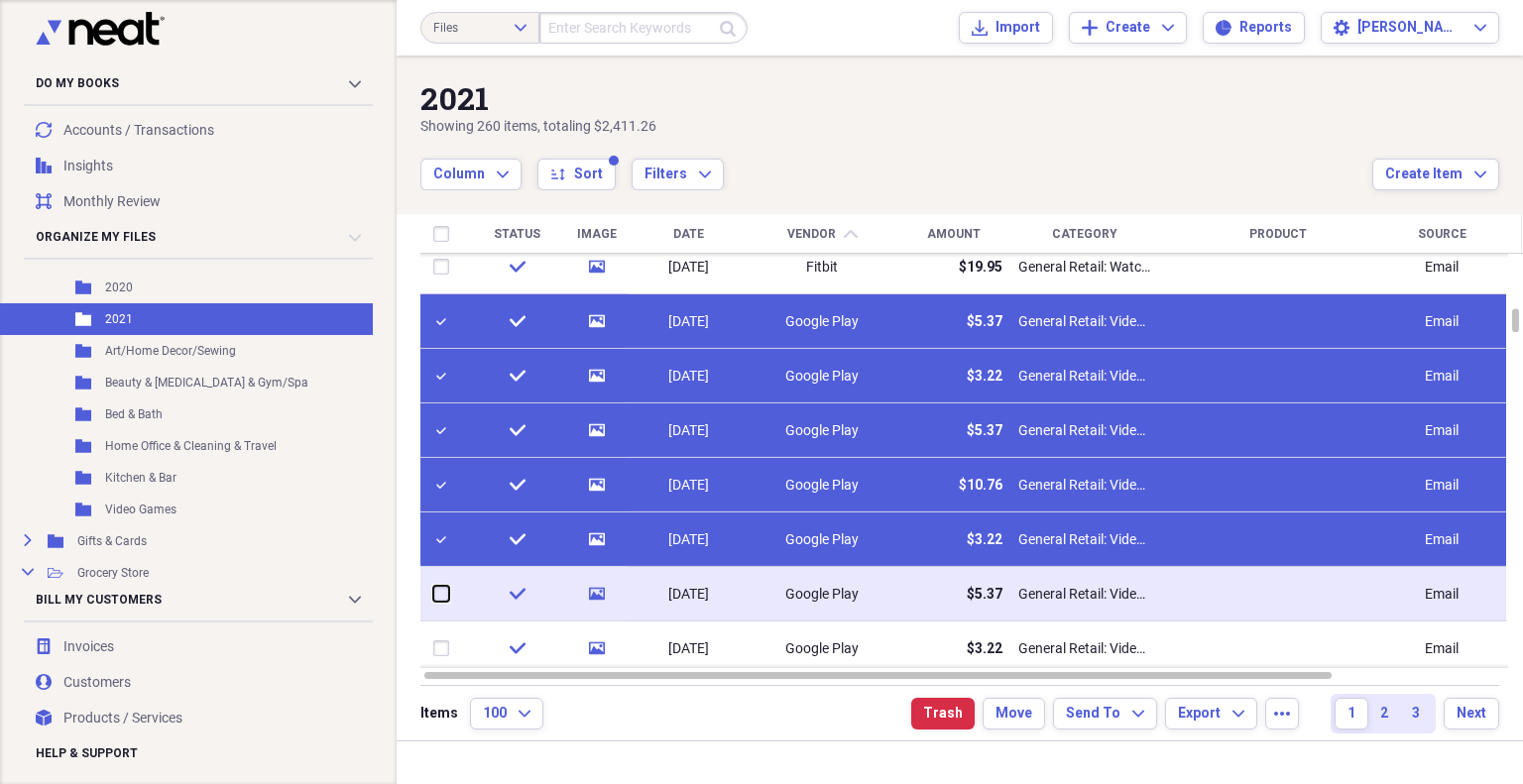 click at bounding box center (433, 594) 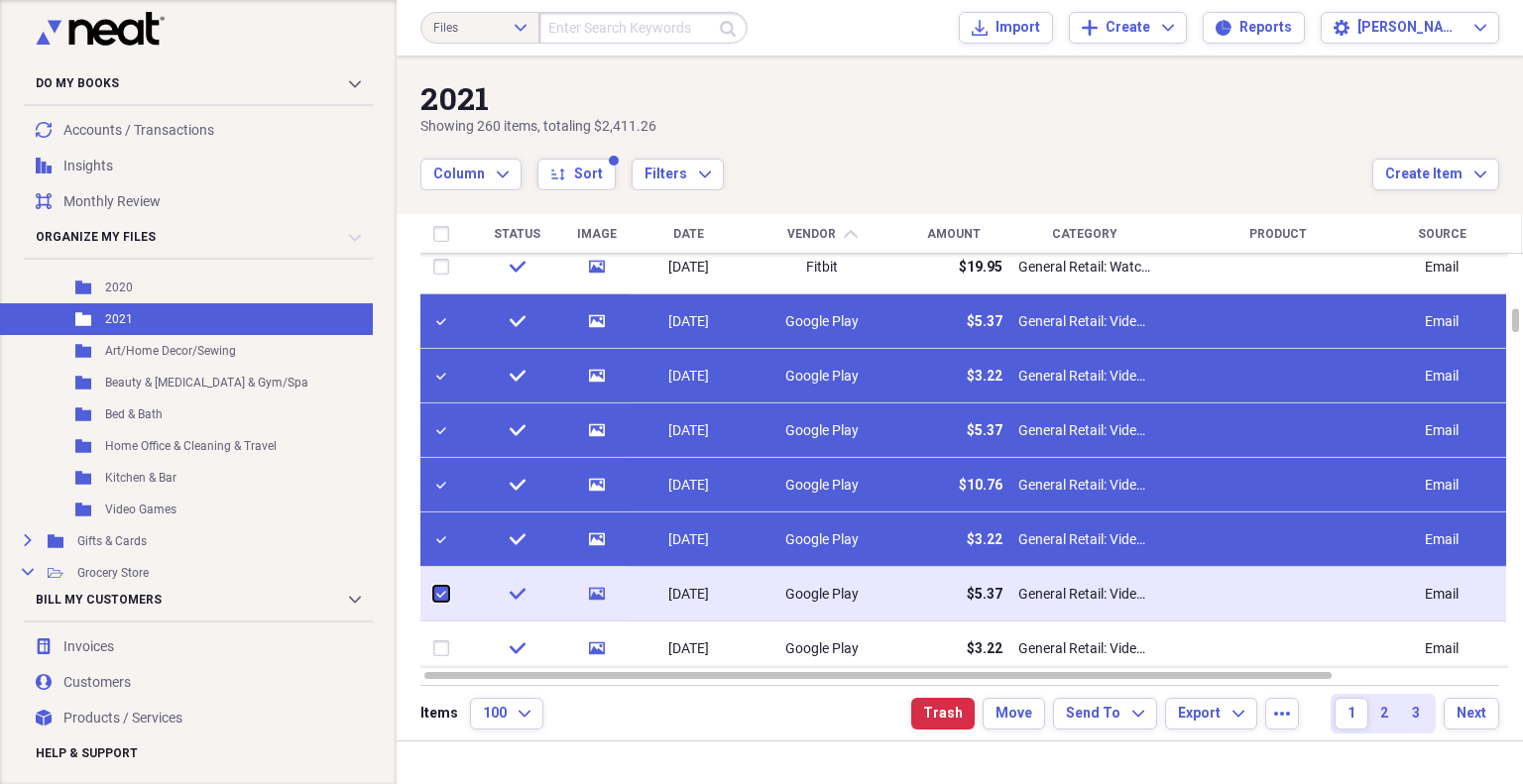 checkbox on "true" 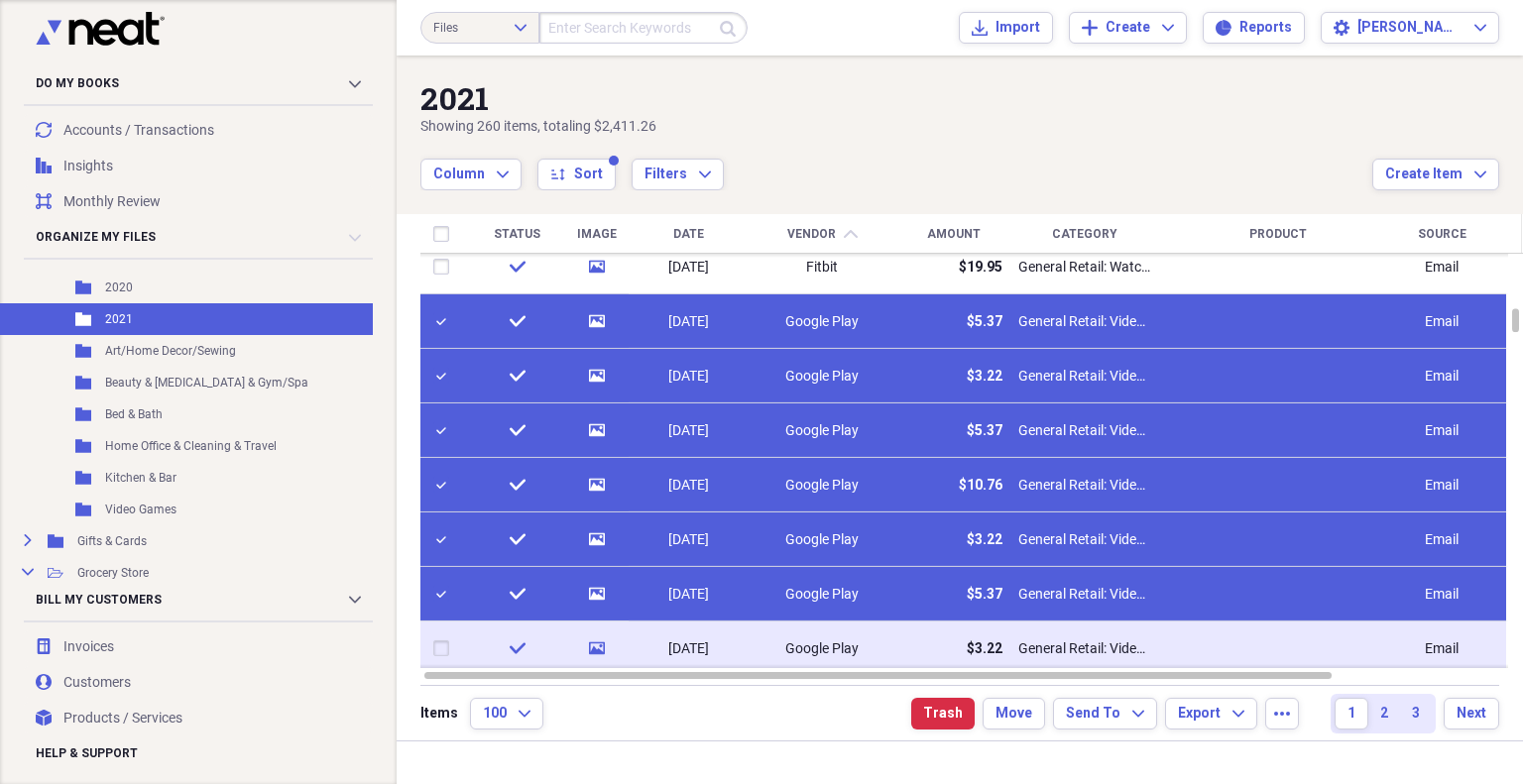 click at bounding box center [445, 648] 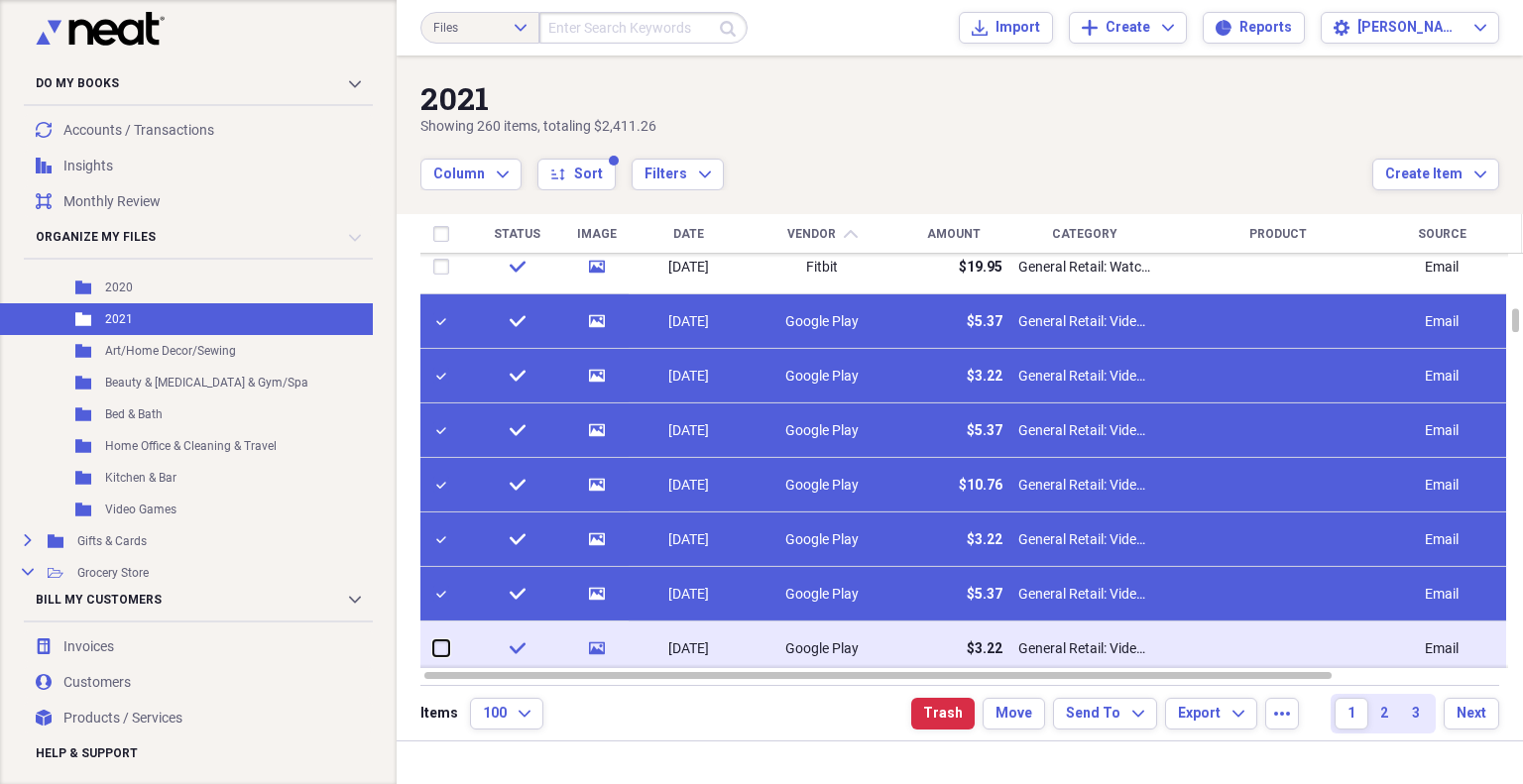 click at bounding box center [433, 648] 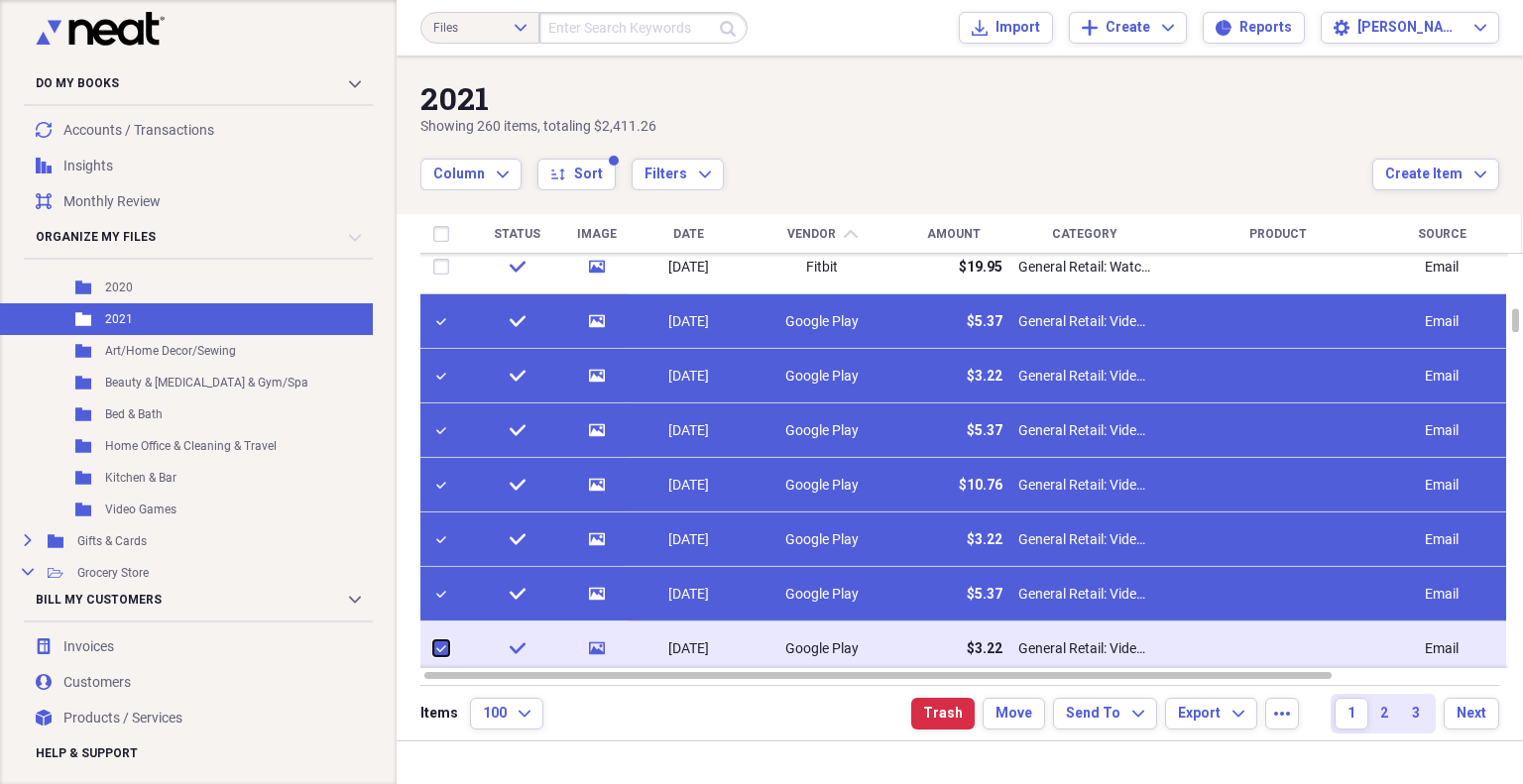 checkbox on "true" 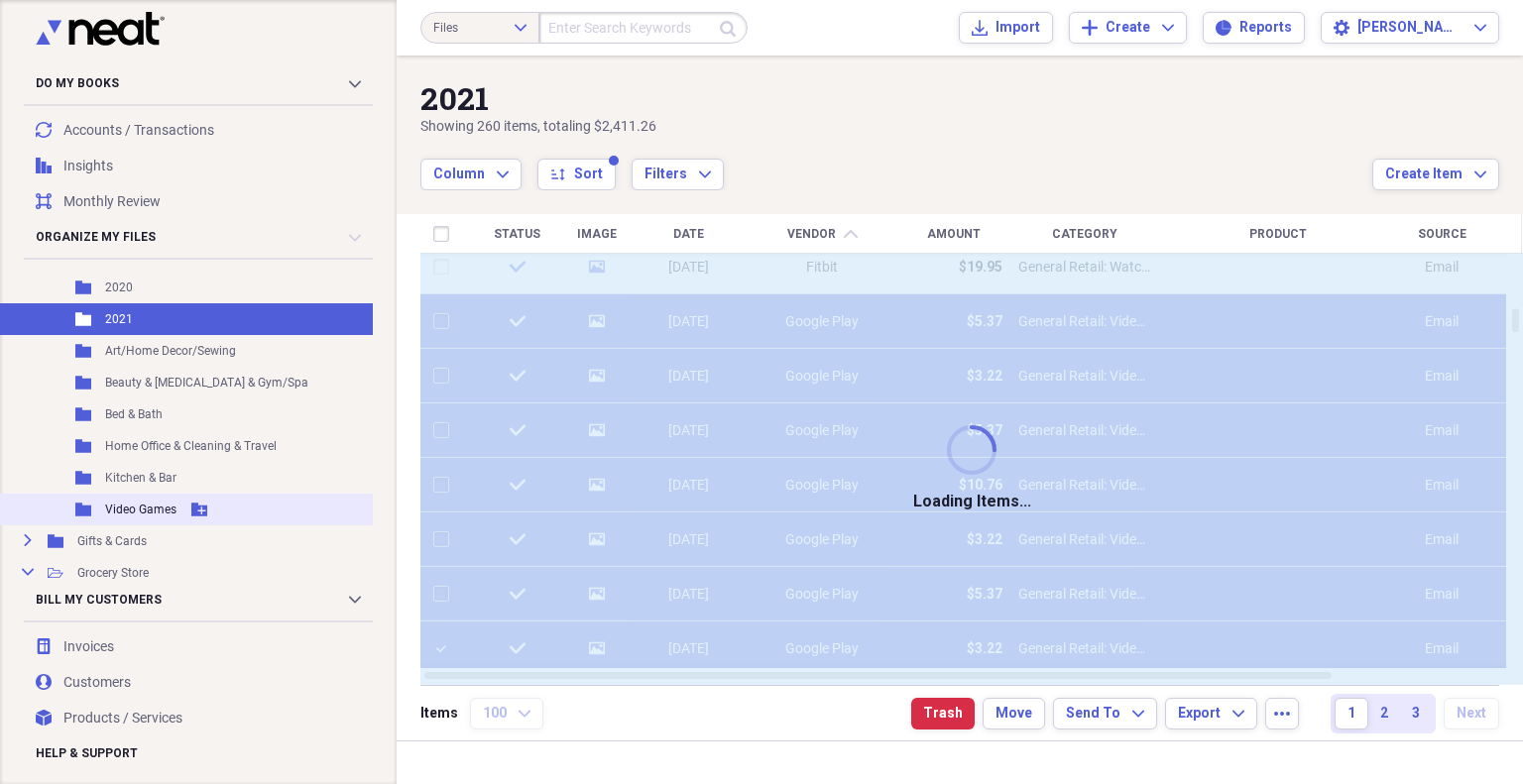 checkbox on "false" 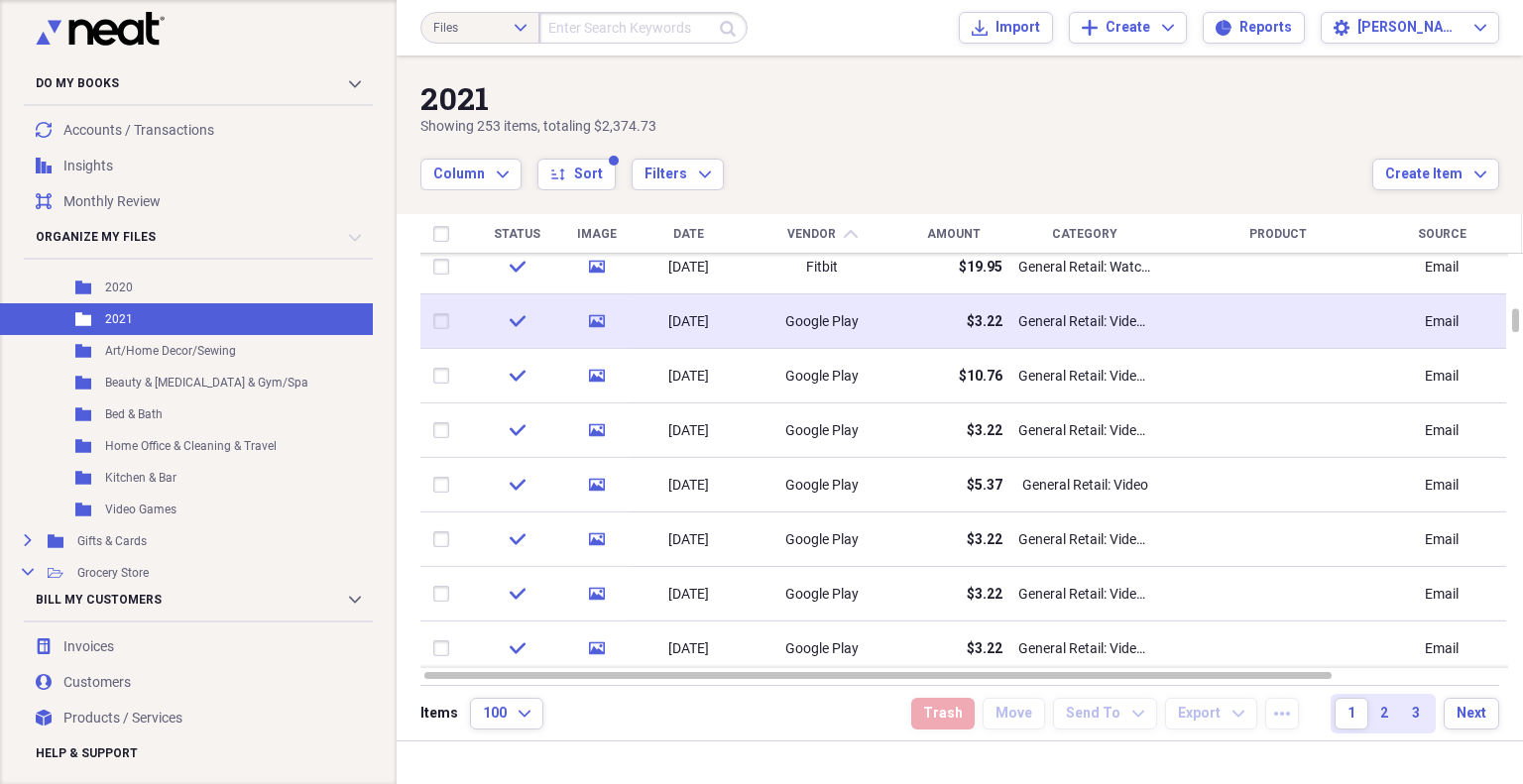 click at bounding box center (445, 321) 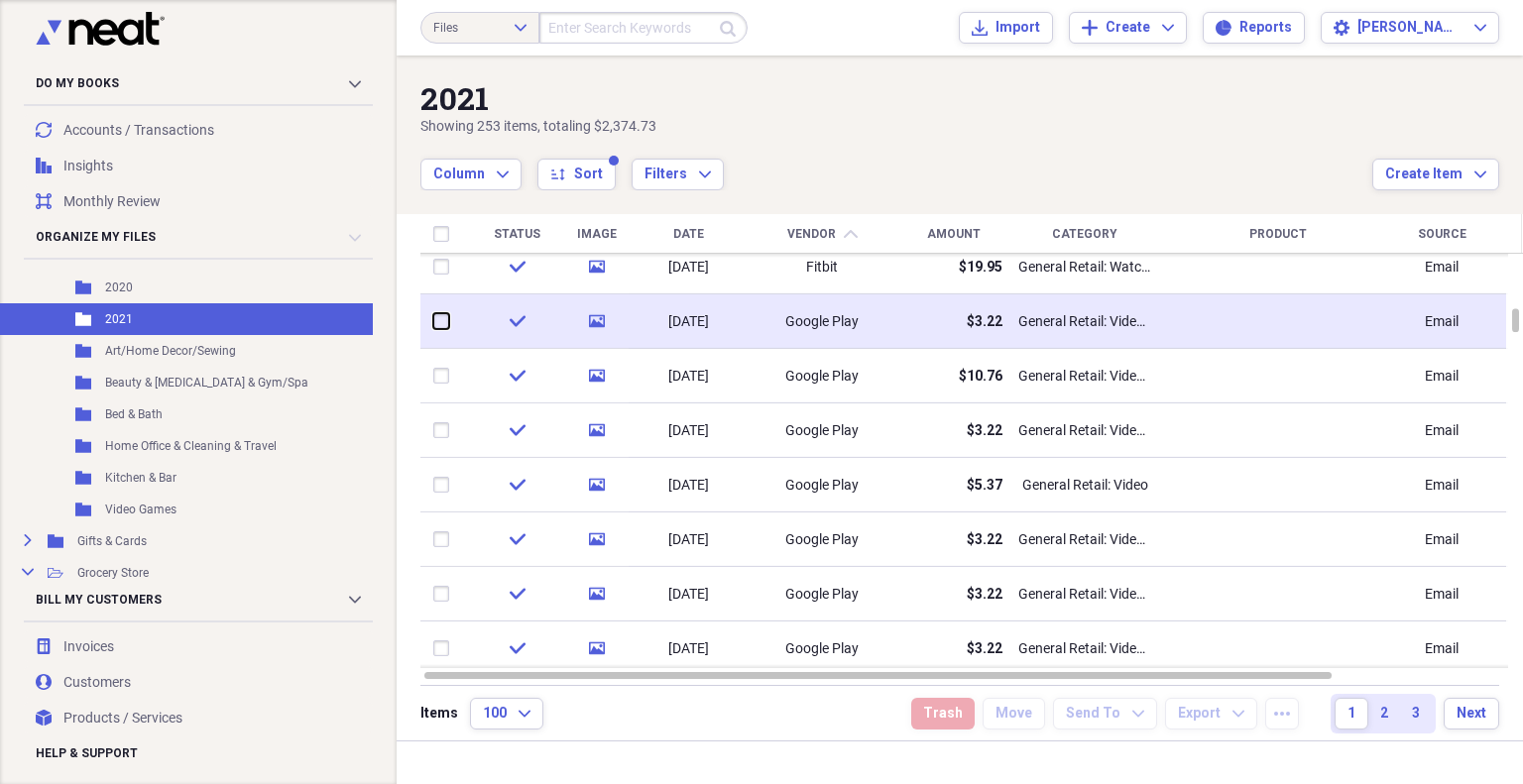 click at bounding box center (433, 321) 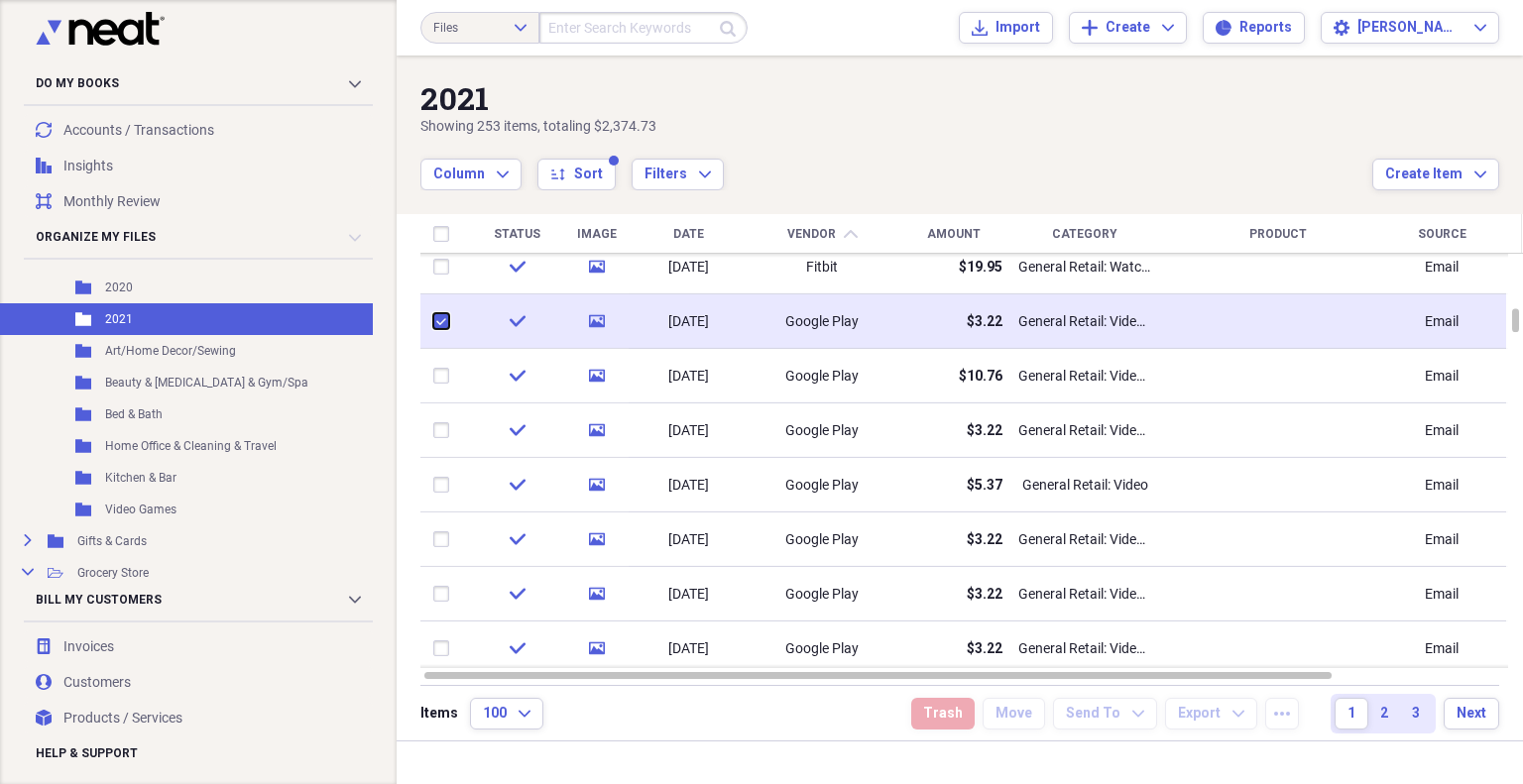 checkbox on "true" 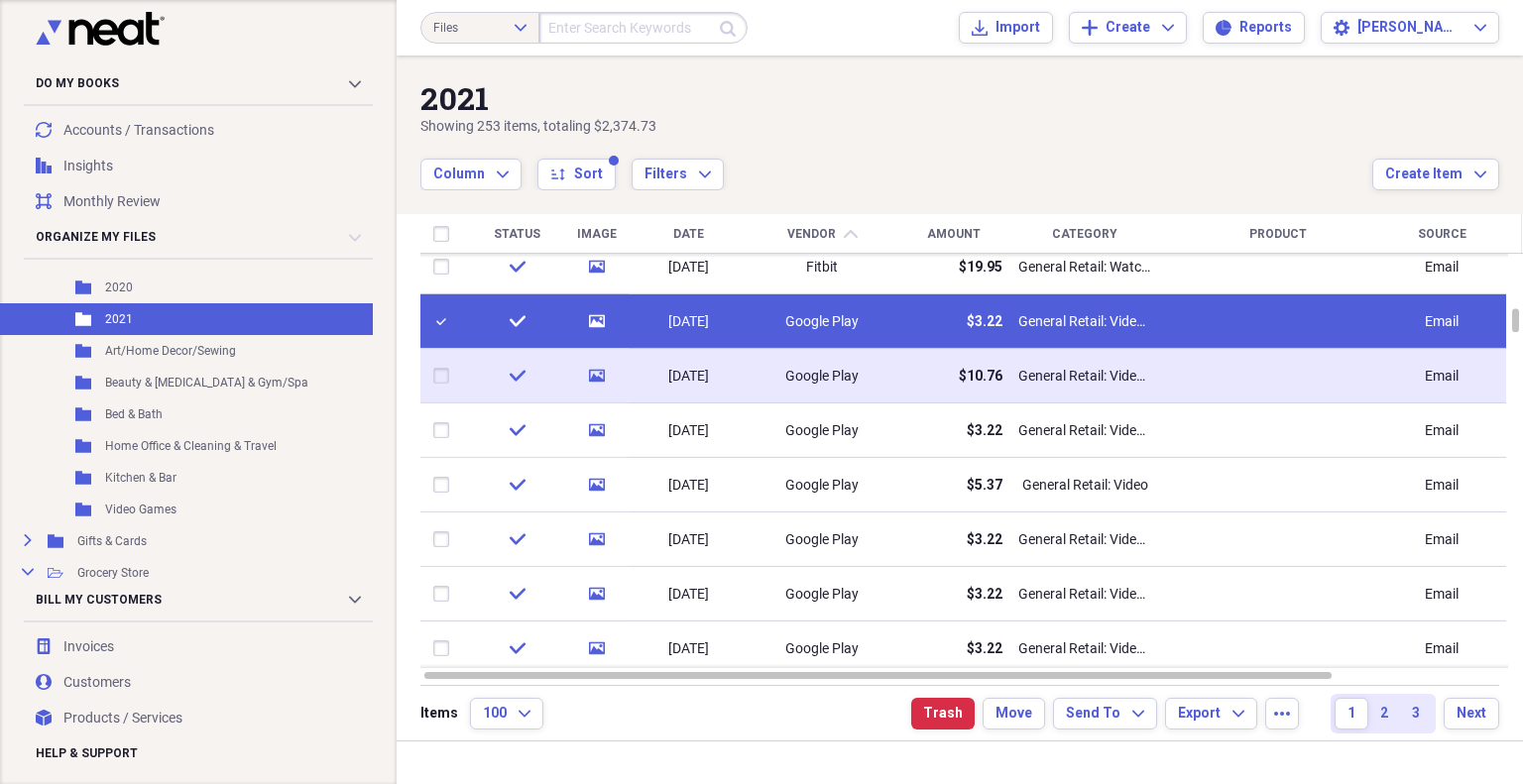 click at bounding box center (445, 376) 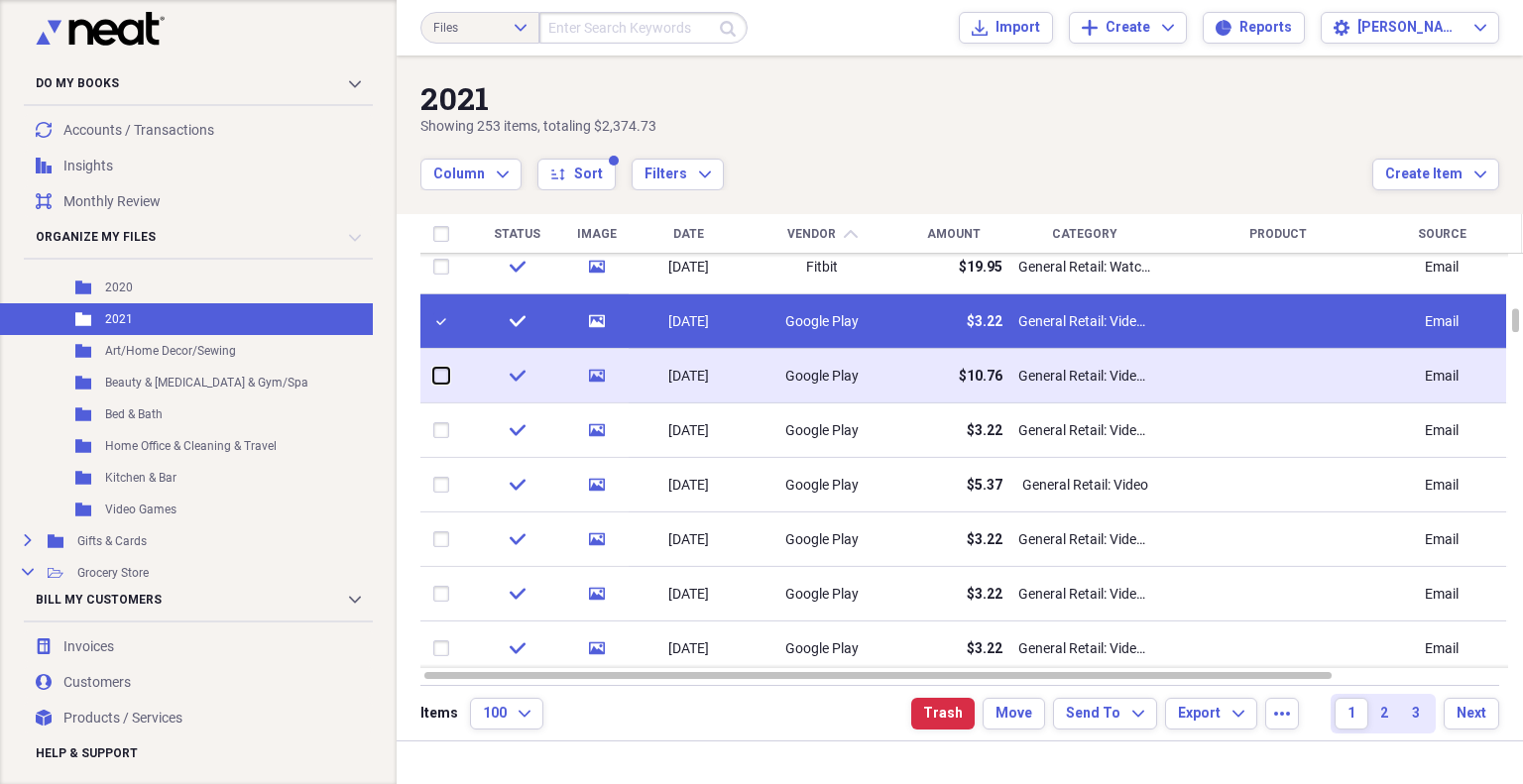 click at bounding box center [433, 376] 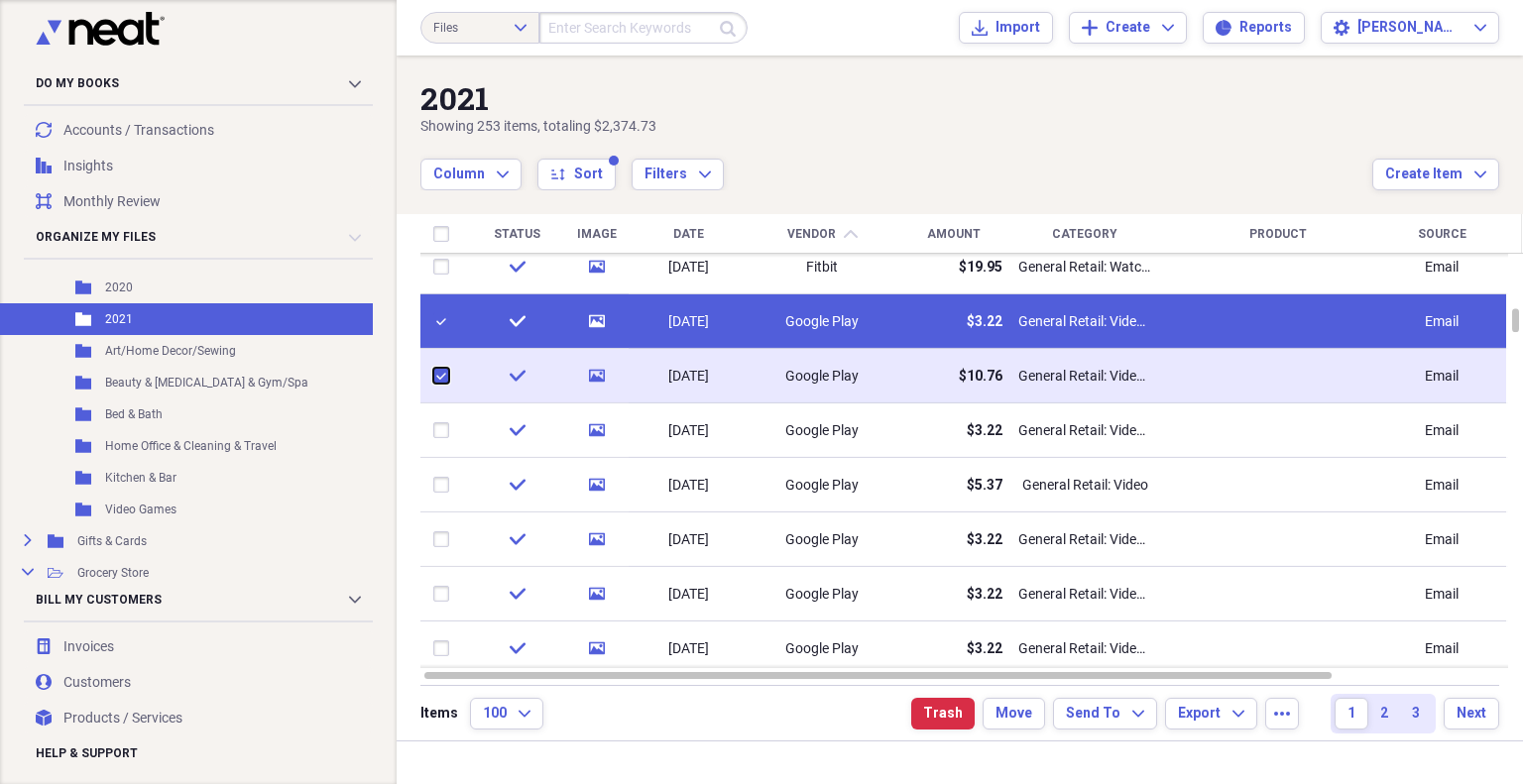 checkbox on "true" 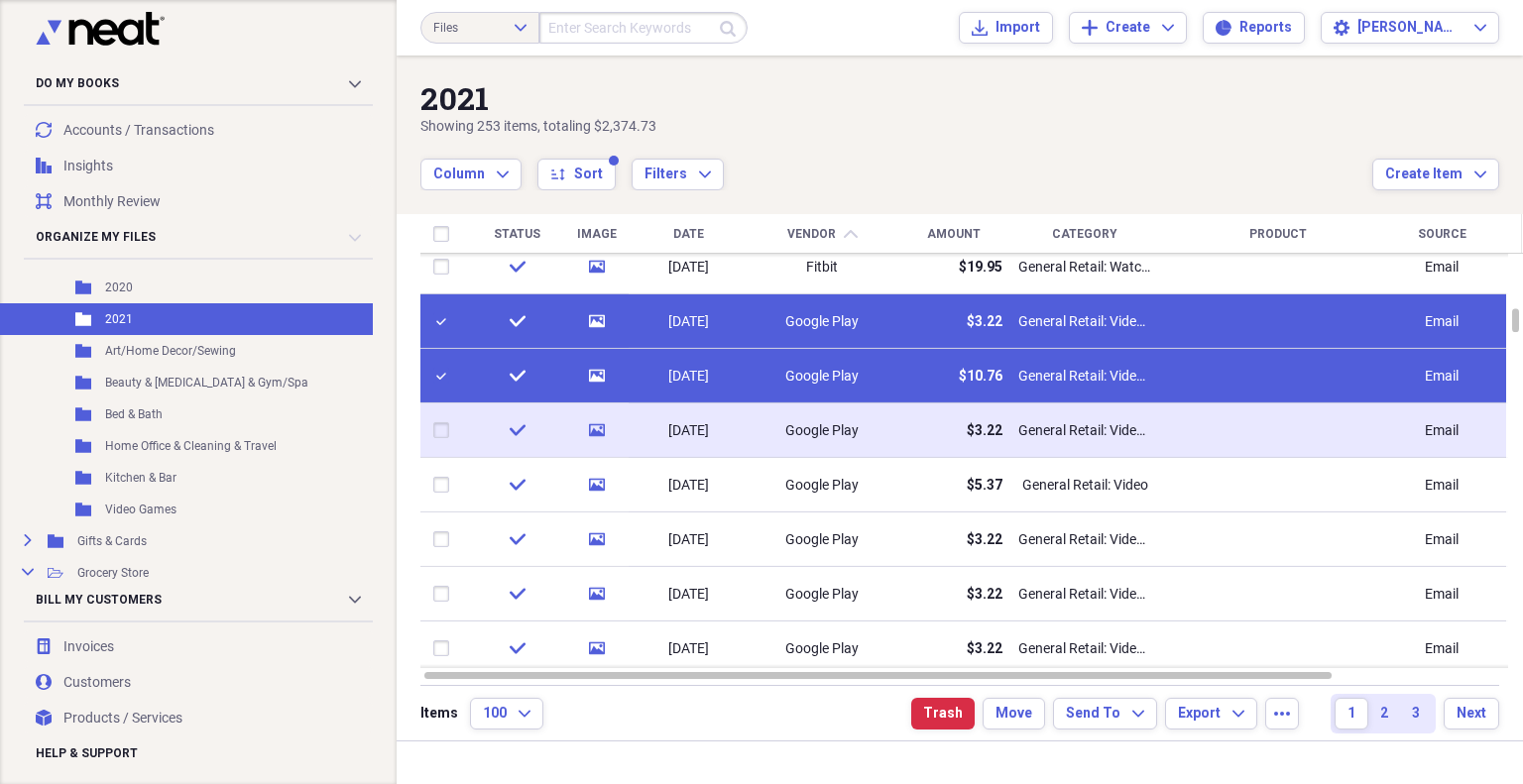 click at bounding box center (445, 430) 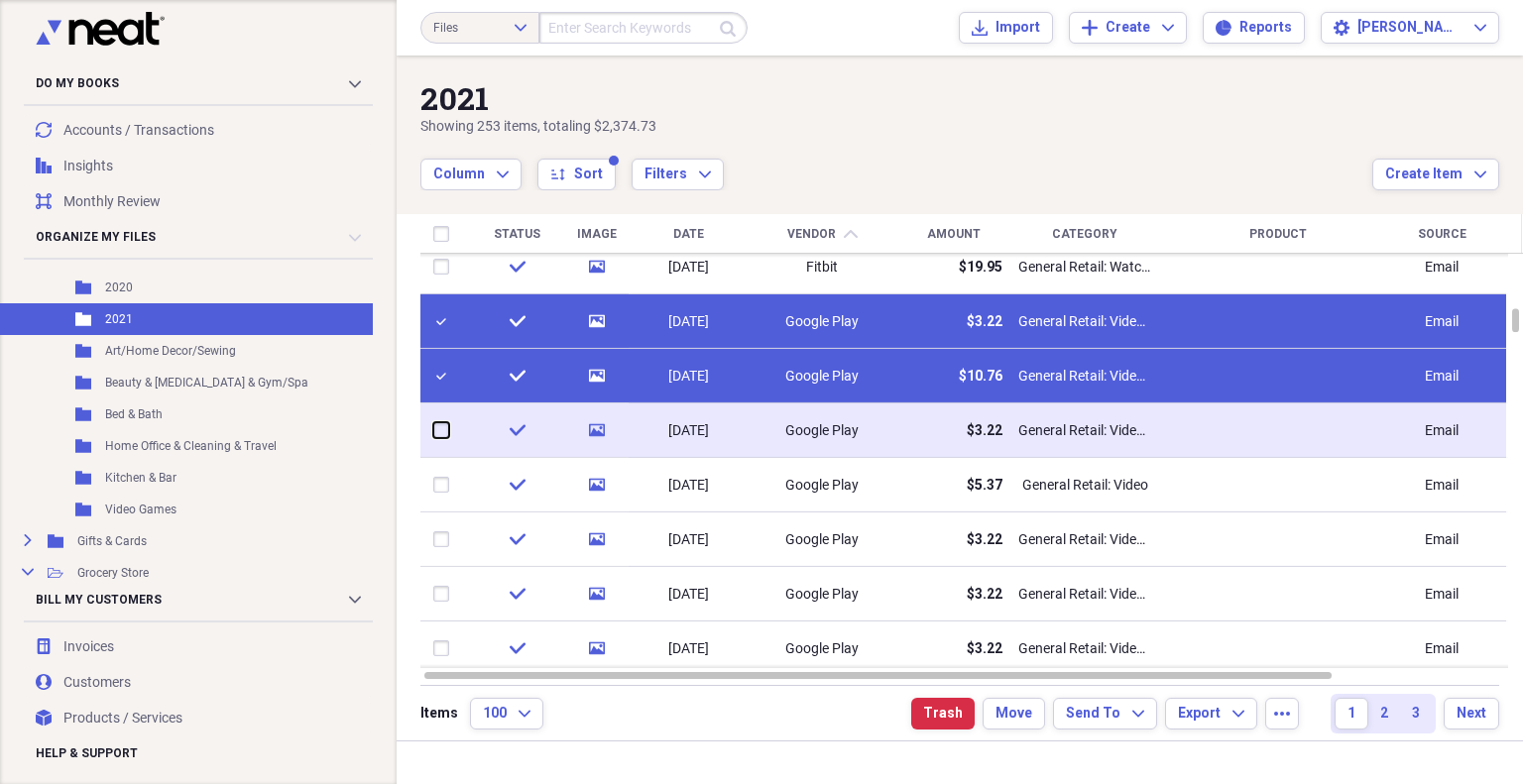 click at bounding box center (433, 430) 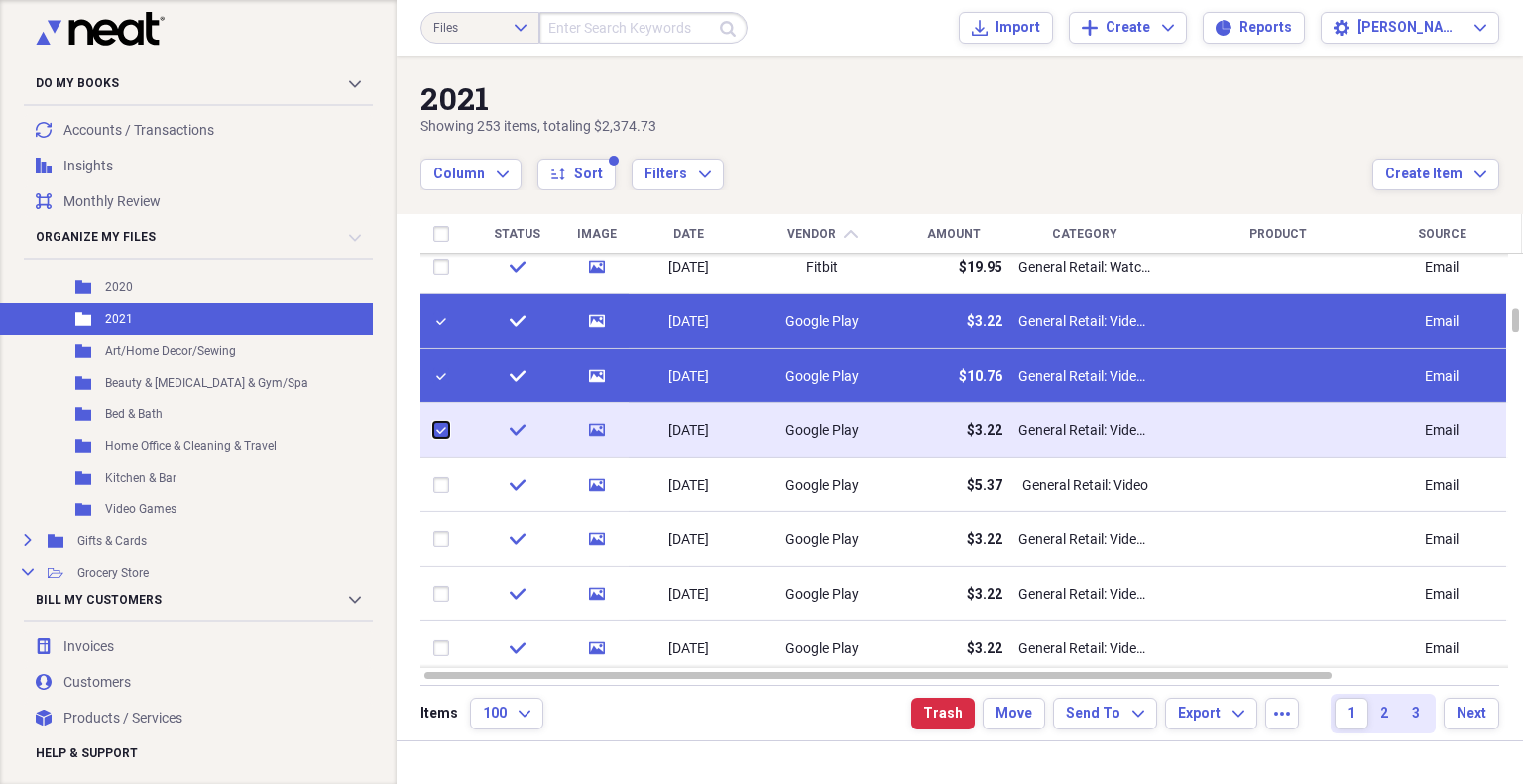 checkbox on "true" 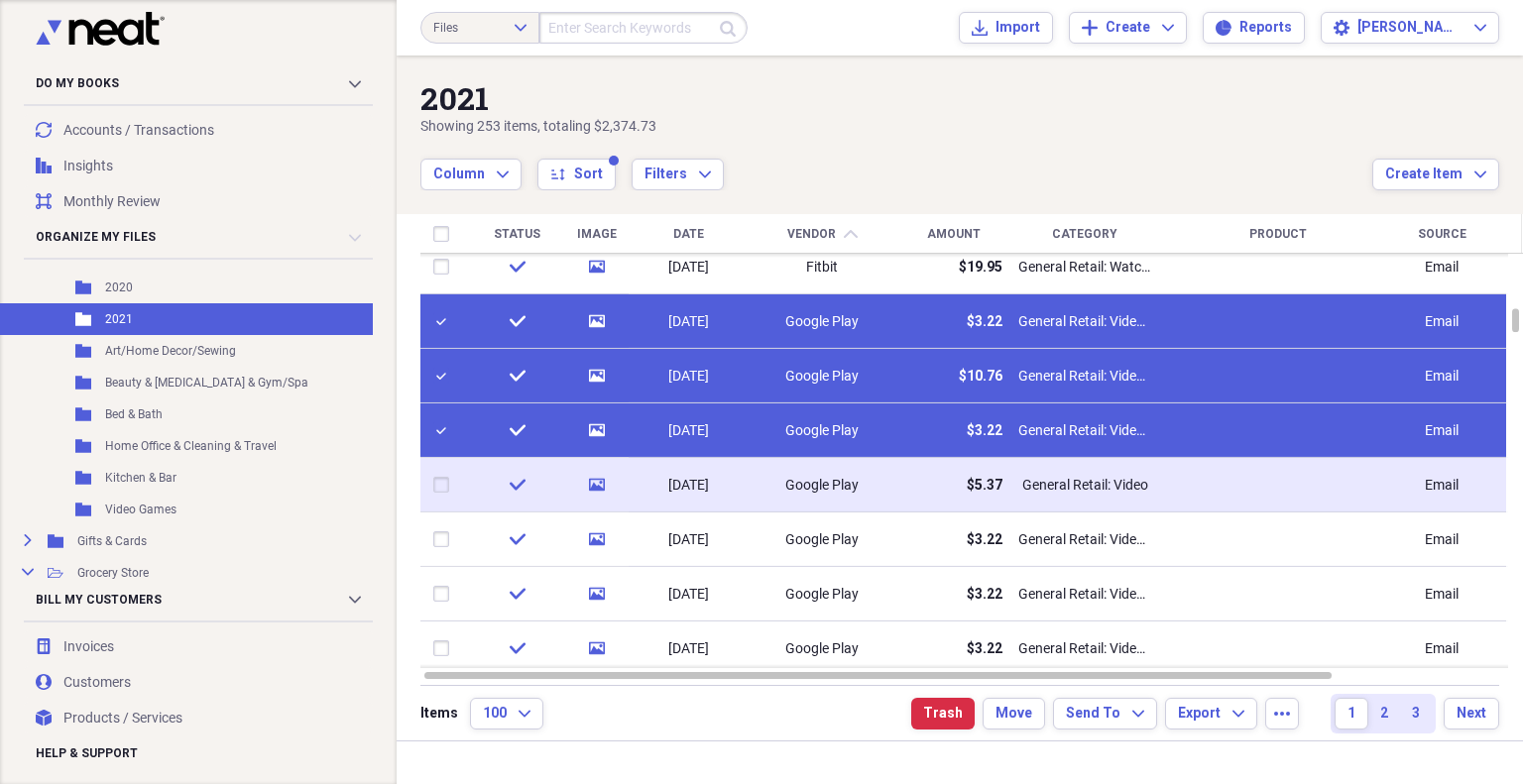 click at bounding box center [445, 485] 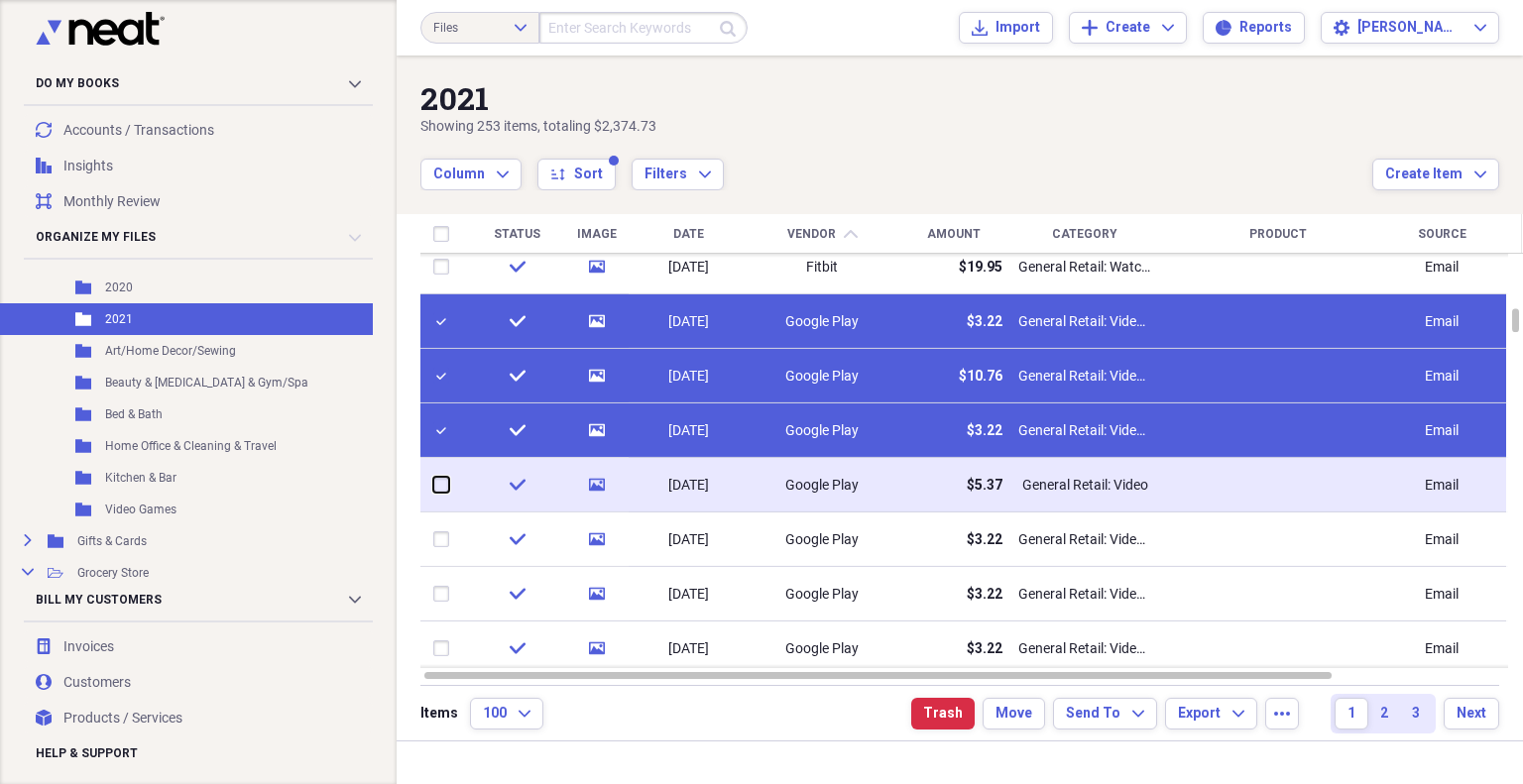 click at bounding box center (433, 485) 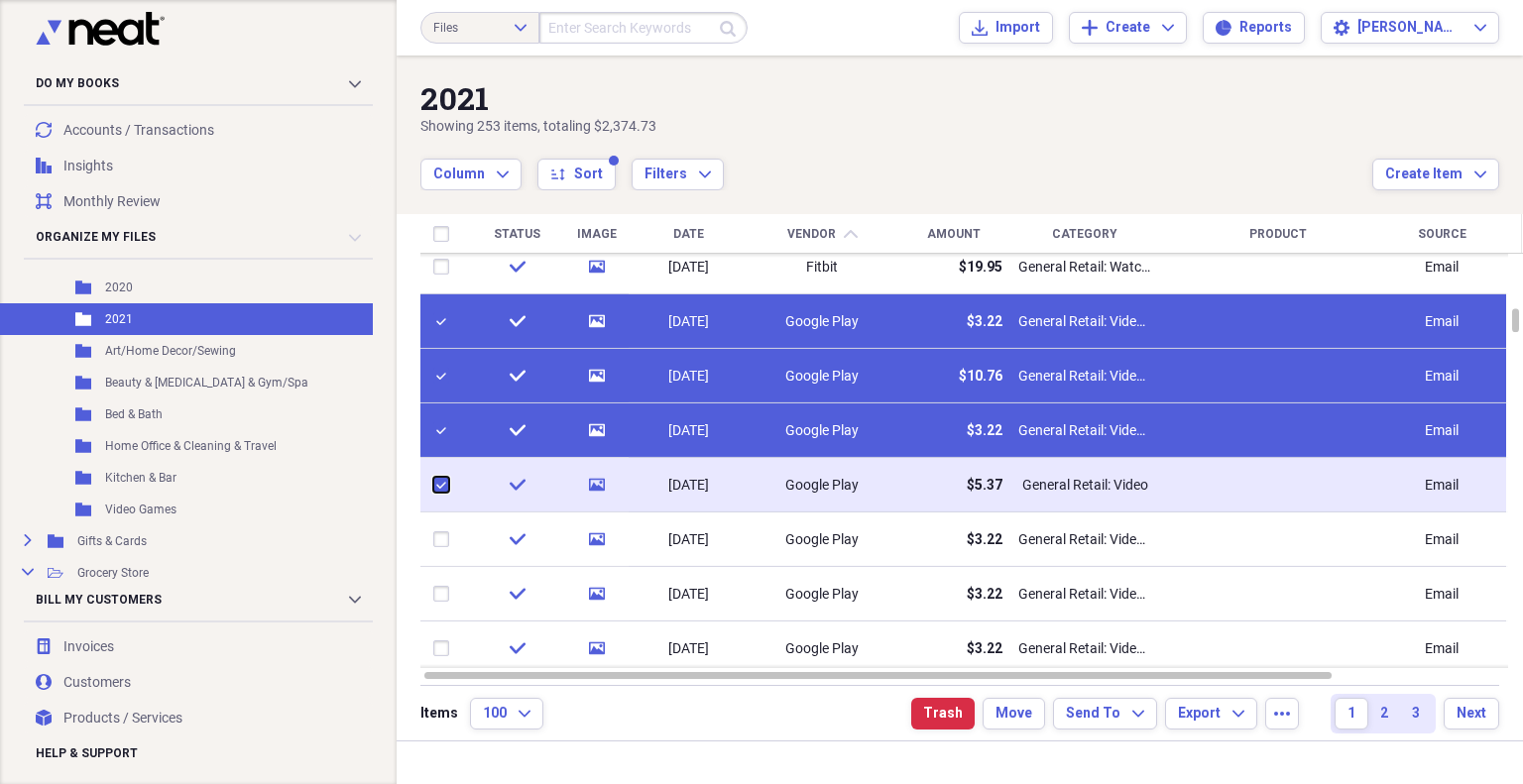 checkbox on "true" 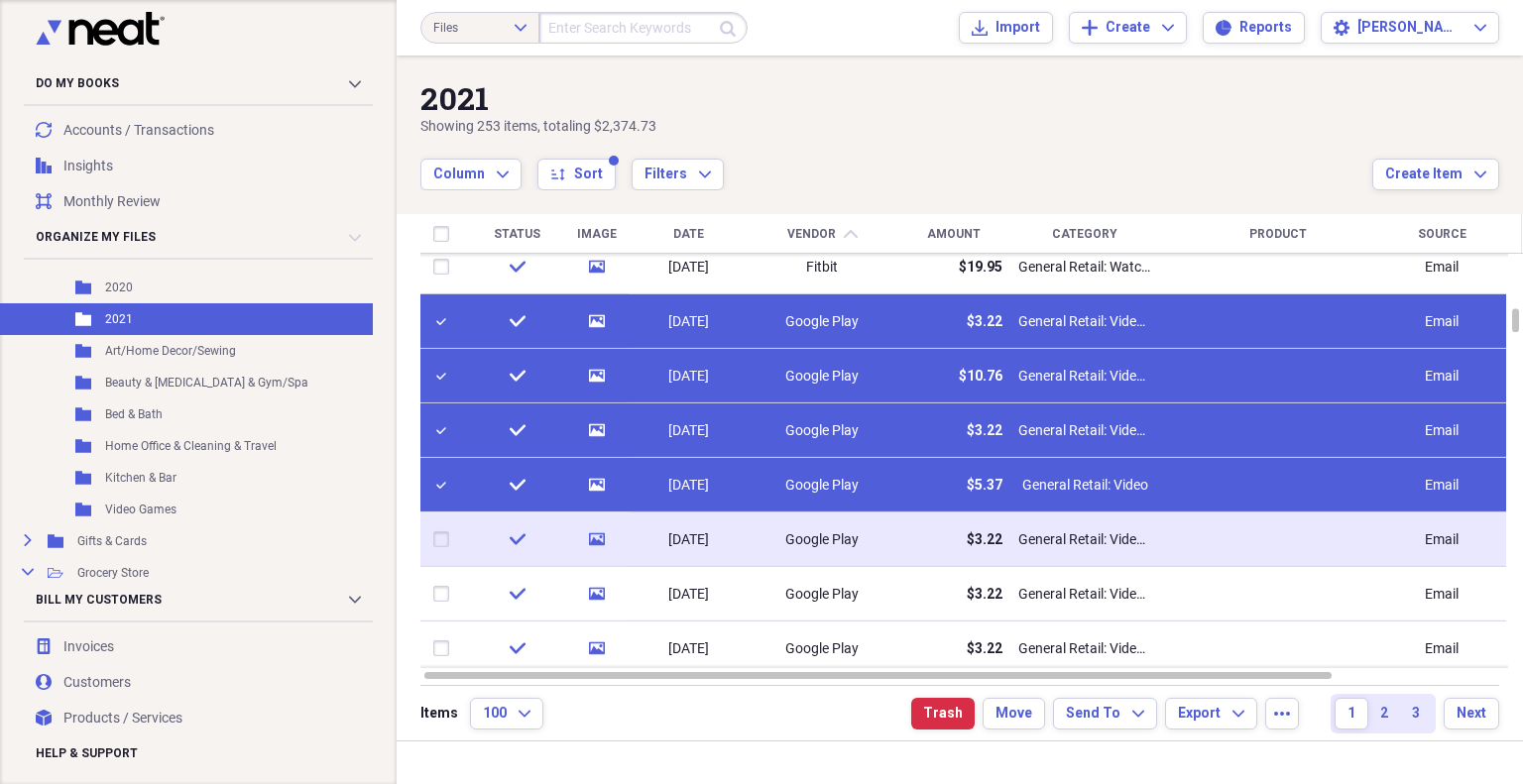 click at bounding box center (445, 539) 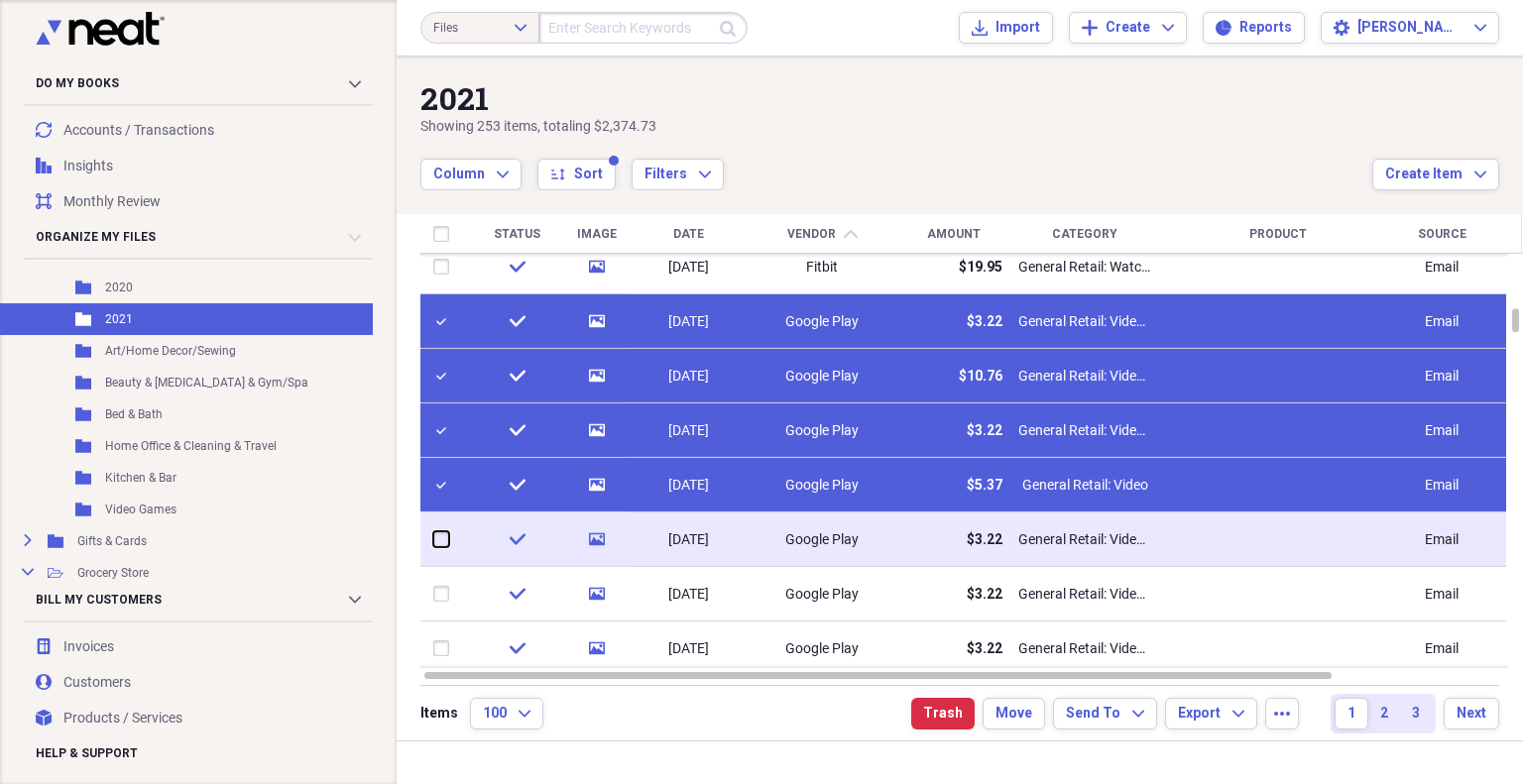click at bounding box center (433, 539) 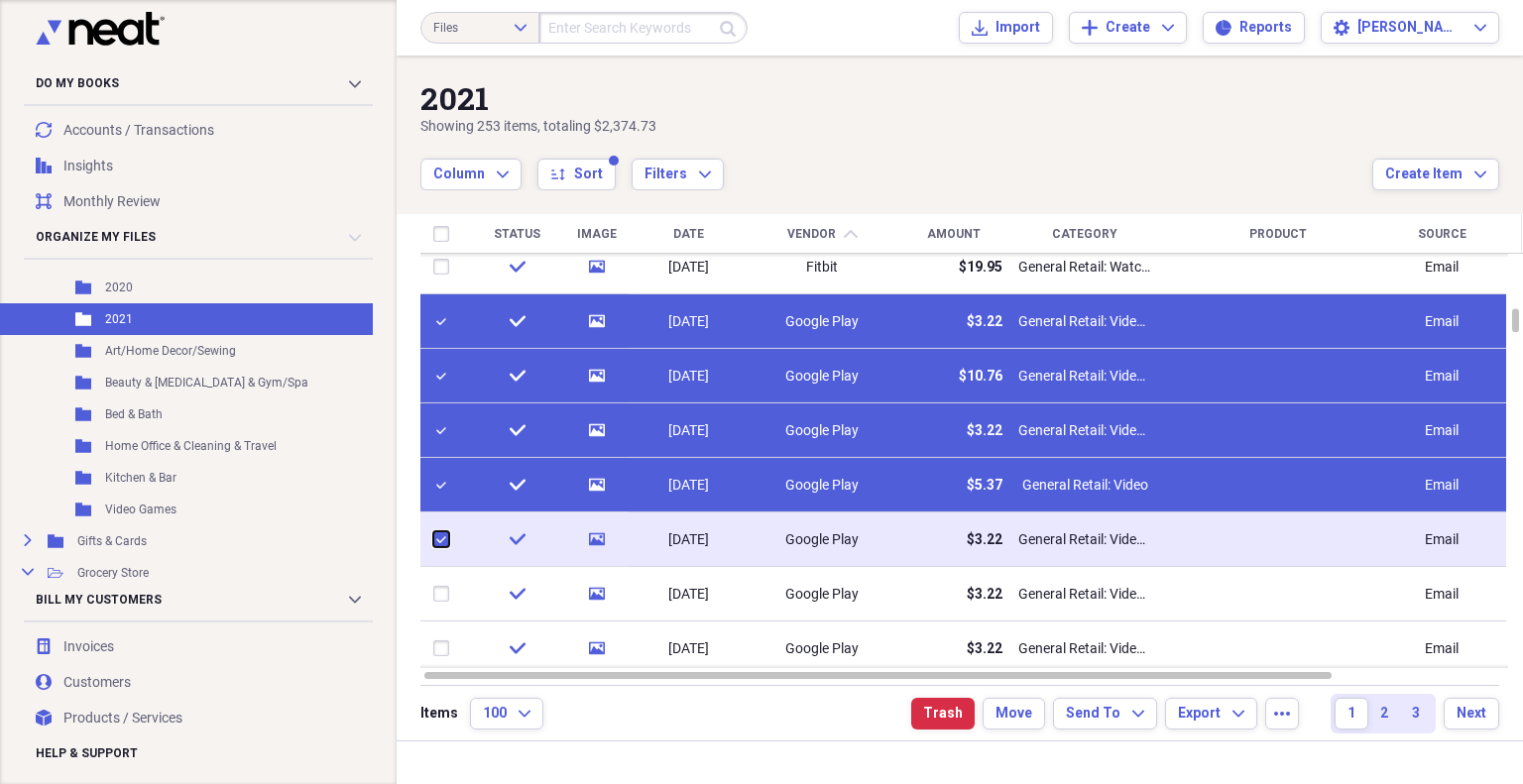 checkbox on "true" 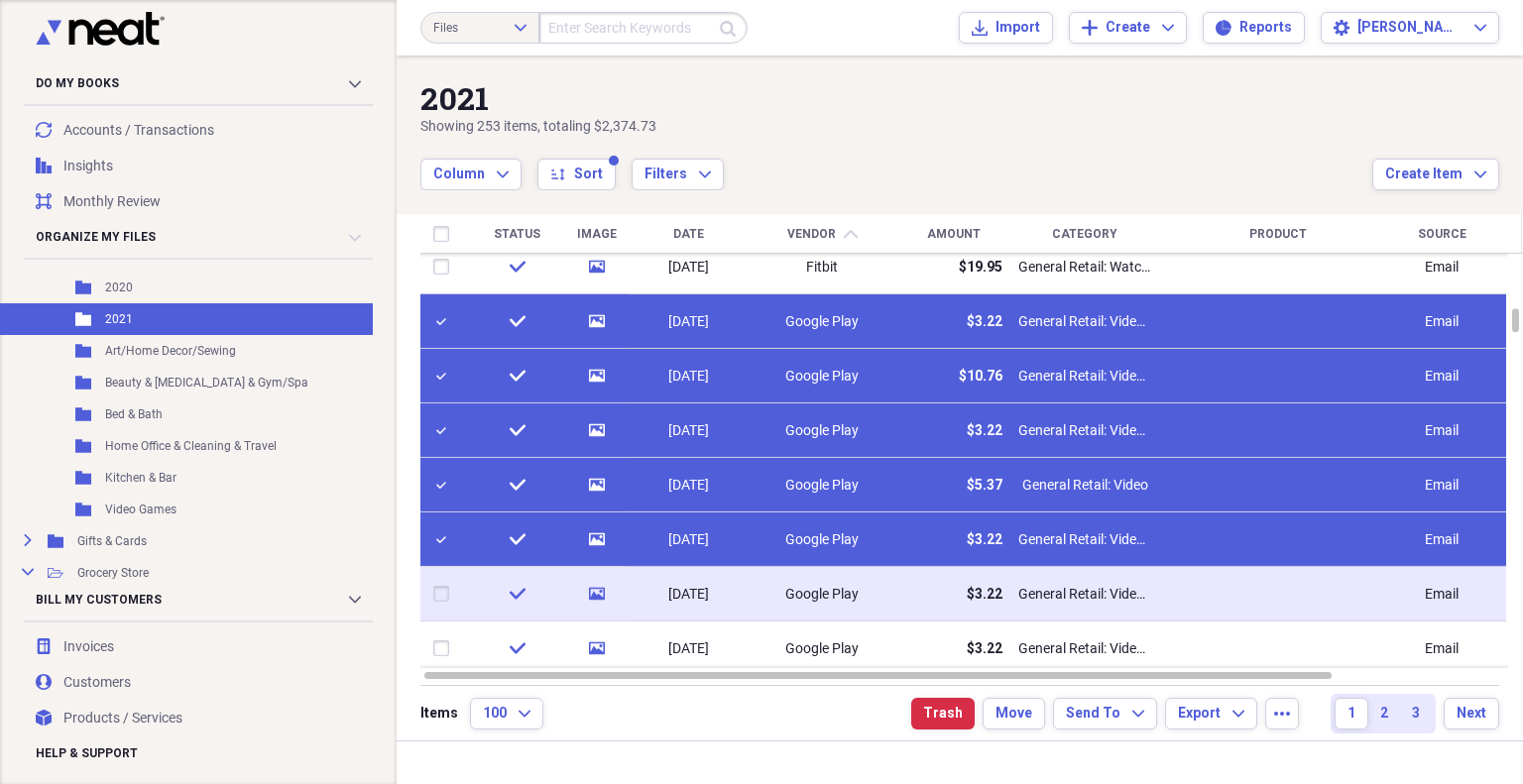 click at bounding box center (445, 594) 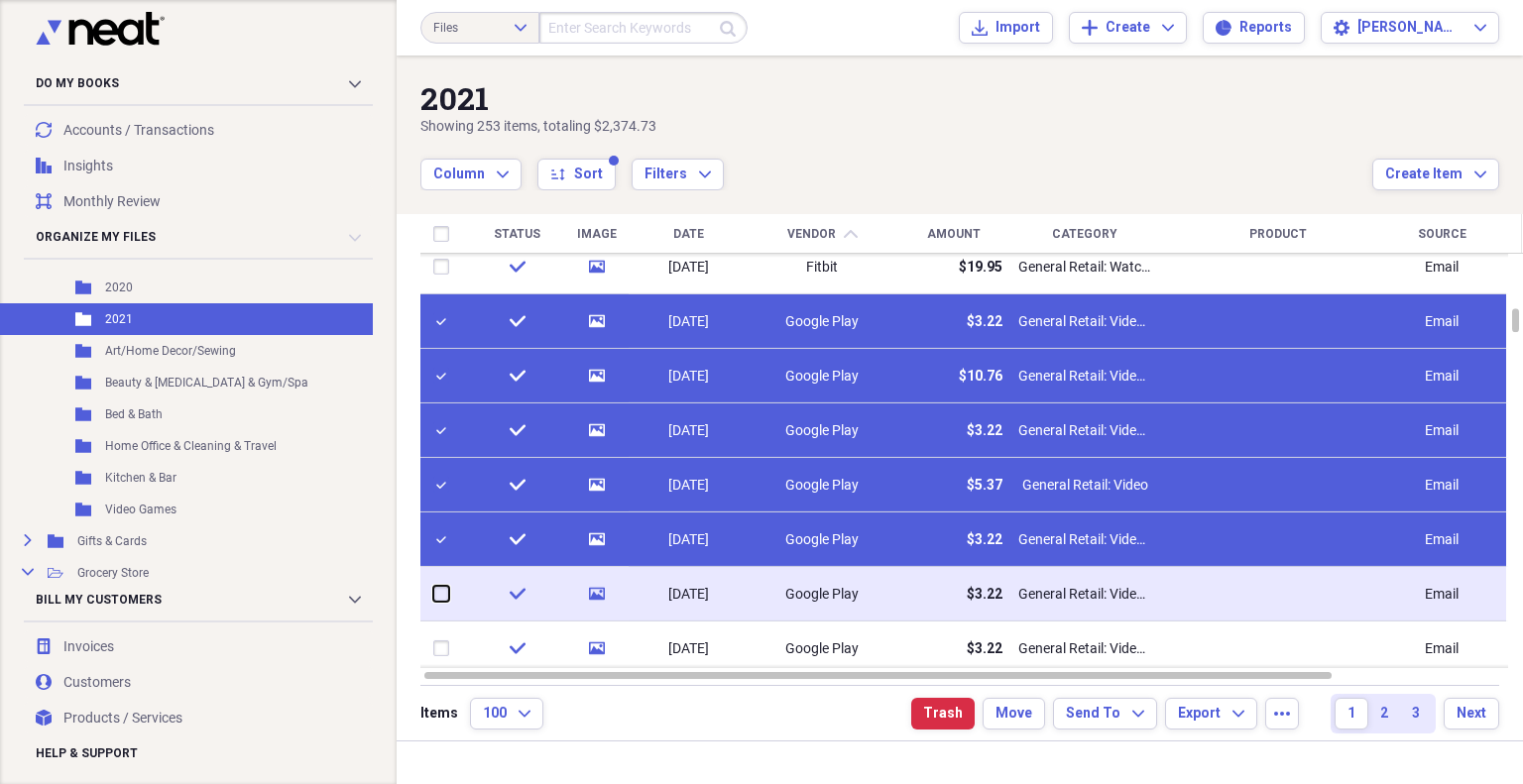 click at bounding box center (433, 594) 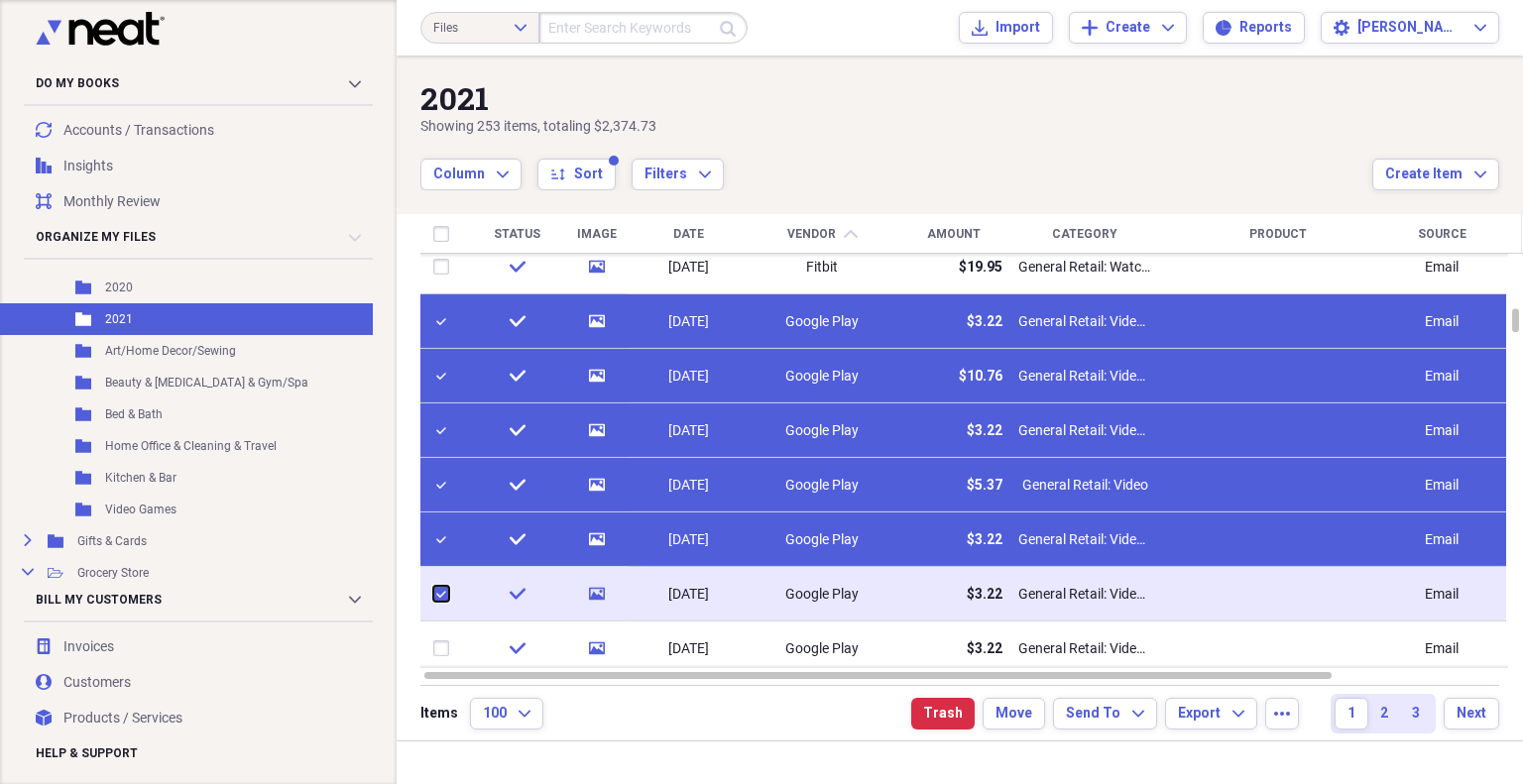 checkbox on "true" 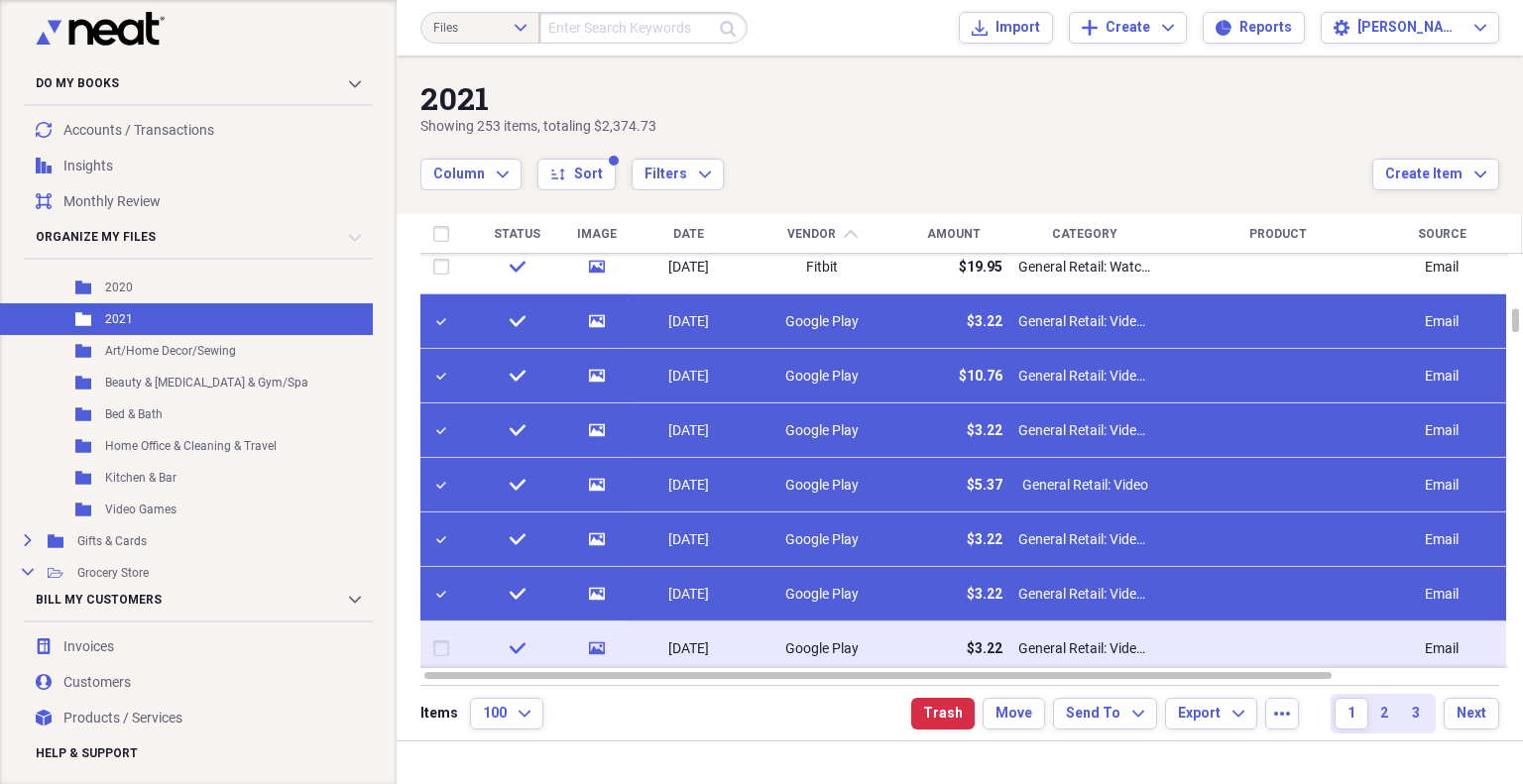 click at bounding box center [445, 648] 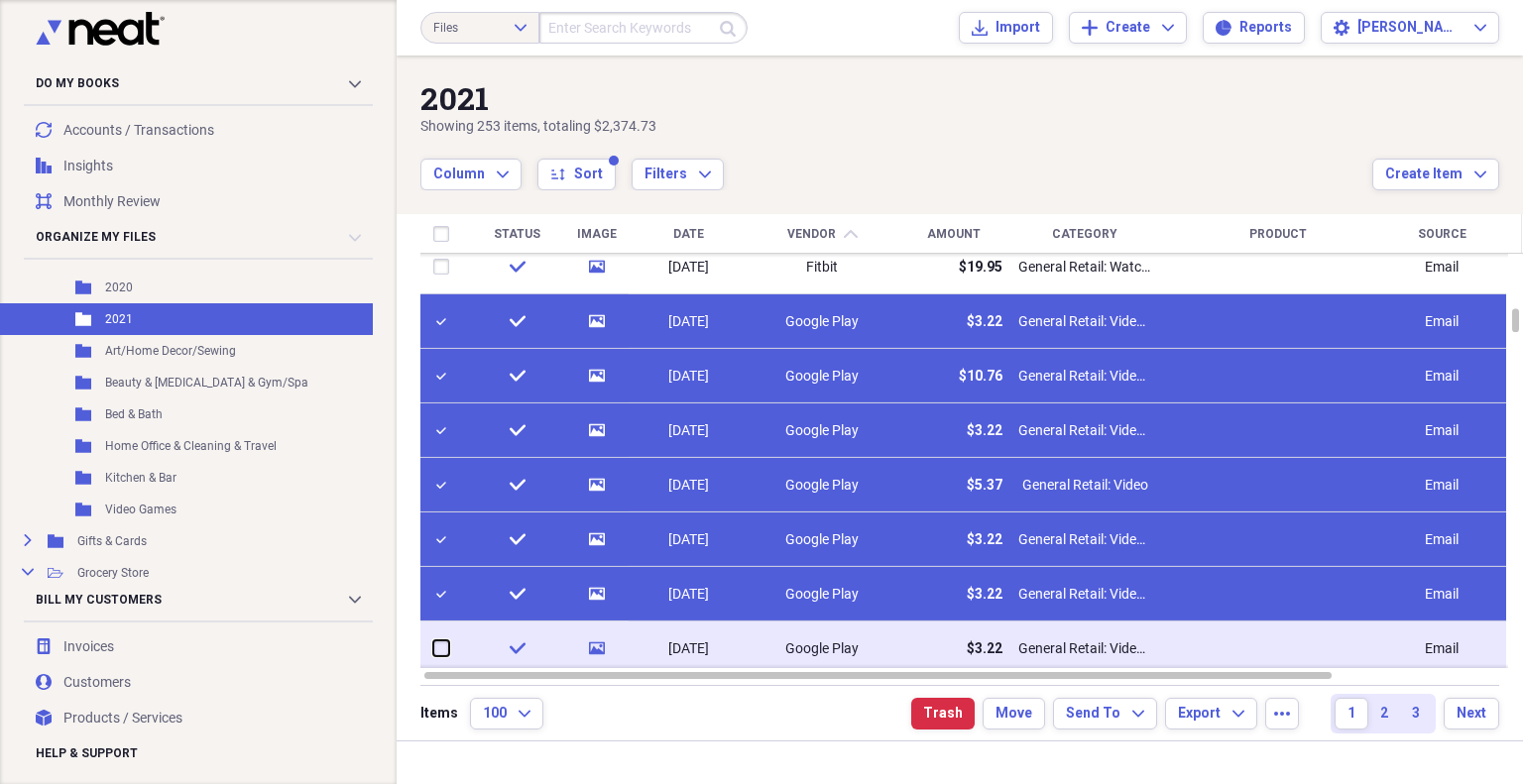 click at bounding box center [433, 648] 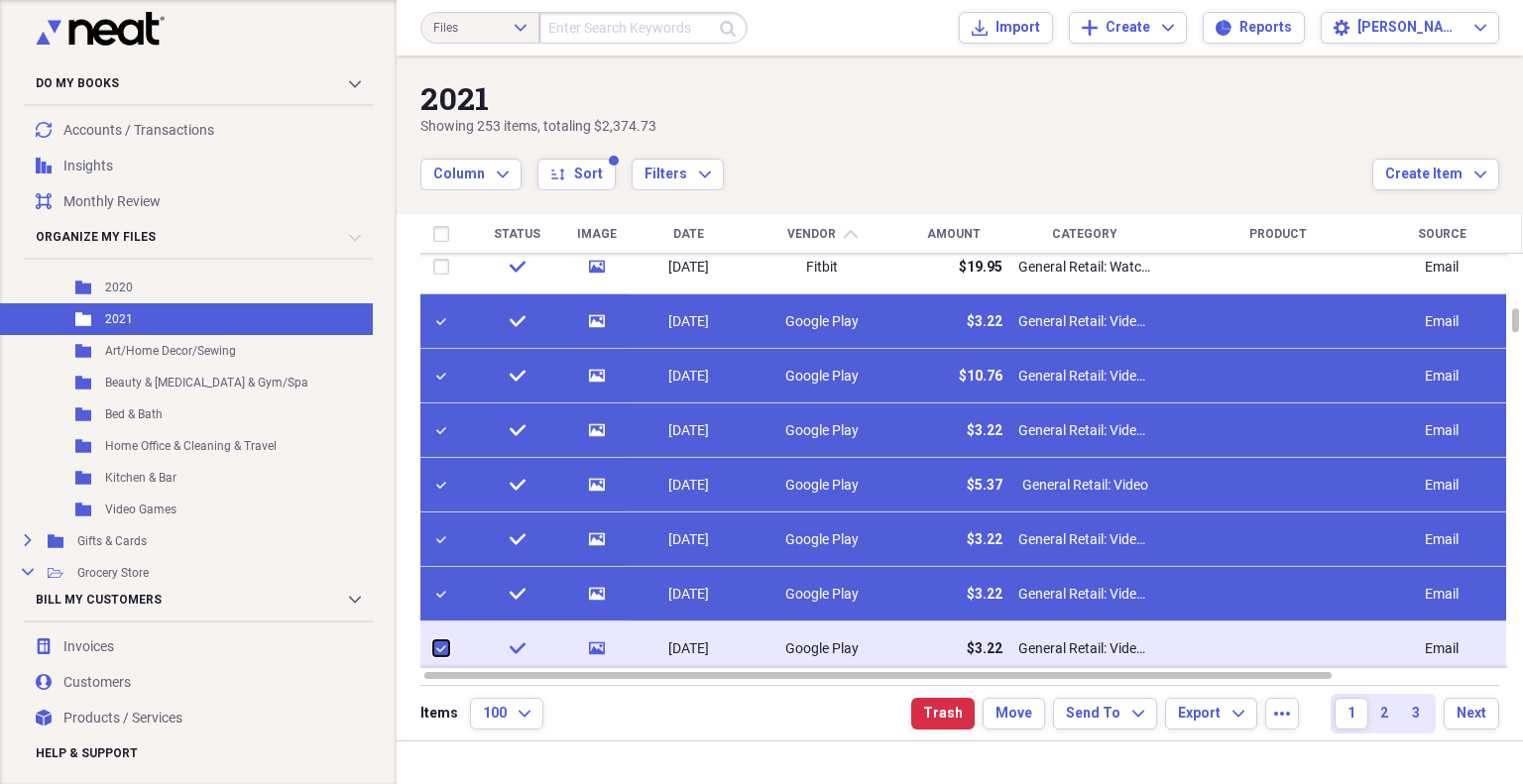 checkbox on "true" 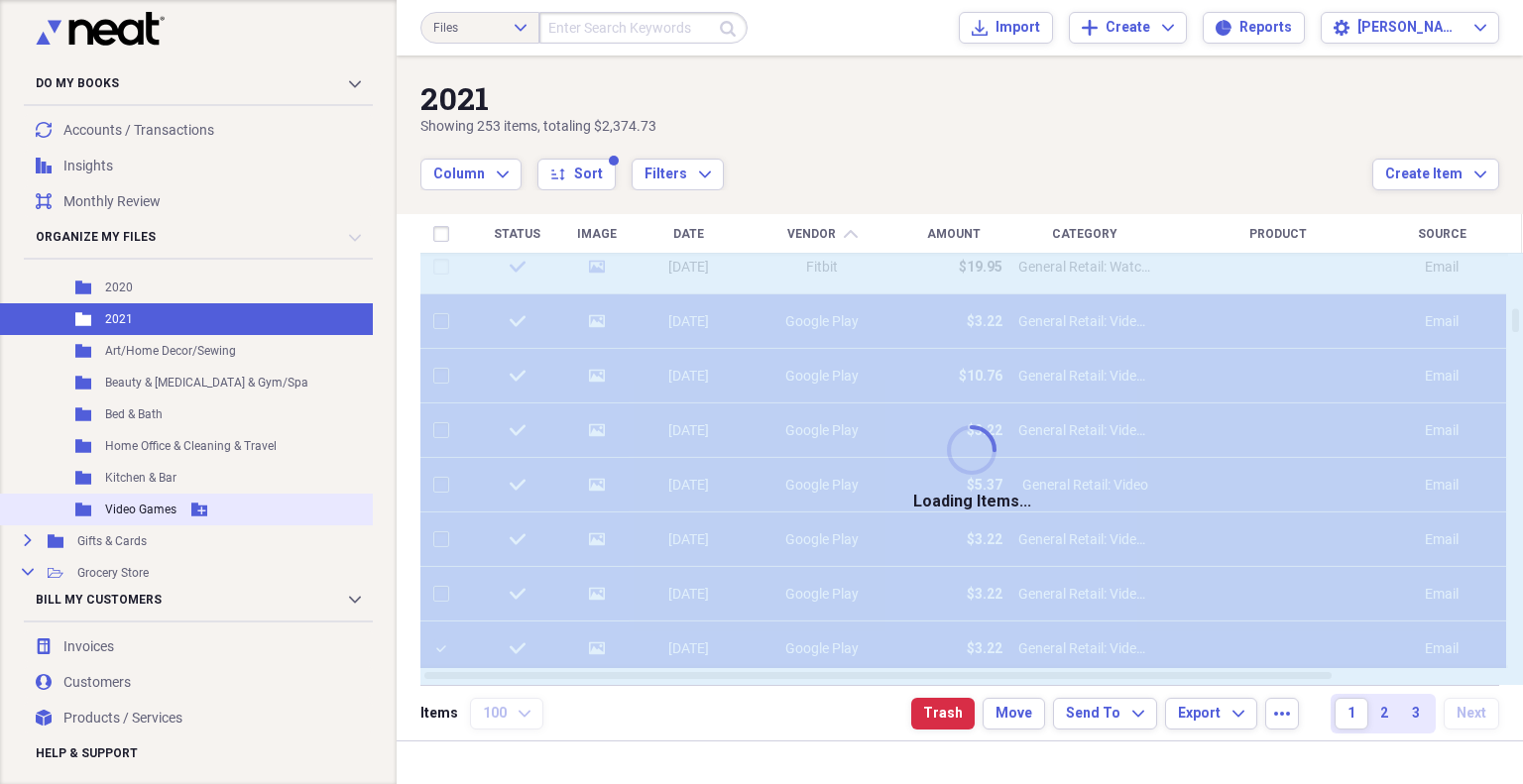 checkbox on "false" 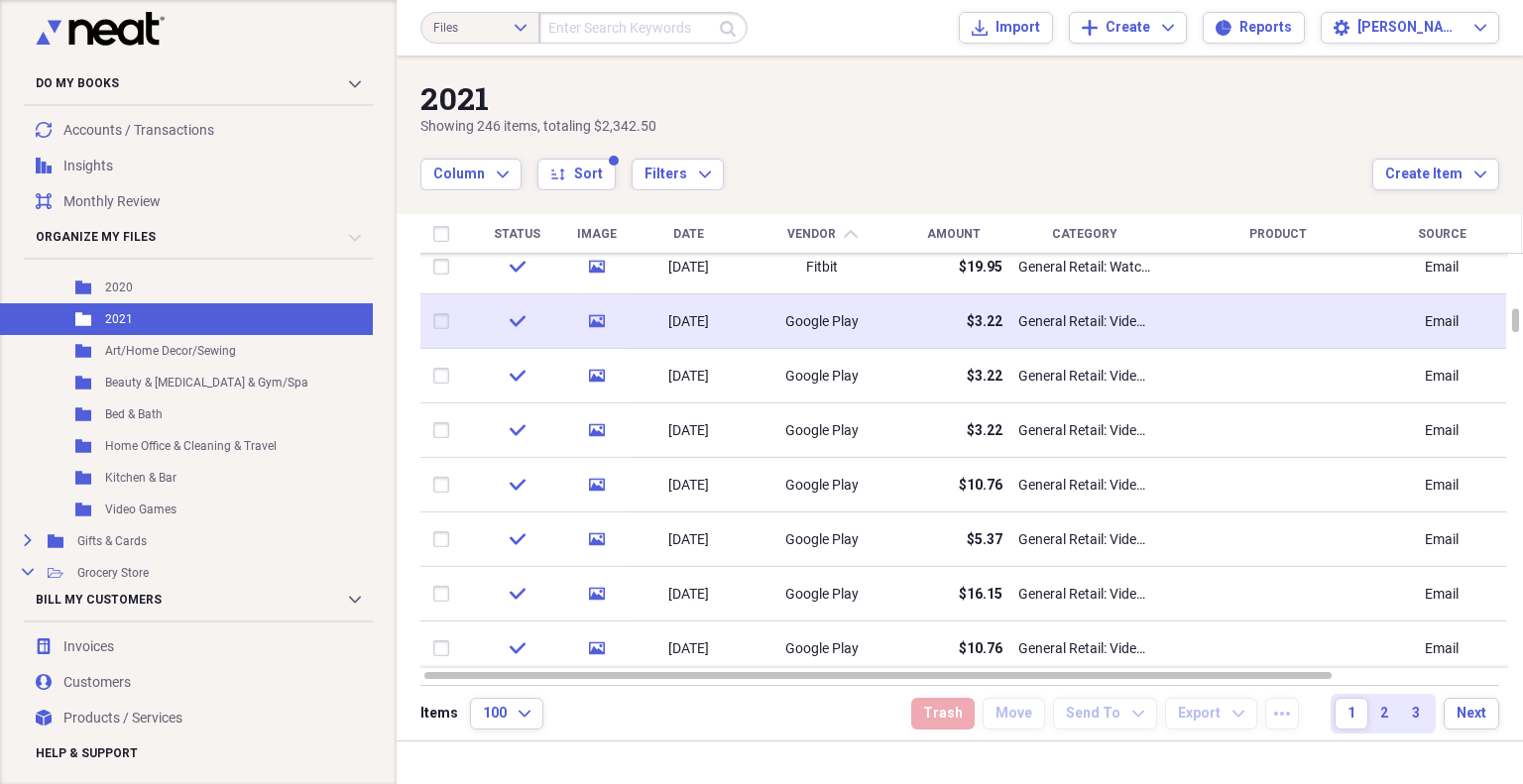 click at bounding box center (445, 321) 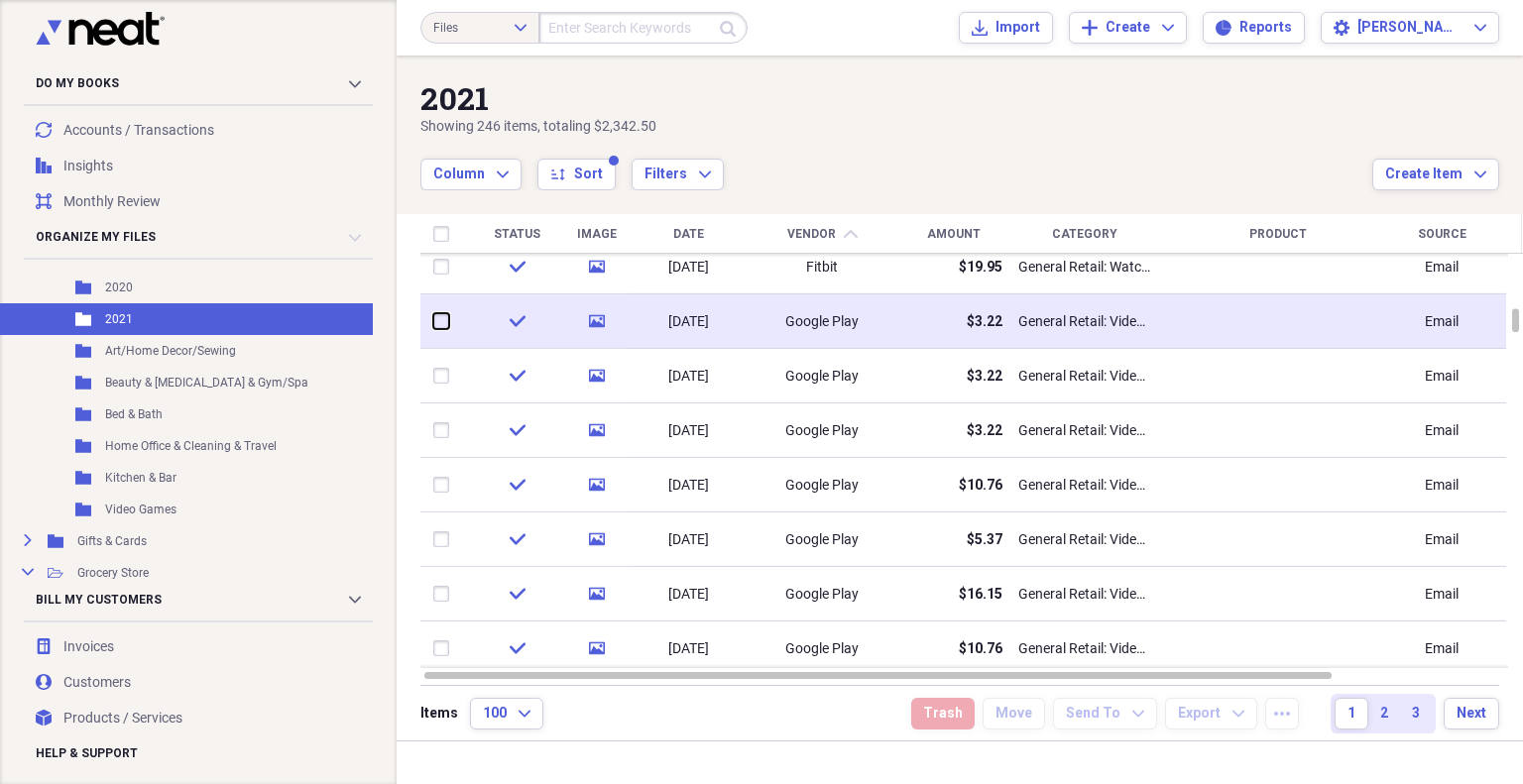 click at bounding box center (433, 321) 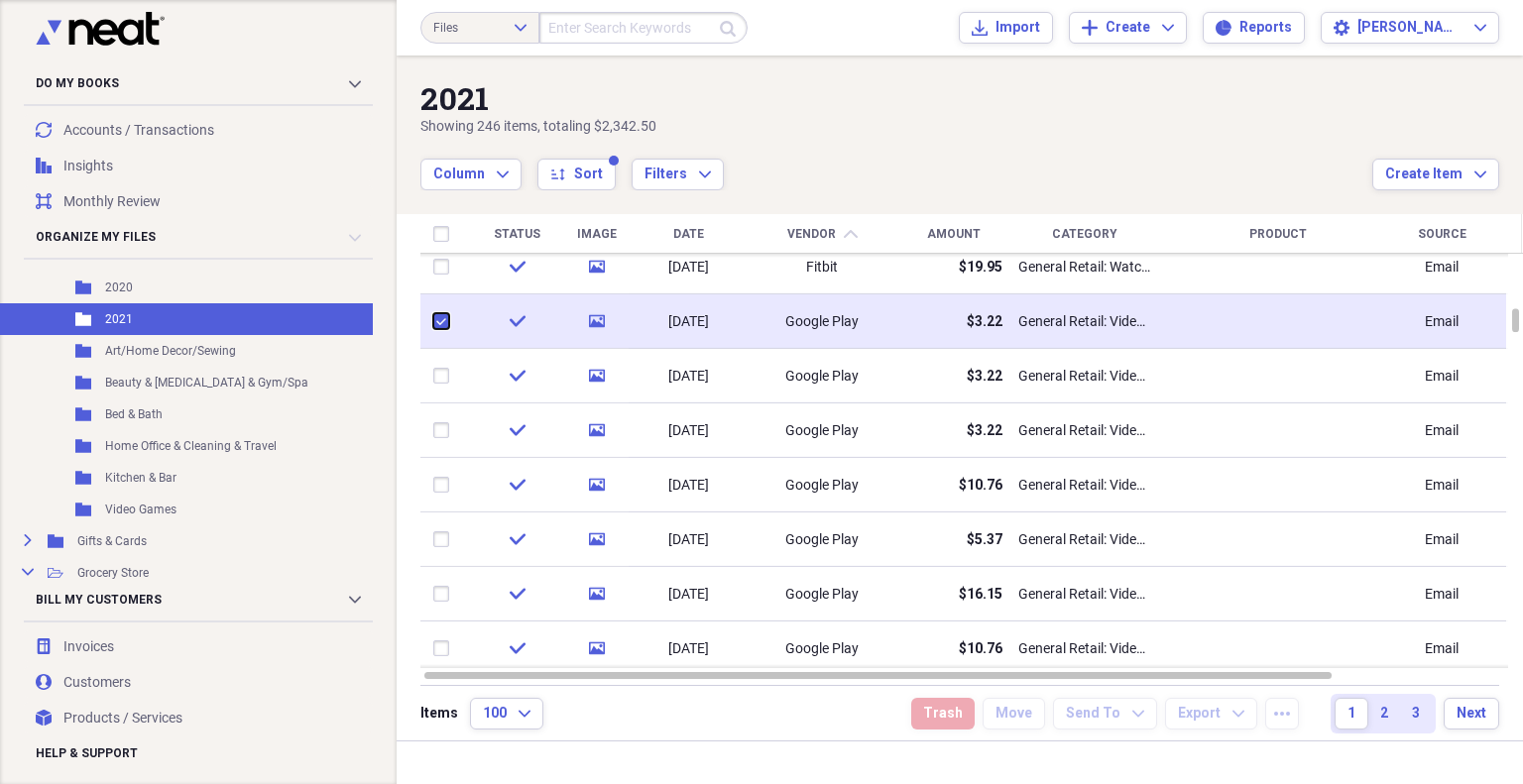 checkbox on "true" 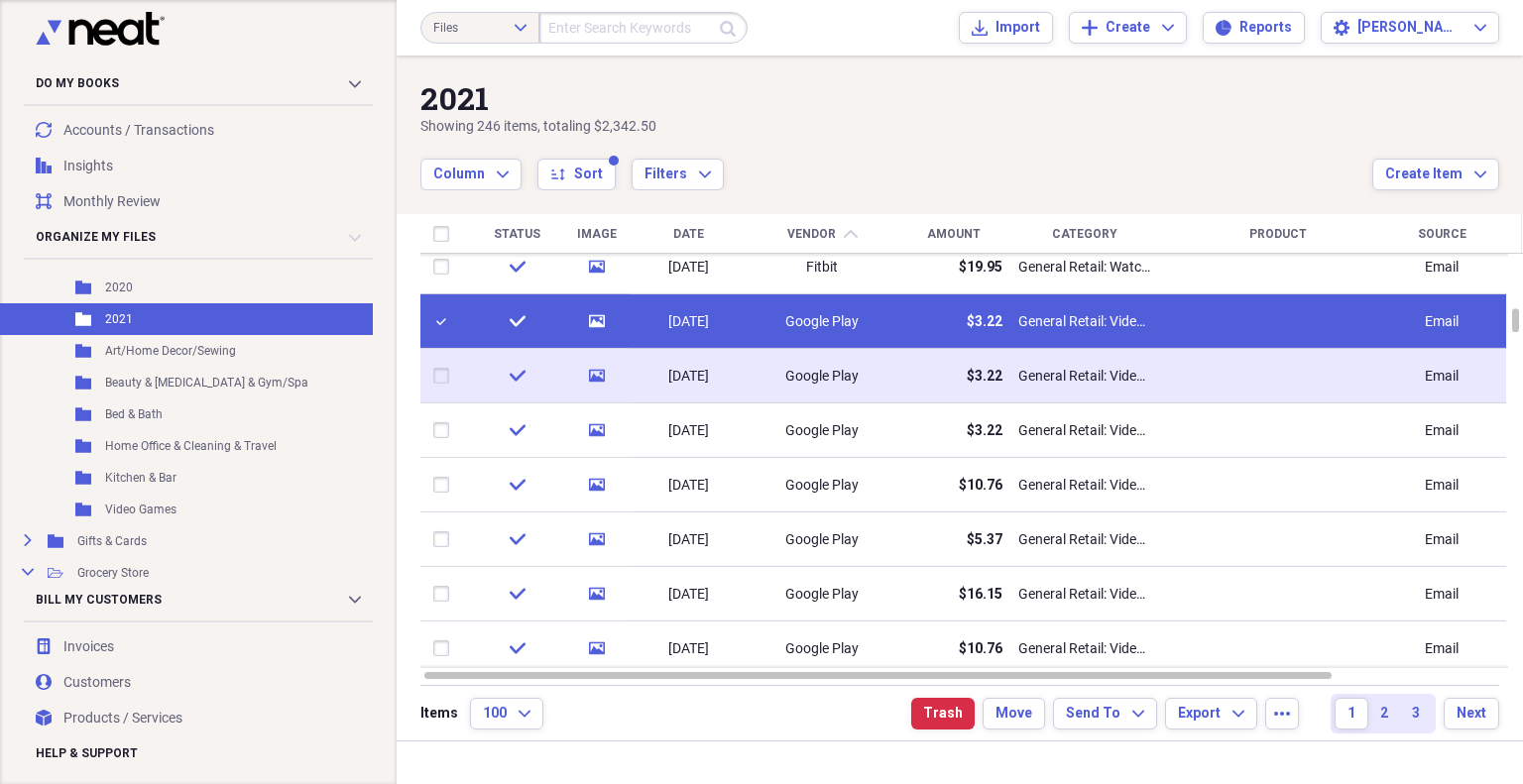 click at bounding box center [445, 376] 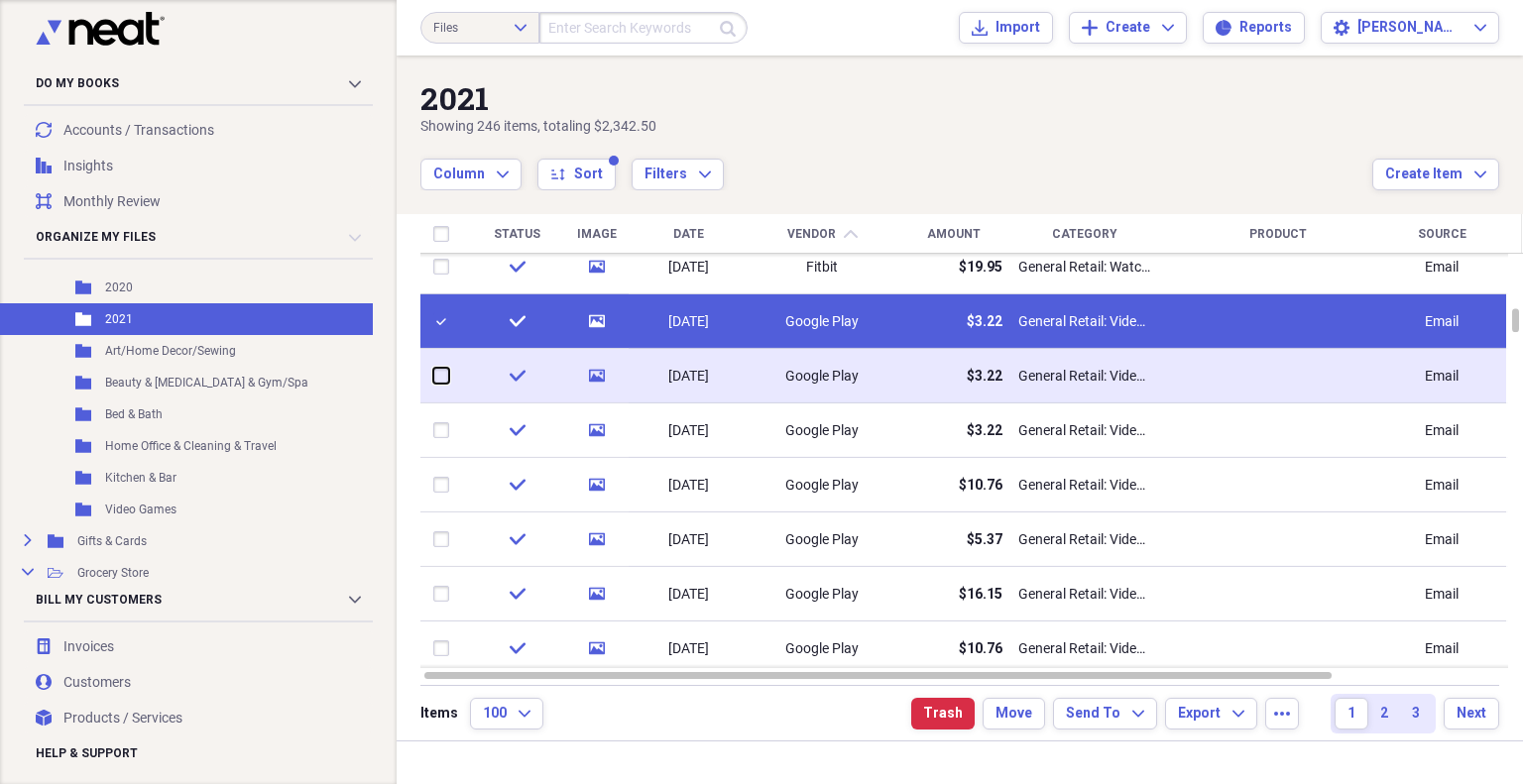 click at bounding box center (433, 376) 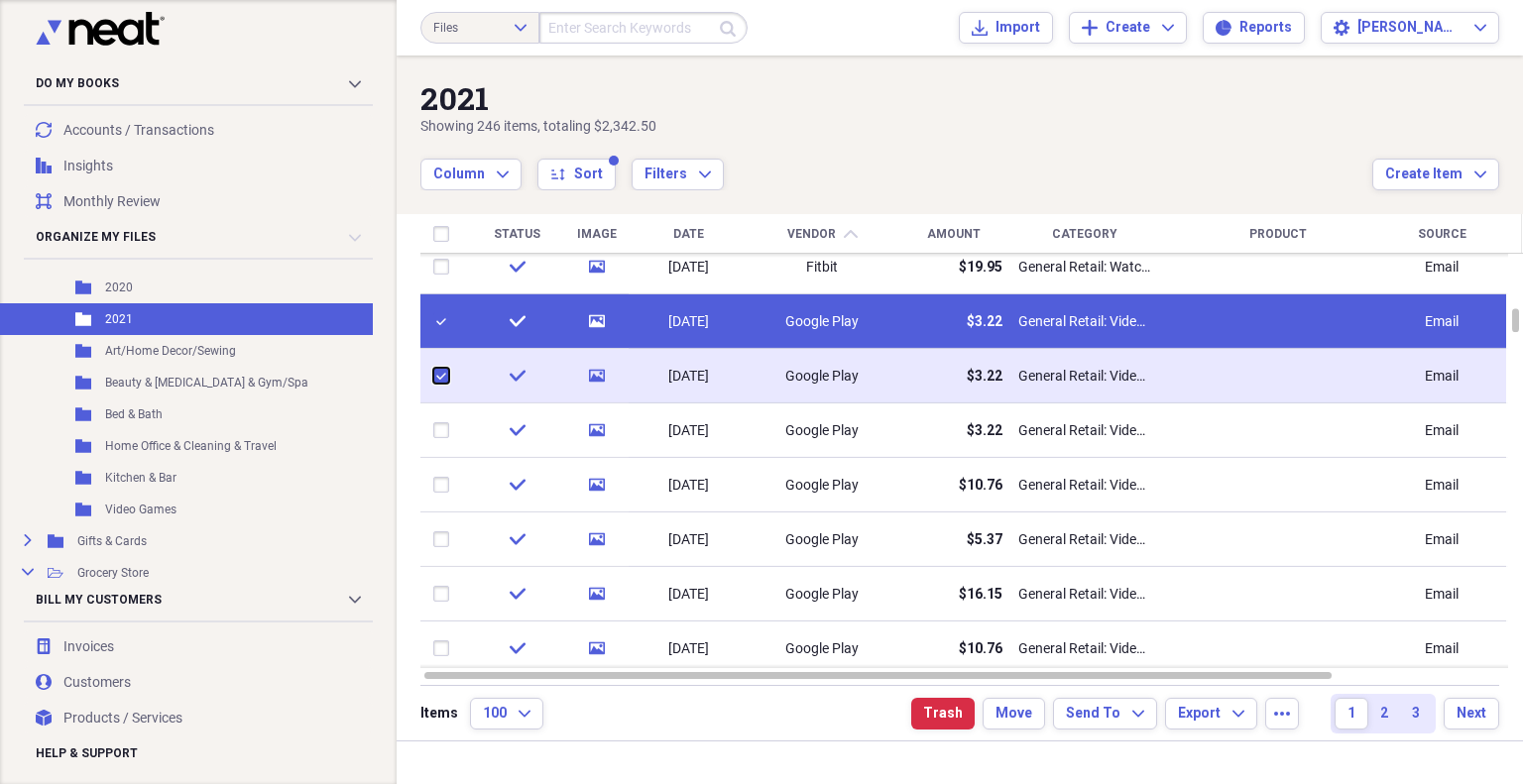 checkbox on "true" 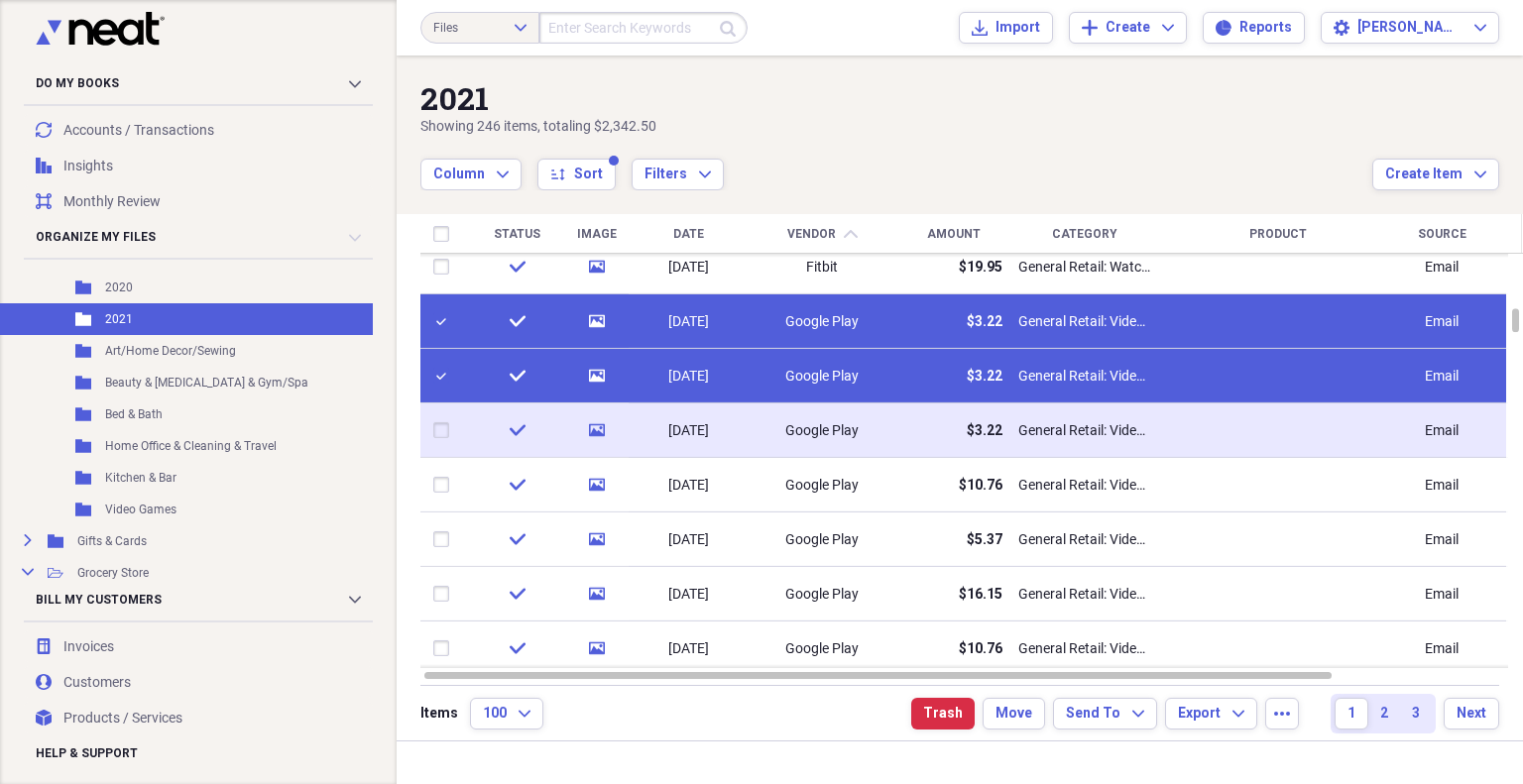 click at bounding box center [445, 430] 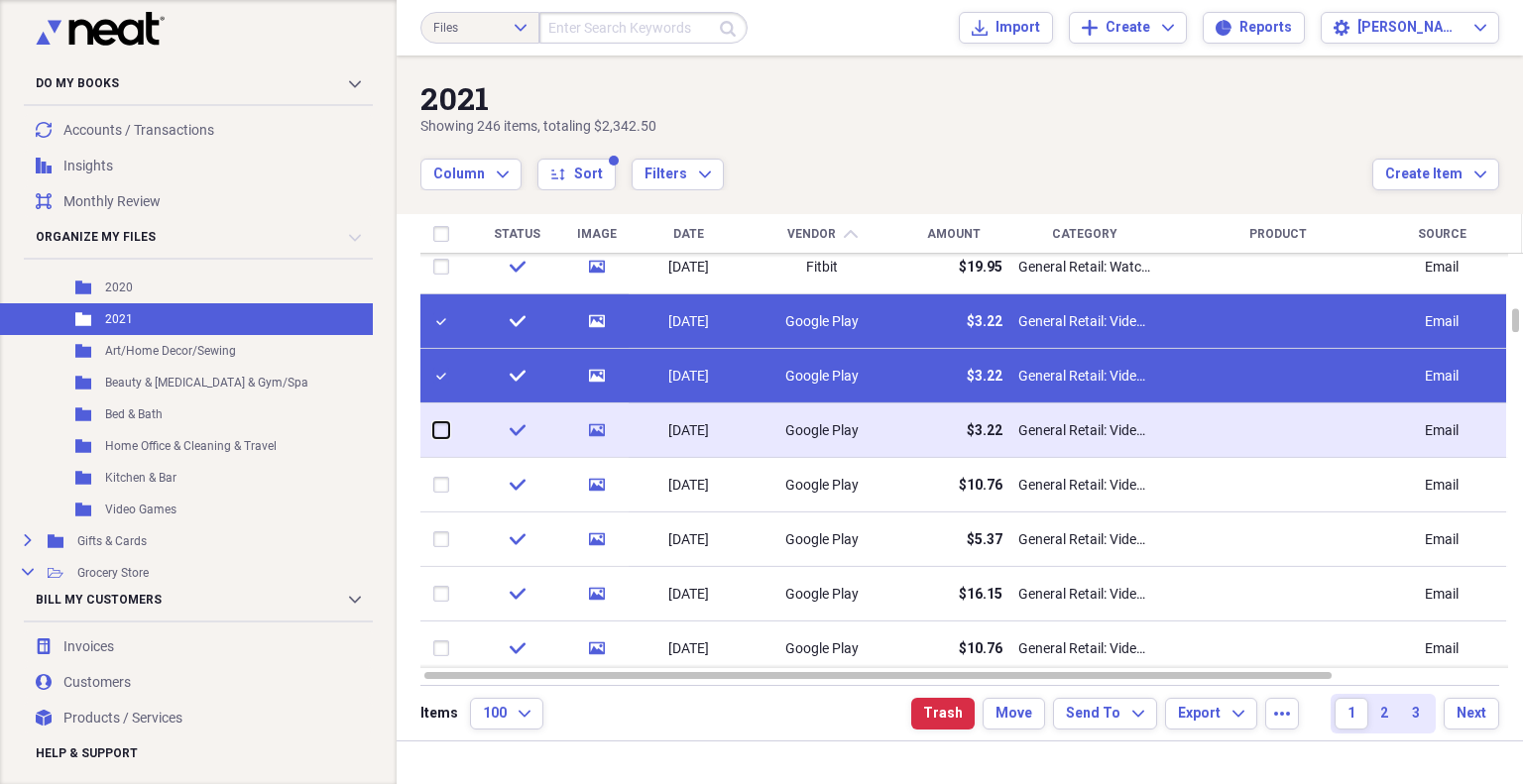 click at bounding box center (433, 430) 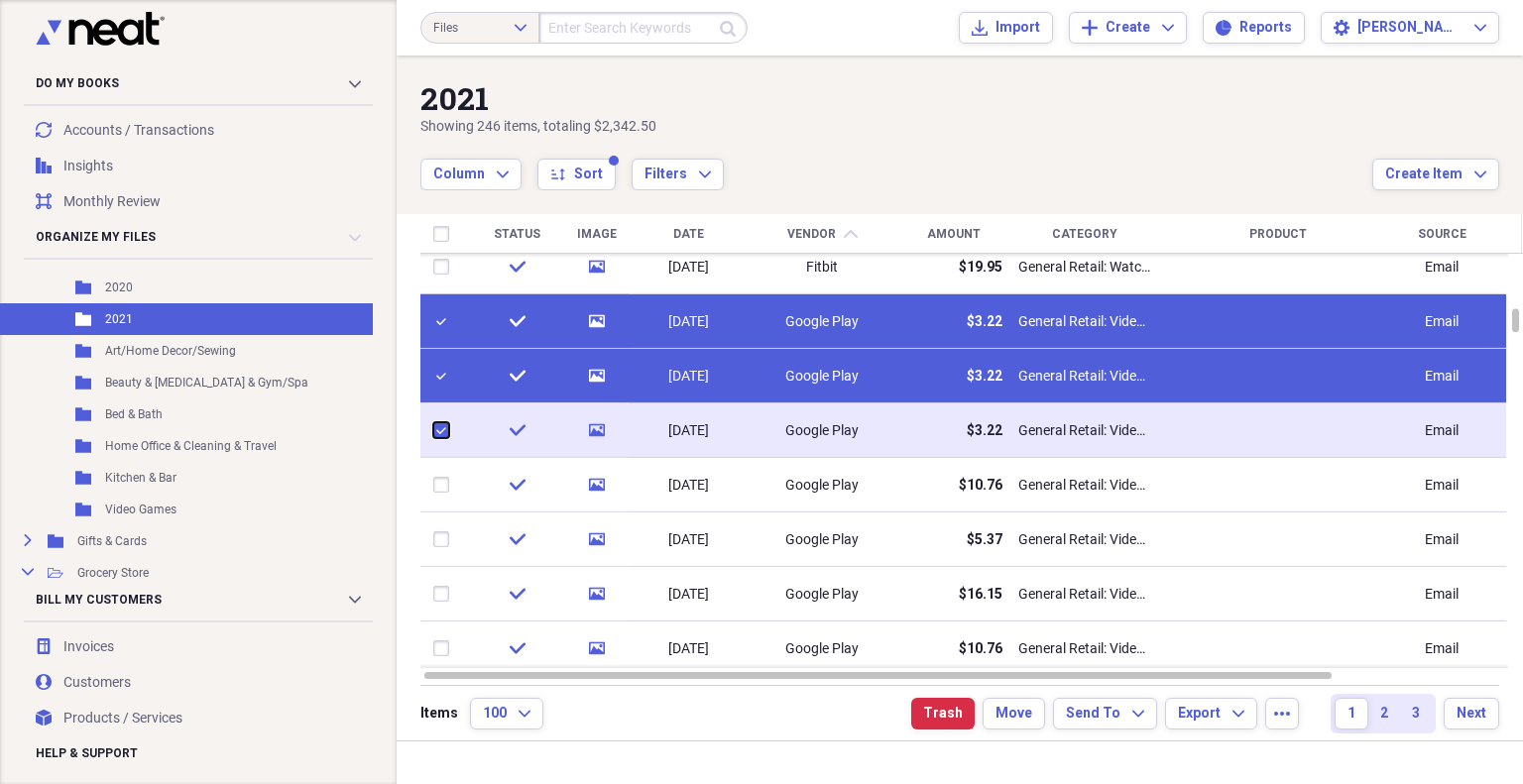 checkbox on "true" 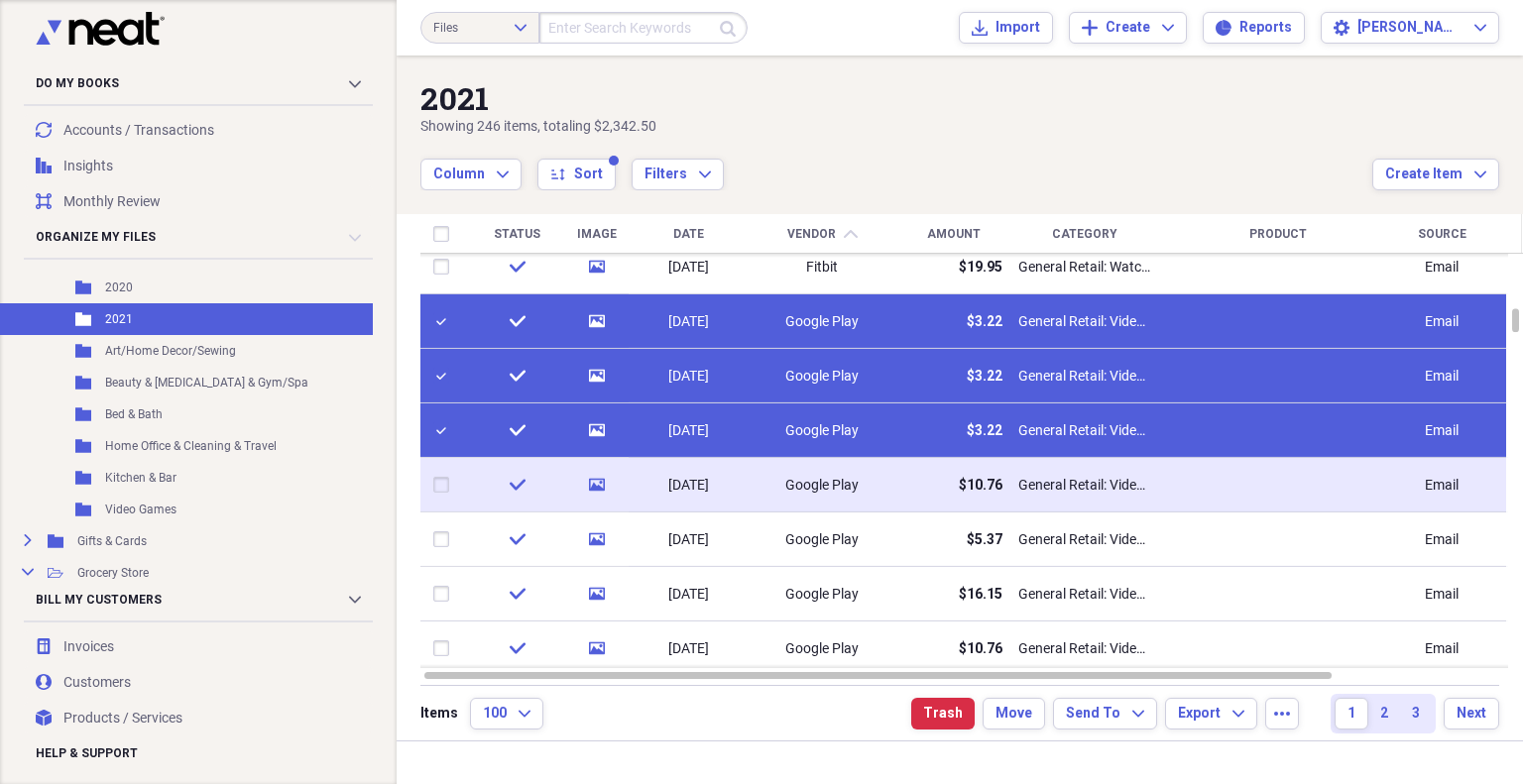 click at bounding box center (445, 485) 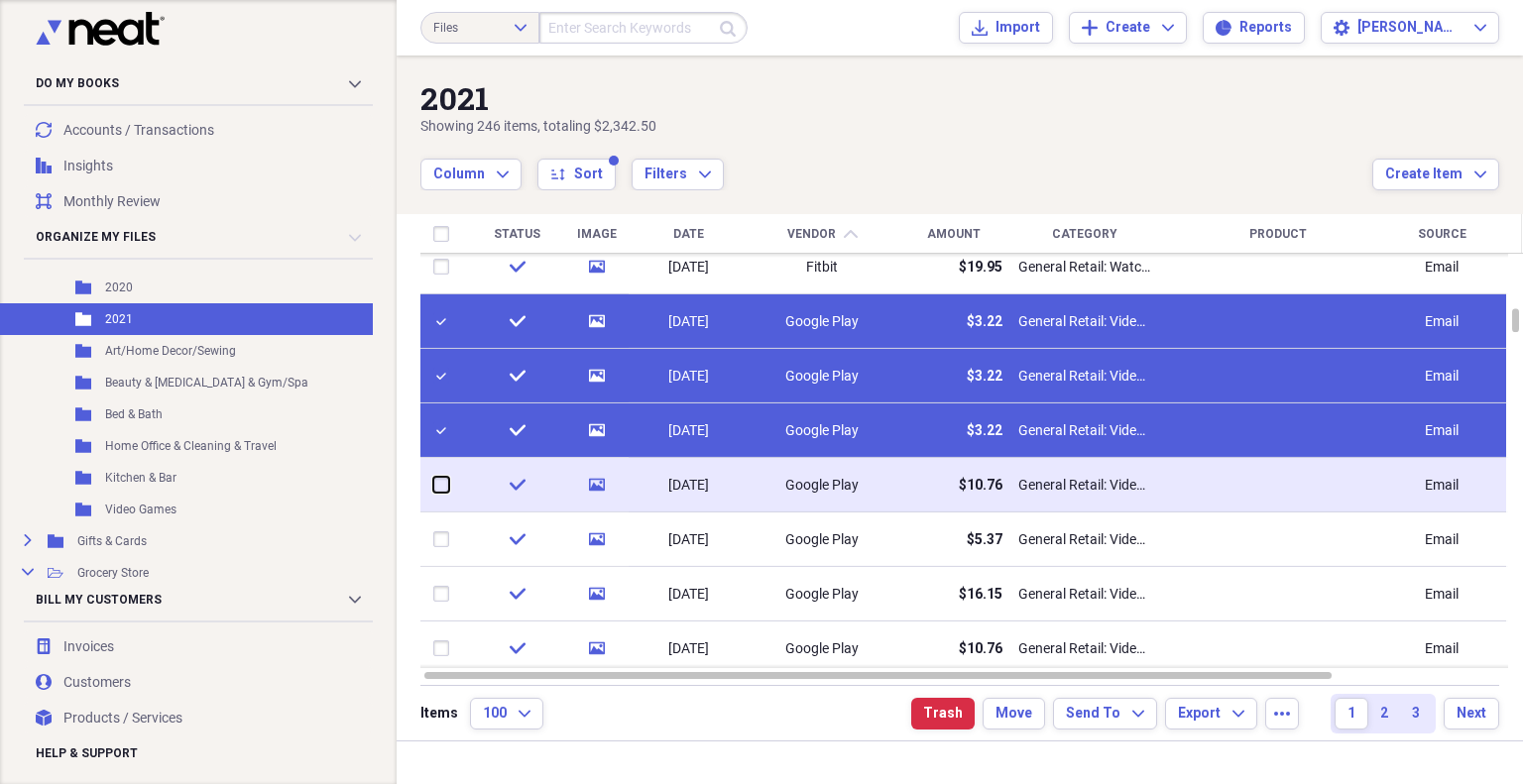 click at bounding box center [433, 485] 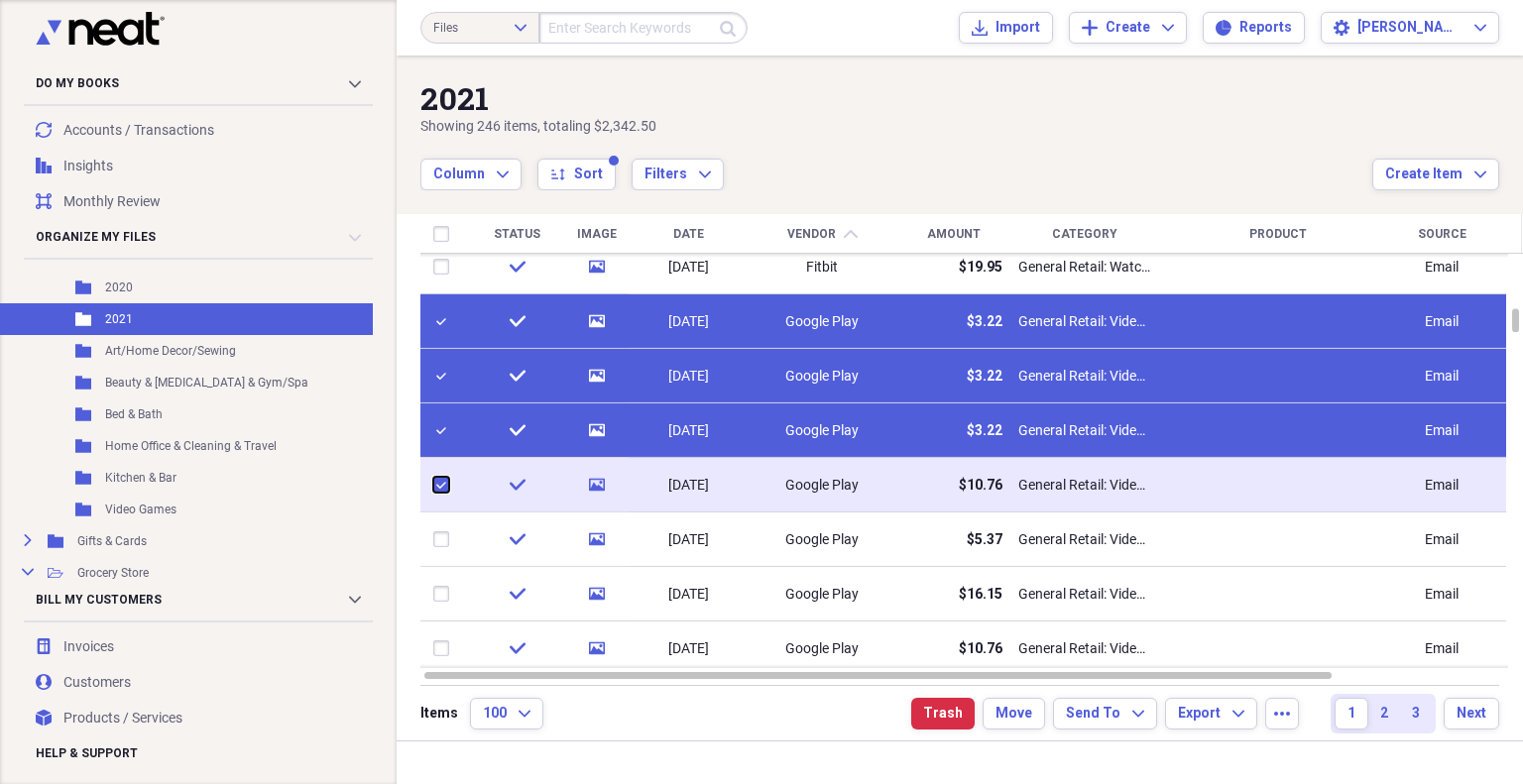 checkbox on "true" 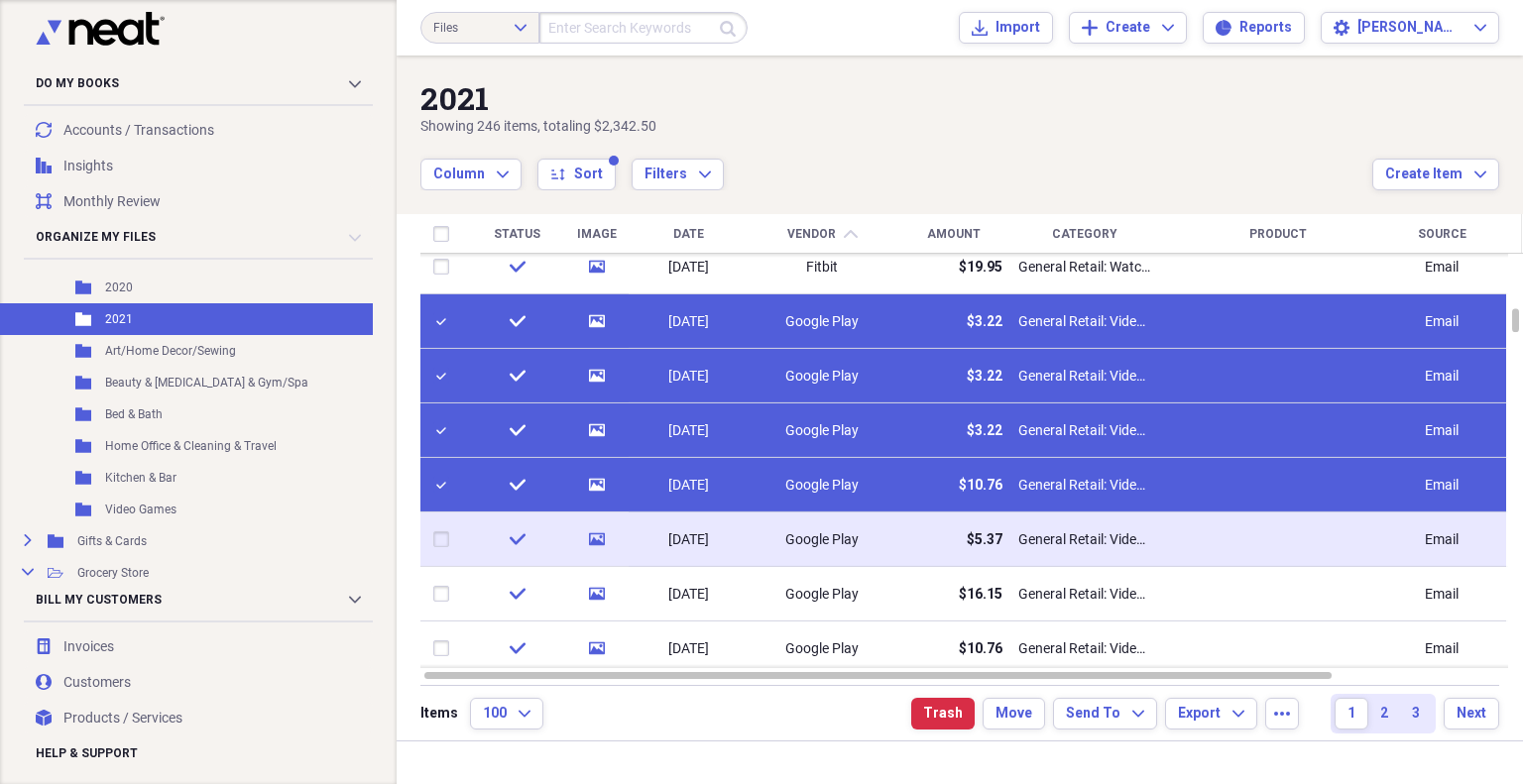 click at bounding box center [445, 539] 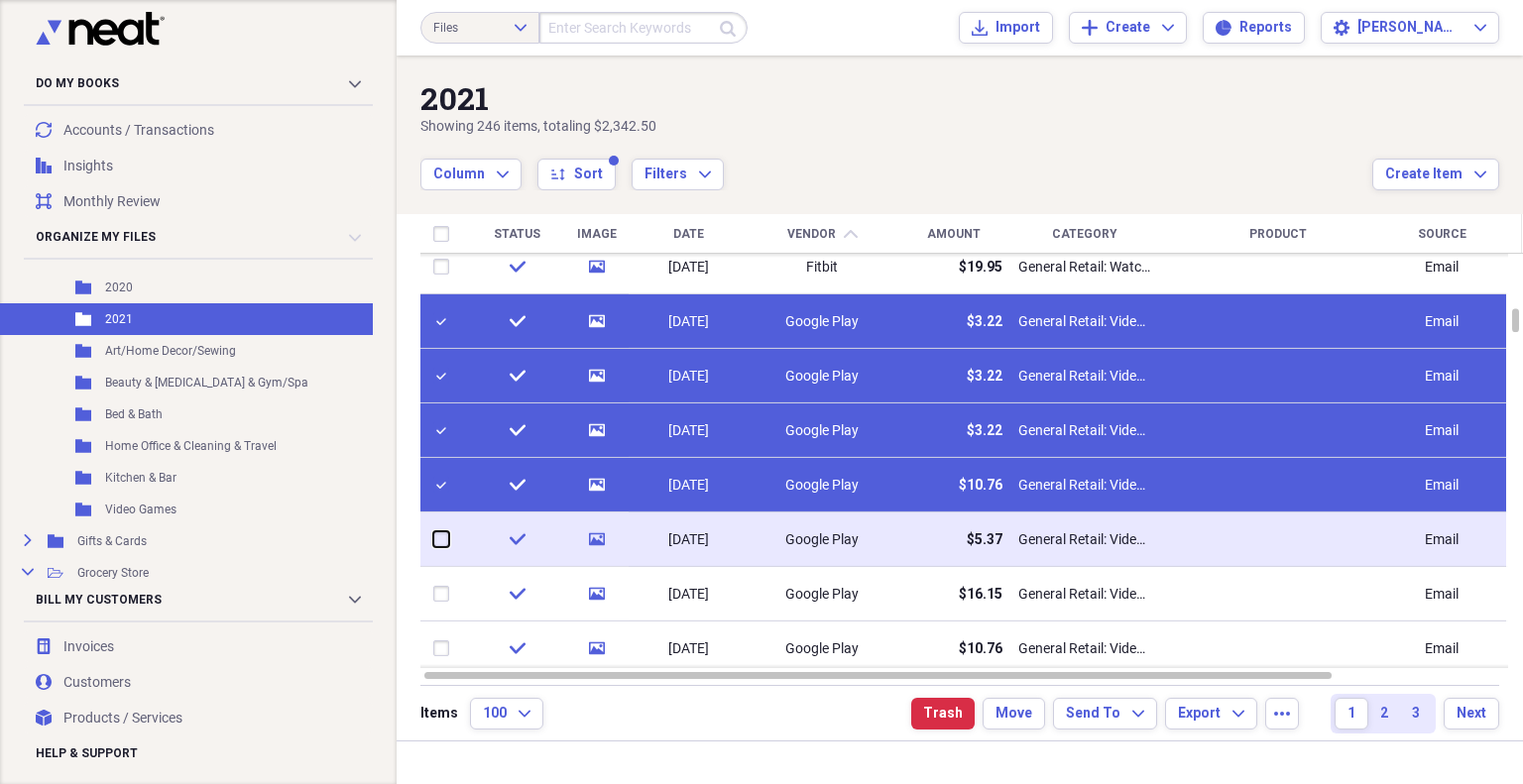 click at bounding box center (433, 539) 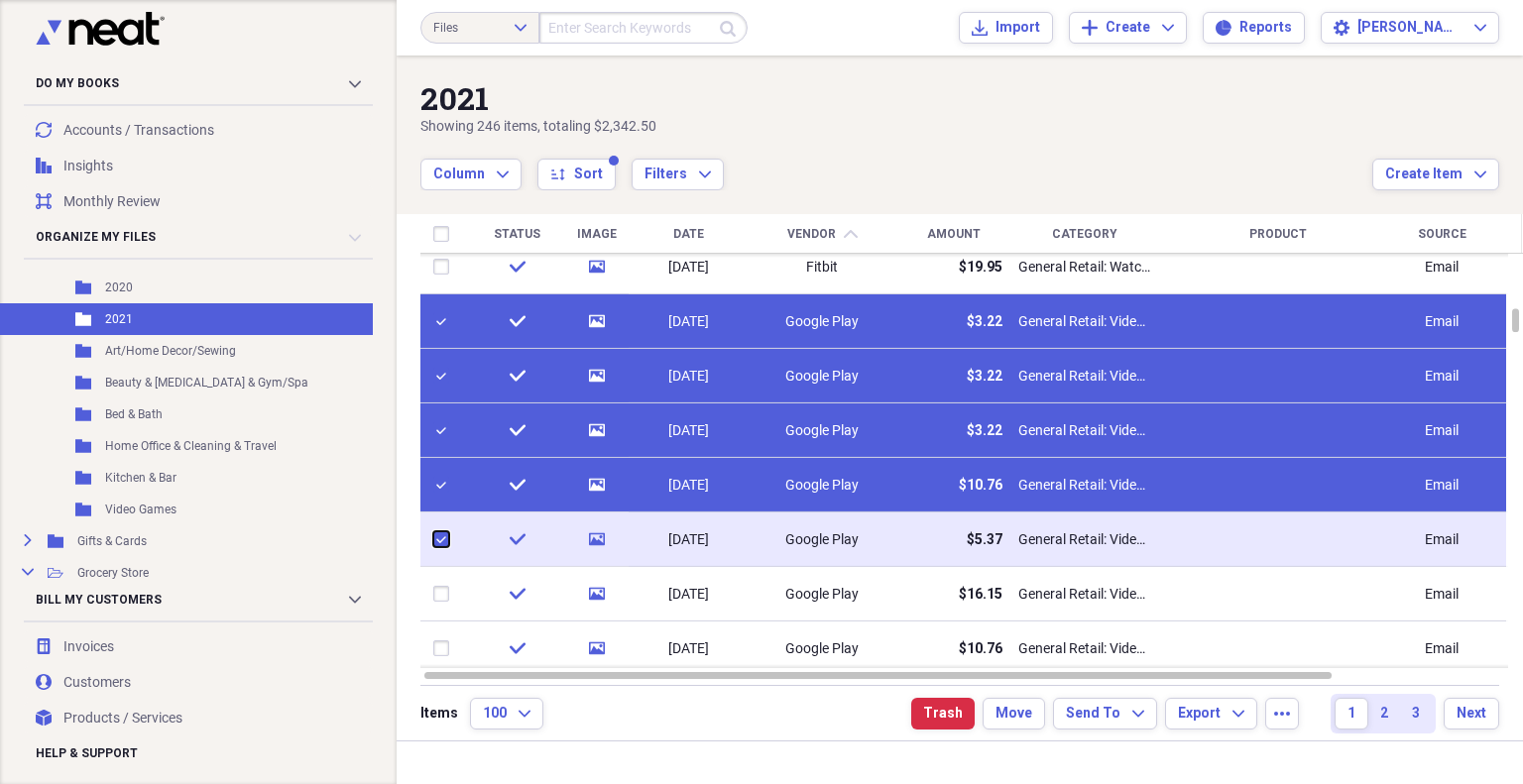 checkbox on "true" 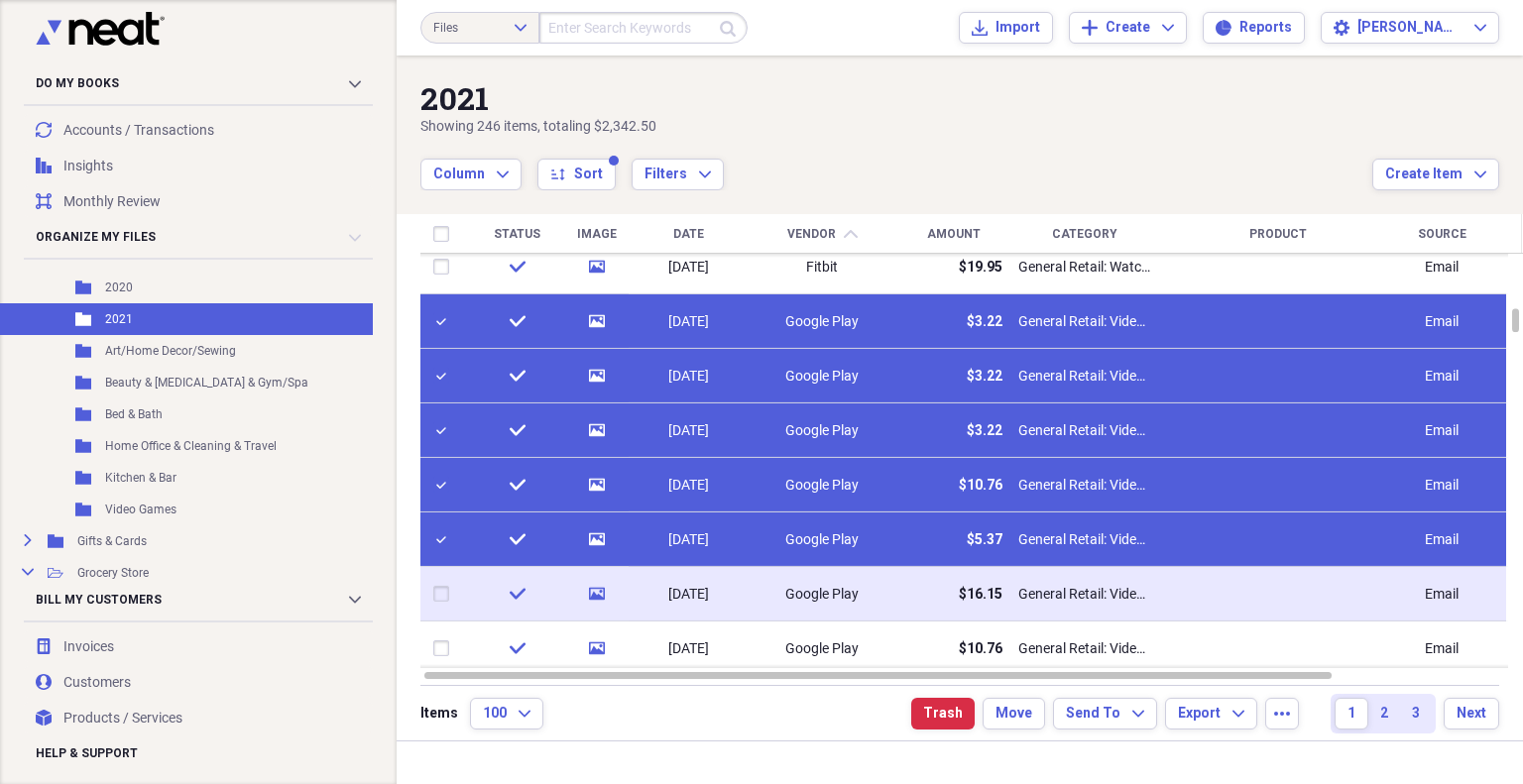 click at bounding box center (445, 594) 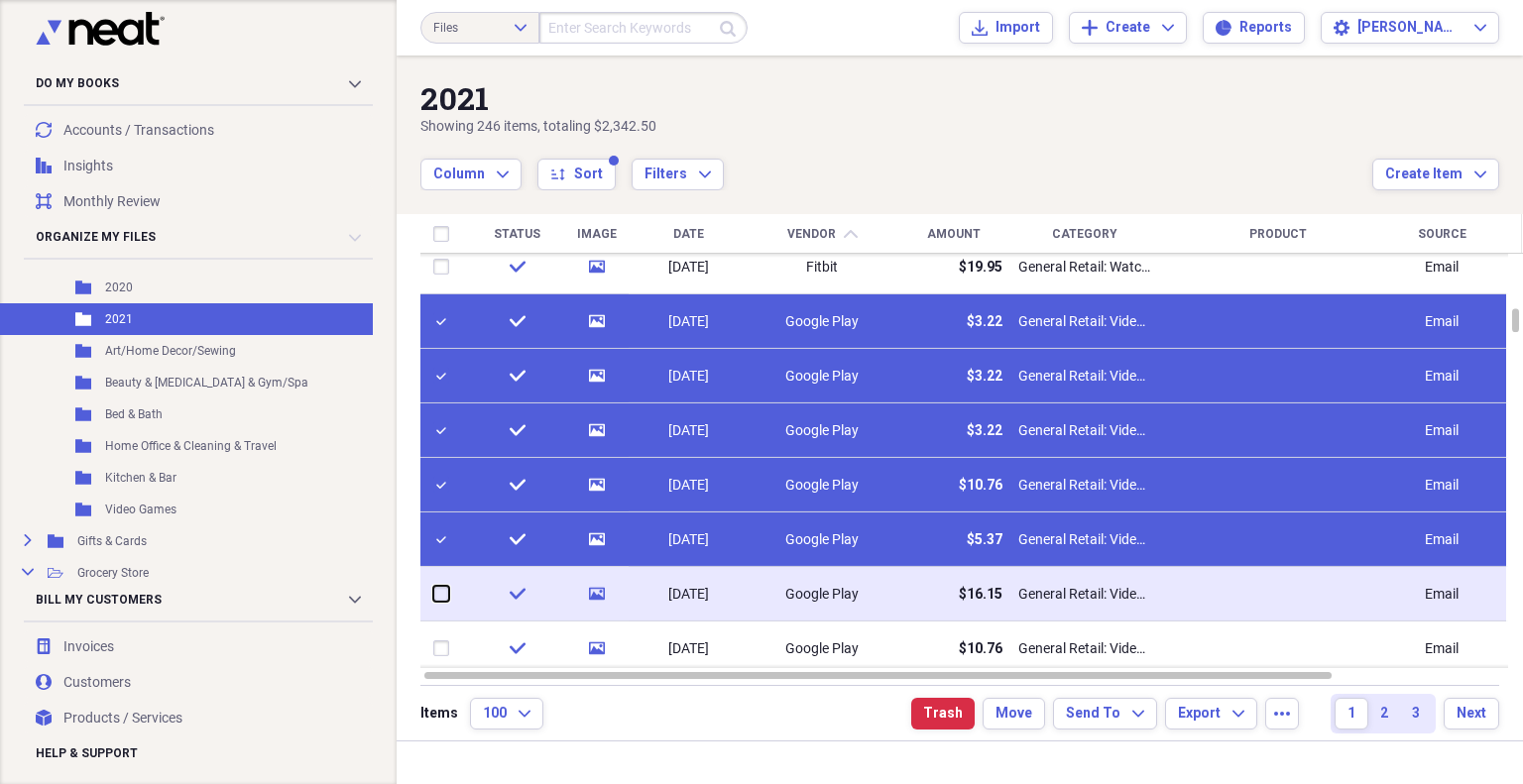 click at bounding box center [433, 594] 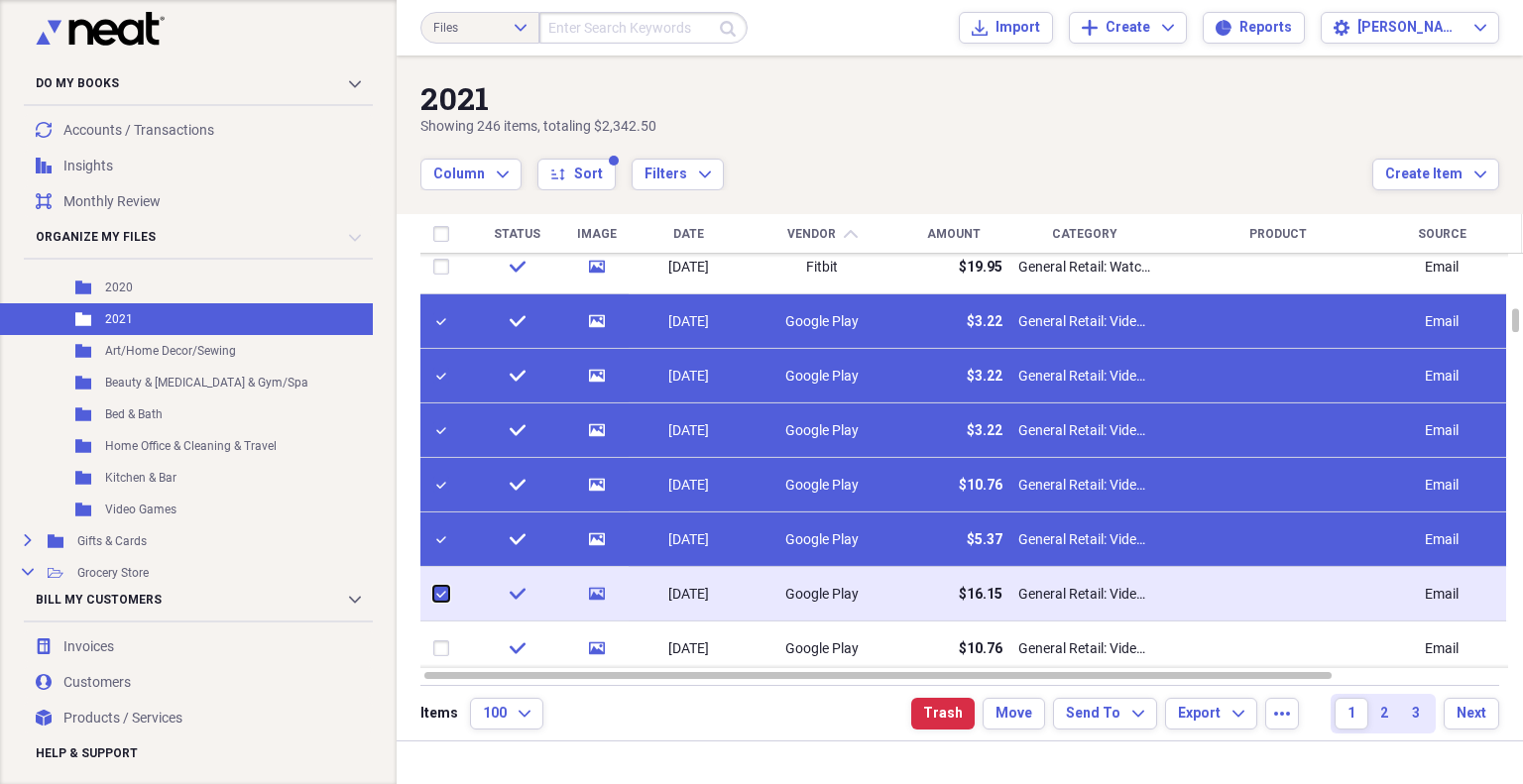 checkbox on "true" 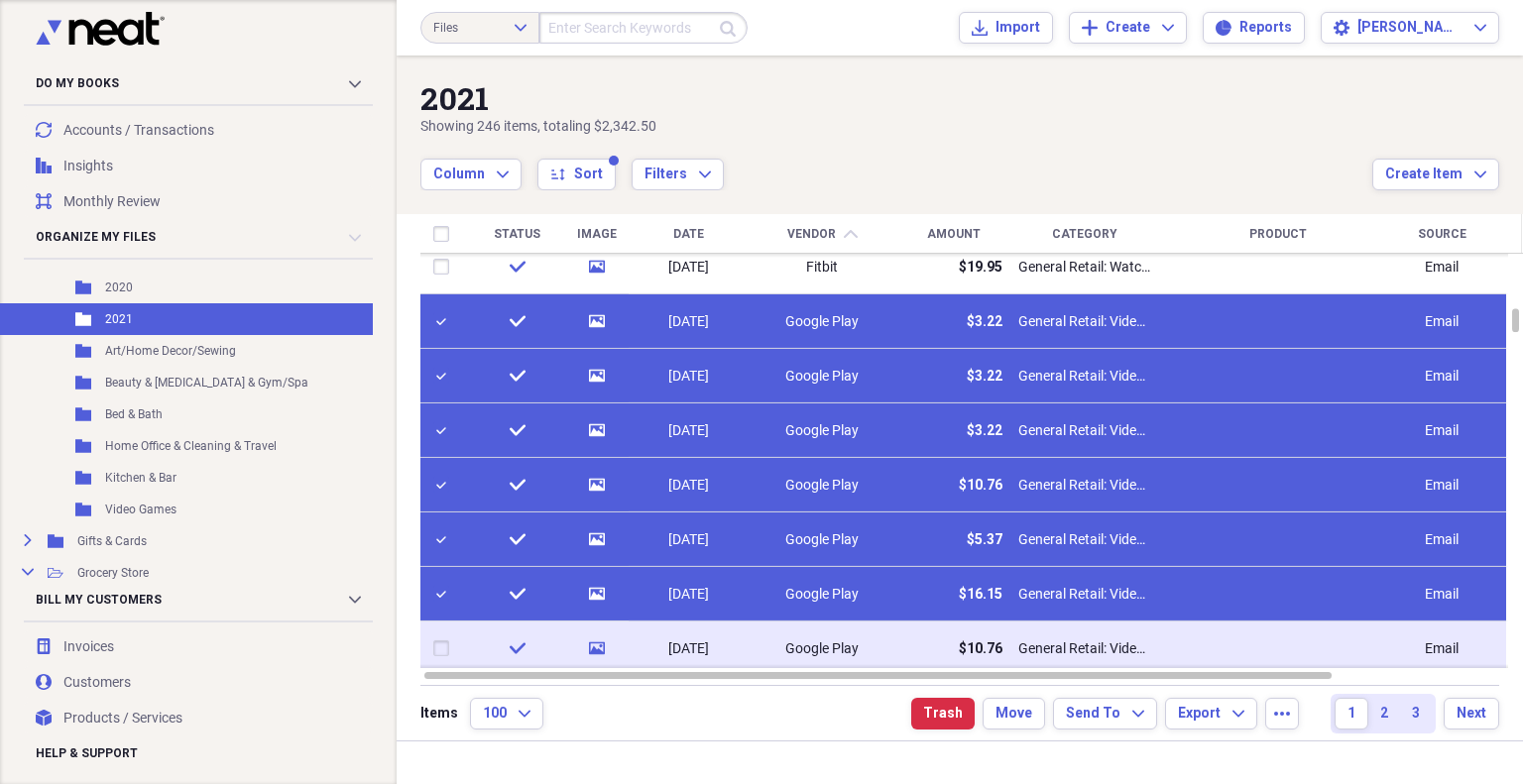 click at bounding box center [445, 648] 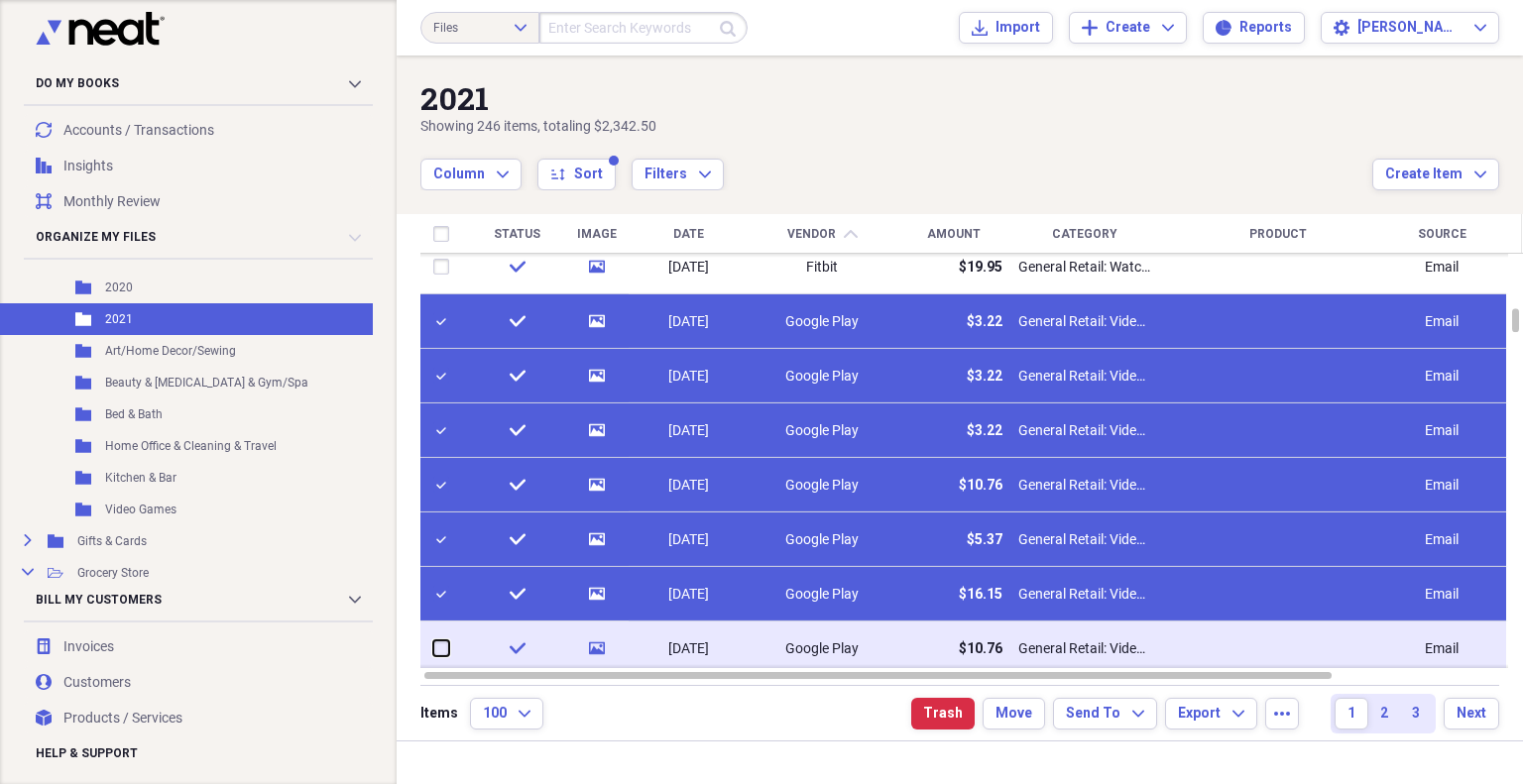 click at bounding box center (433, 648) 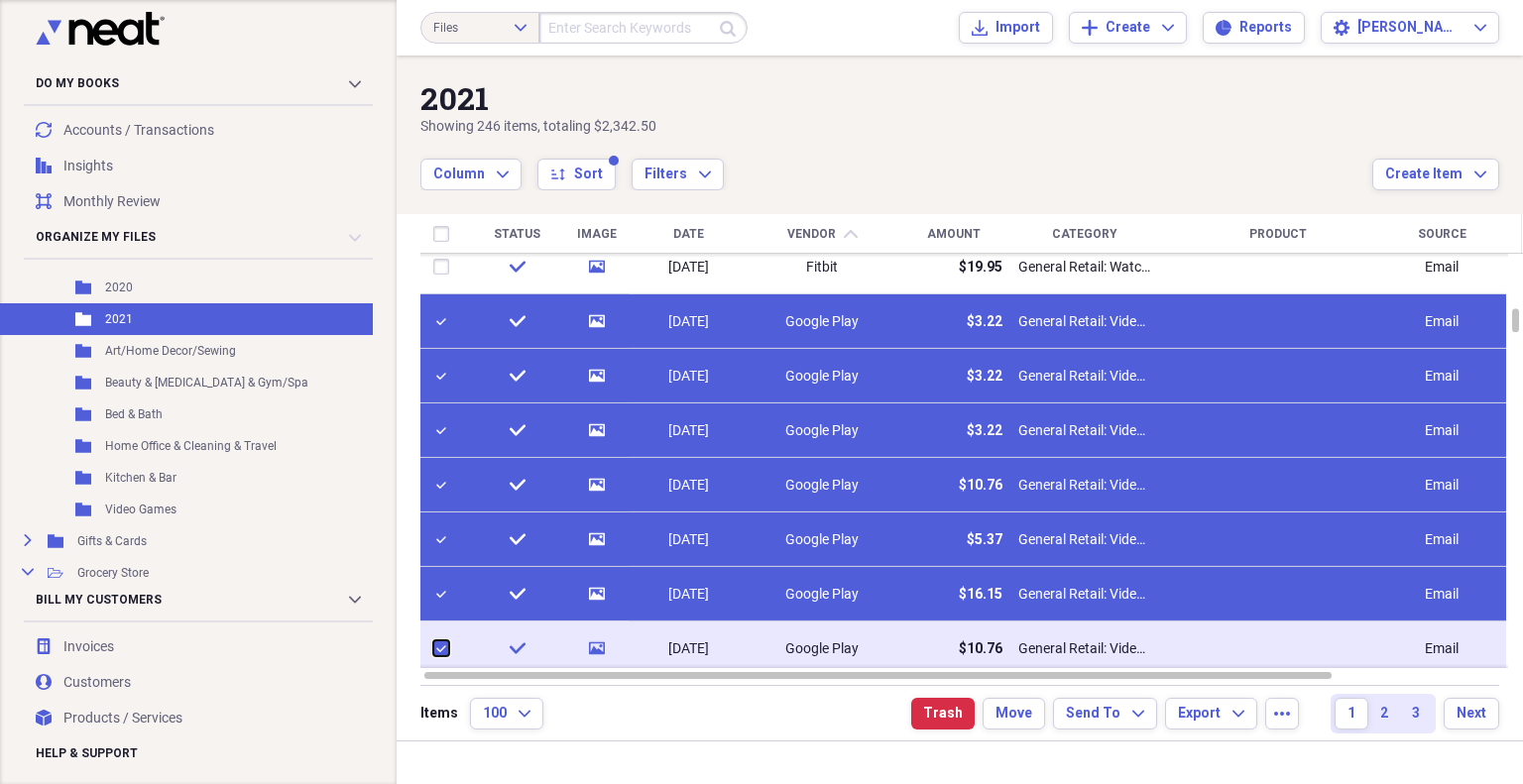 checkbox on "true" 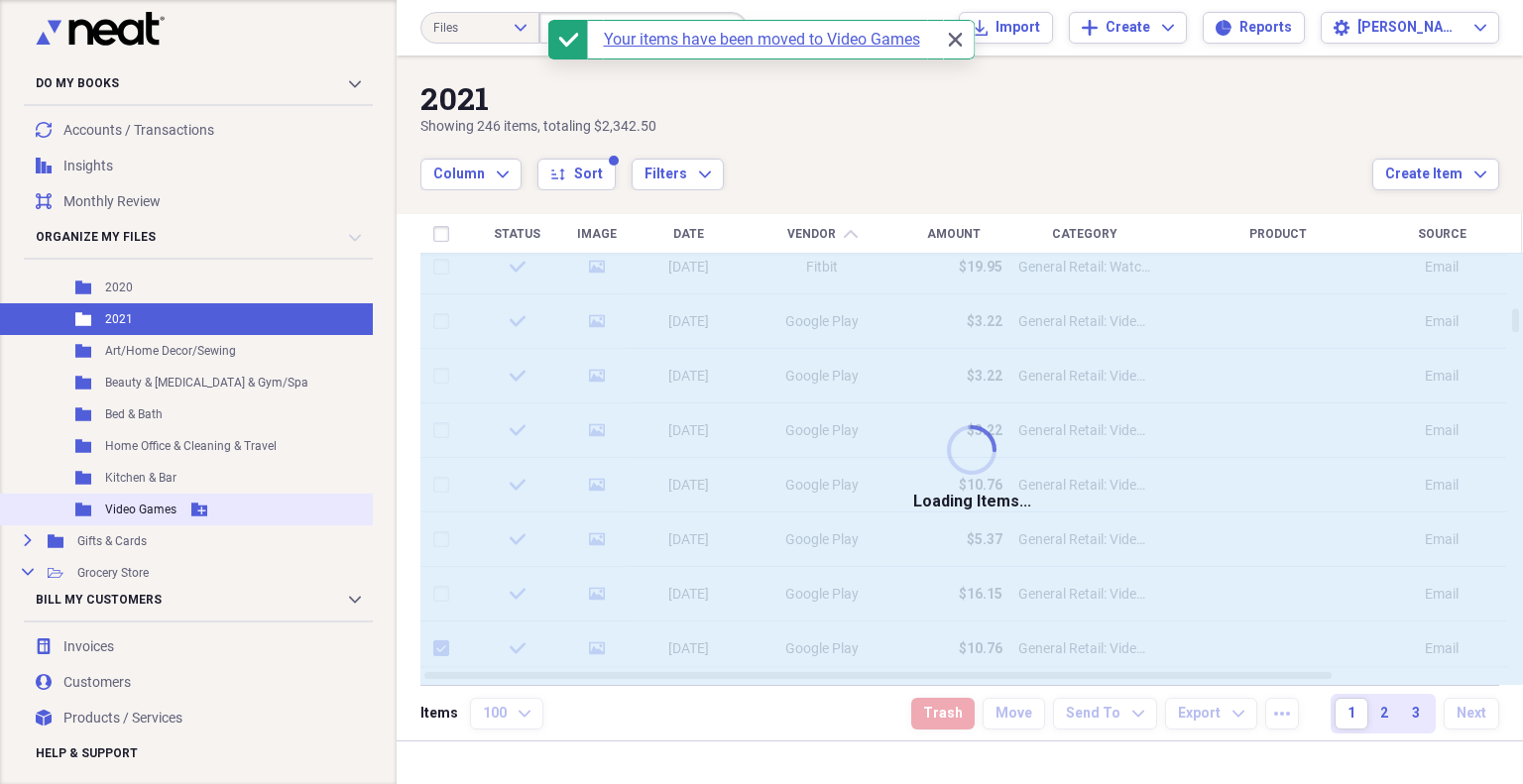checkbox on "false" 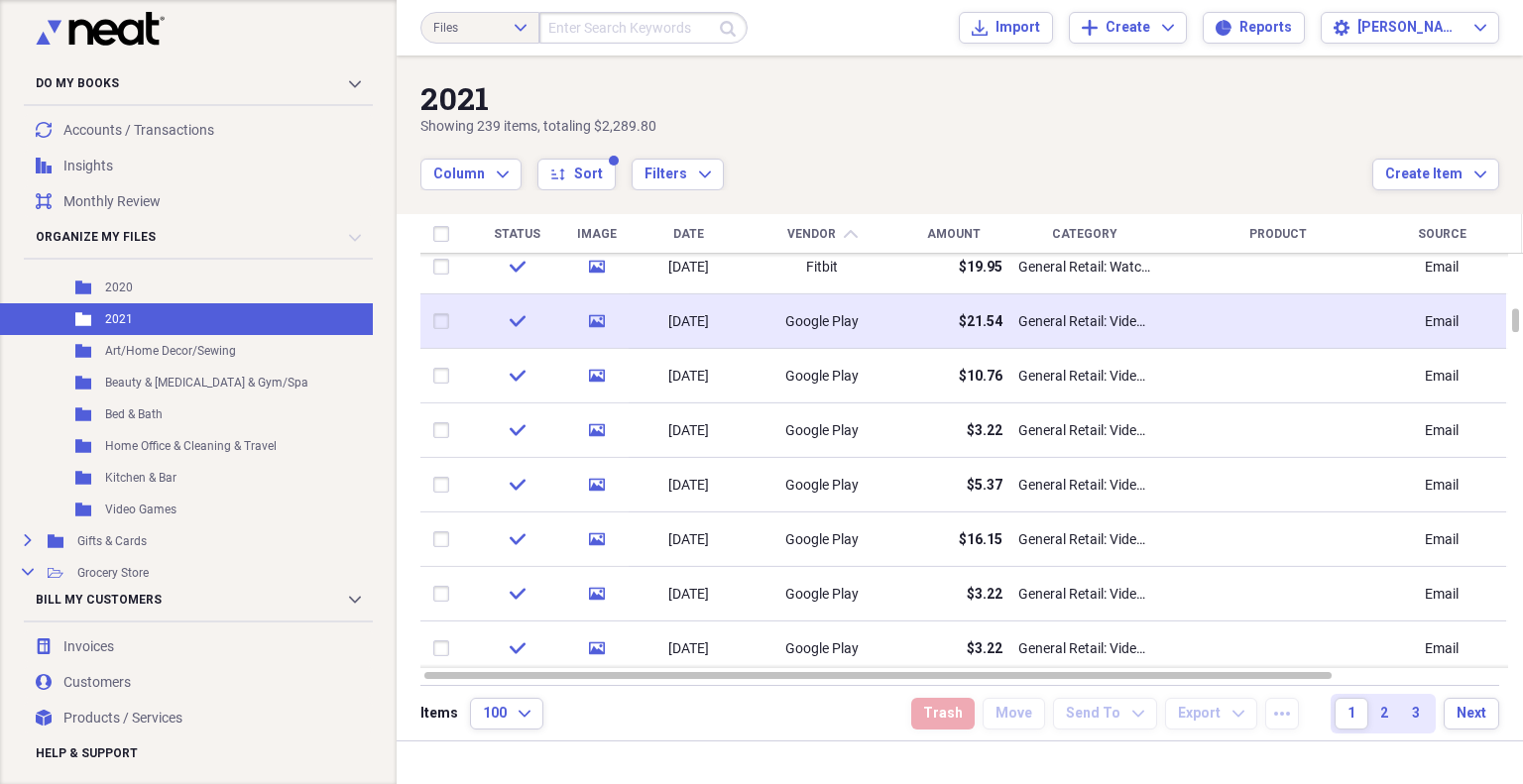 click at bounding box center [445, 321] 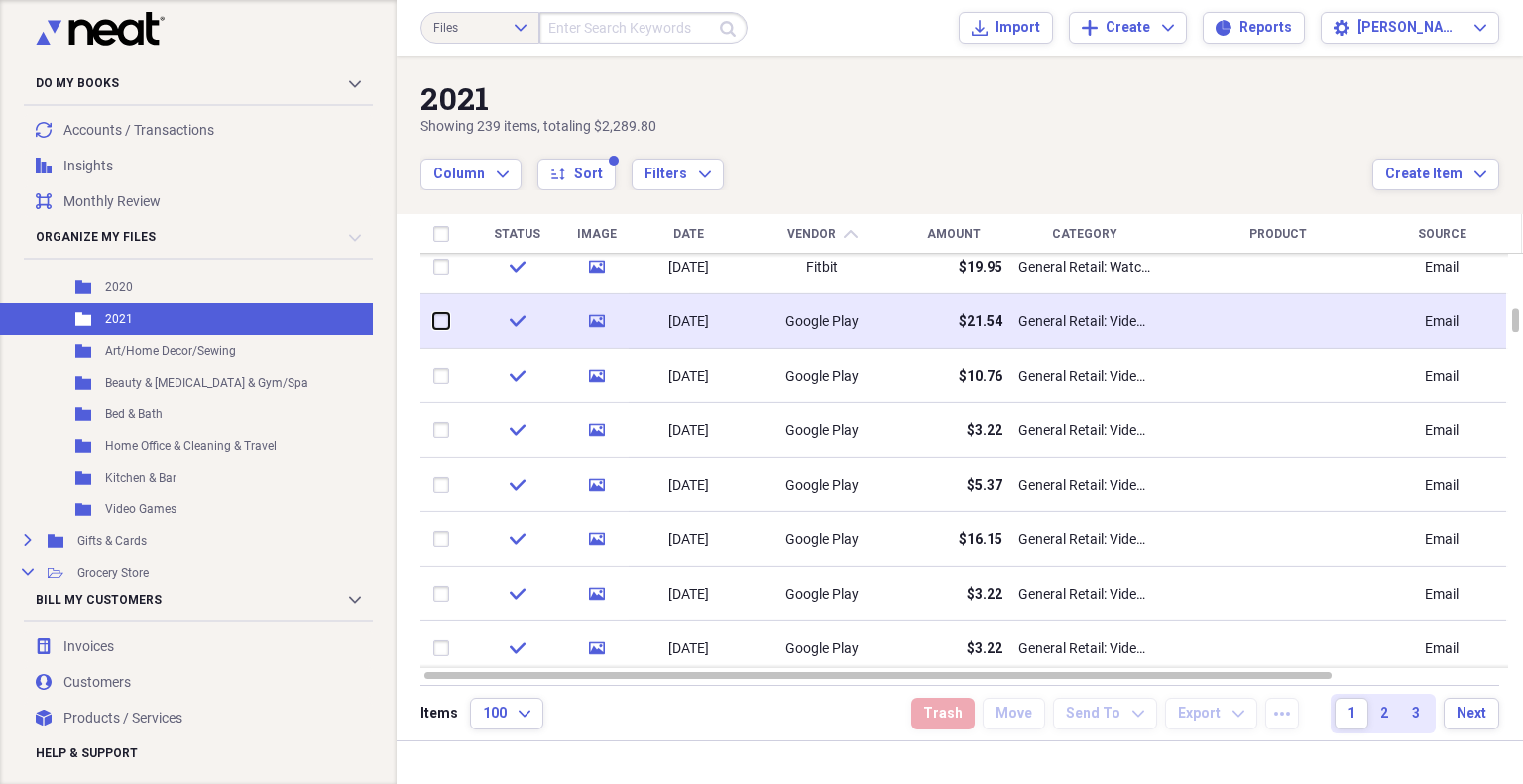 click at bounding box center [433, 321] 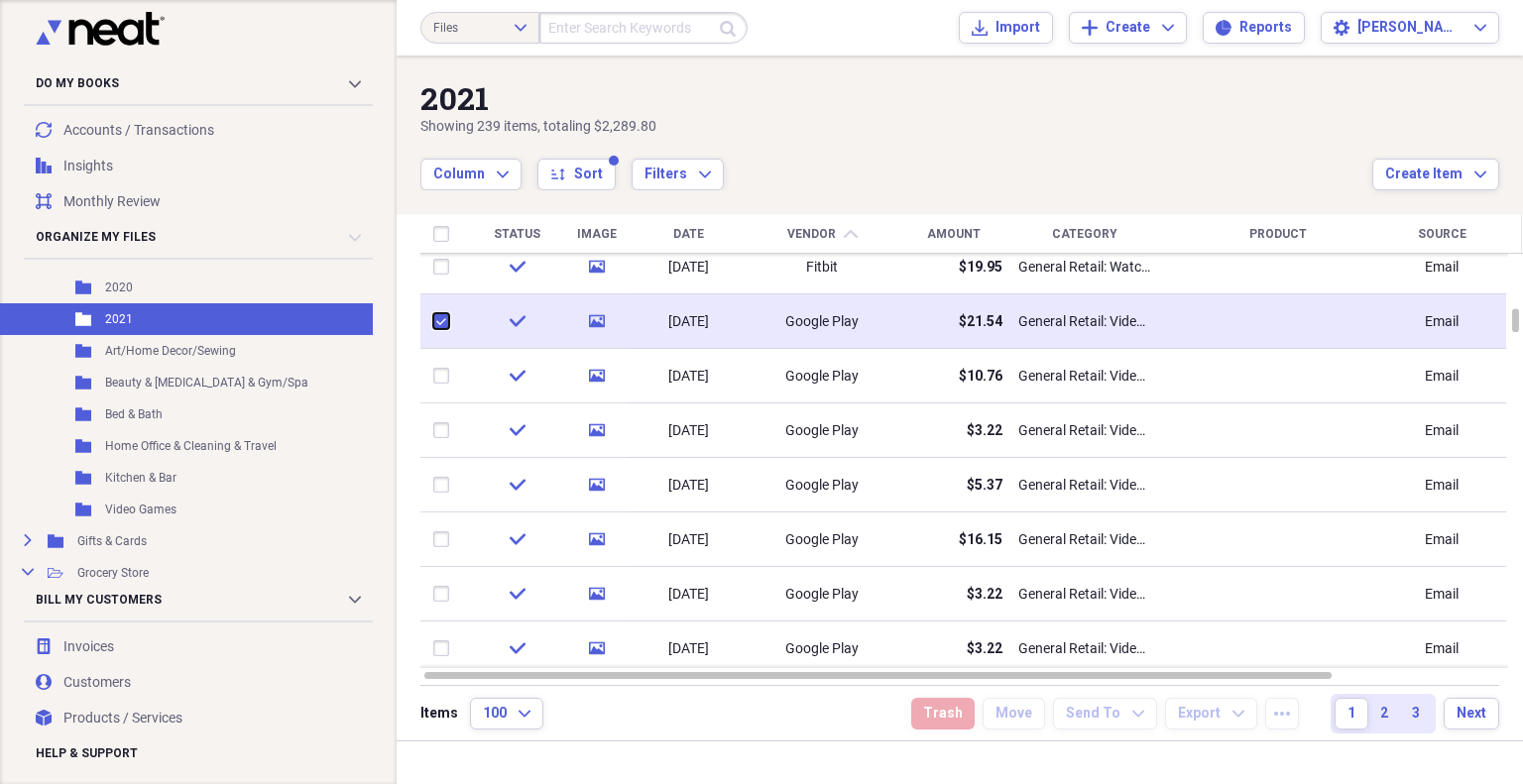 checkbox on "true" 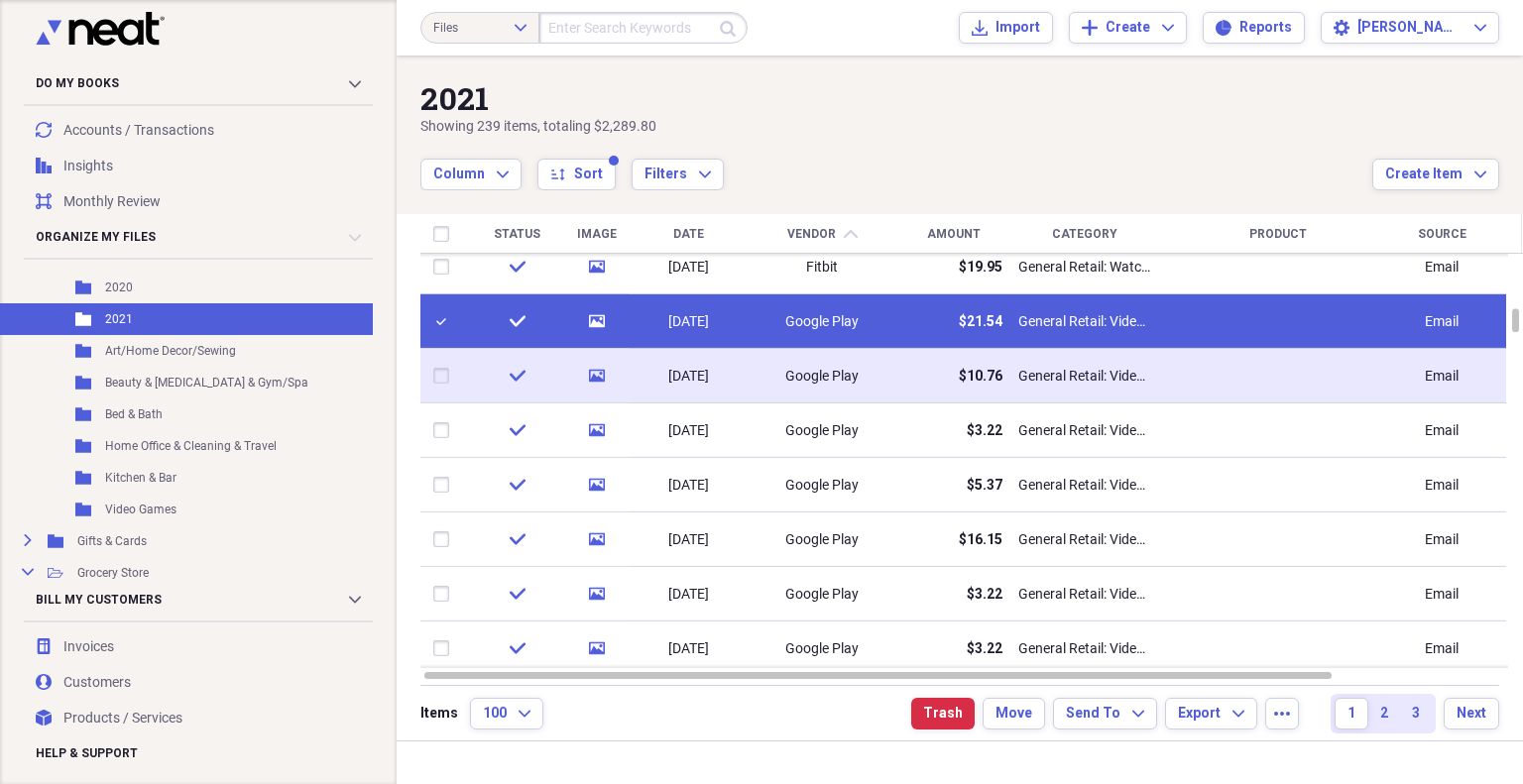 click at bounding box center [445, 376] 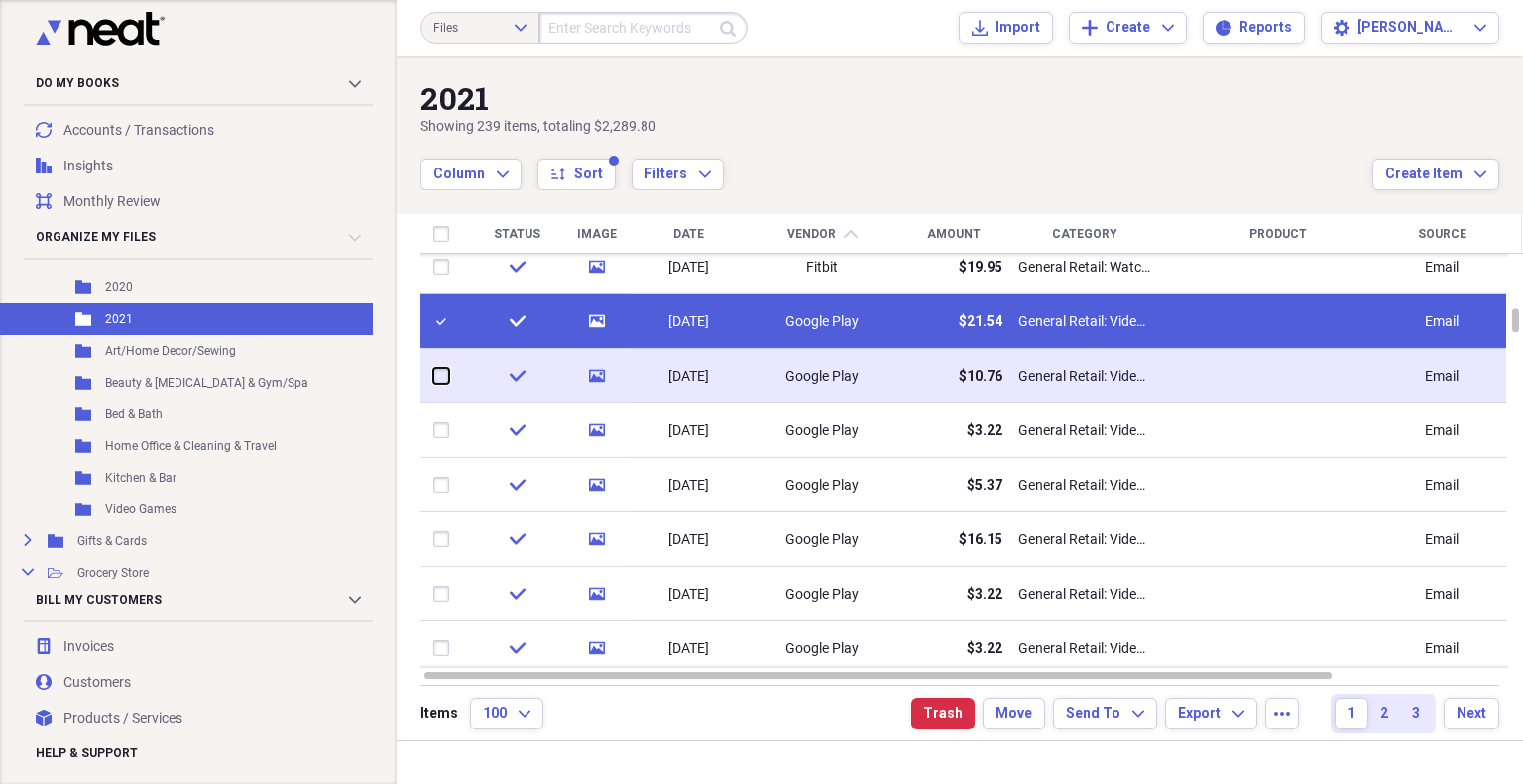 click at bounding box center [433, 376] 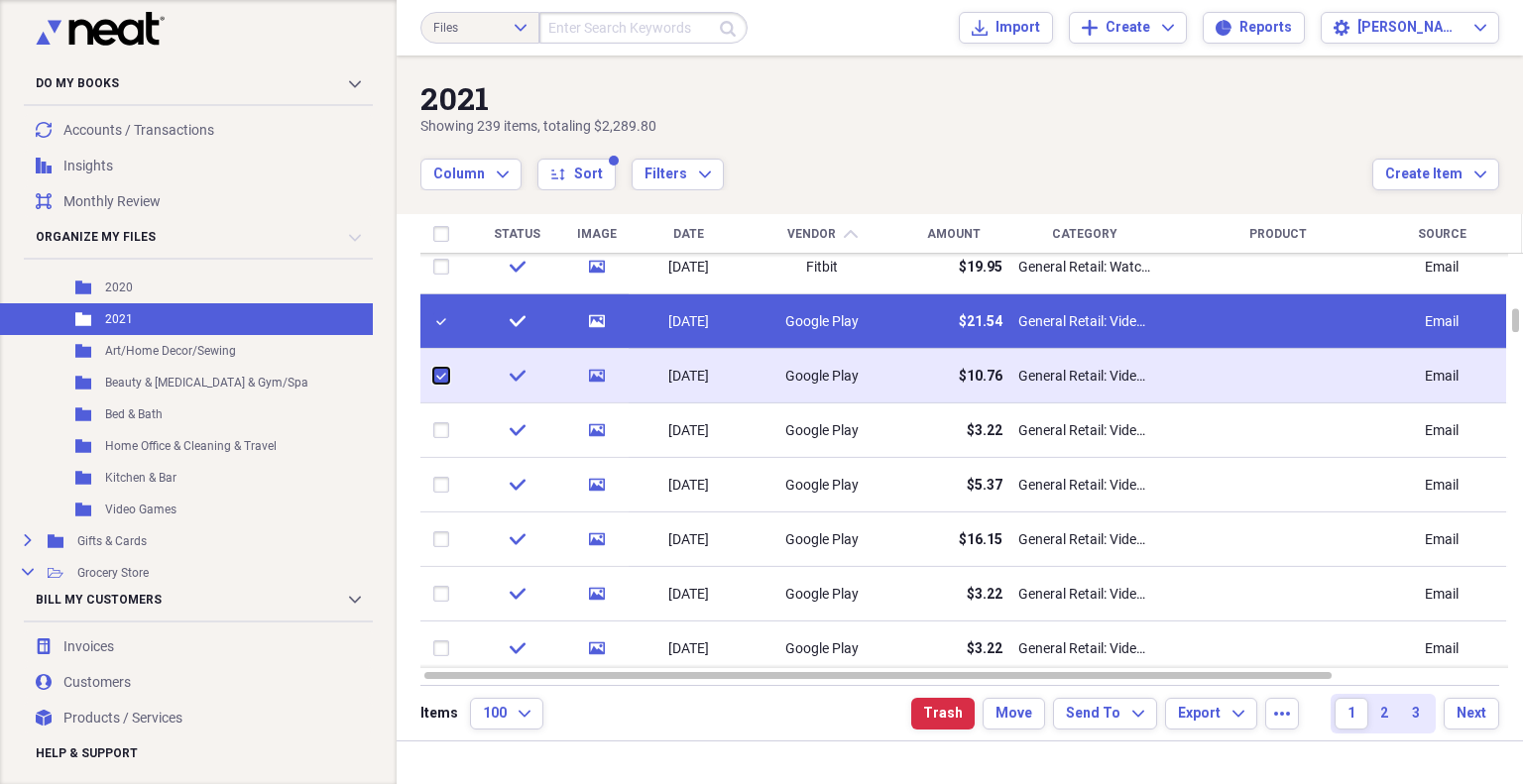 checkbox on "true" 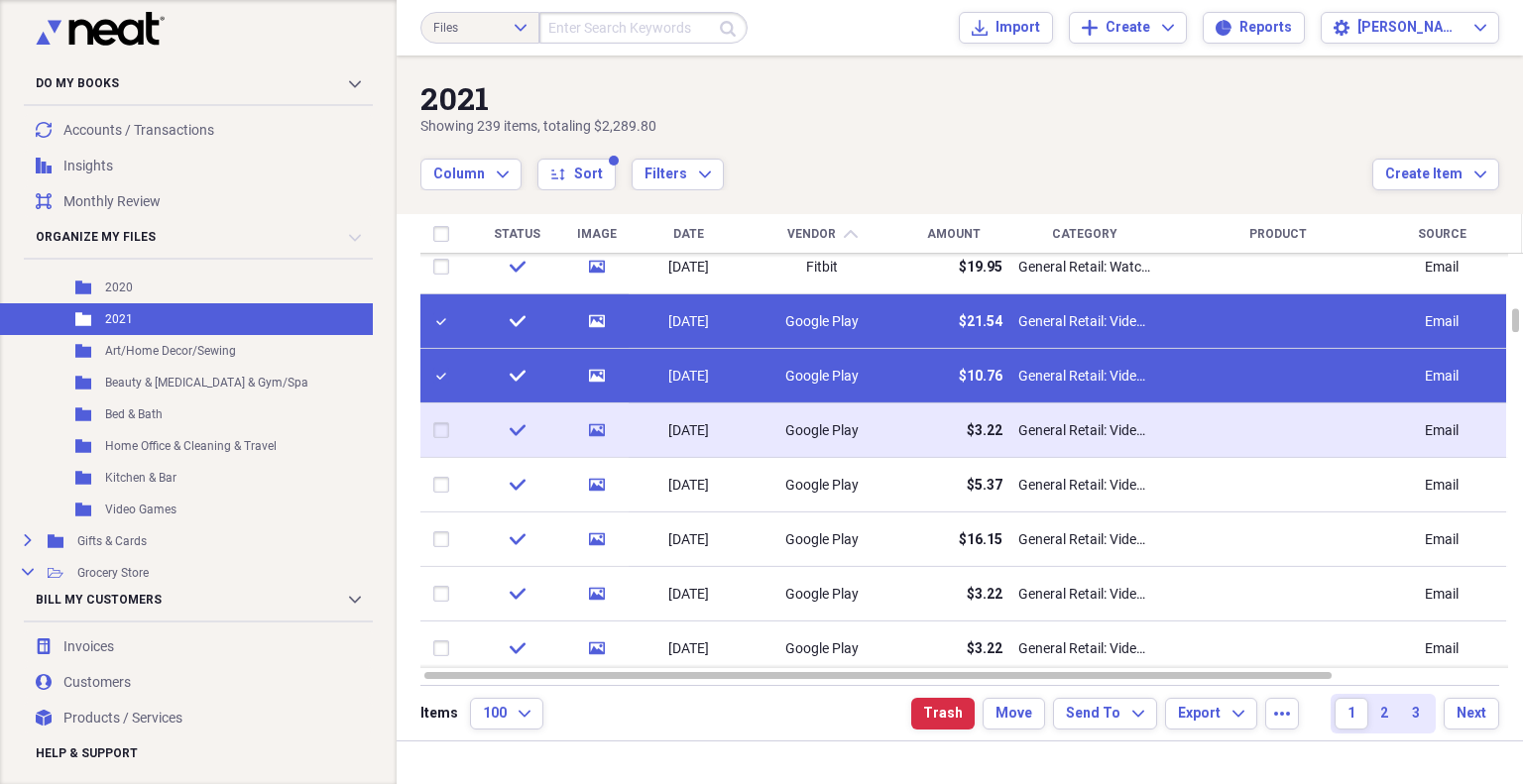 click at bounding box center [445, 430] 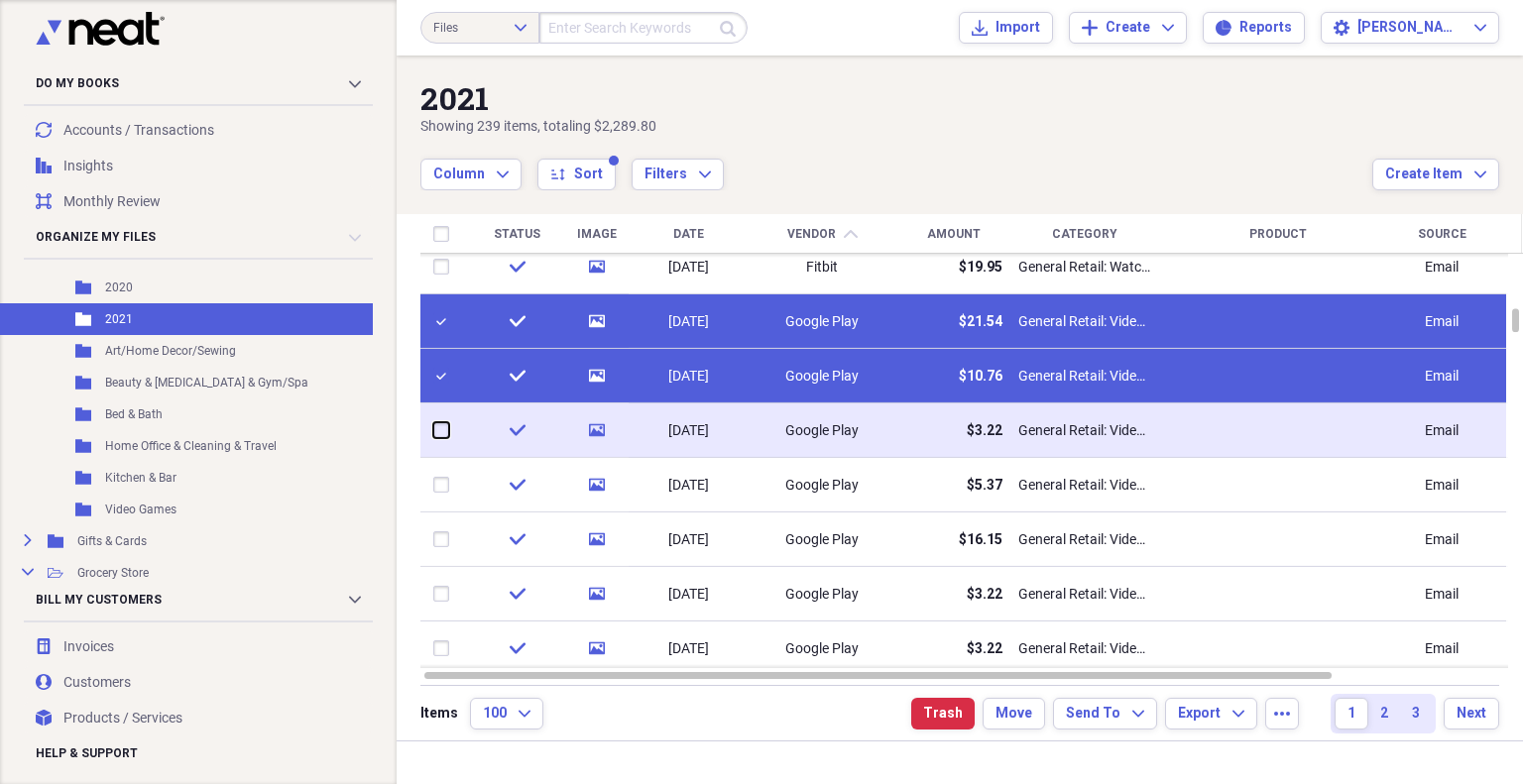 click at bounding box center (433, 430) 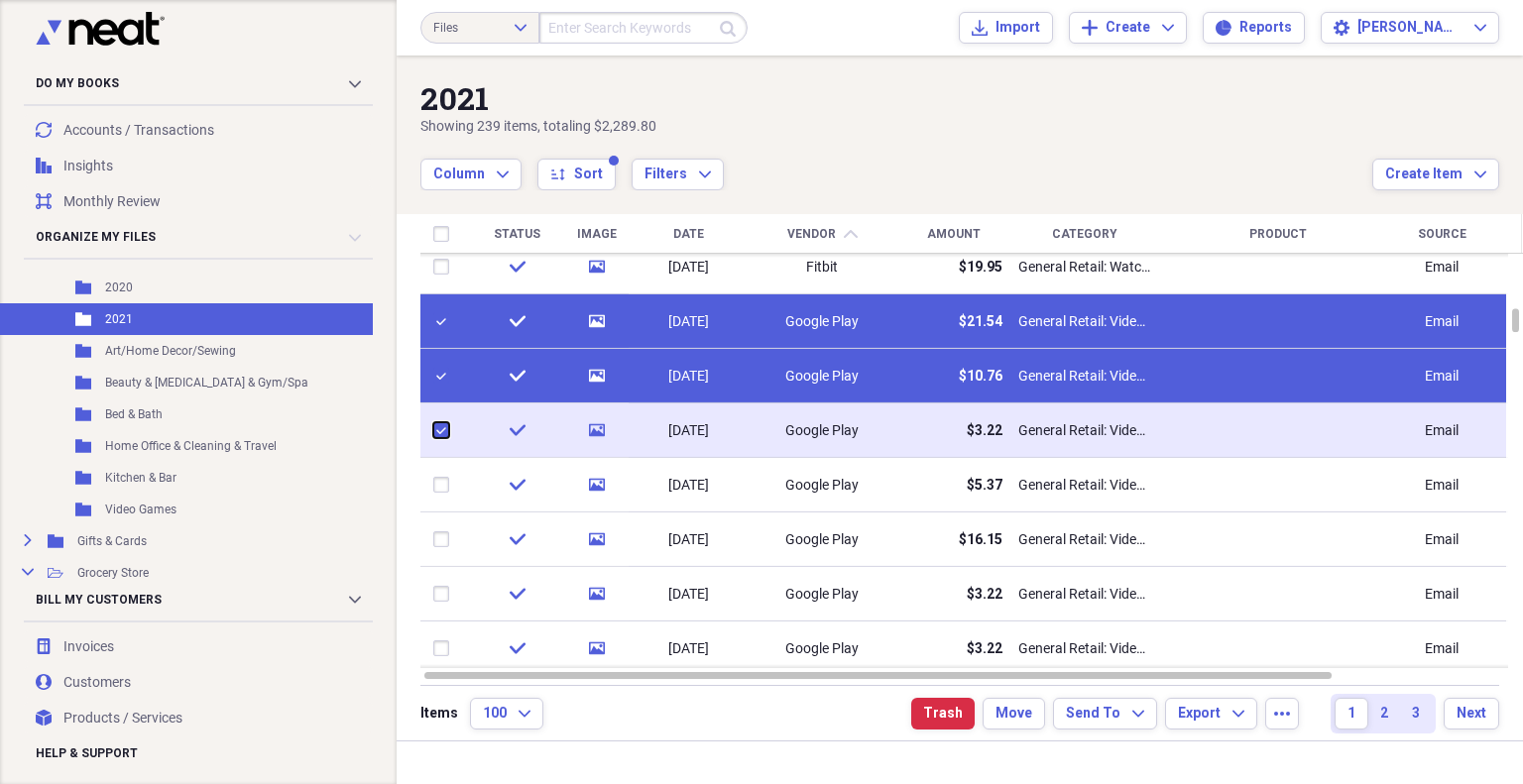 checkbox on "true" 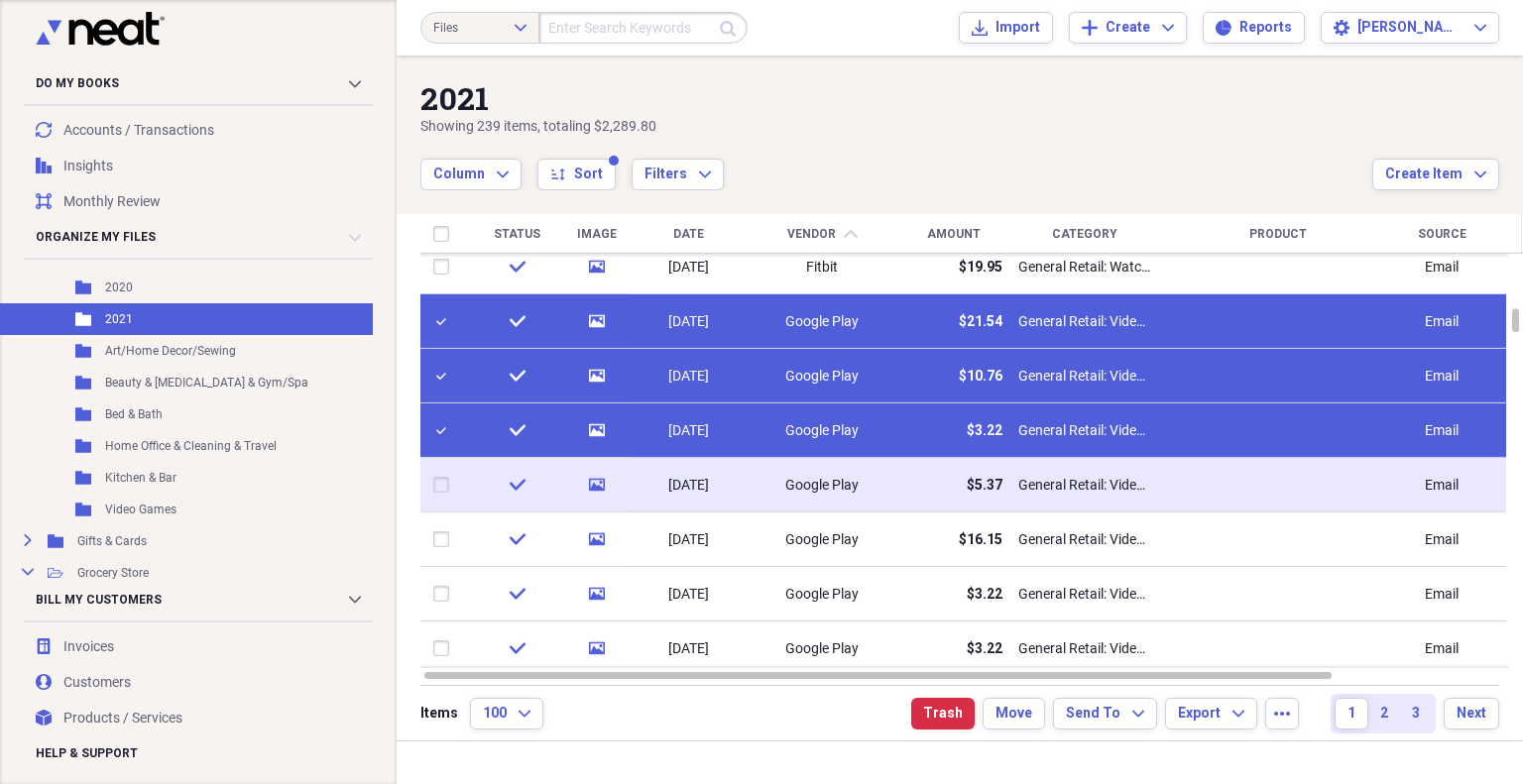 click at bounding box center (445, 485) 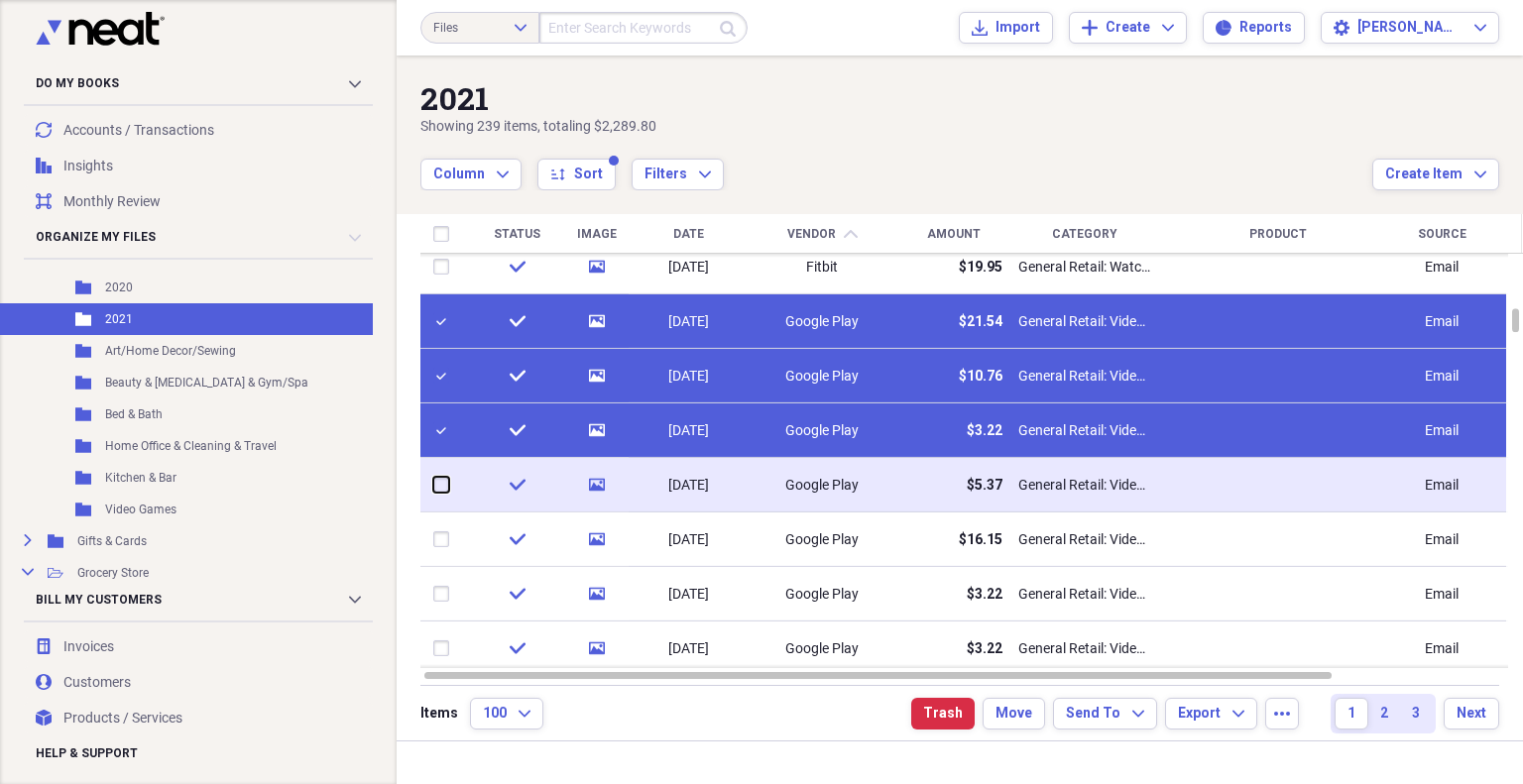 click at bounding box center [433, 485] 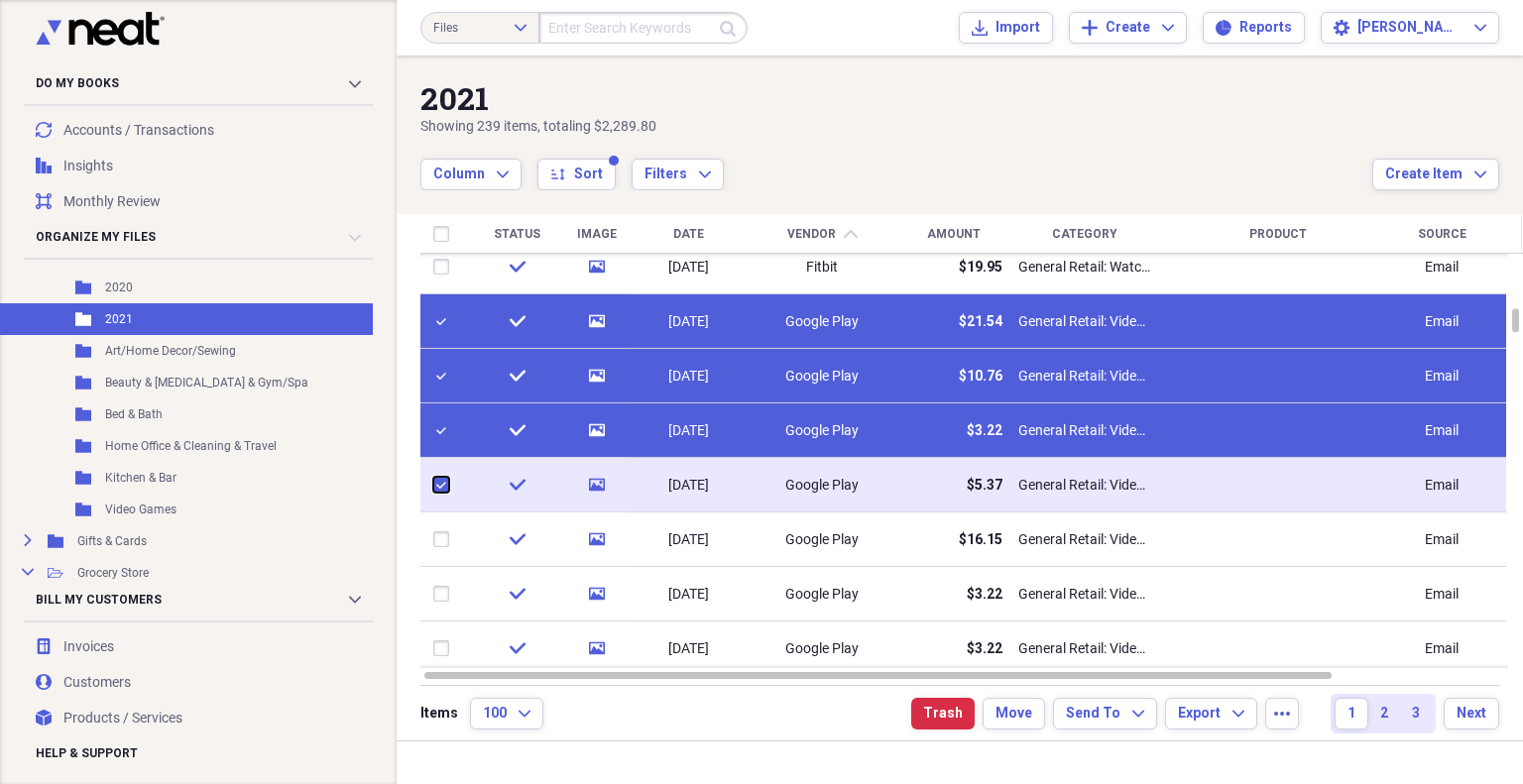checkbox on "true" 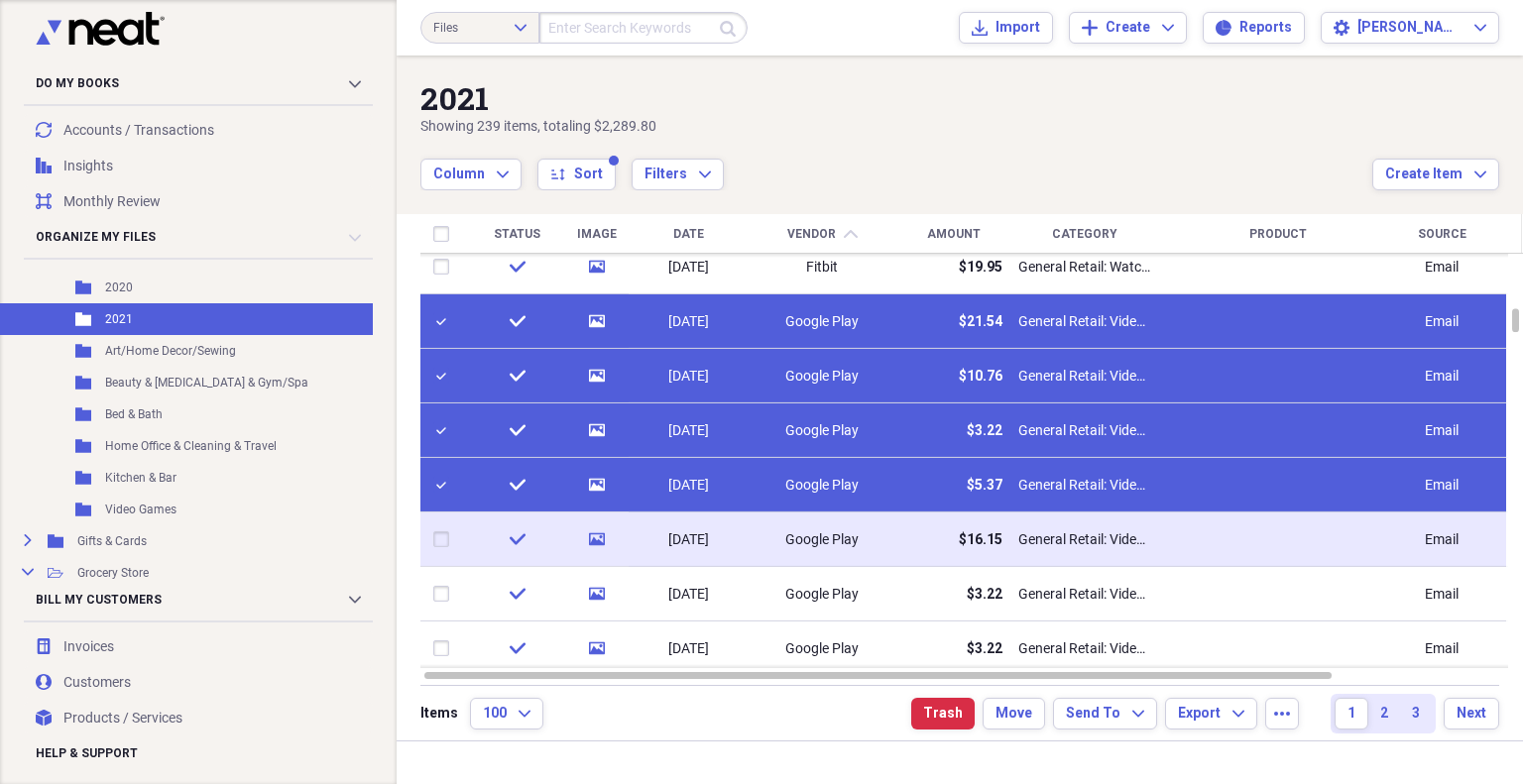 click at bounding box center (445, 539) 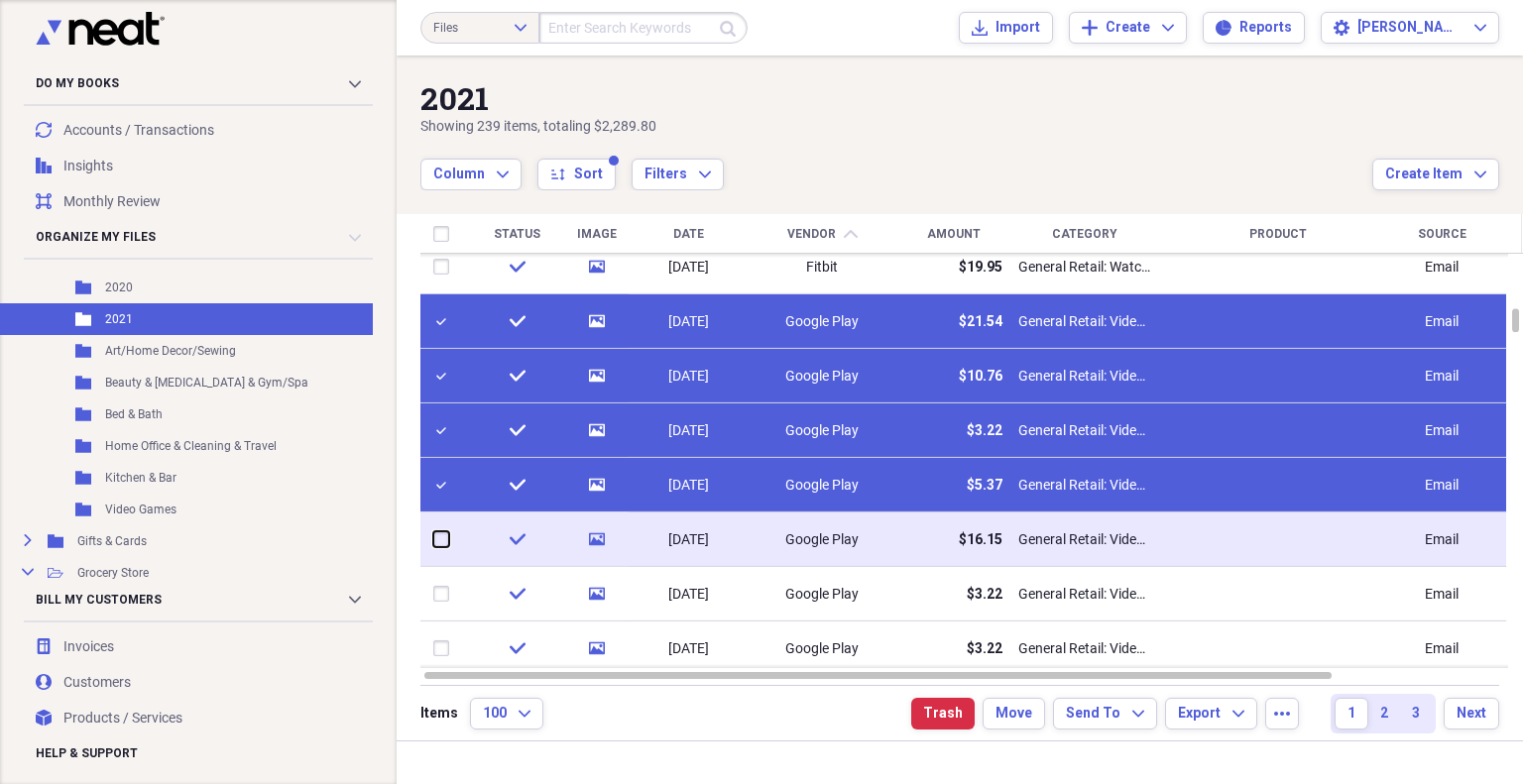 click at bounding box center (433, 539) 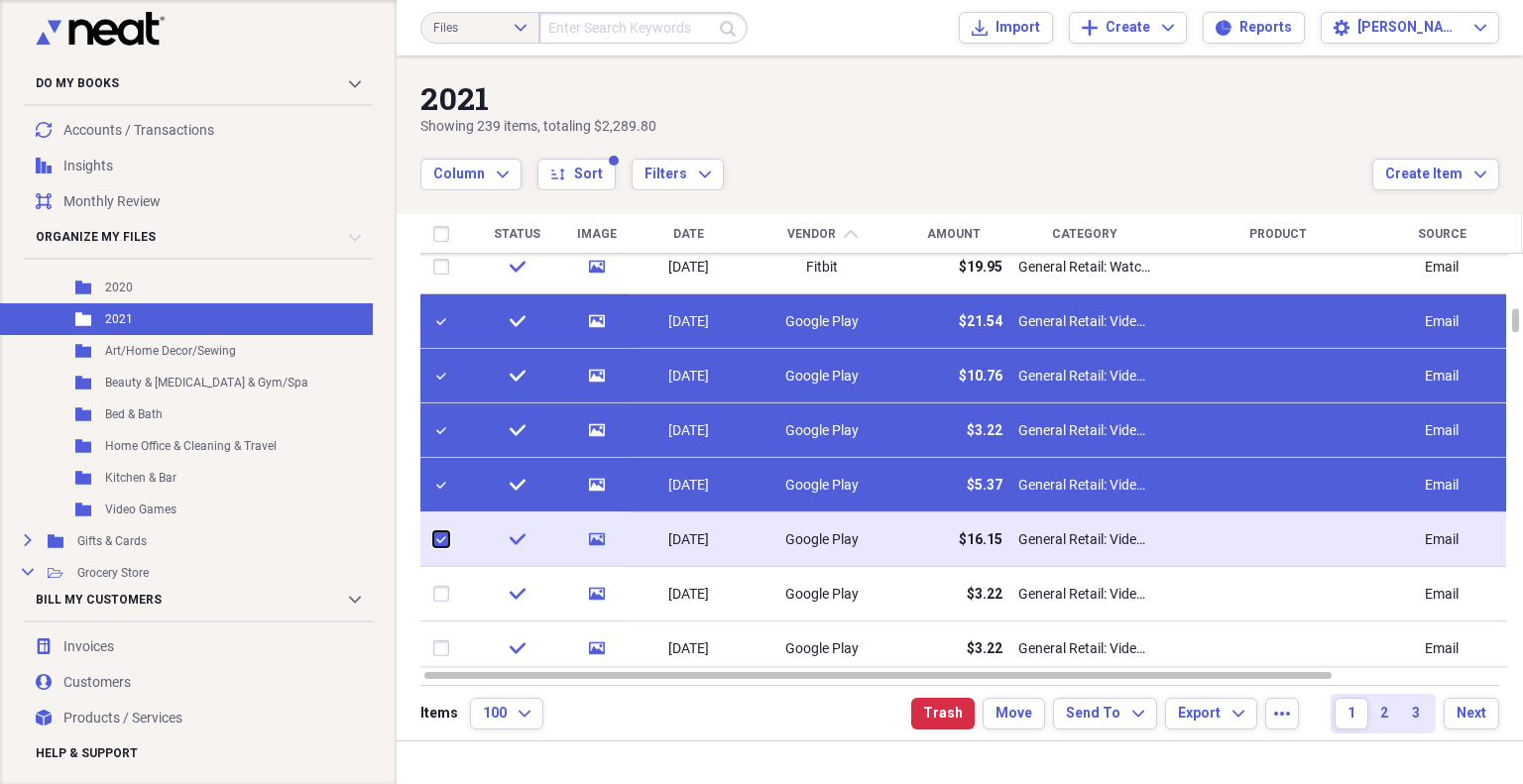 checkbox on "true" 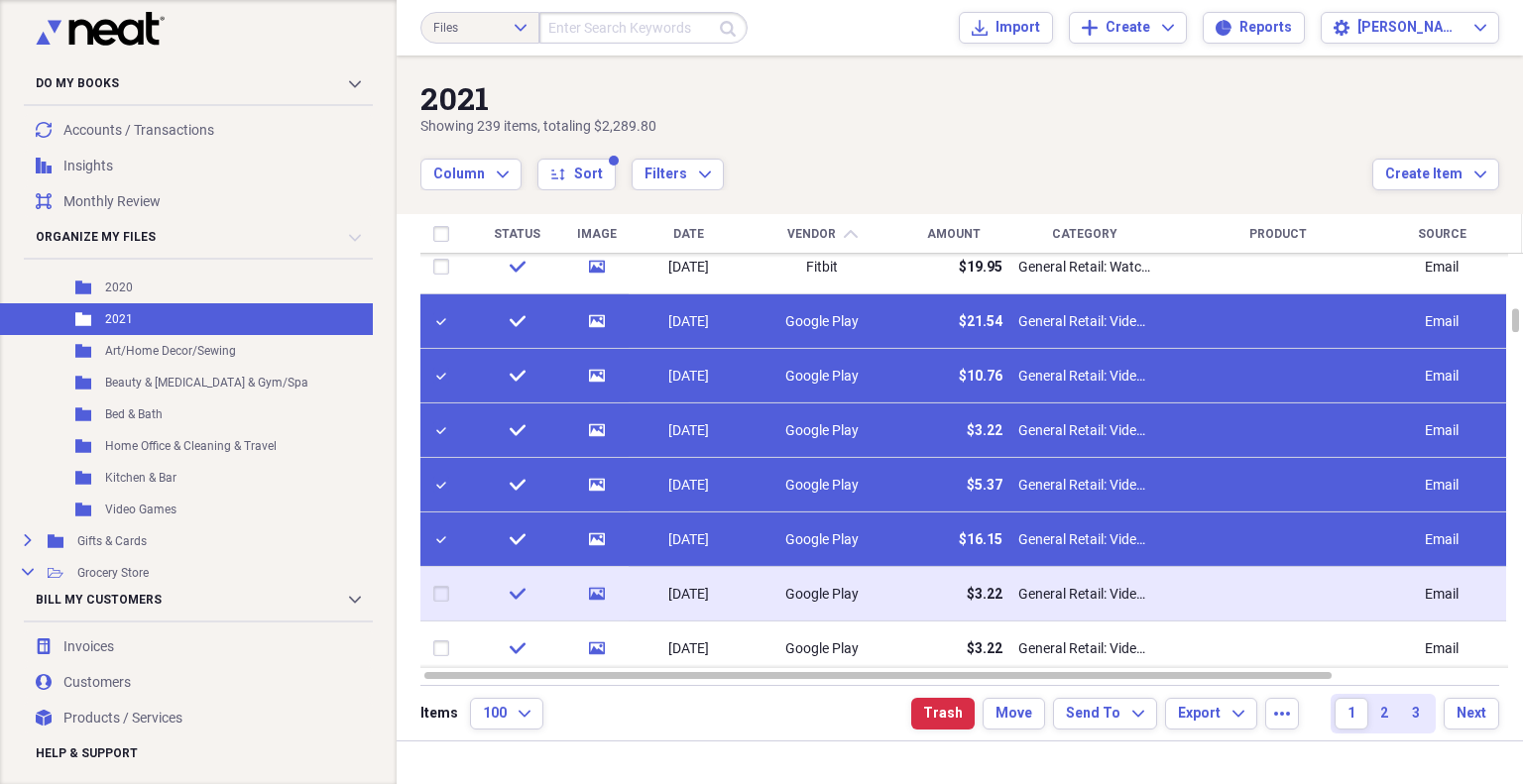 click at bounding box center (445, 594) 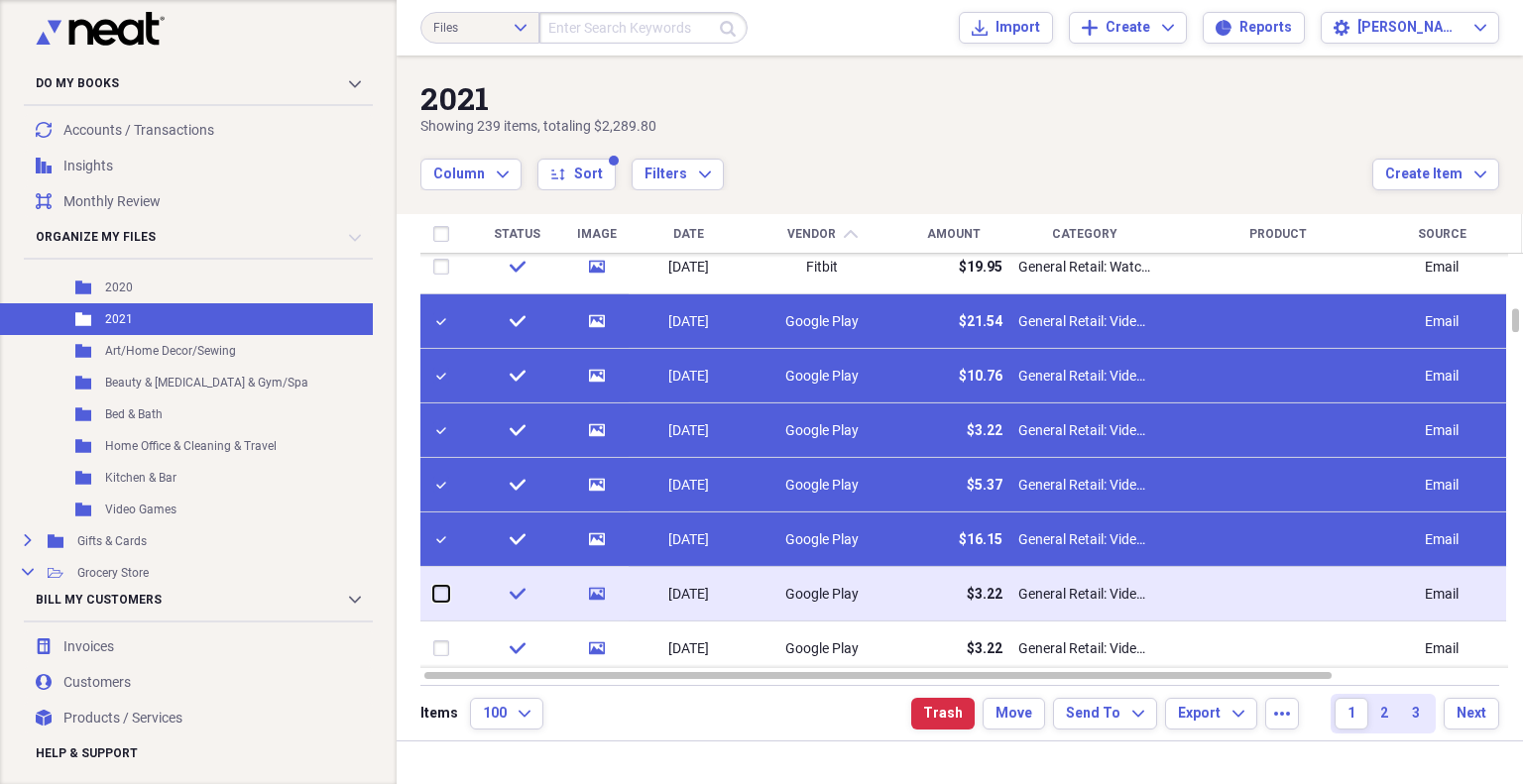 click at bounding box center [433, 594] 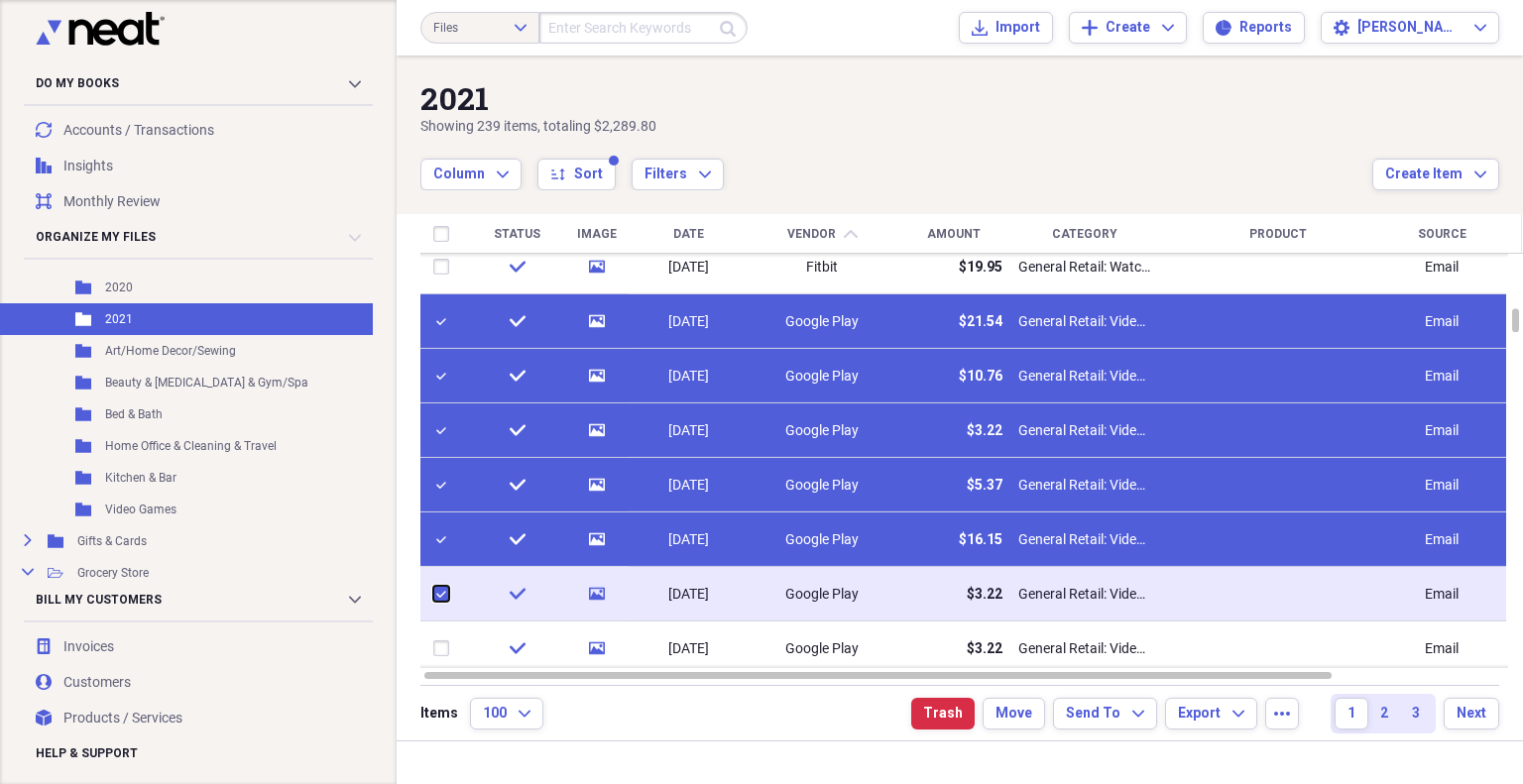 checkbox on "true" 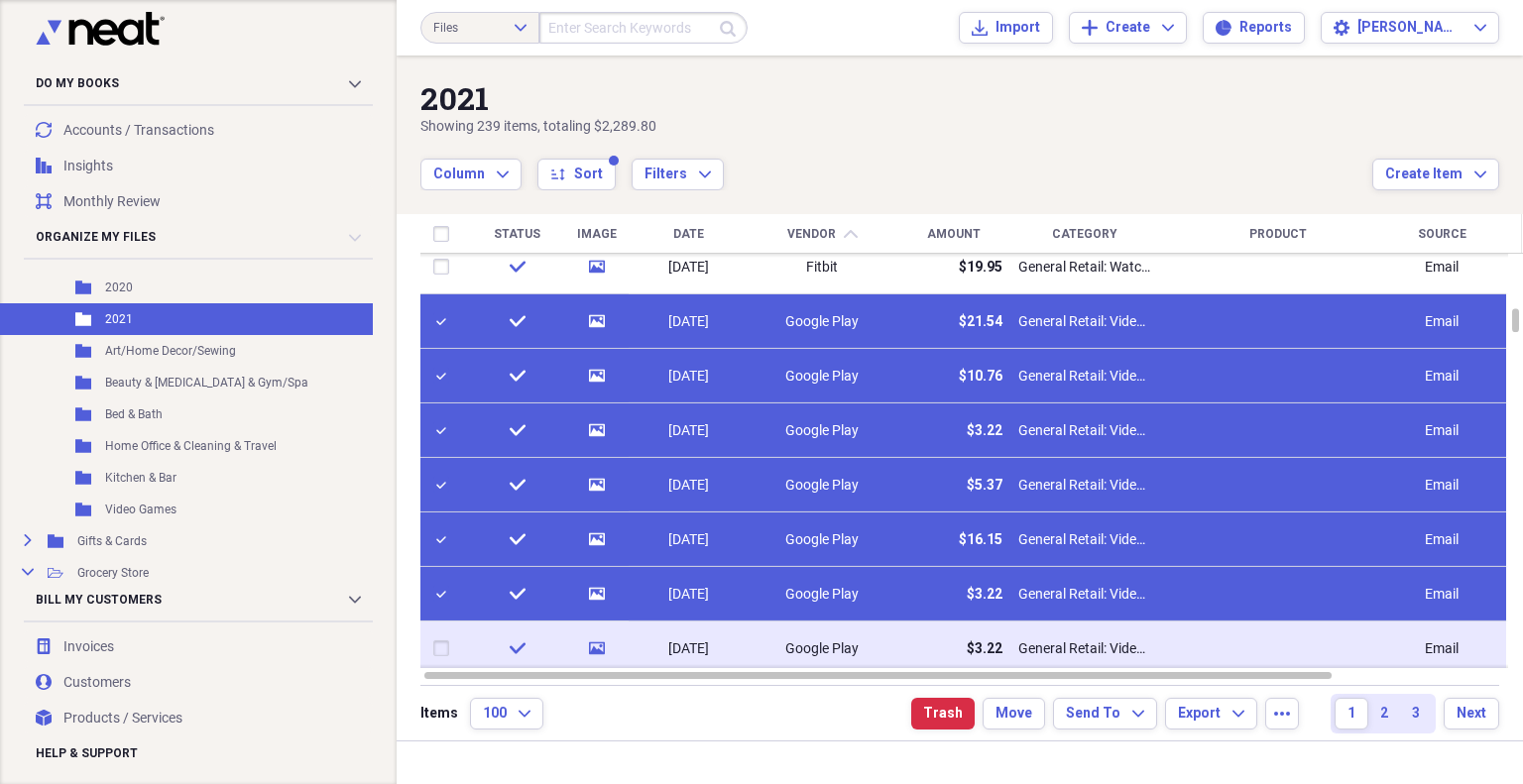 click at bounding box center (445, 648) 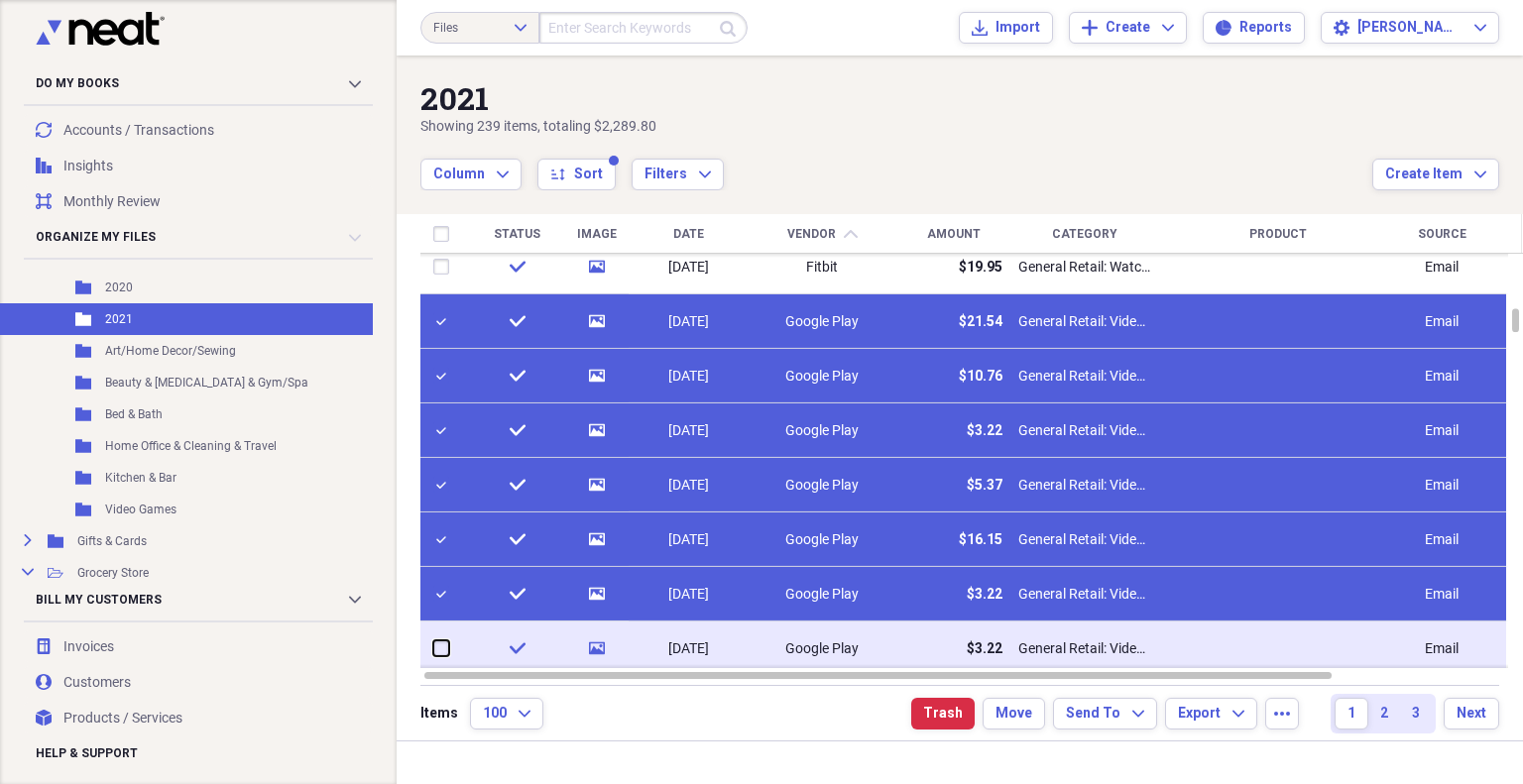click at bounding box center (433, 648) 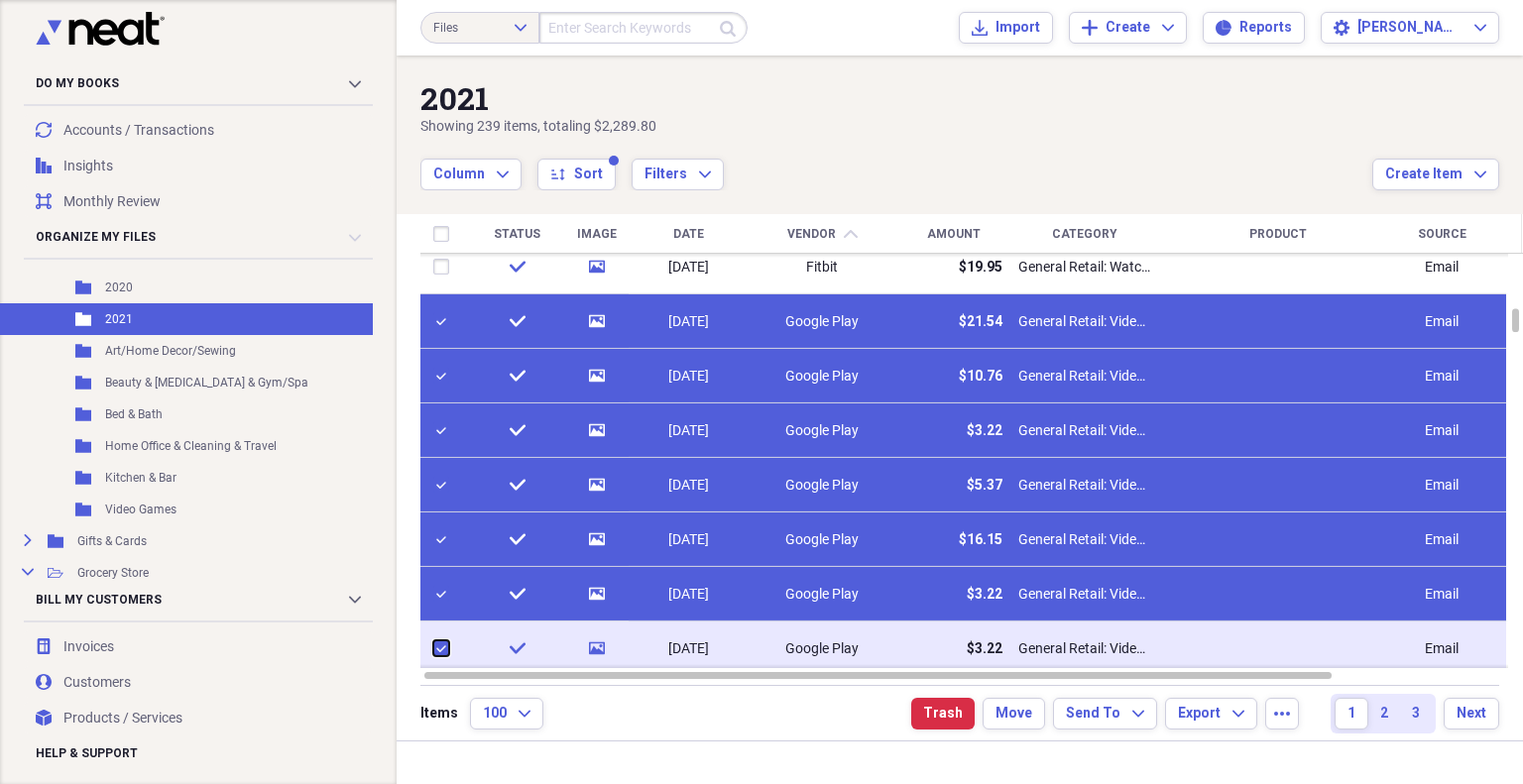 checkbox on "true" 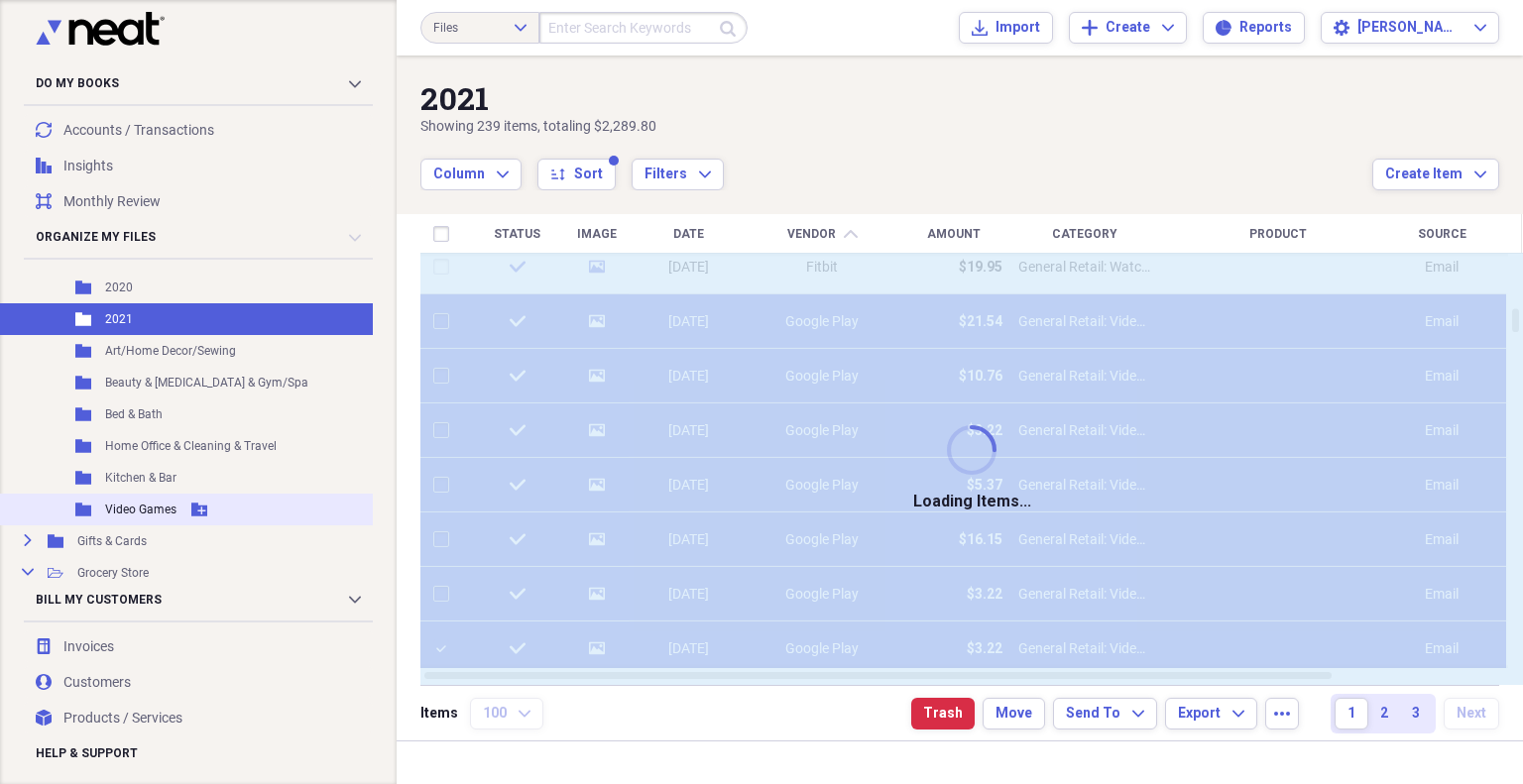 checkbox on "false" 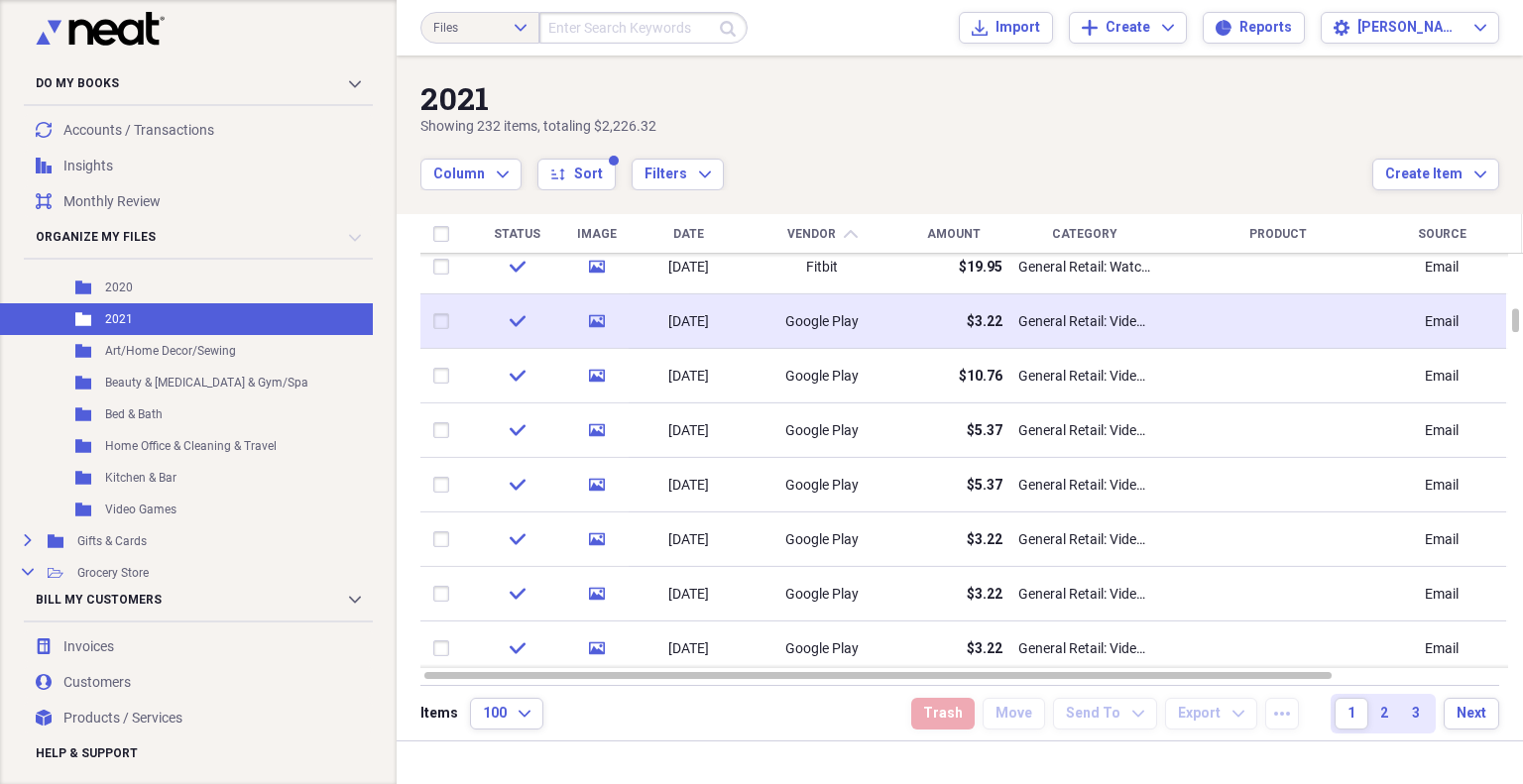 click at bounding box center (445, 321) 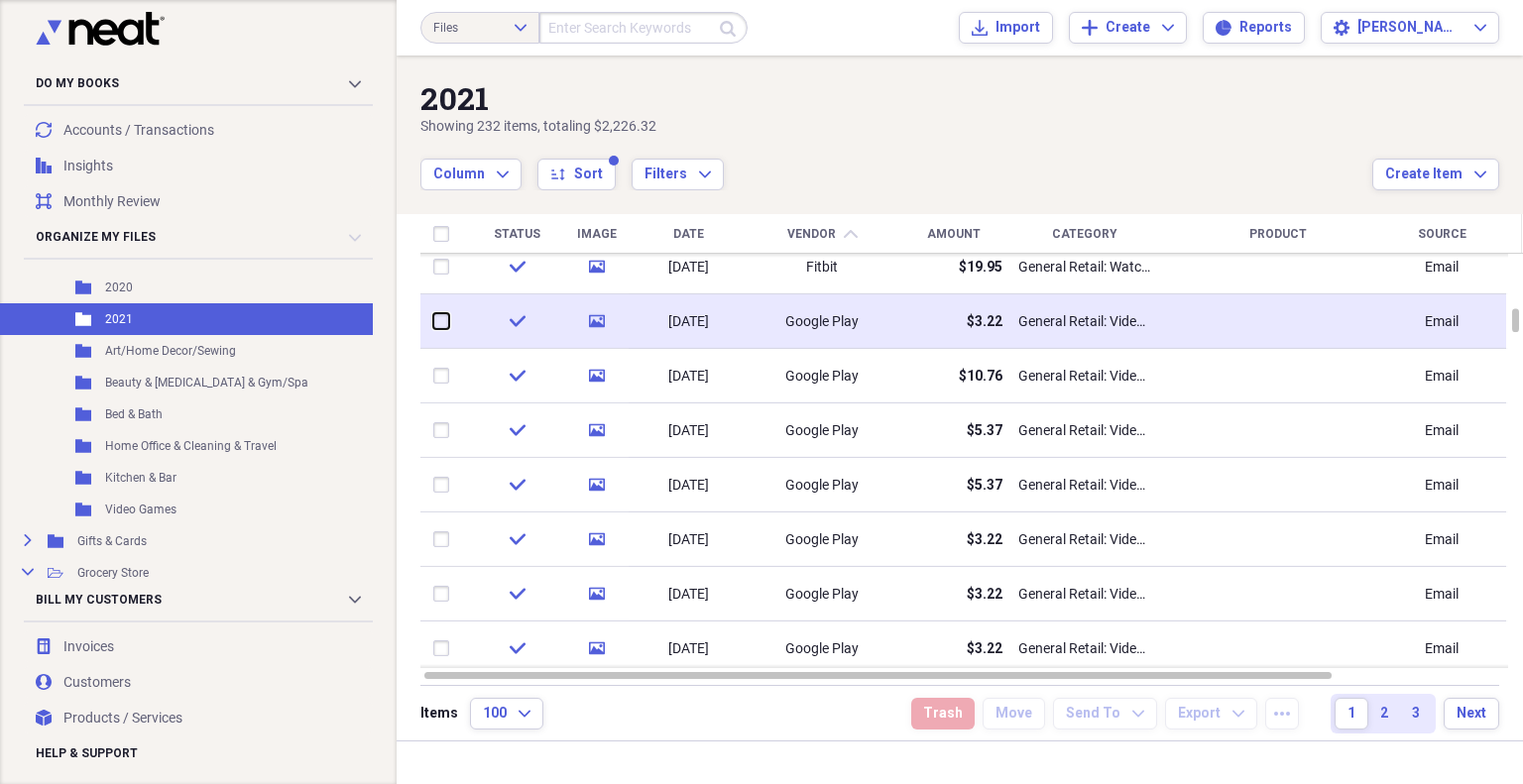 click at bounding box center [433, 321] 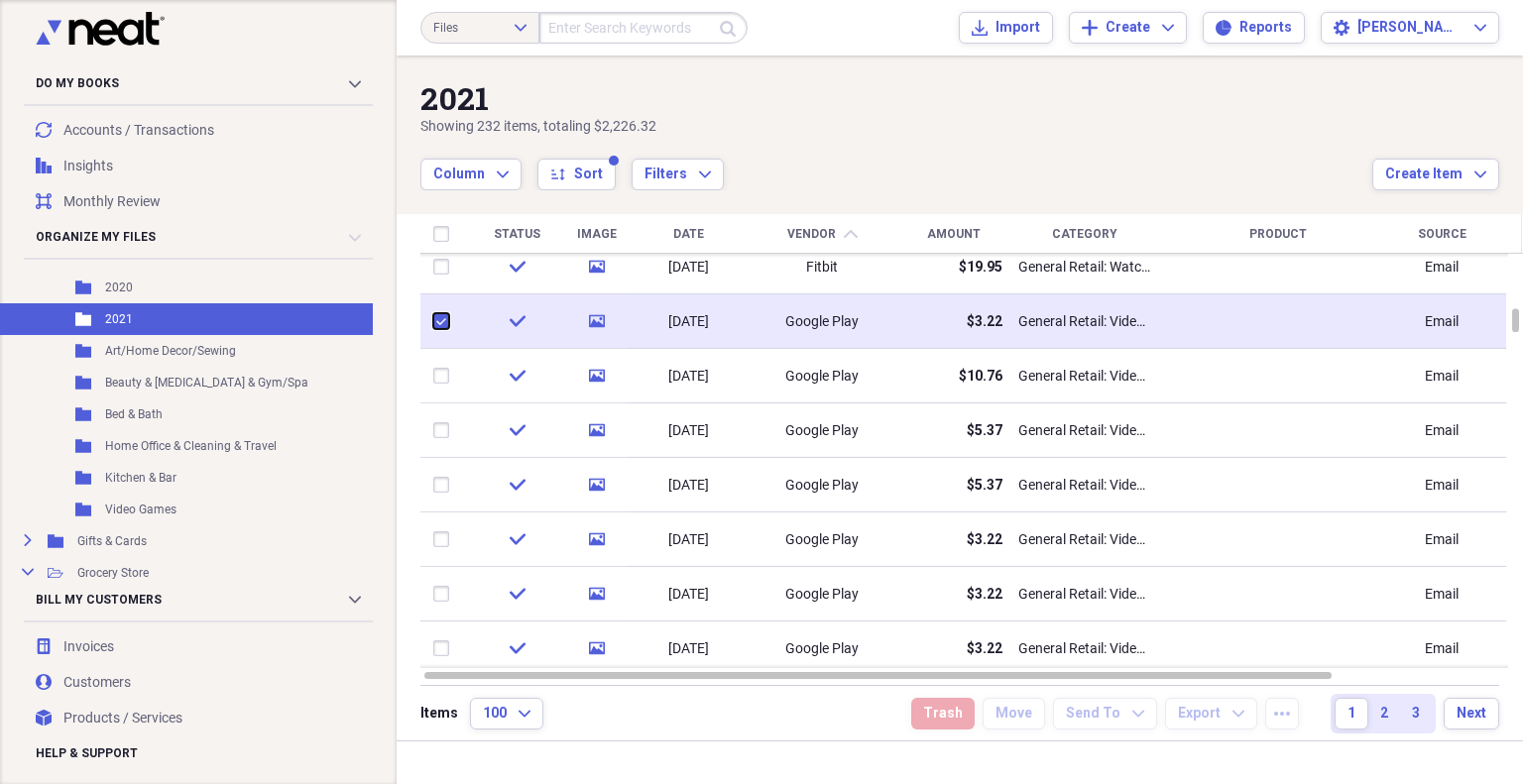 checkbox on "true" 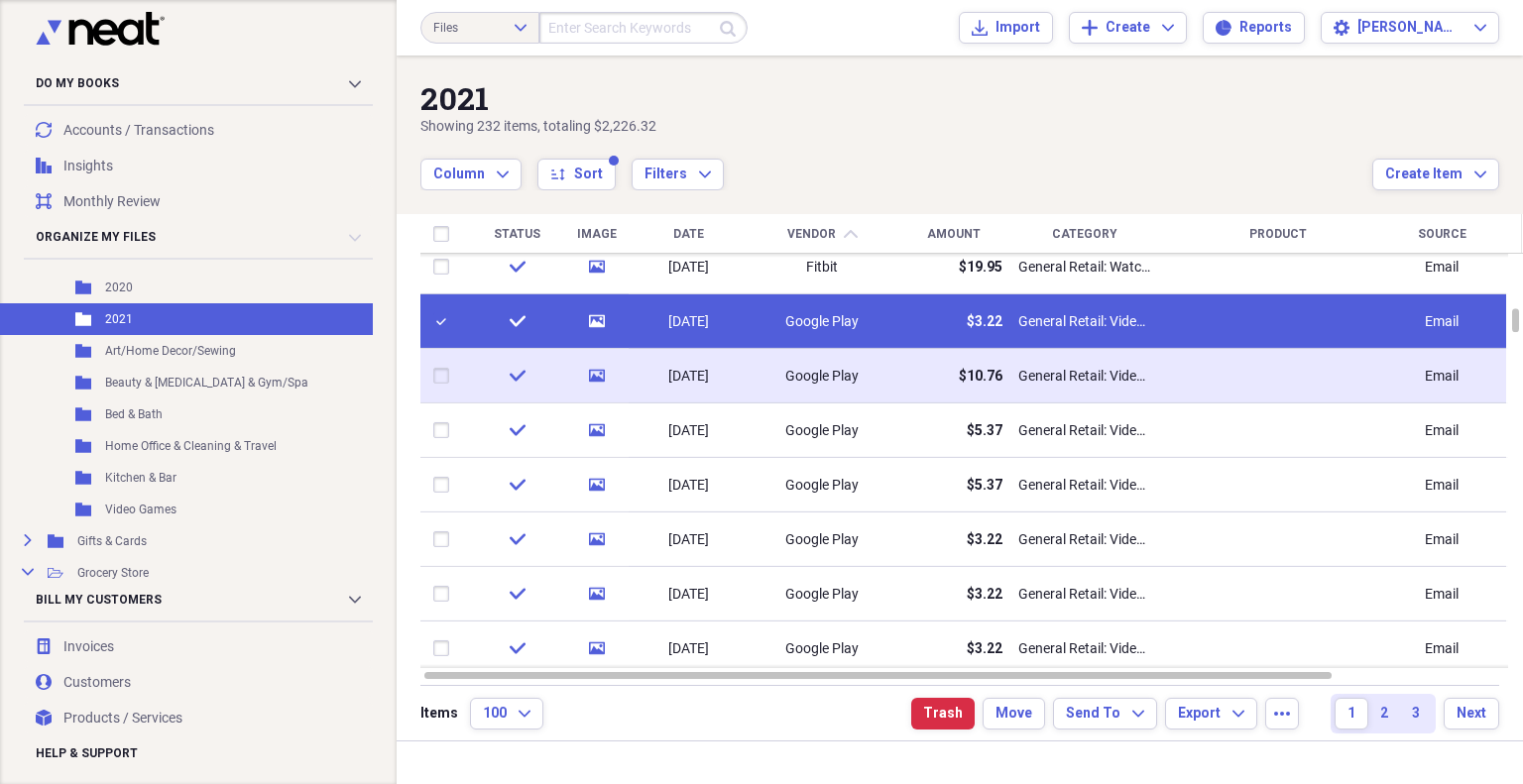 click at bounding box center (445, 376) 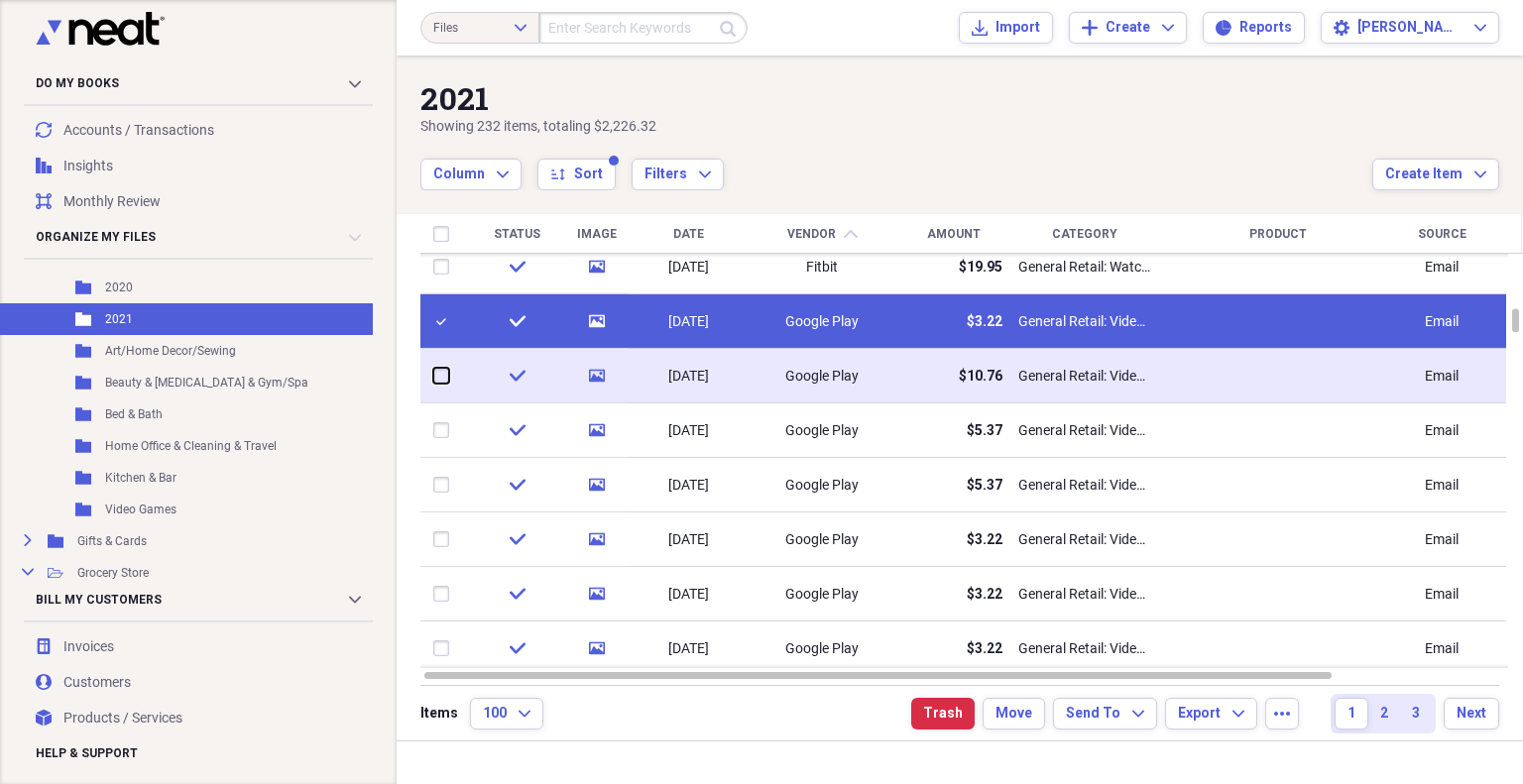 click at bounding box center [433, 376] 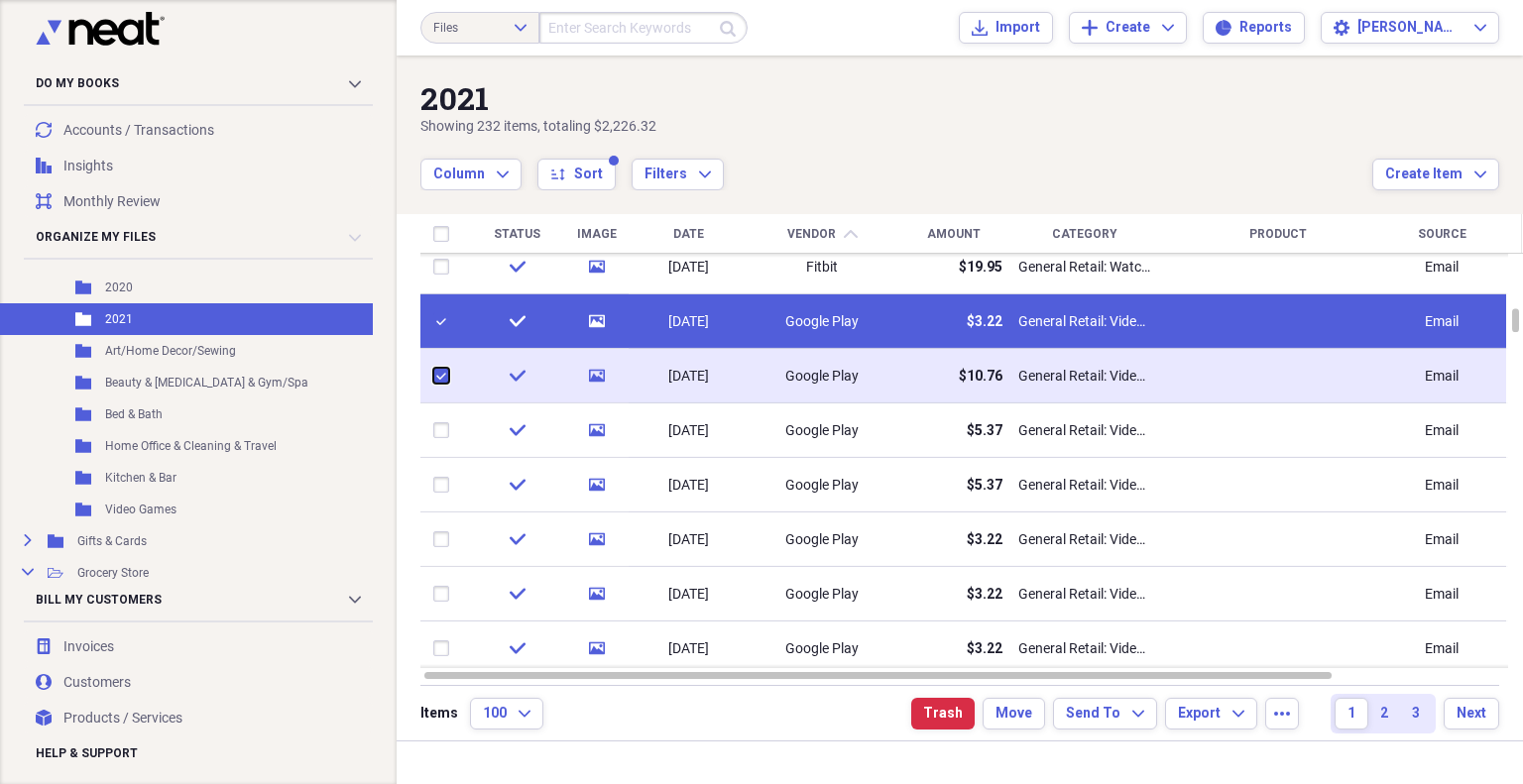 checkbox on "true" 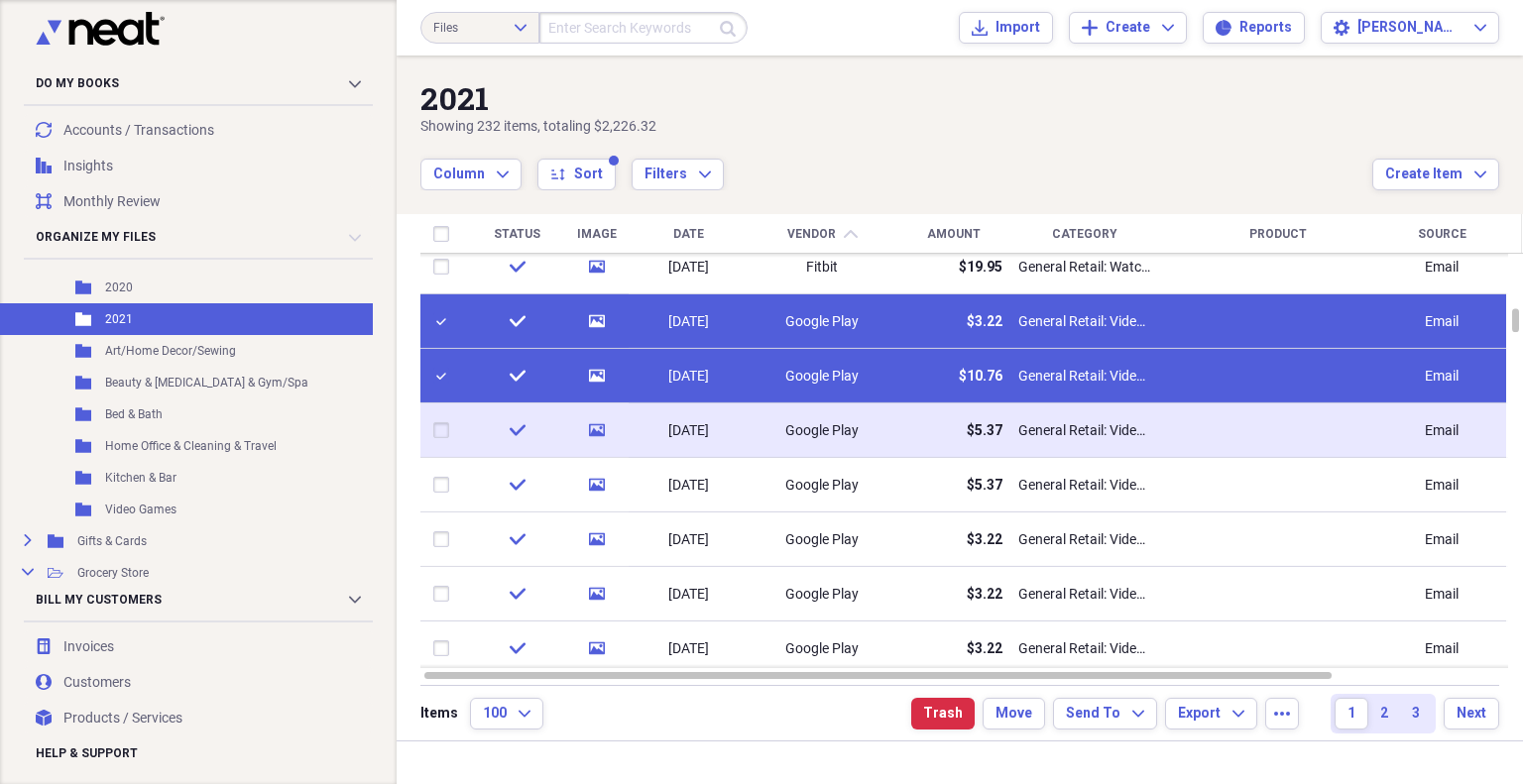 click at bounding box center (445, 430) 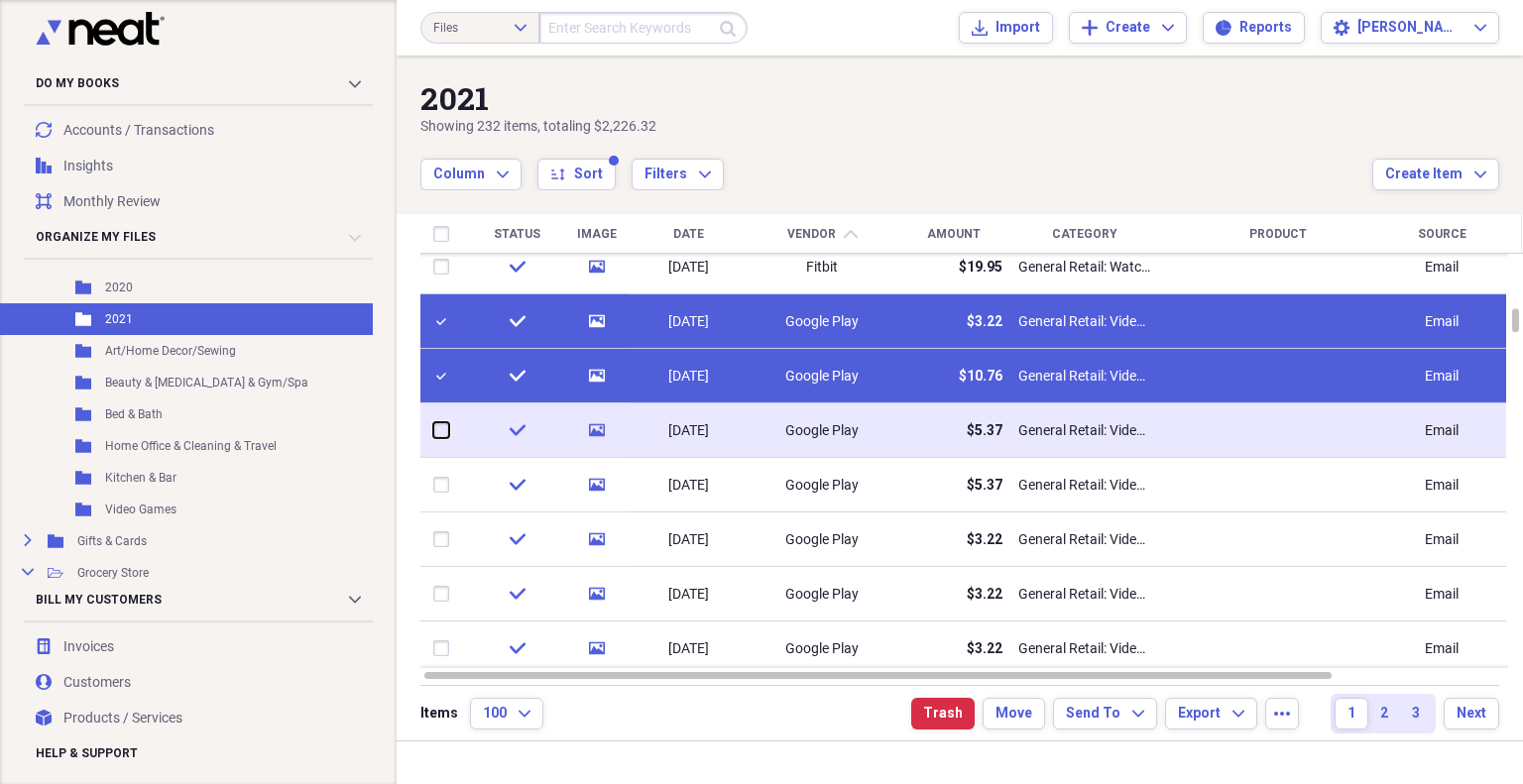 click at bounding box center (433, 430) 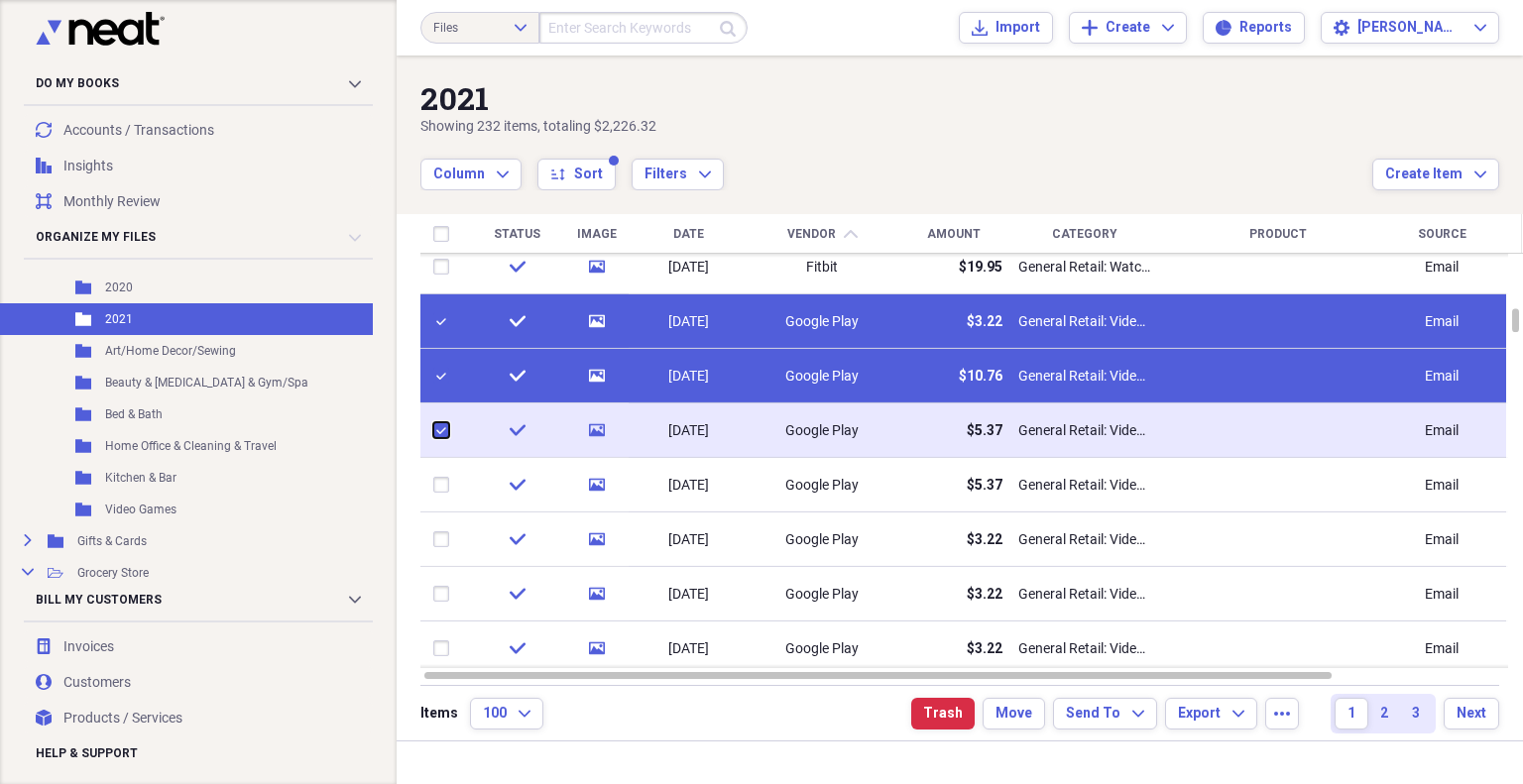 checkbox on "true" 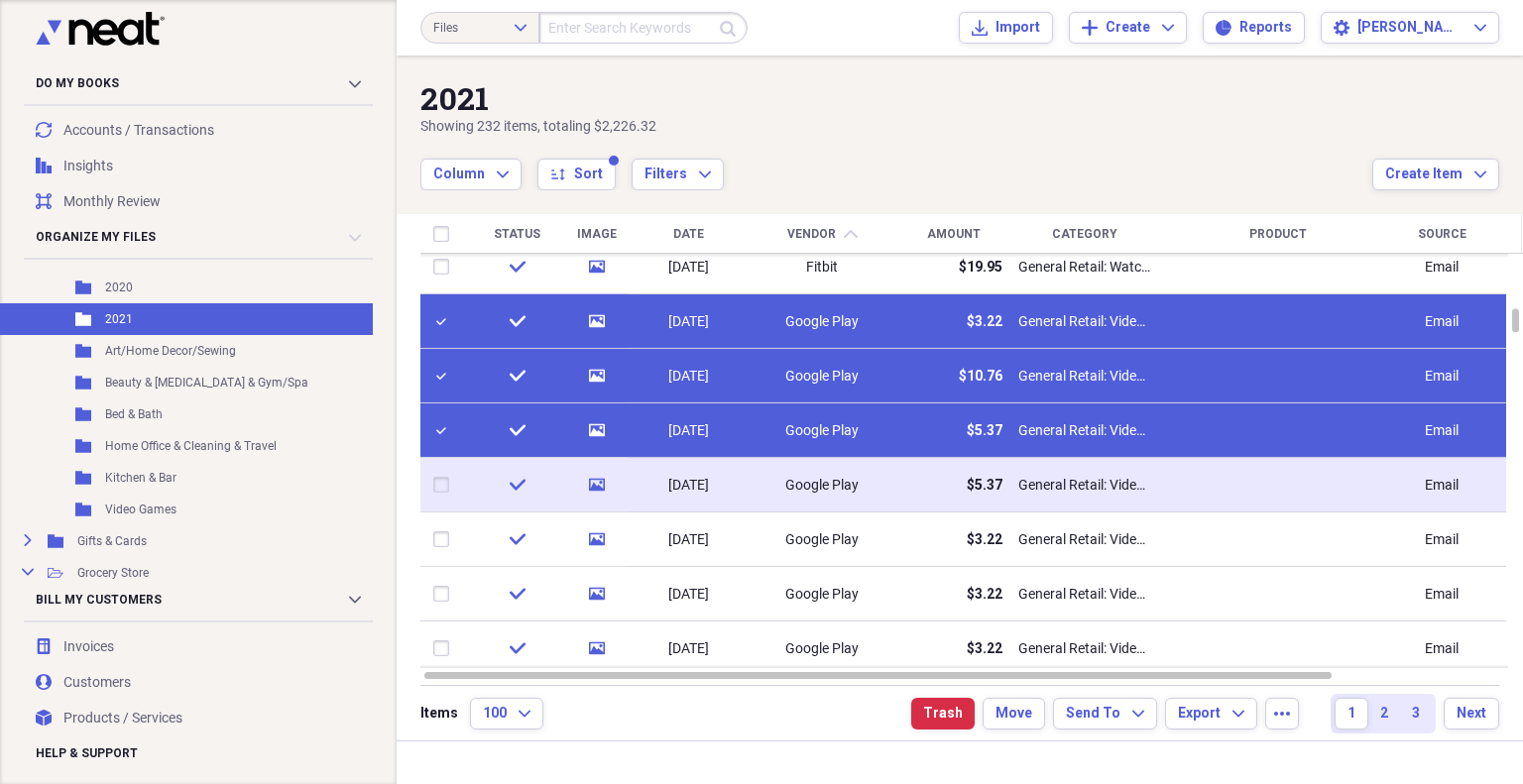 click at bounding box center [445, 485] 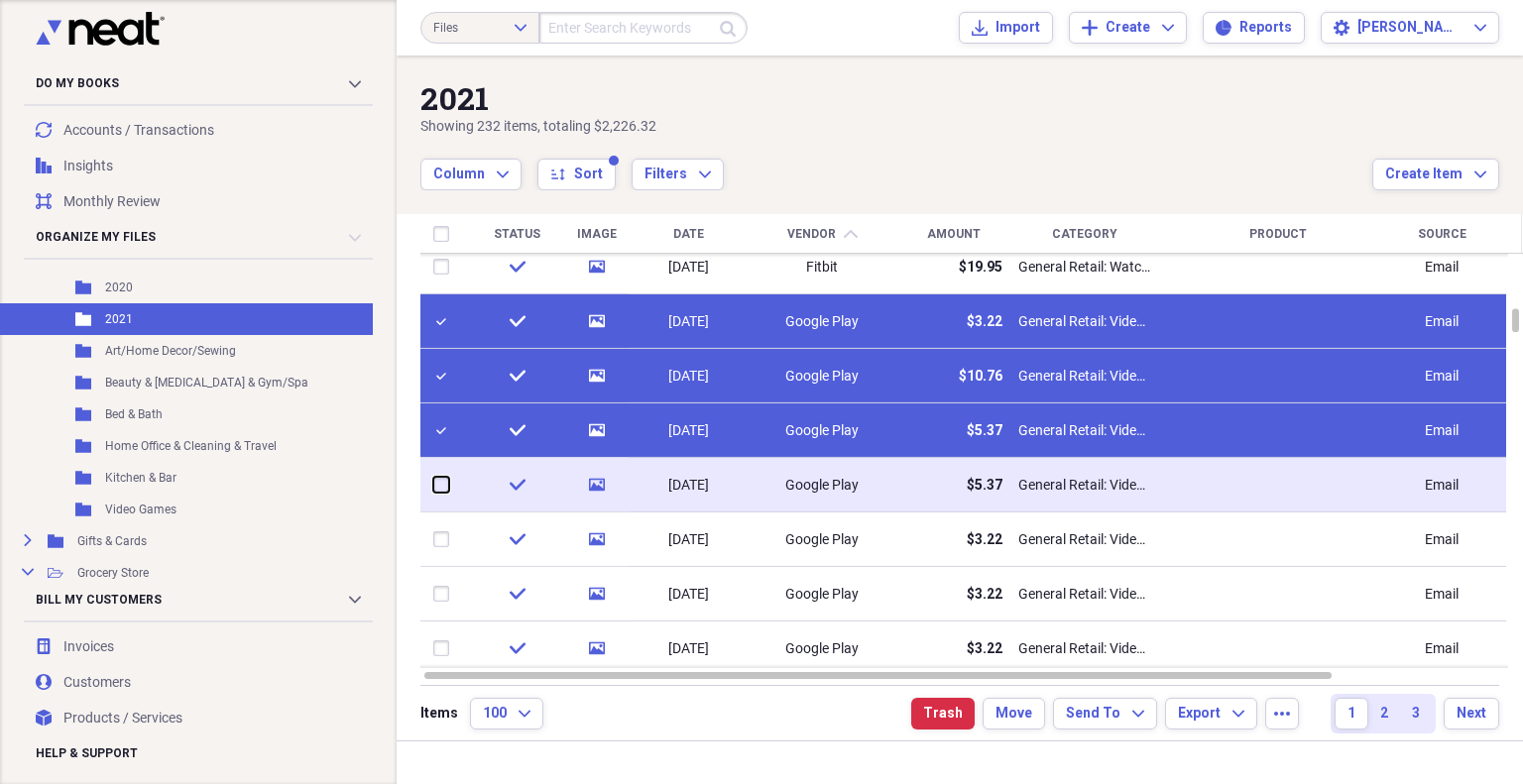 click at bounding box center [433, 485] 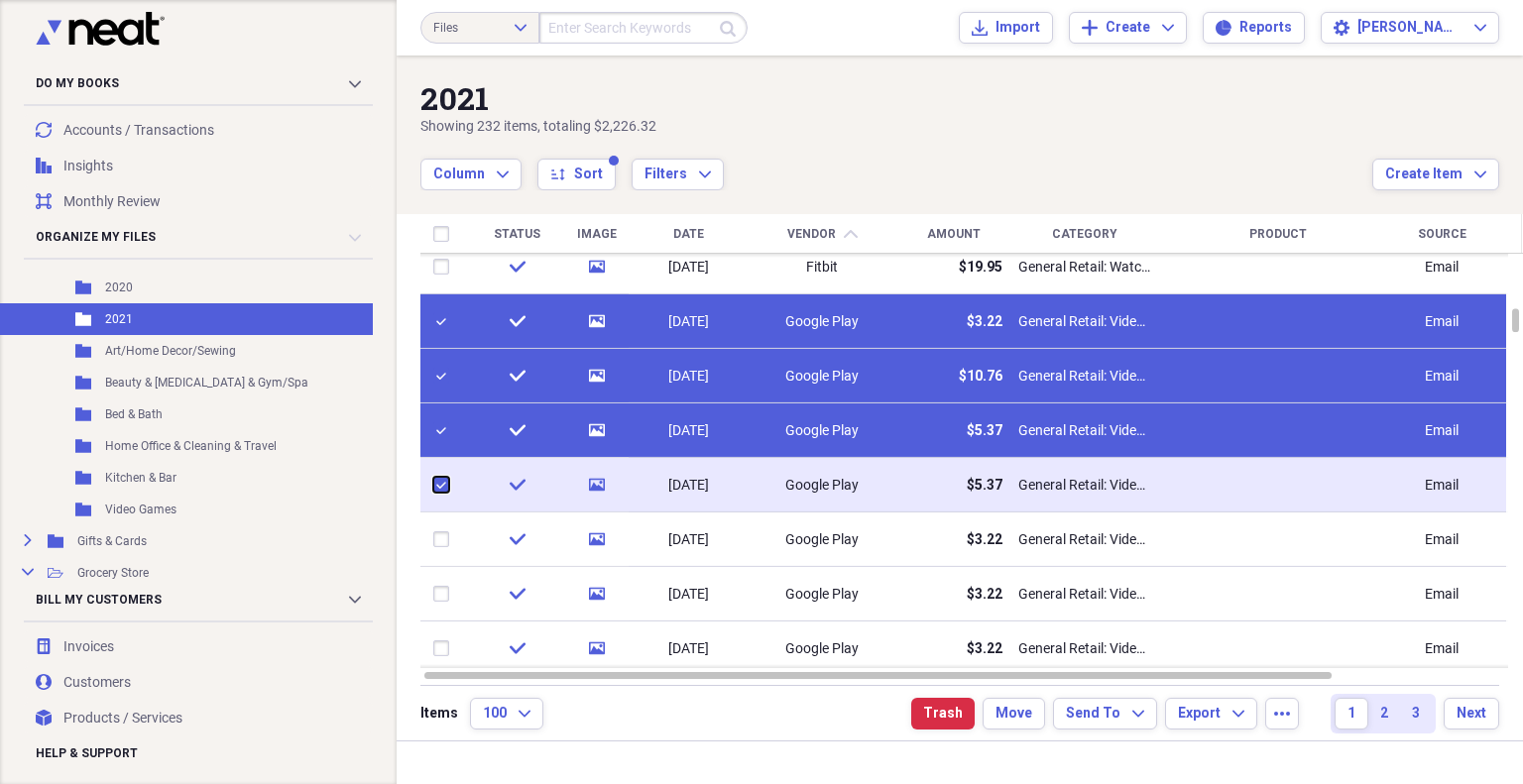 checkbox on "true" 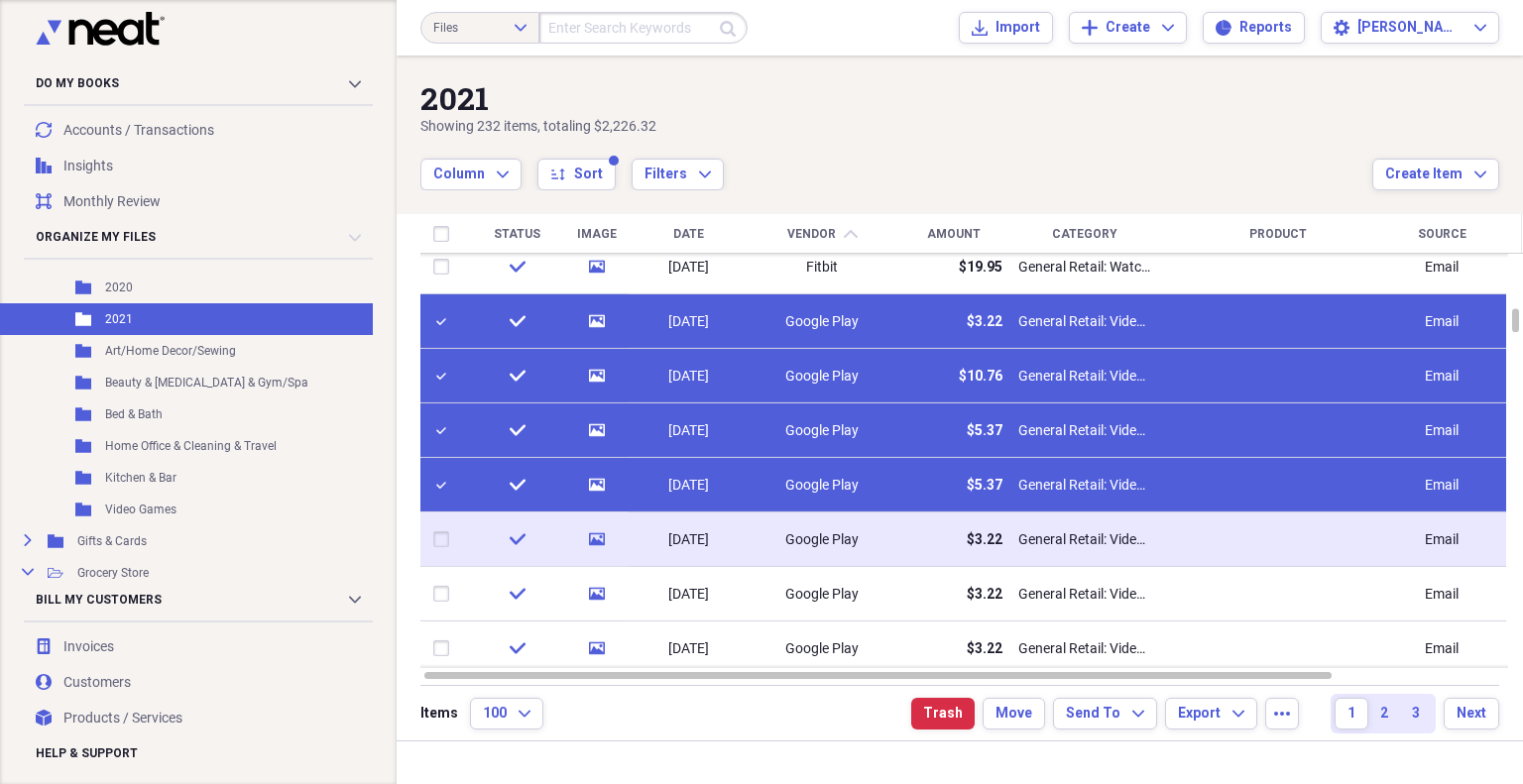 click at bounding box center [445, 539] 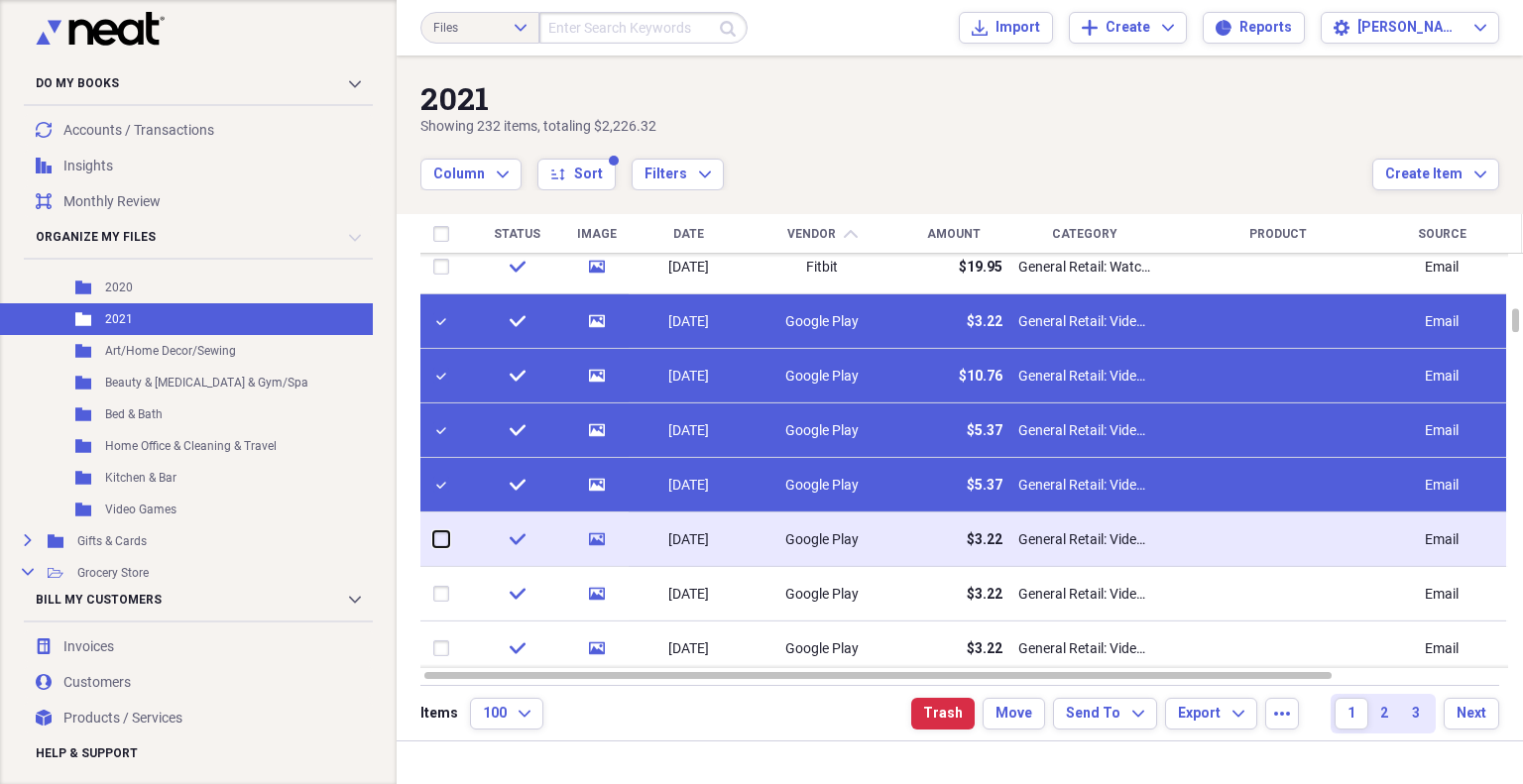 click at bounding box center (433, 539) 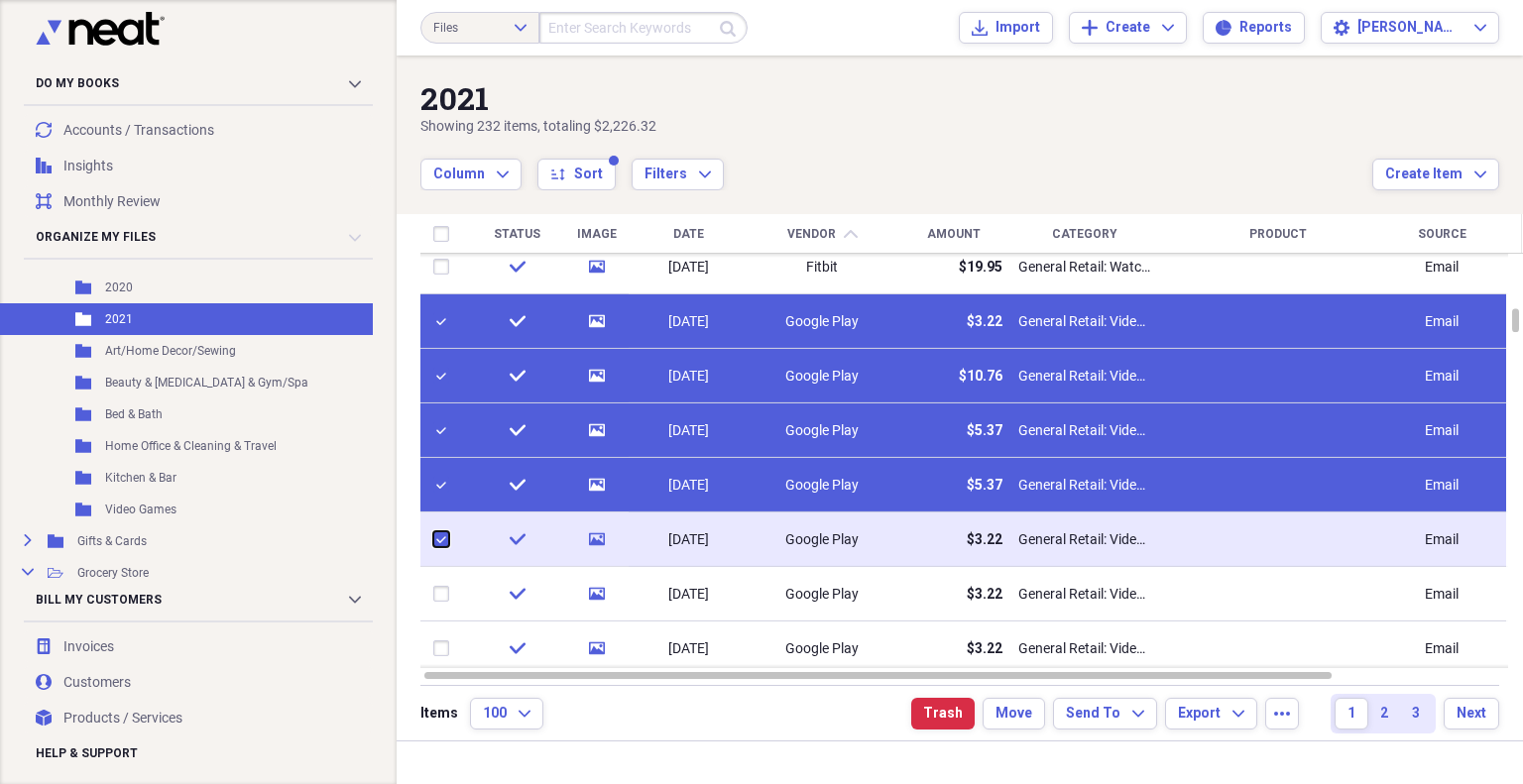 checkbox on "true" 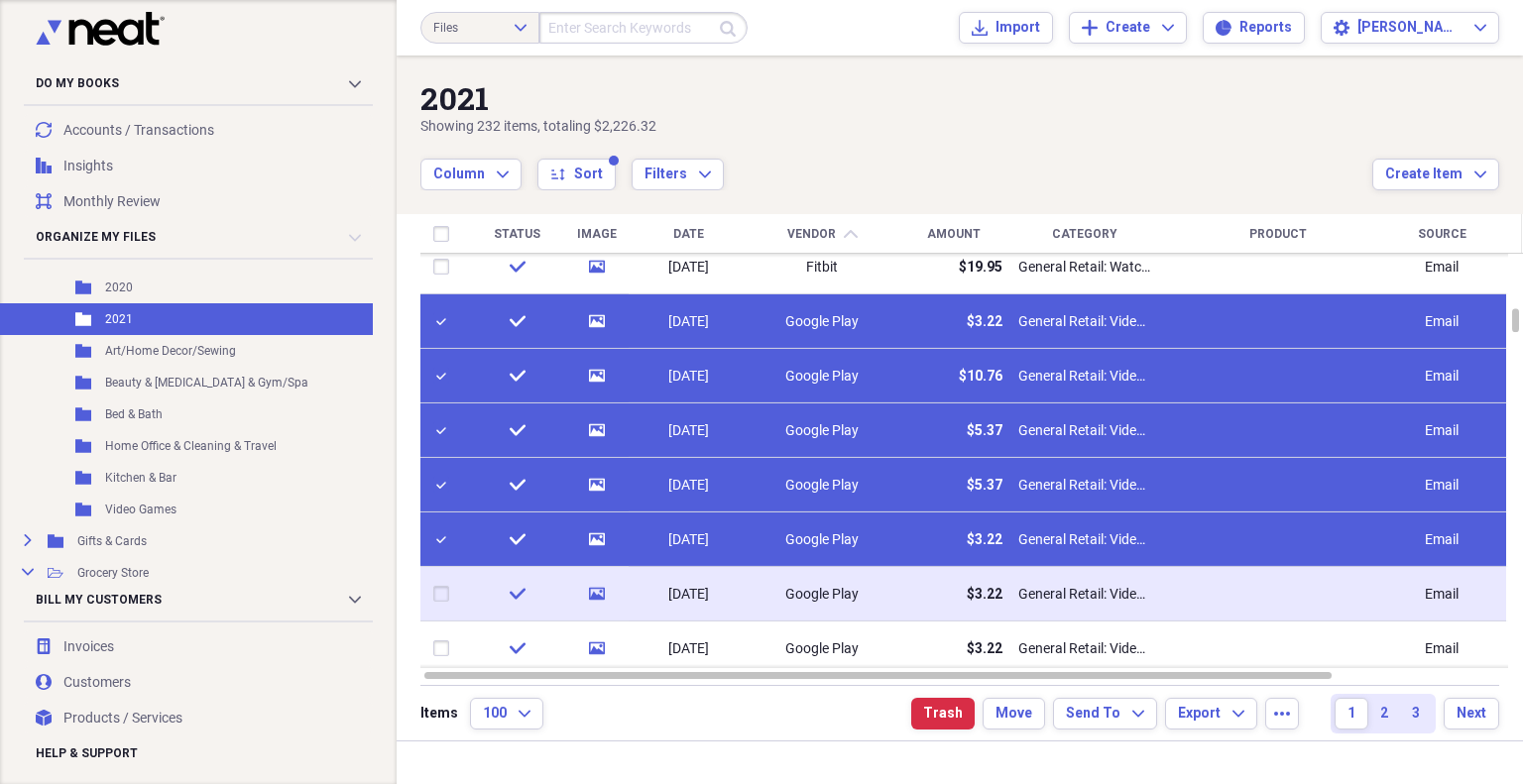 click at bounding box center [445, 594] 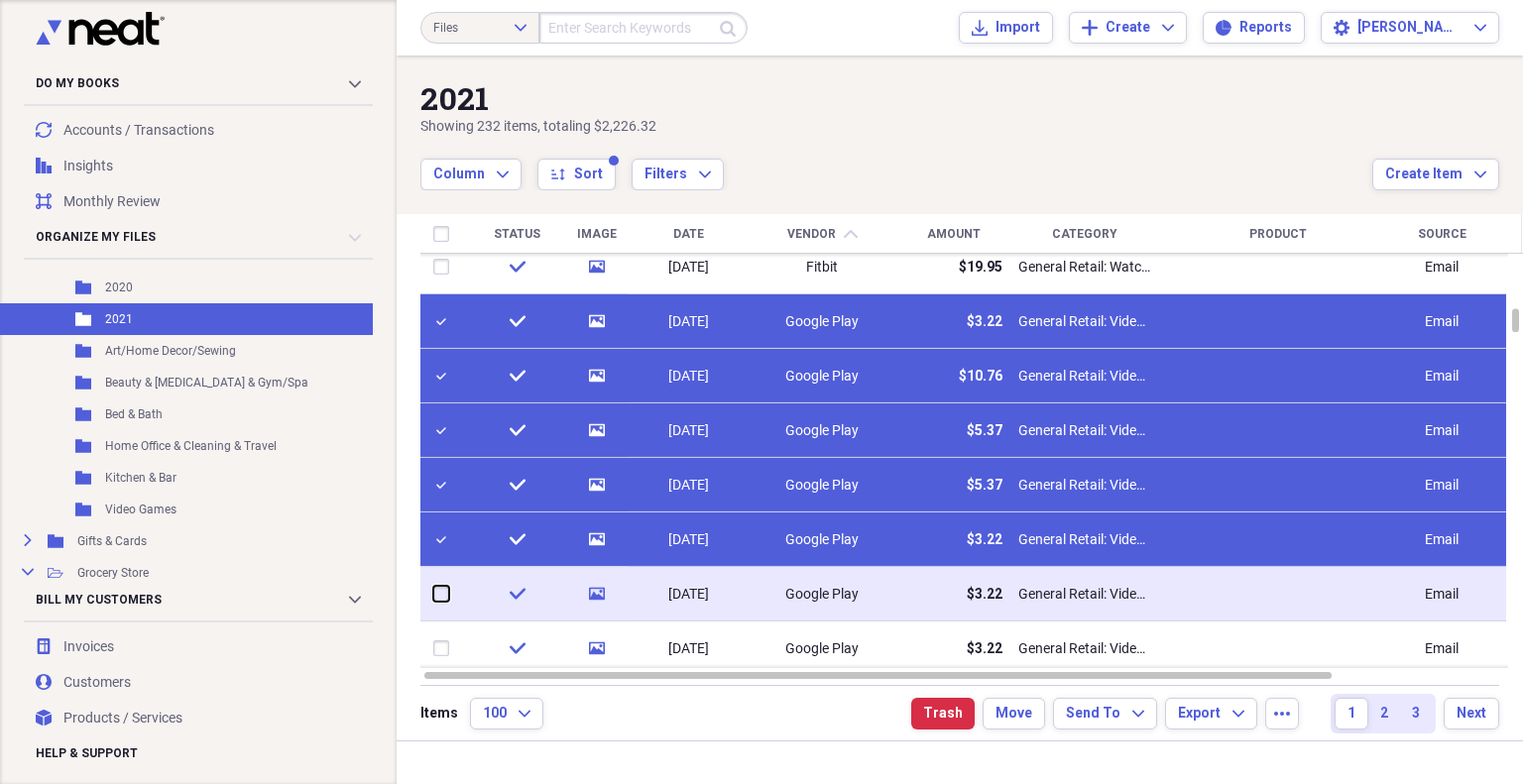 click at bounding box center (433, 594) 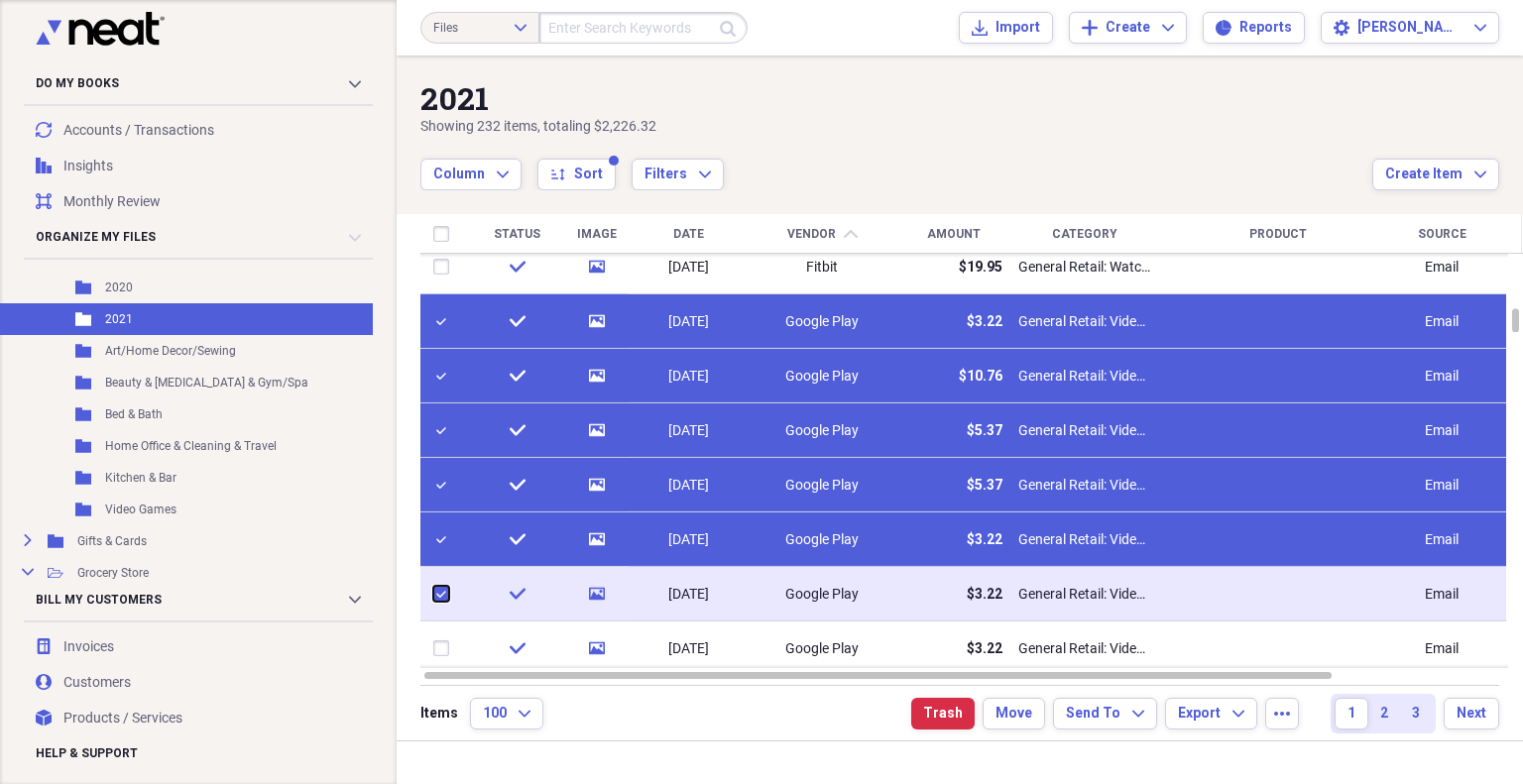 checkbox on "true" 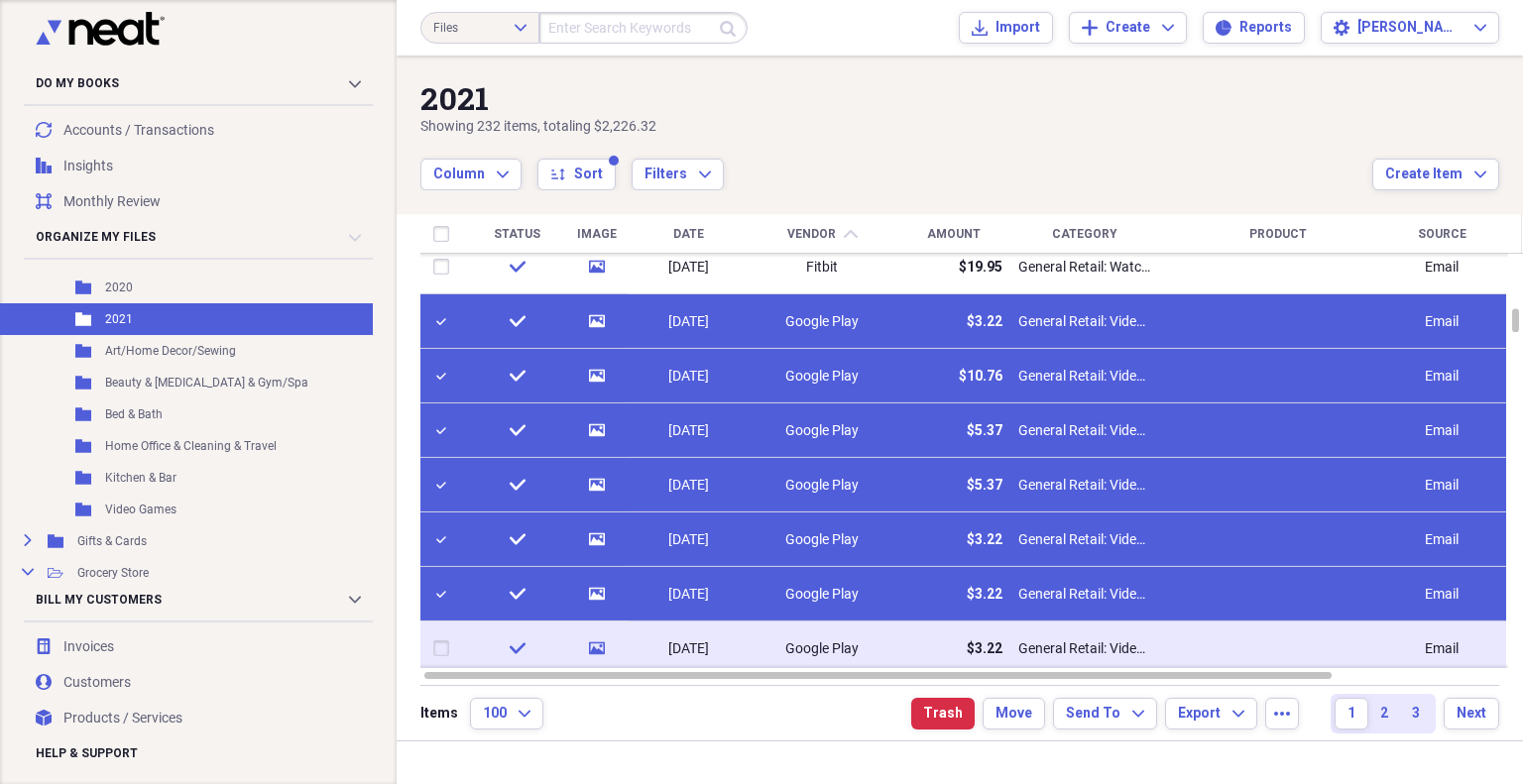 click at bounding box center (445, 648) 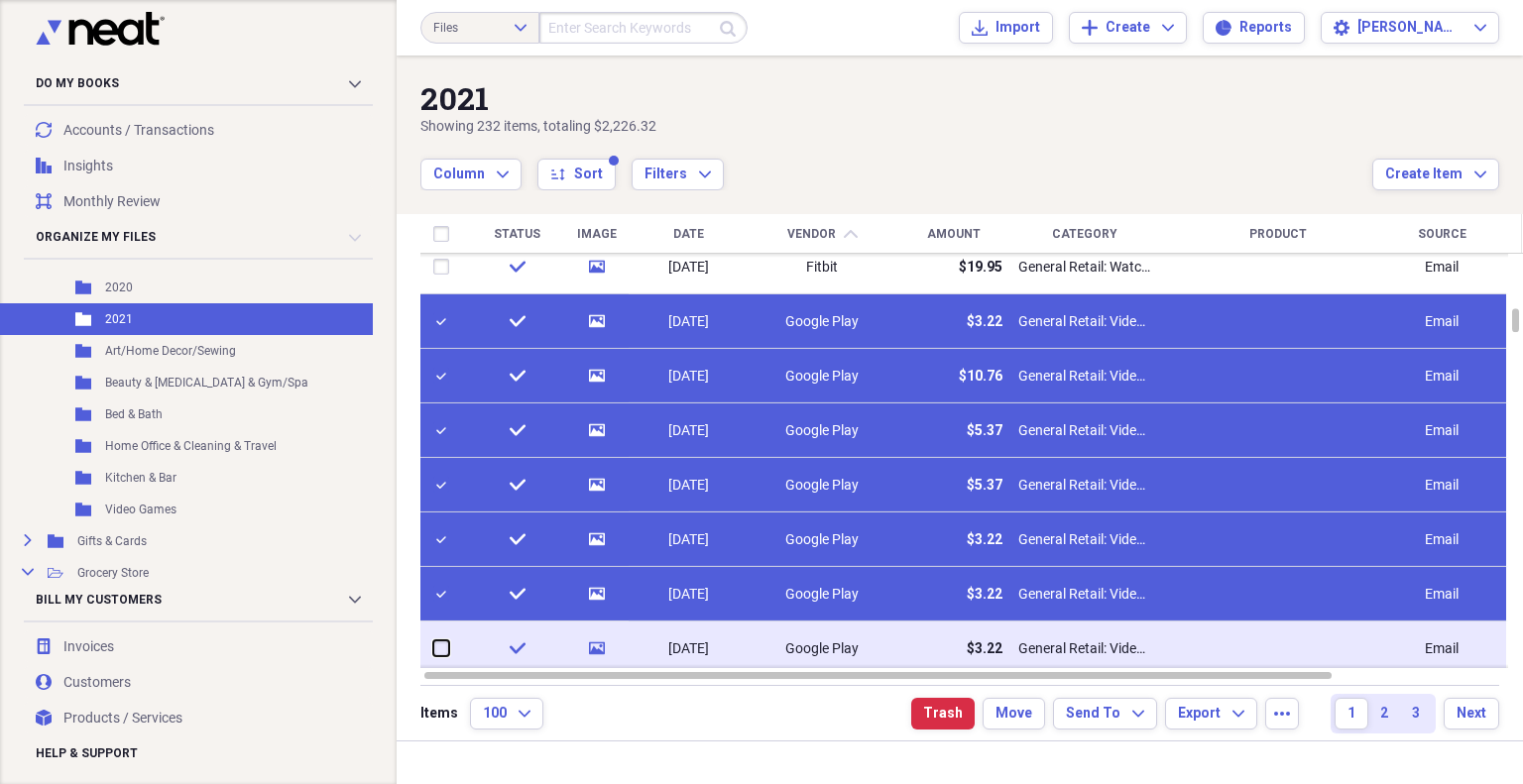 click at bounding box center [433, 648] 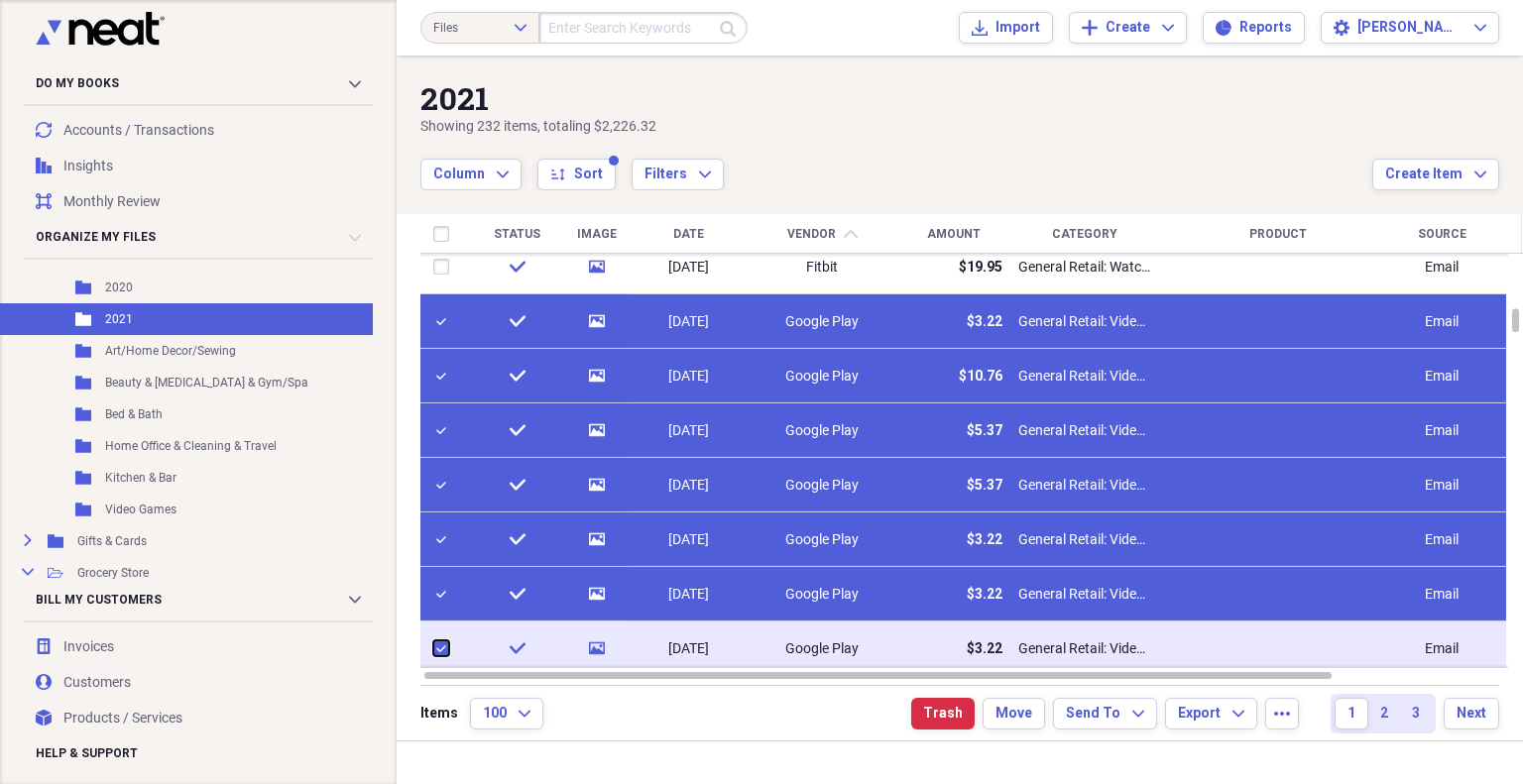 checkbox on "true" 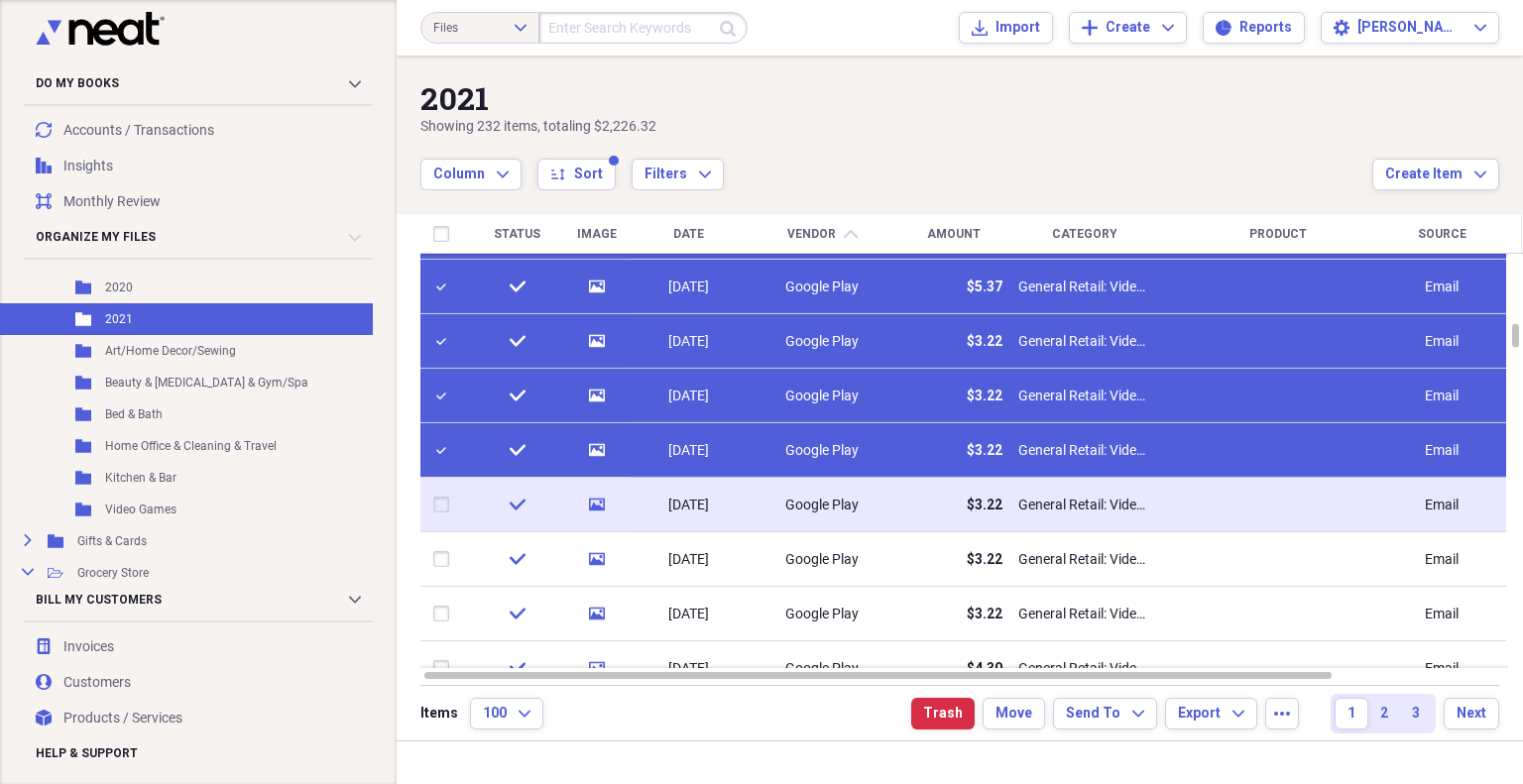 click at bounding box center (445, 504) 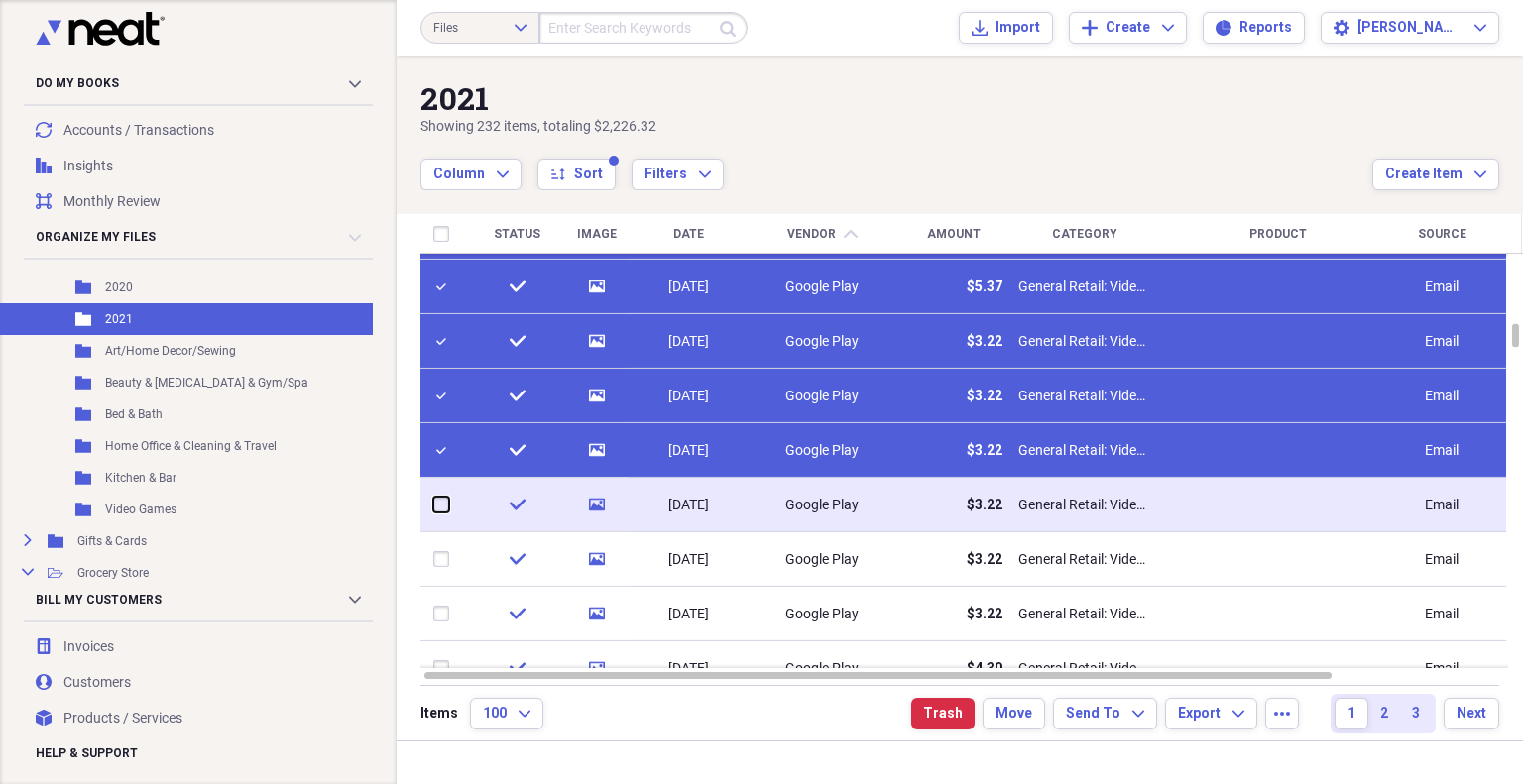 click at bounding box center (433, 504) 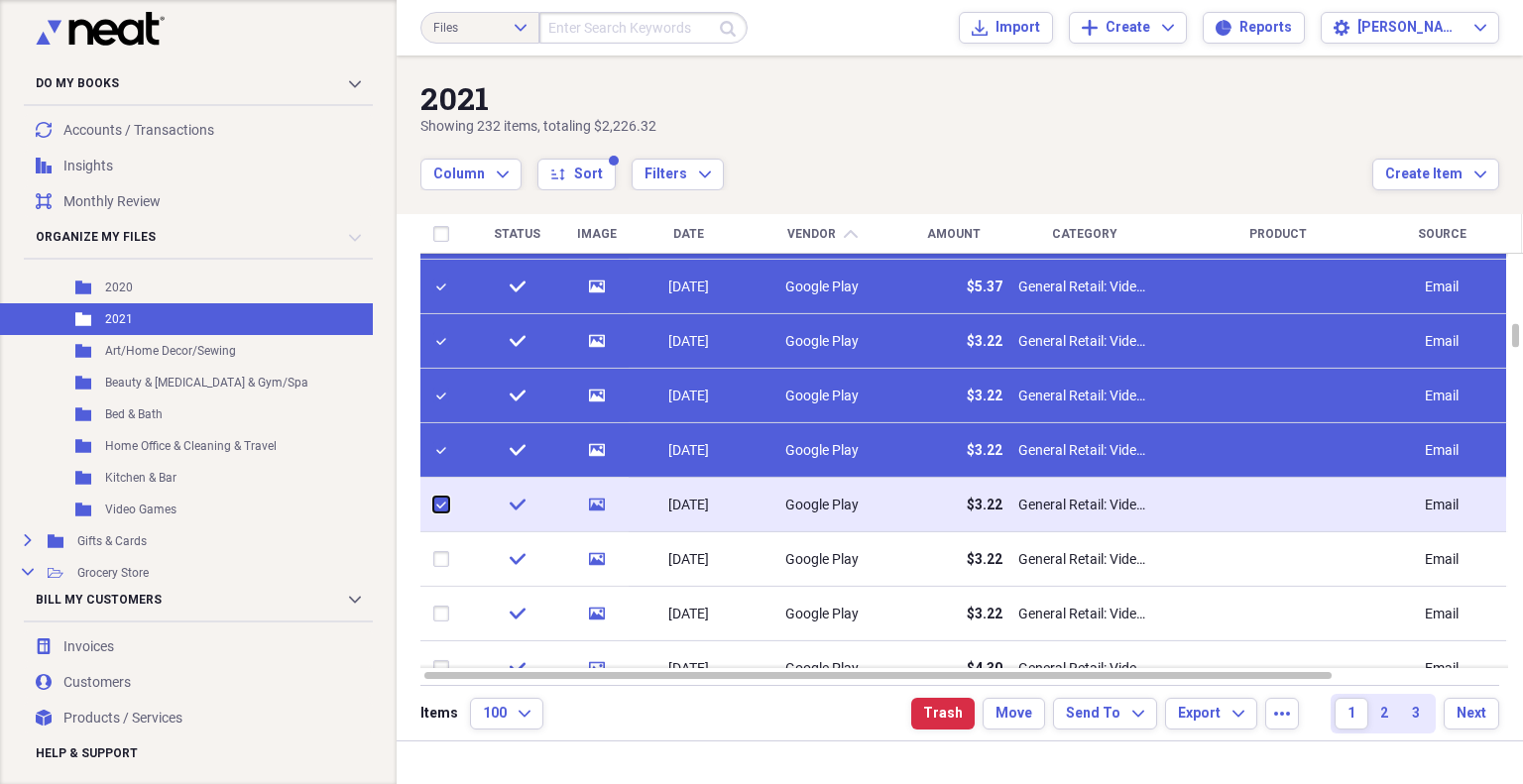 checkbox on "true" 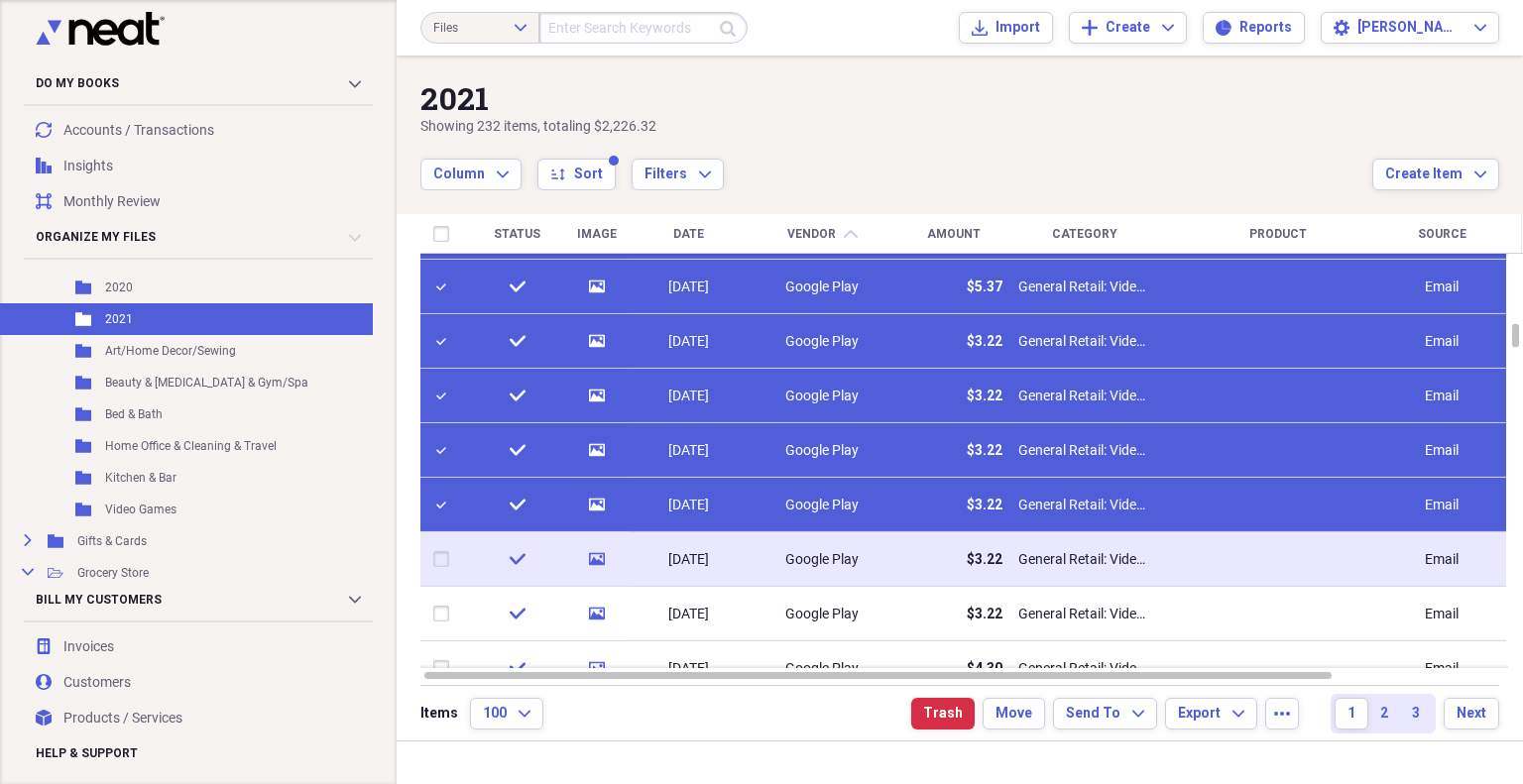 click at bounding box center (445, 559) 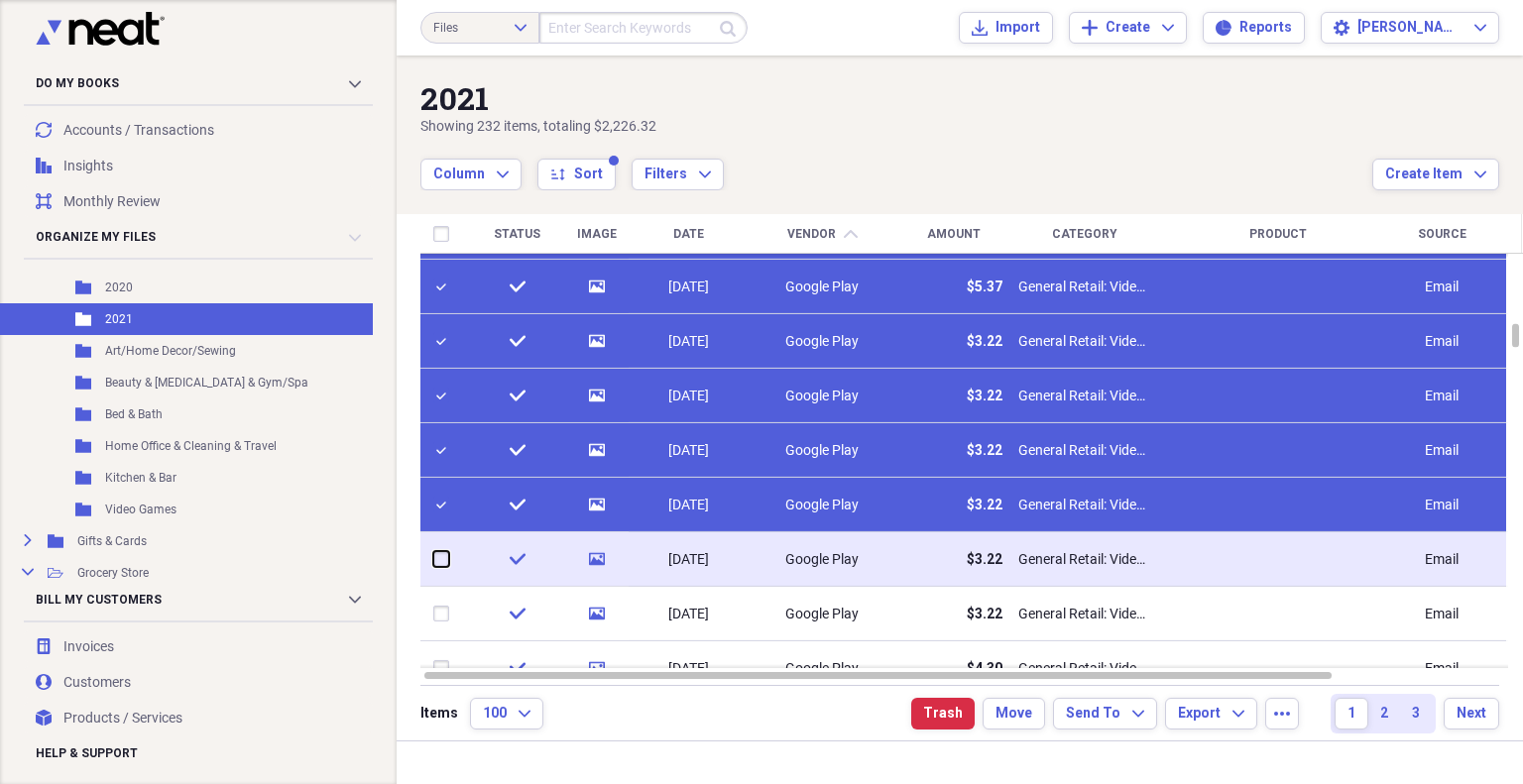 click at bounding box center (433, 559) 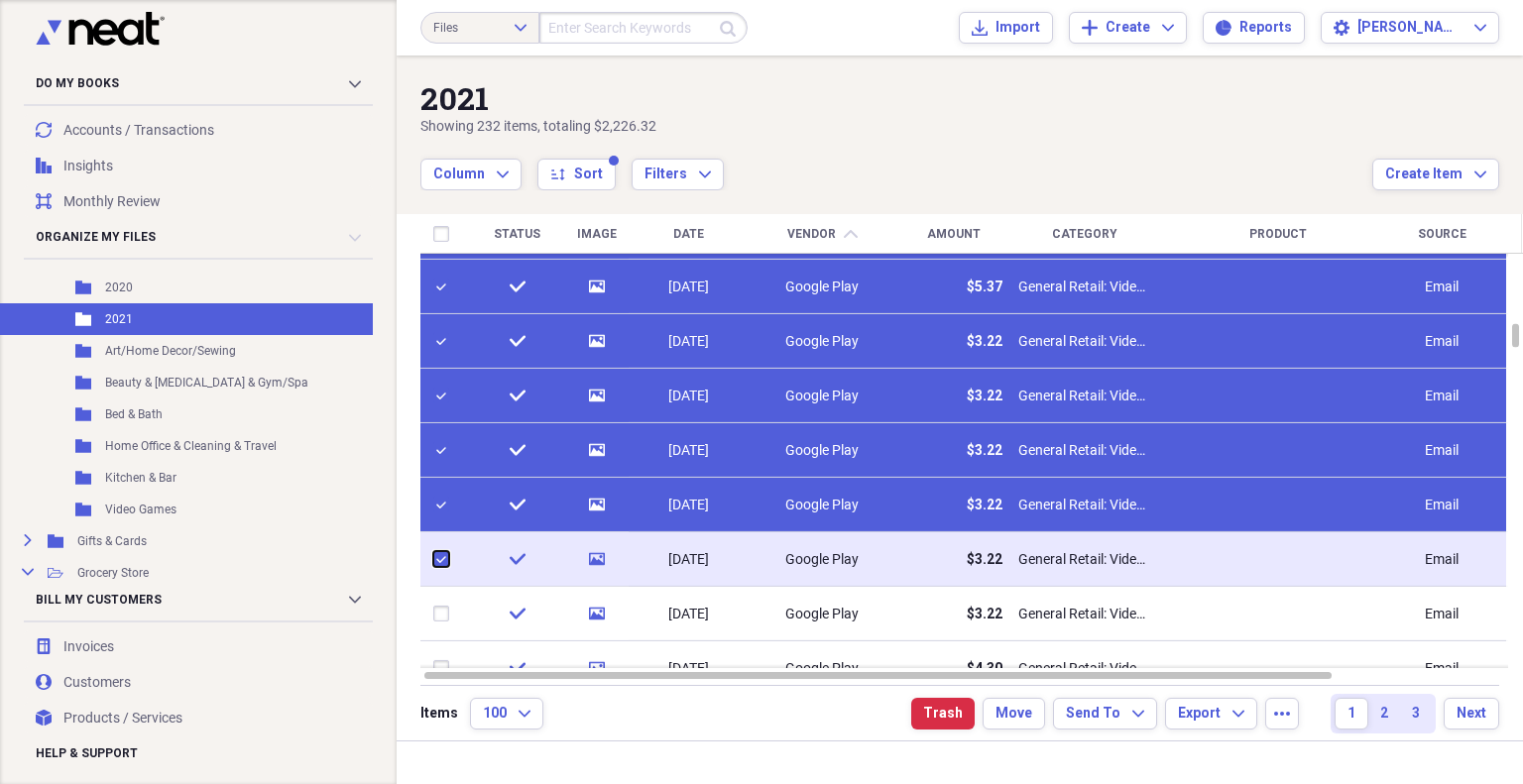 checkbox on "true" 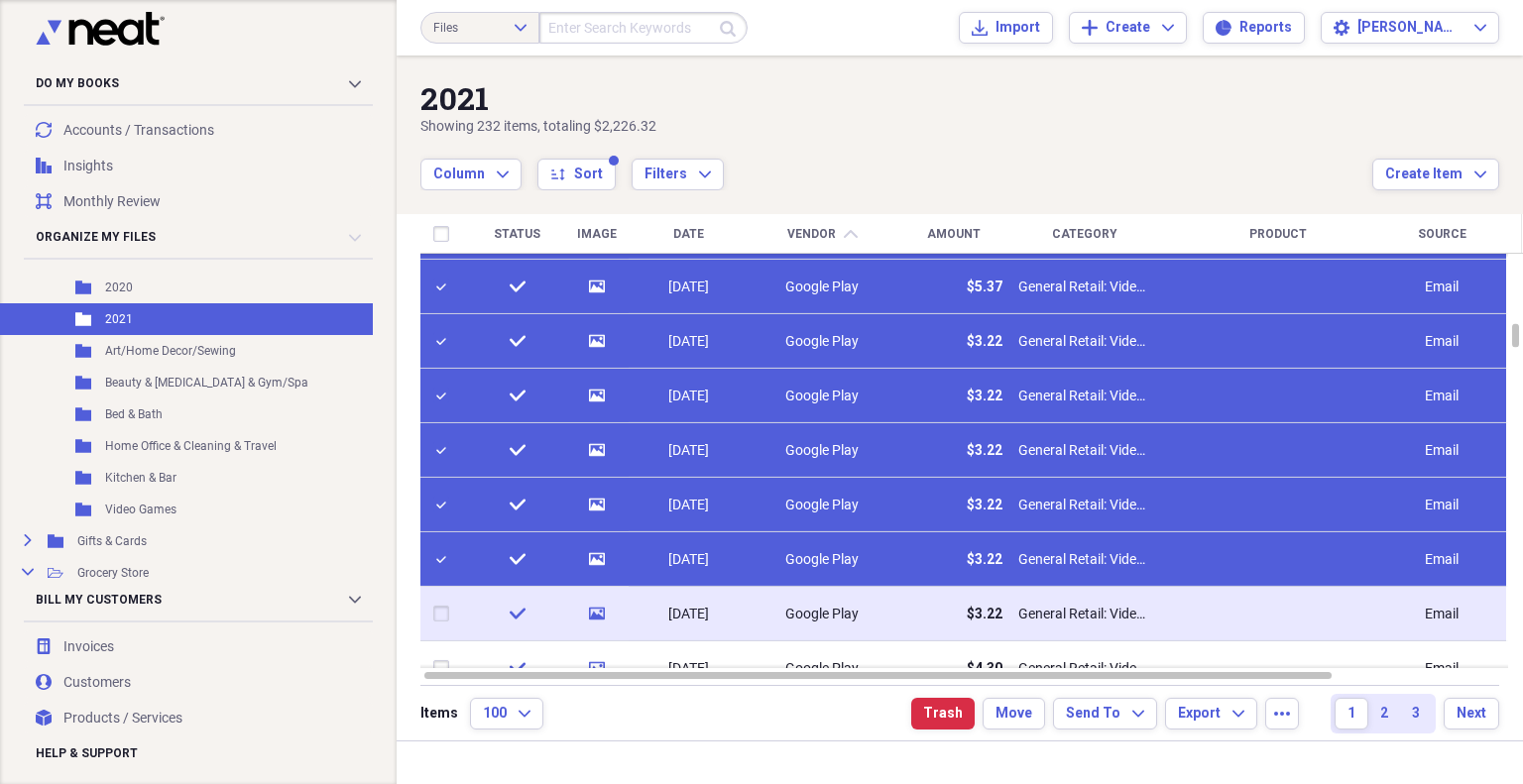 click at bounding box center (445, 614) 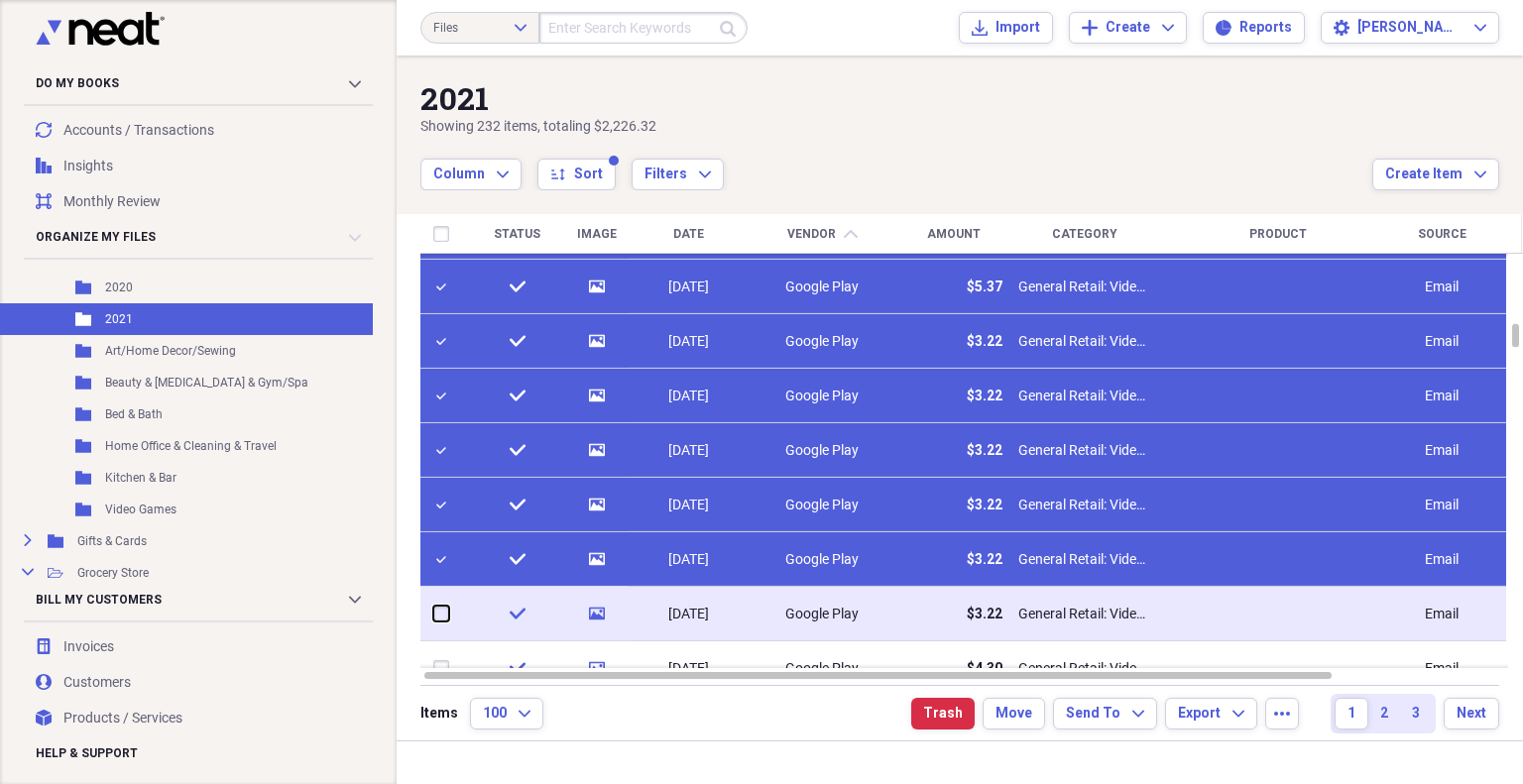 click at bounding box center (433, 614) 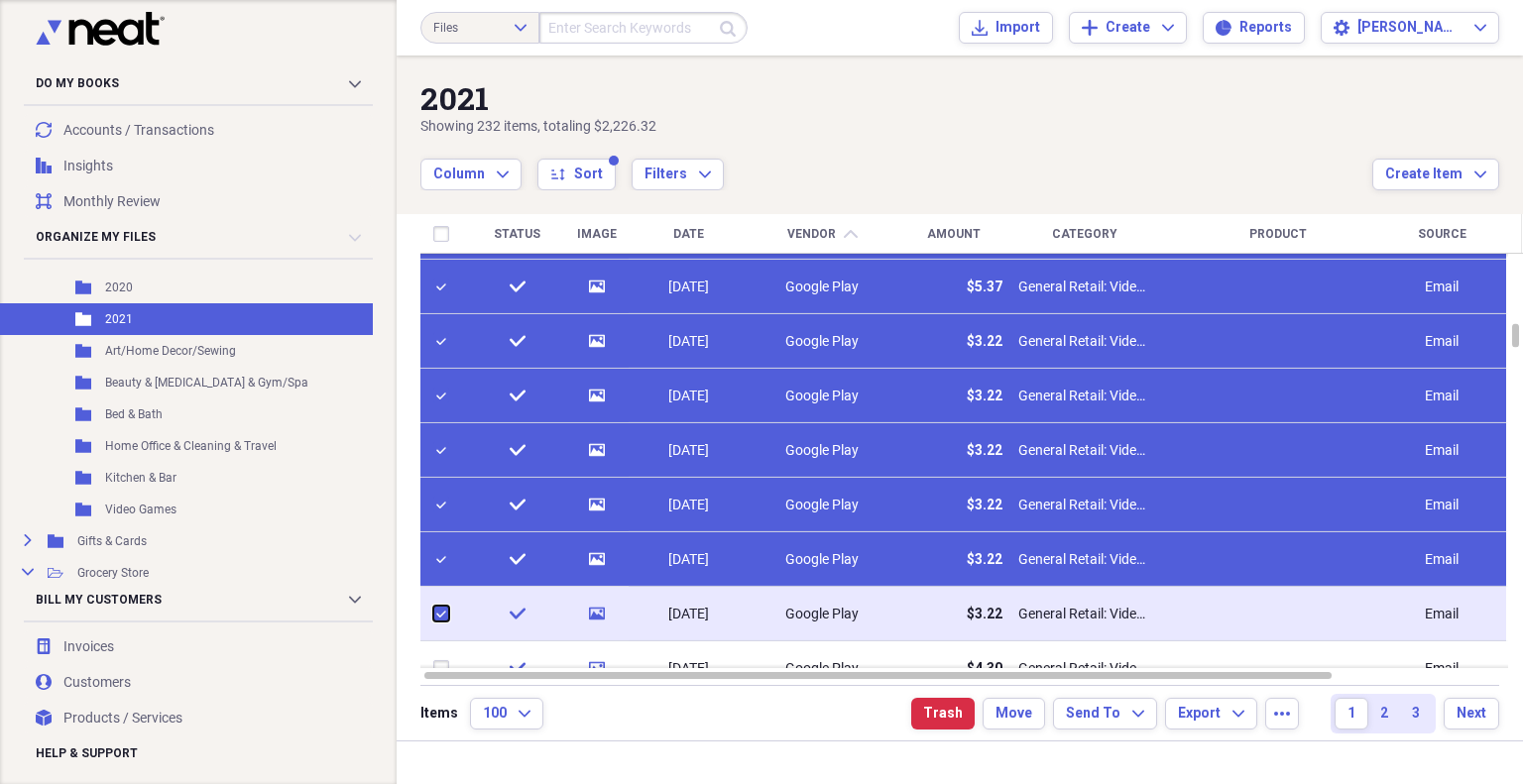 checkbox on "true" 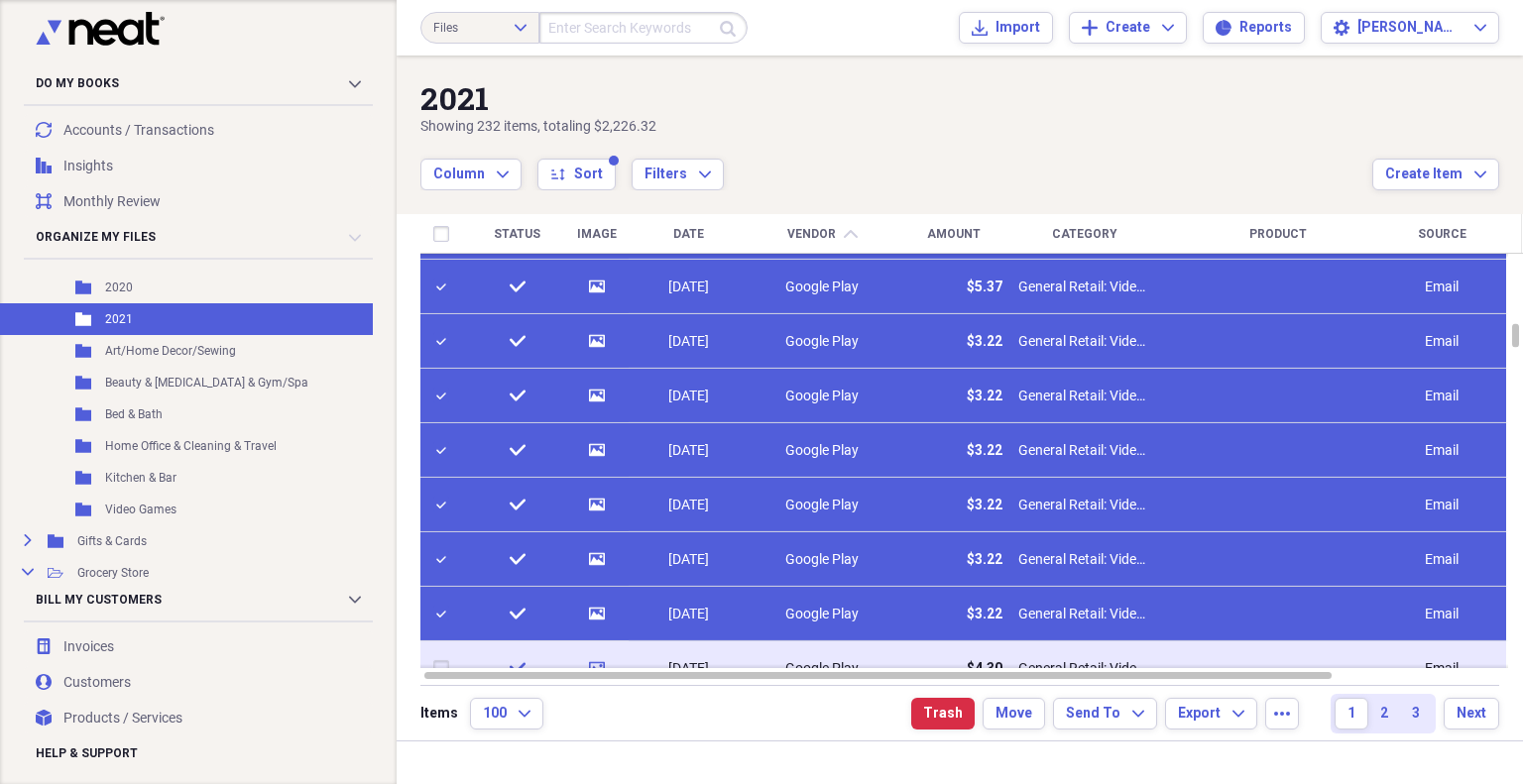 click at bounding box center [445, 668] 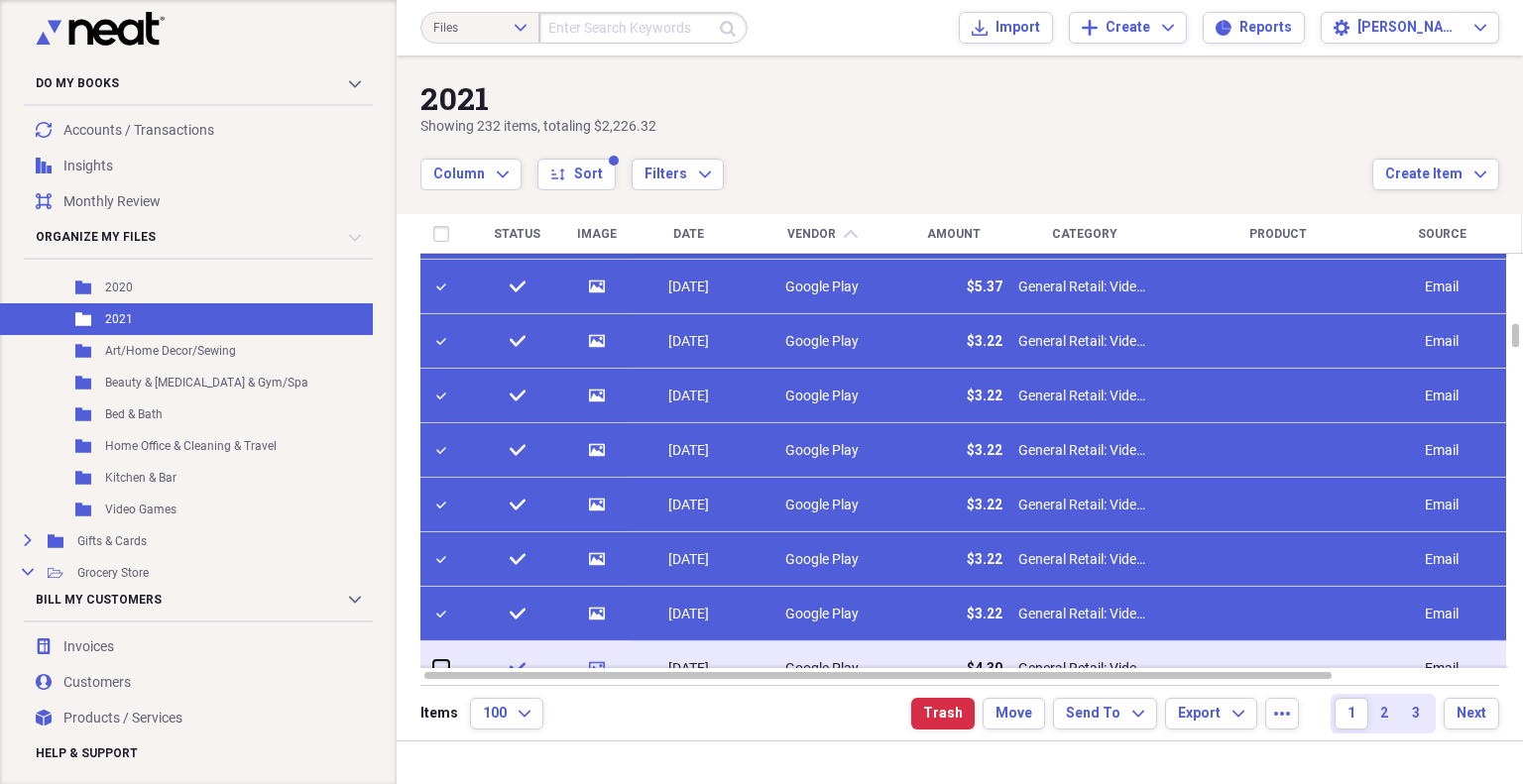 click at bounding box center [433, 668] 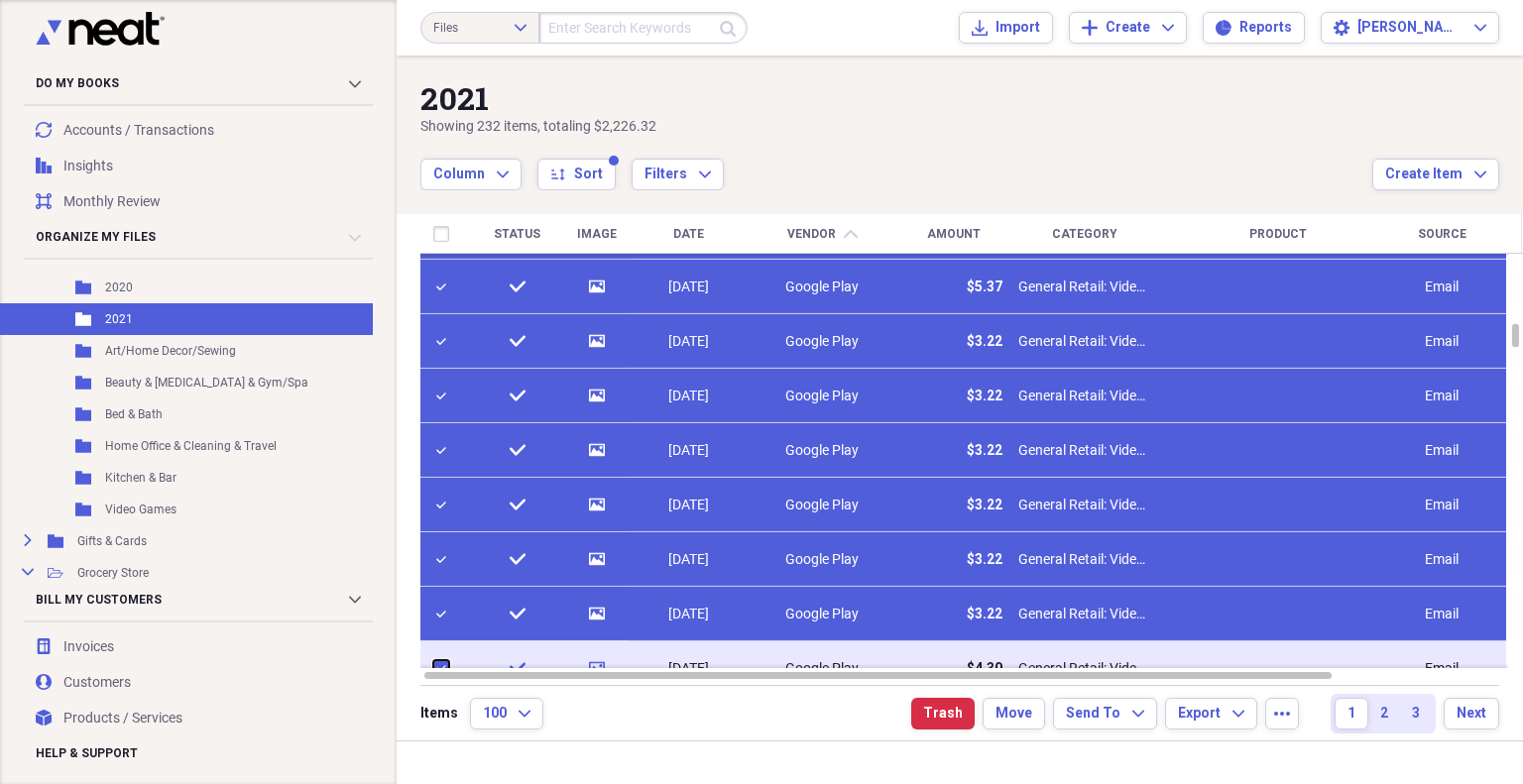 checkbox on "true" 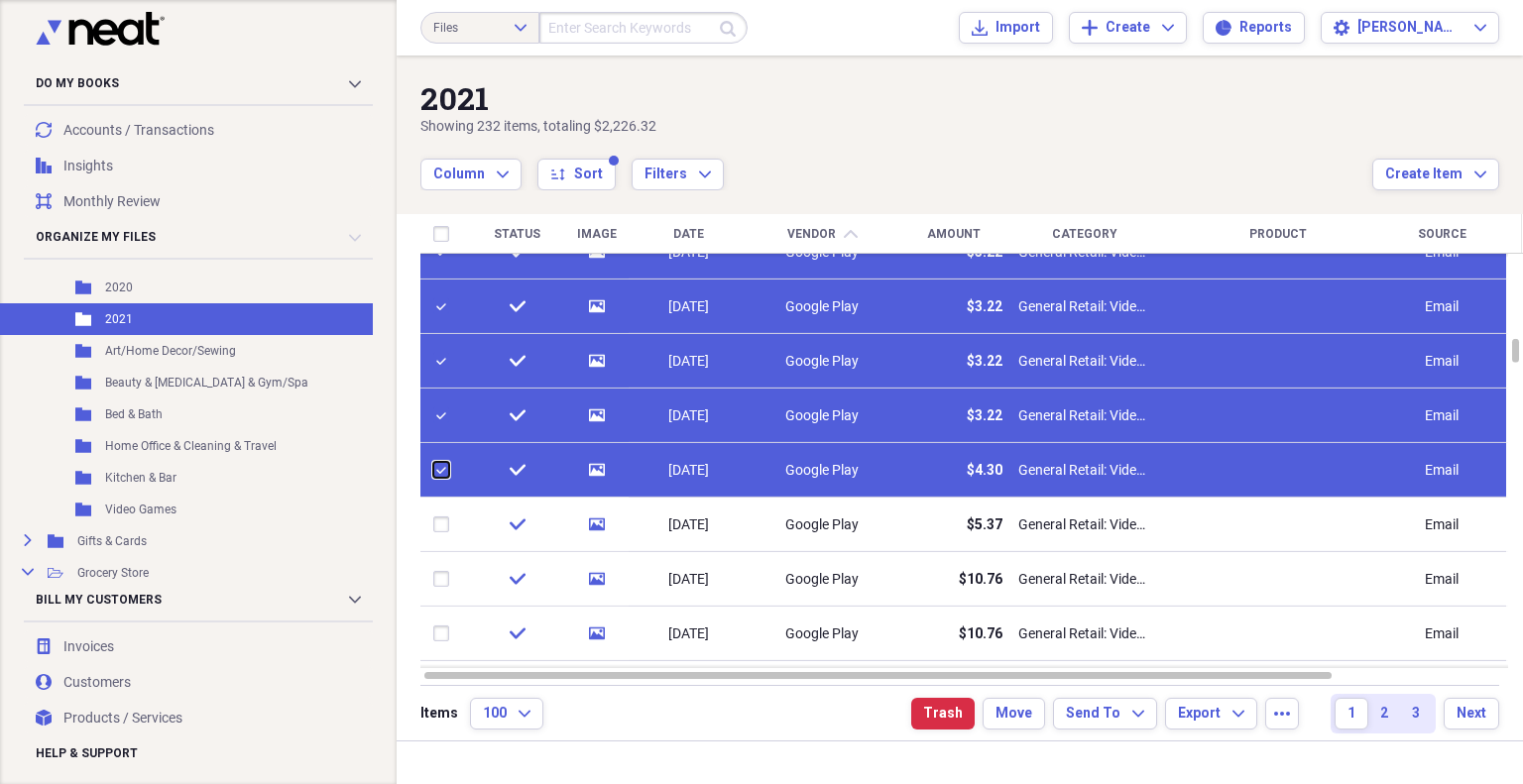 checkbox on "false" 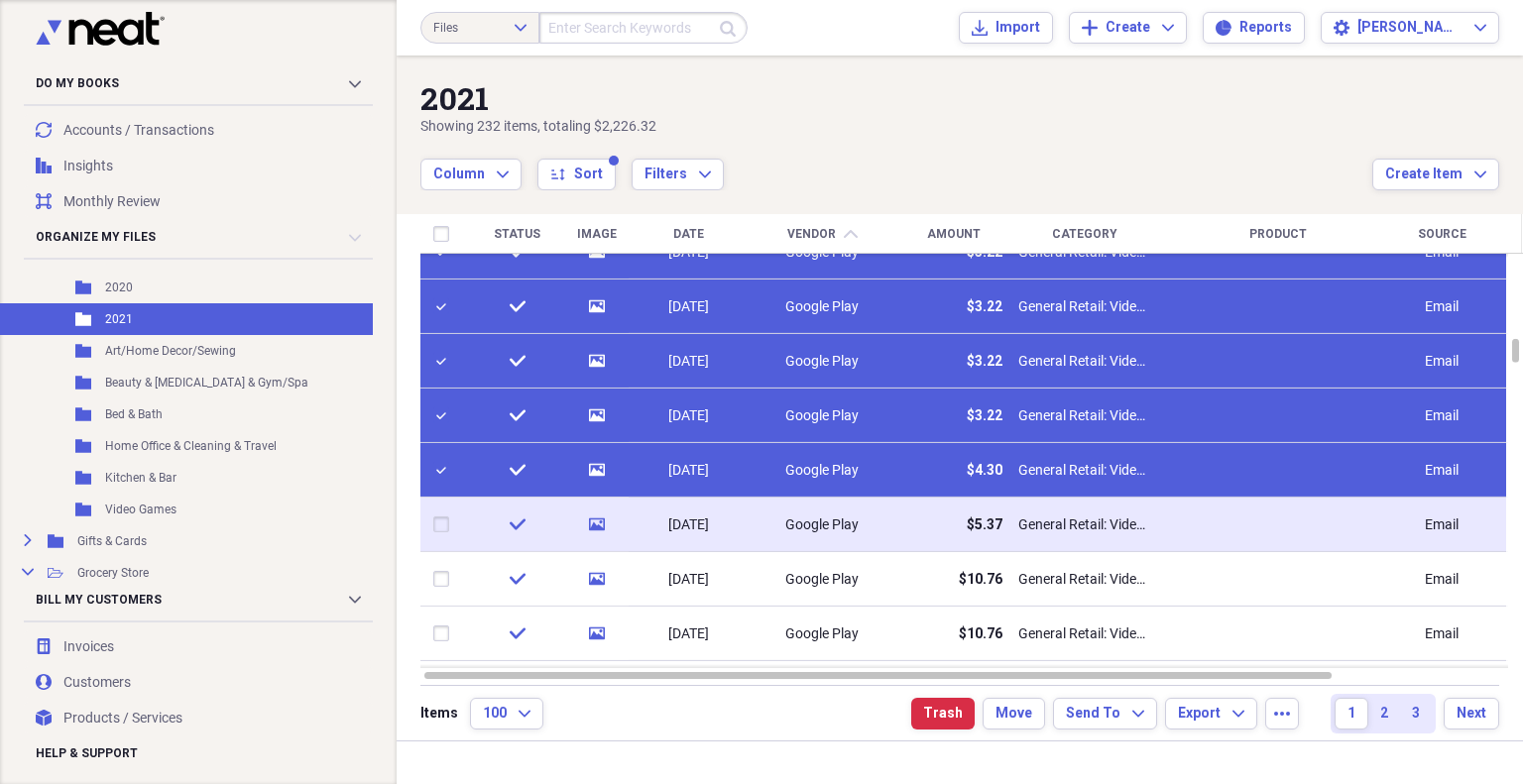 click at bounding box center [445, 524] 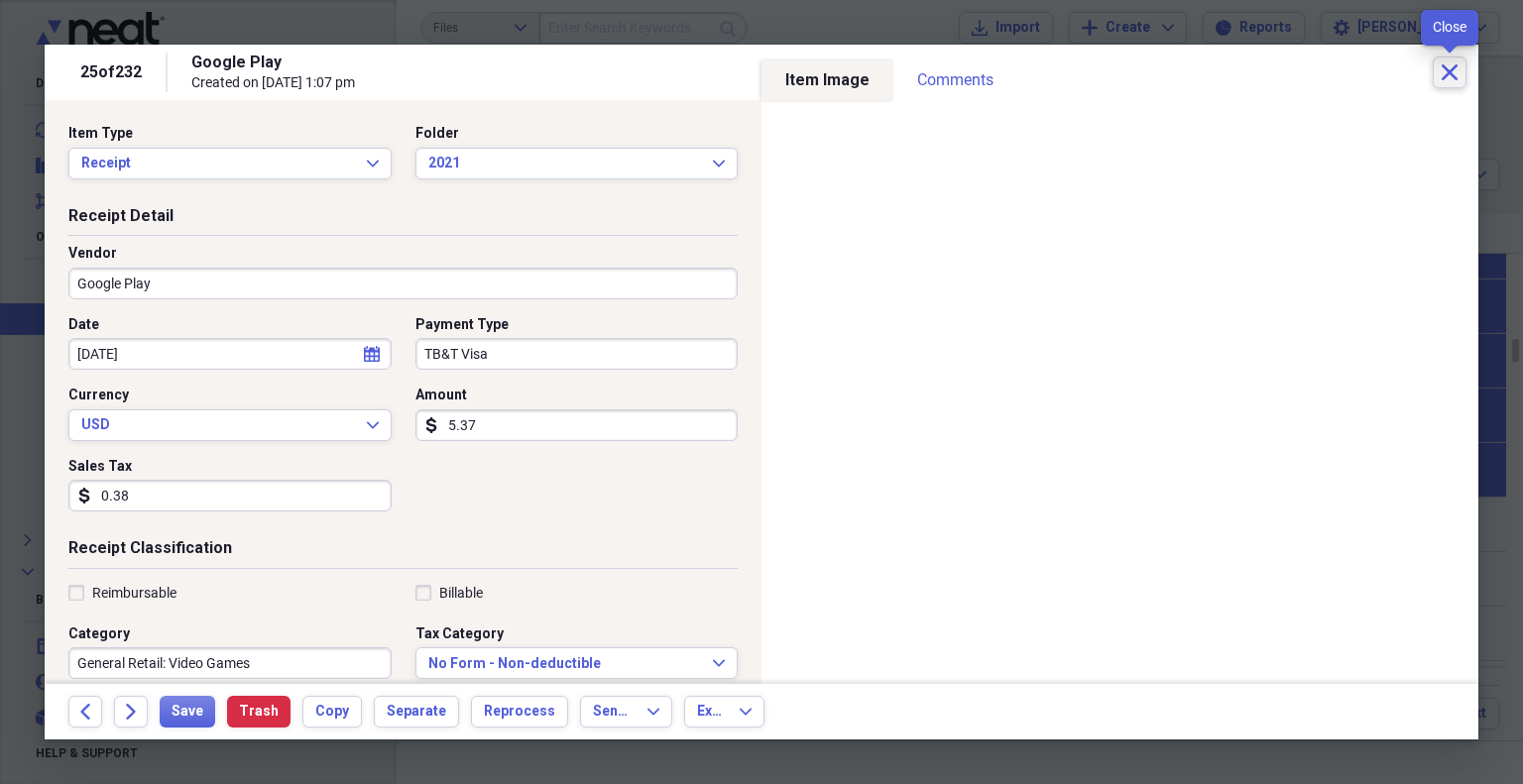 click 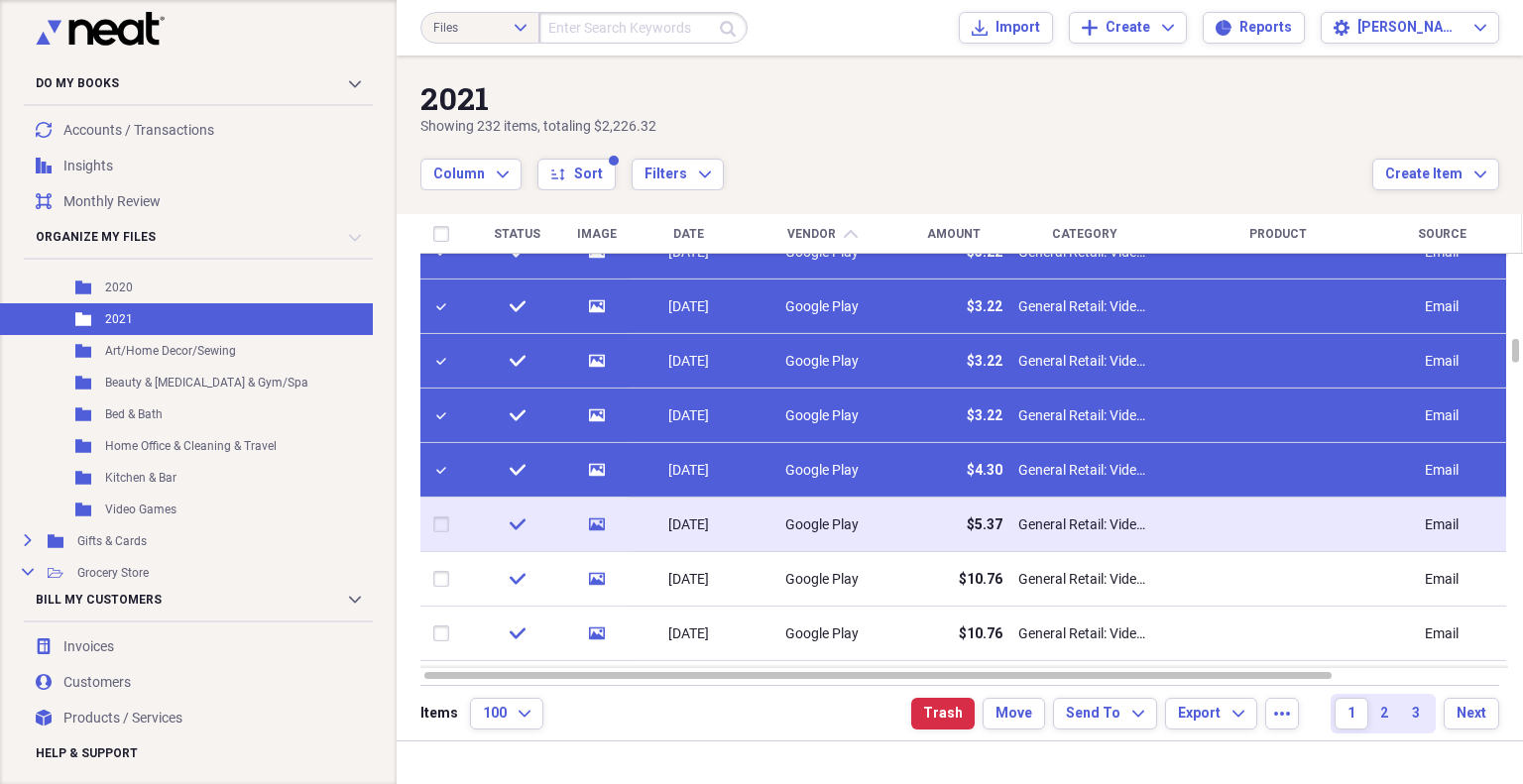 click at bounding box center (445, 524) 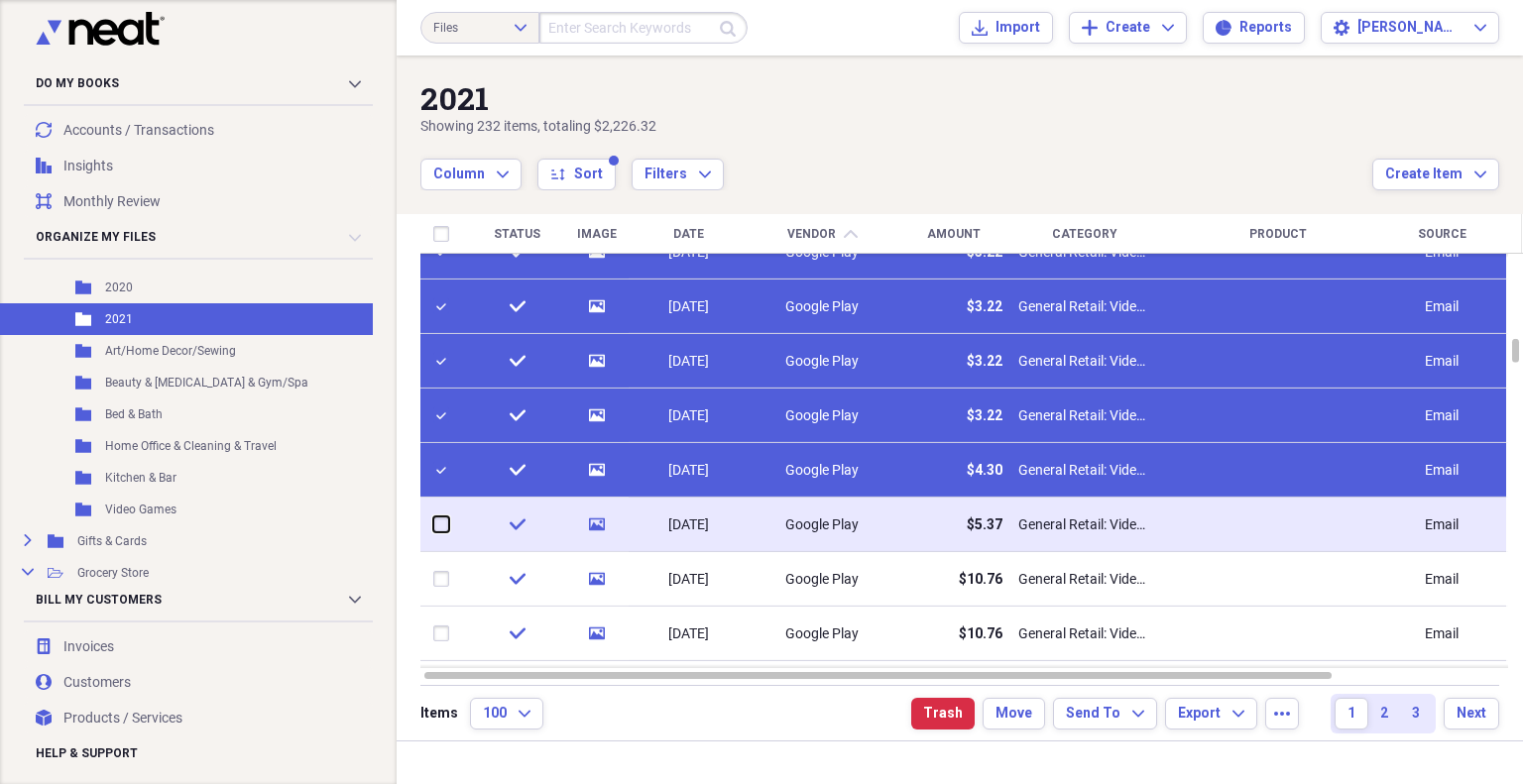 click at bounding box center (433, 524) 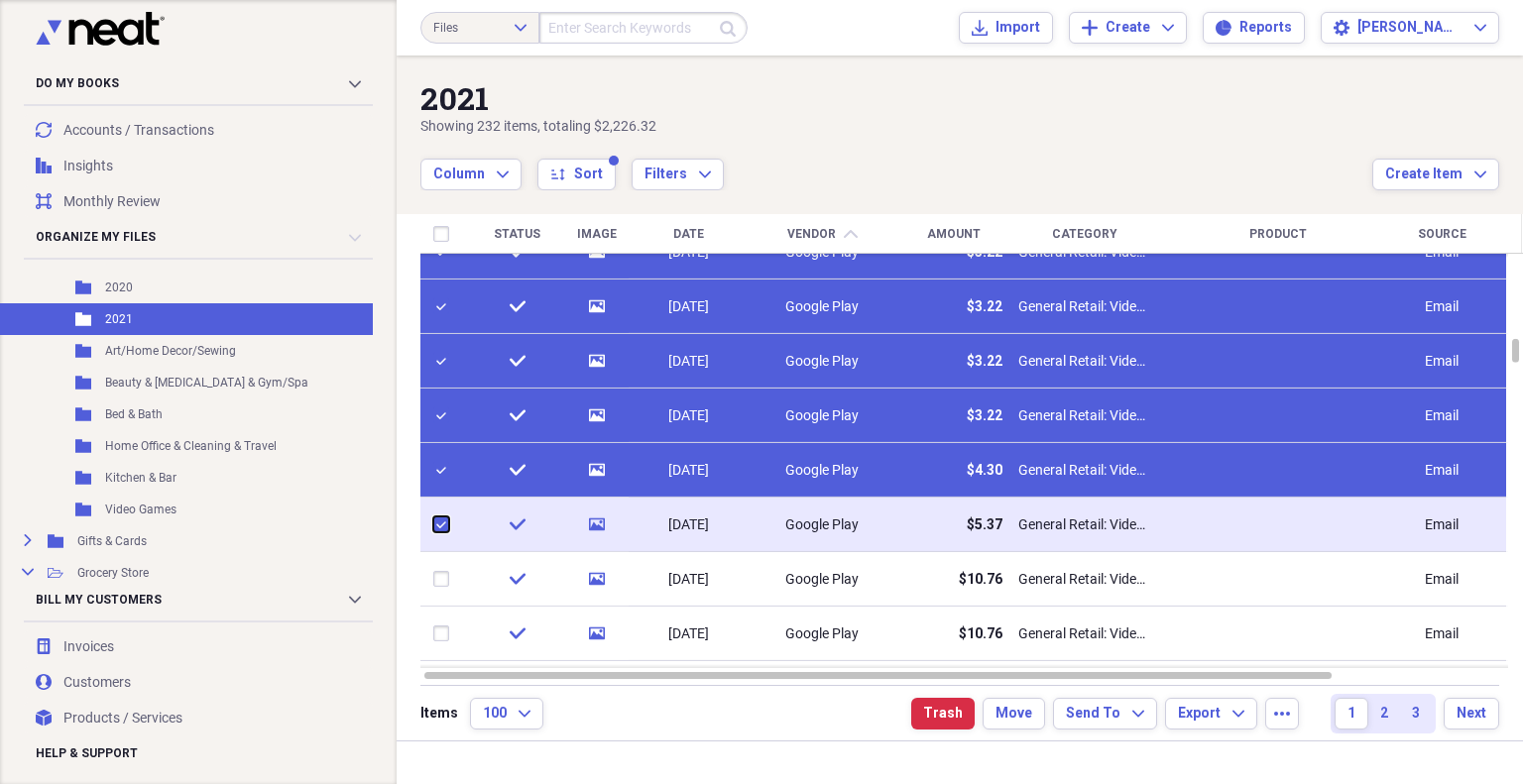 checkbox on "true" 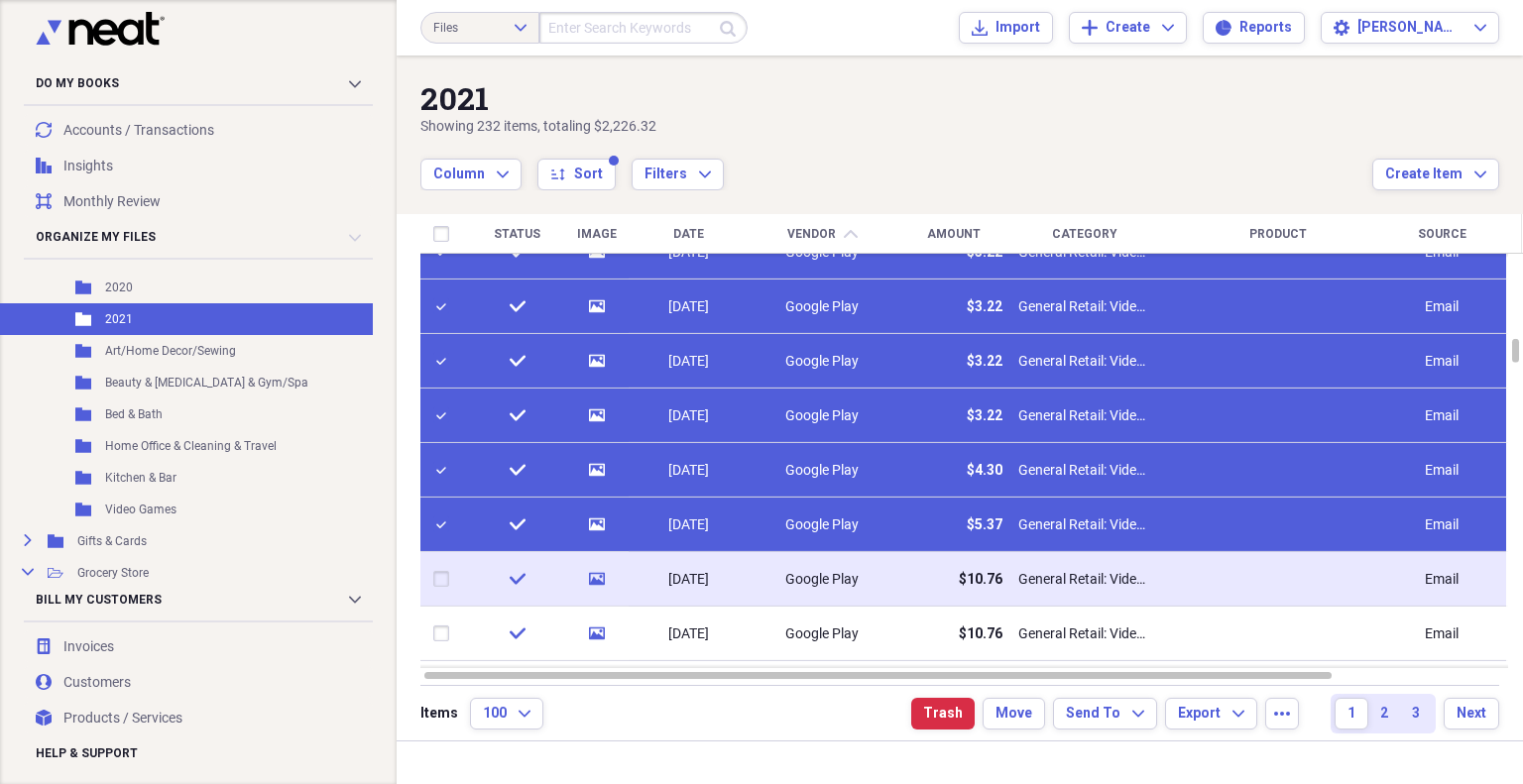 click at bounding box center (445, 579) 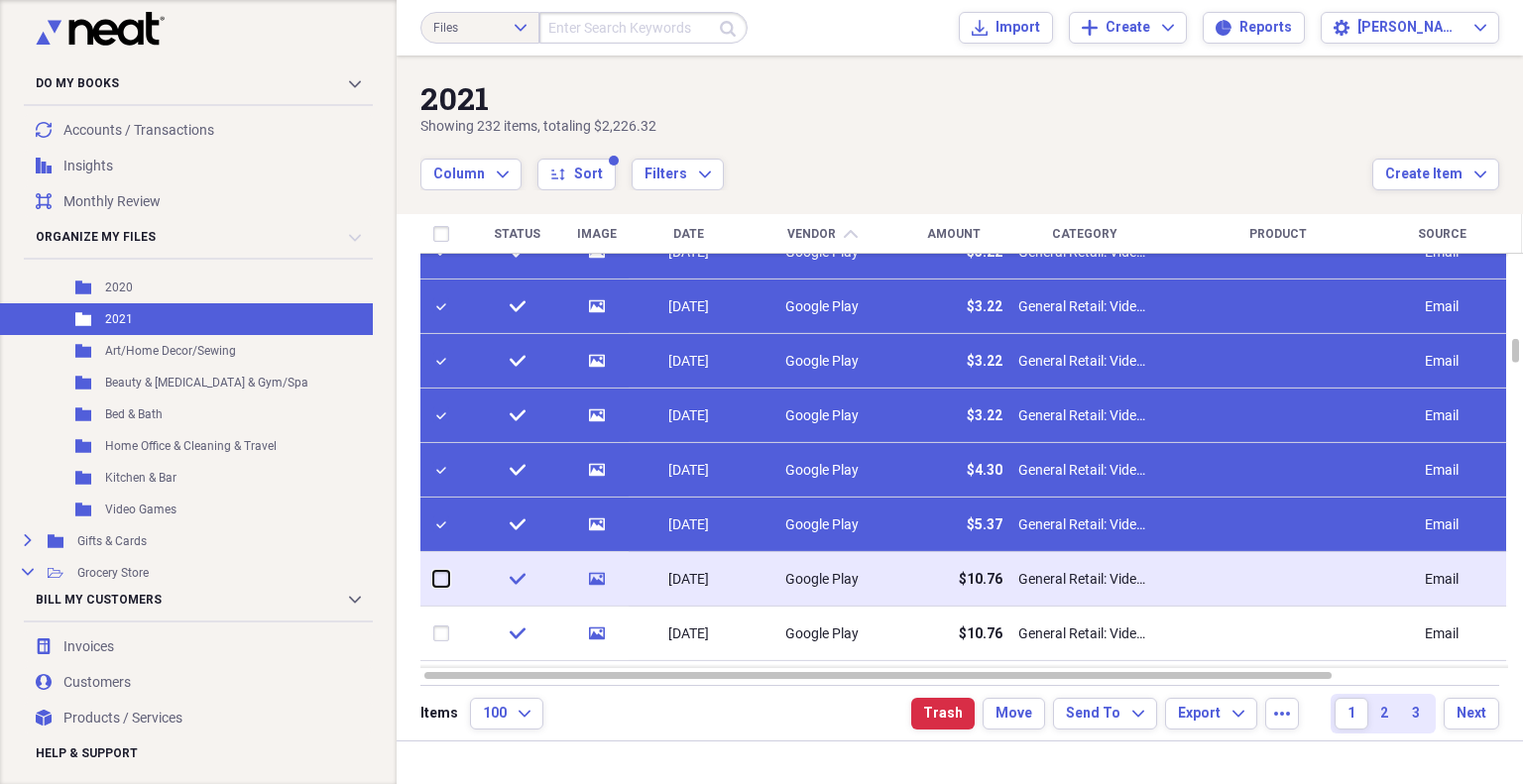 click at bounding box center (433, 579) 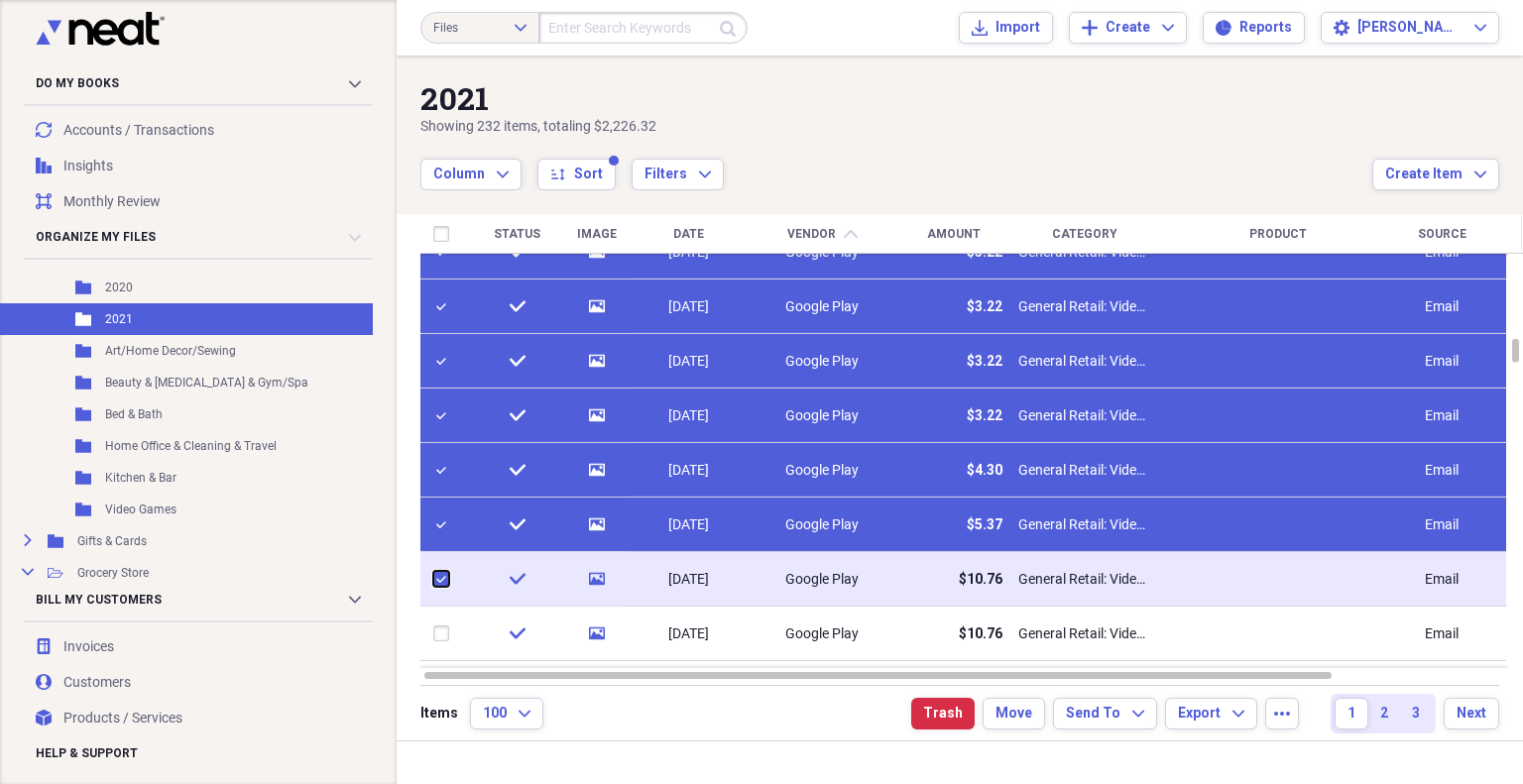 checkbox on "true" 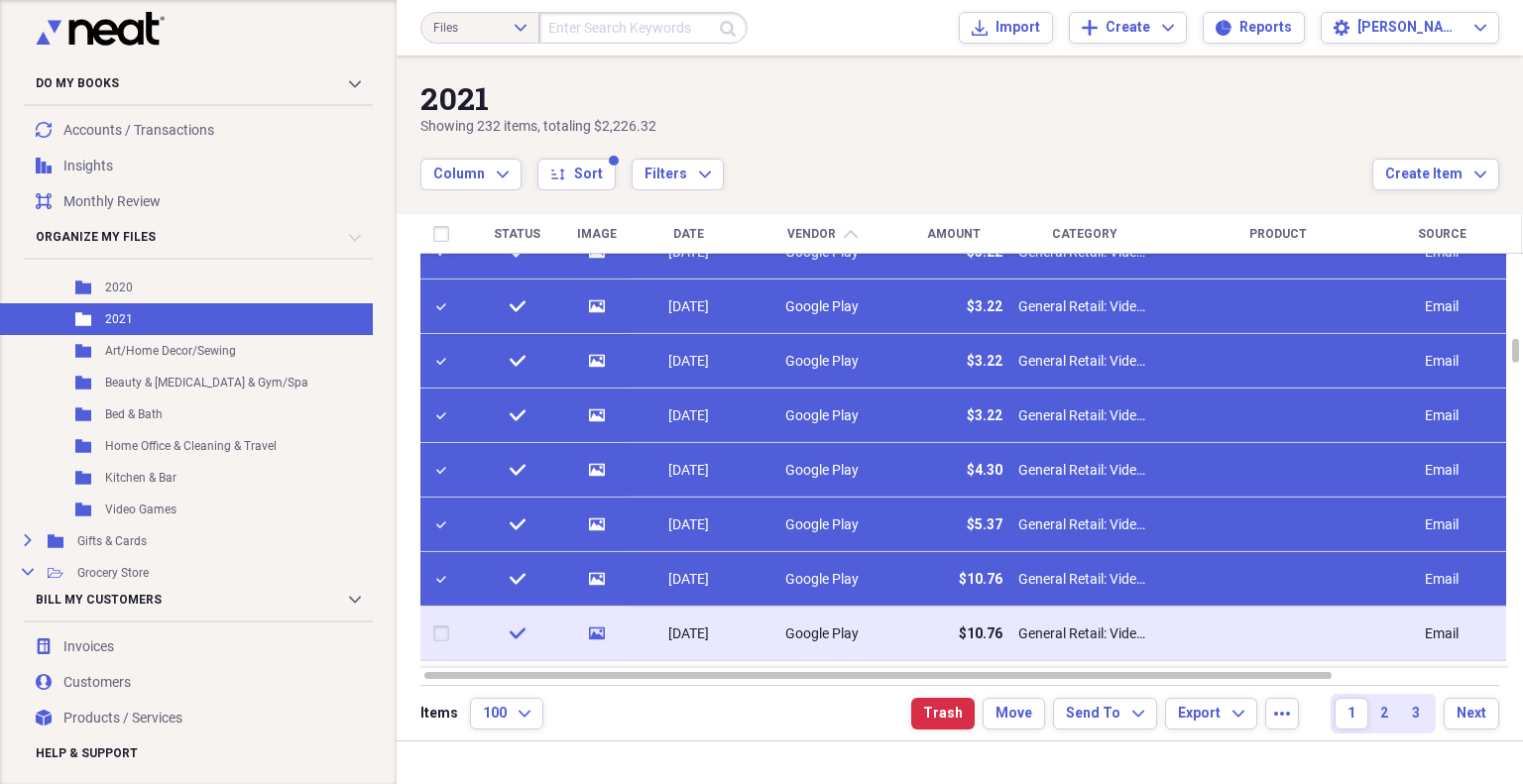 click at bounding box center [445, 633] 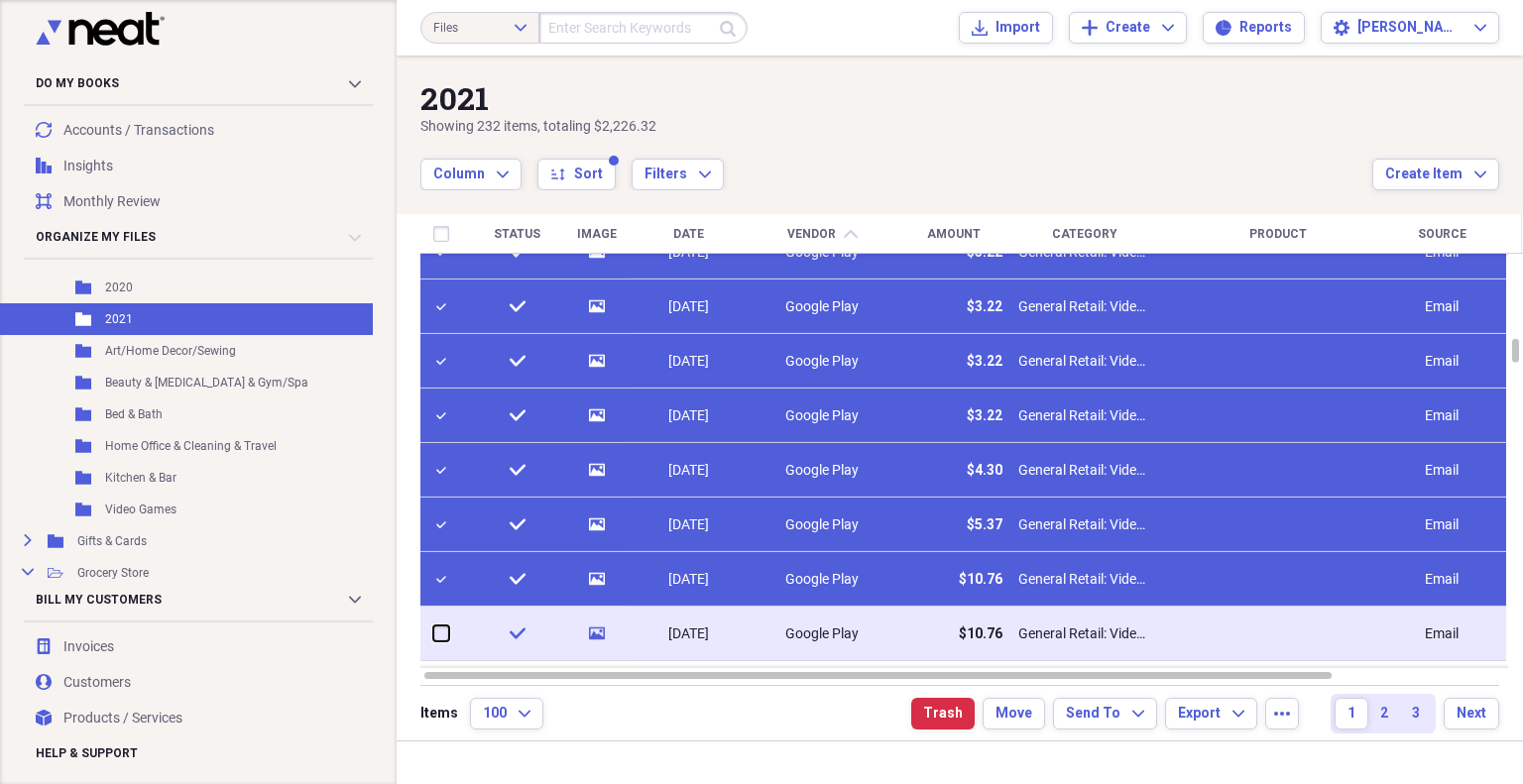 click at bounding box center (433, 633) 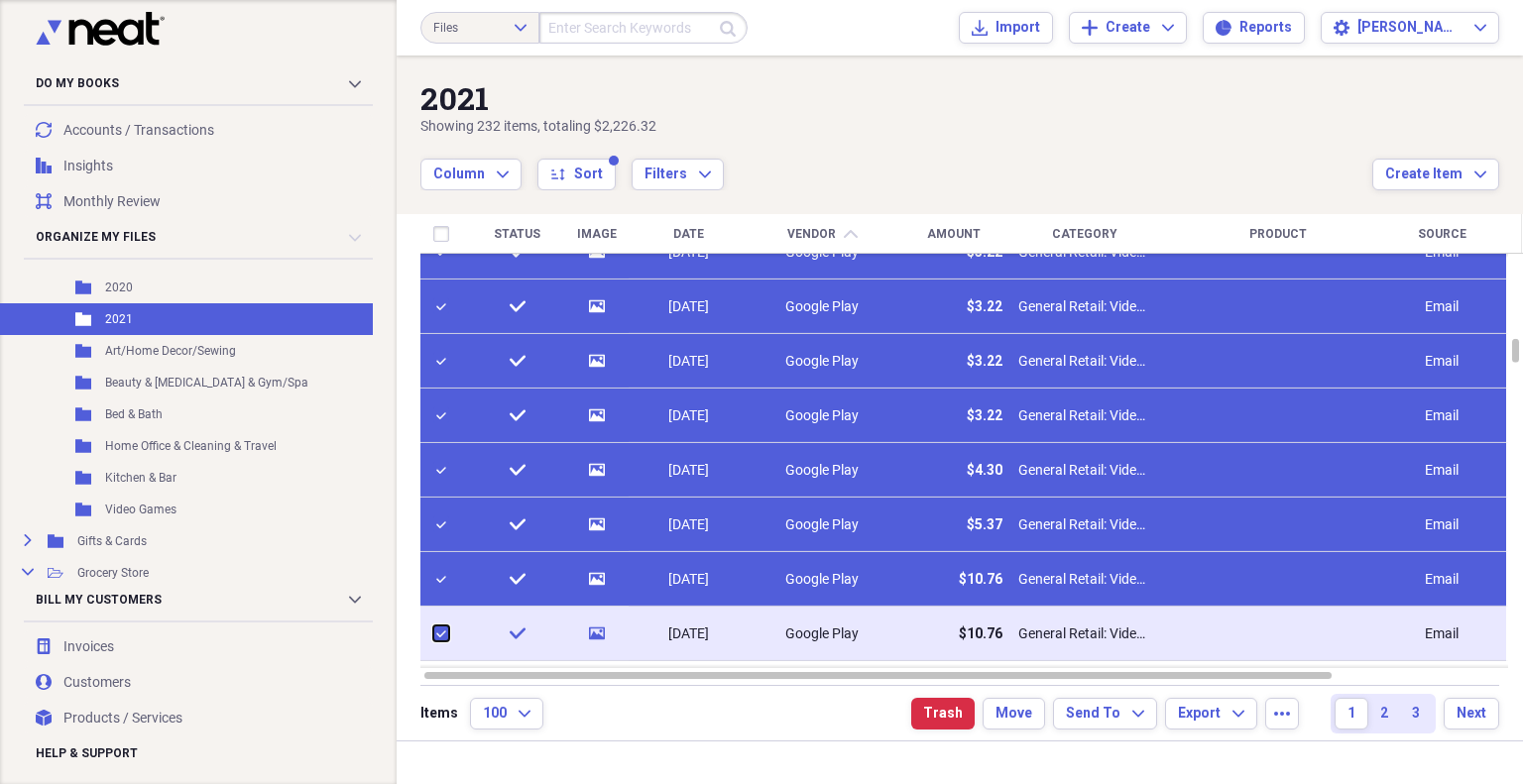 checkbox on "true" 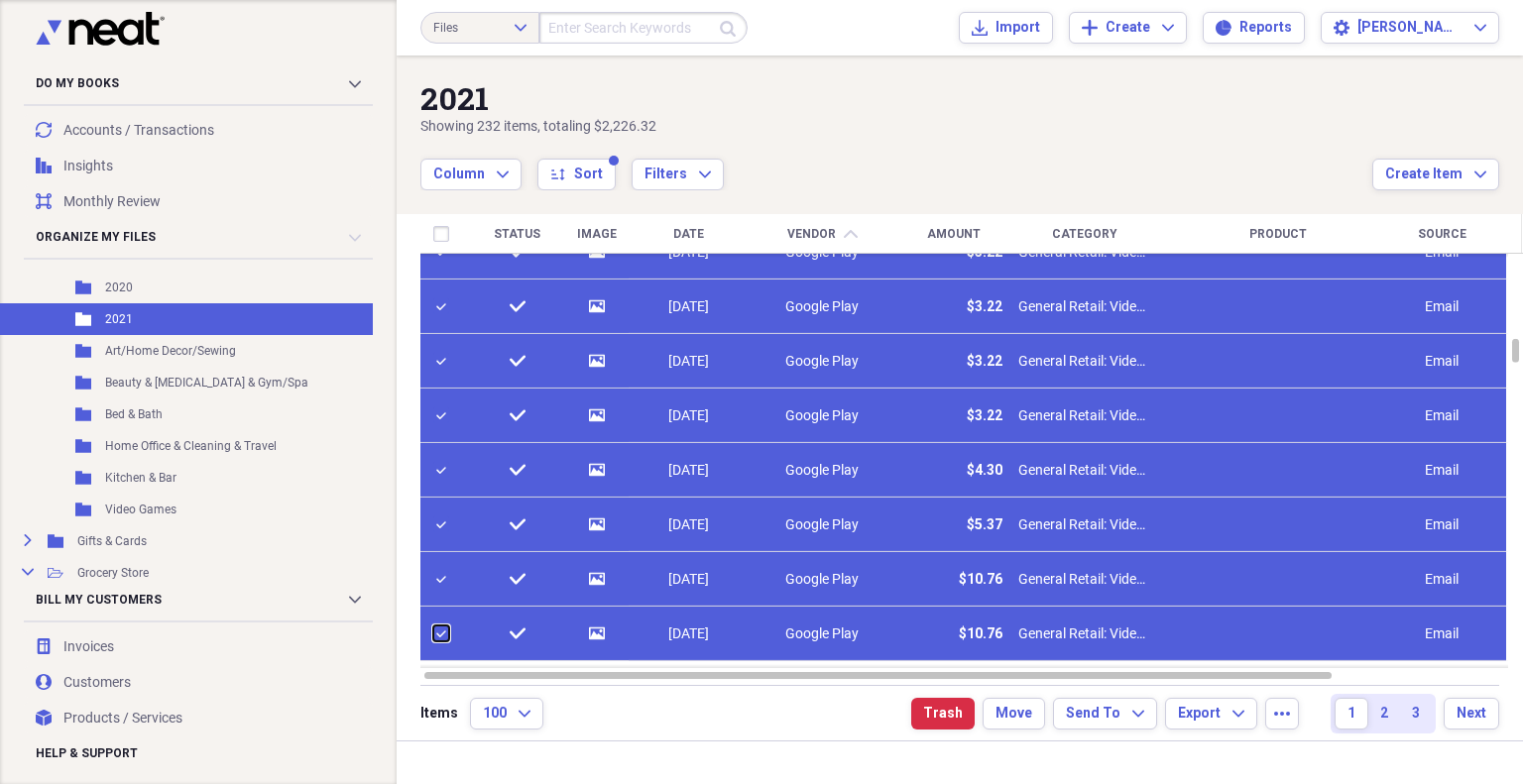 checkbox on "false" 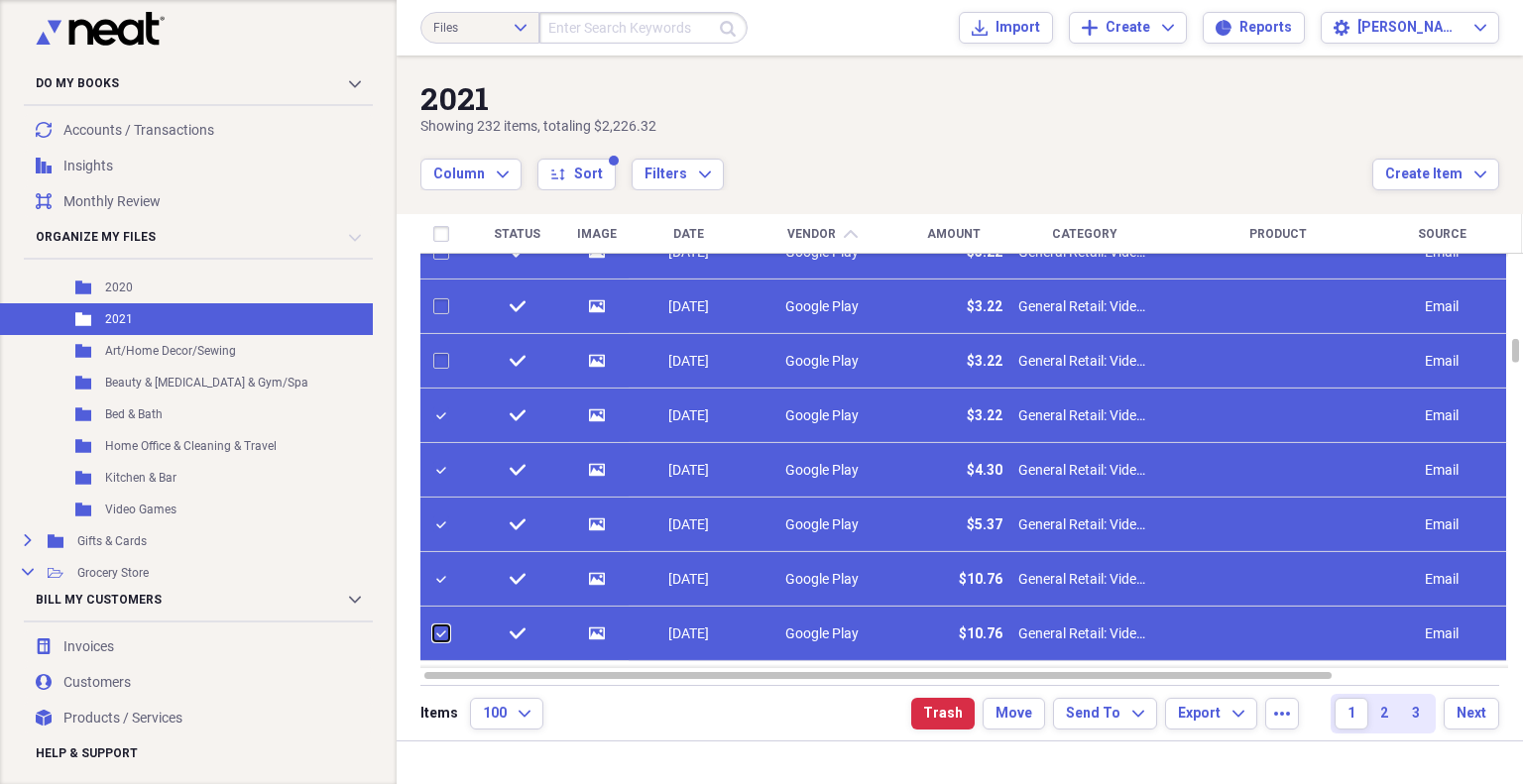 checkbox on "false" 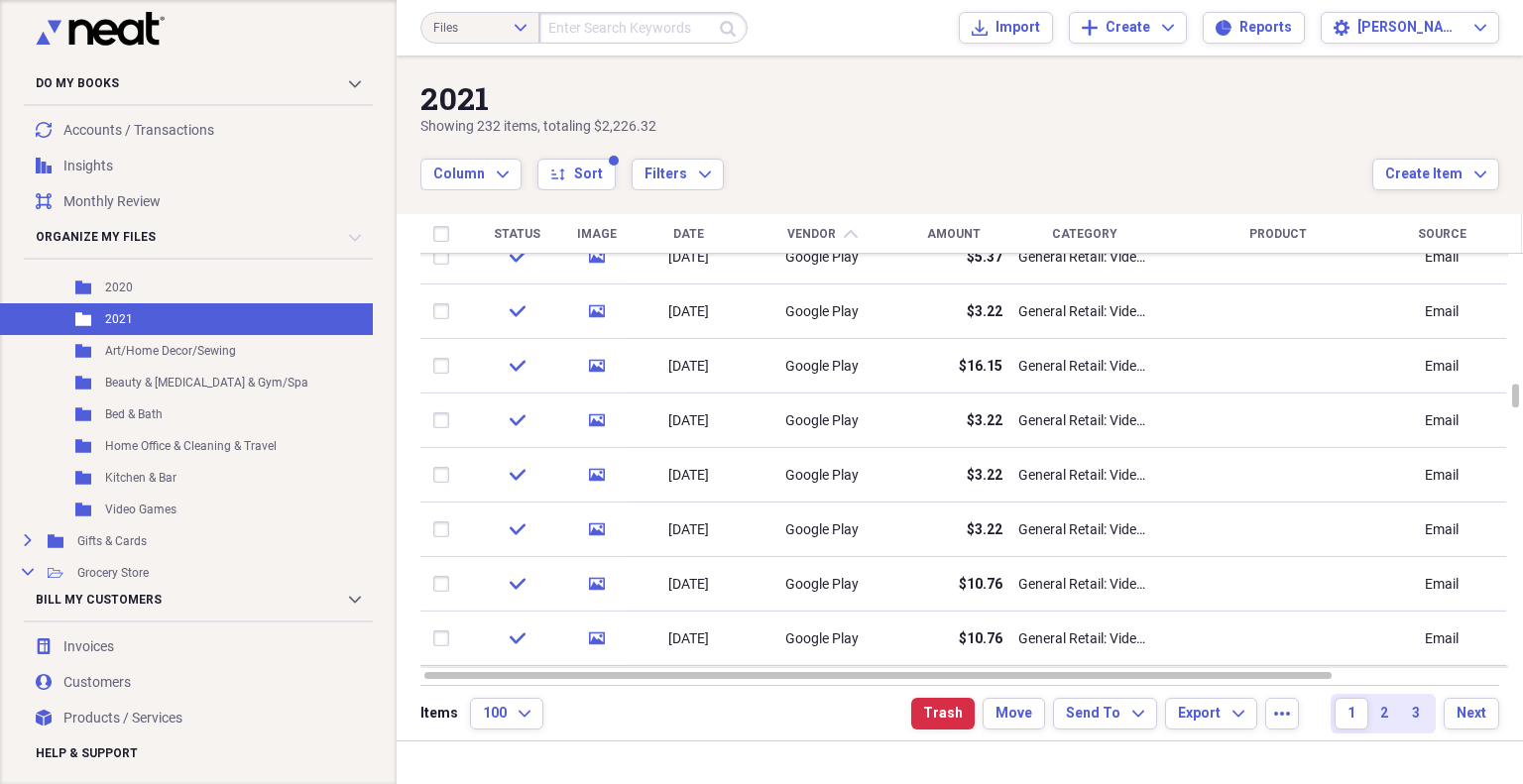 checkbox on "false" 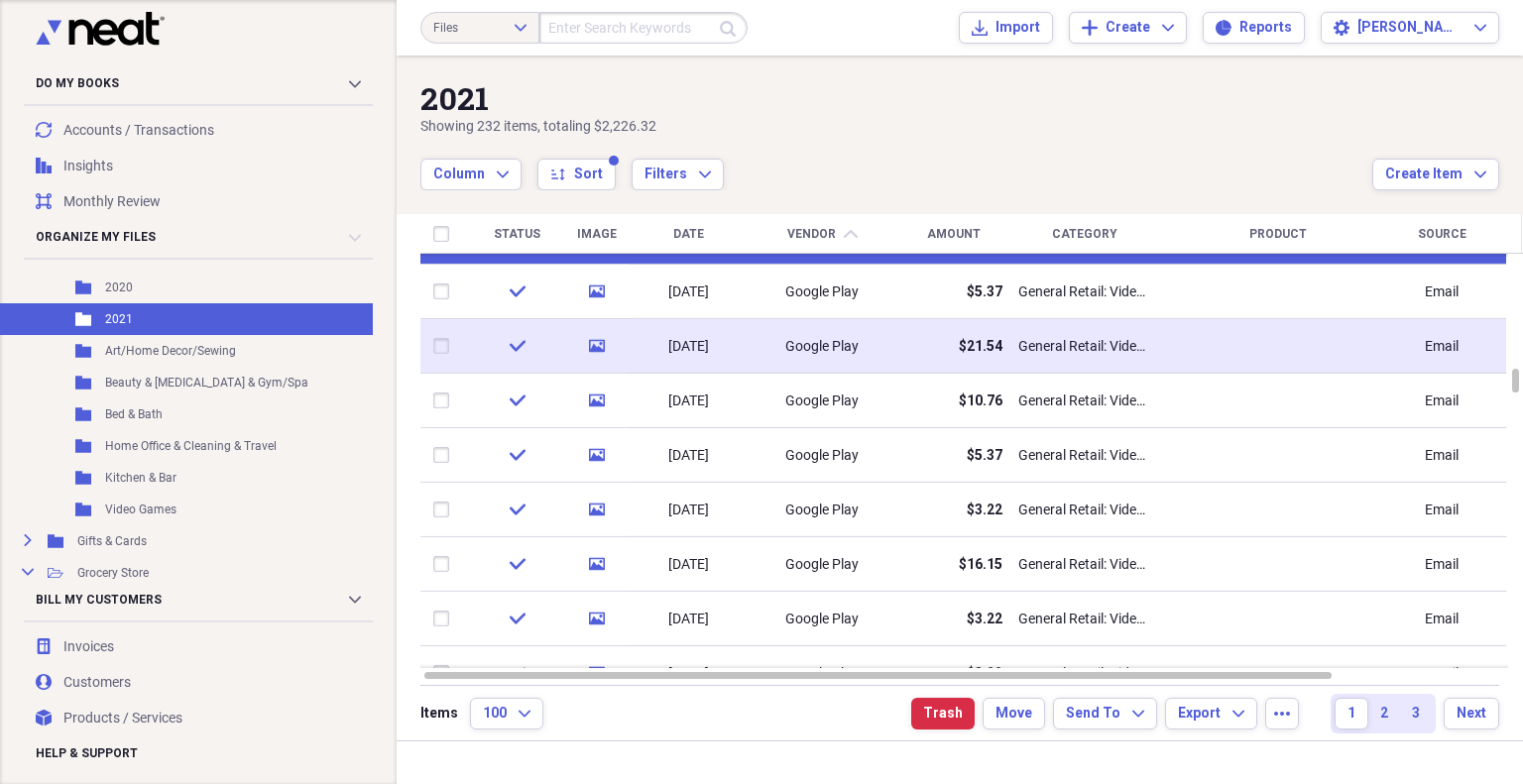 checkbox on "true" 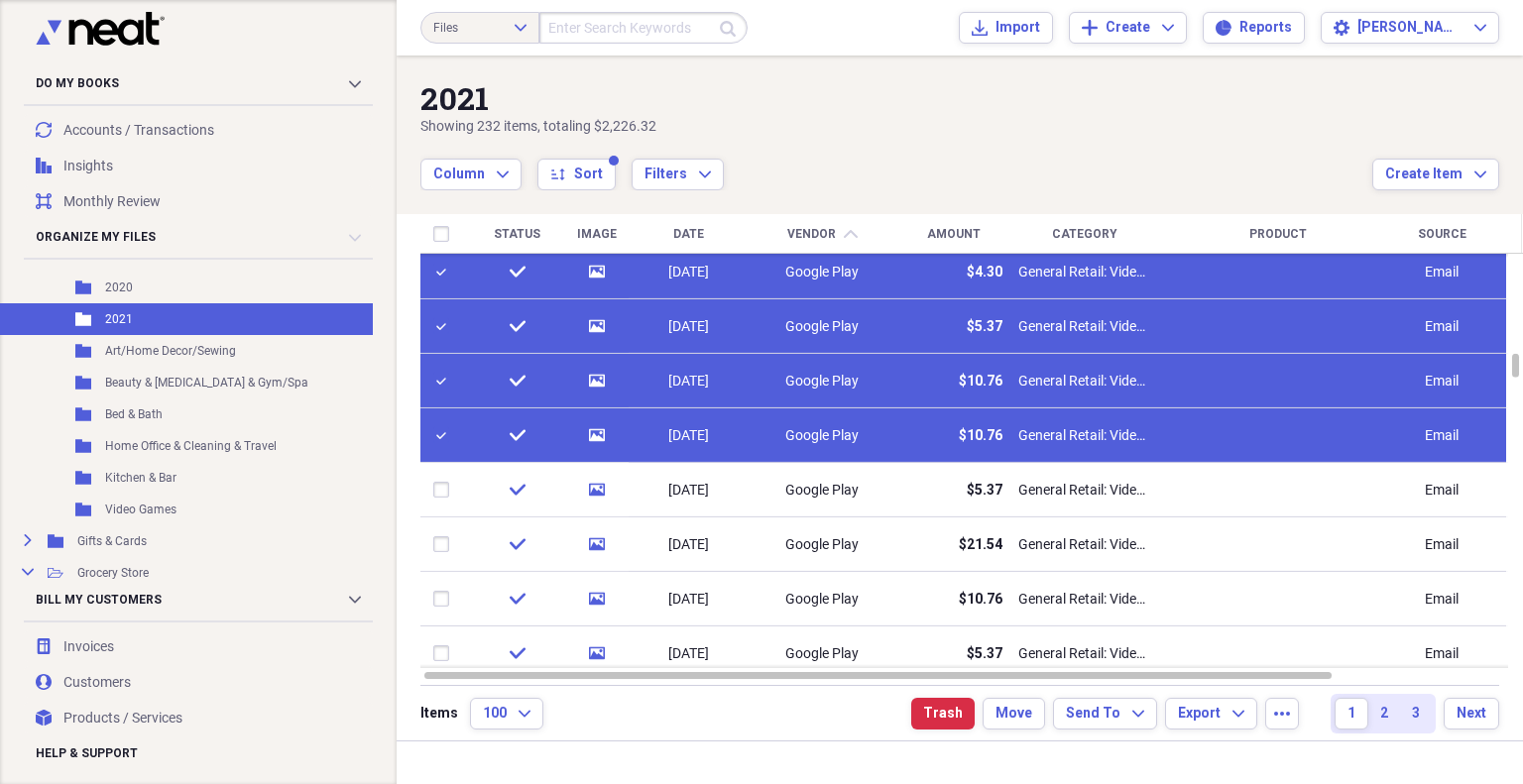 checkbox on "true" 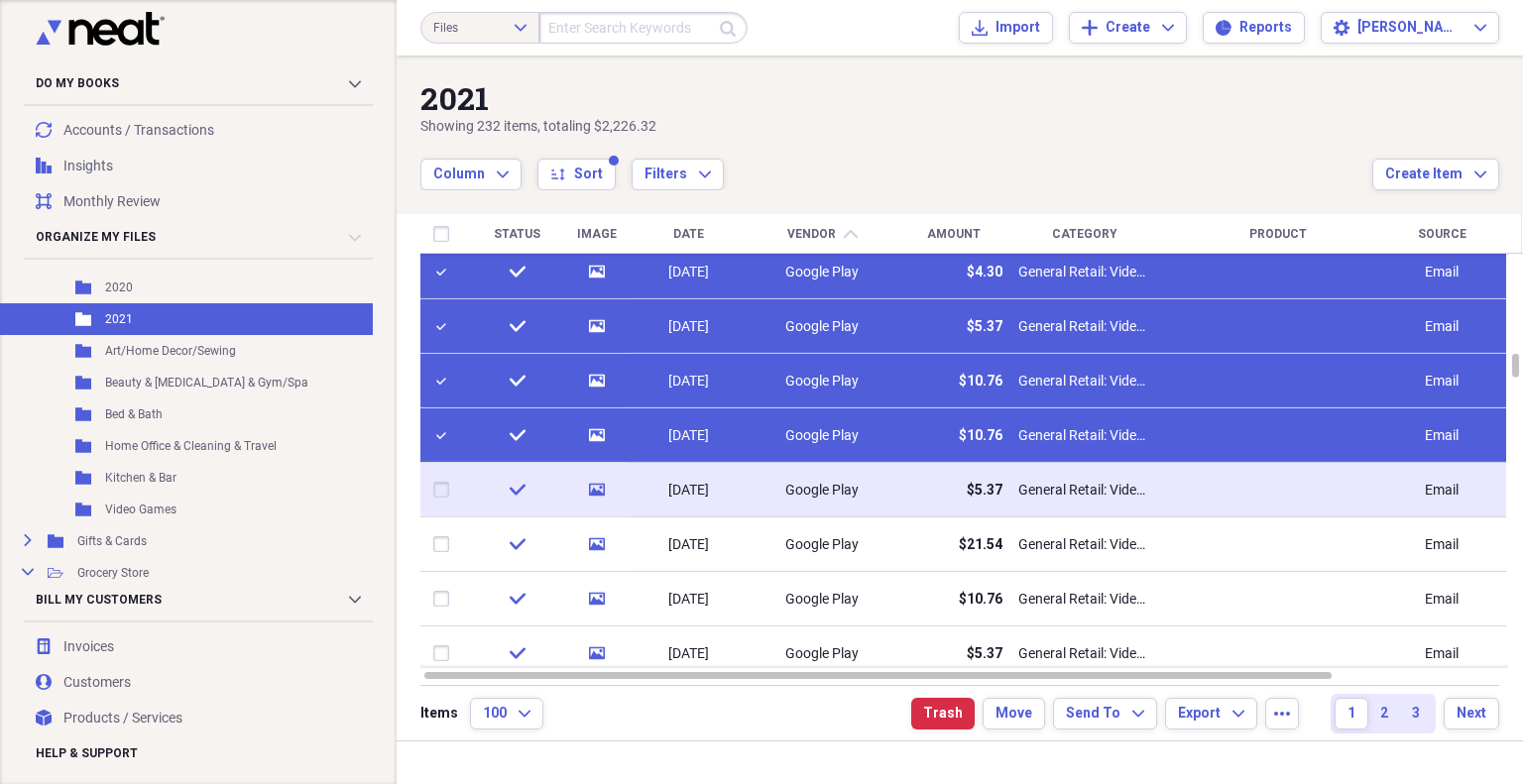click at bounding box center [445, 490] 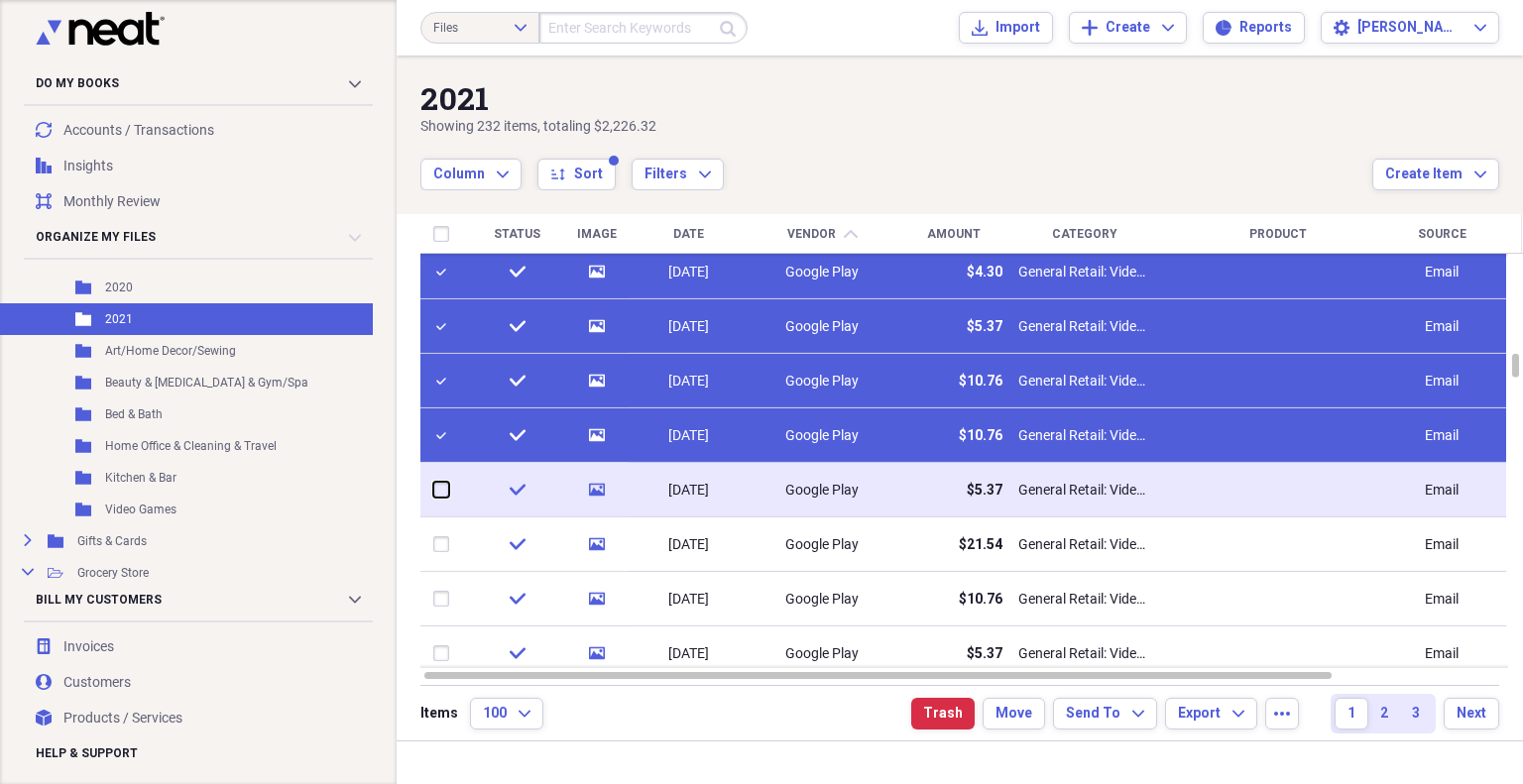 click at bounding box center [433, 490] 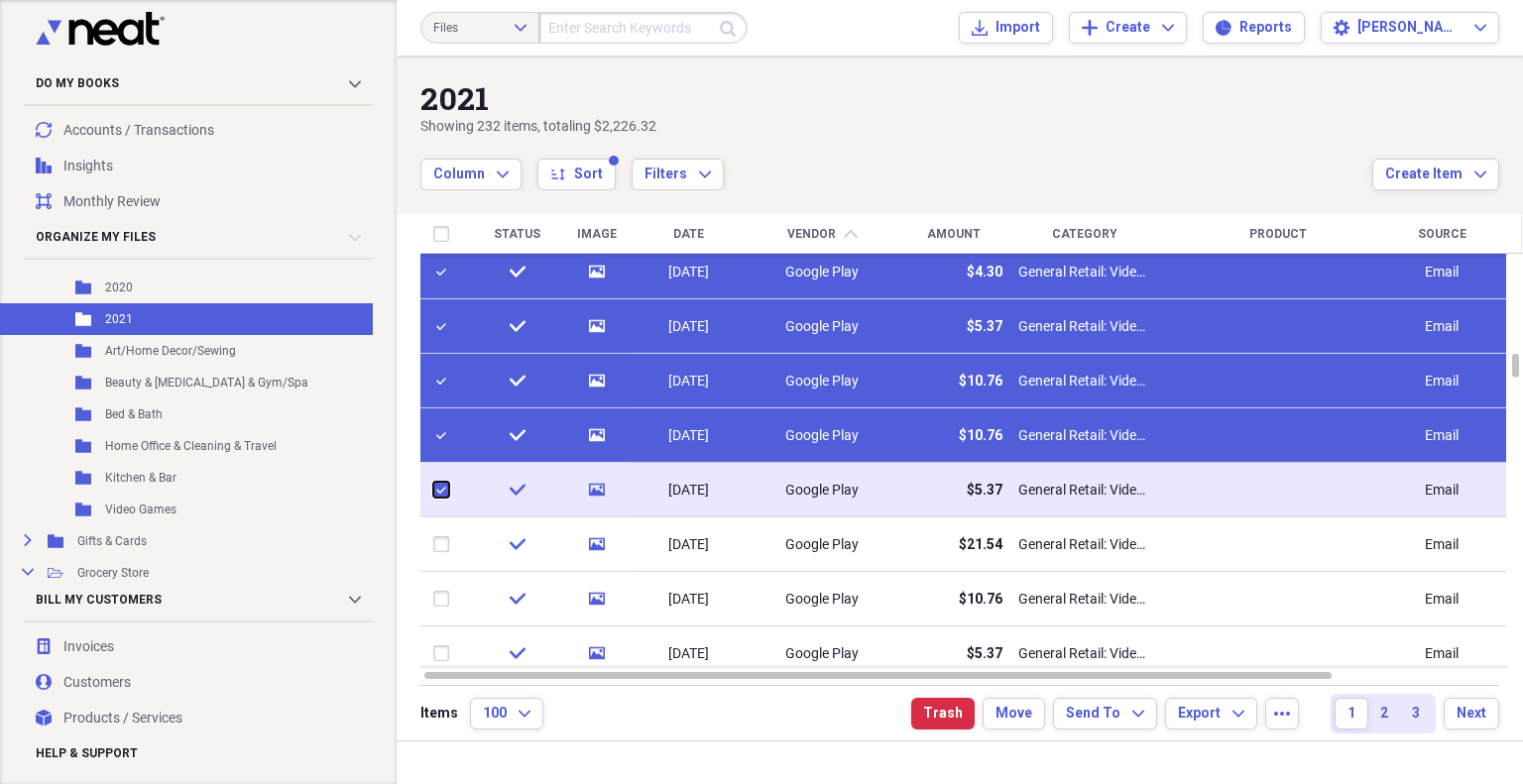 checkbox on "true" 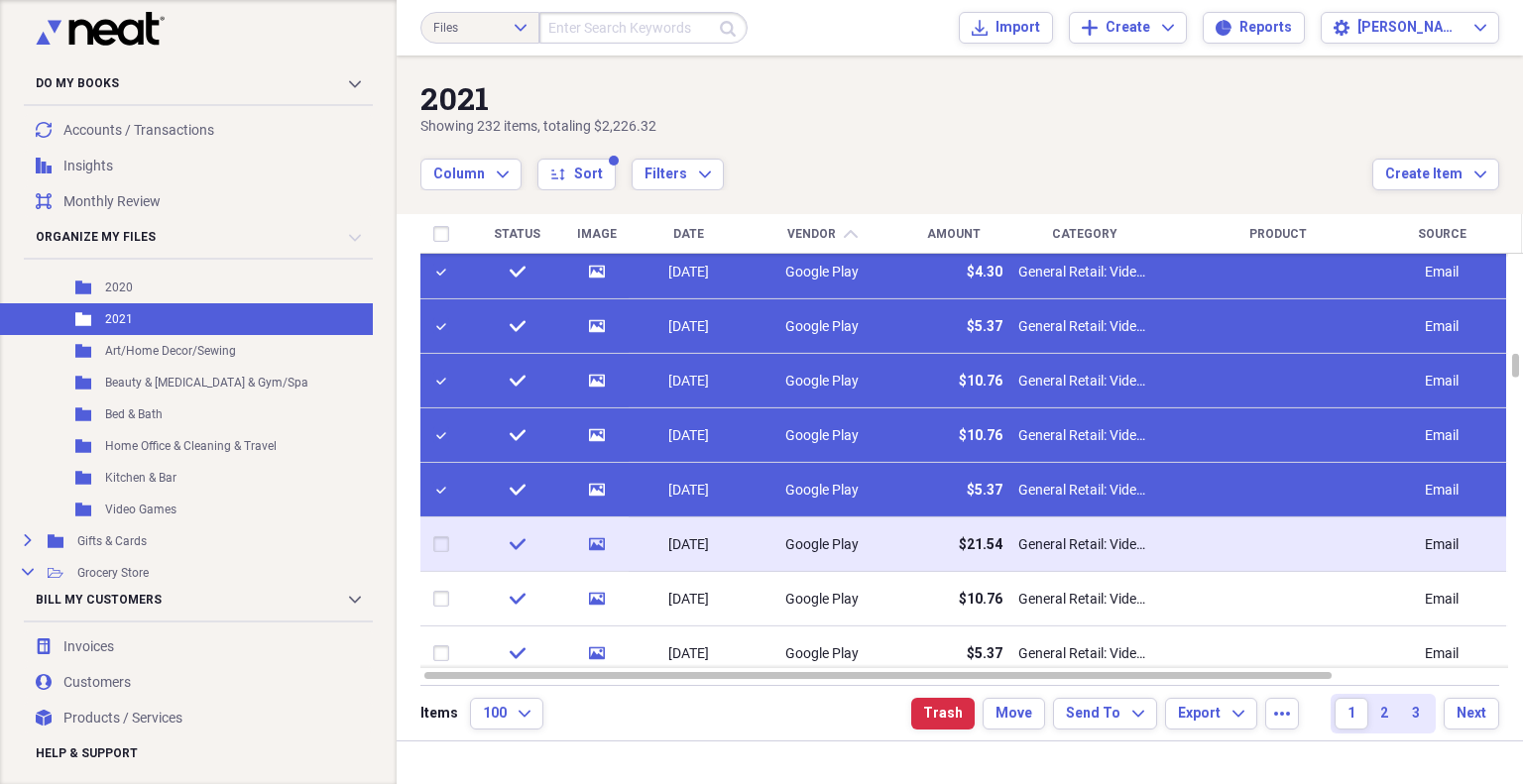 click at bounding box center (445, 544) 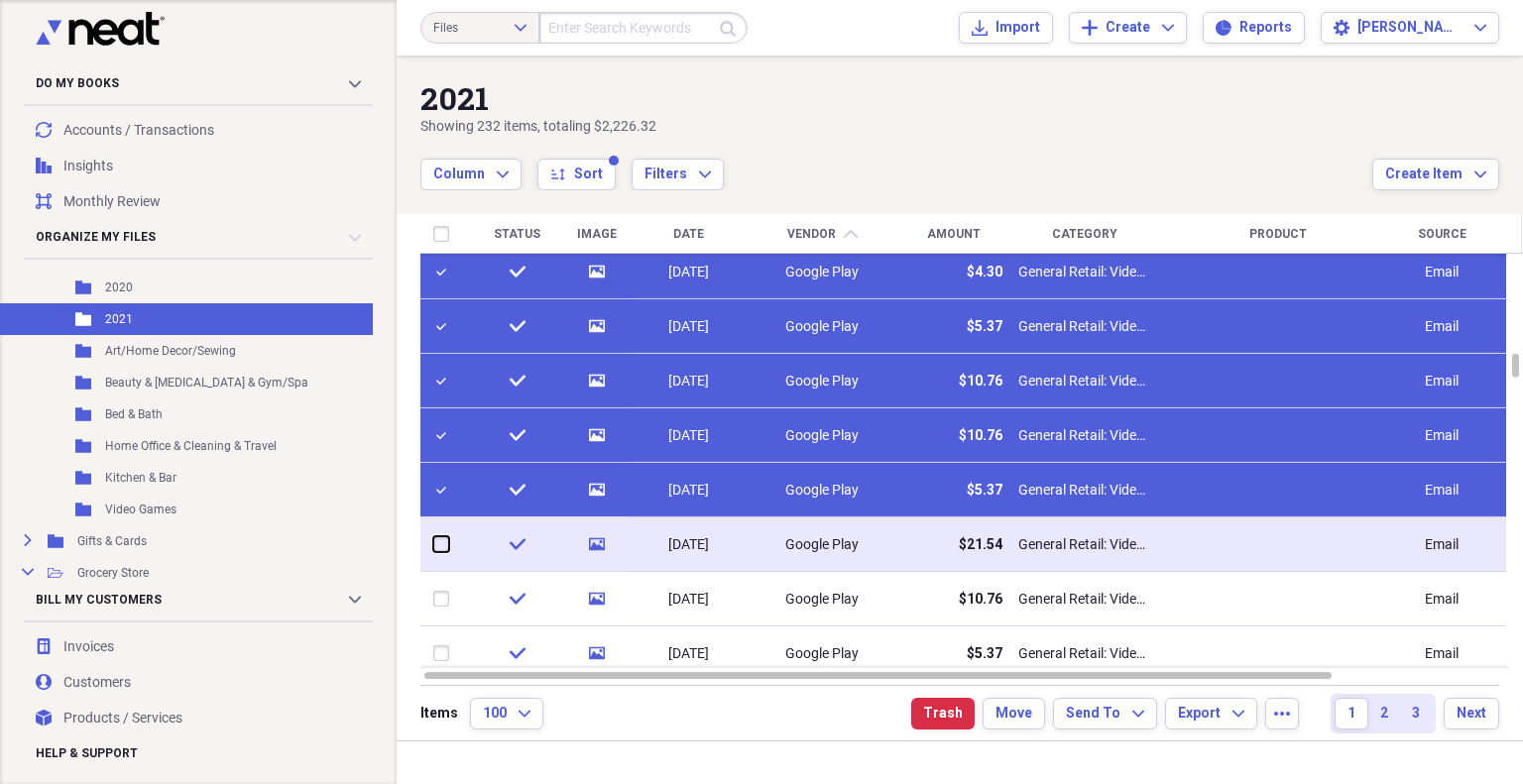 click at bounding box center (433, 544) 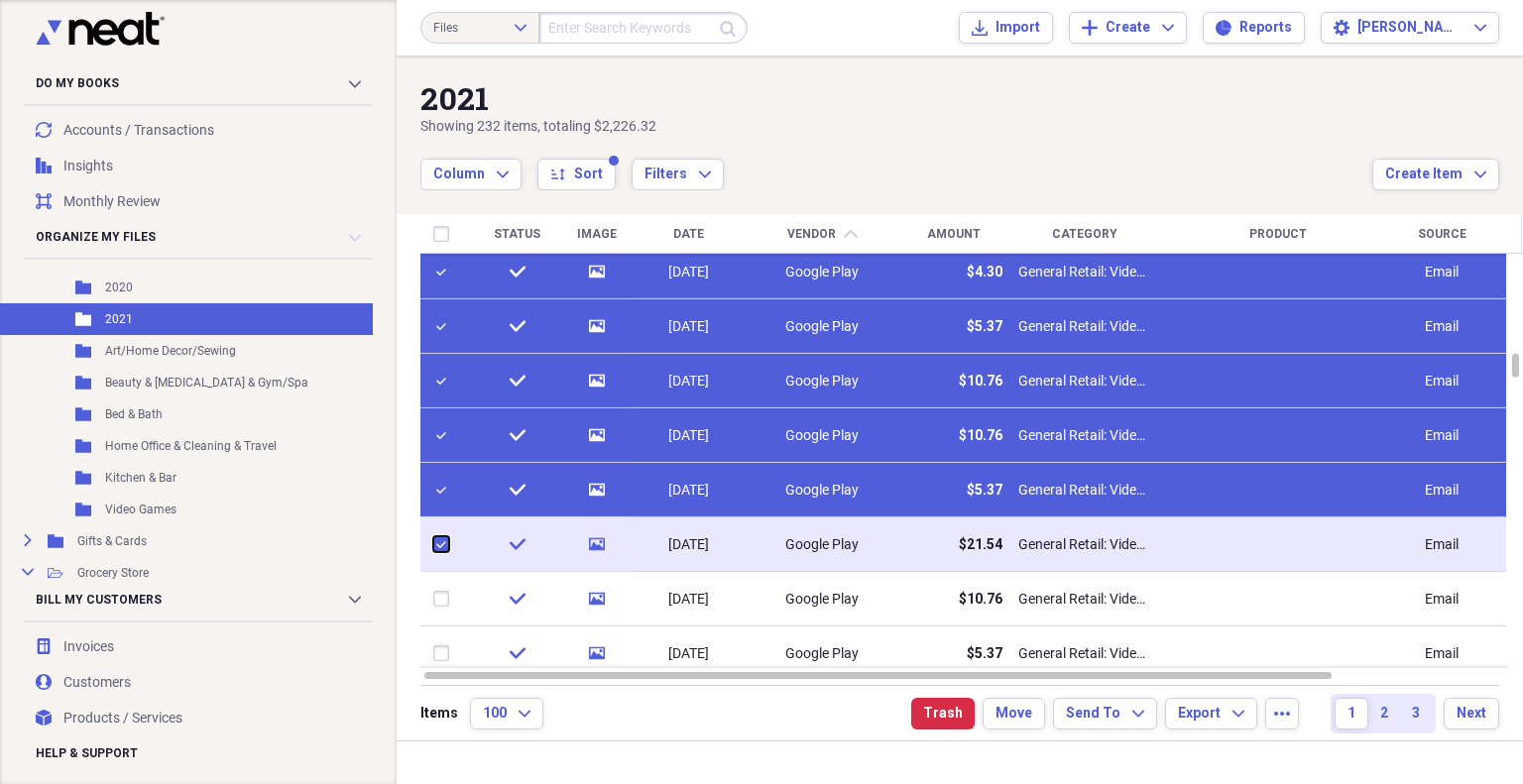 checkbox on "true" 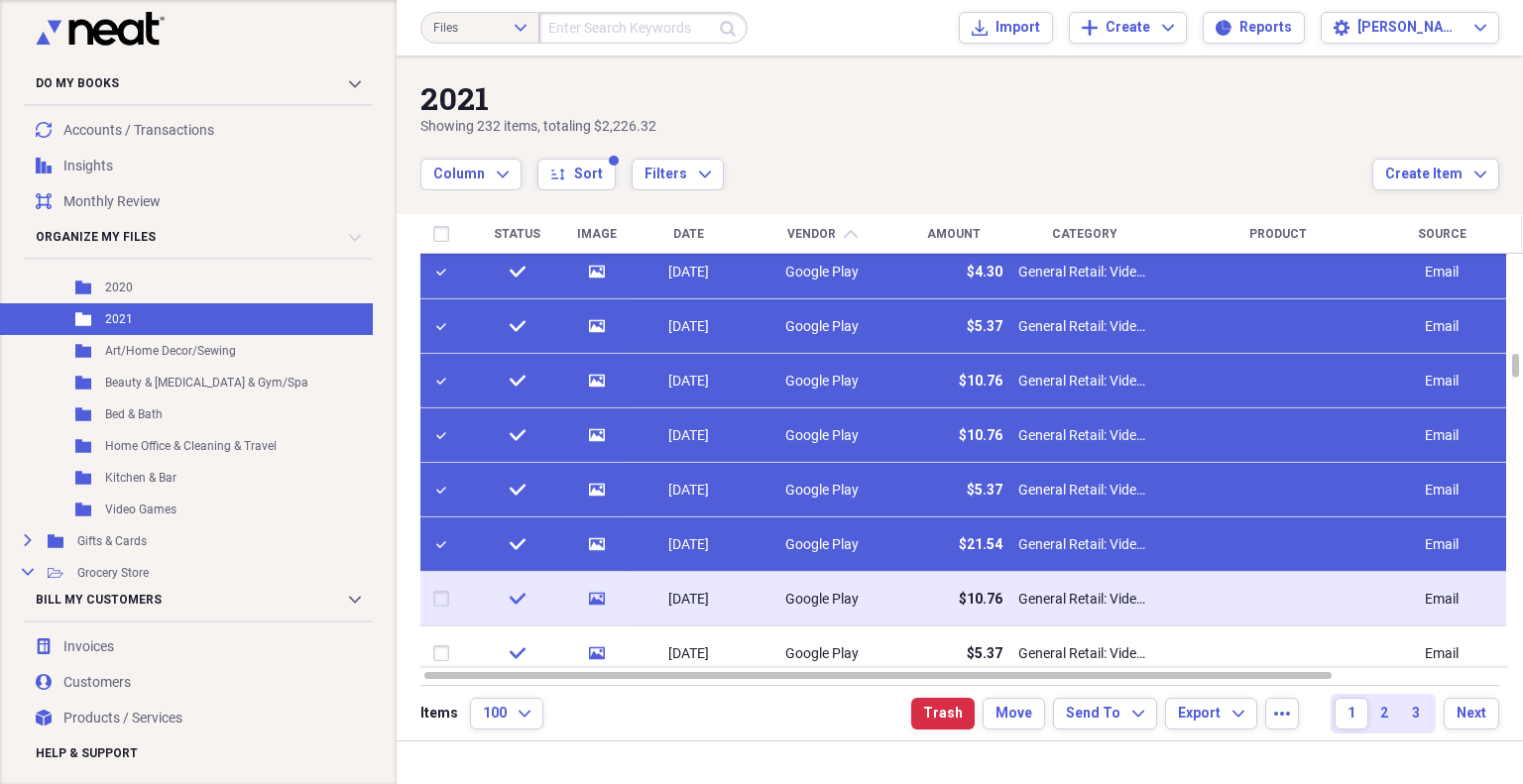 click at bounding box center [445, 599] 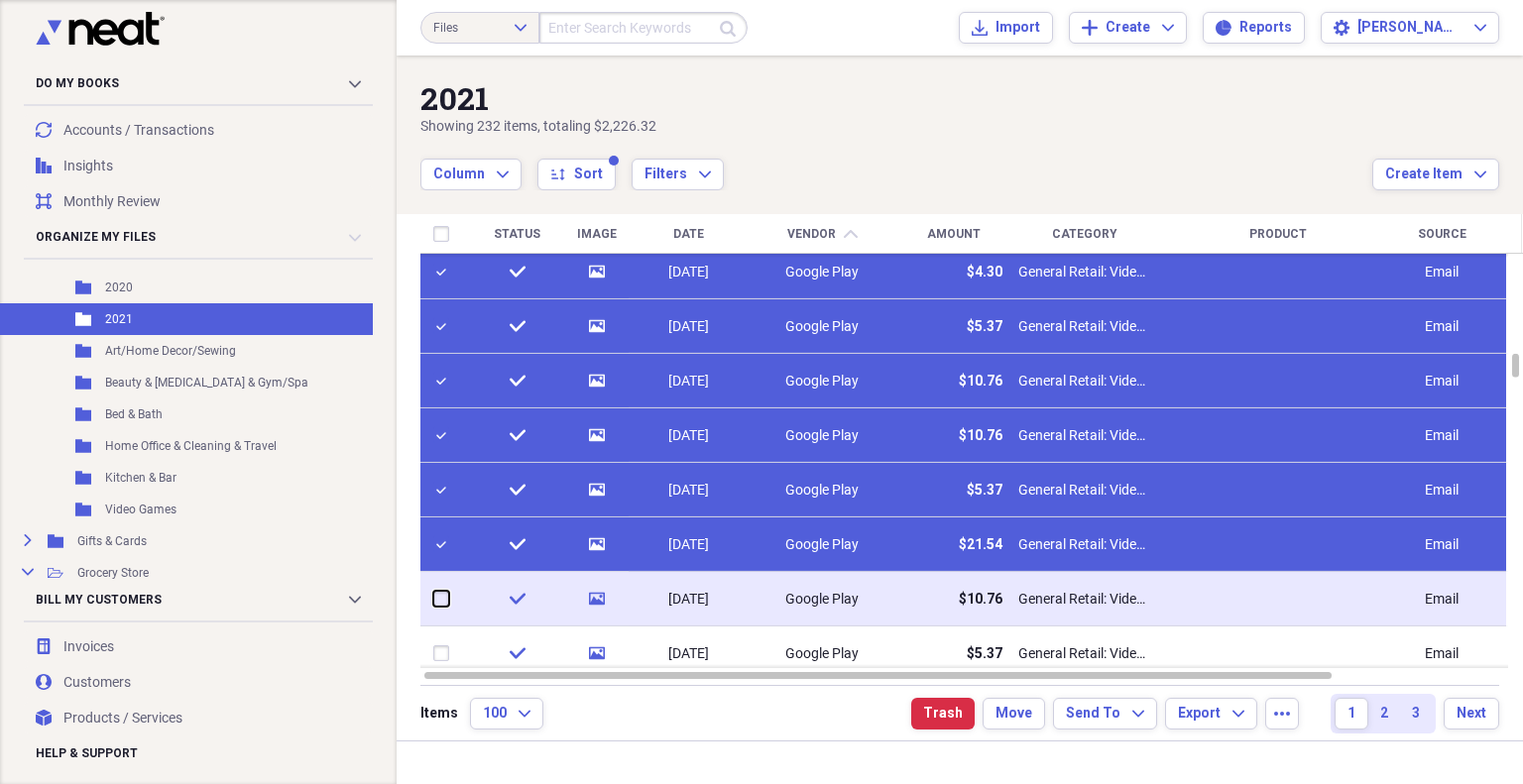 click at bounding box center [433, 599] 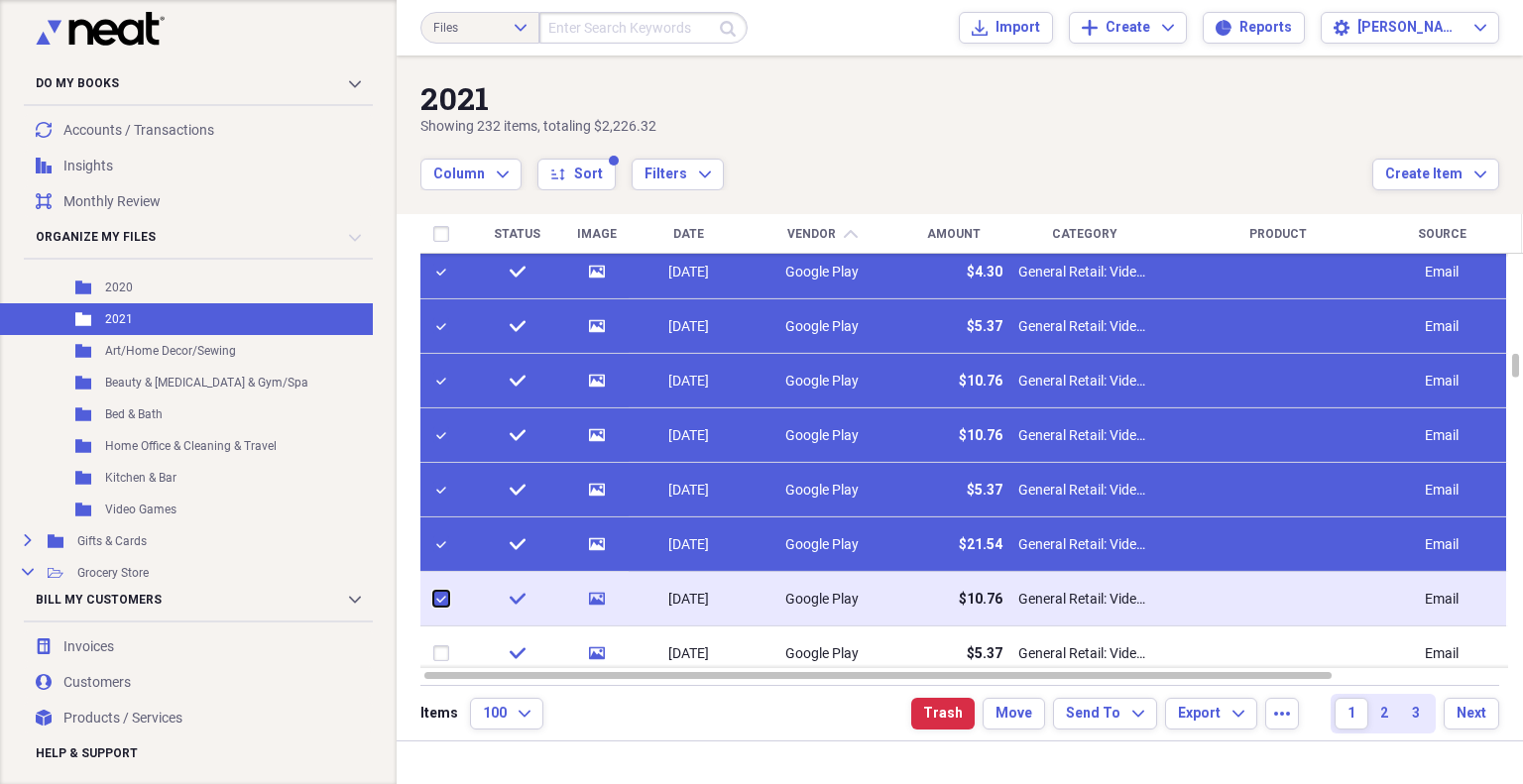 checkbox on "true" 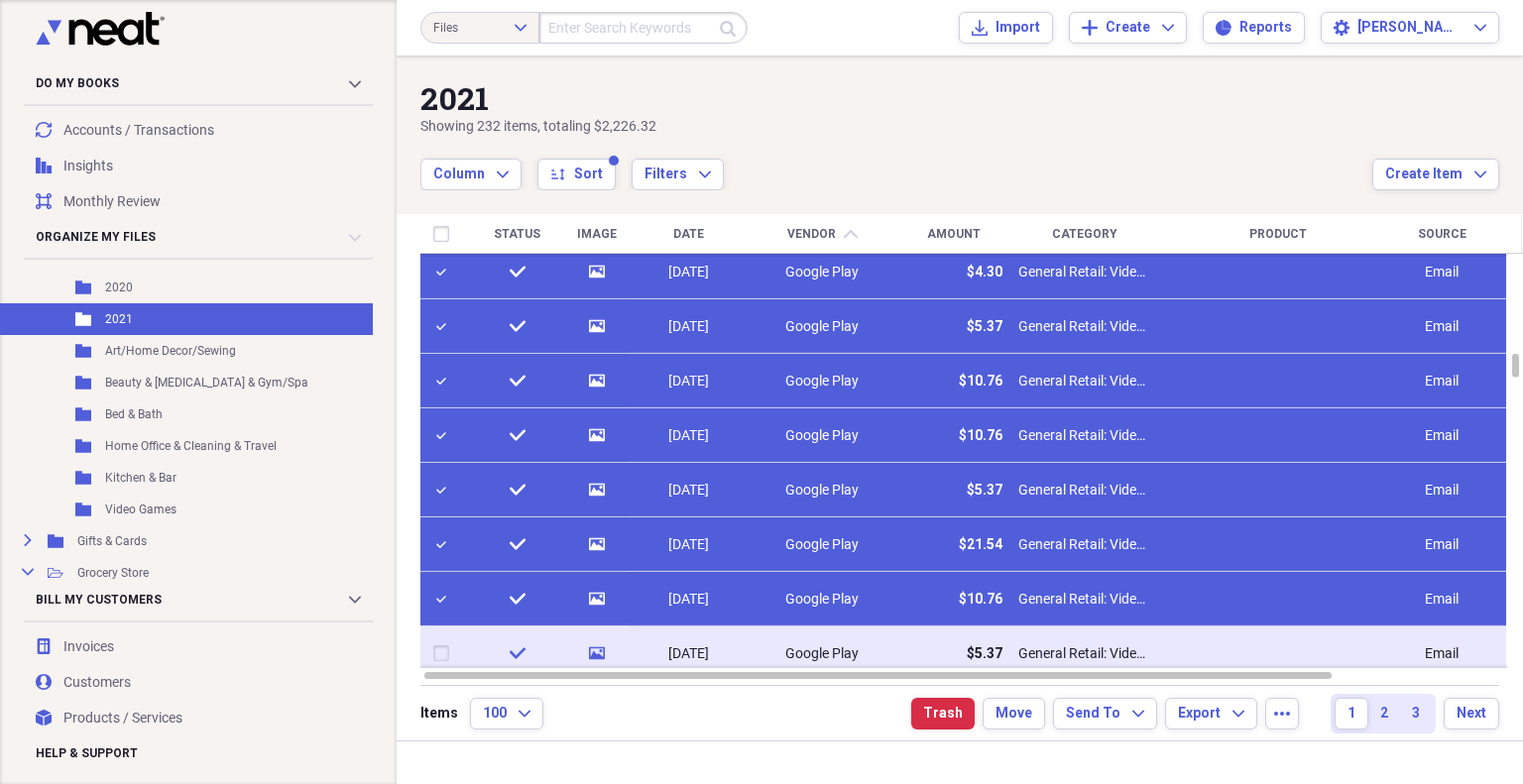 click at bounding box center (445, 653) 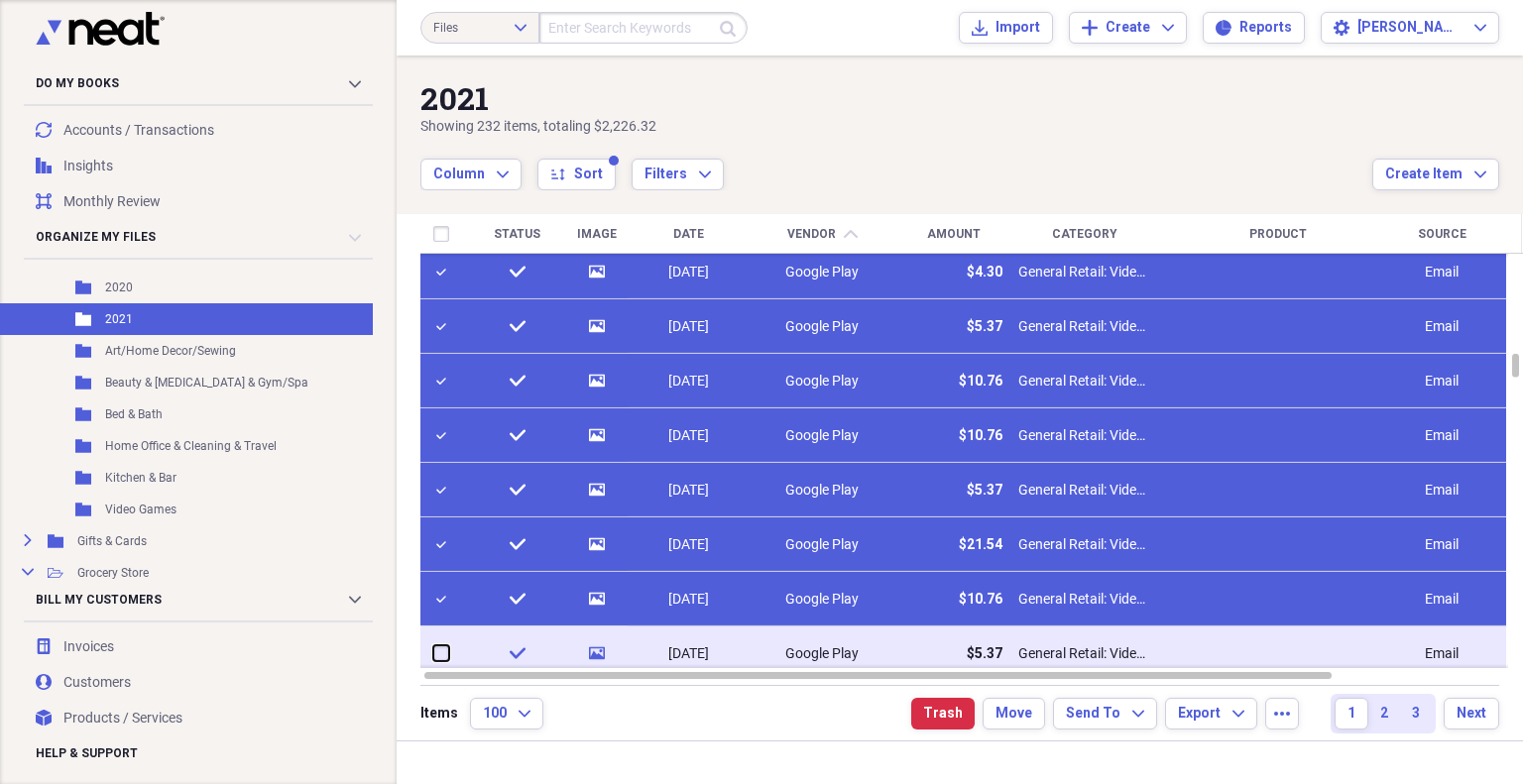 click at bounding box center [433, 653] 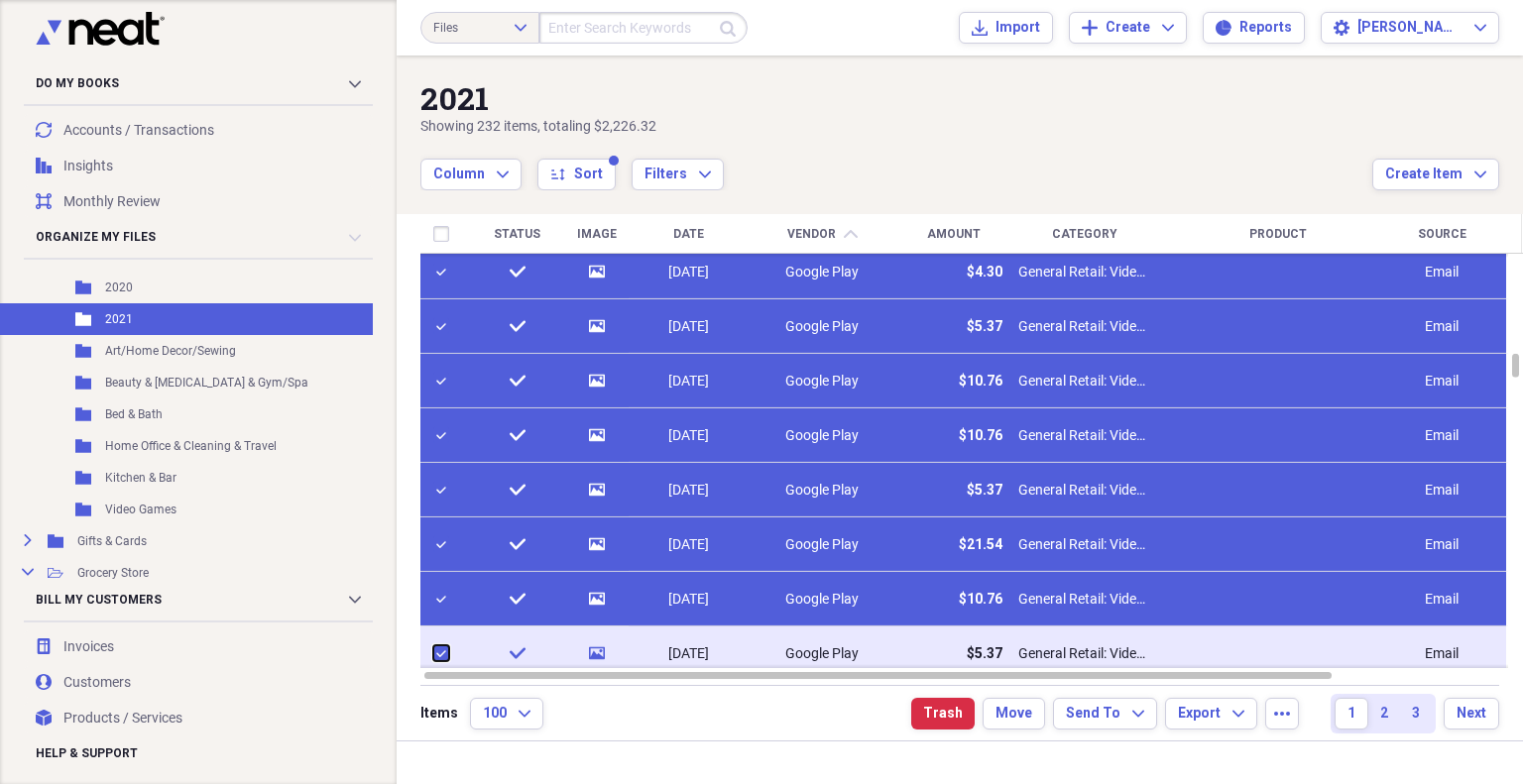 checkbox on "true" 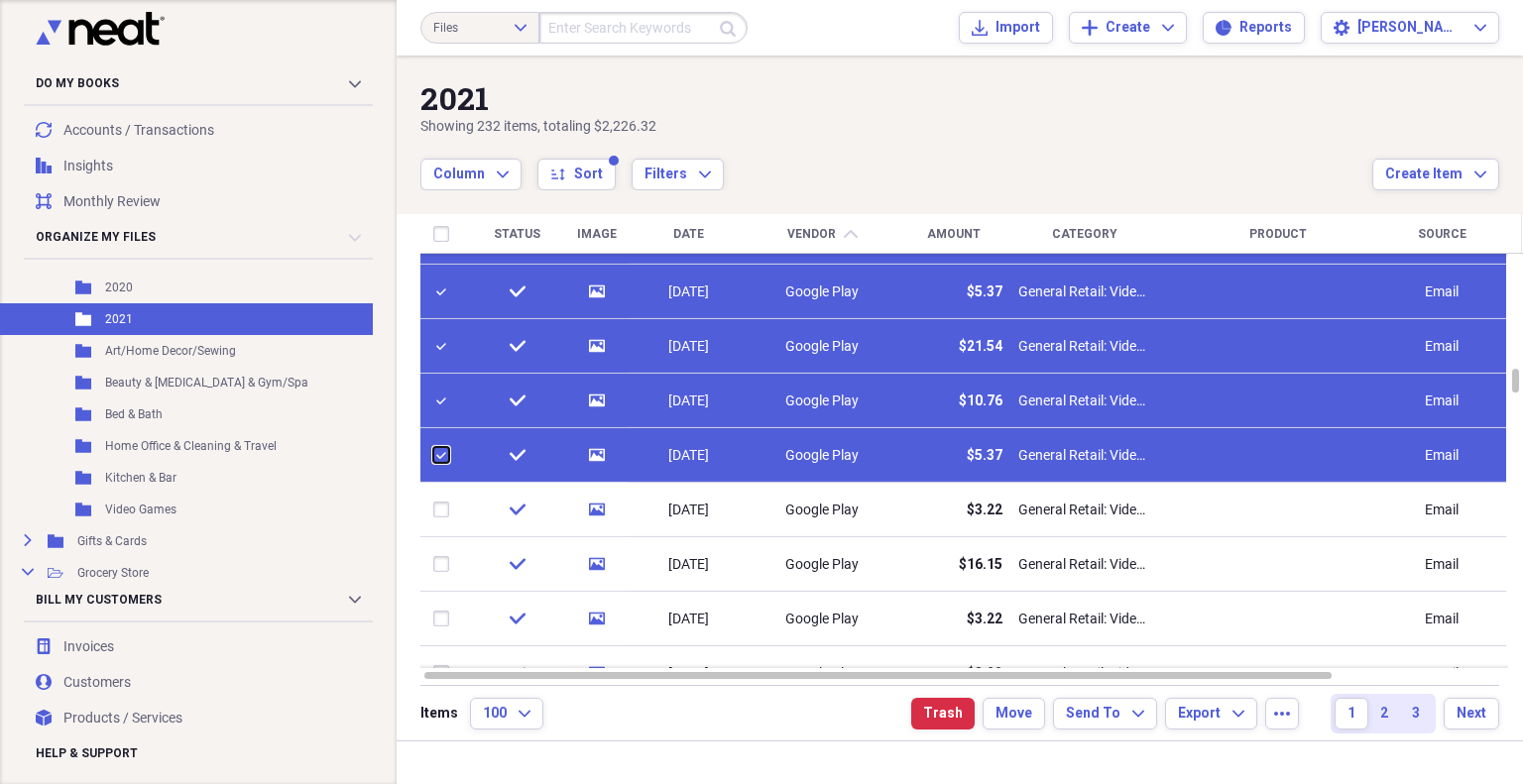 checkbox on "false" 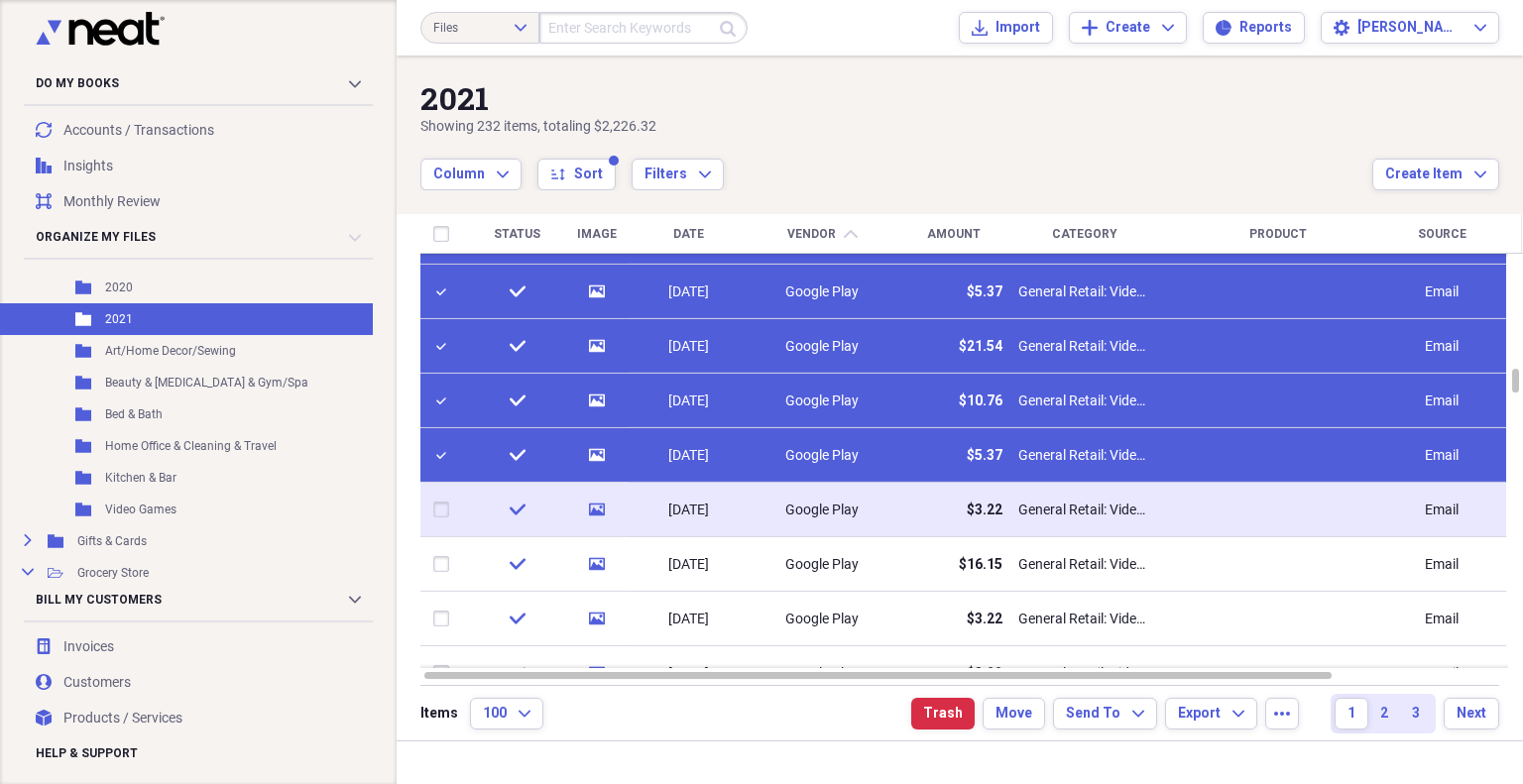 click at bounding box center (445, 509) 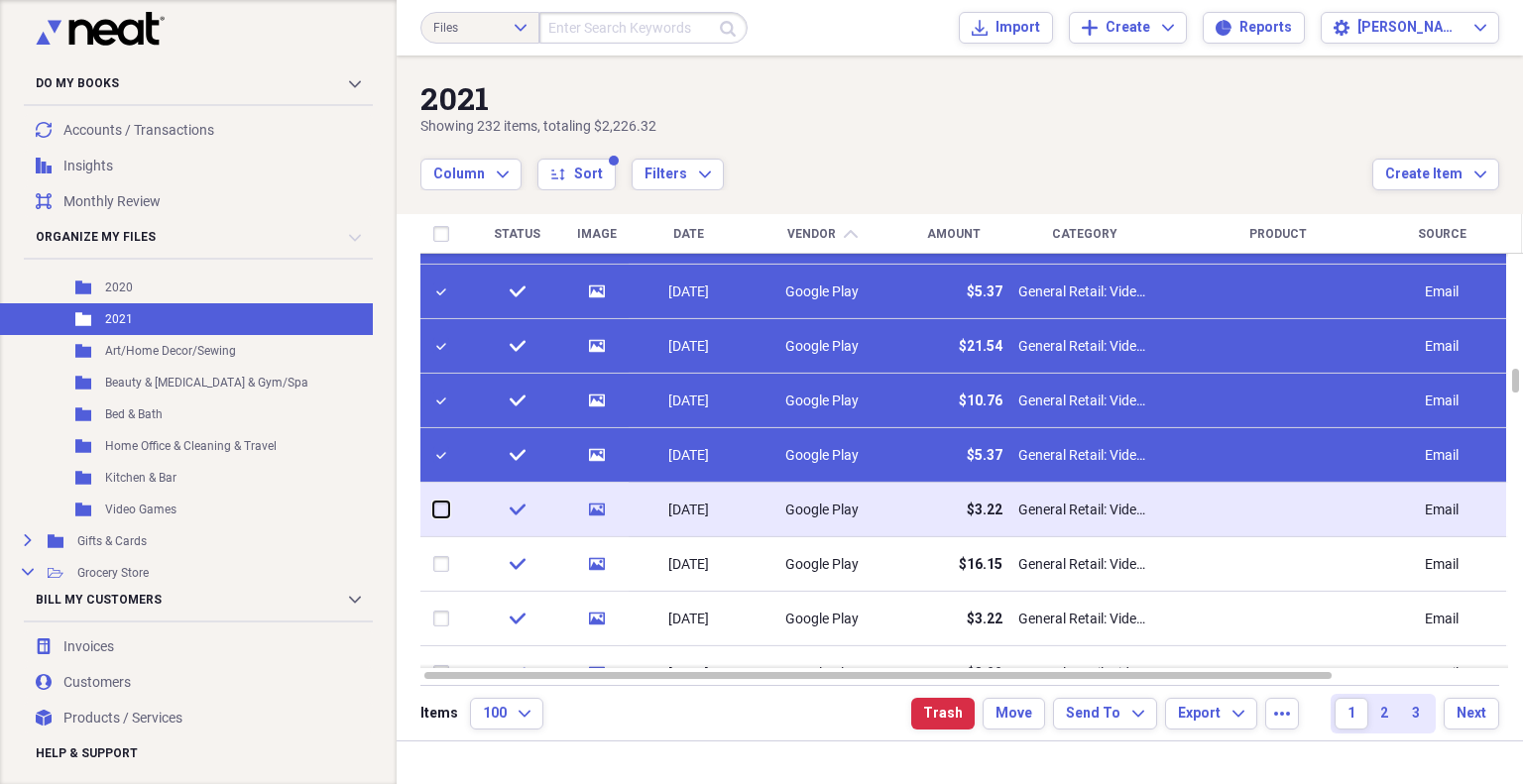 click at bounding box center [433, 509] 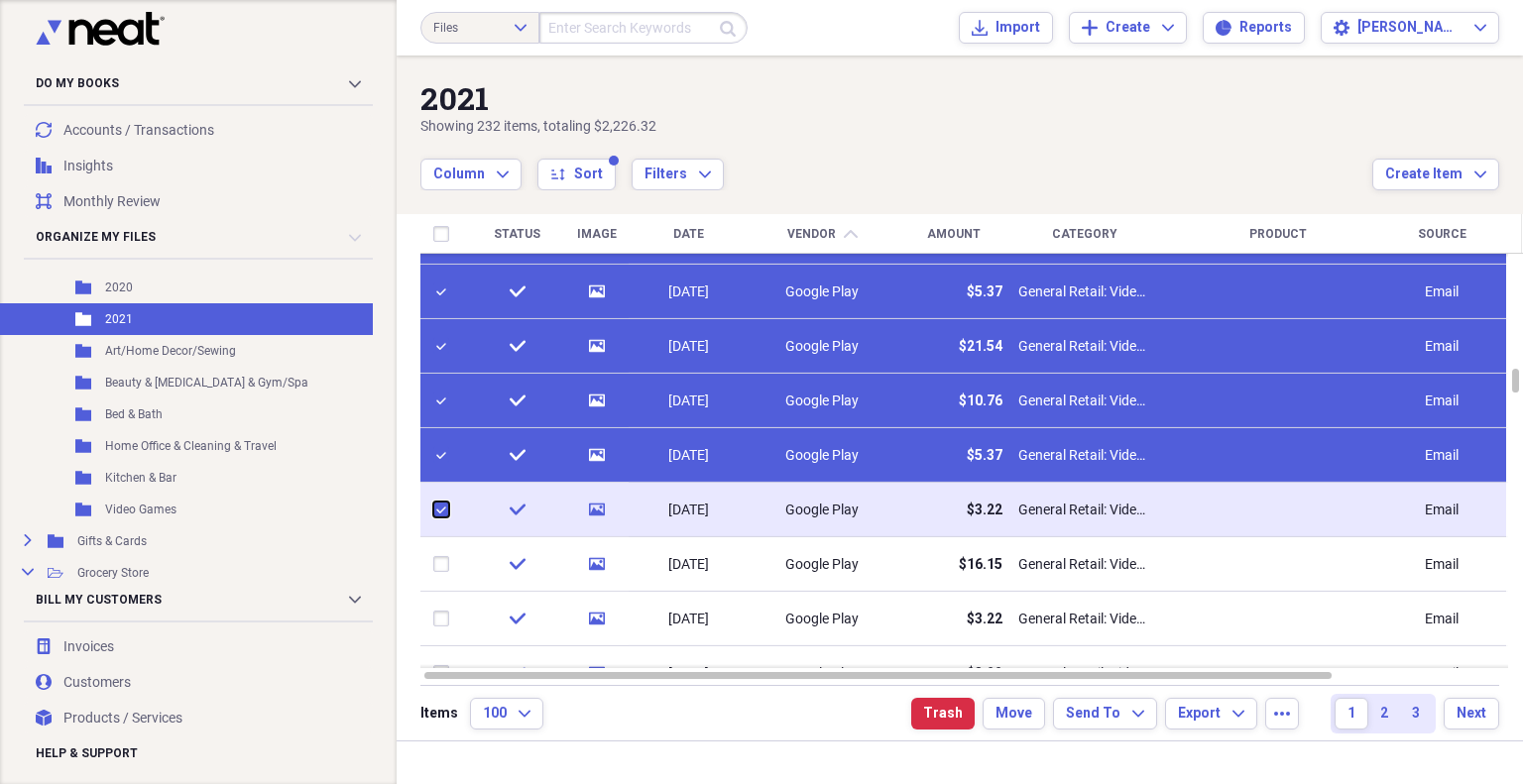 checkbox on "true" 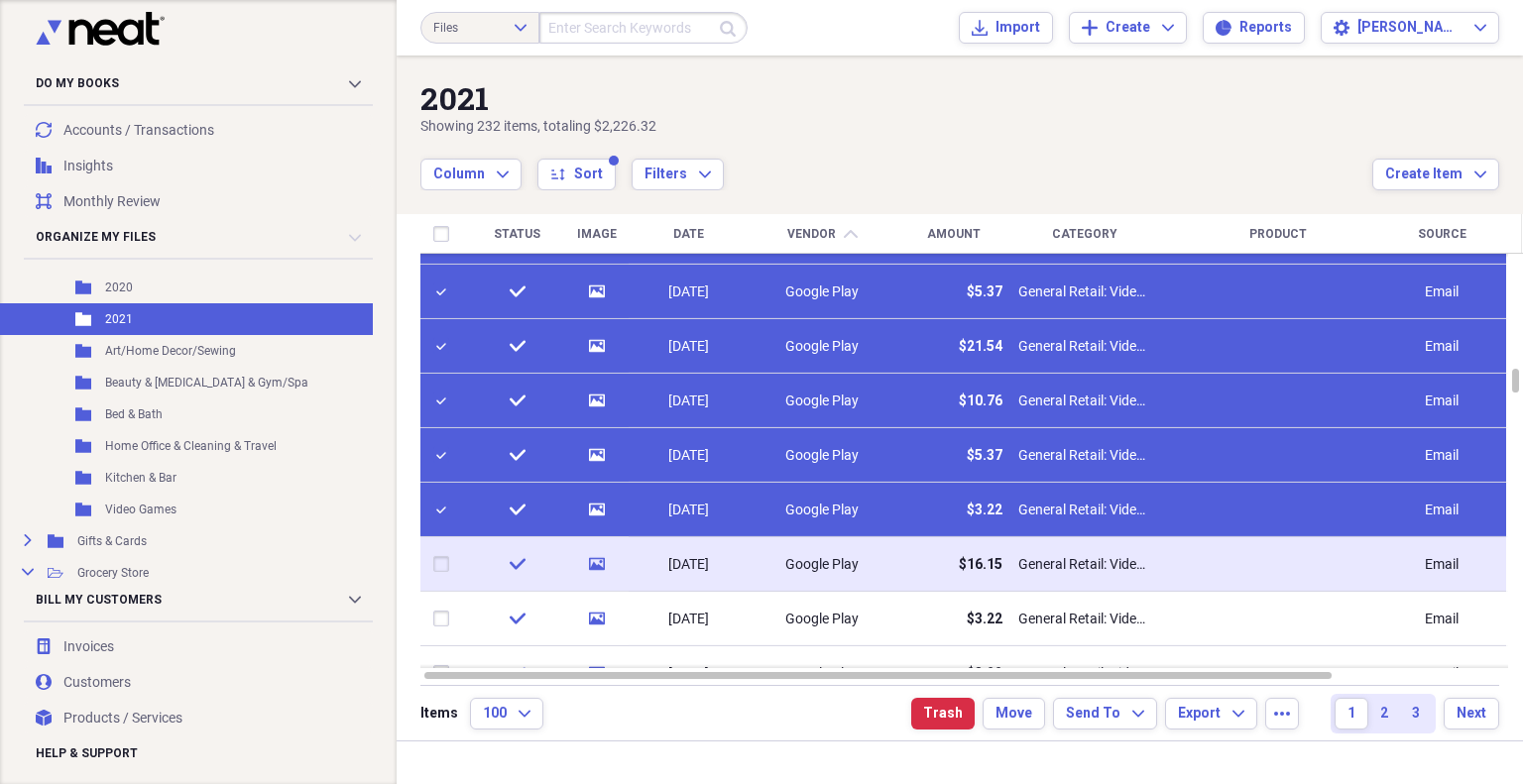 click at bounding box center (445, 564) 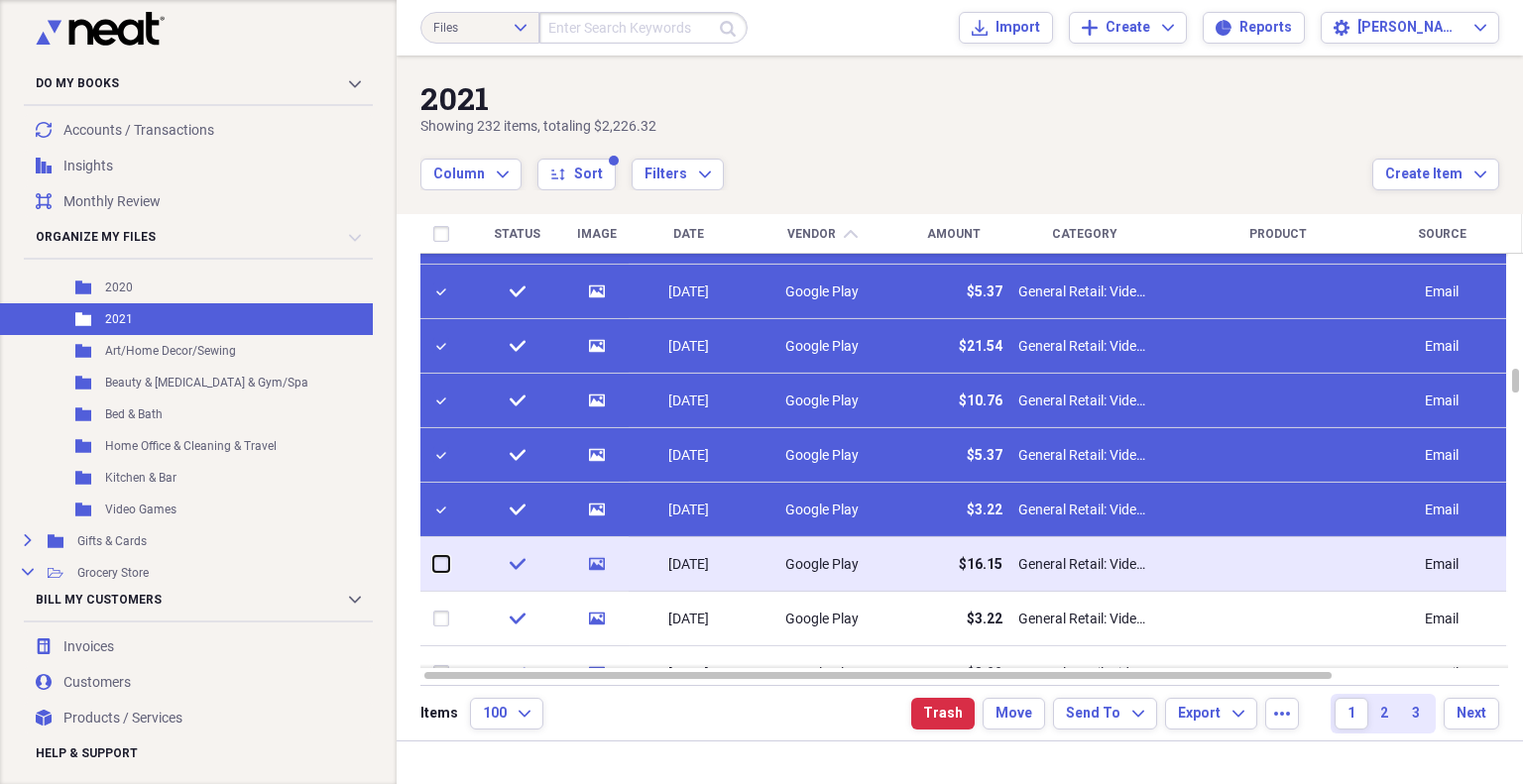 click at bounding box center [433, 564] 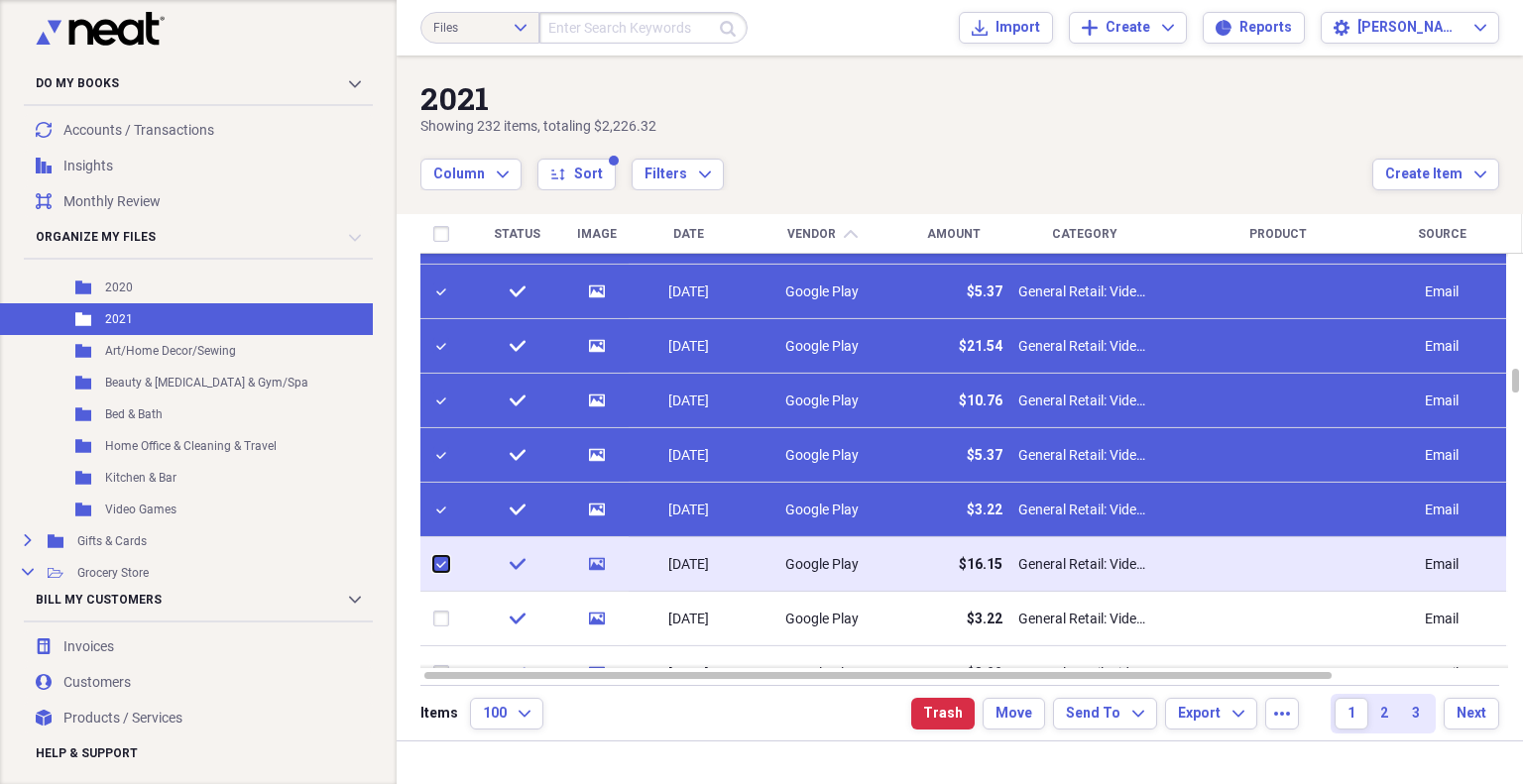checkbox on "true" 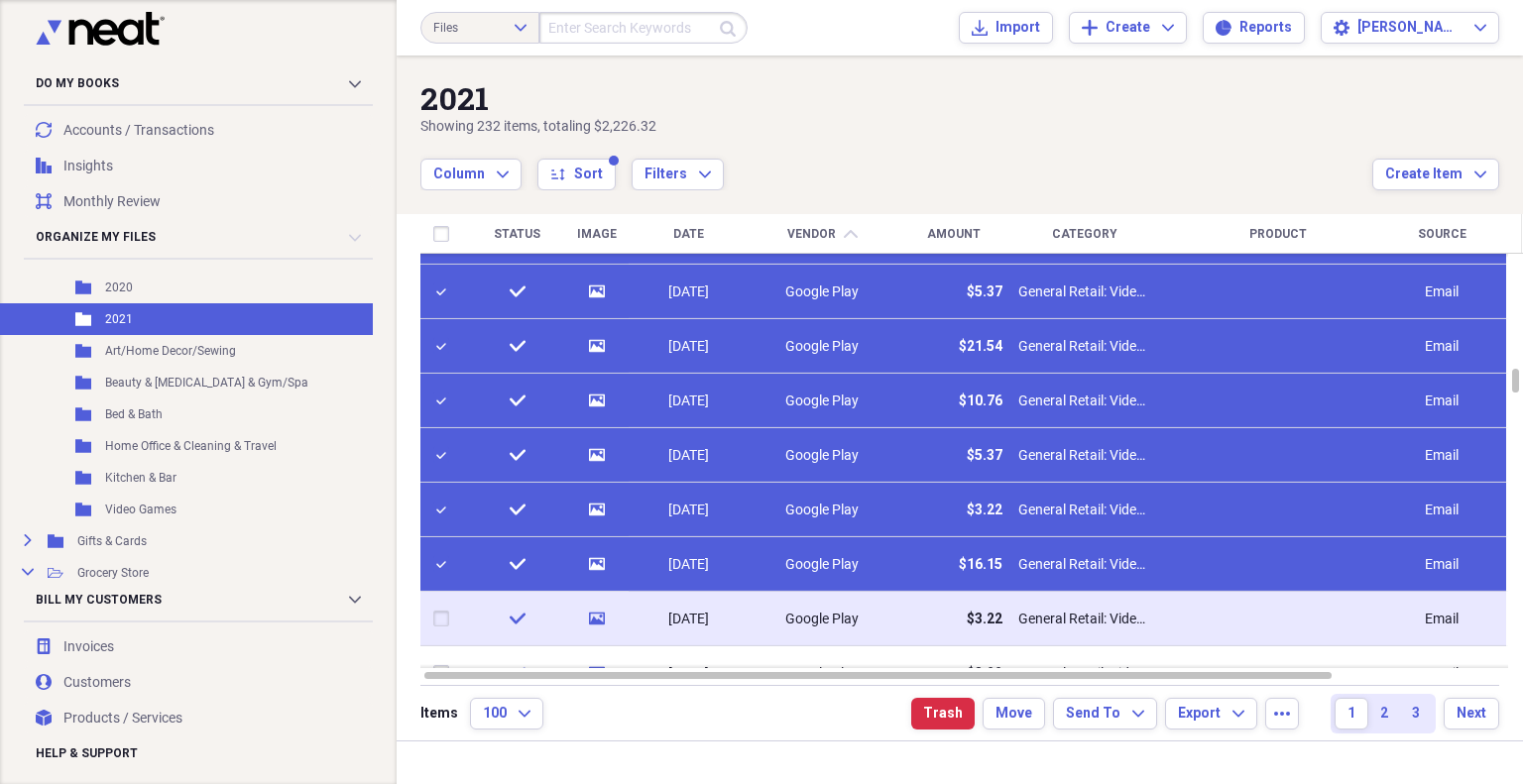 click at bounding box center [445, 618] 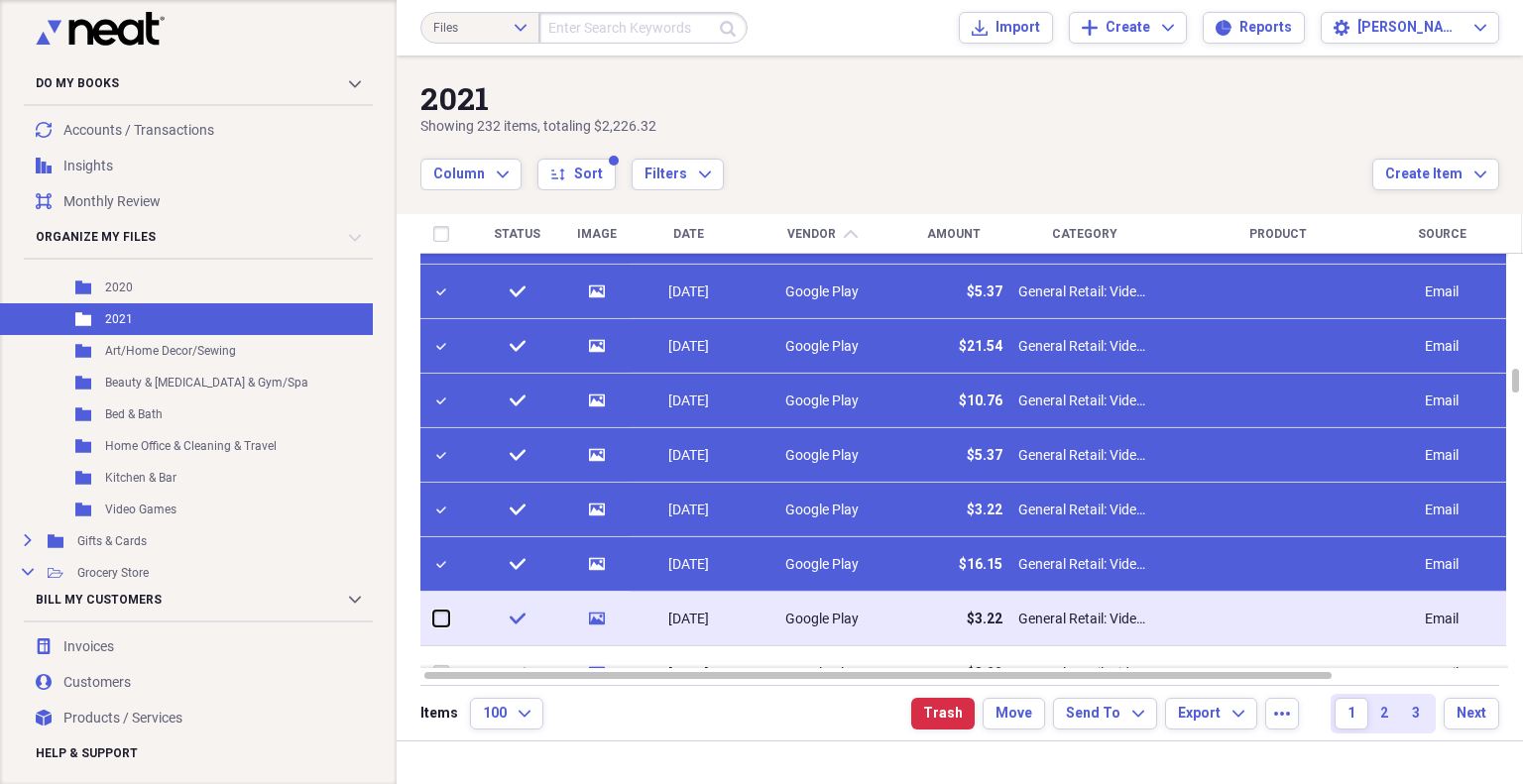 click at bounding box center [433, 618] 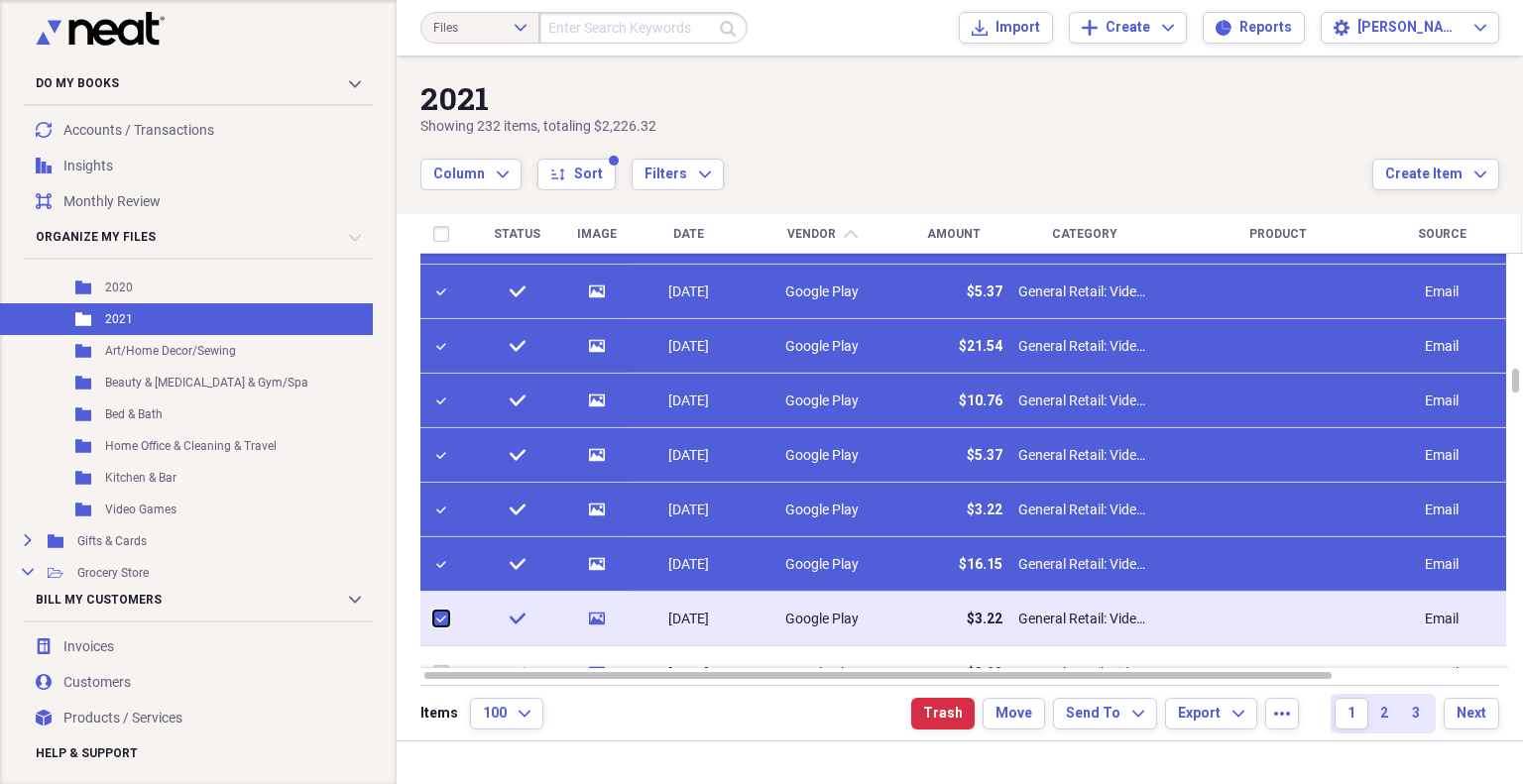 checkbox on "true" 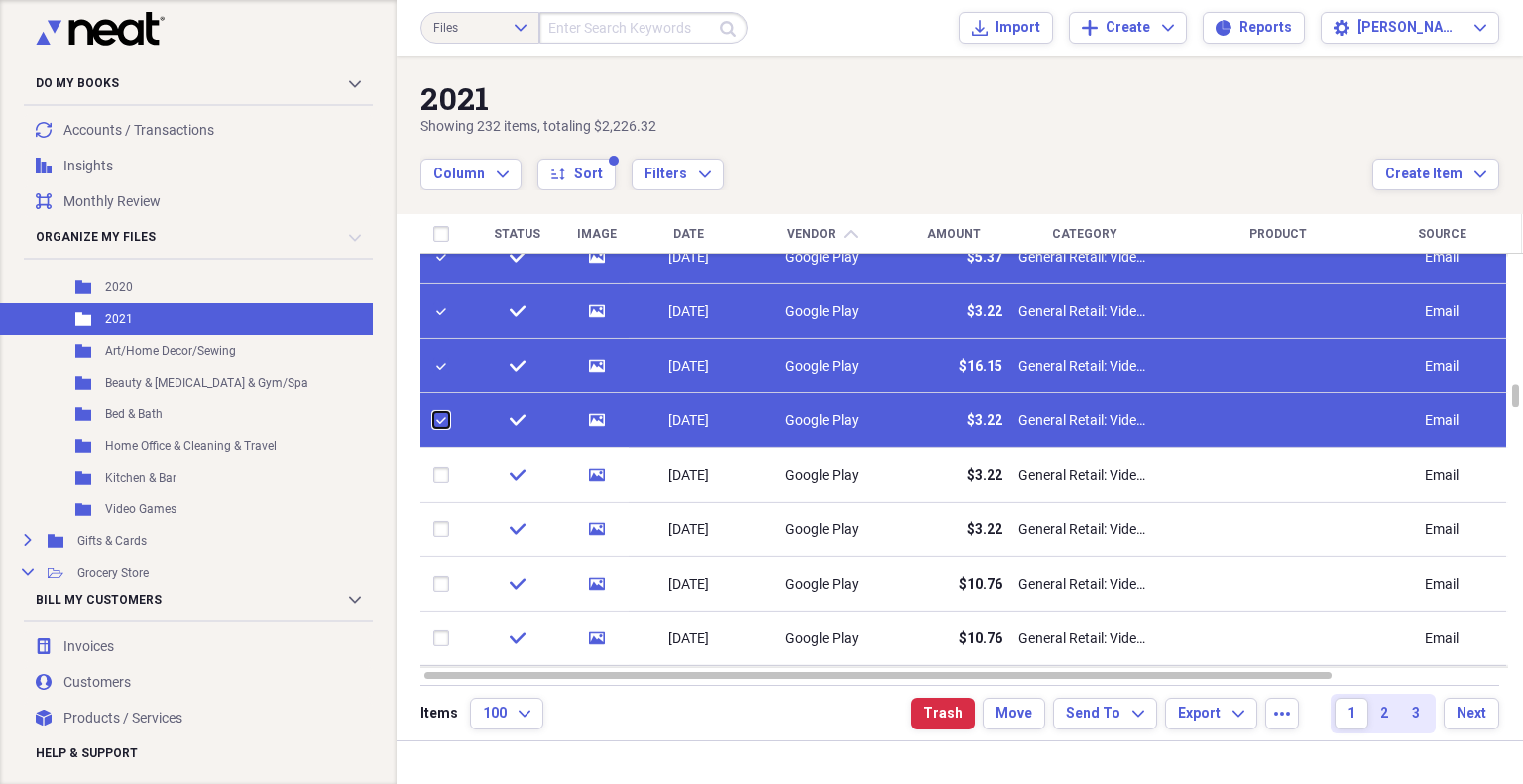 checkbox on "false" 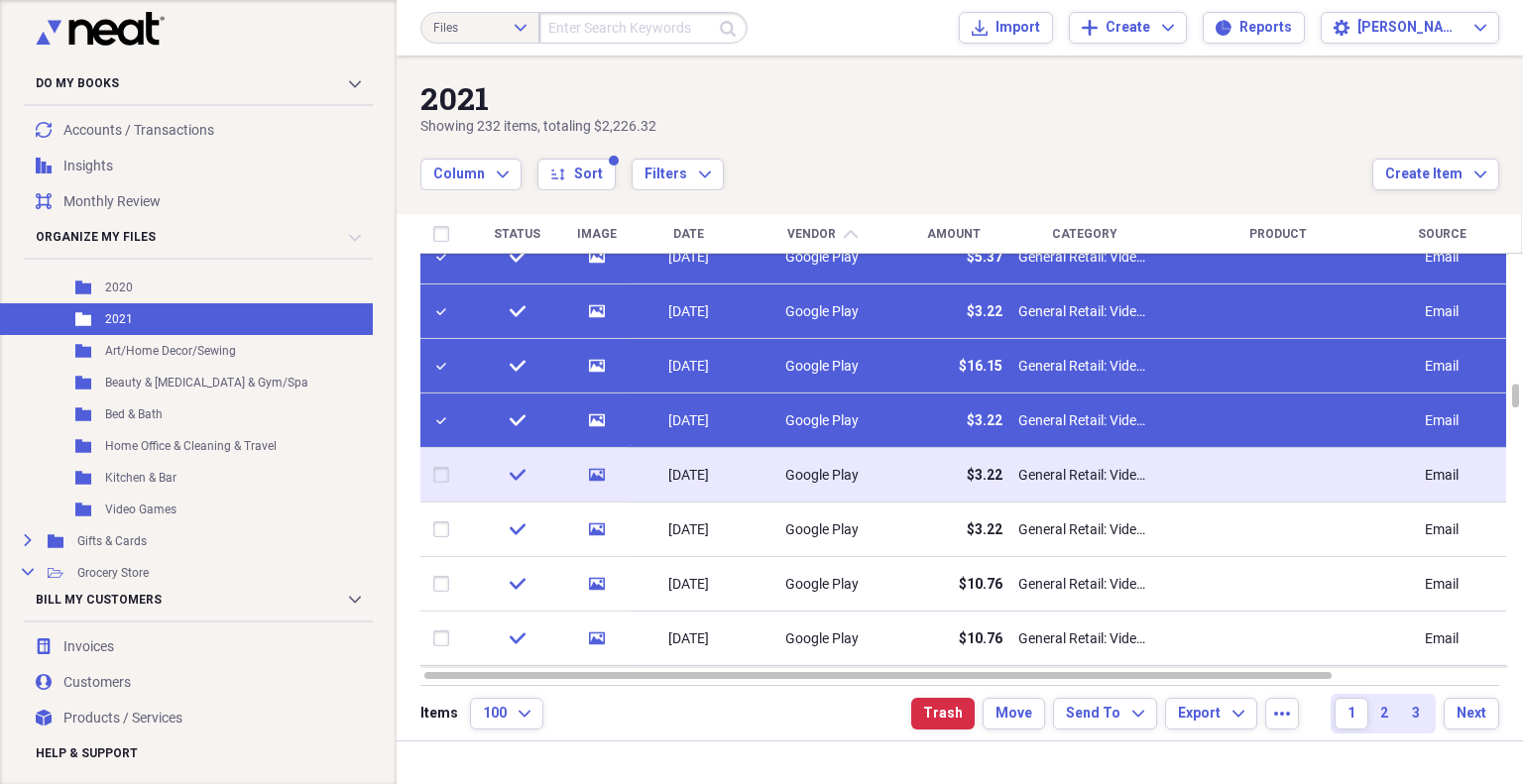 click at bounding box center [445, 475] 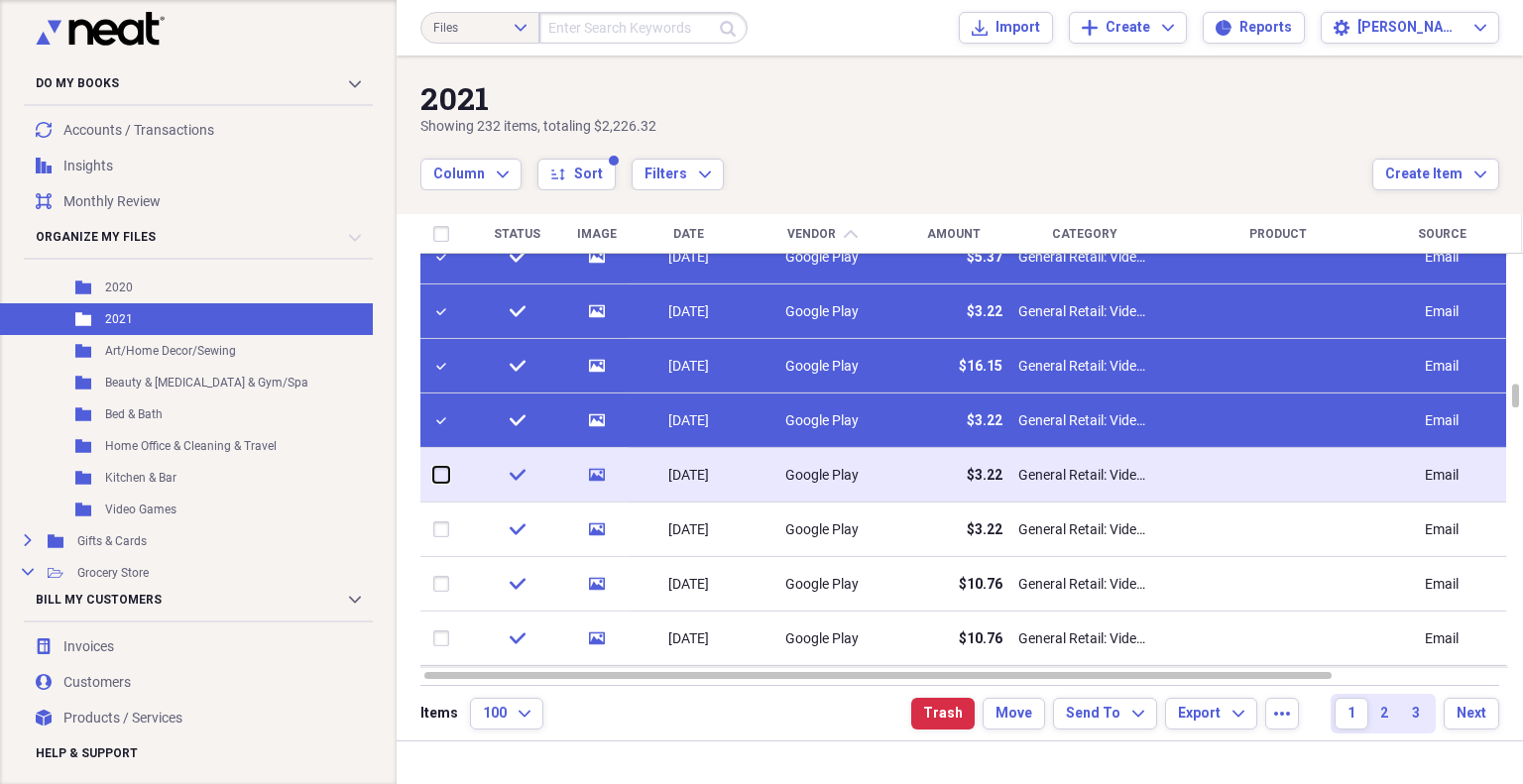 click at bounding box center (433, 475) 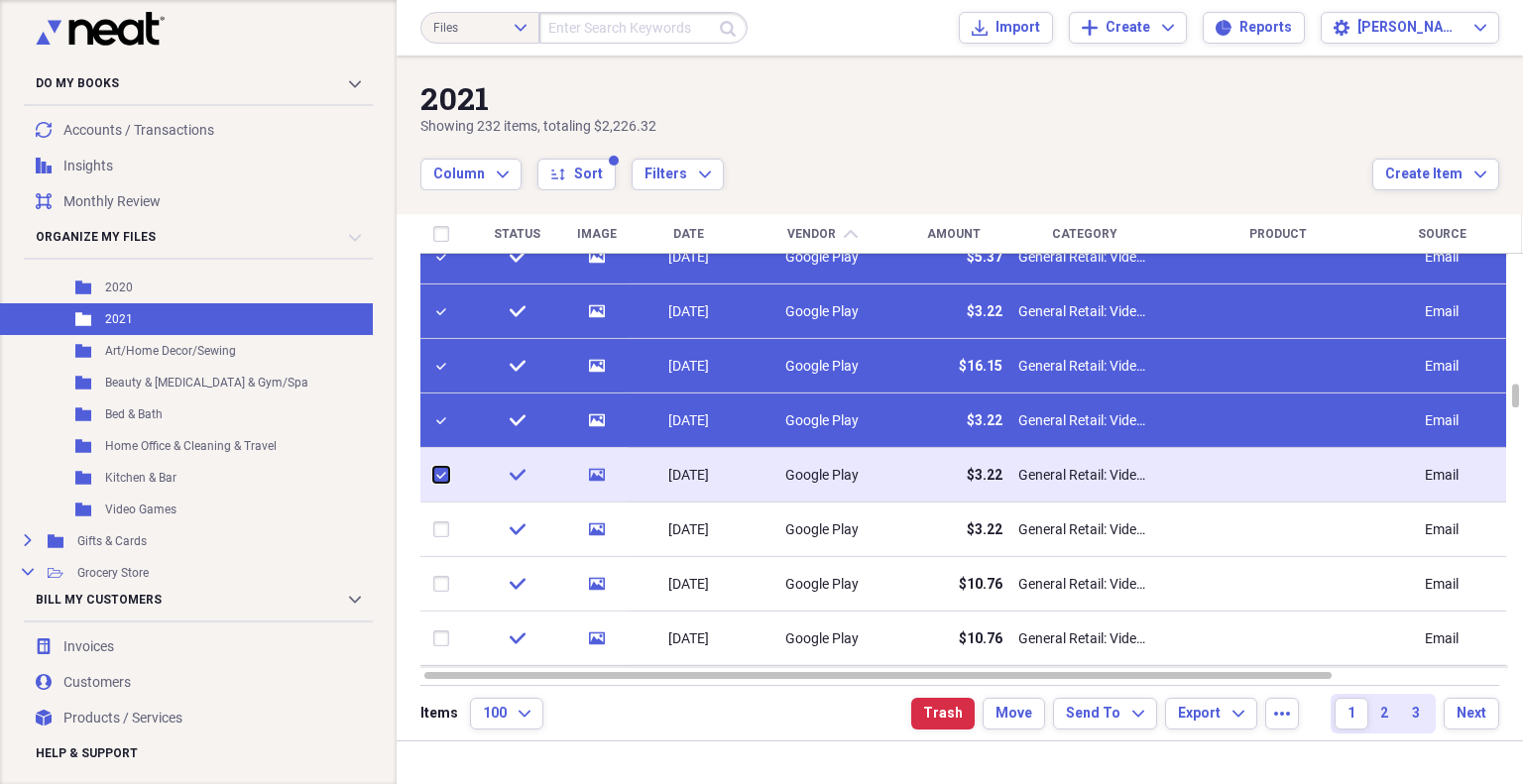 checkbox on "true" 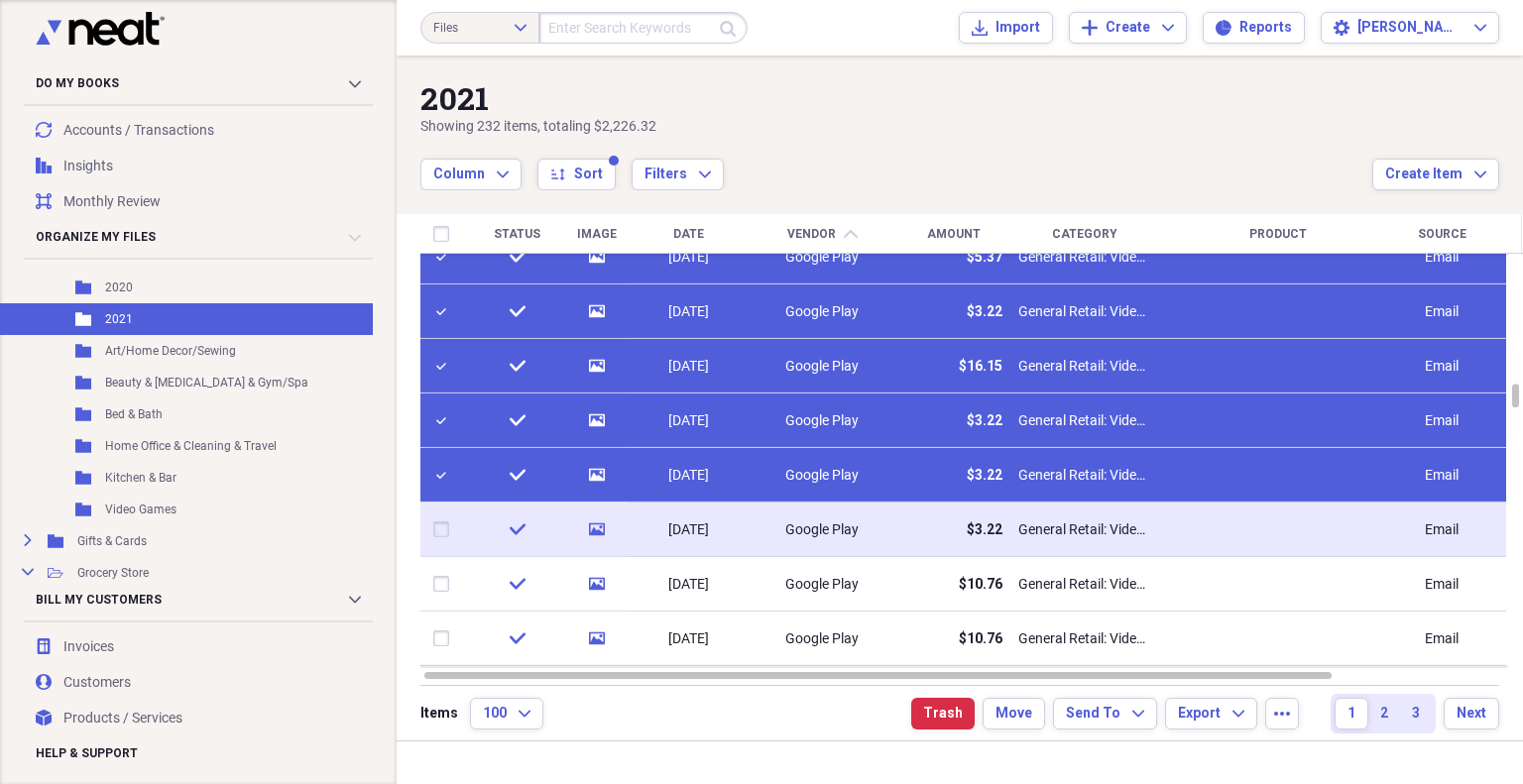 click at bounding box center (445, 529) 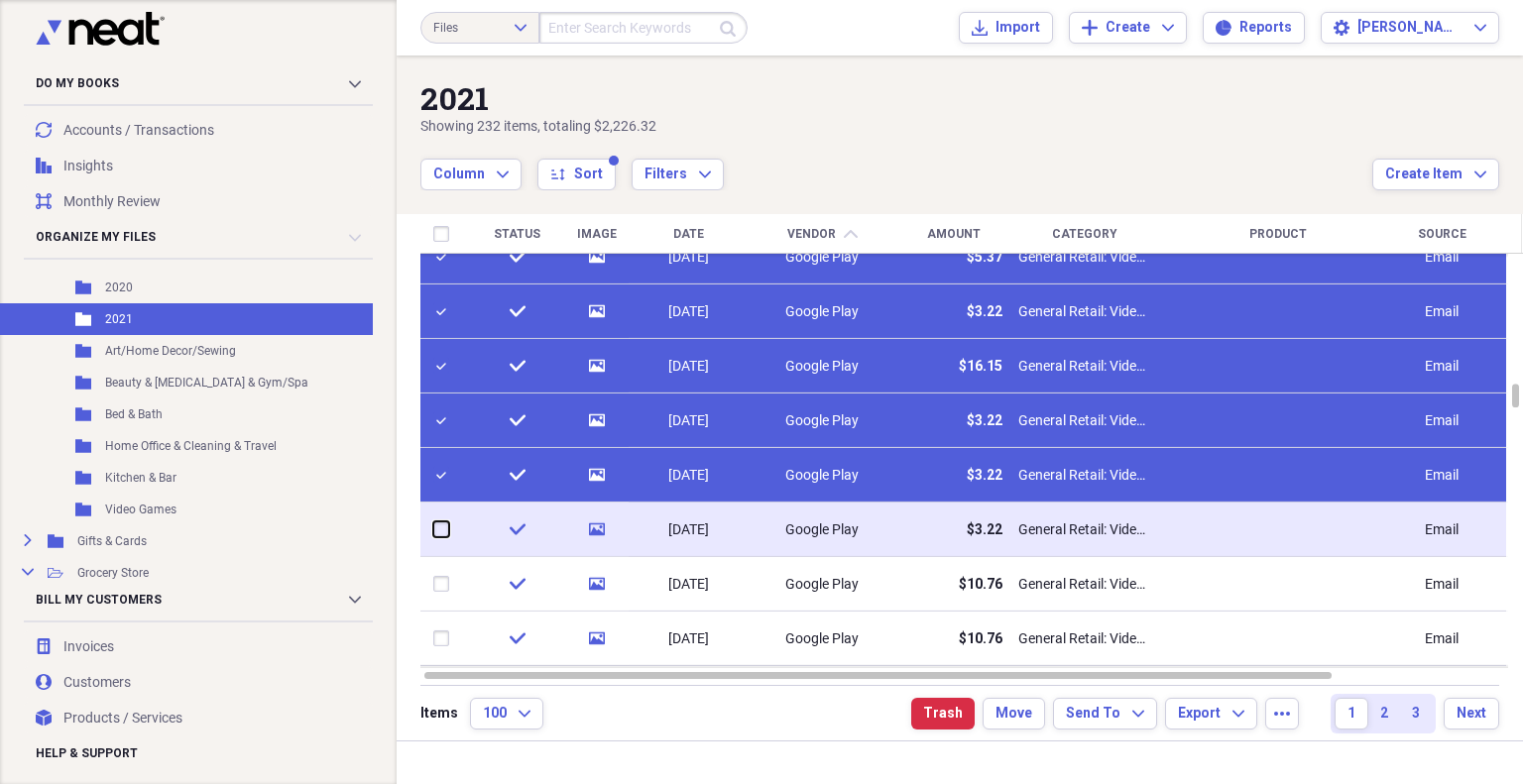 click at bounding box center (433, 529) 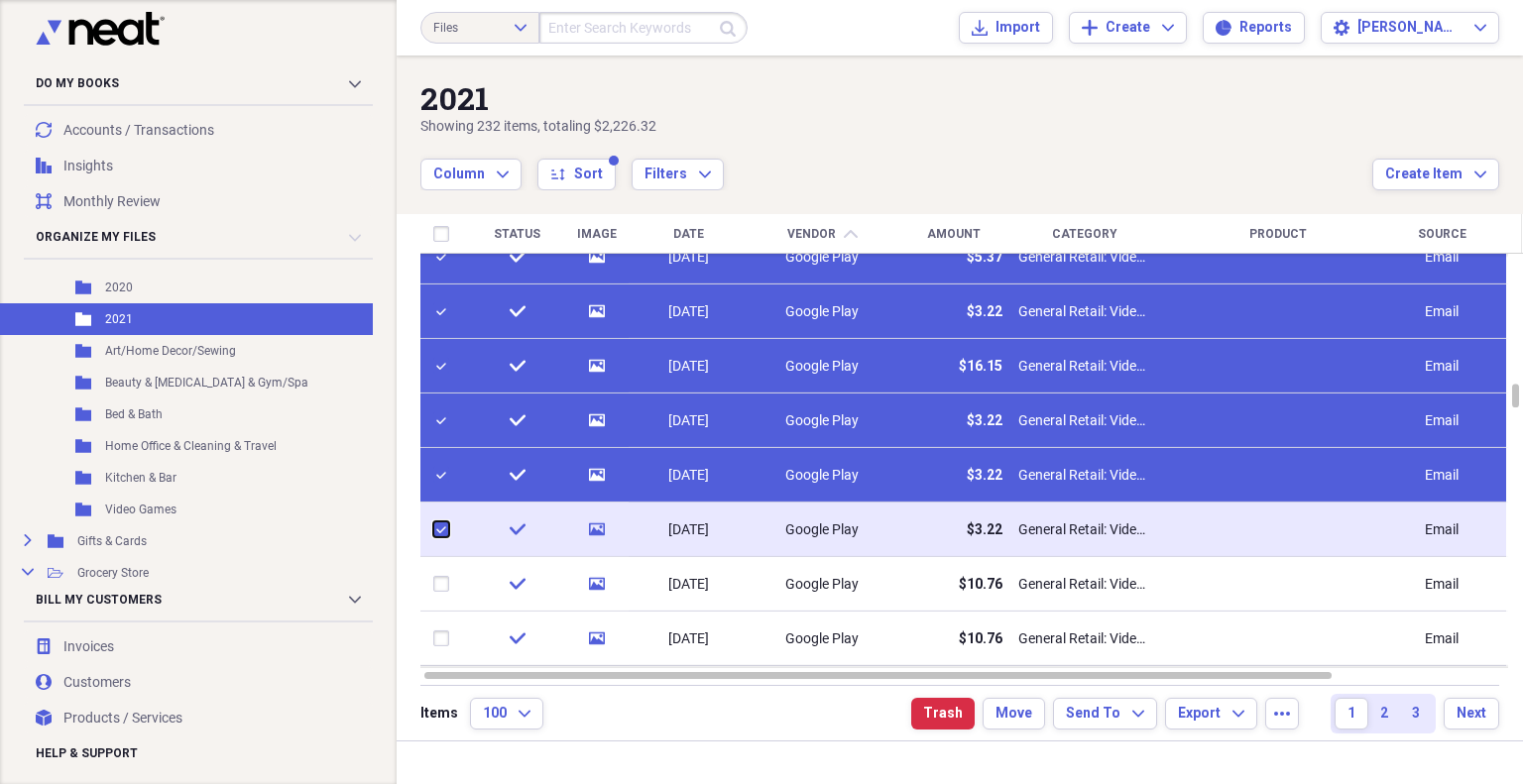 checkbox on "true" 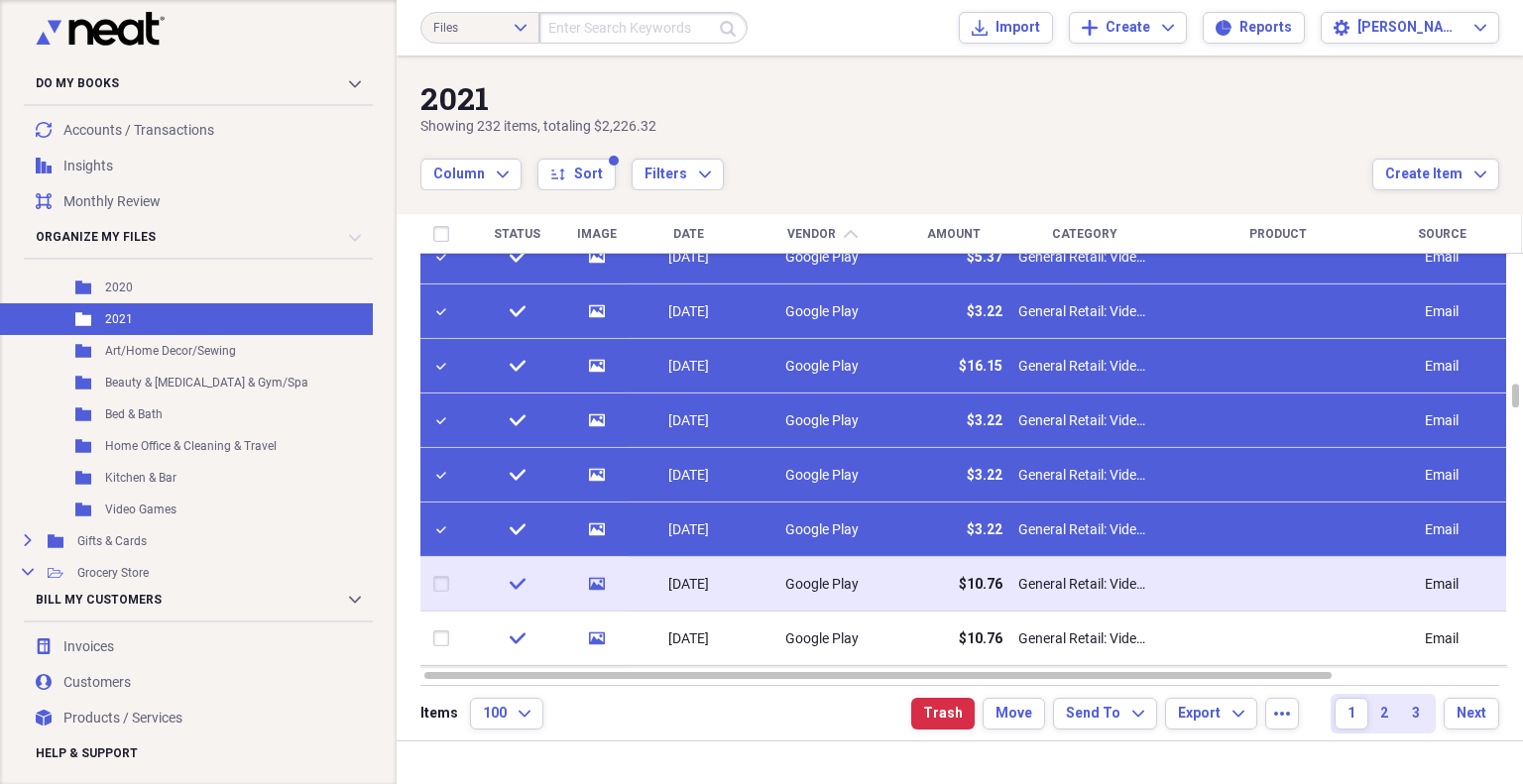 click at bounding box center (445, 584) 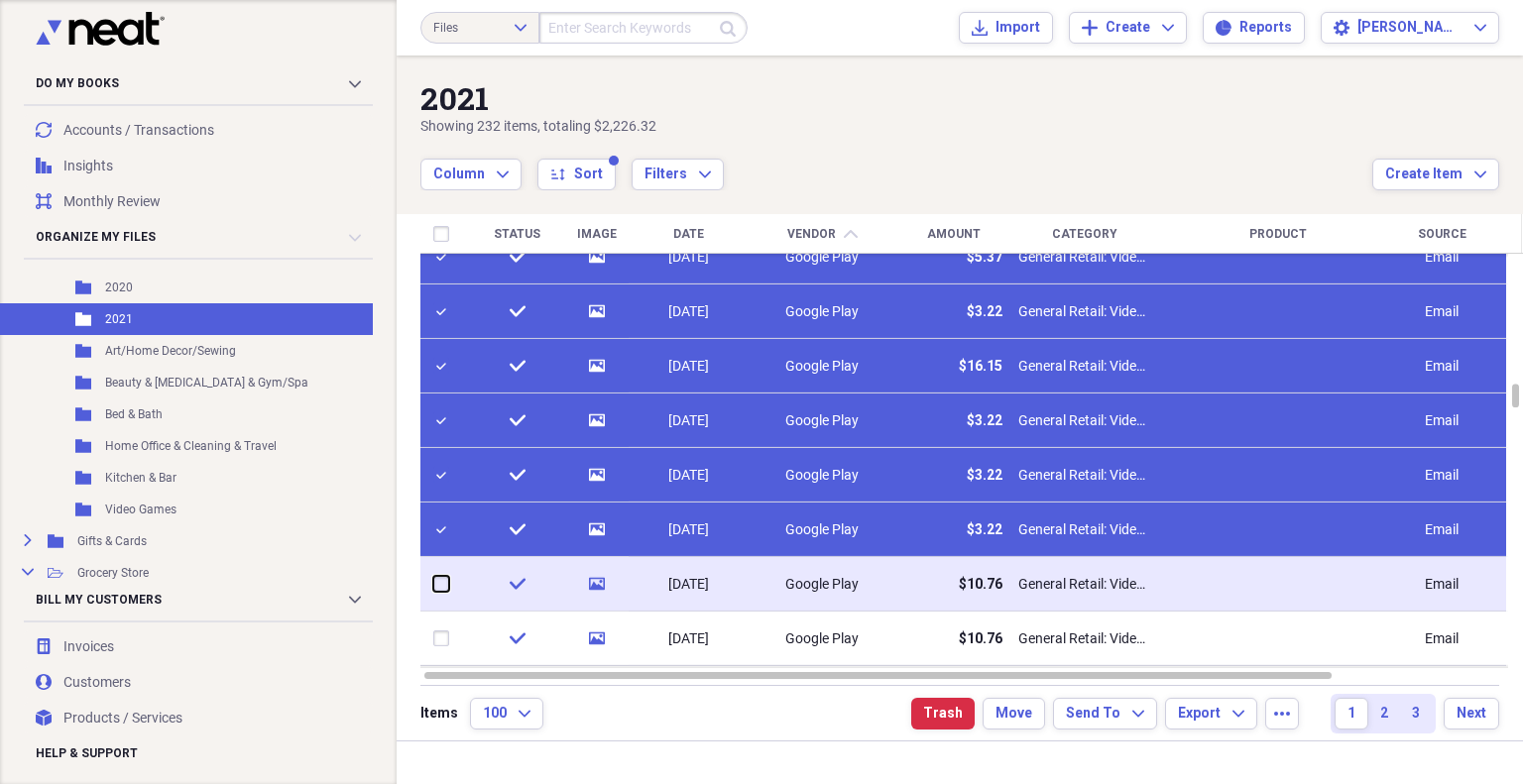 click at bounding box center (433, 584) 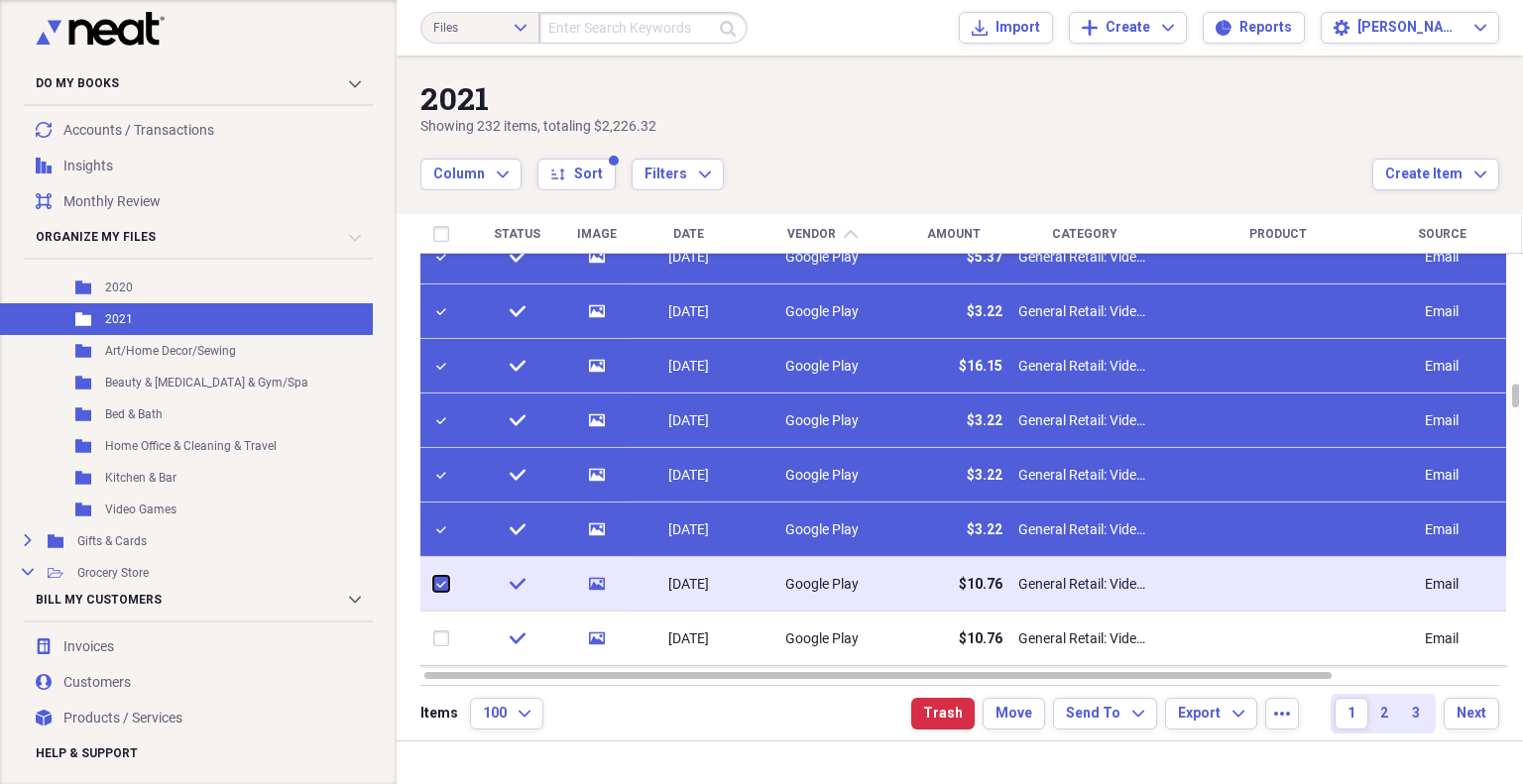type 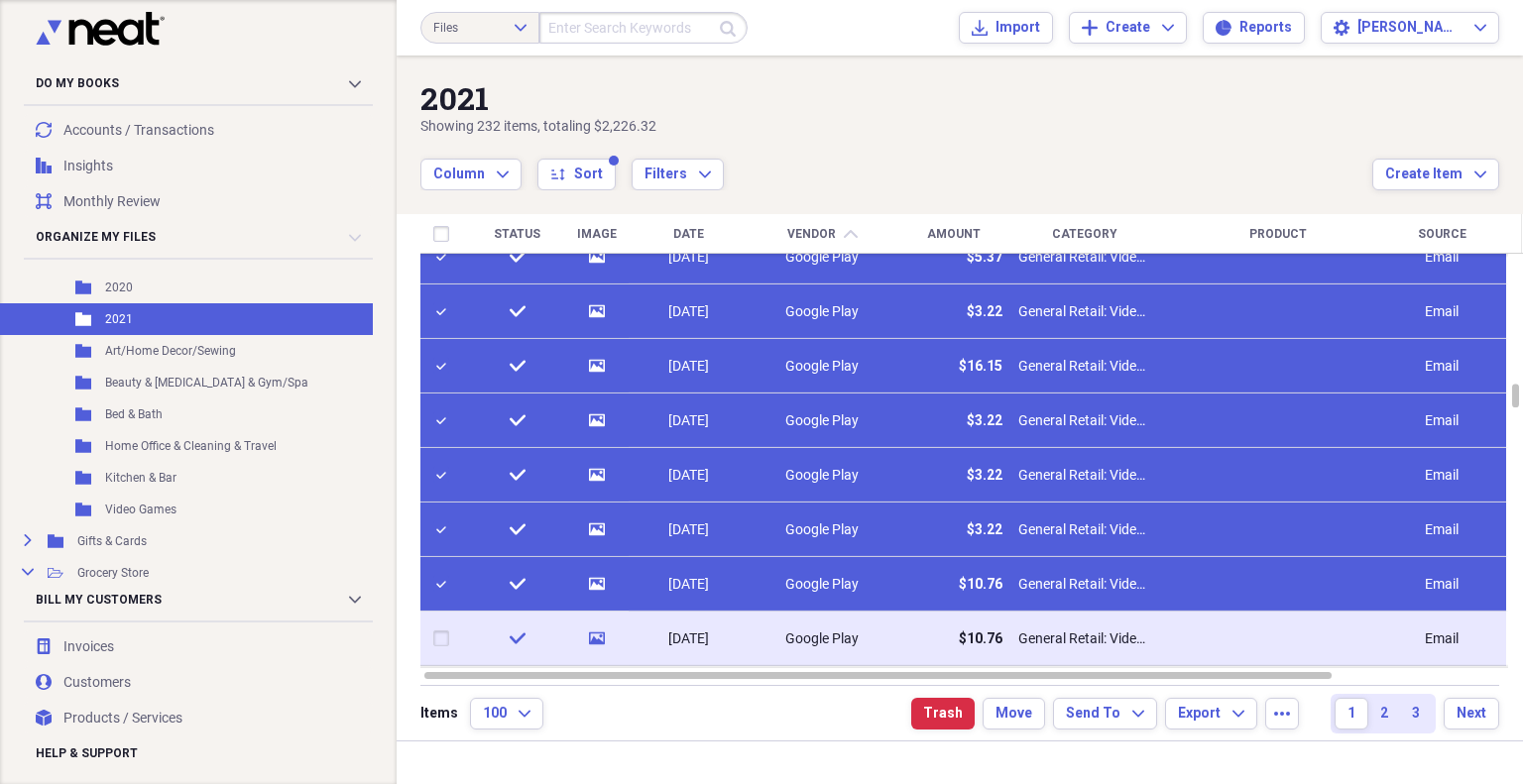 click at bounding box center (445, 638) 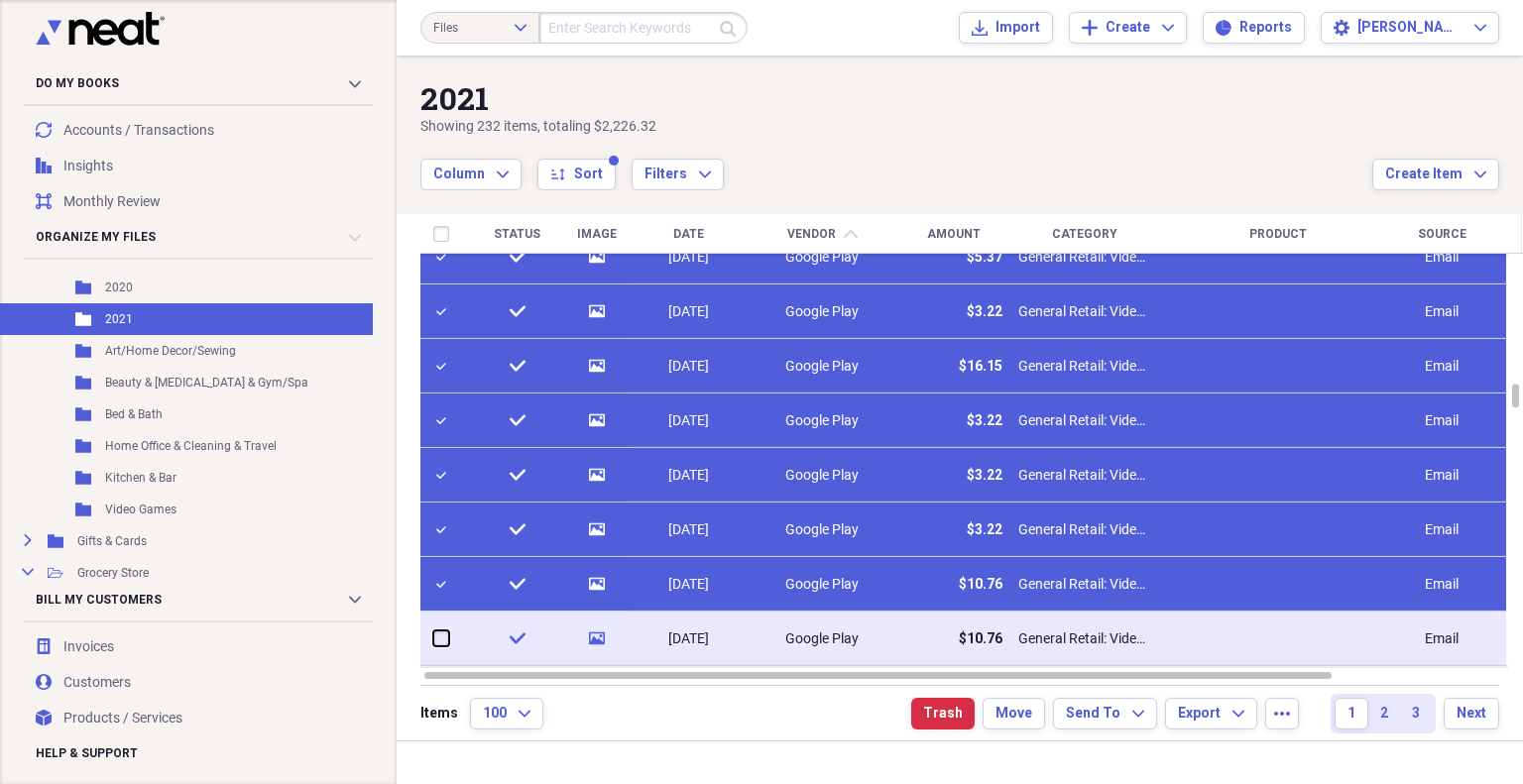 click at bounding box center [433, 638] 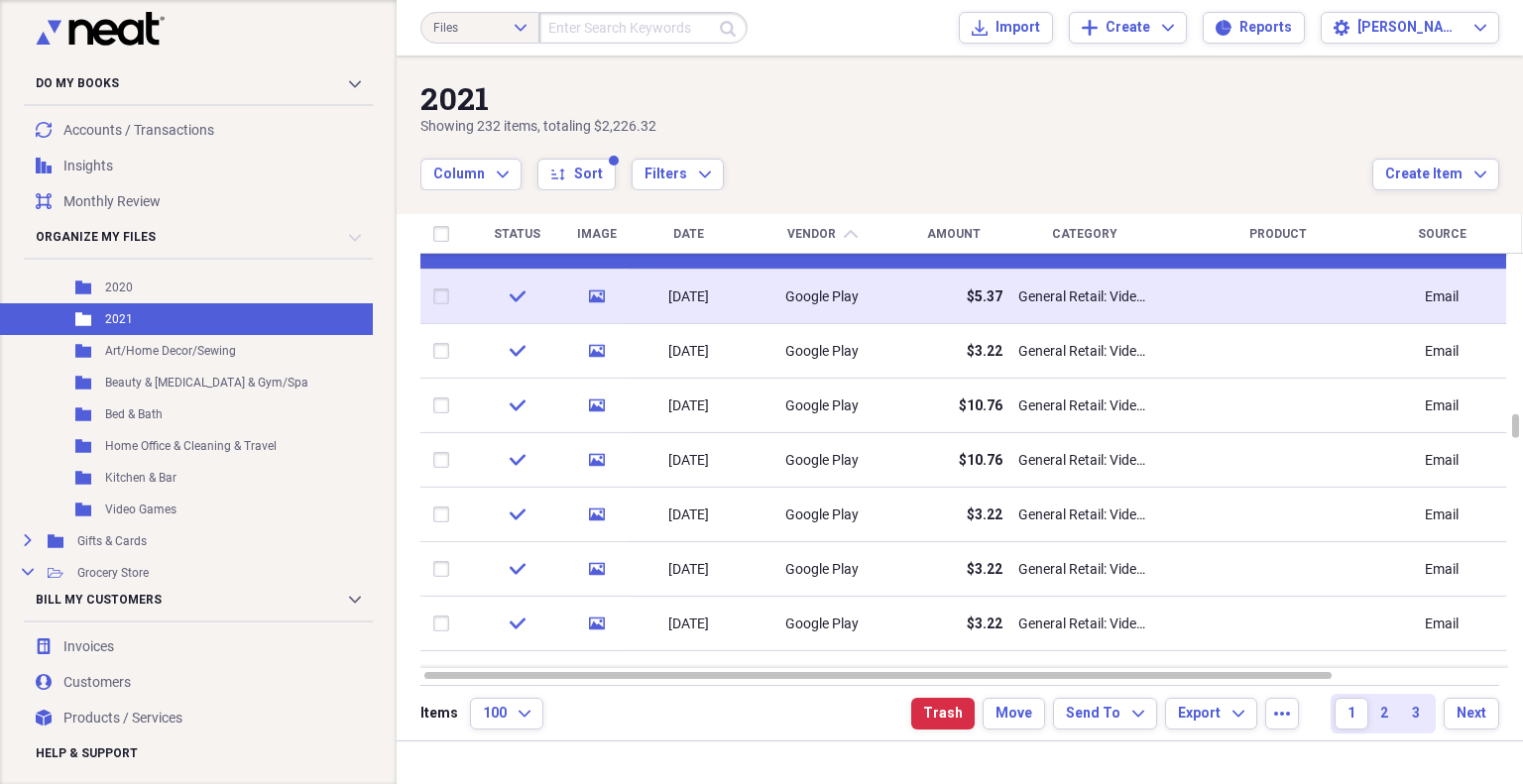 click at bounding box center (445, 296) 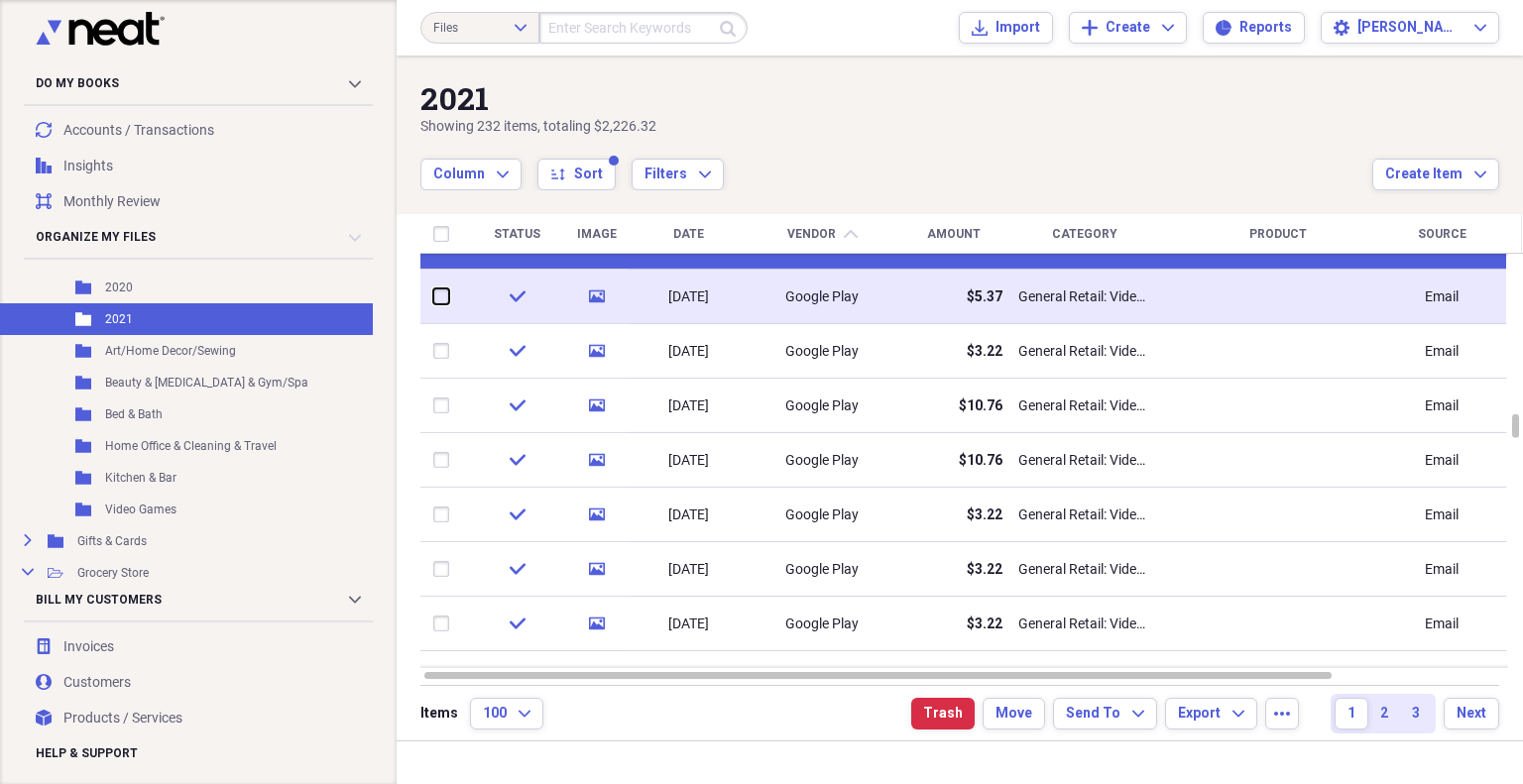 click at bounding box center (433, 296) 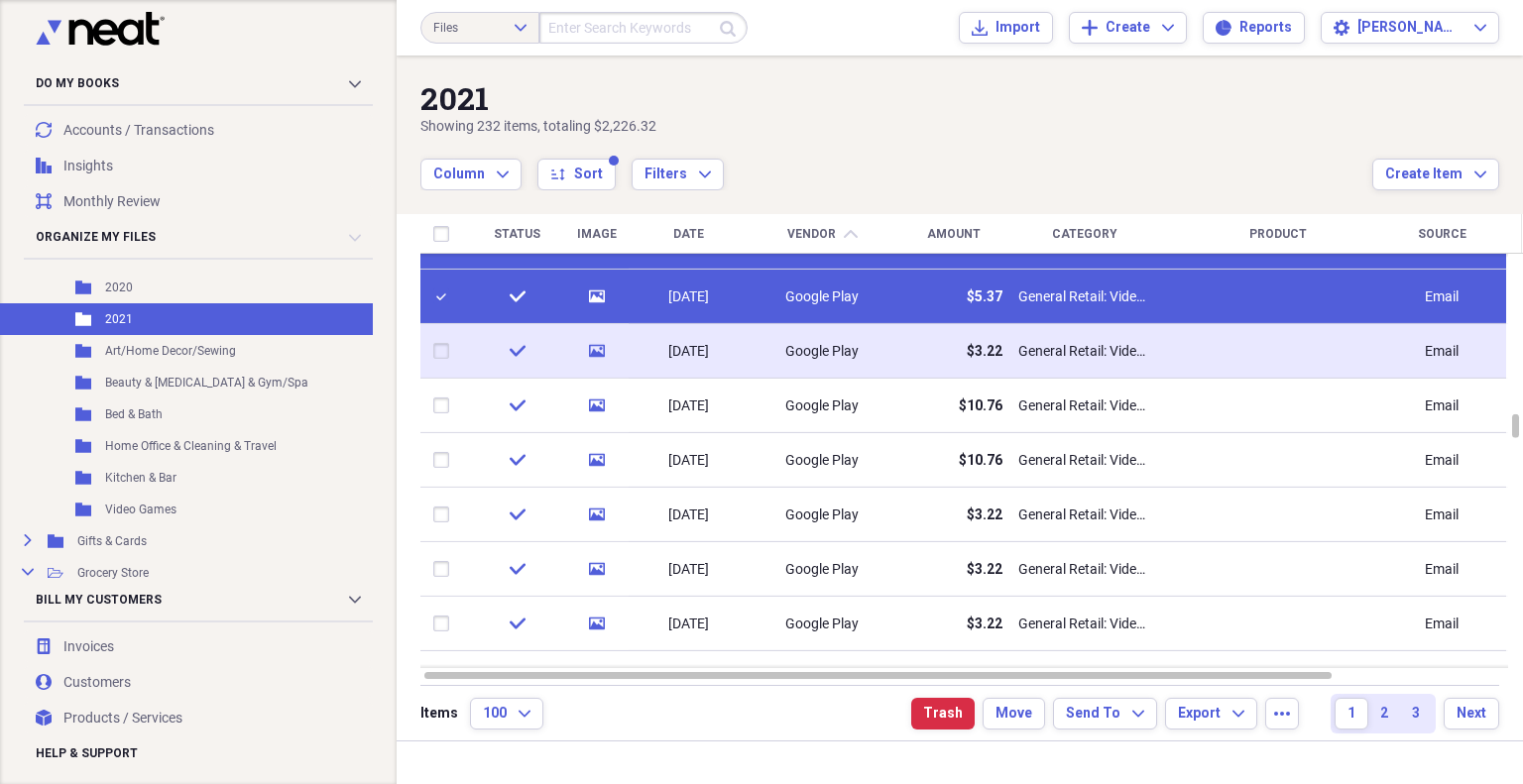 click at bounding box center [445, 351] 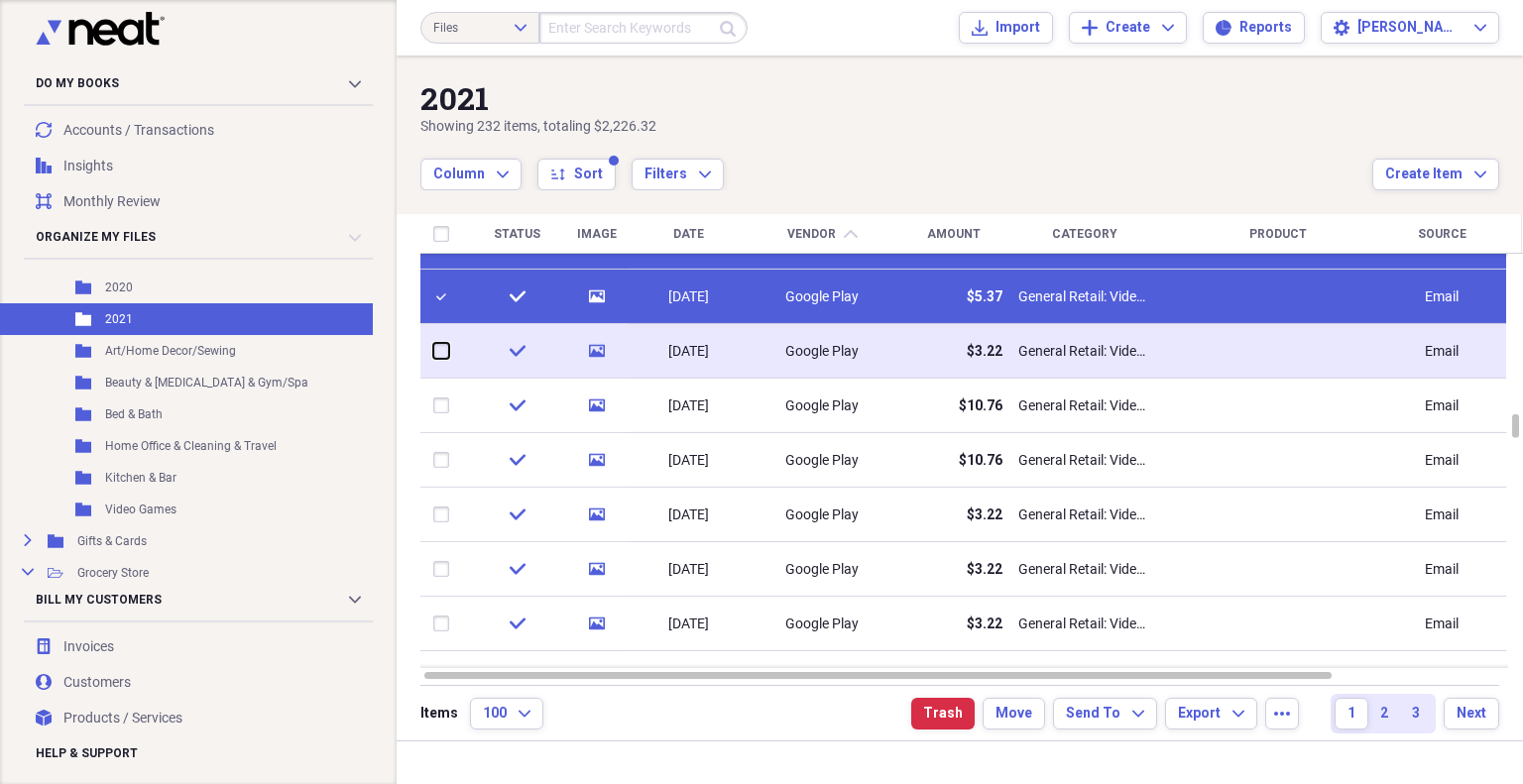 click at bounding box center (433, 351) 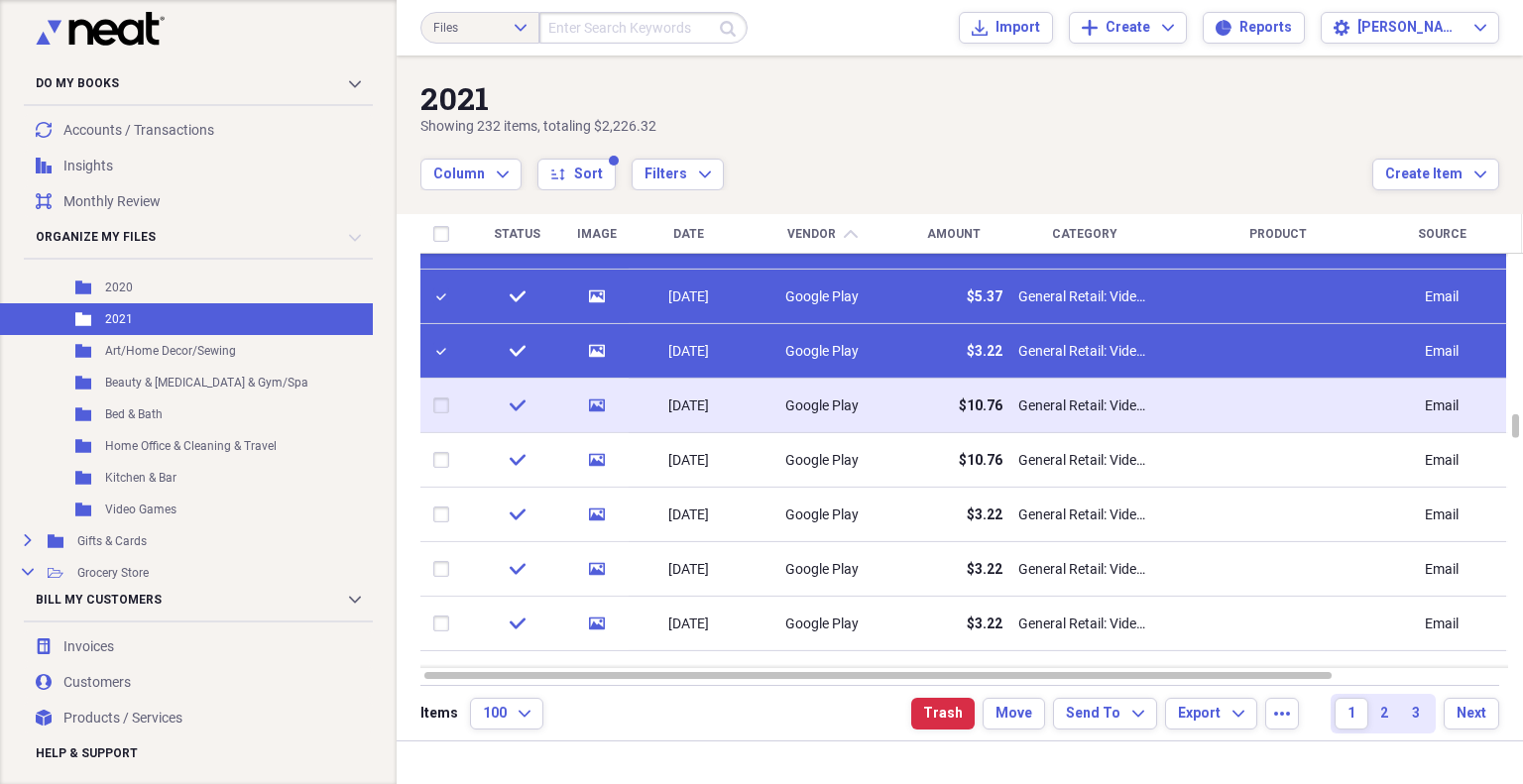 click at bounding box center [445, 405] 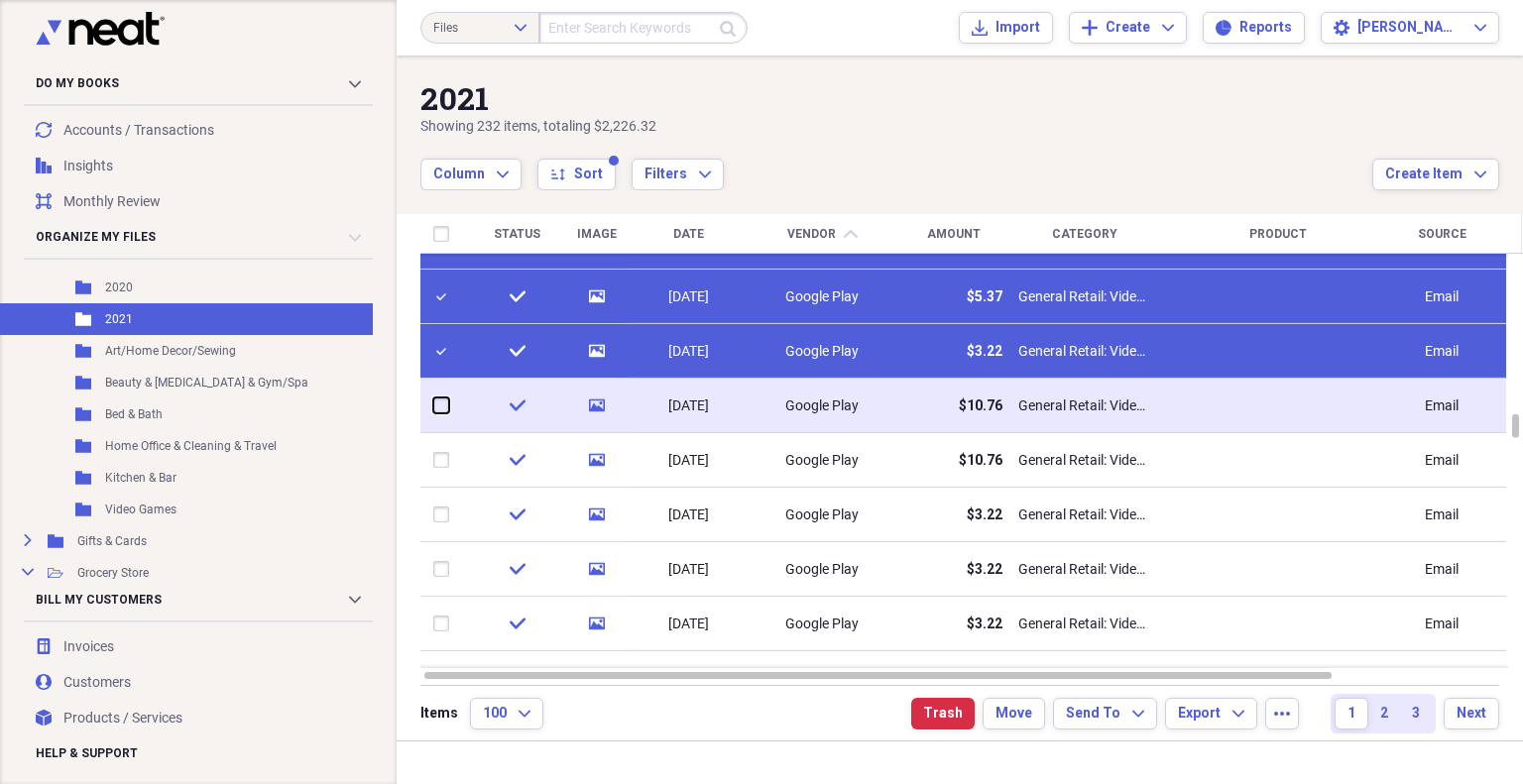 click at bounding box center [433, 405] 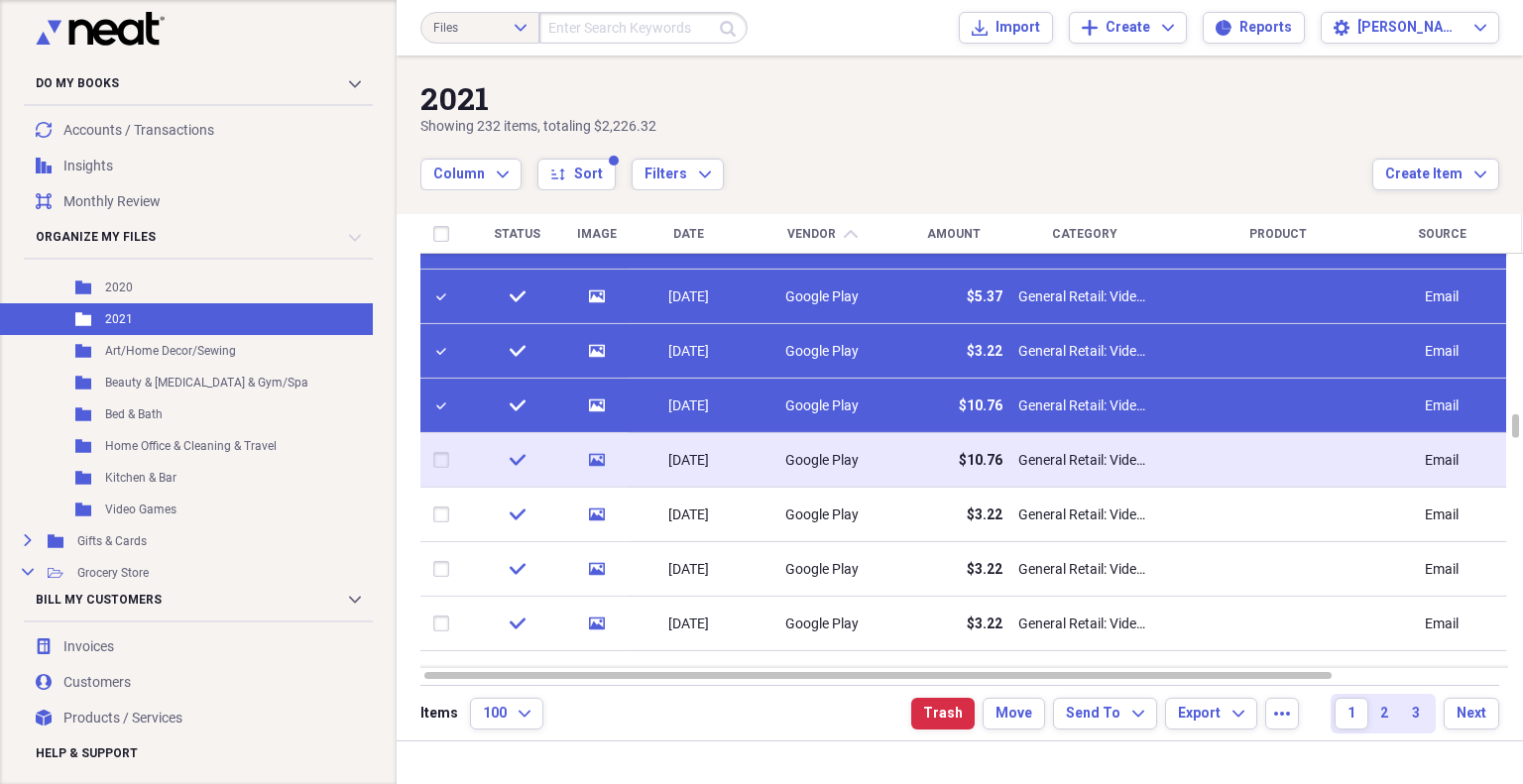 click at bounding box center (445, 460) 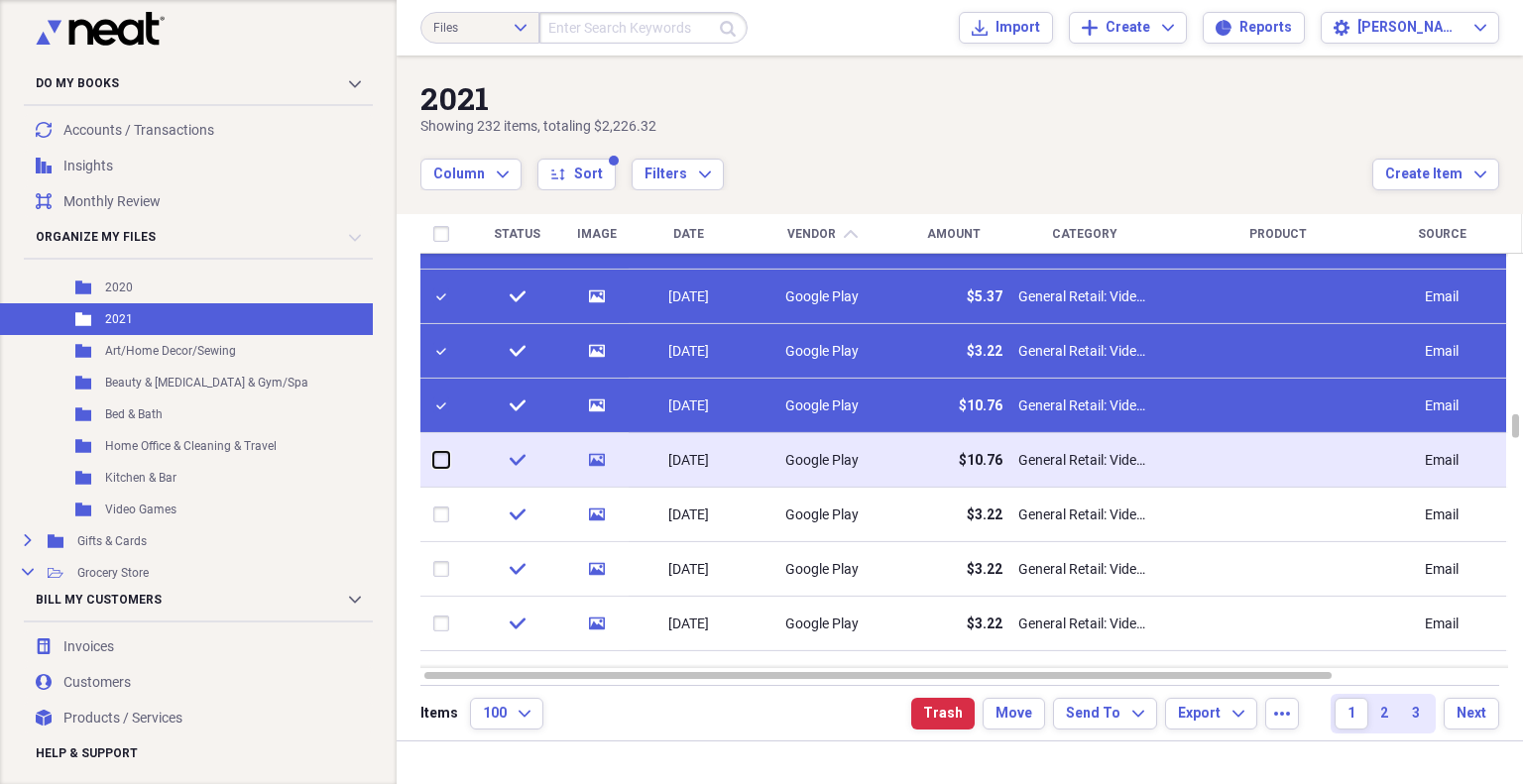 click at bounding box center [433, 460] 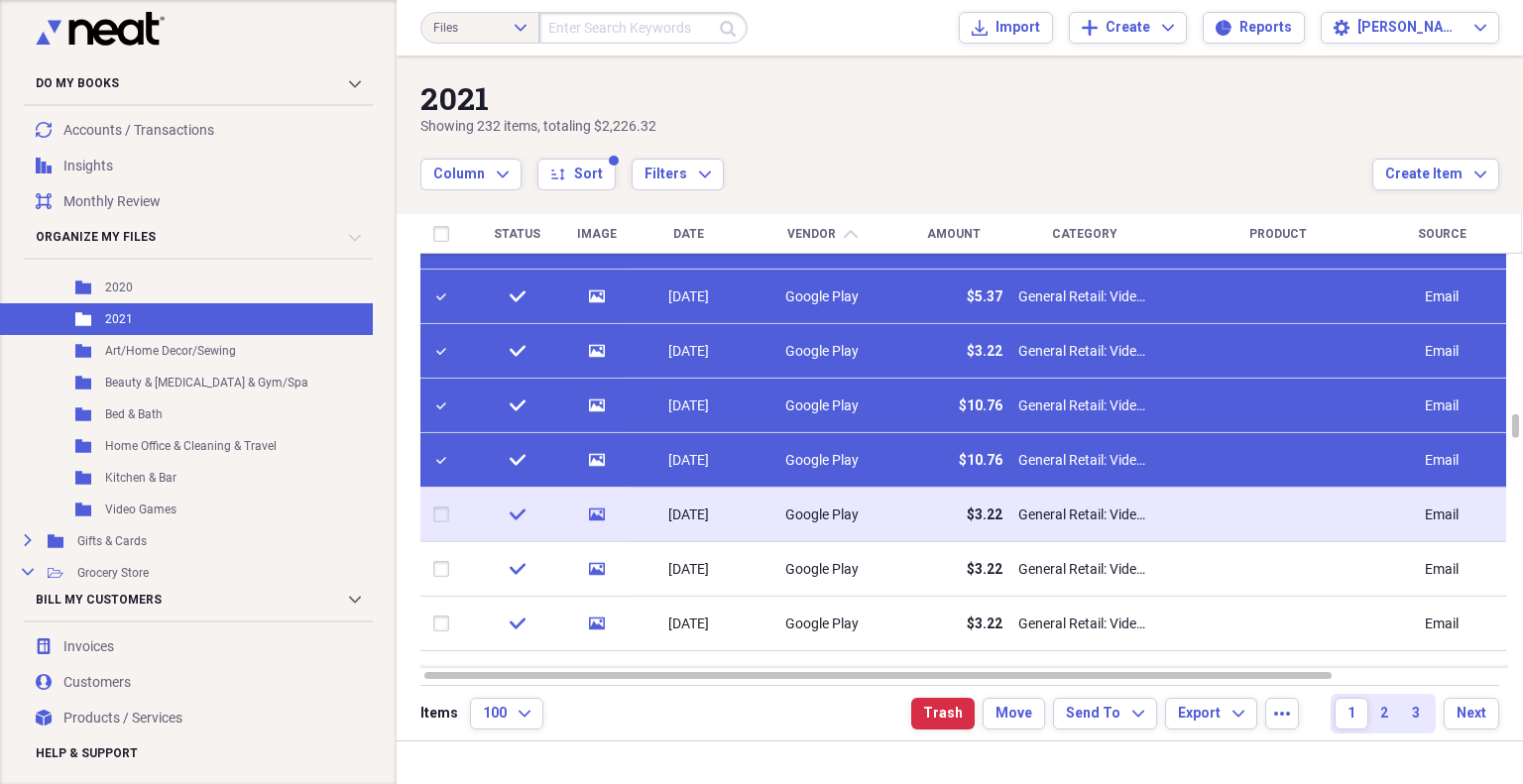 click at bounding box center [445, 514] 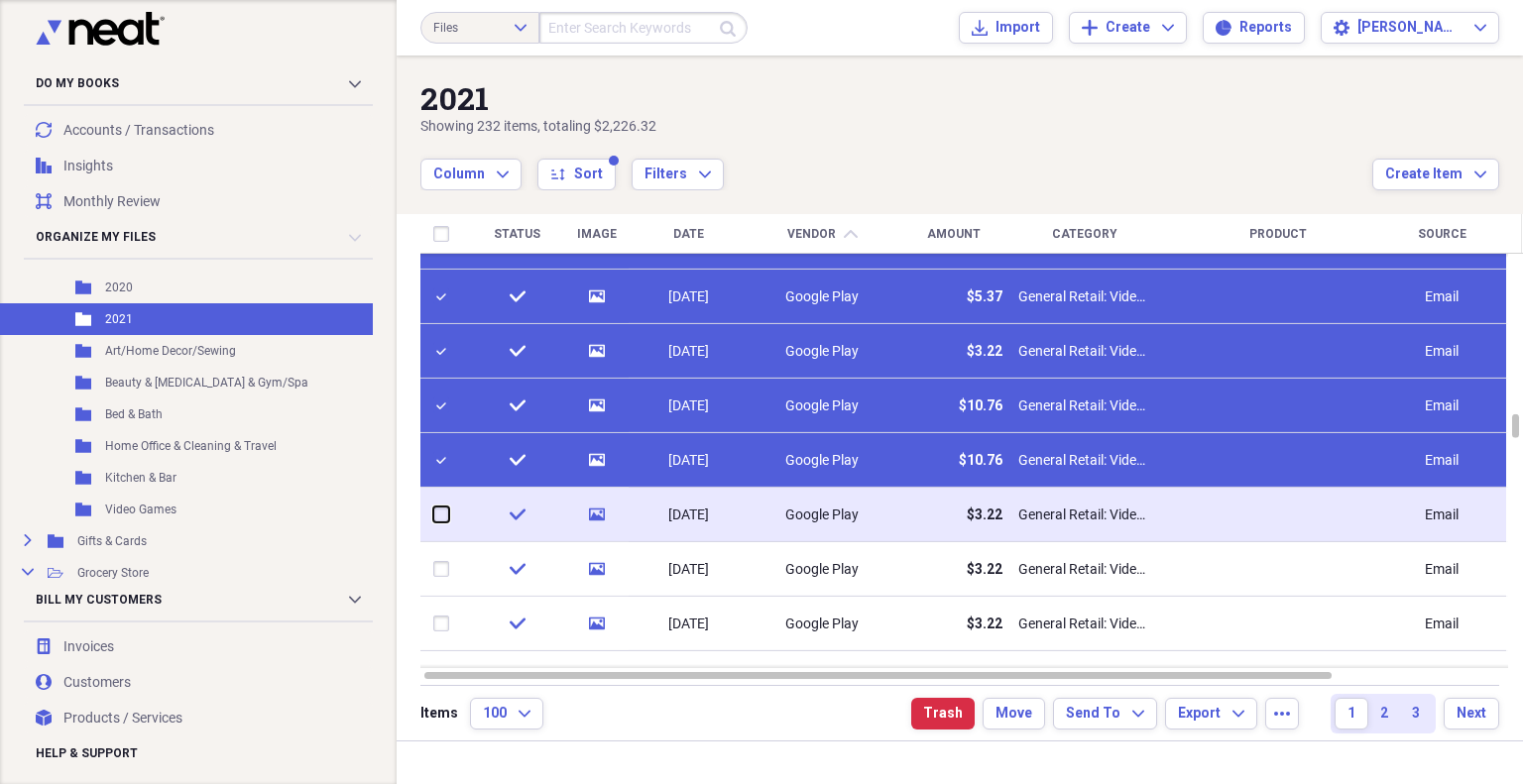click at bounding box center (433, 514) 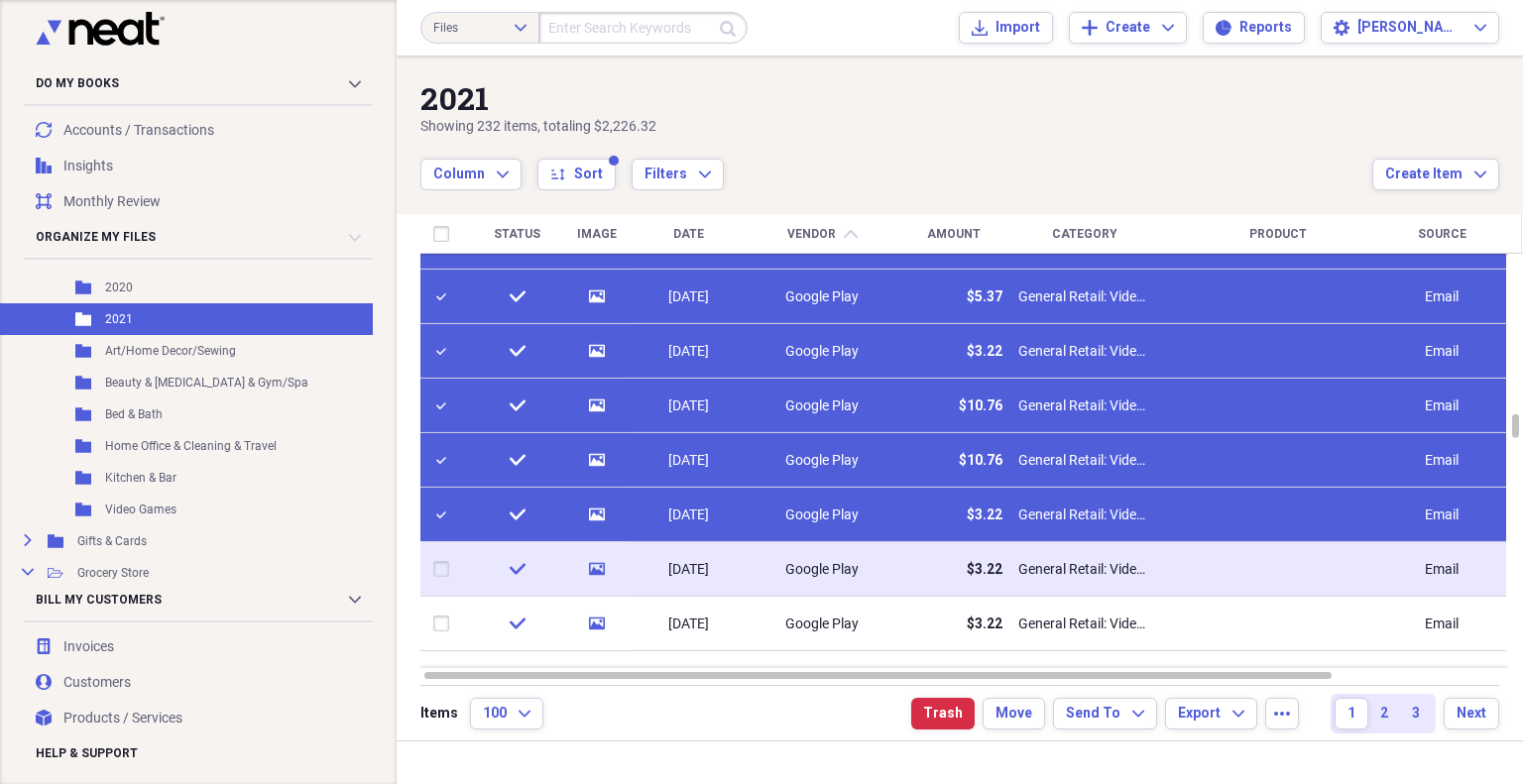 click at bounding box center (445, 569) 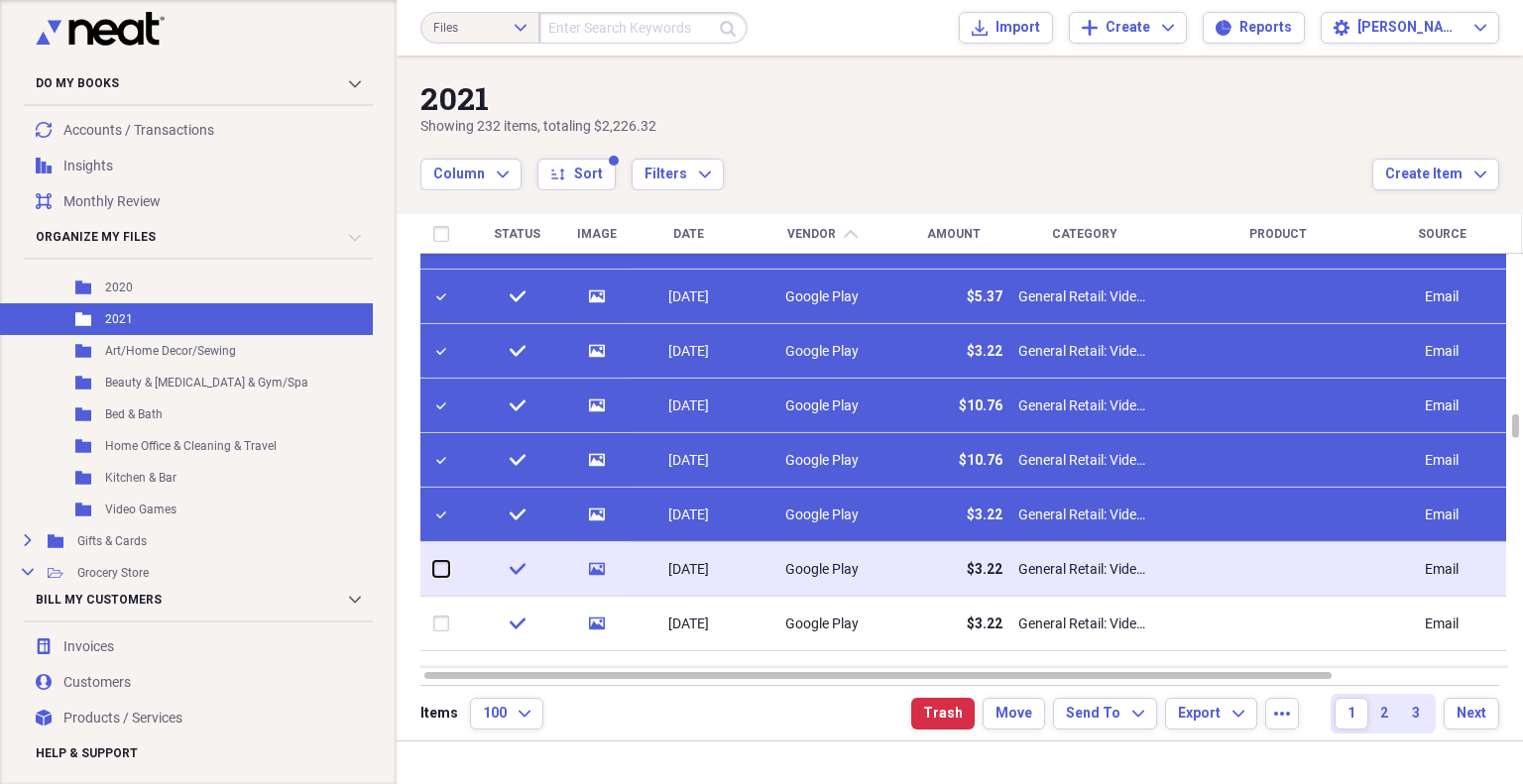 click at bounding box center [433, 569] 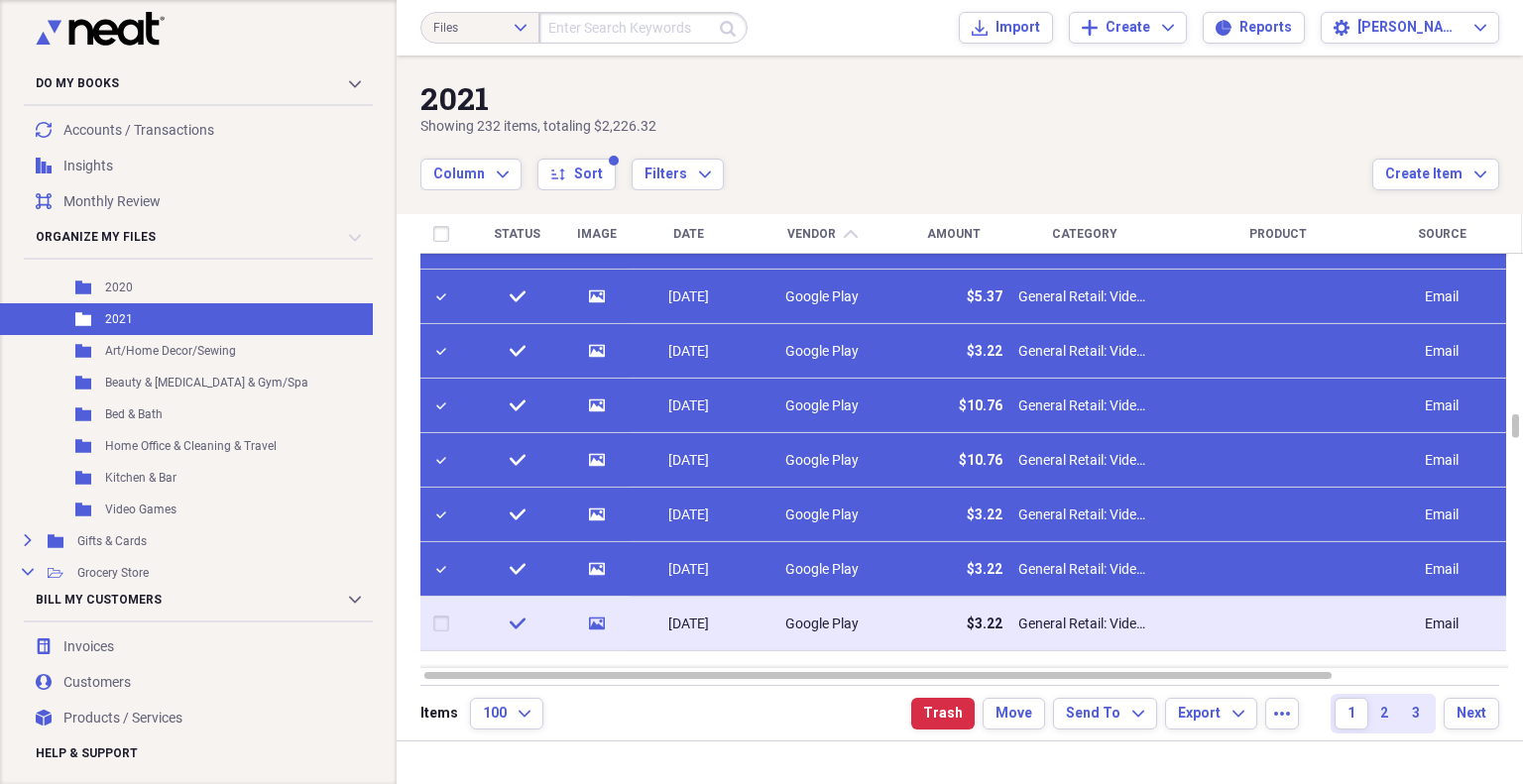 click at bounding box center (445, 623) 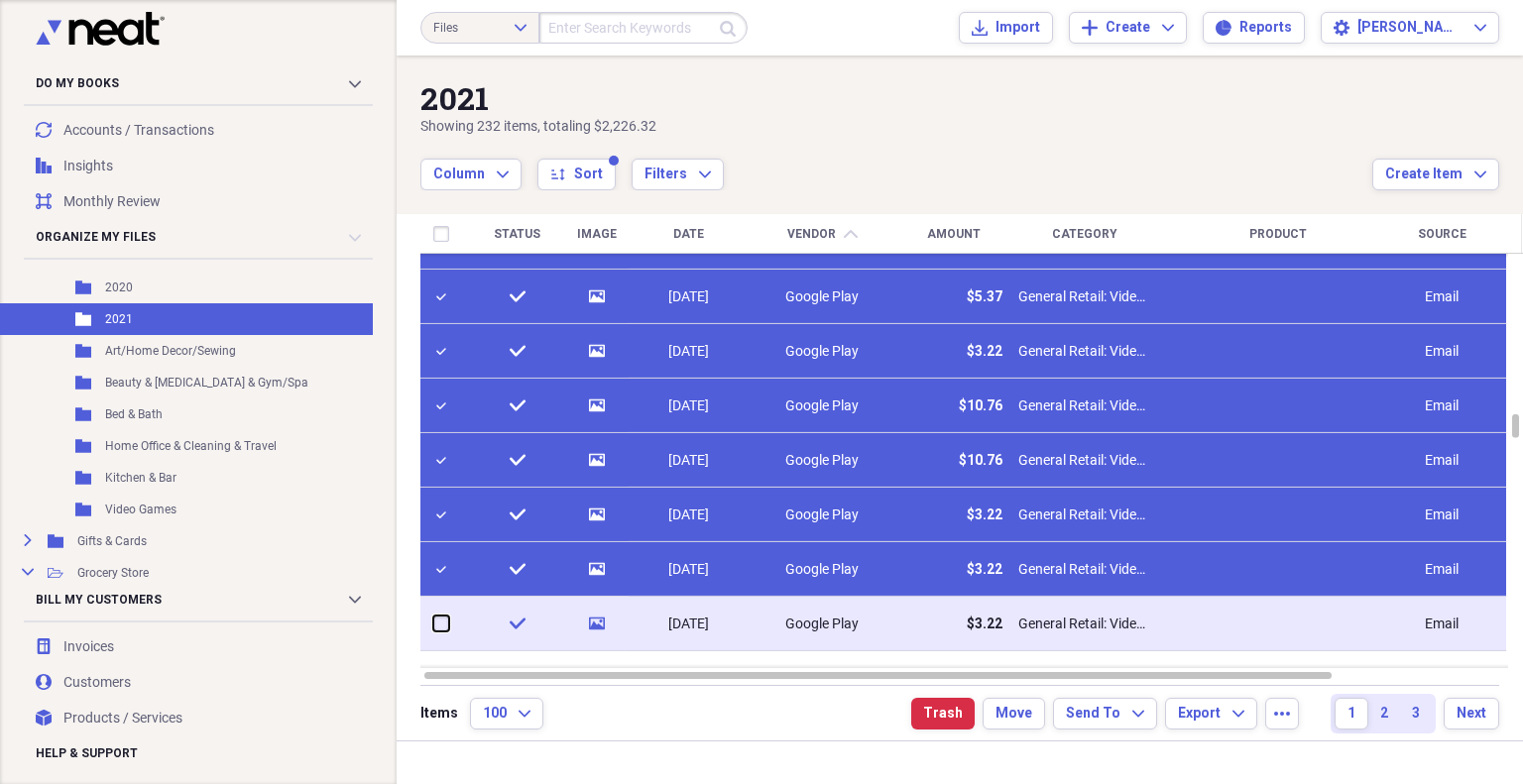 click at bounding box center (433, 623) 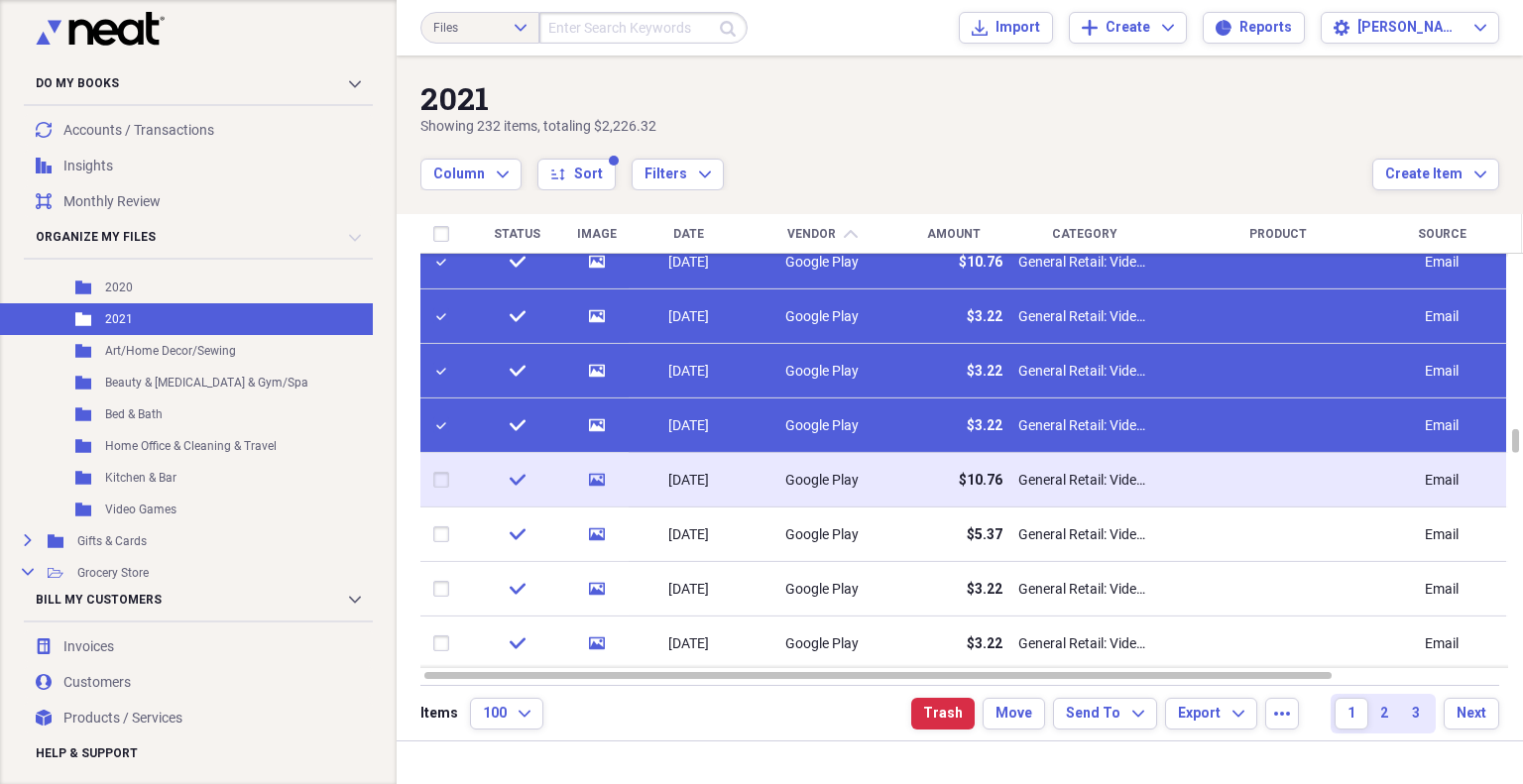 click at bounding box center [445, 480] 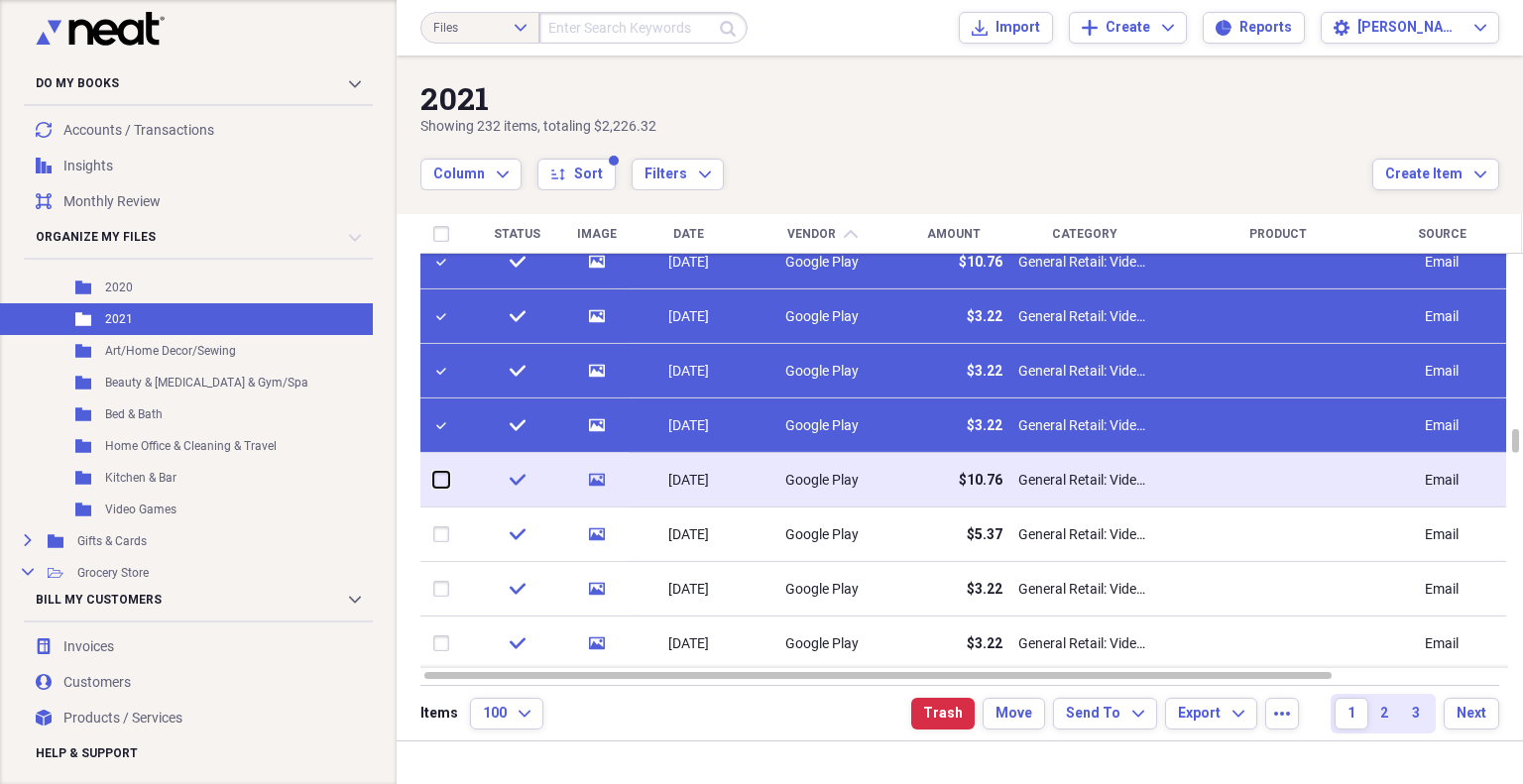 click at bounding box center [433, 480] 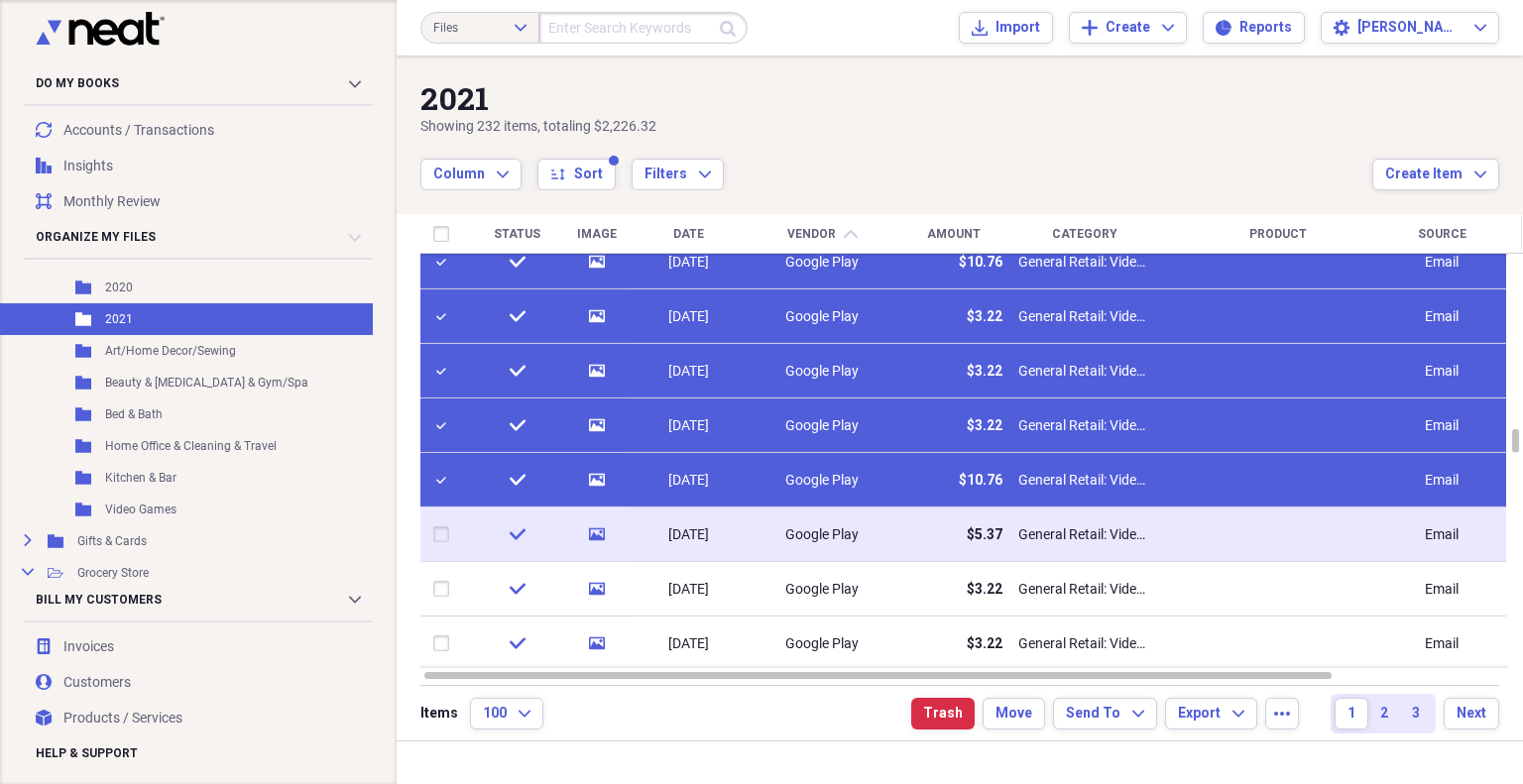 click at bounding box center (445, 534) 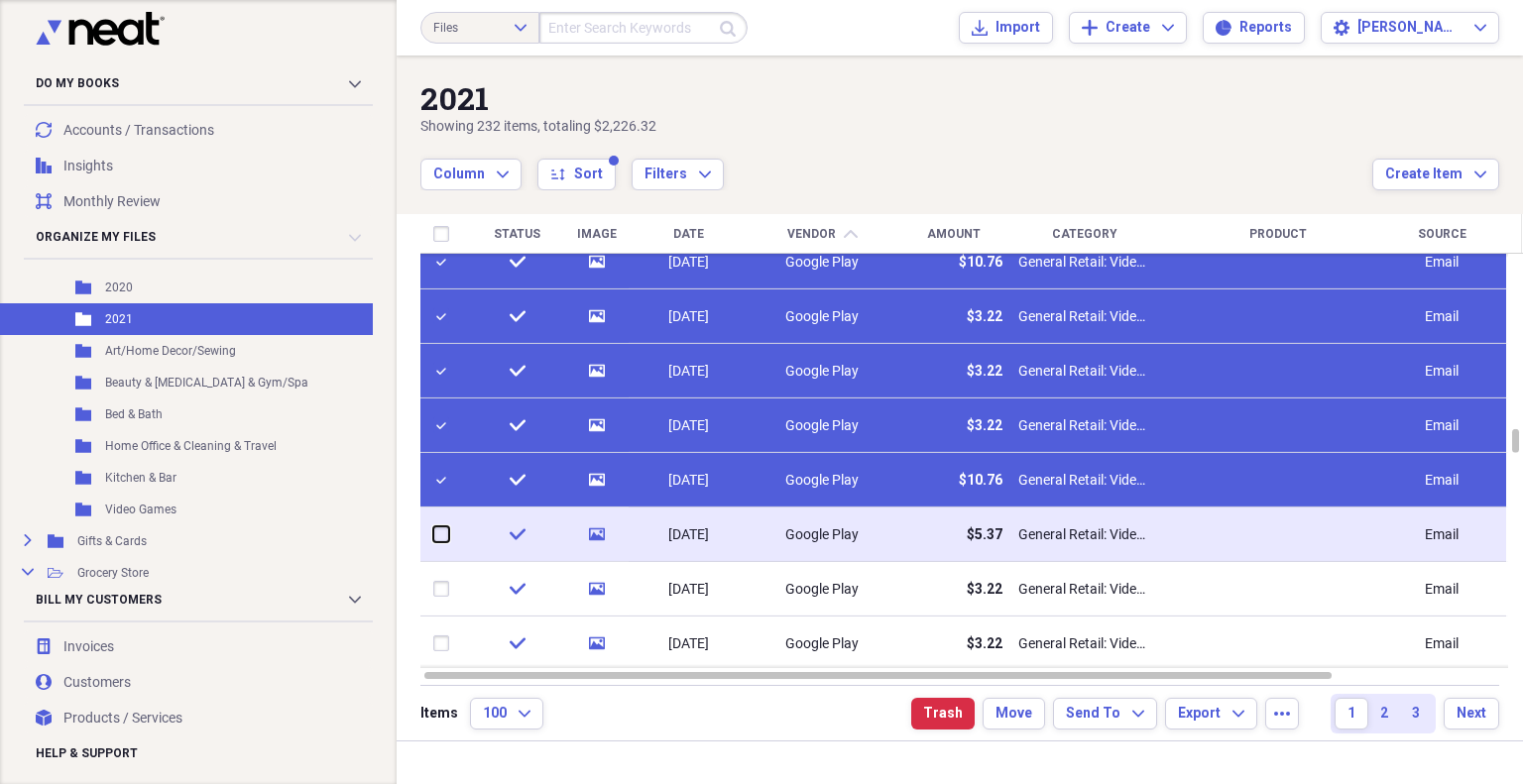 click at bounding box center [433, 534] 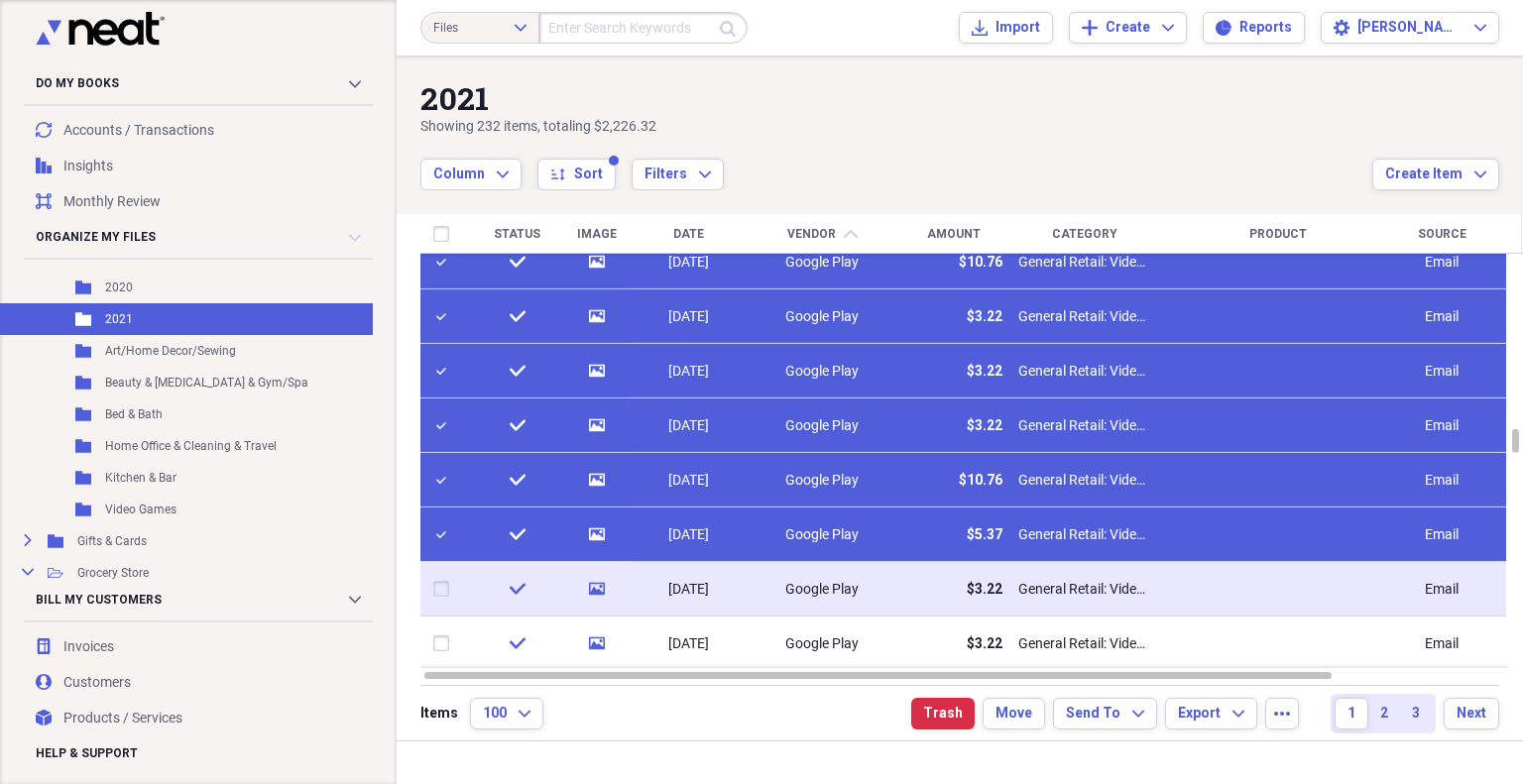 click at bounding box center (445, 589) 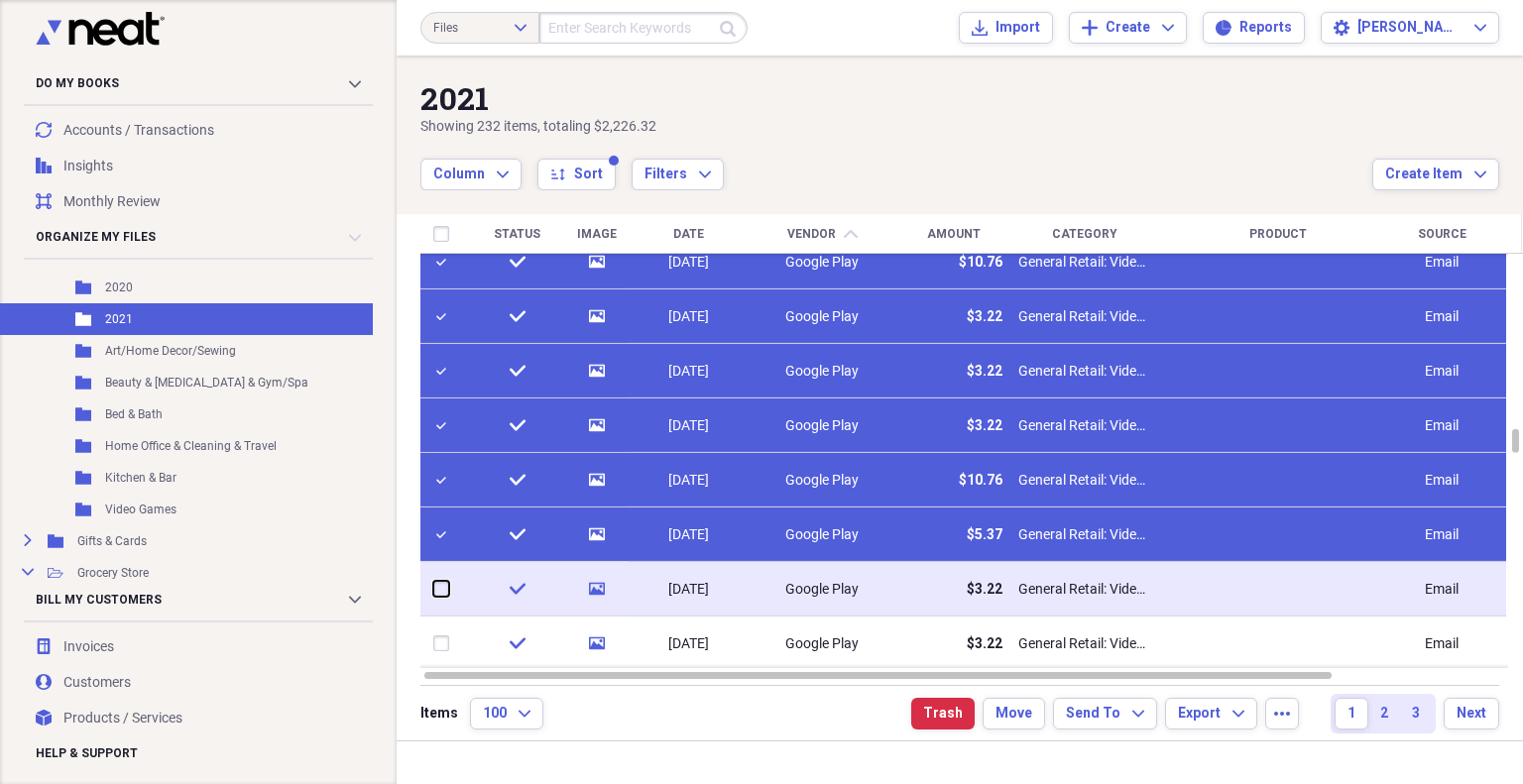 click at bounding box center [433, 589] 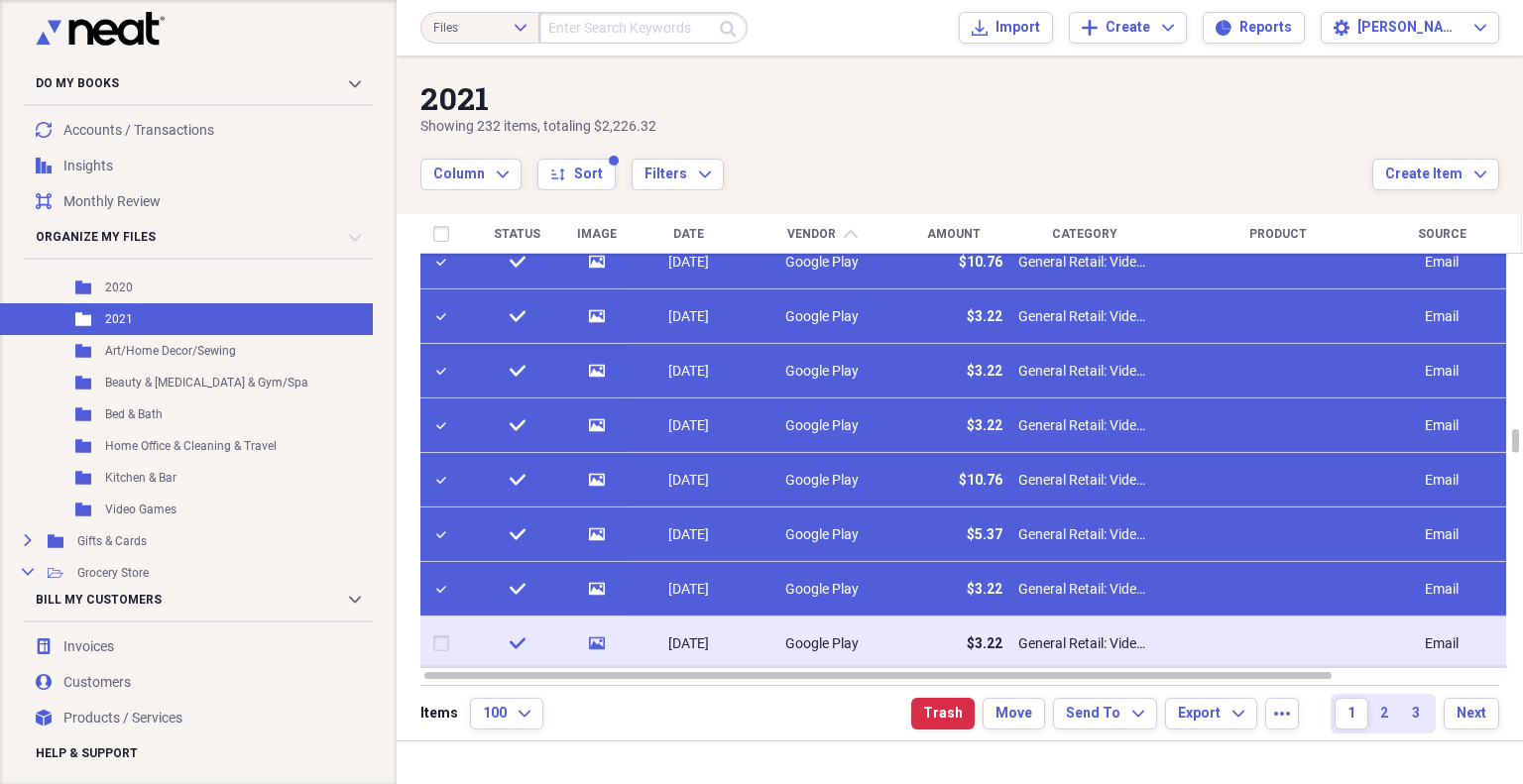 click at bounding box center (445, 643) 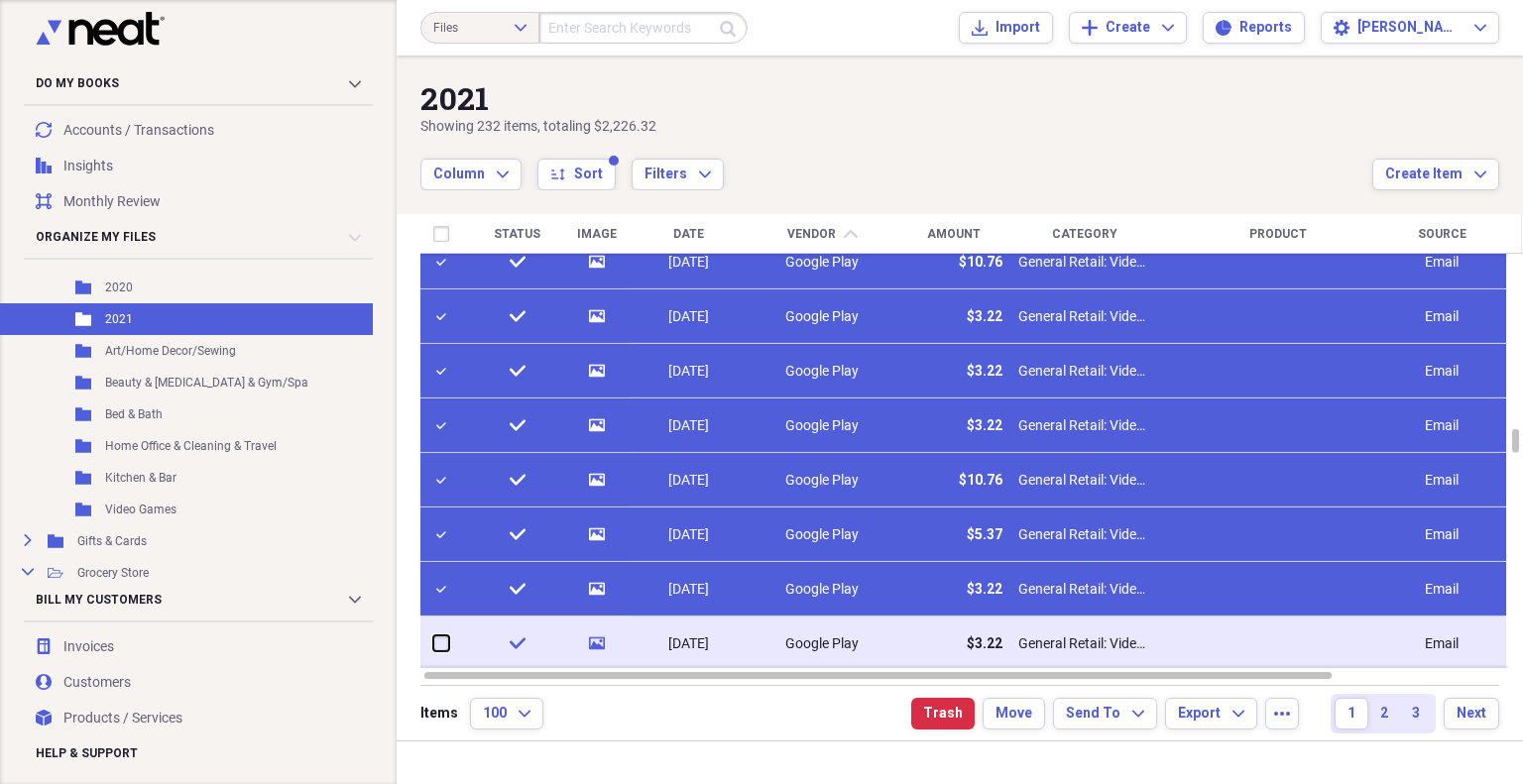 click at bounding box center (433, 643) 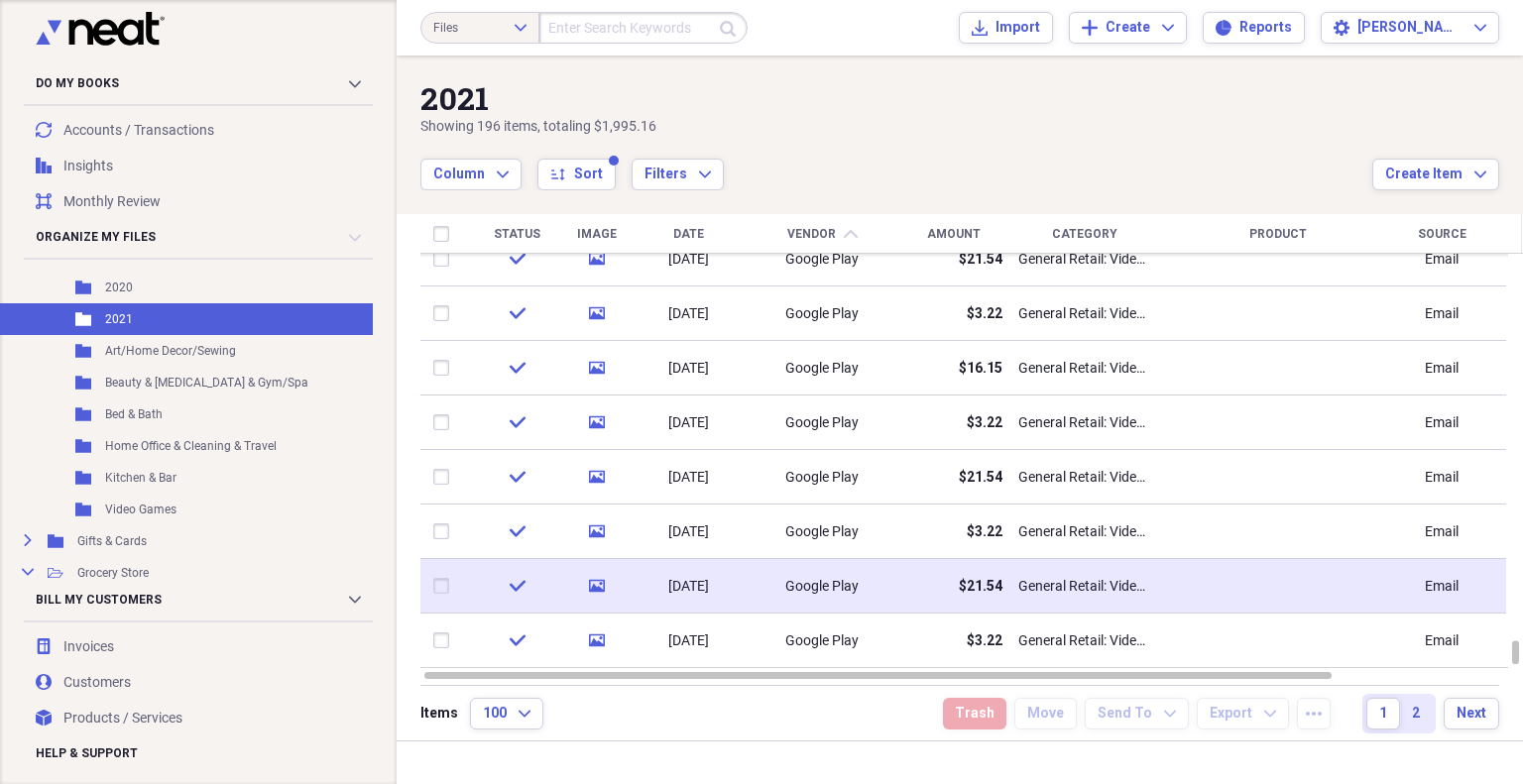 scroll, scrollTop: 0, scrollLeft: 0, axis: both 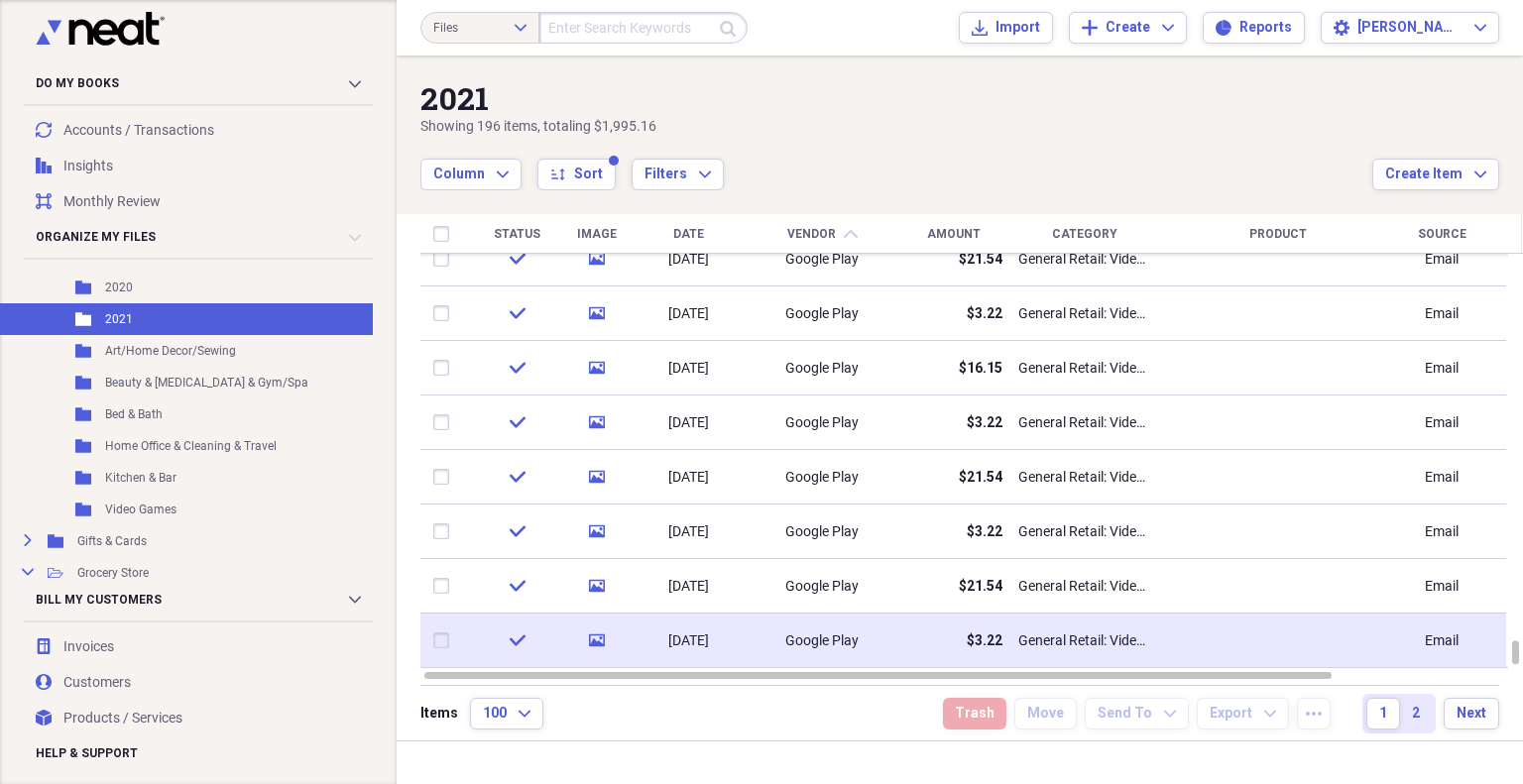 click at bounding box center [445, 640] 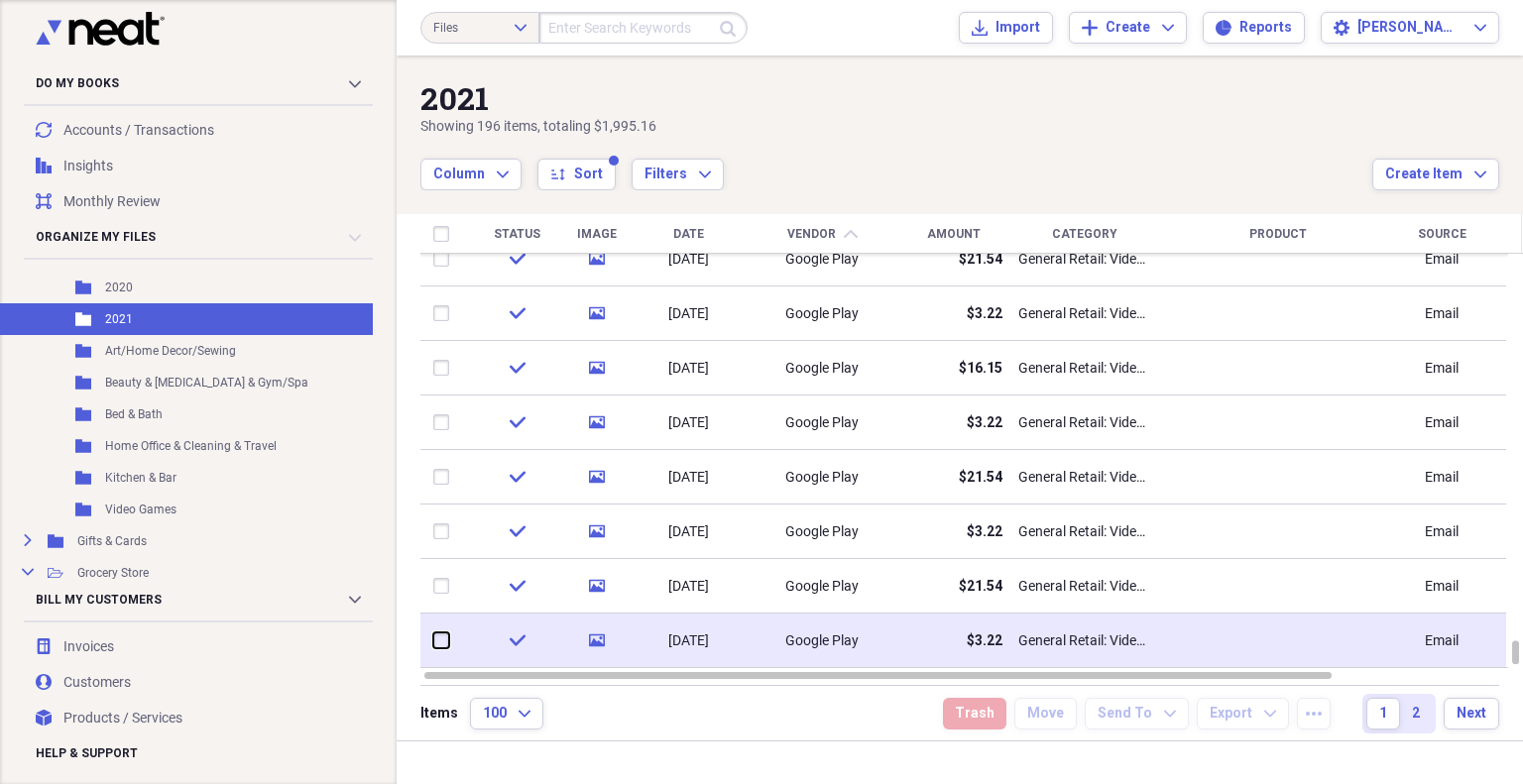 click at bounding box center (433, 640) 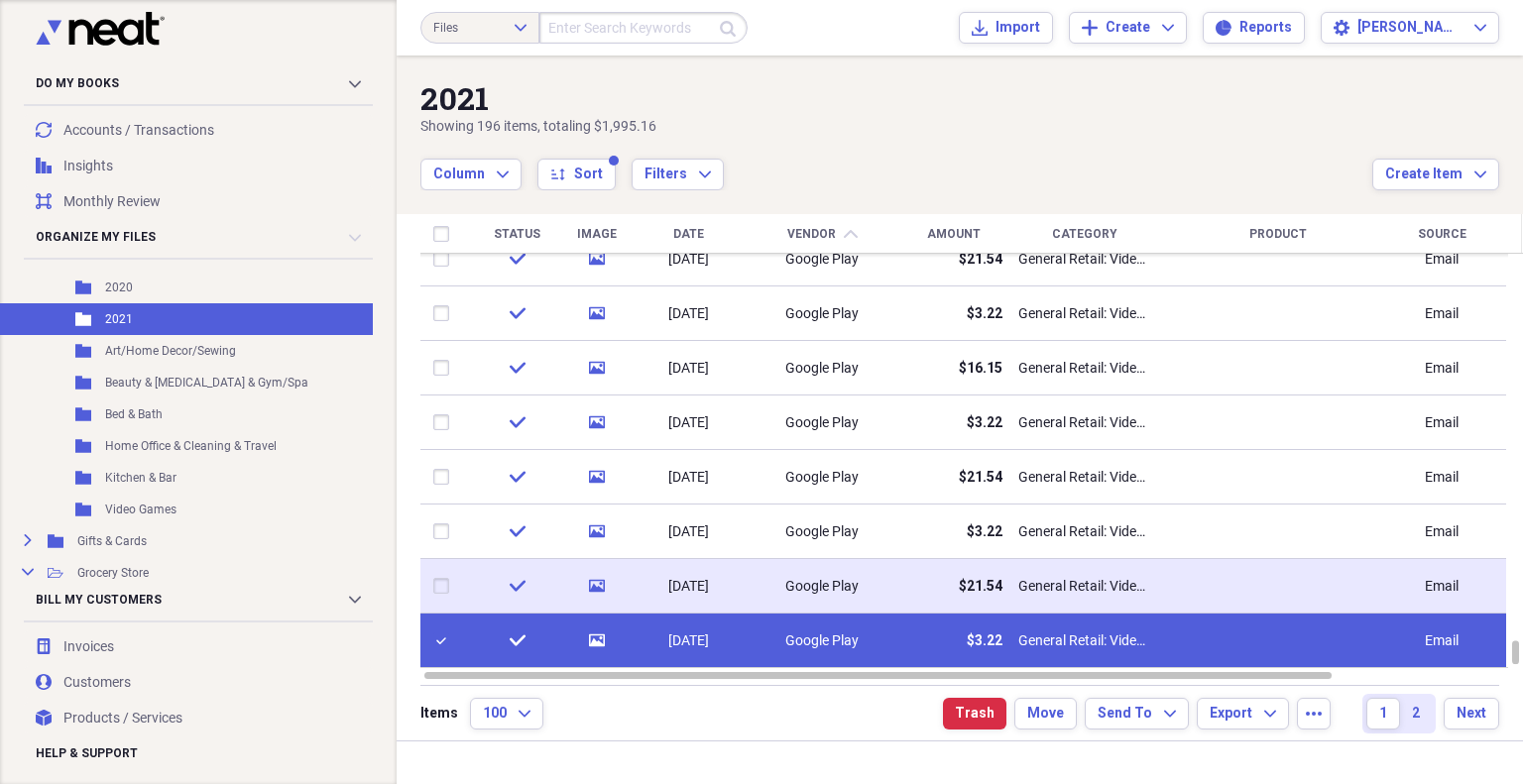 click at bounding box center (445, 586) 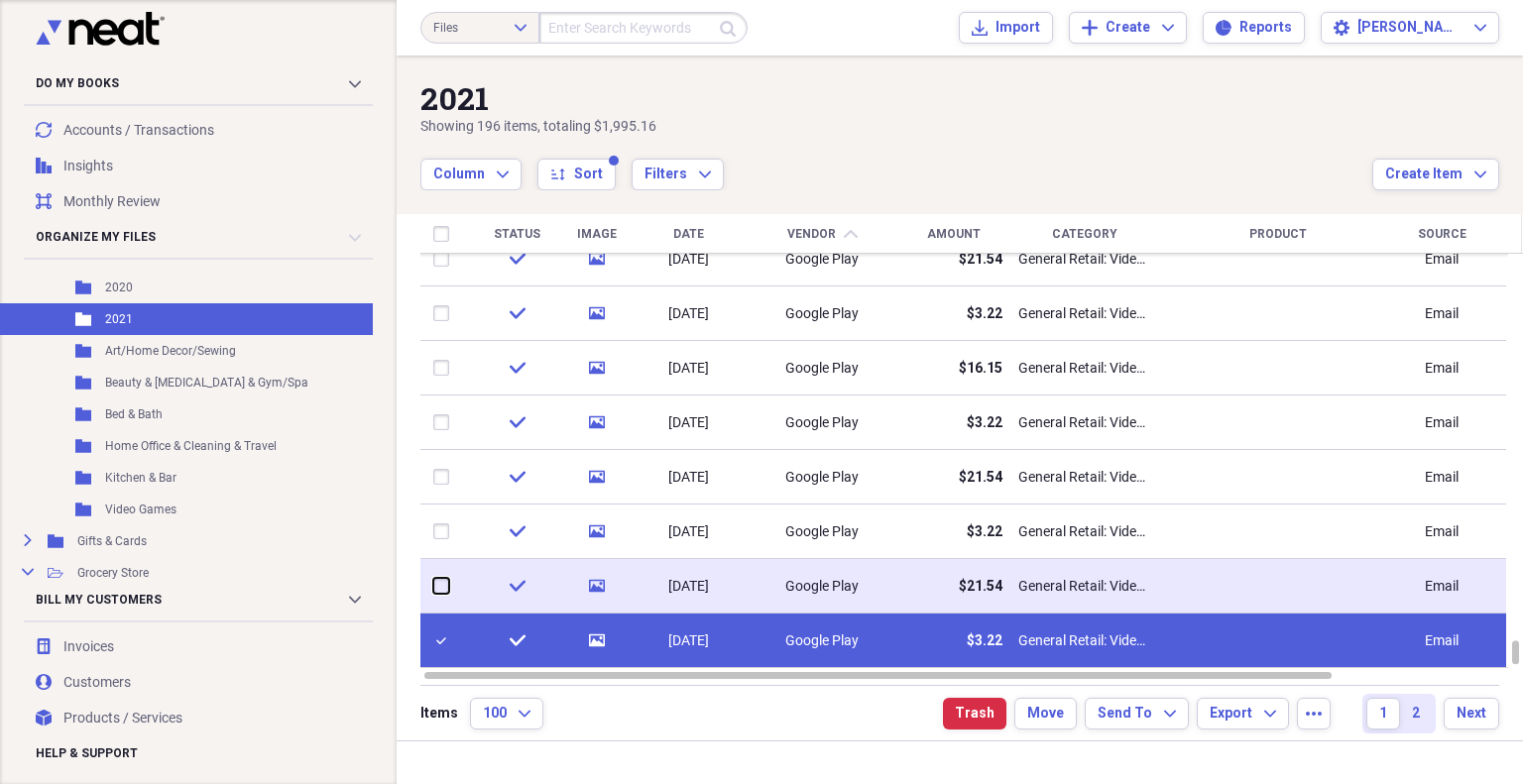 click at bounding box center [433, 586] 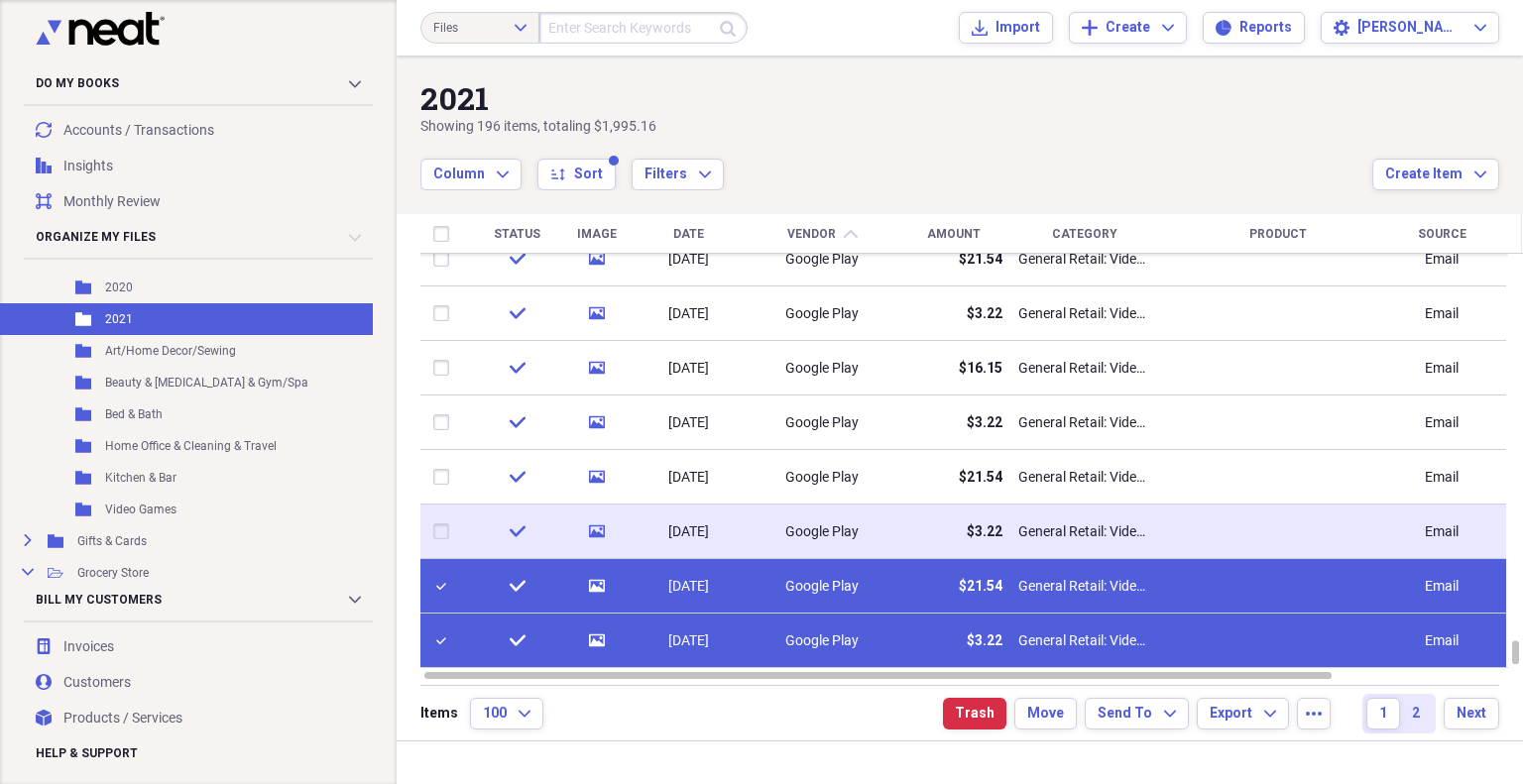 click at bounding box center (445, 531) 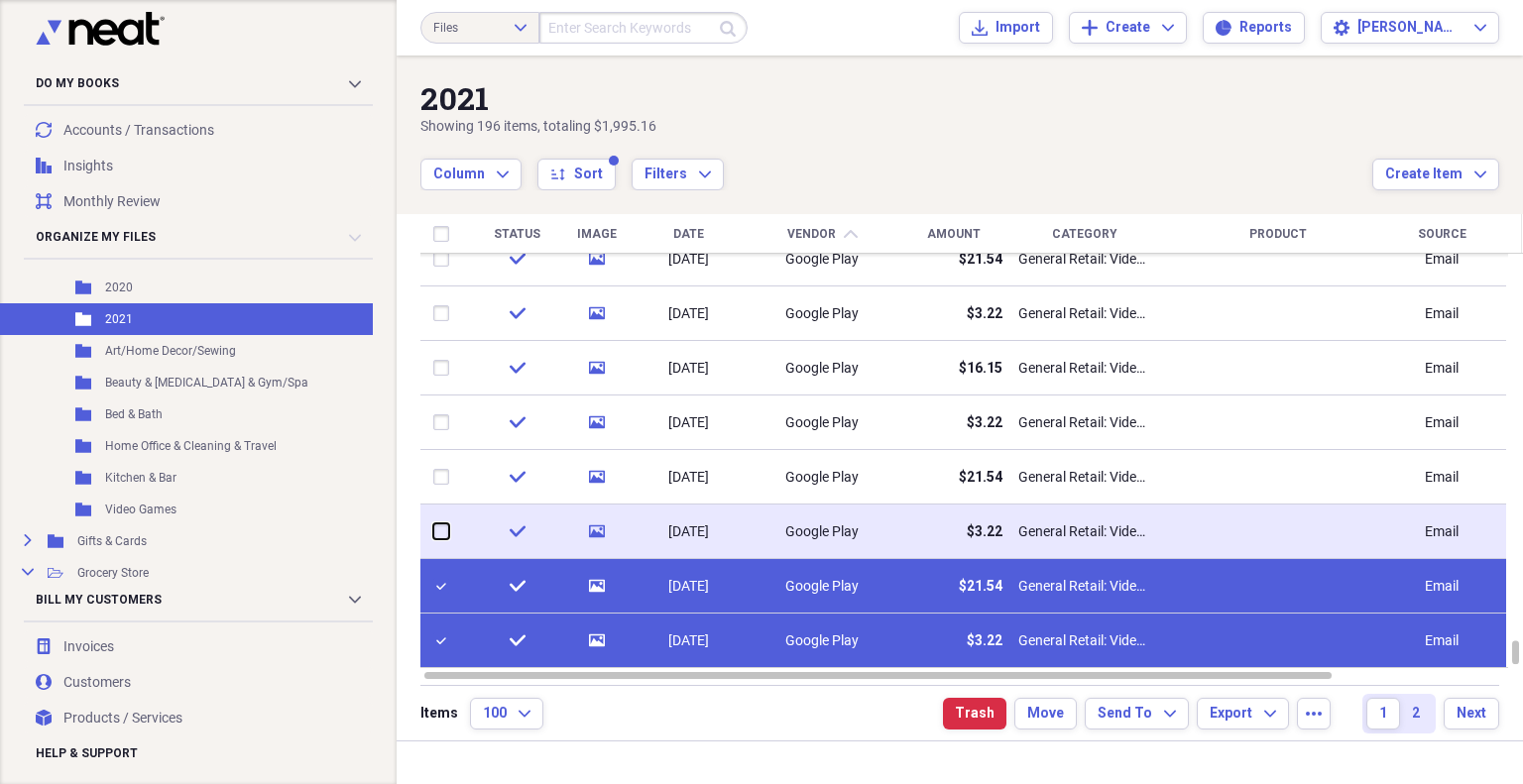 click at bounding box center [433, 531] 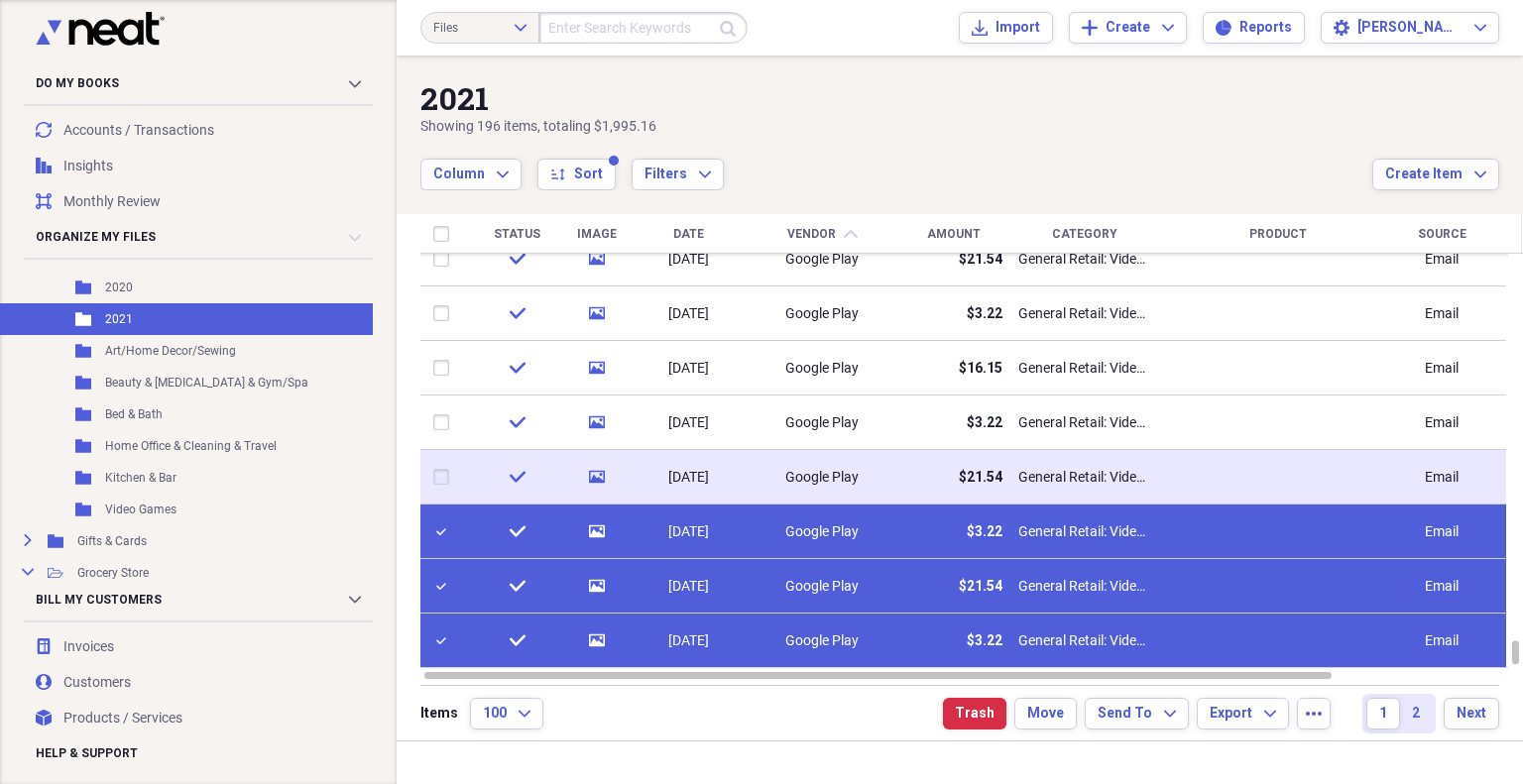 click at bounding box center [445, 477] 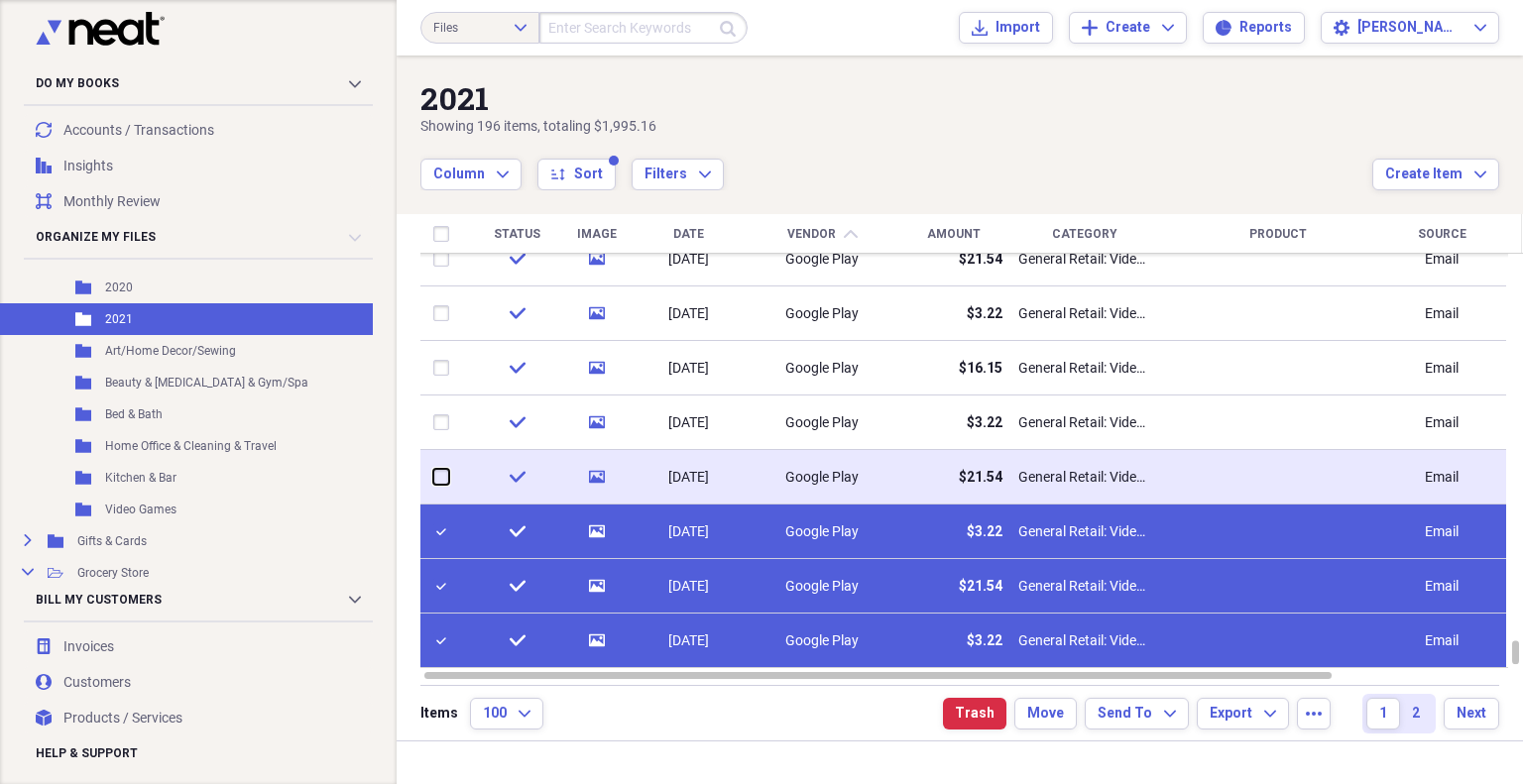 click at bounding box center [433, 477] 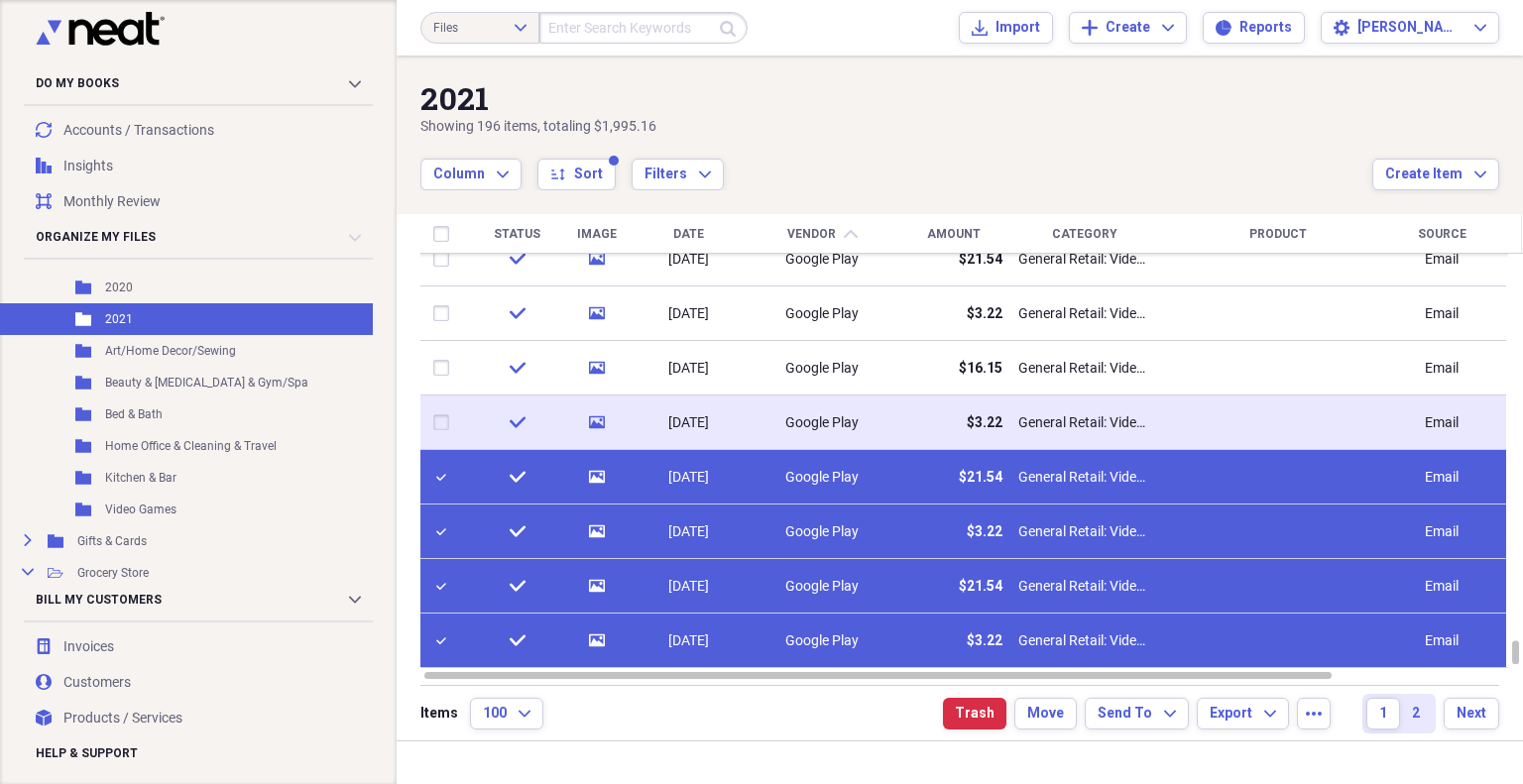 click at bounding box center [445, 422] 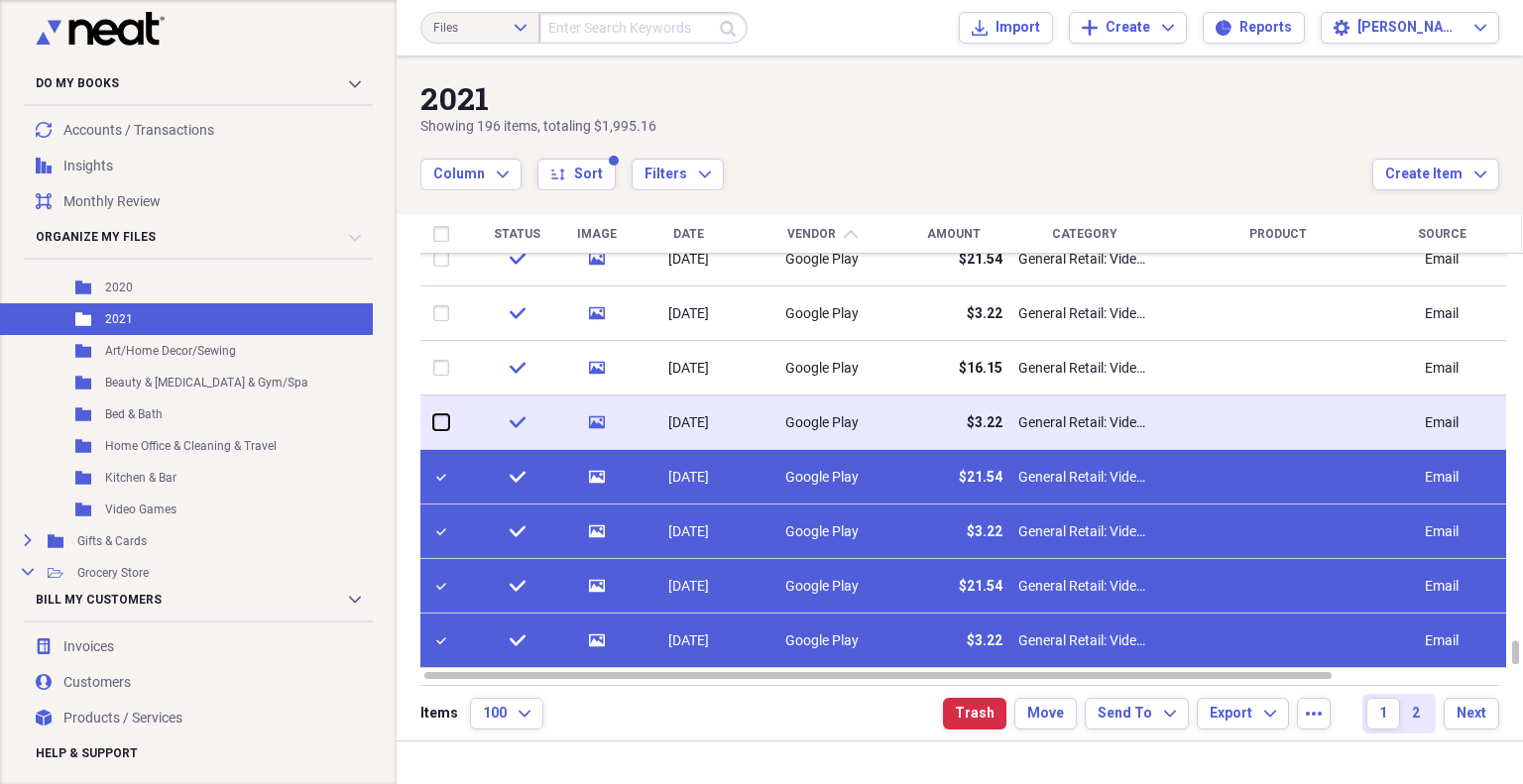 click at bounding box center [433, 422] 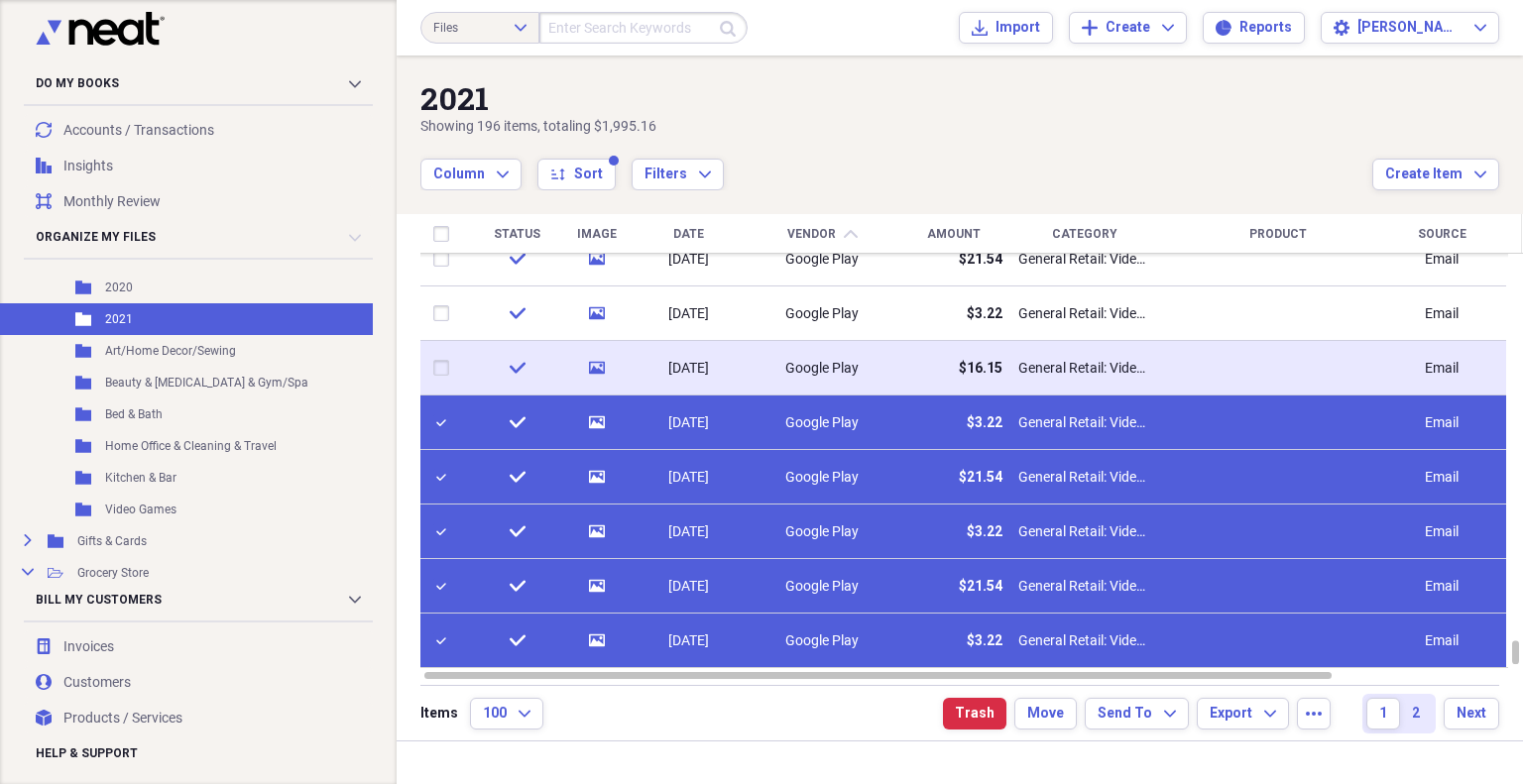 click at bounding box center (445, 368) 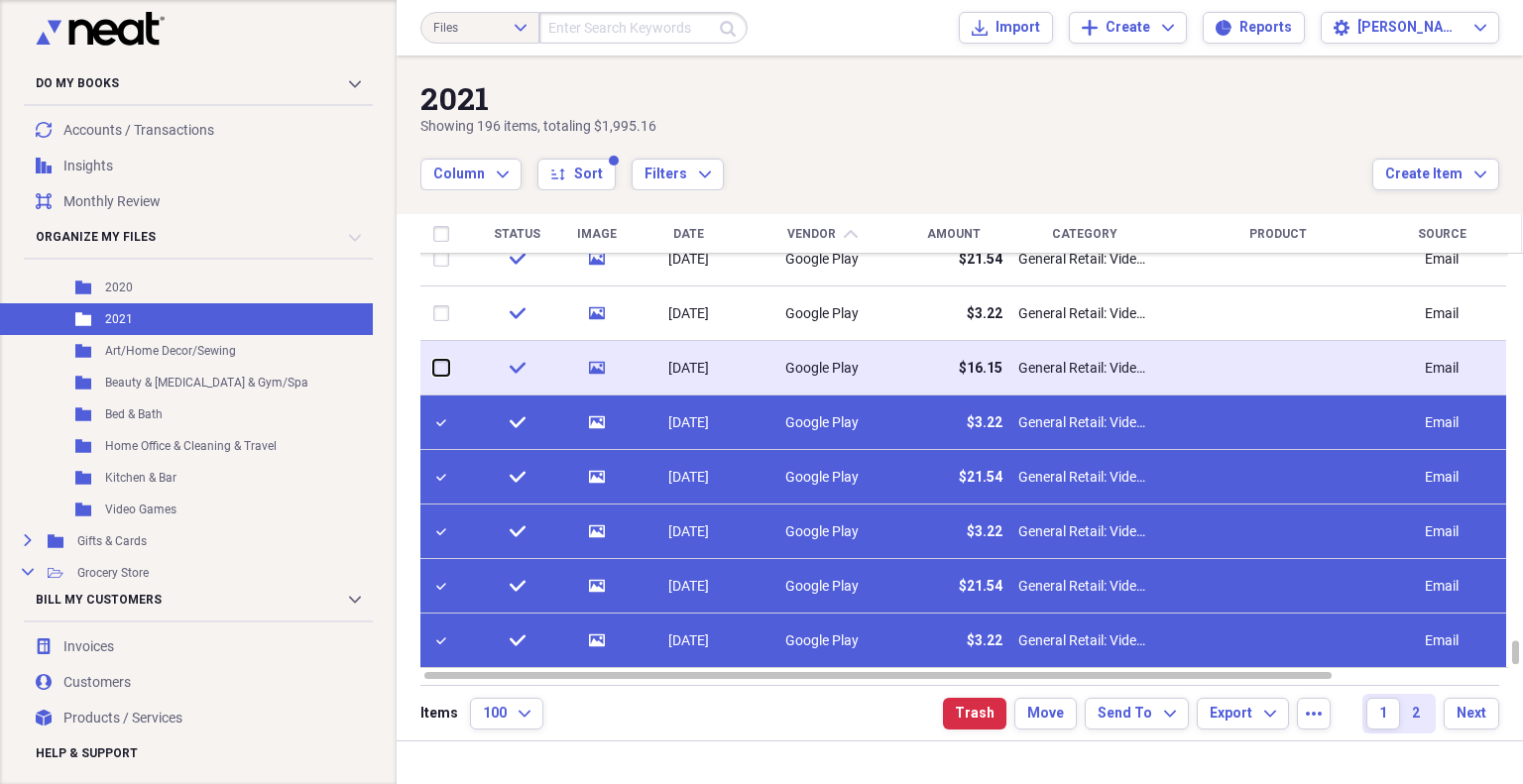 click at bounding box center [433, 368] 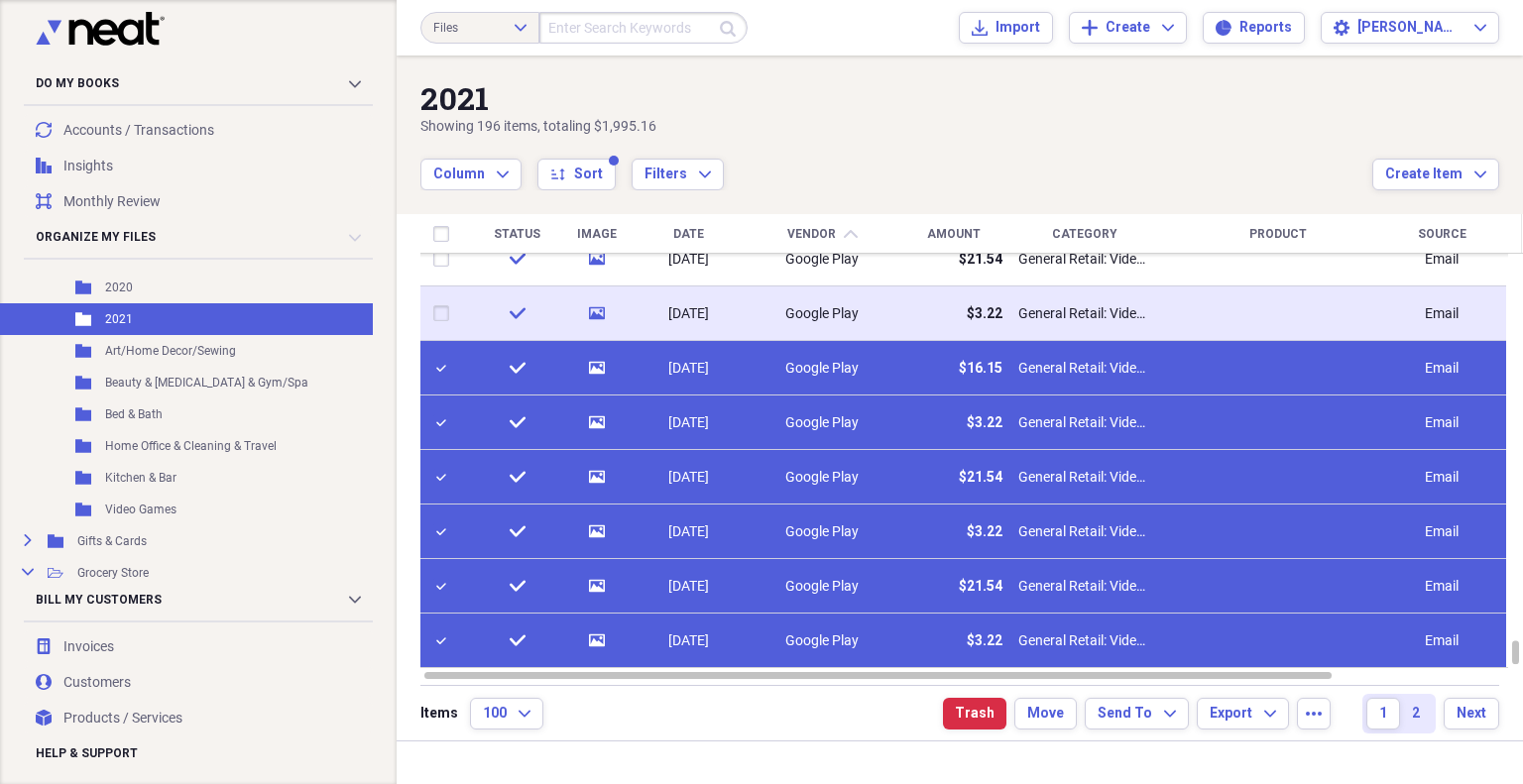 click at bounding box center [445, 313] 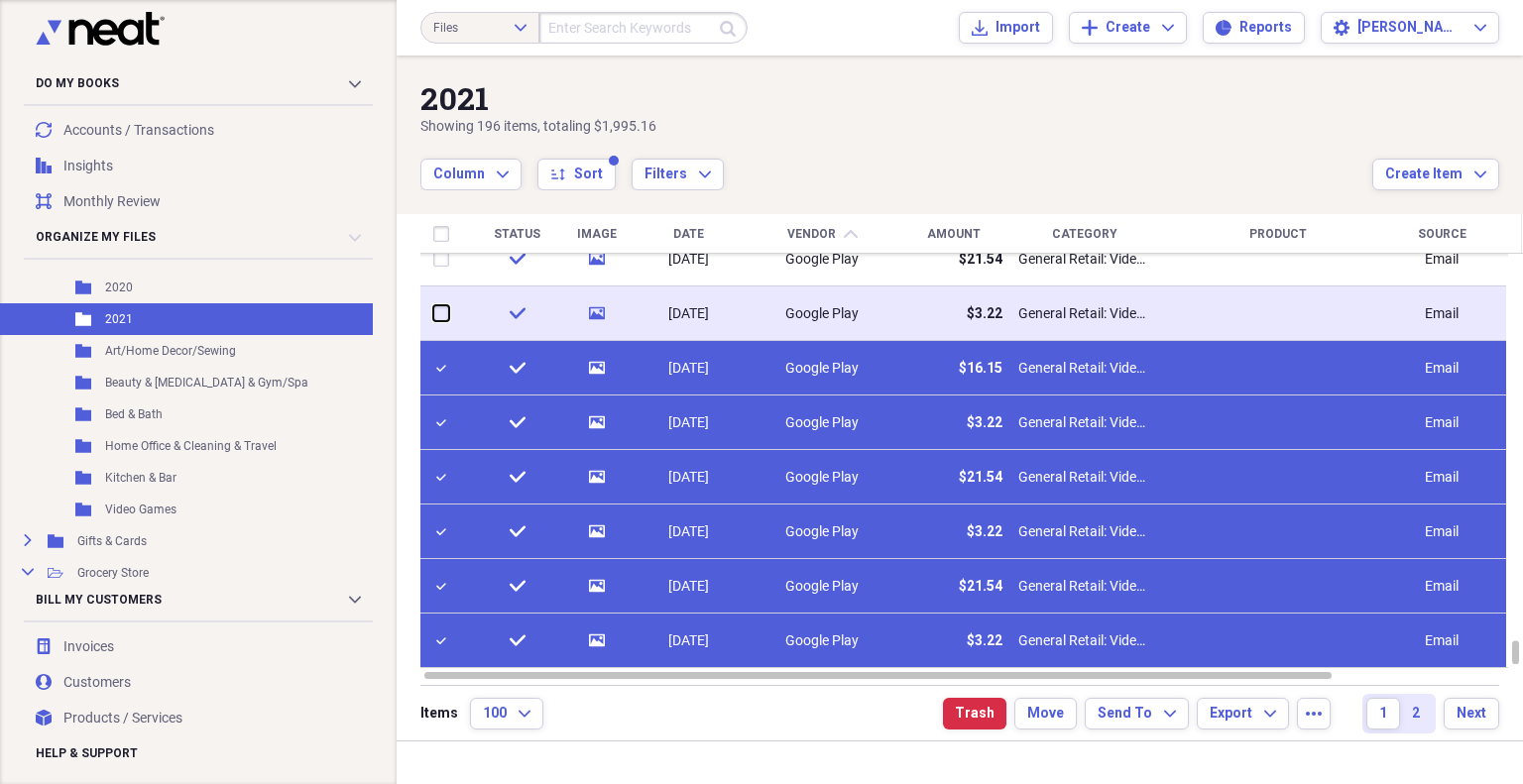 click at bounding box center (433, 313) 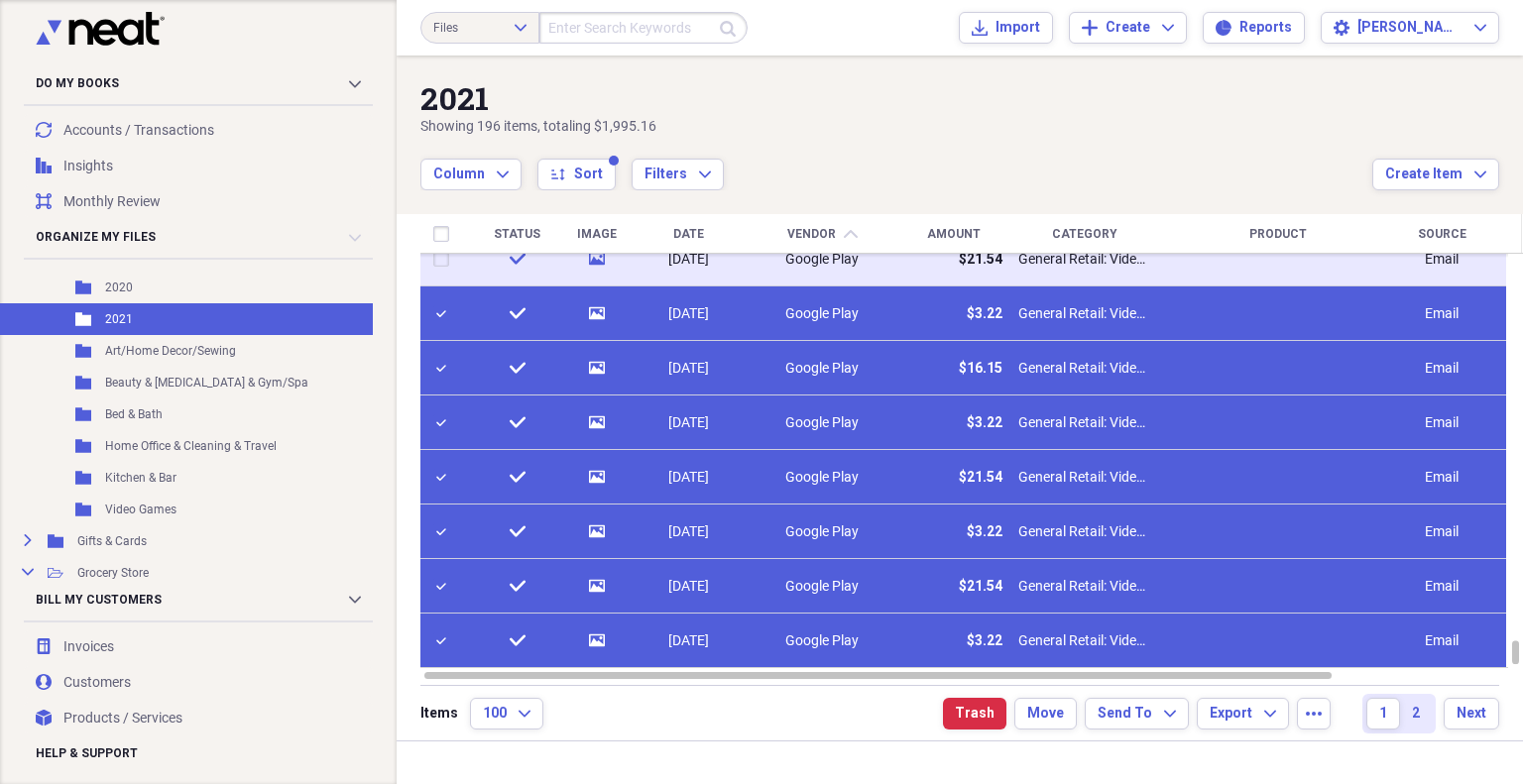 click at bounding box center [445, 259] 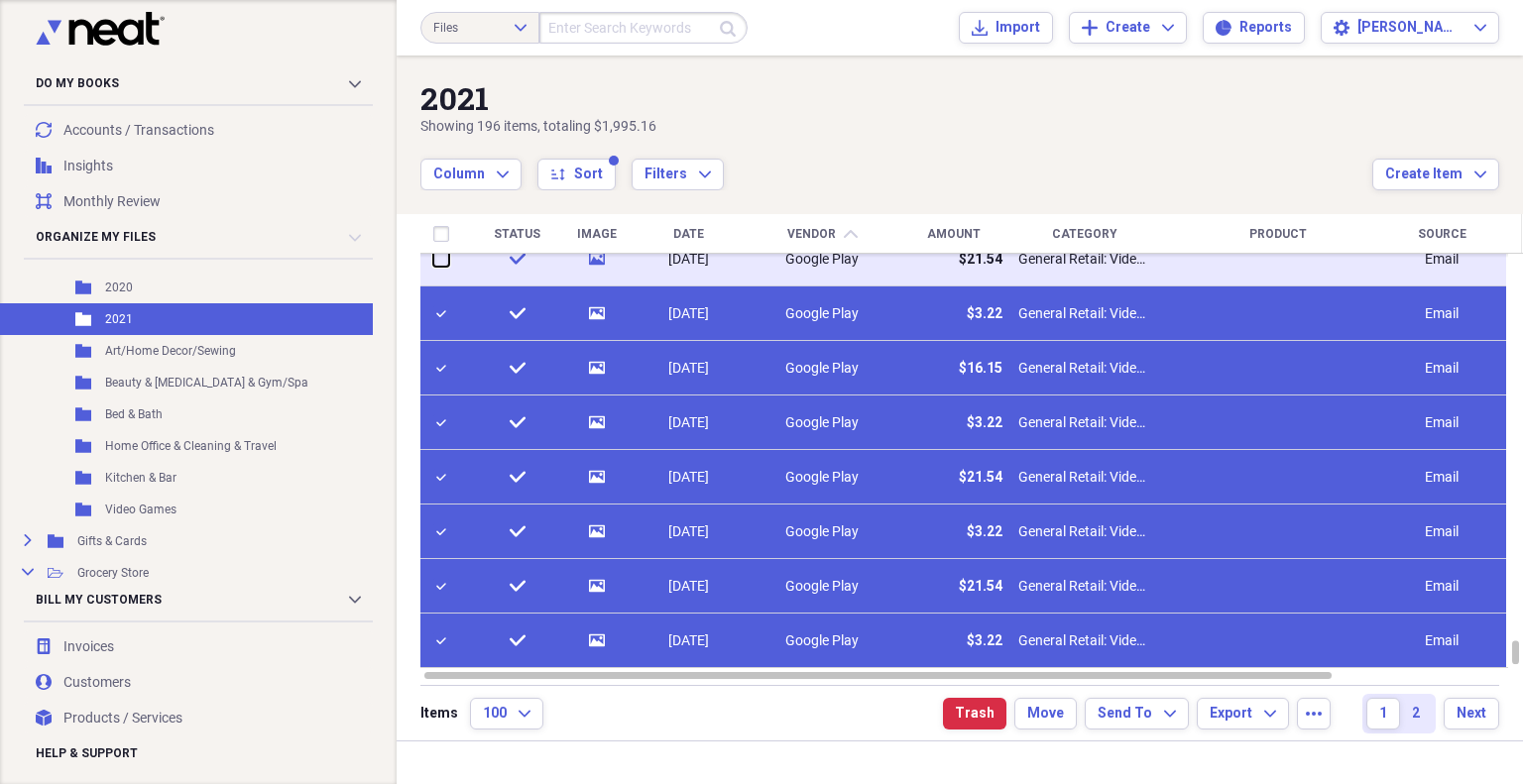 click at bounding box center (433, 259) 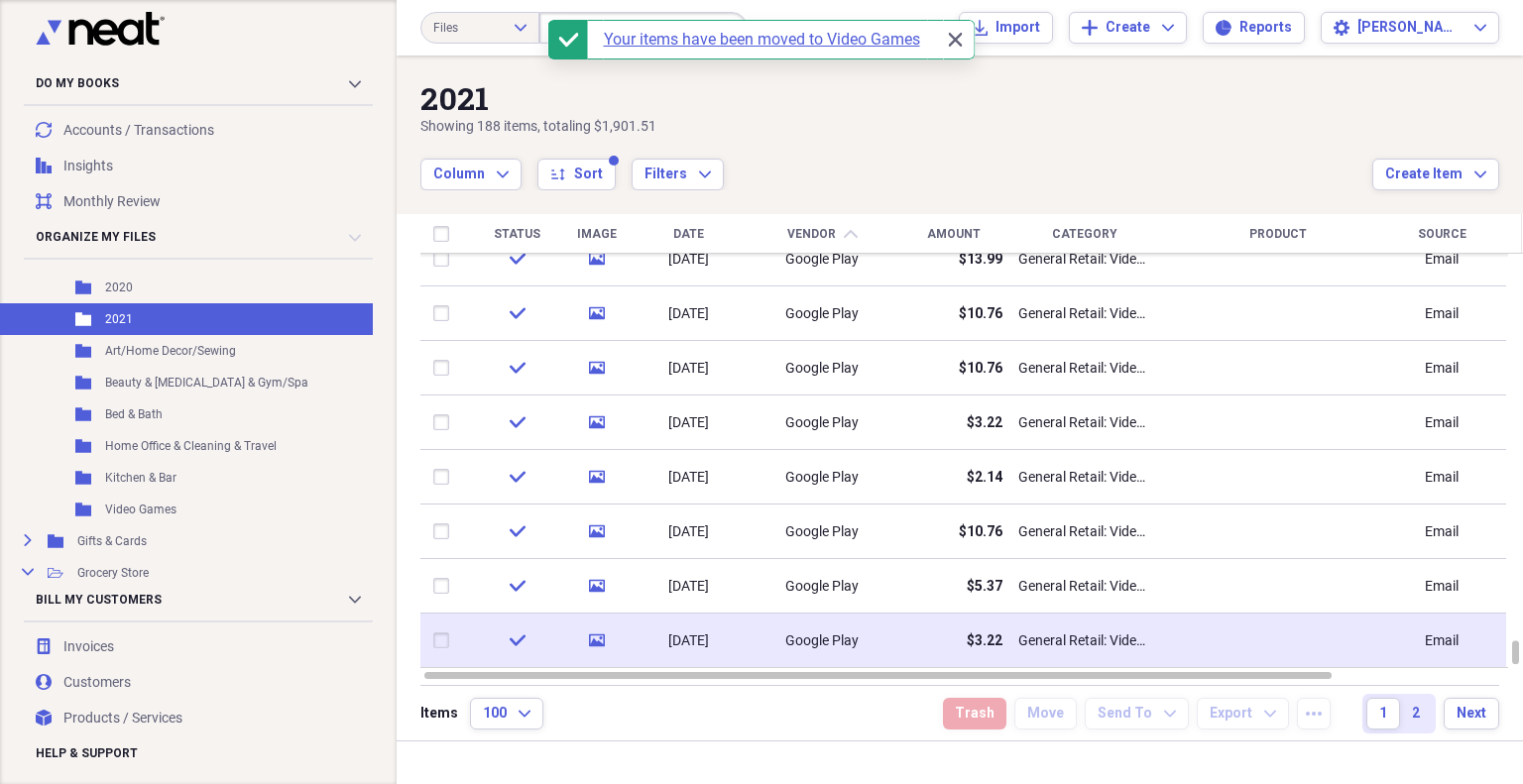 click at bounding box center [445, 640] 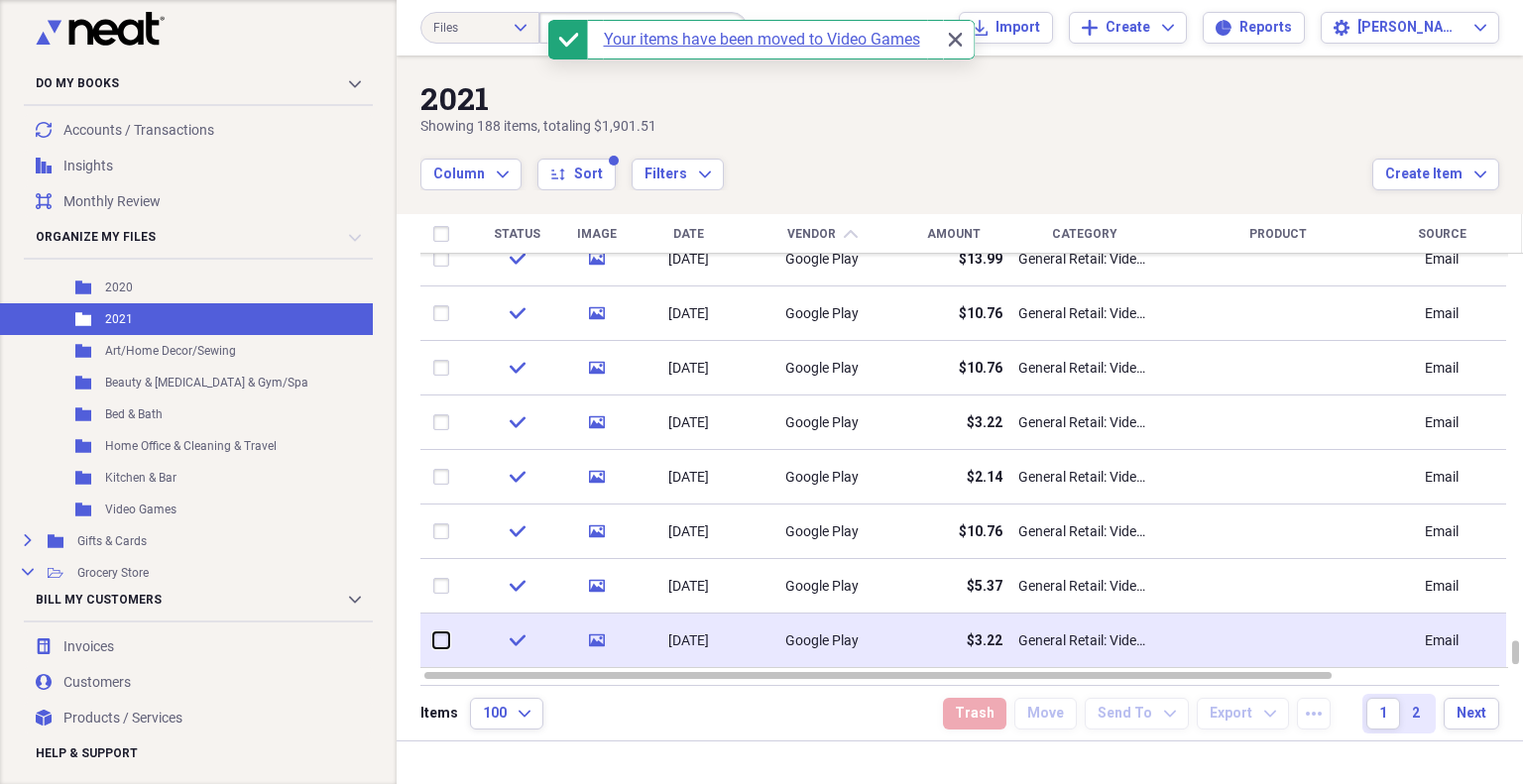 click at bounding box center [433, 640] 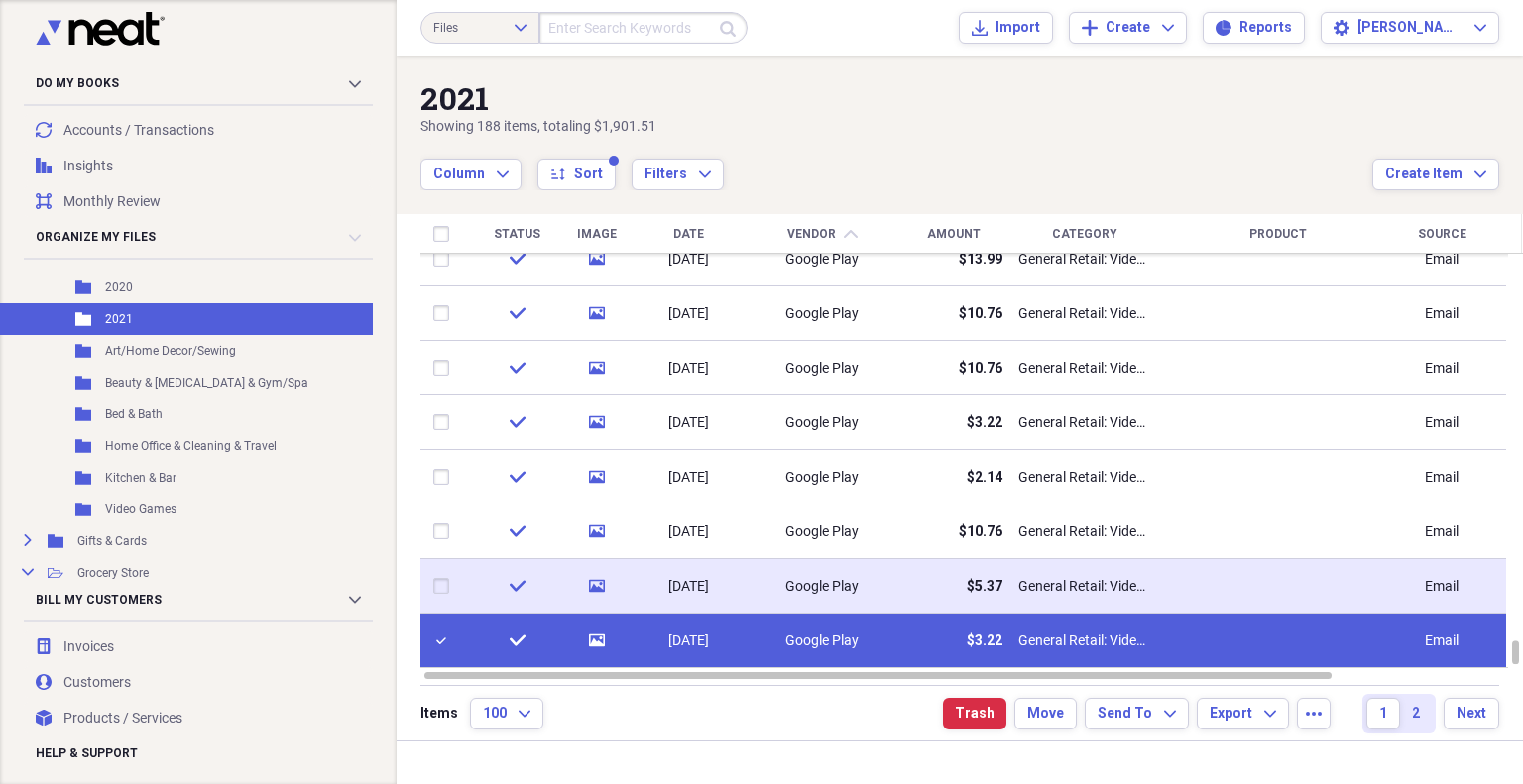 click at bounding box center [445, 586] 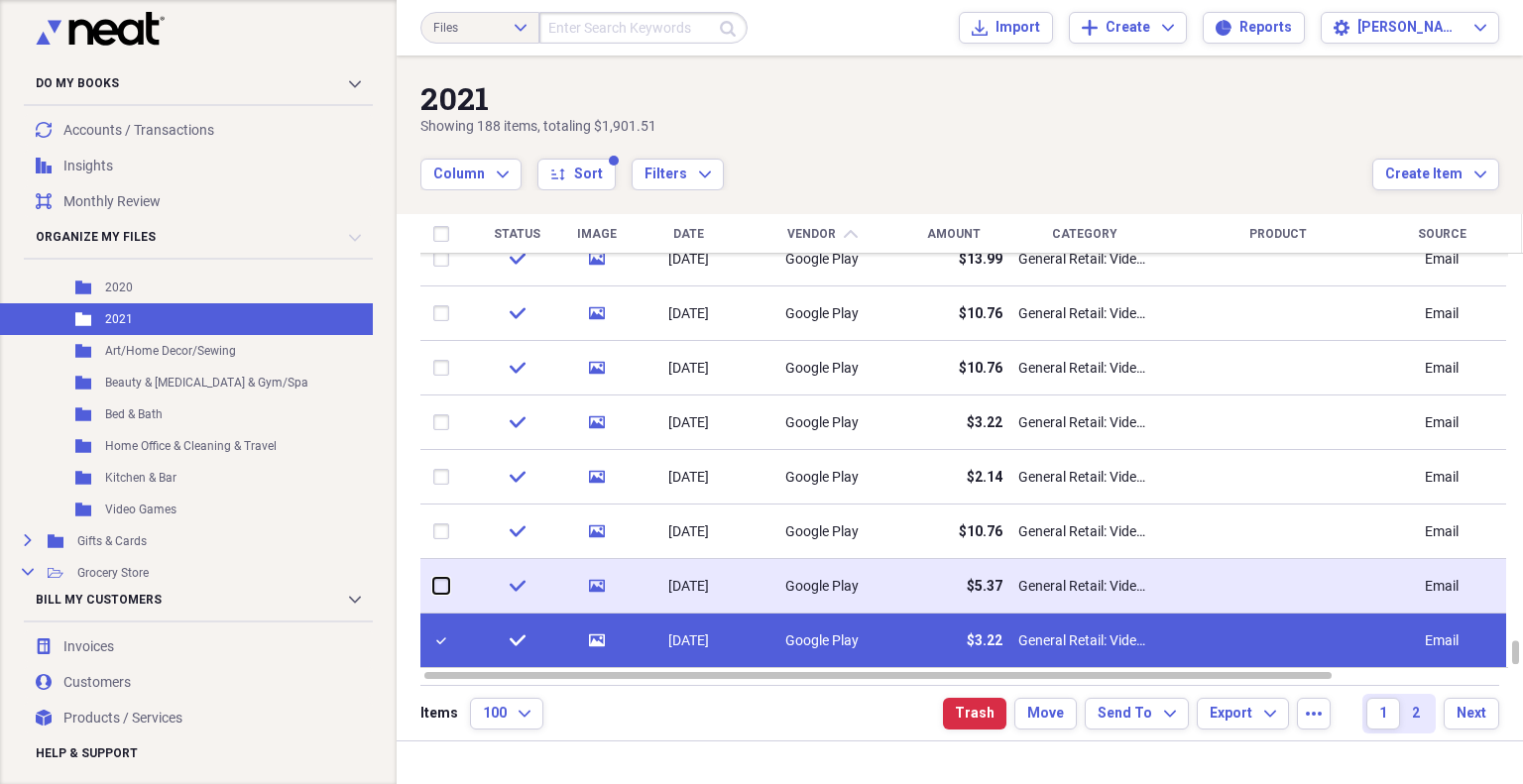 click at bounding box center [433, 586] 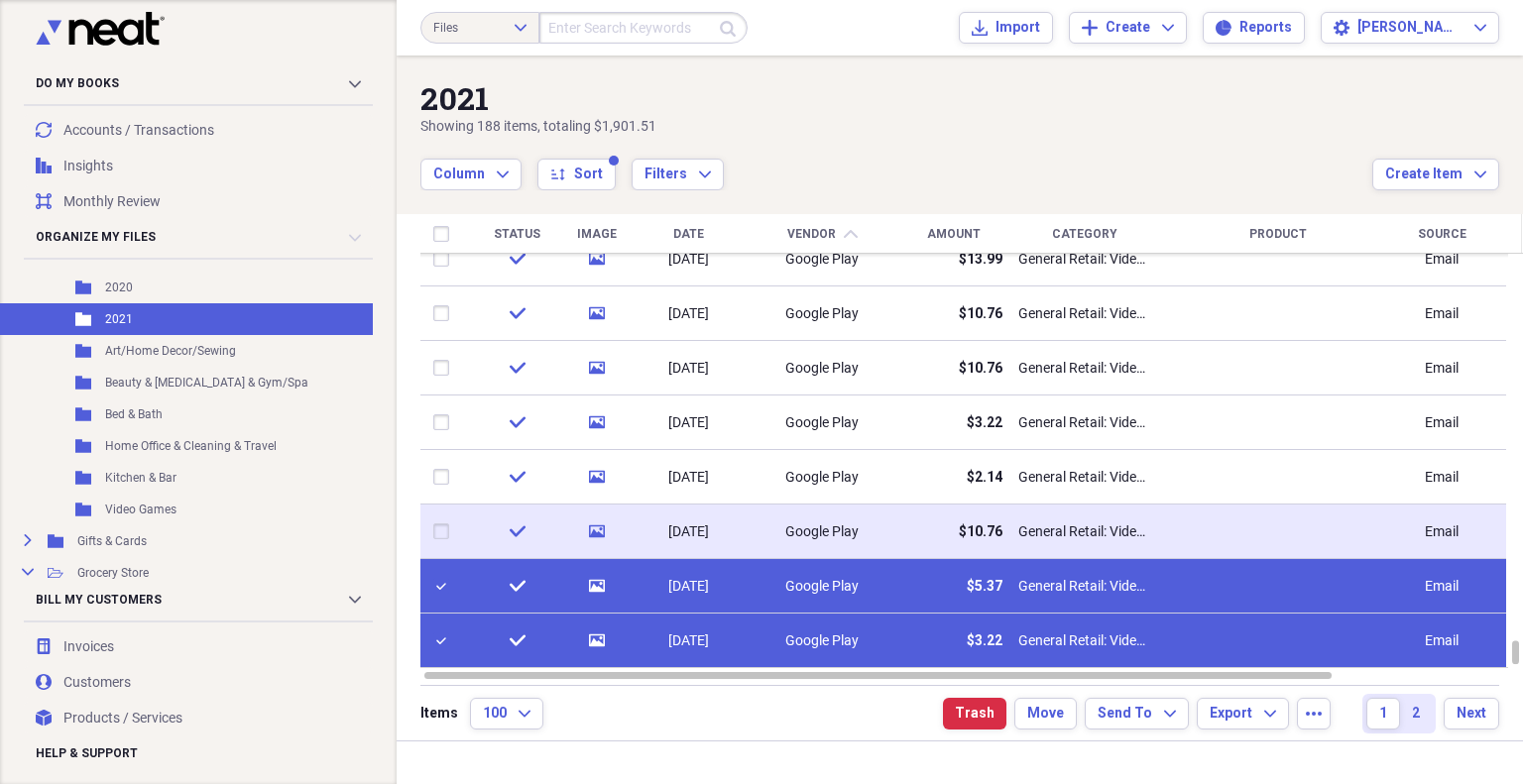 click at bounding box center [445, 531] 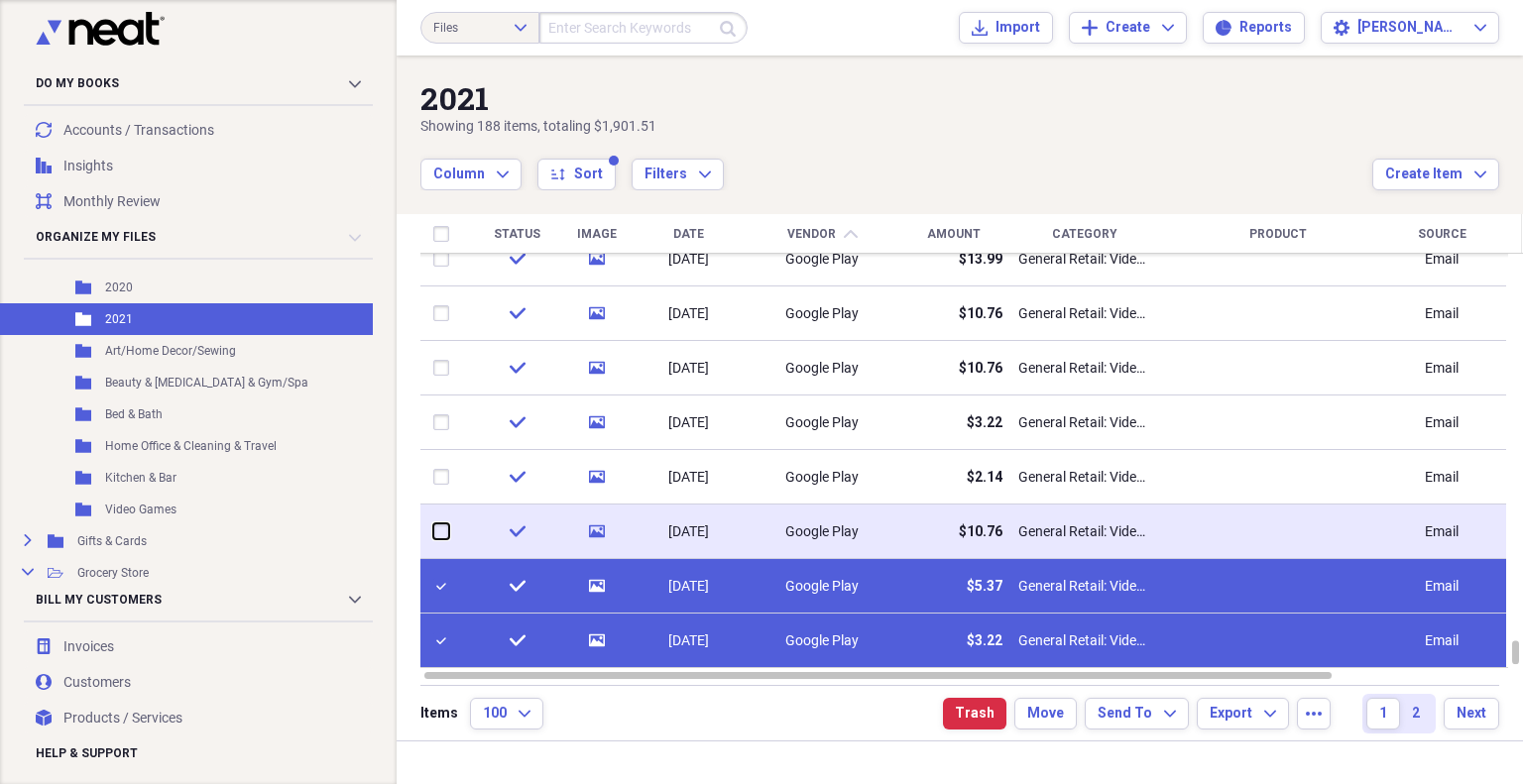 click at bounding box center (433, 531) 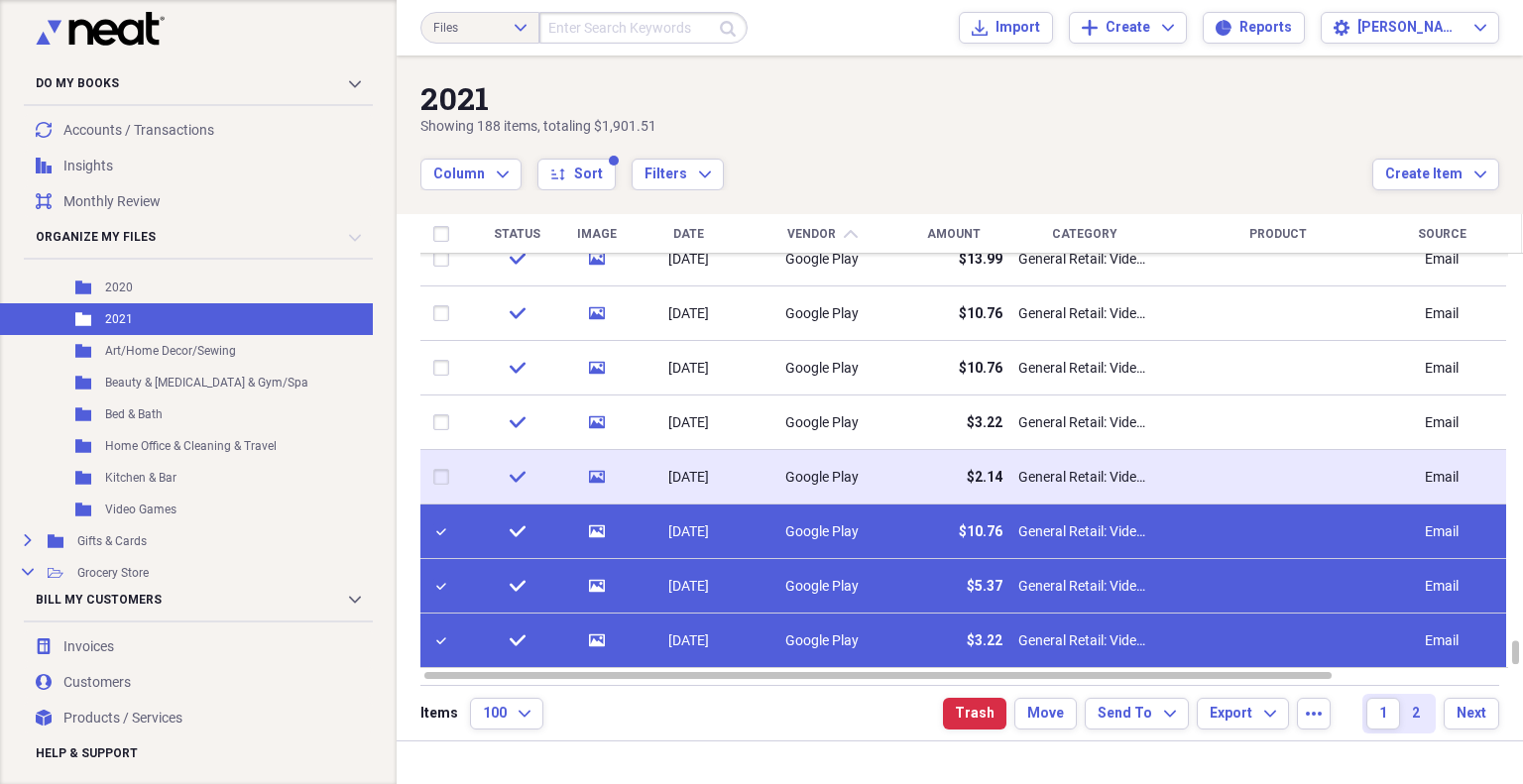 click at bounding box center (445, 477) 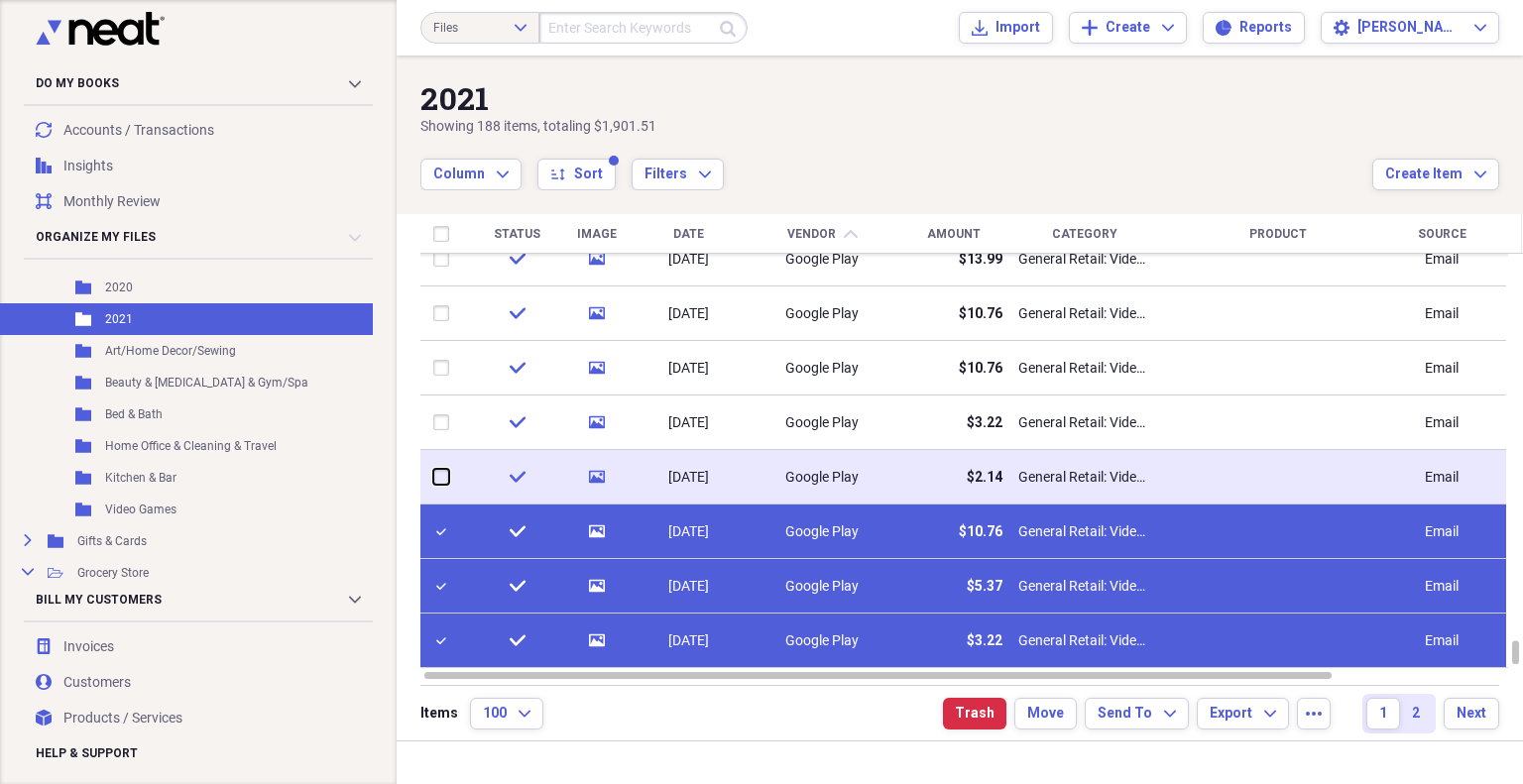 click at bounding box center [433, 477] 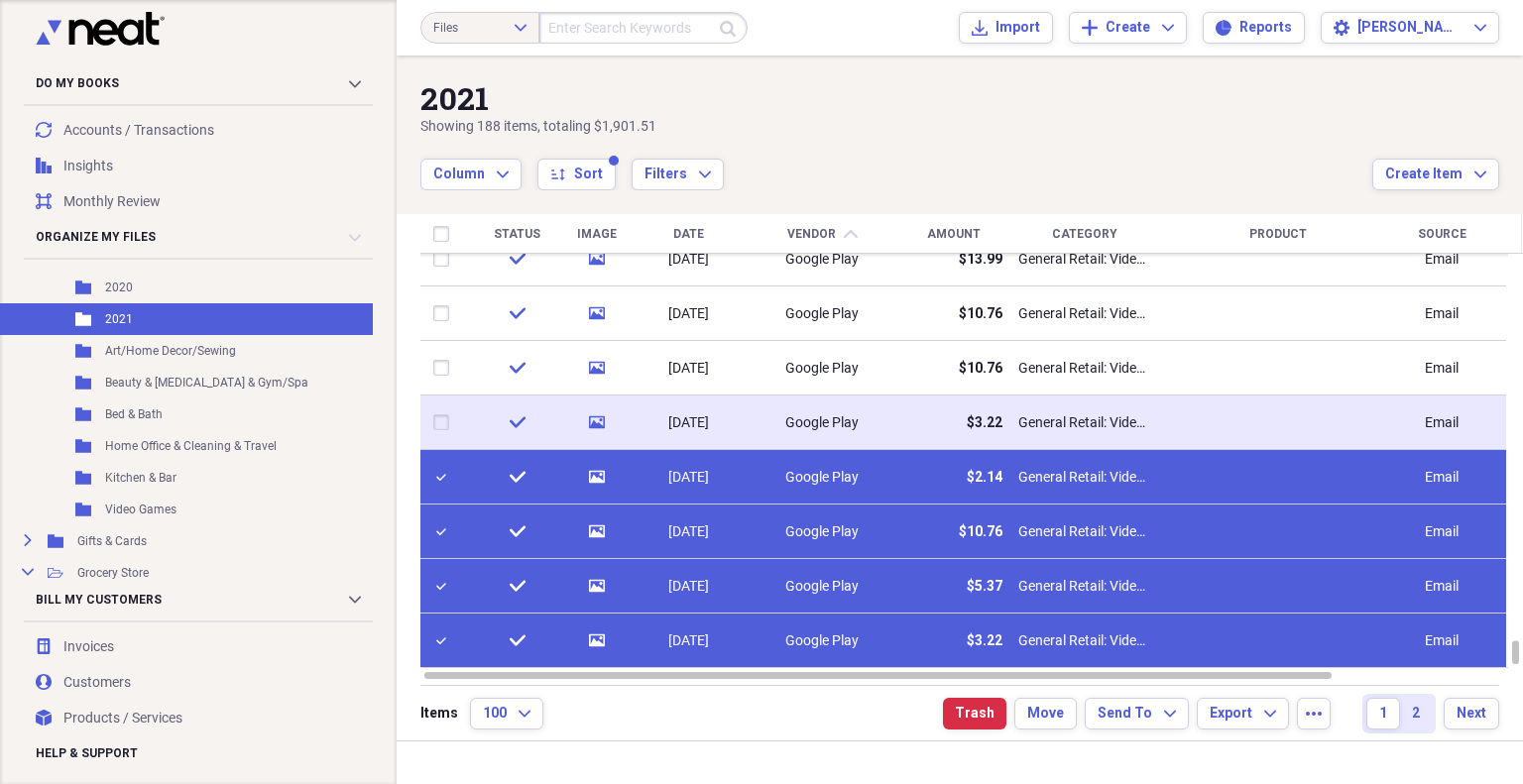 click at bounding box center [445, 422] 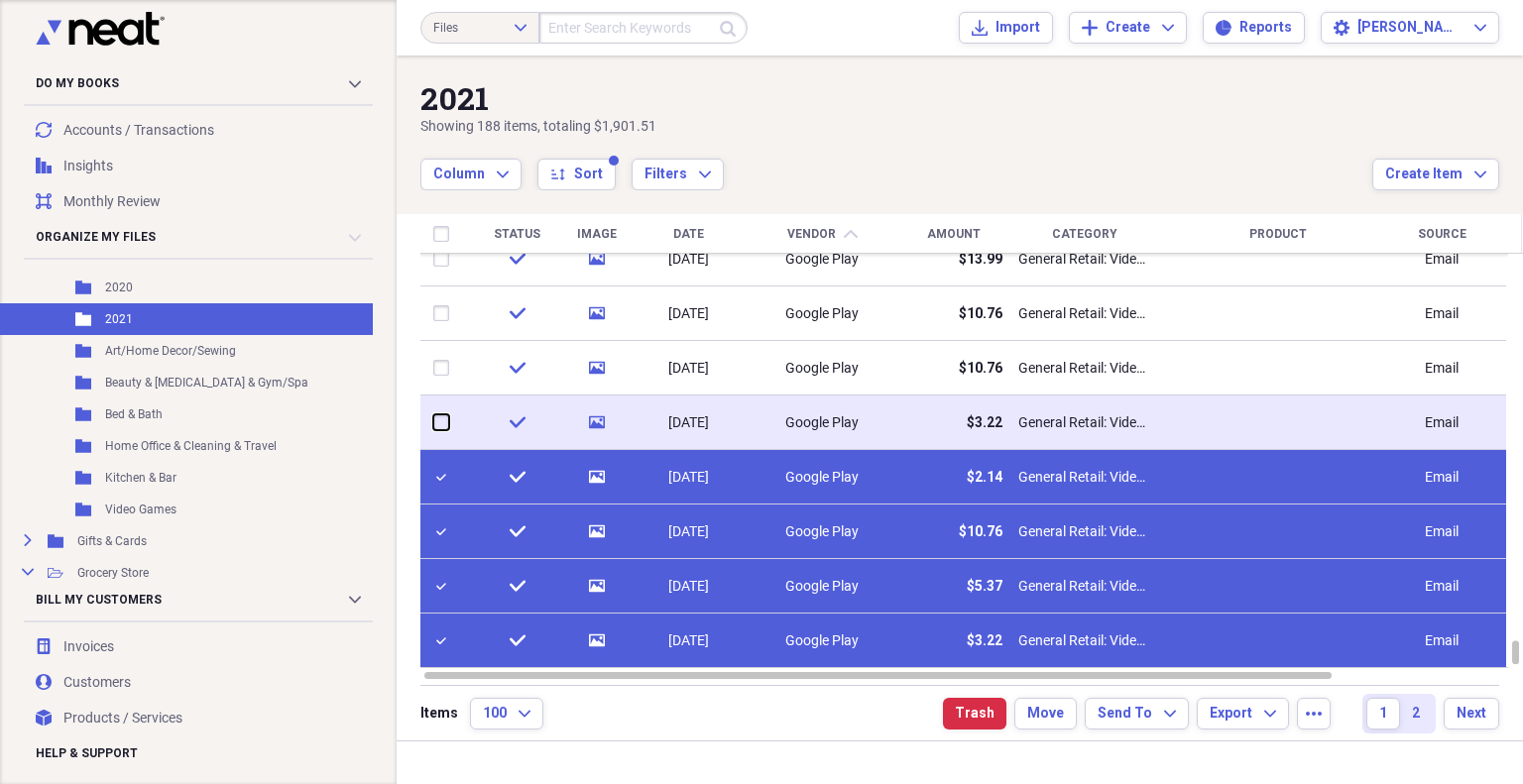 click at bounding box center (433, 422) 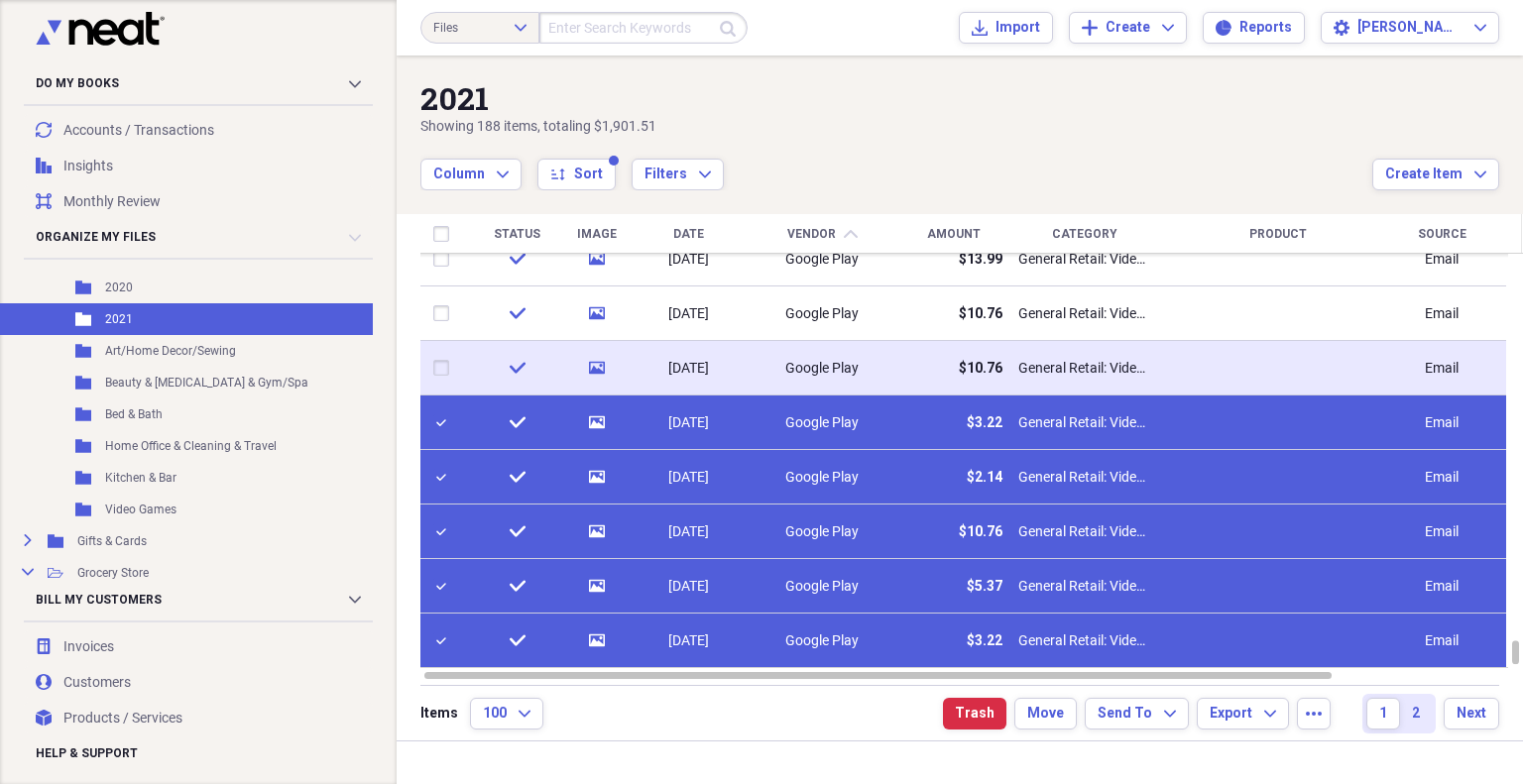click at bounding box center (445, 368) 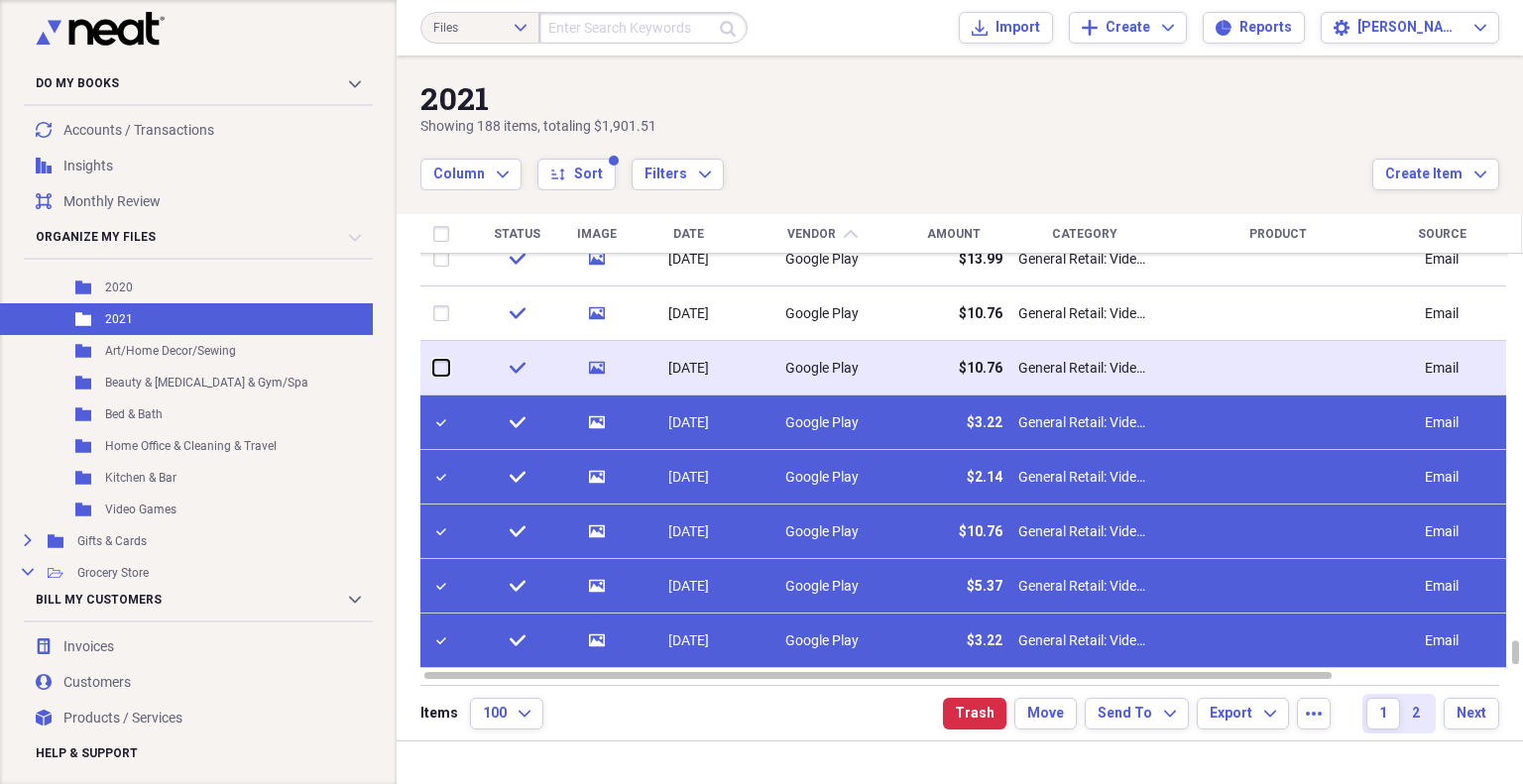 click at bounding box center (433, 368) 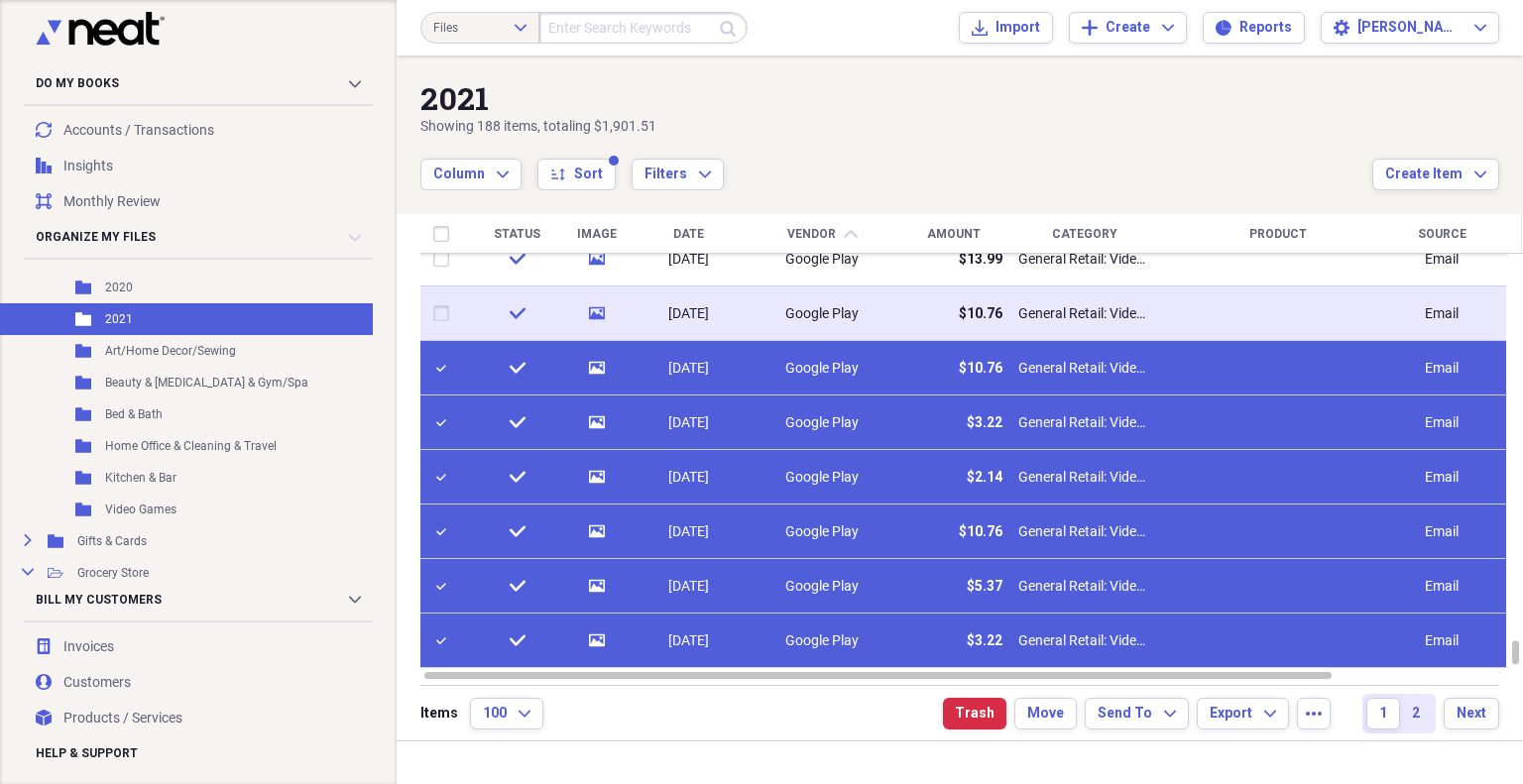 click at bounding box center (445, 313) 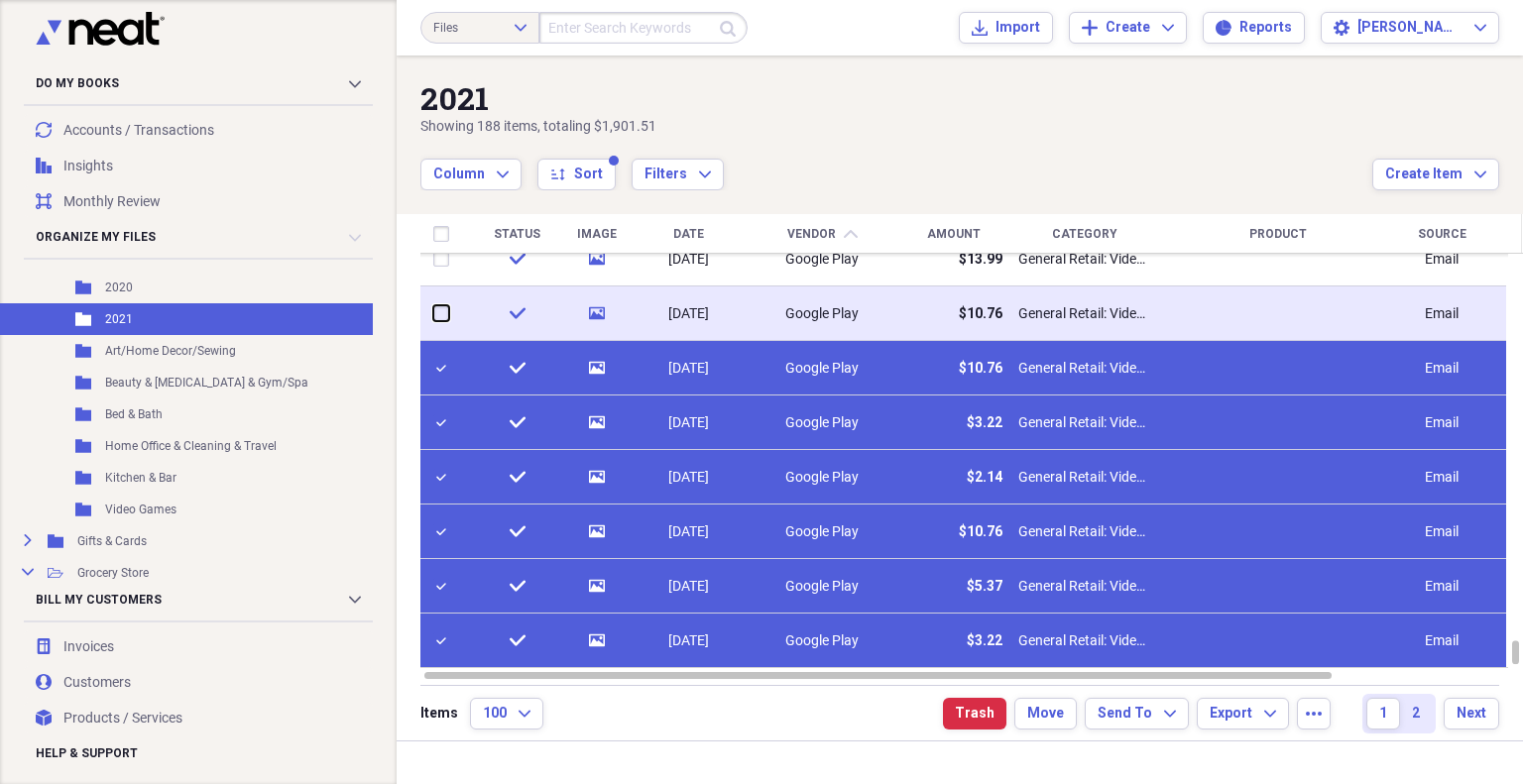 click at bounding box center (433, 313) 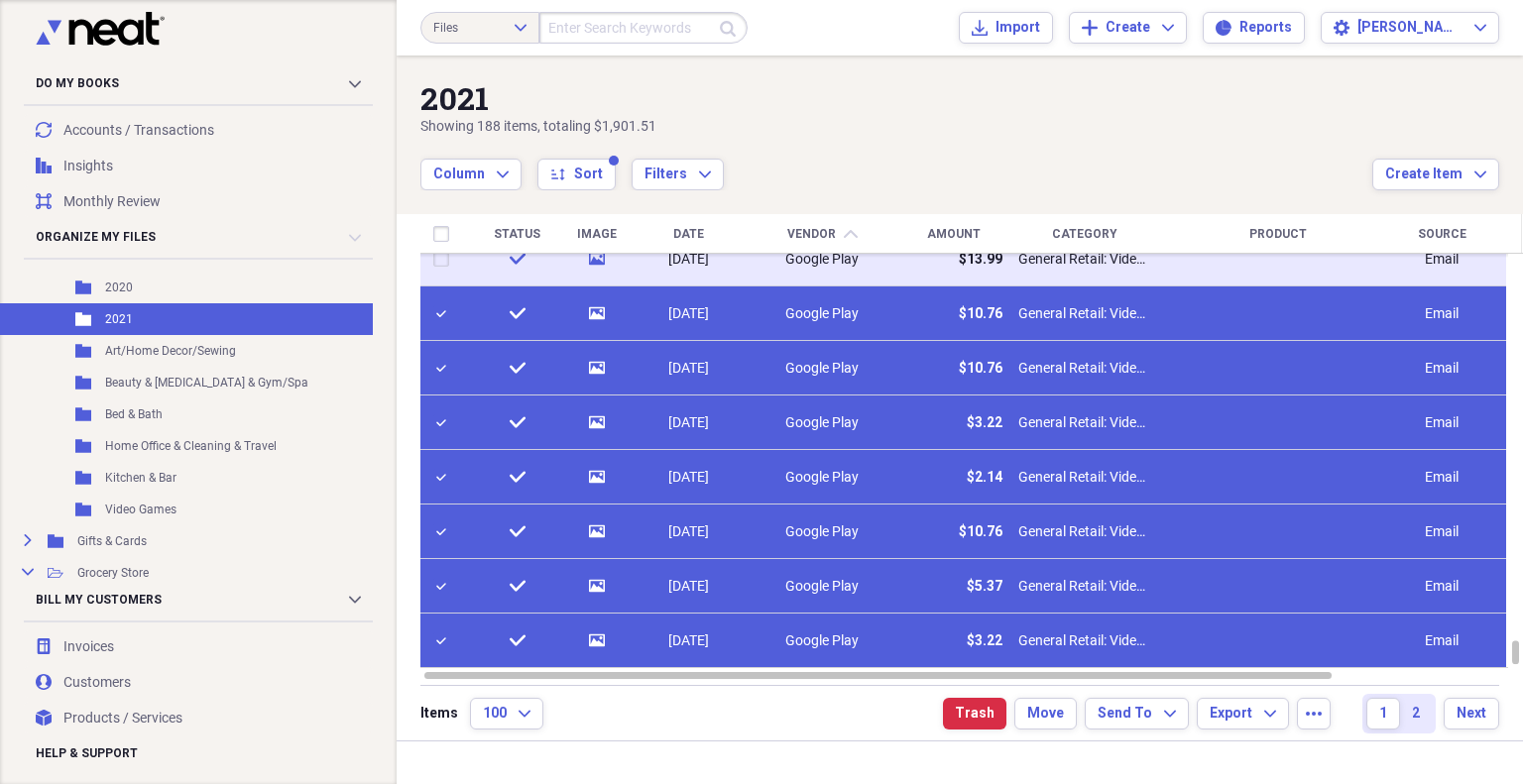 click at bounding box center [445, 259] 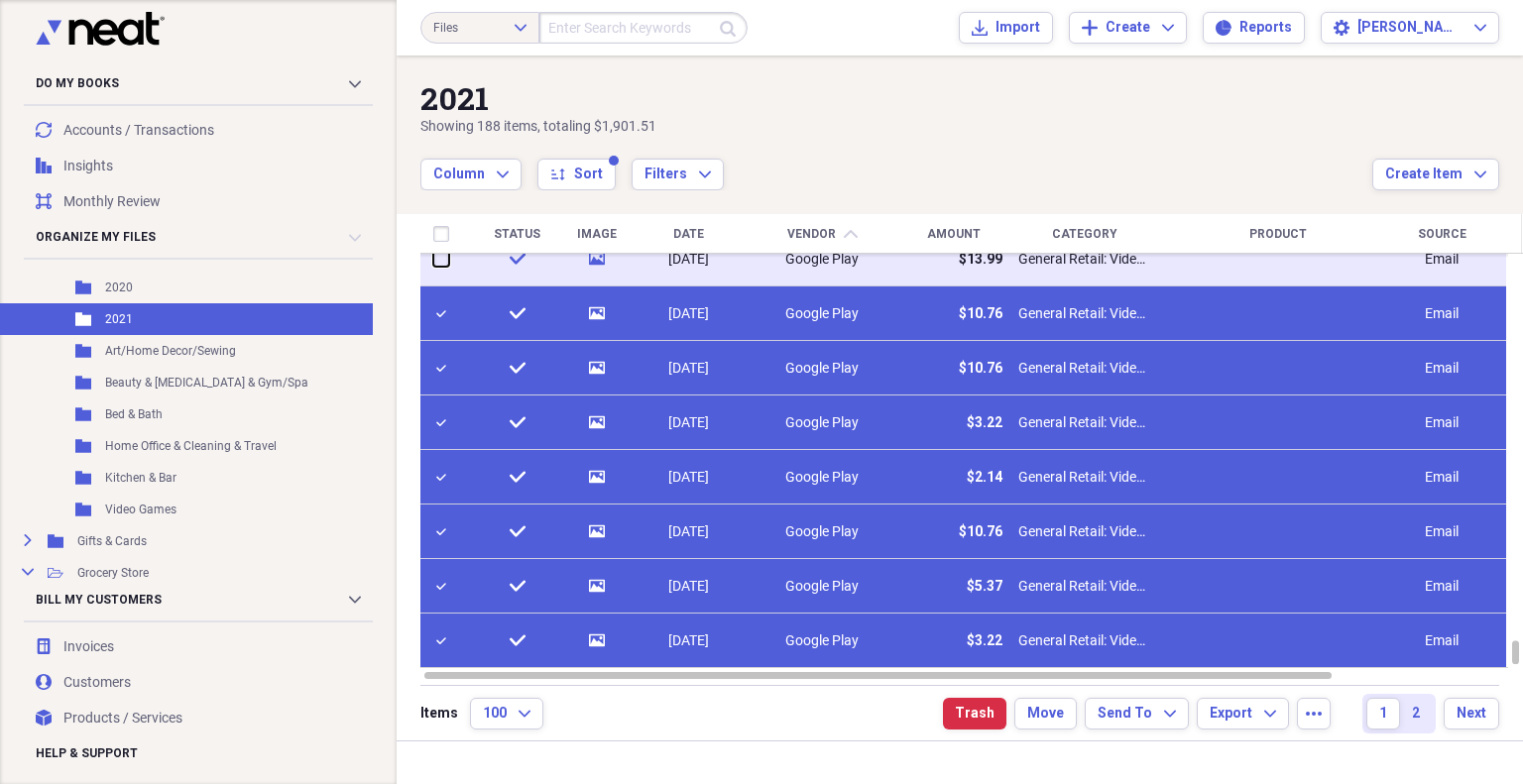click at bounding box center [433, 259] 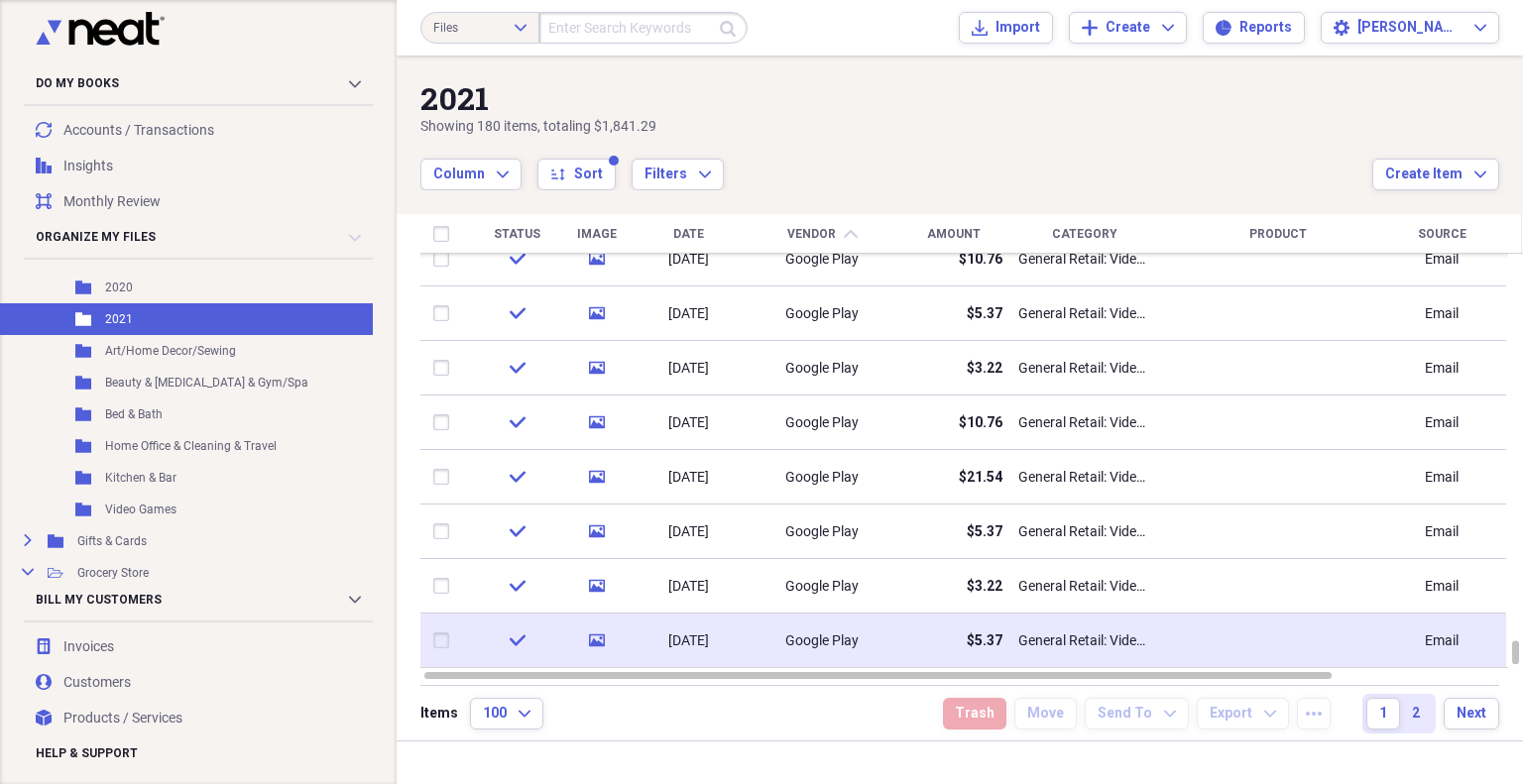 click at bounding box center (445, 640) 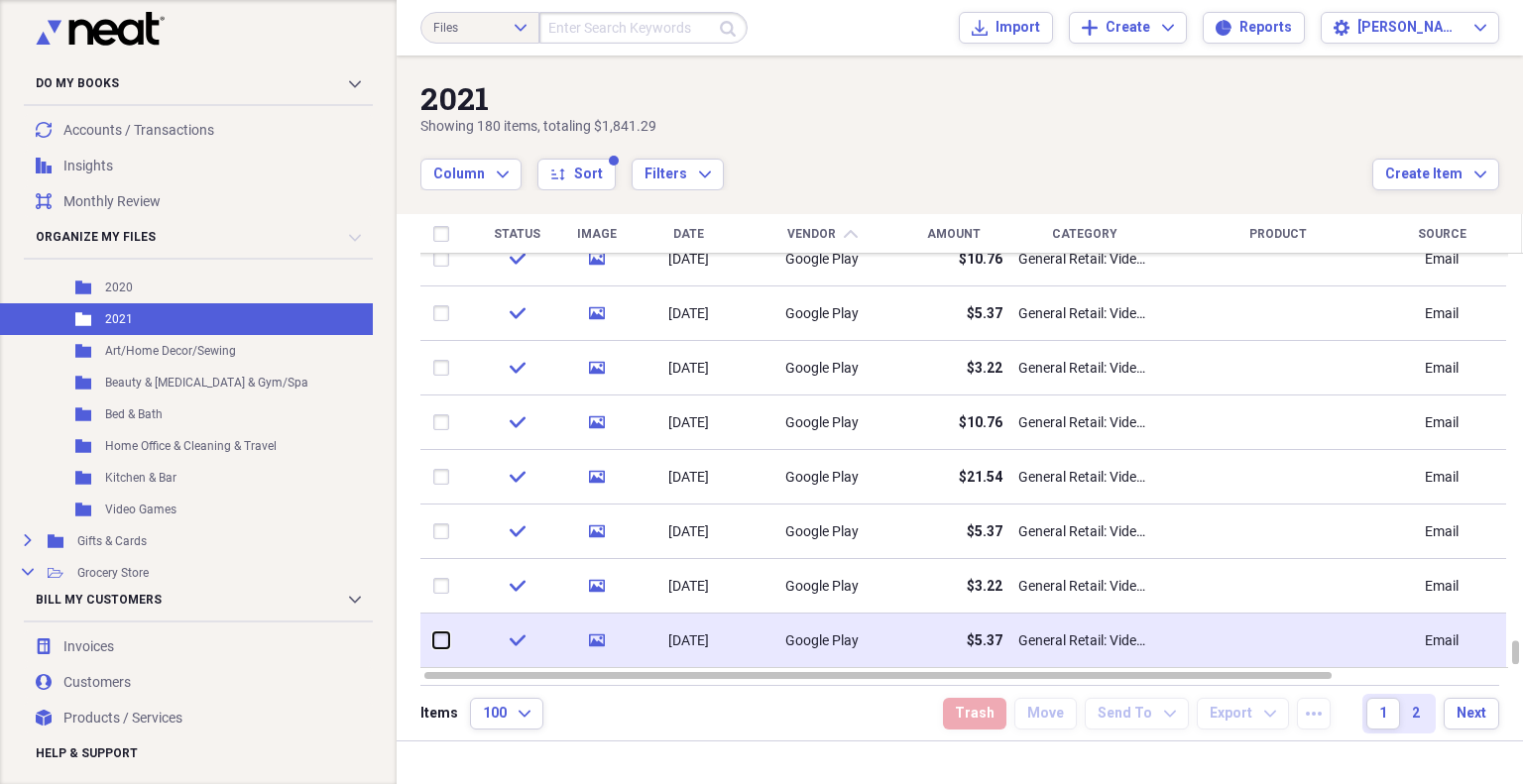 click at bounding box center [433, 640] 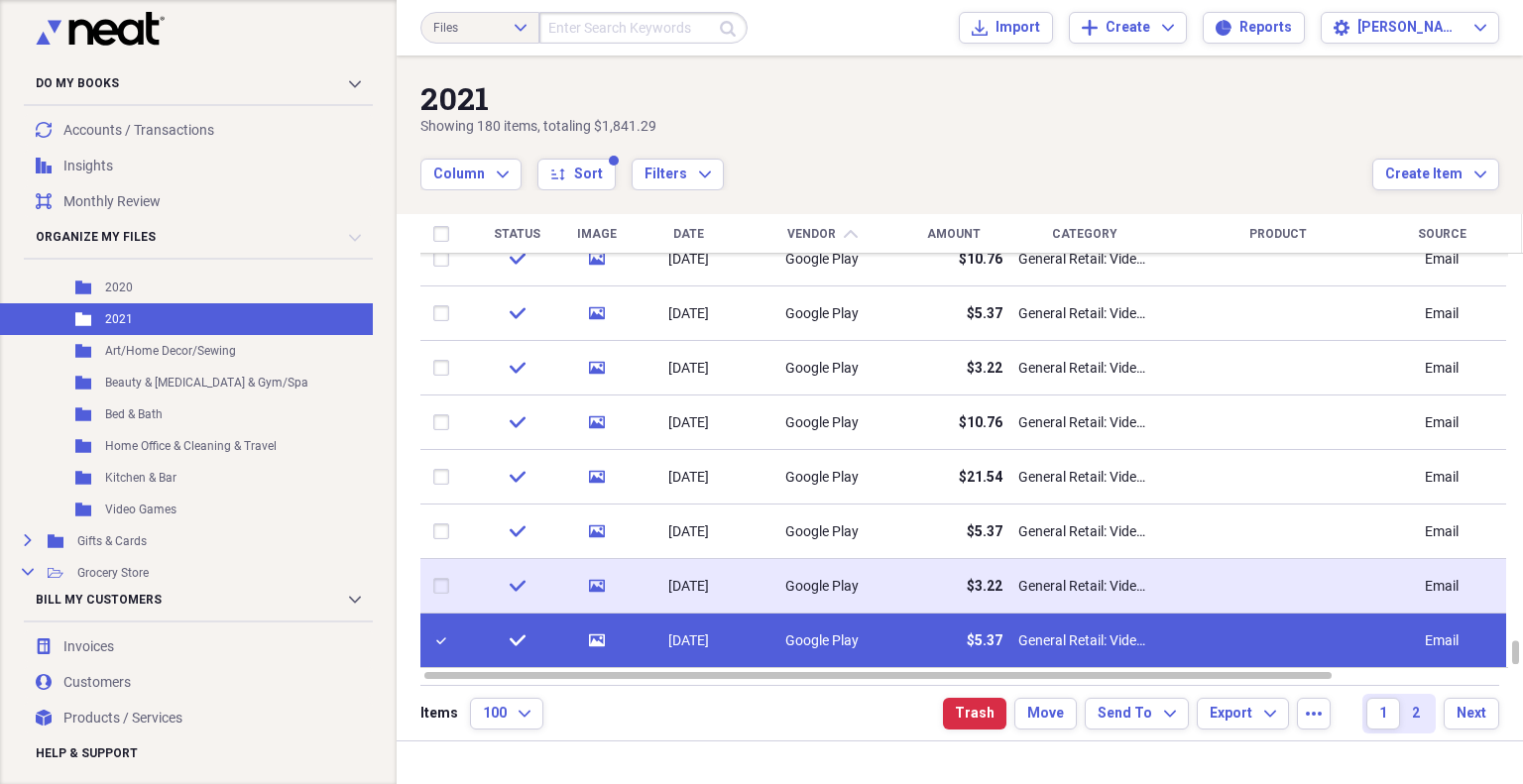 click at bounding box center [445, 586] 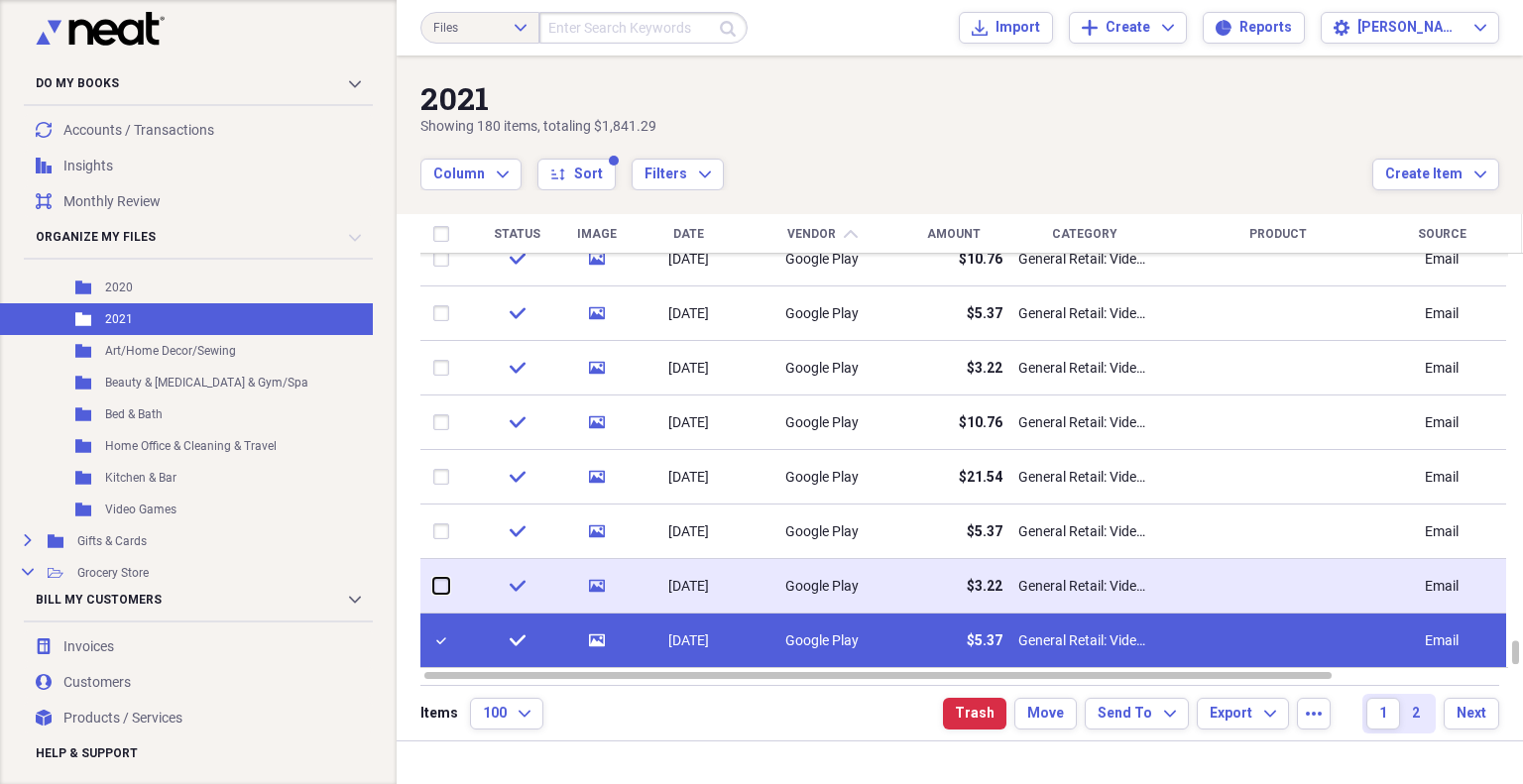 click at bounding box center [433, 586] 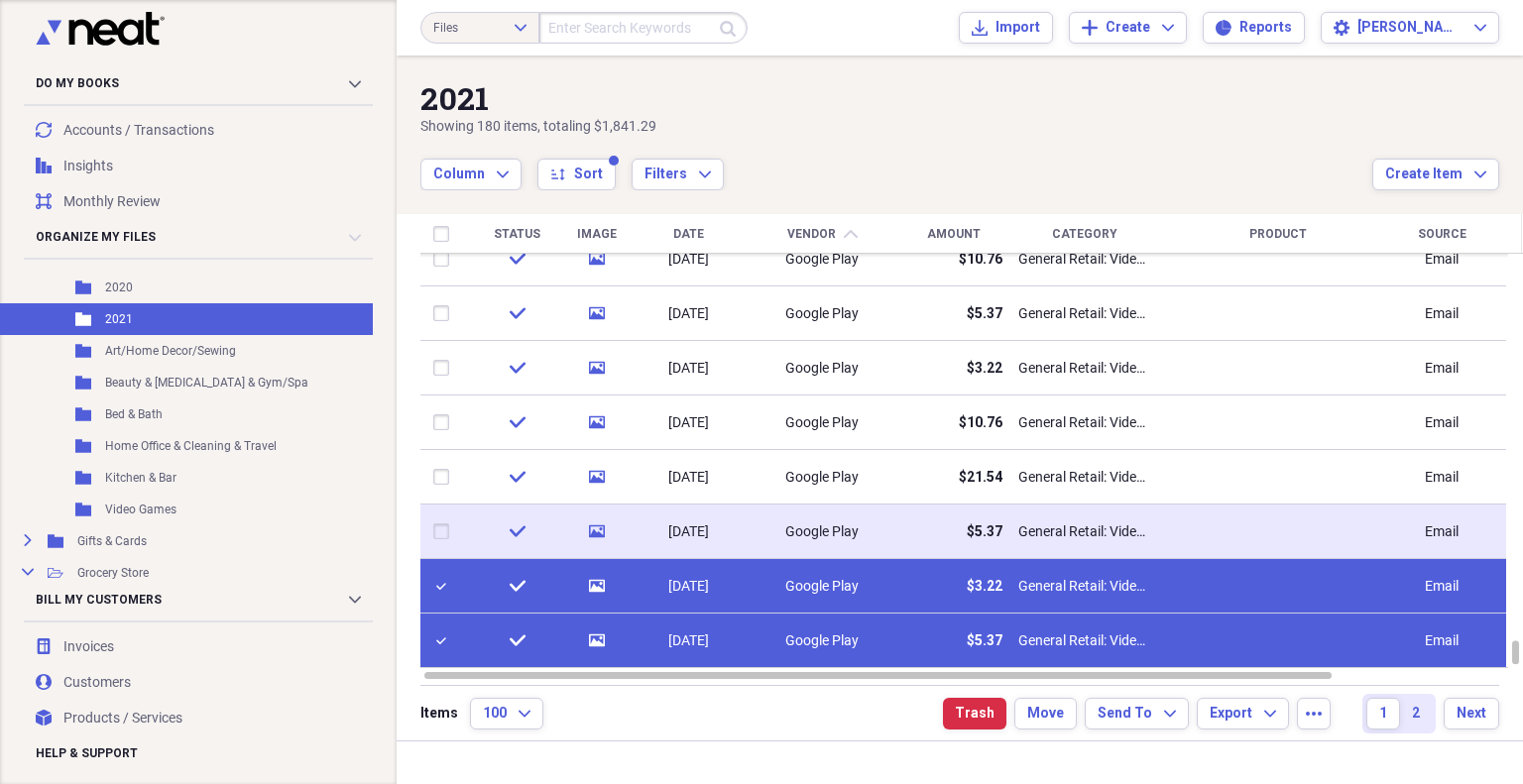 click at bounding box center [445, 531] 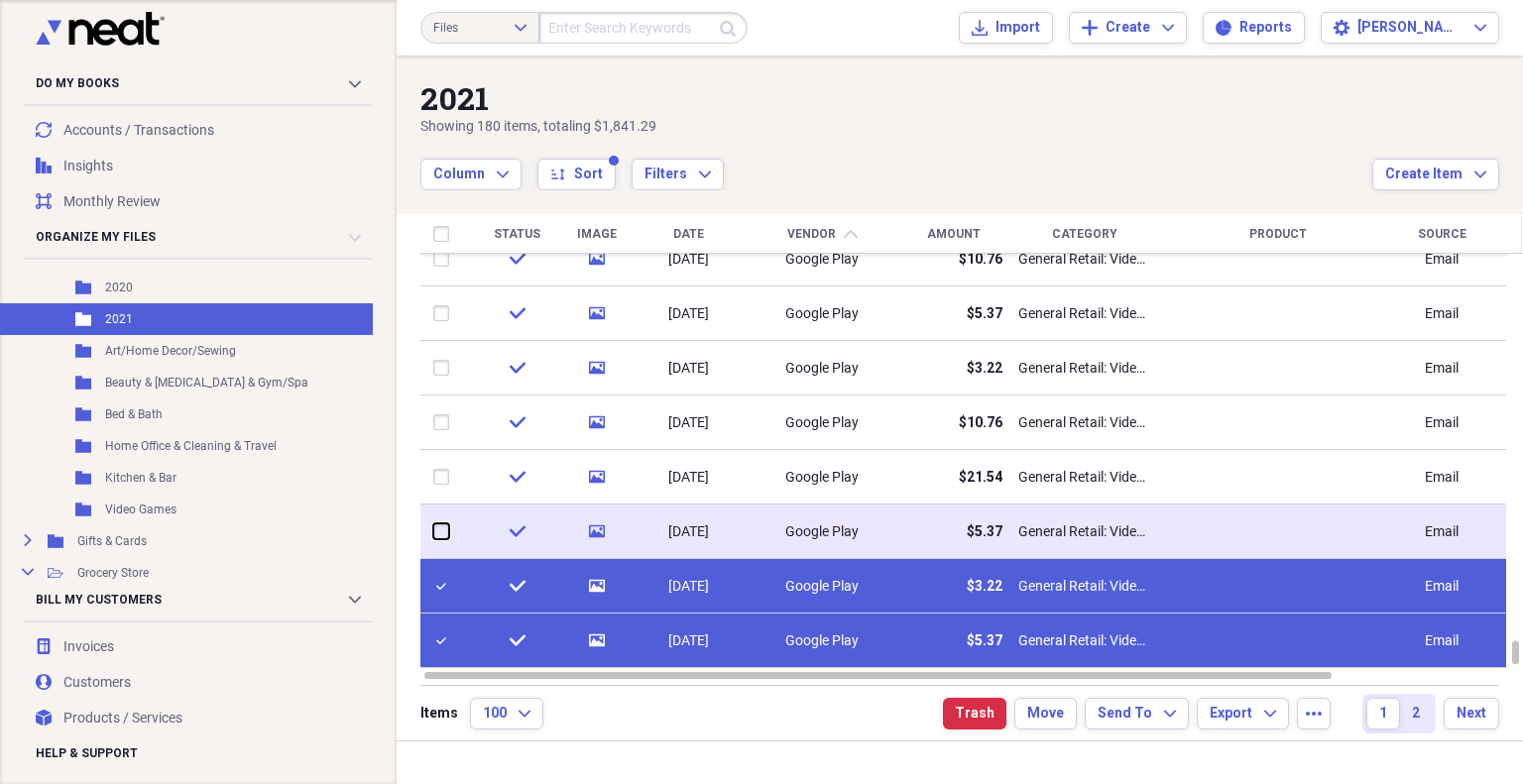 click at bounding box center (433, 531) 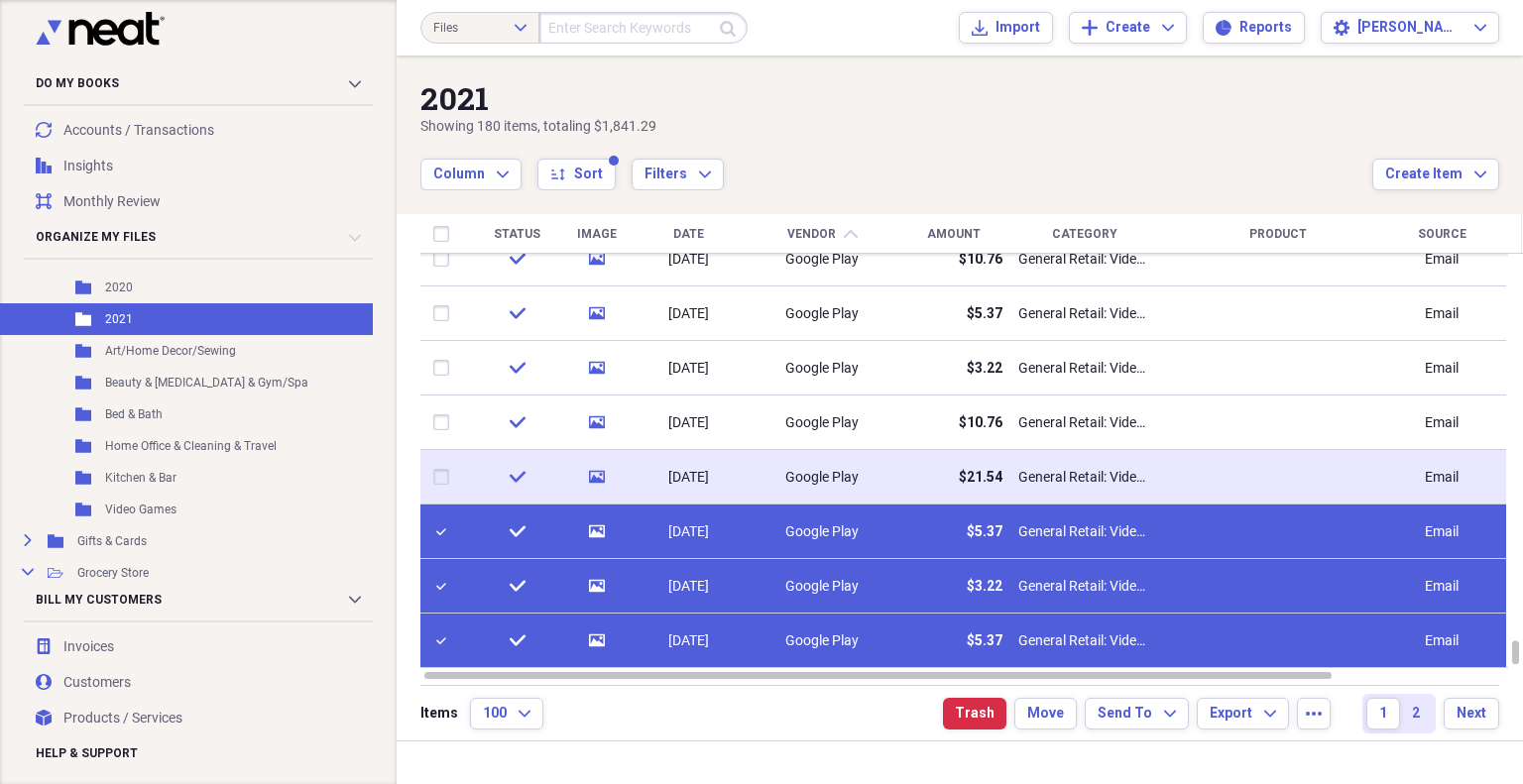 click at bounding box center [445, 477] 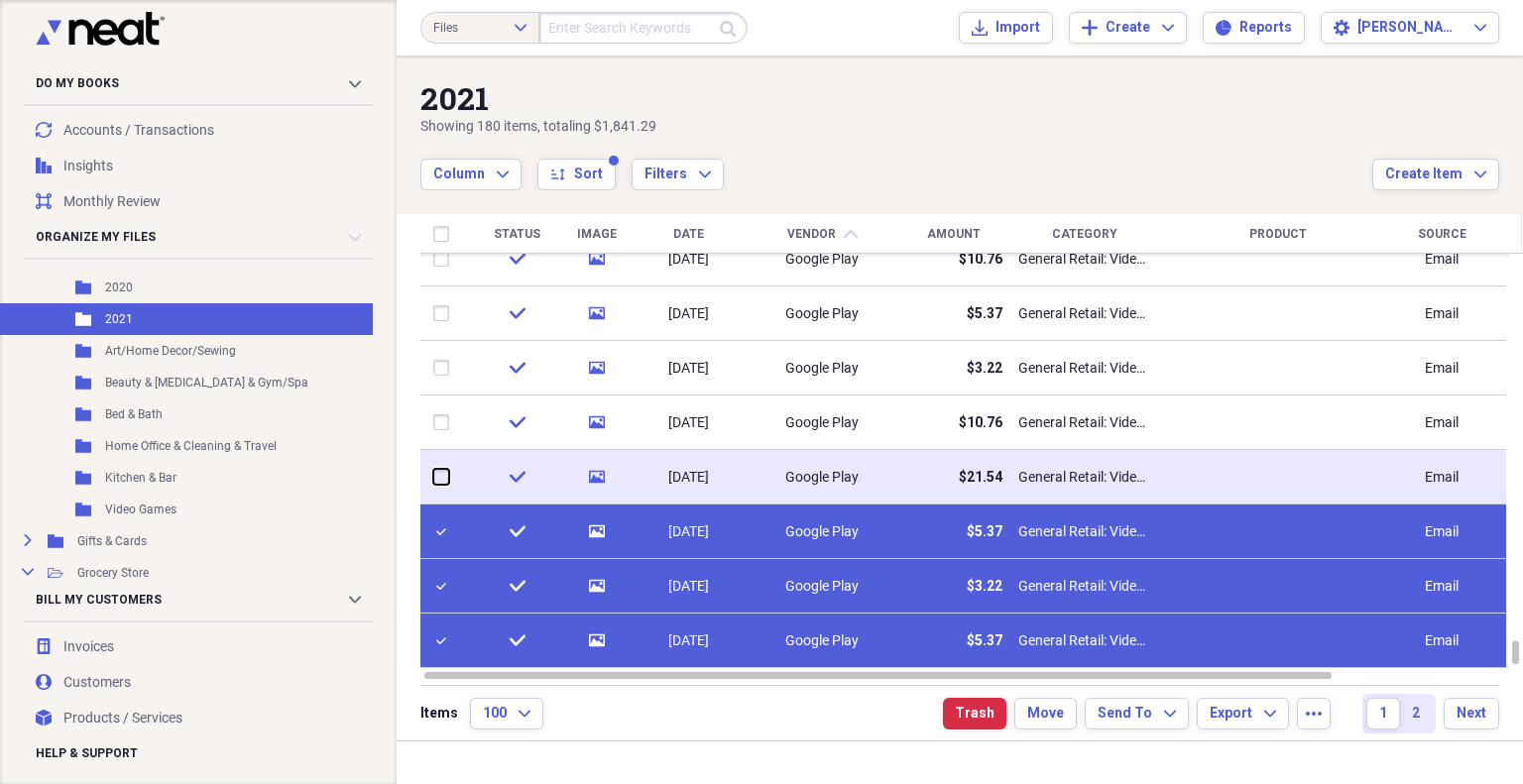 click at bounding box center (433, 477) 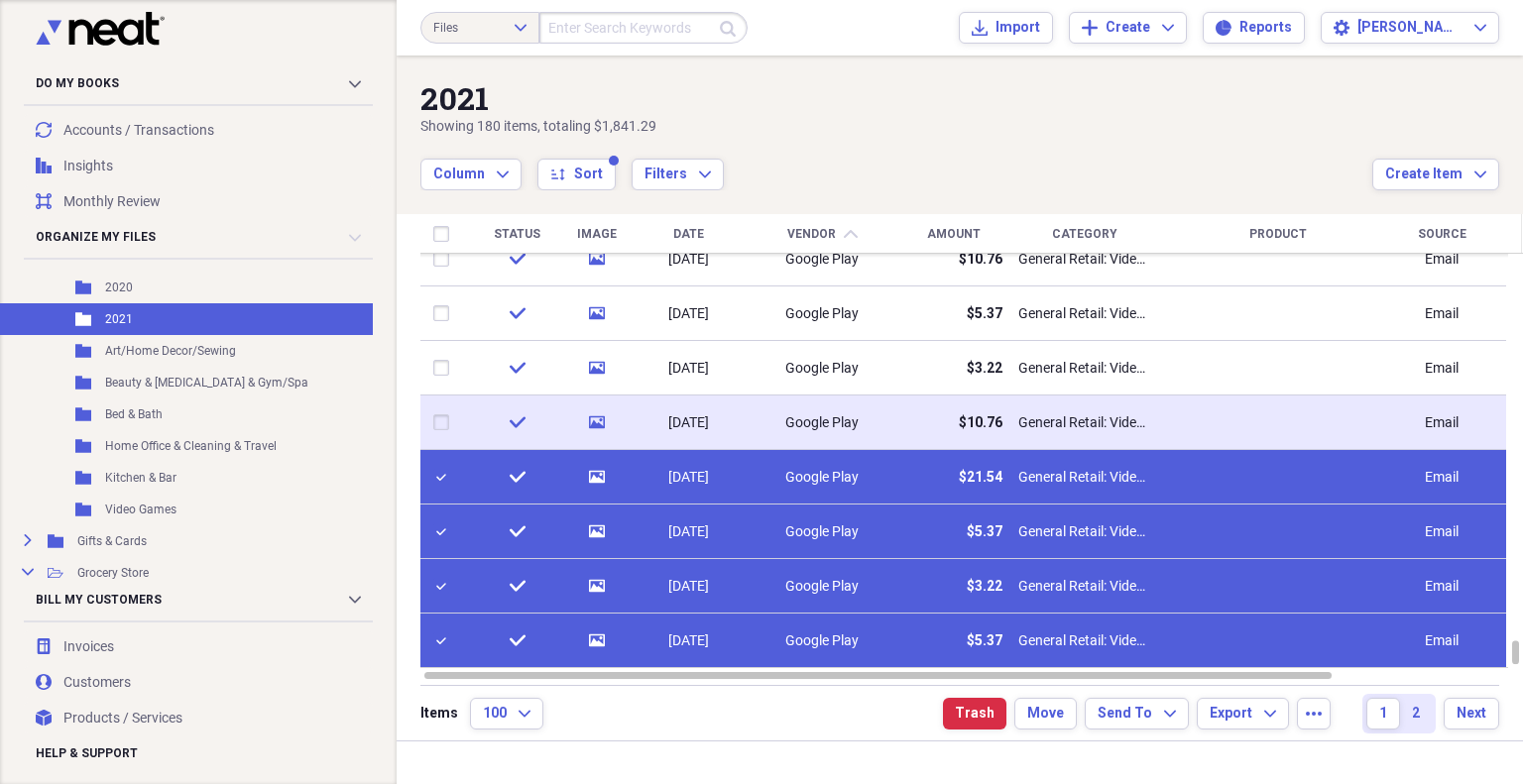 click at bounding box center [445, 422] 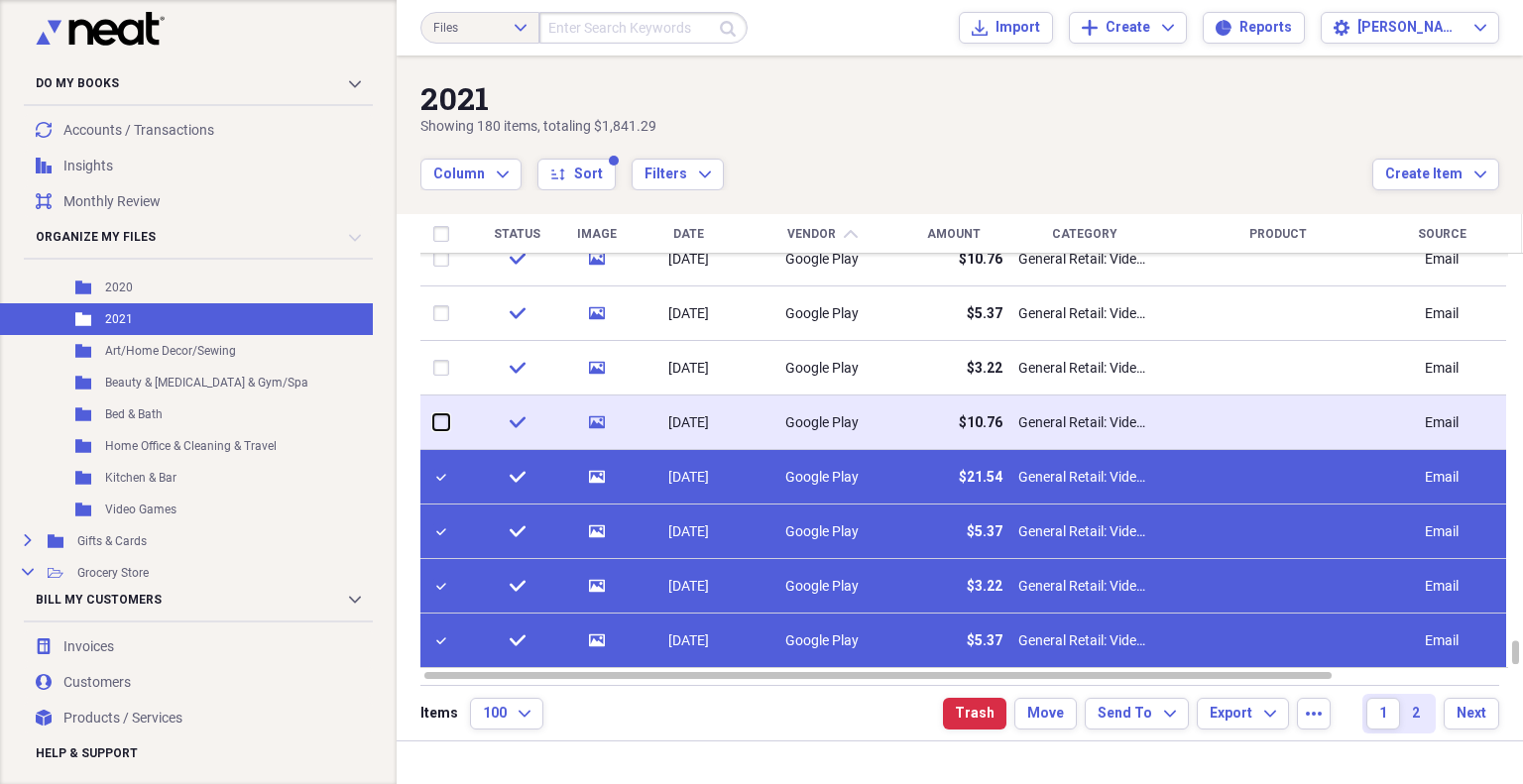 click at bounding box center [433, 422] 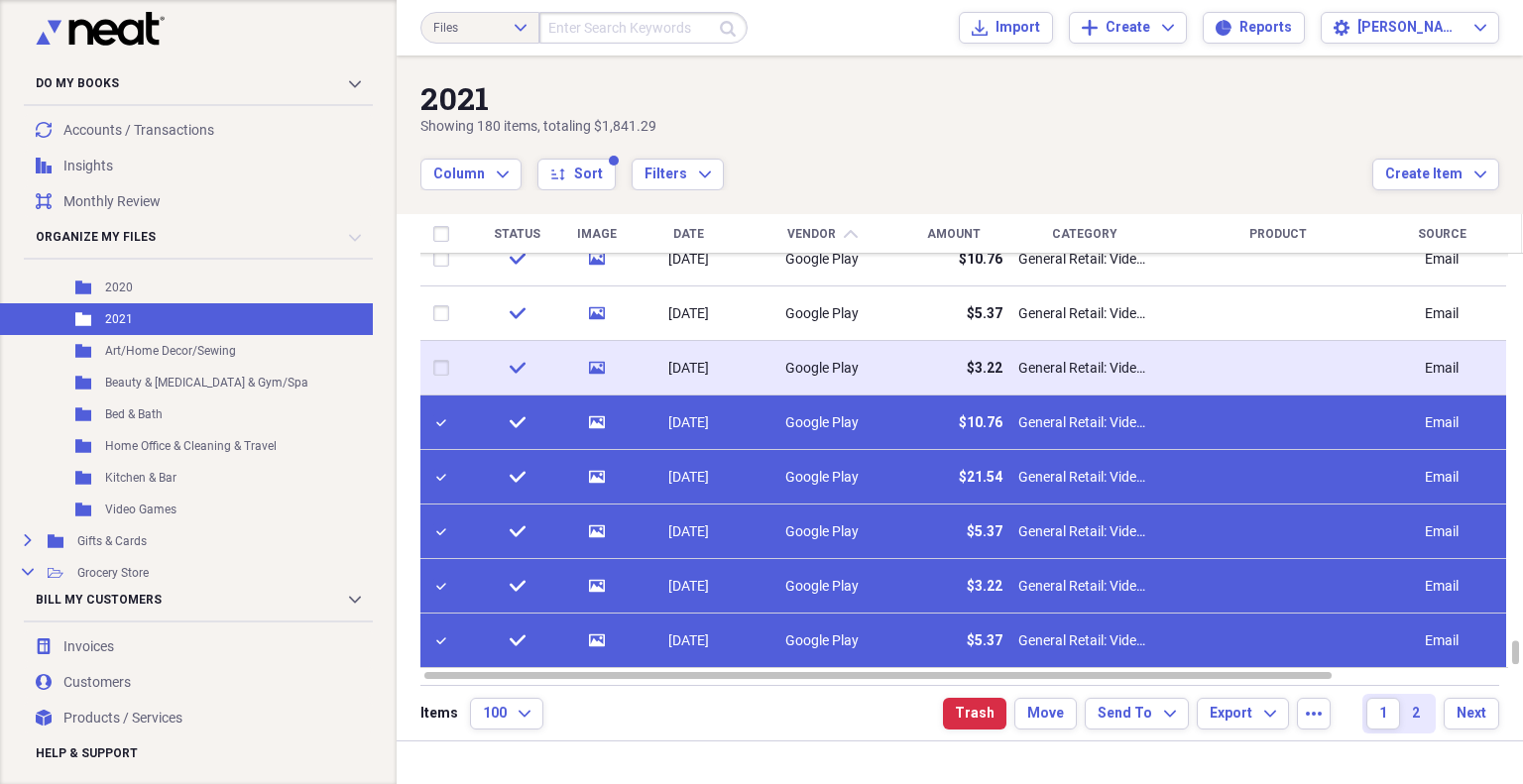 click at bounding box center (445, 368) 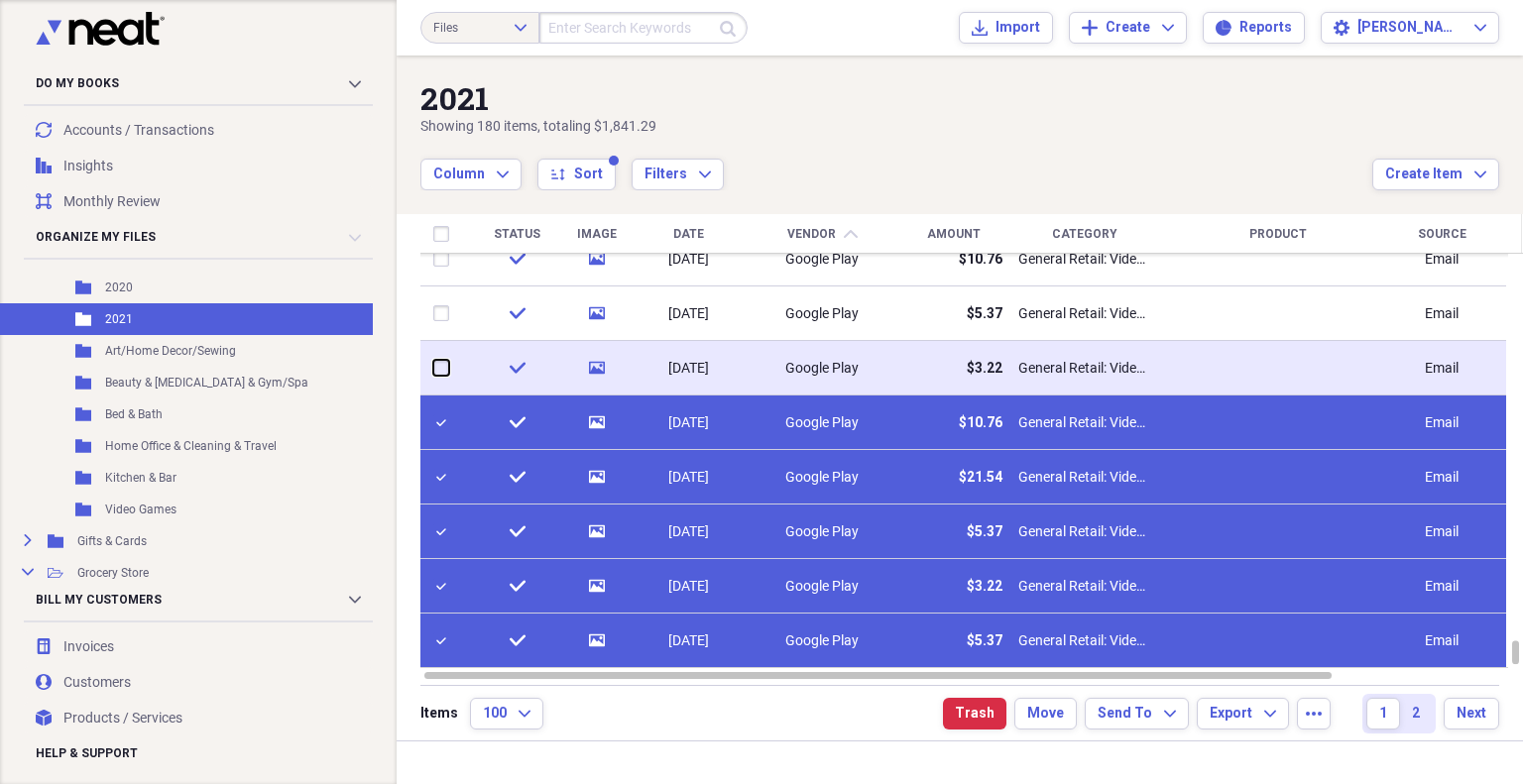 click at bounding box center (433, 368) 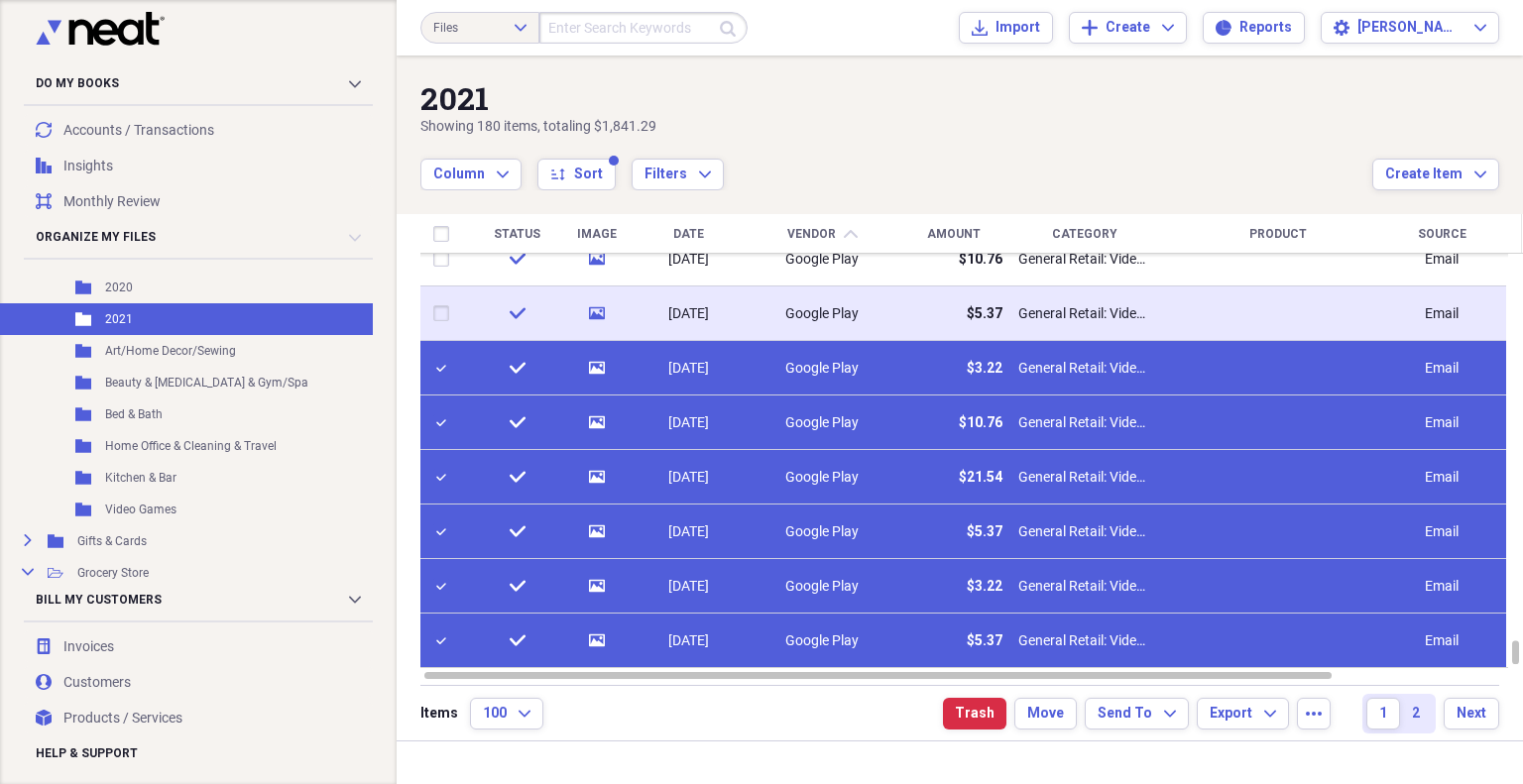 click at bounding box center (445, 313) 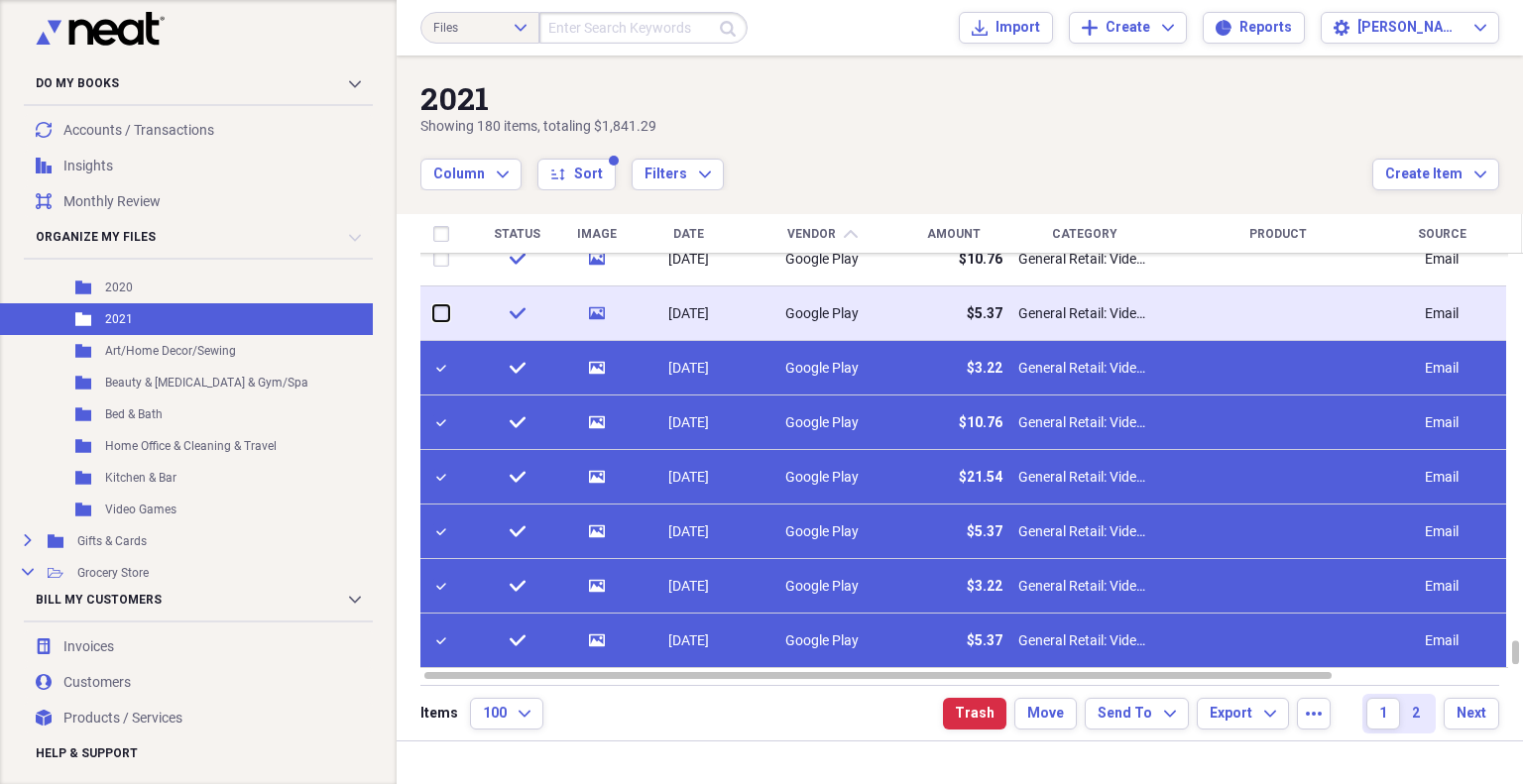 click at bounding box center (433, 313) 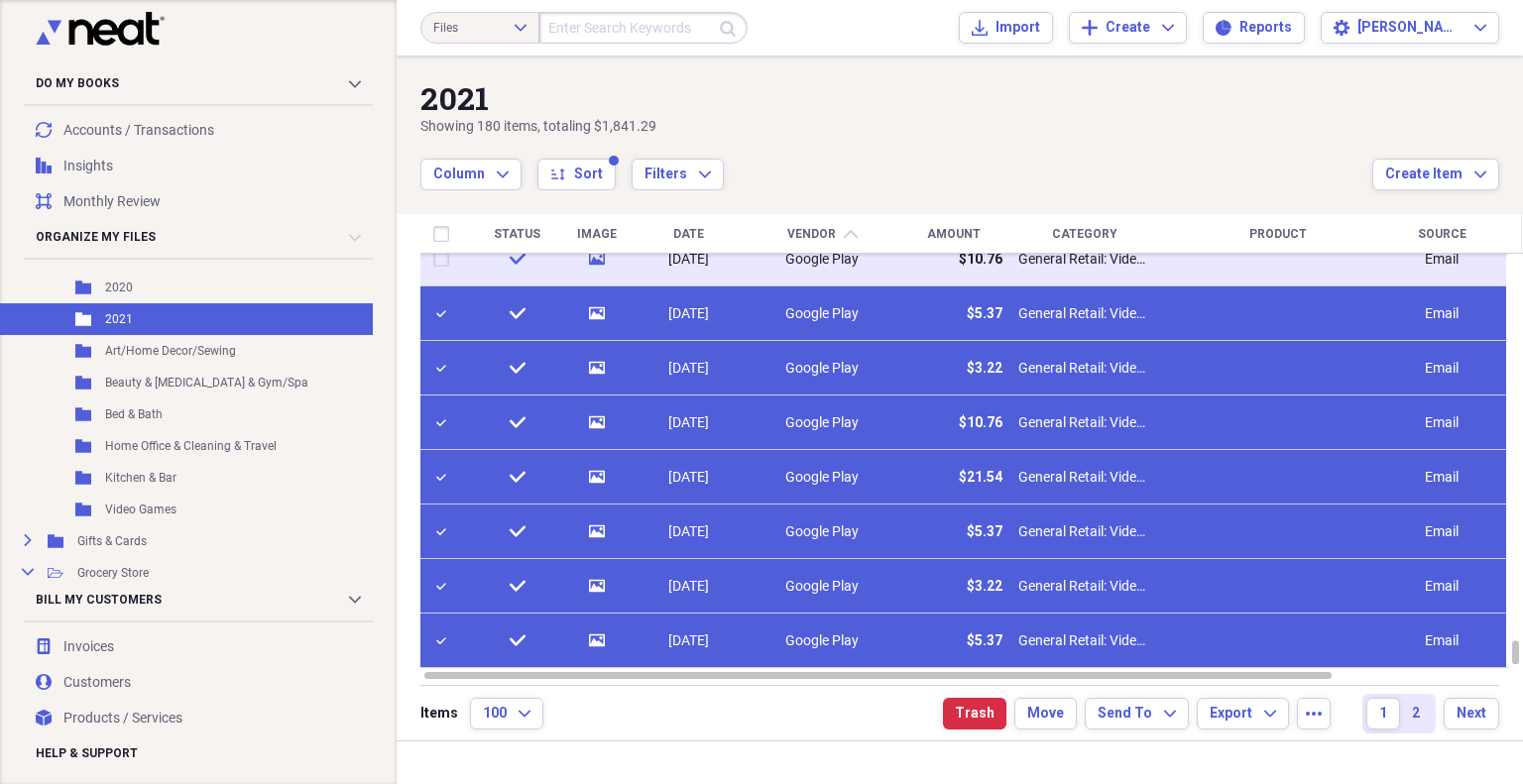 click at bounding box center (445, 259) 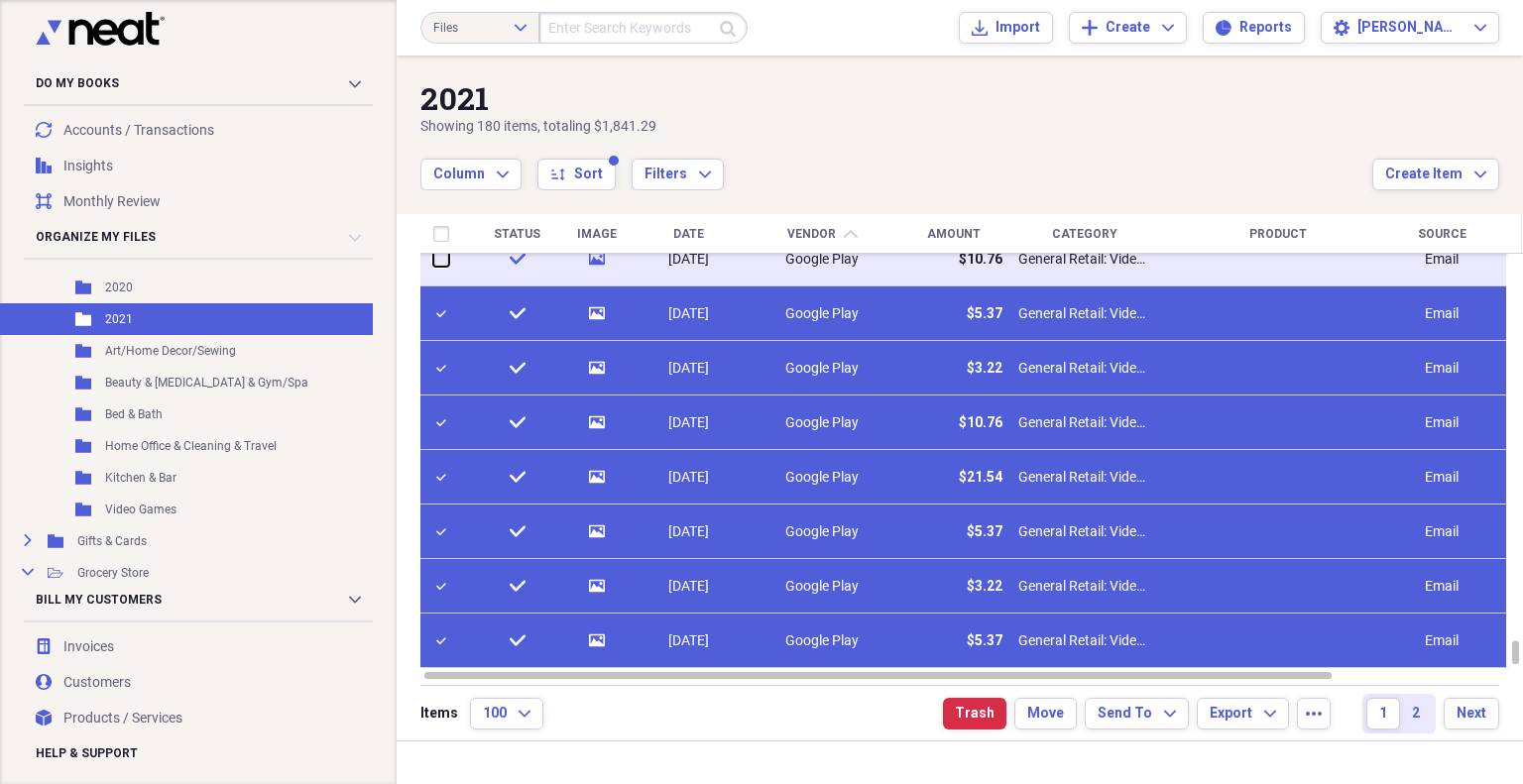 click at bounding box center [433, 259] 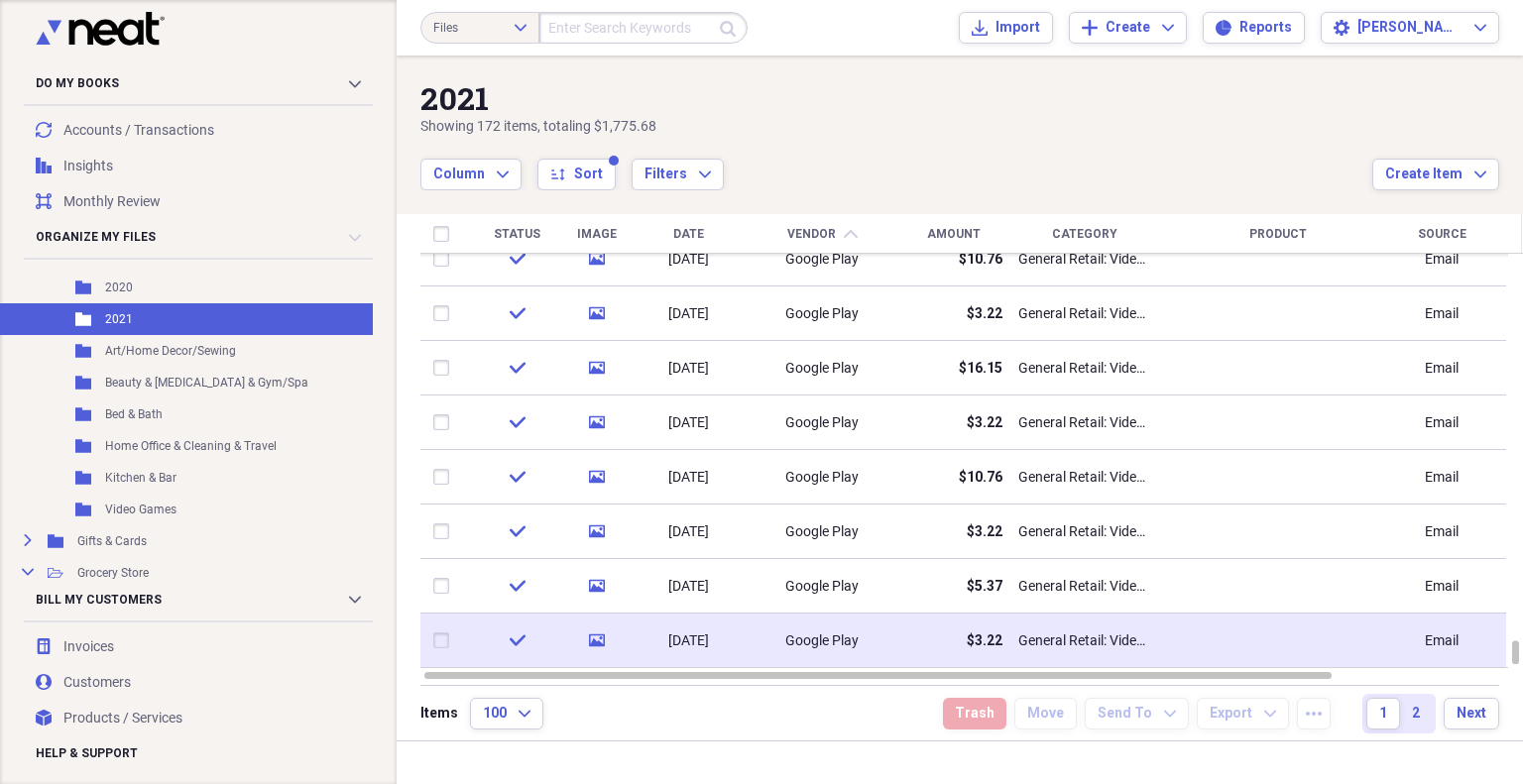 click at bounding box center [445, 640] 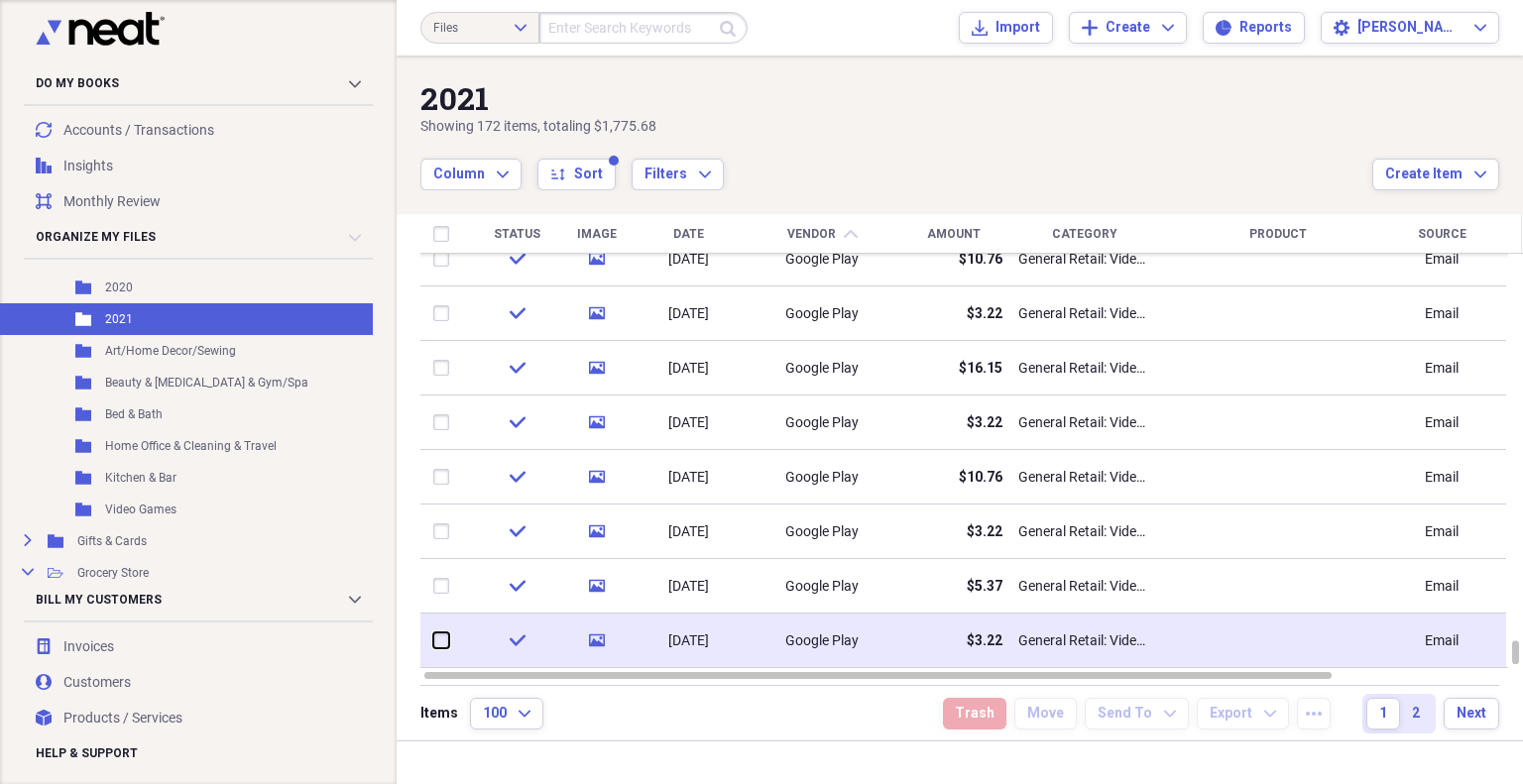 click at bounding box center [433, 640] 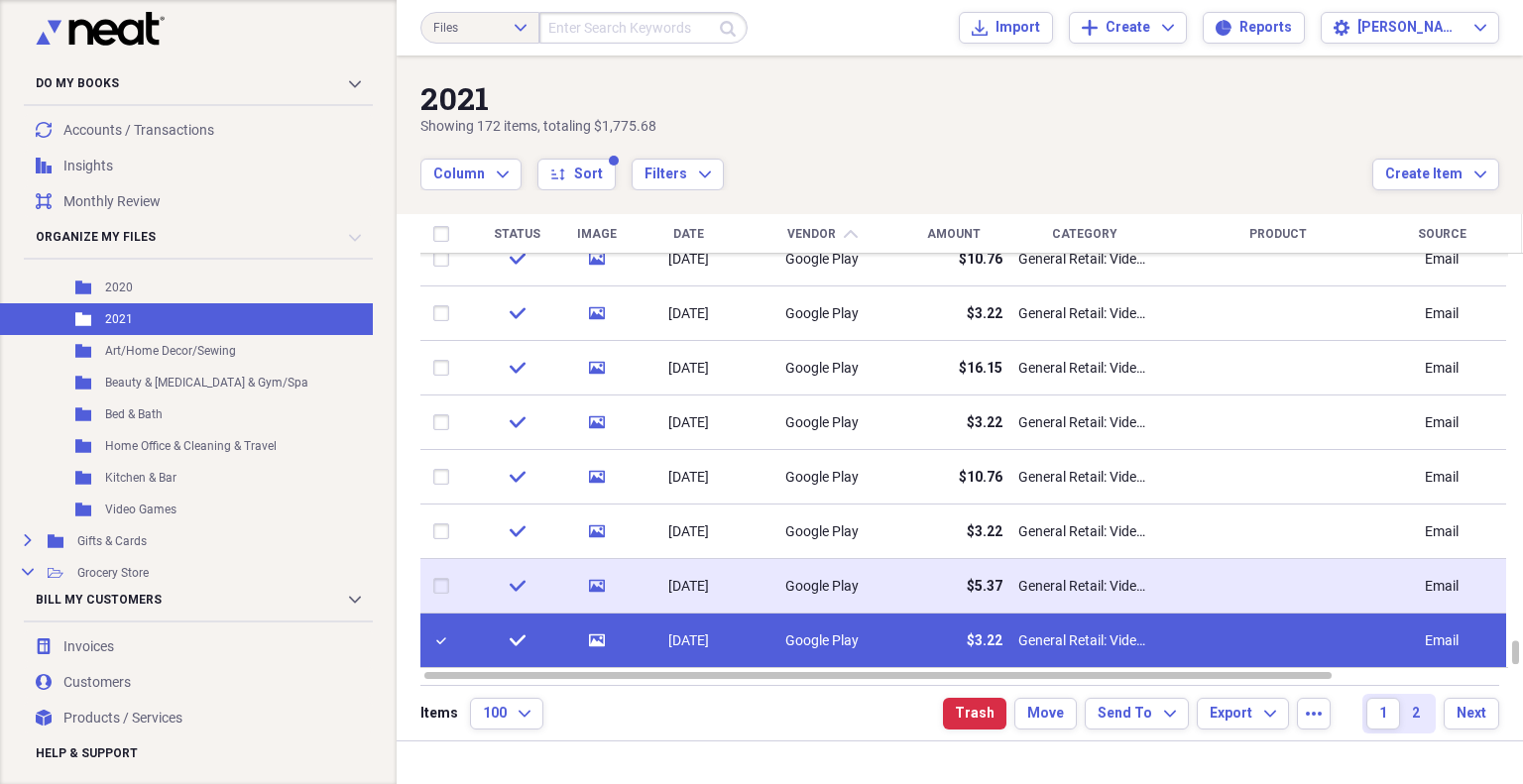 click at bounding box center [445, 586] 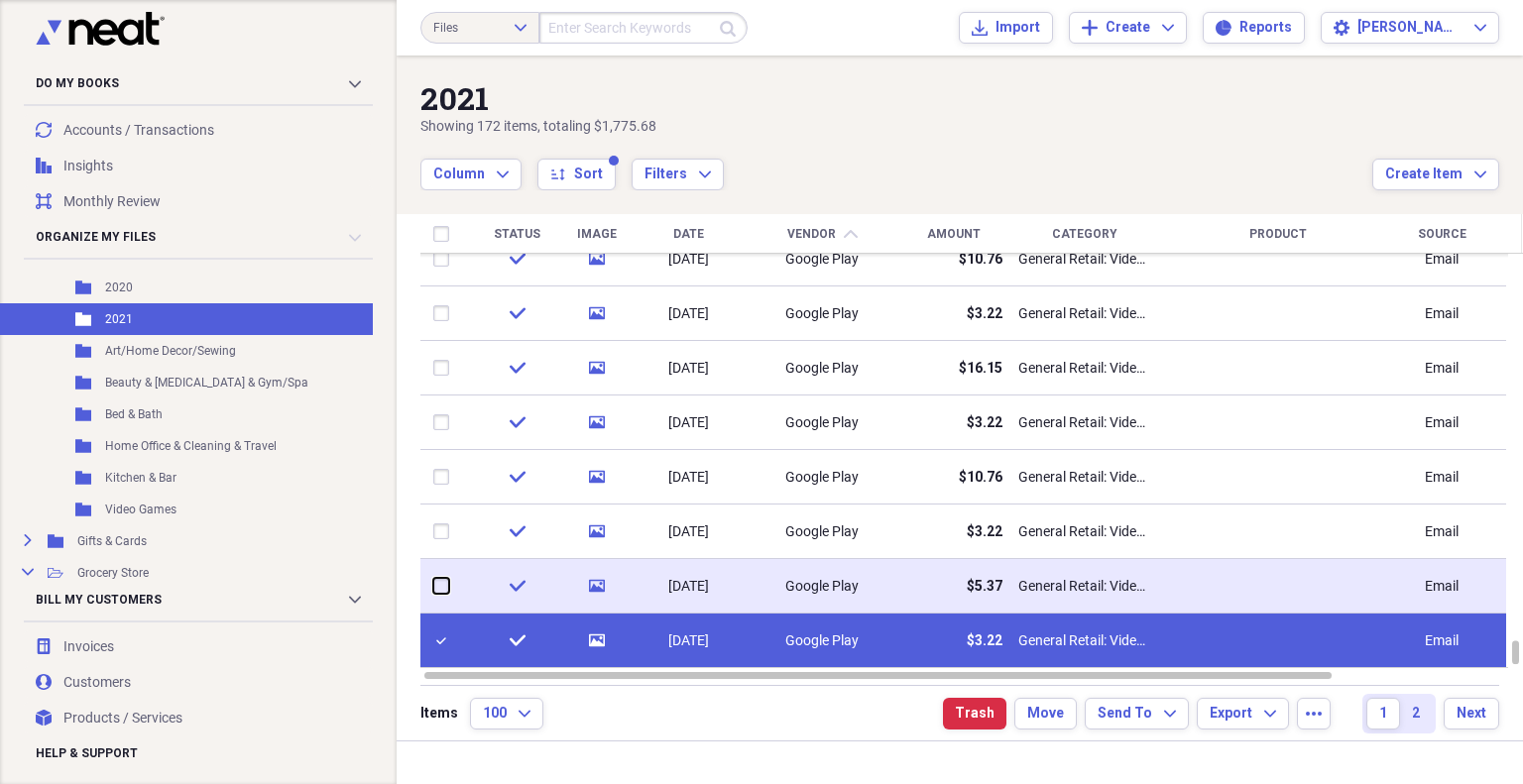 click at bounding box center (433, 586) 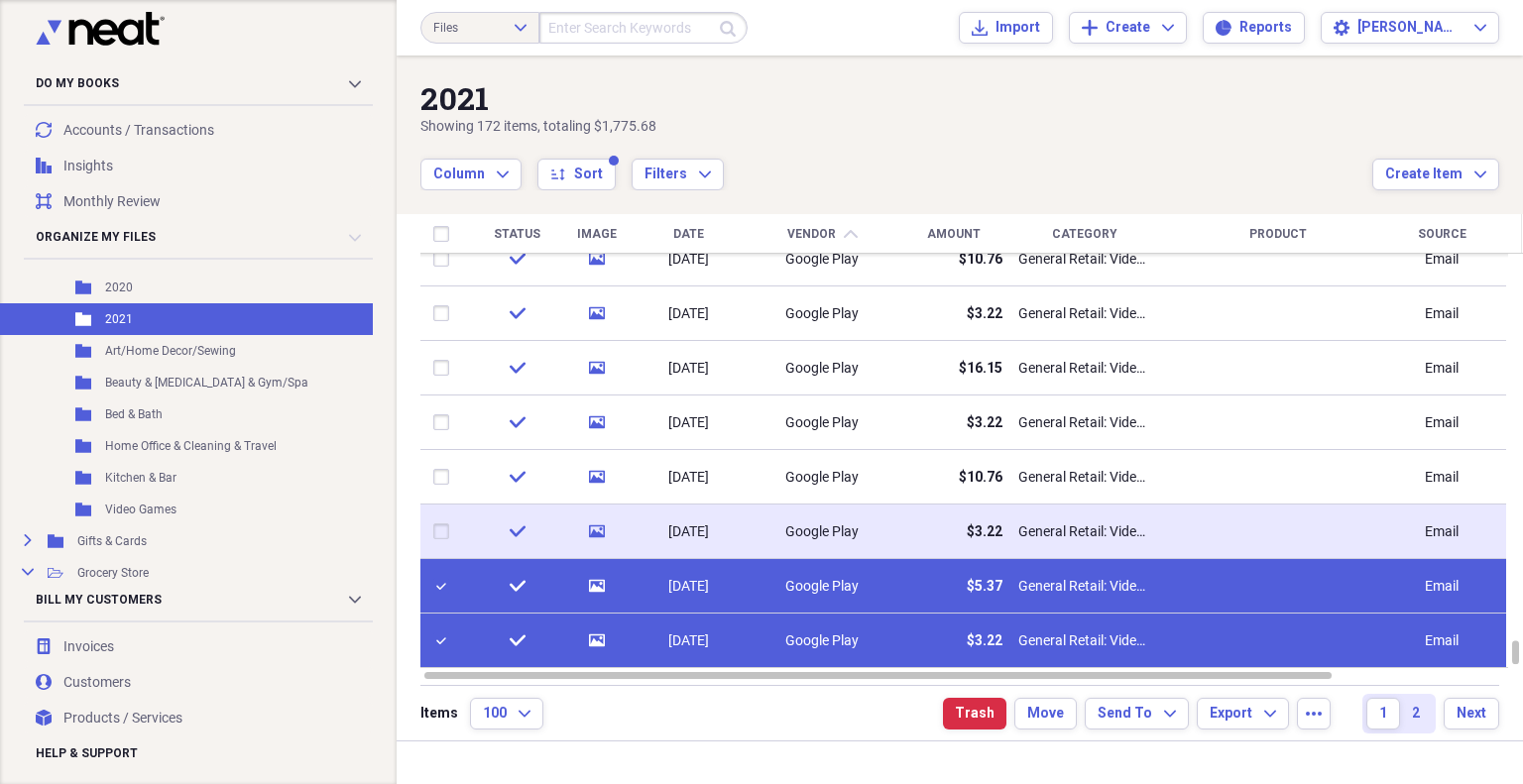 click at bounding box center [445, 531] 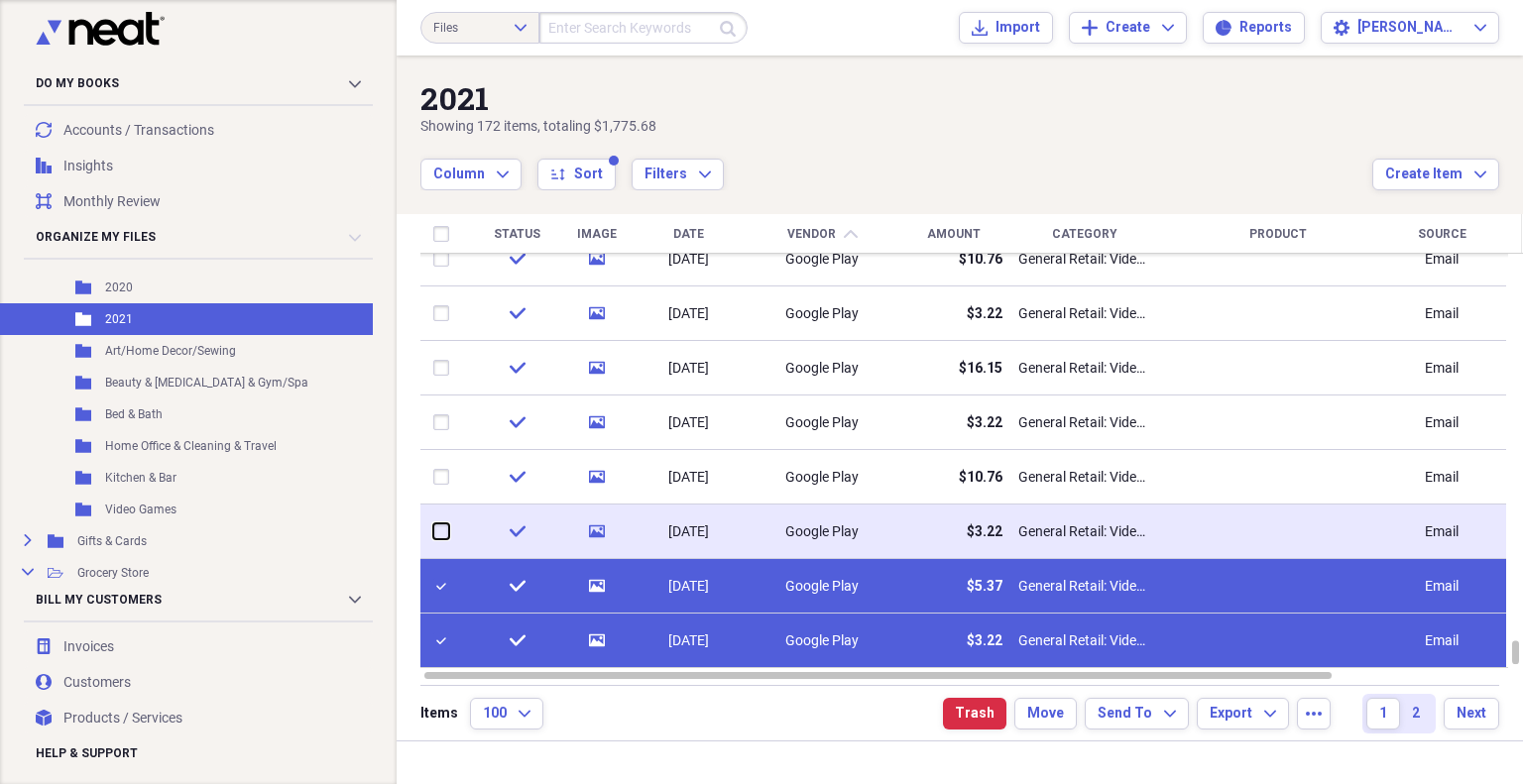 click at bounding box center [433, 531] 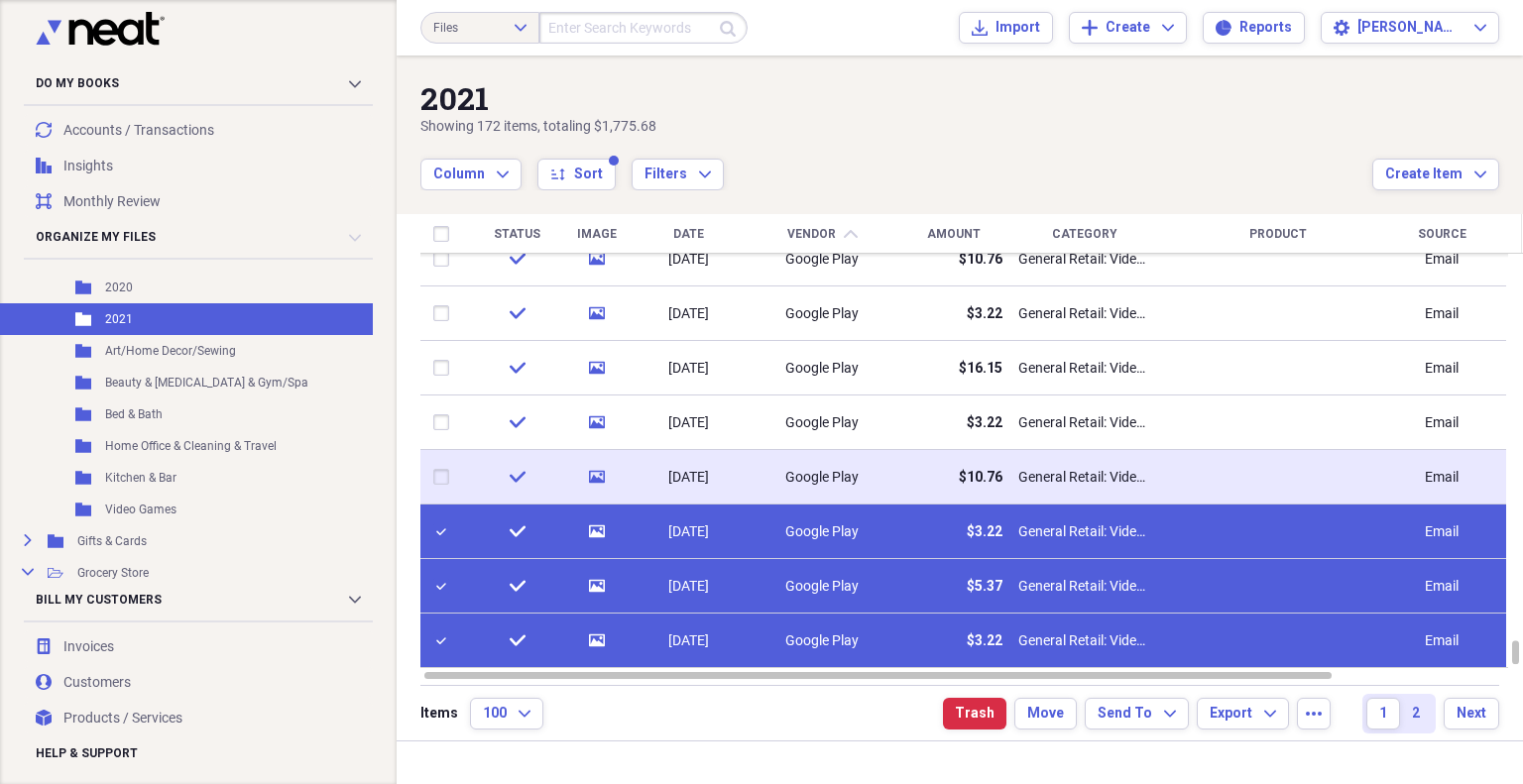 click at bounding box center (445, 477) 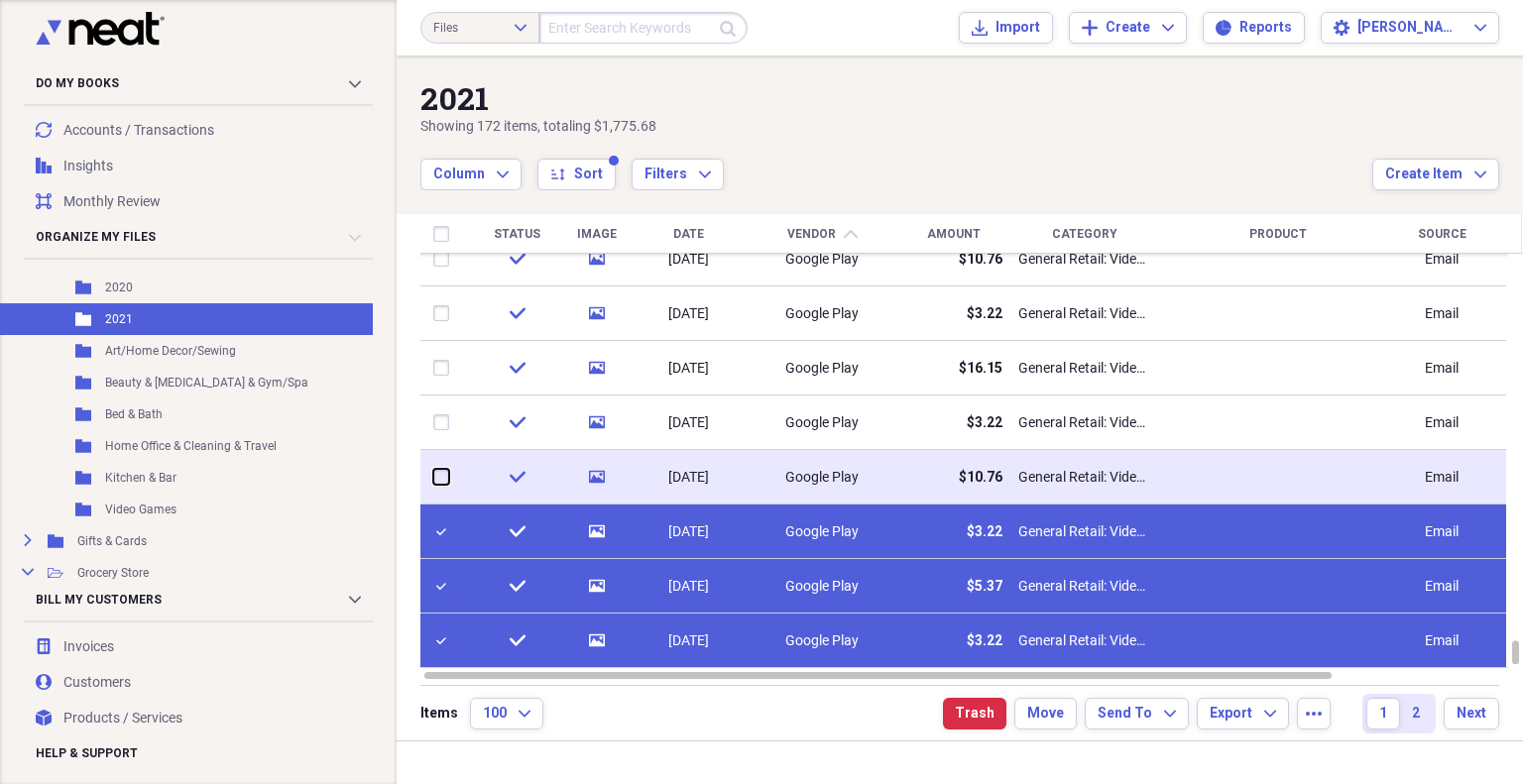 click at bounding box center (433, 477) 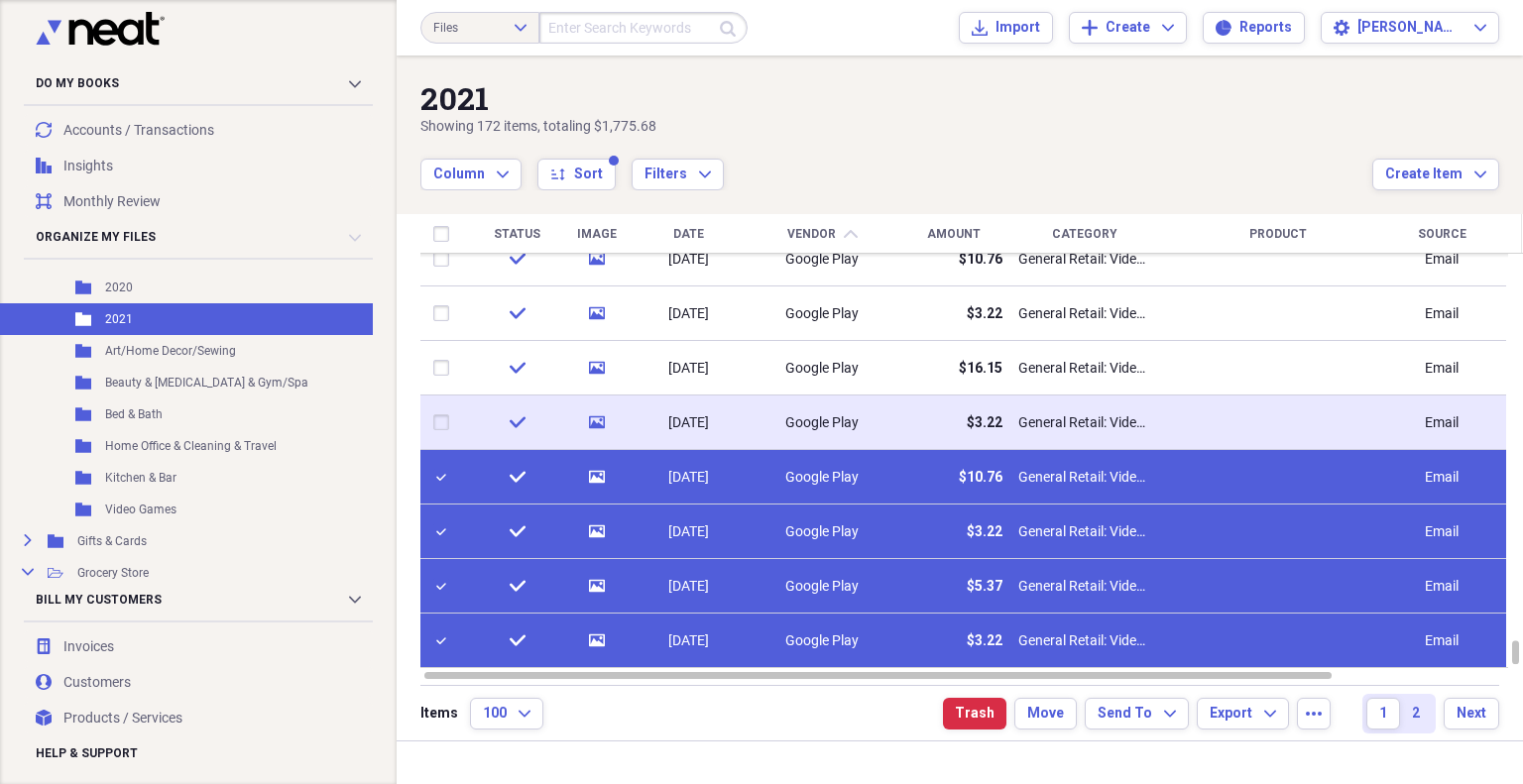 click at bounding box center (445, 422) 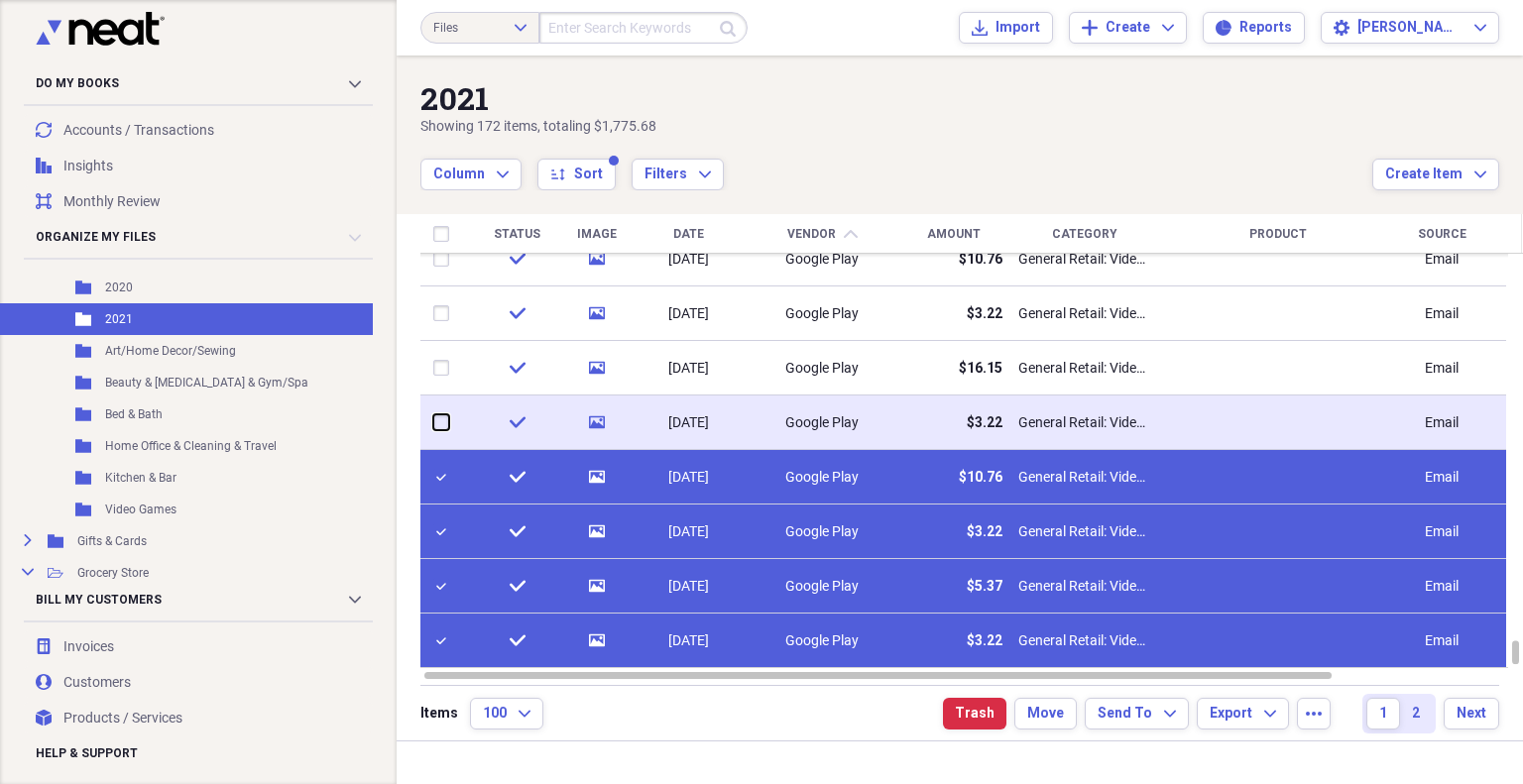 click at bounding box center (433, 422) 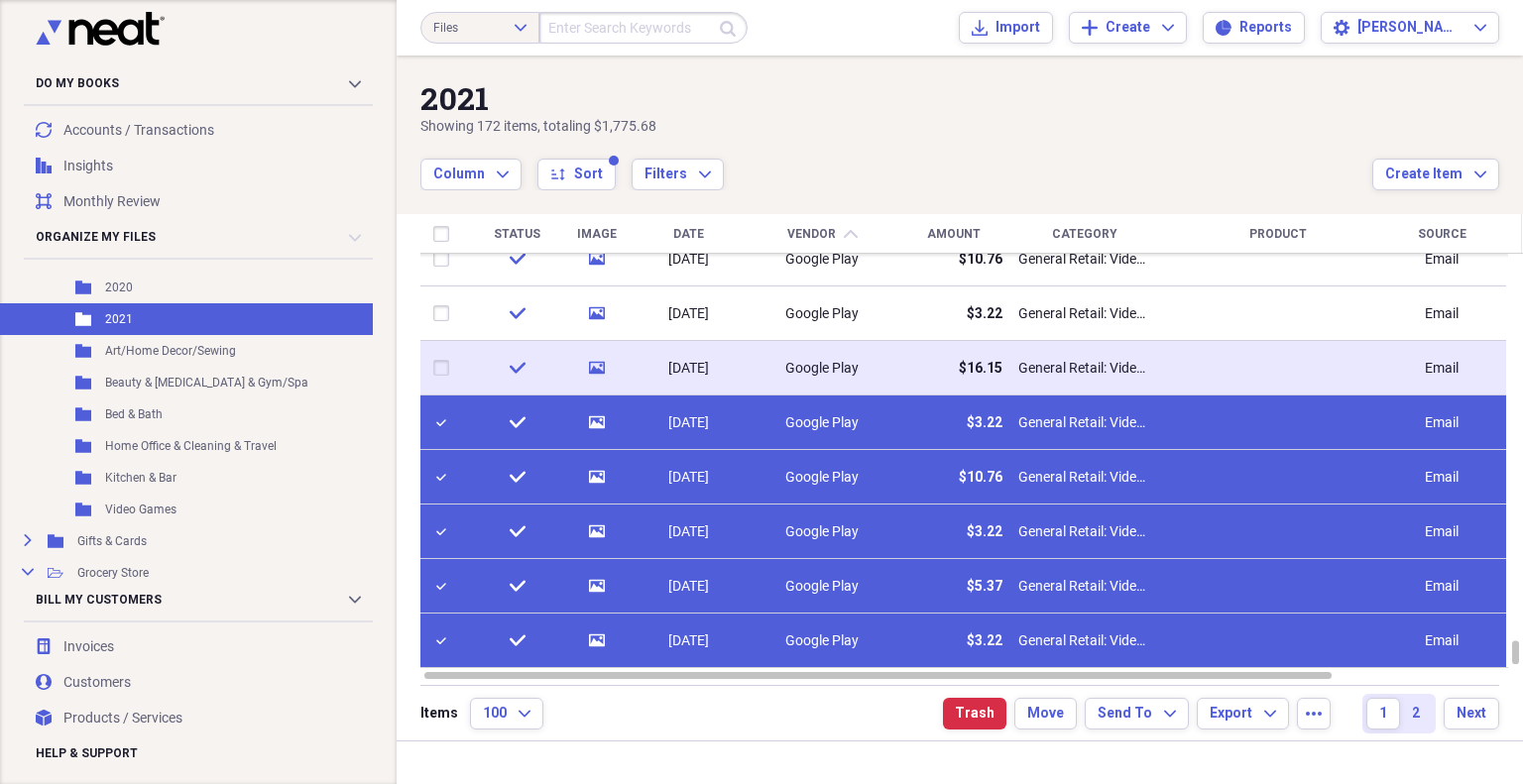 click at bounding box center [445, 368] 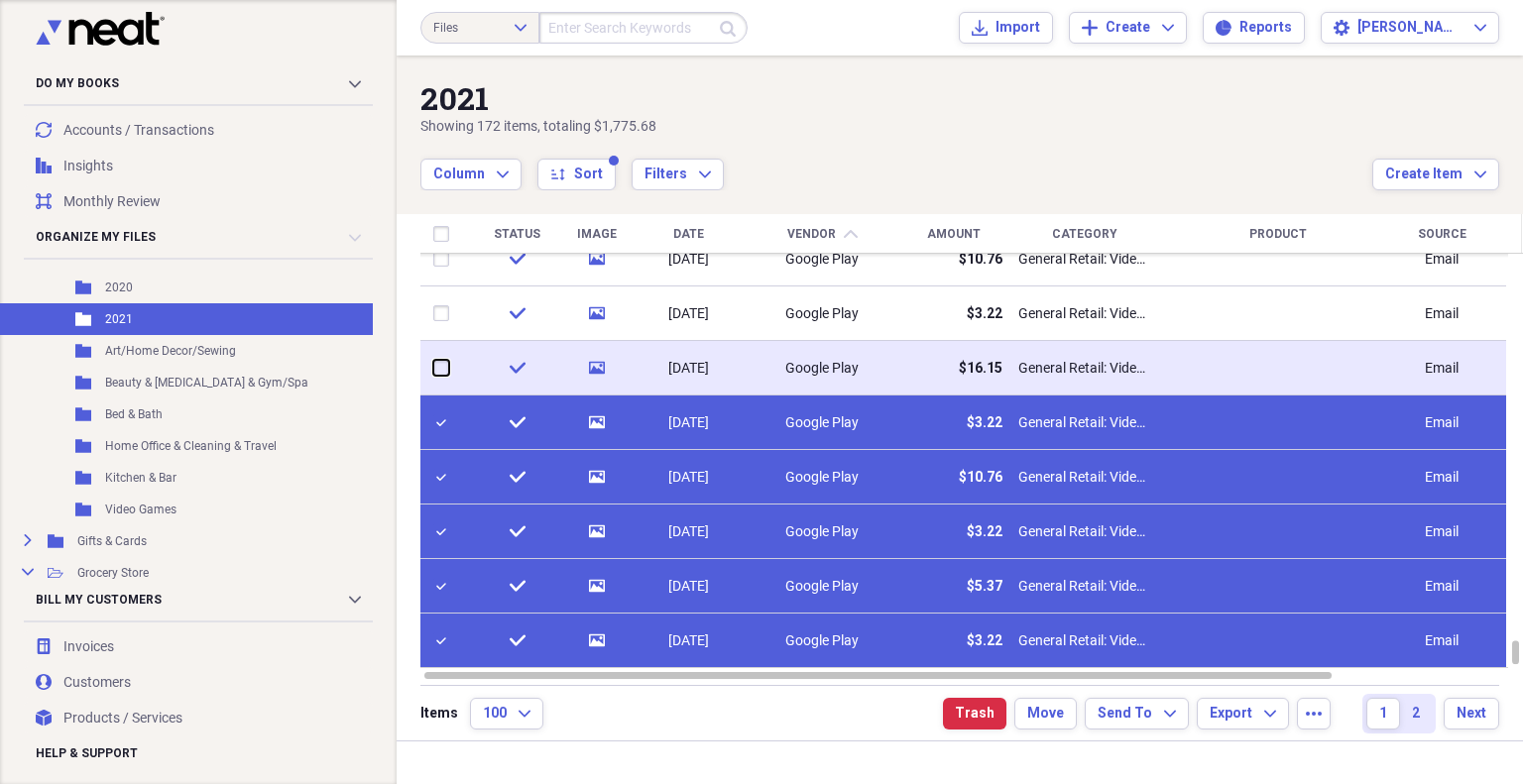 click at bounding box center (433, 368) 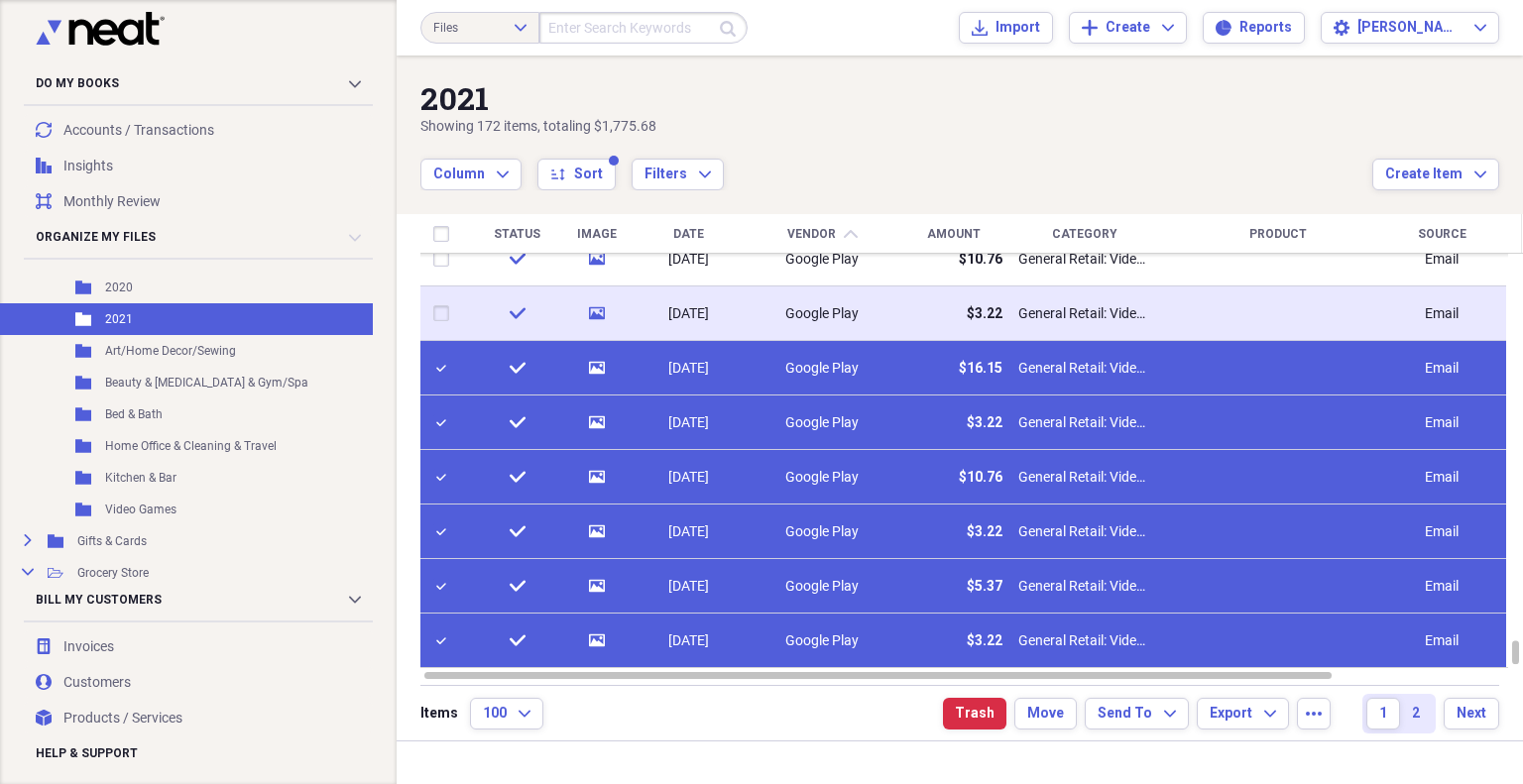 click at bounding box center [445, 313] 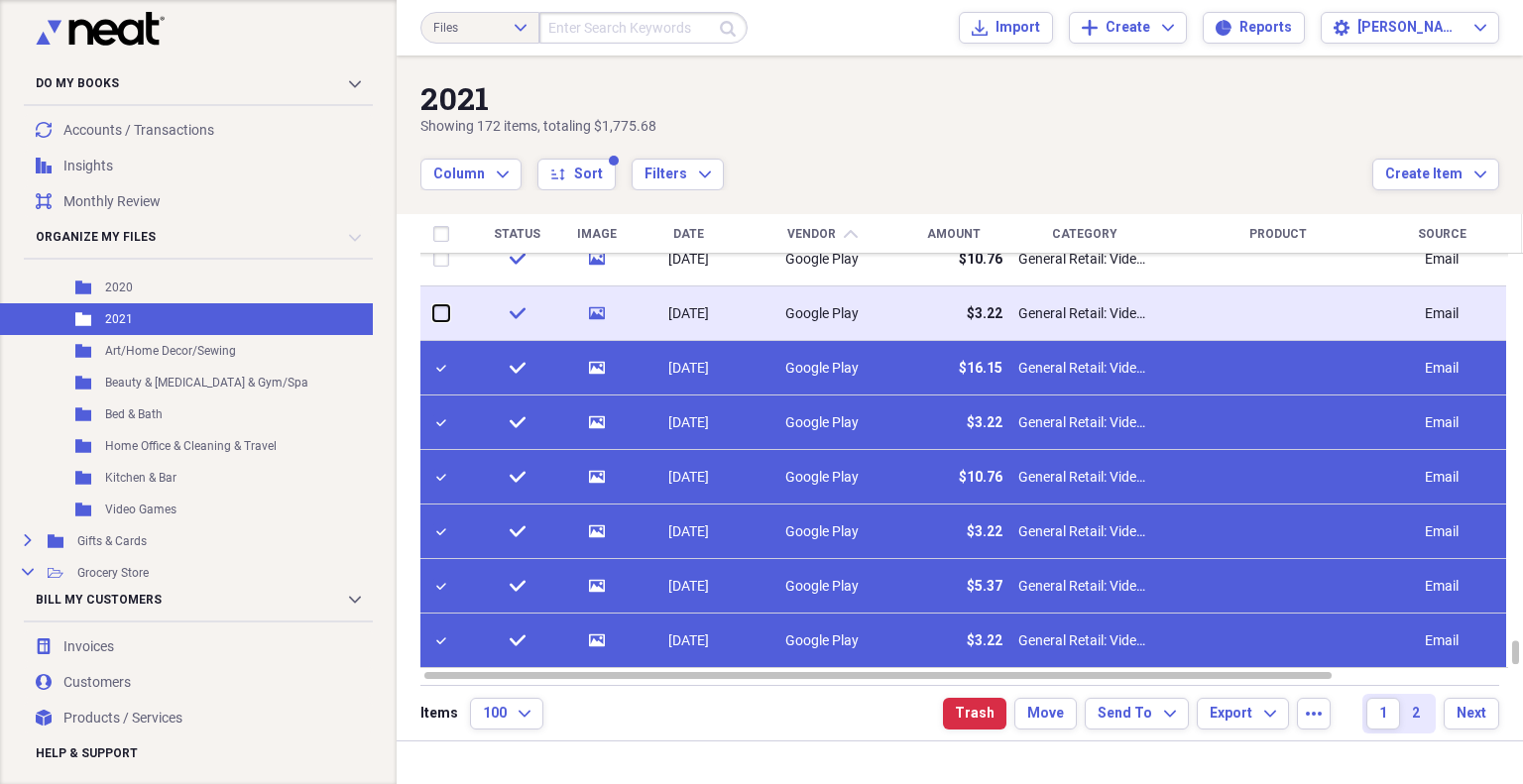 click at bounding box center [433, 313] 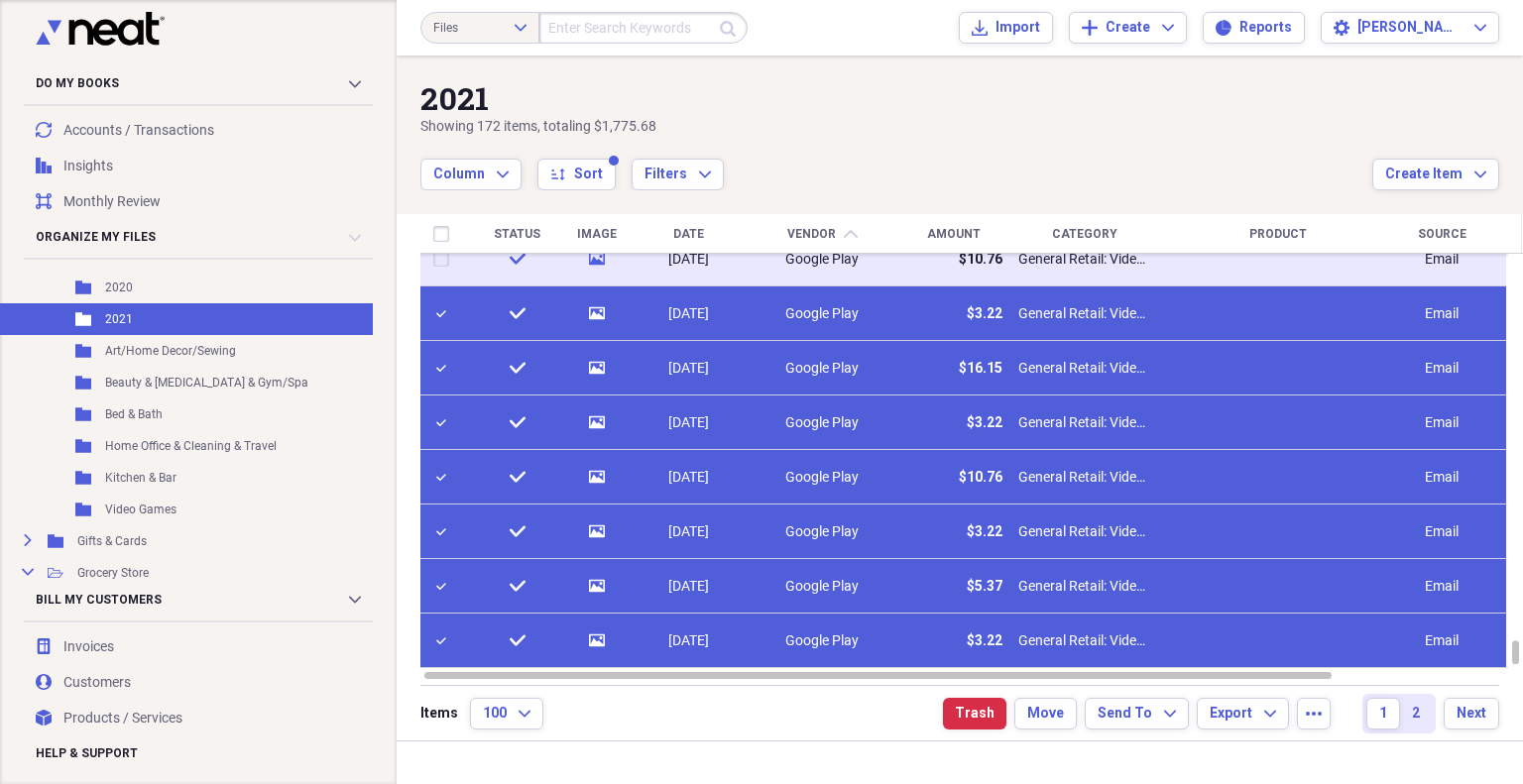 click at bounding box center (445, 259) 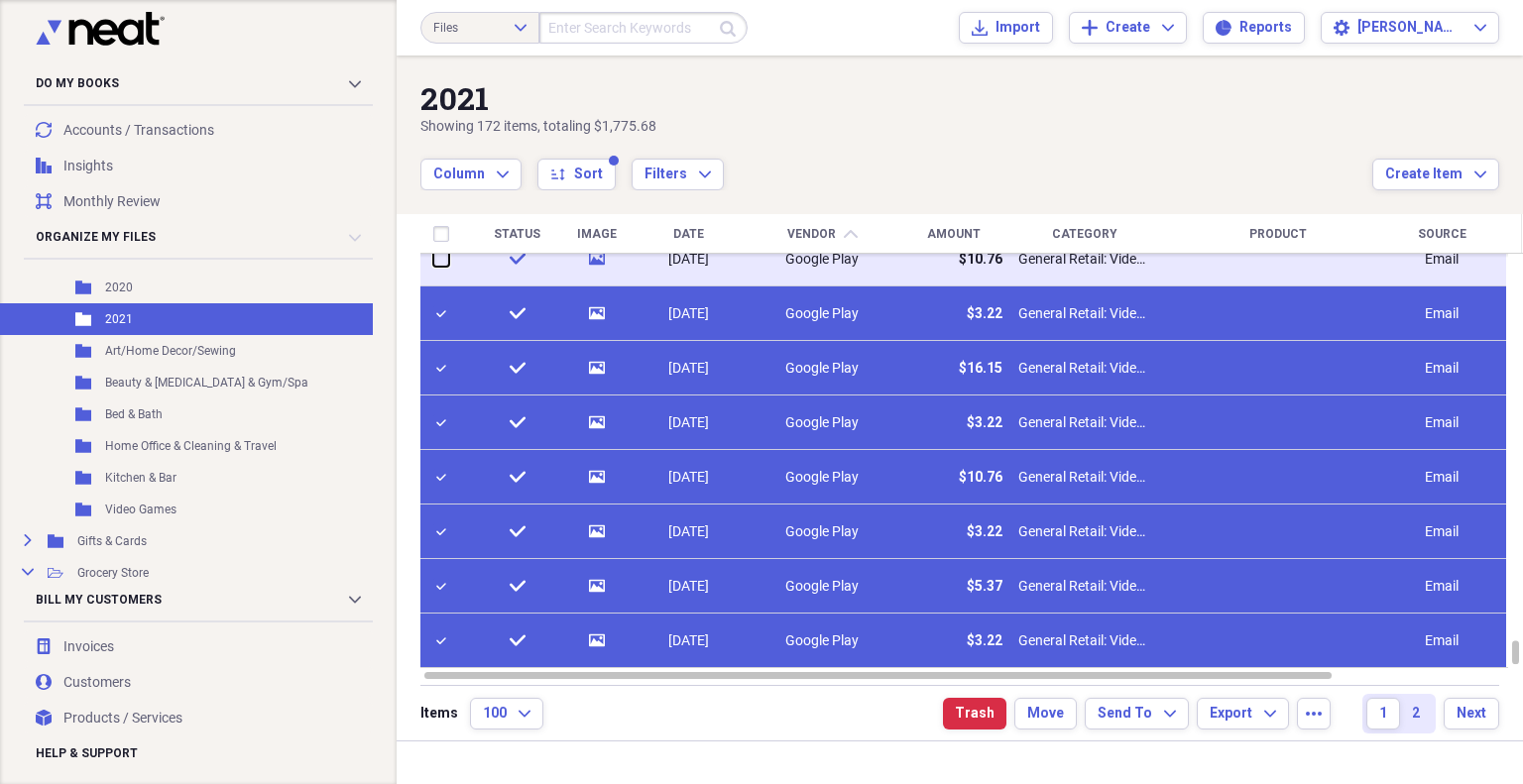 click at bounding box center [433, 259] 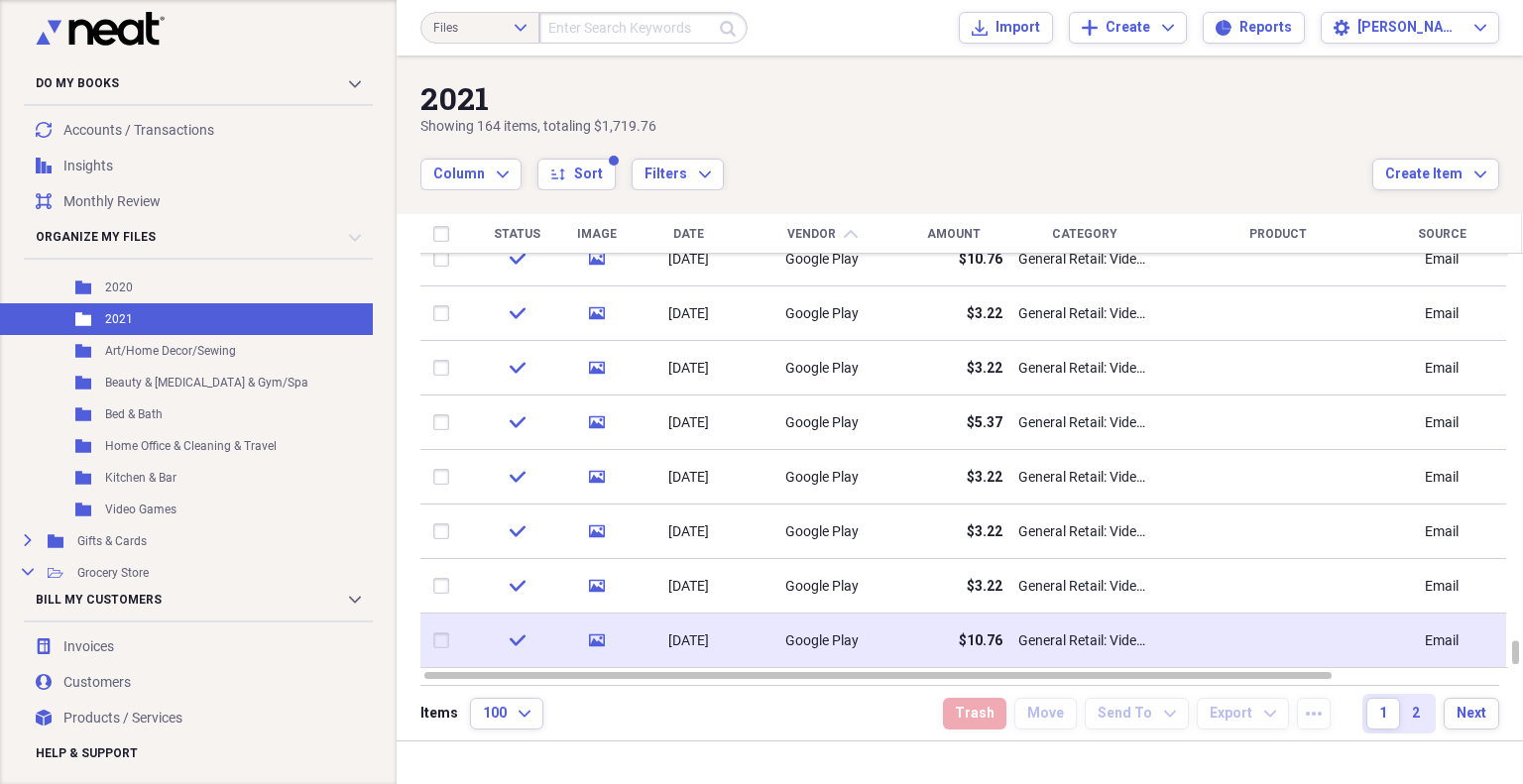 click at bounding box center [445, 640] 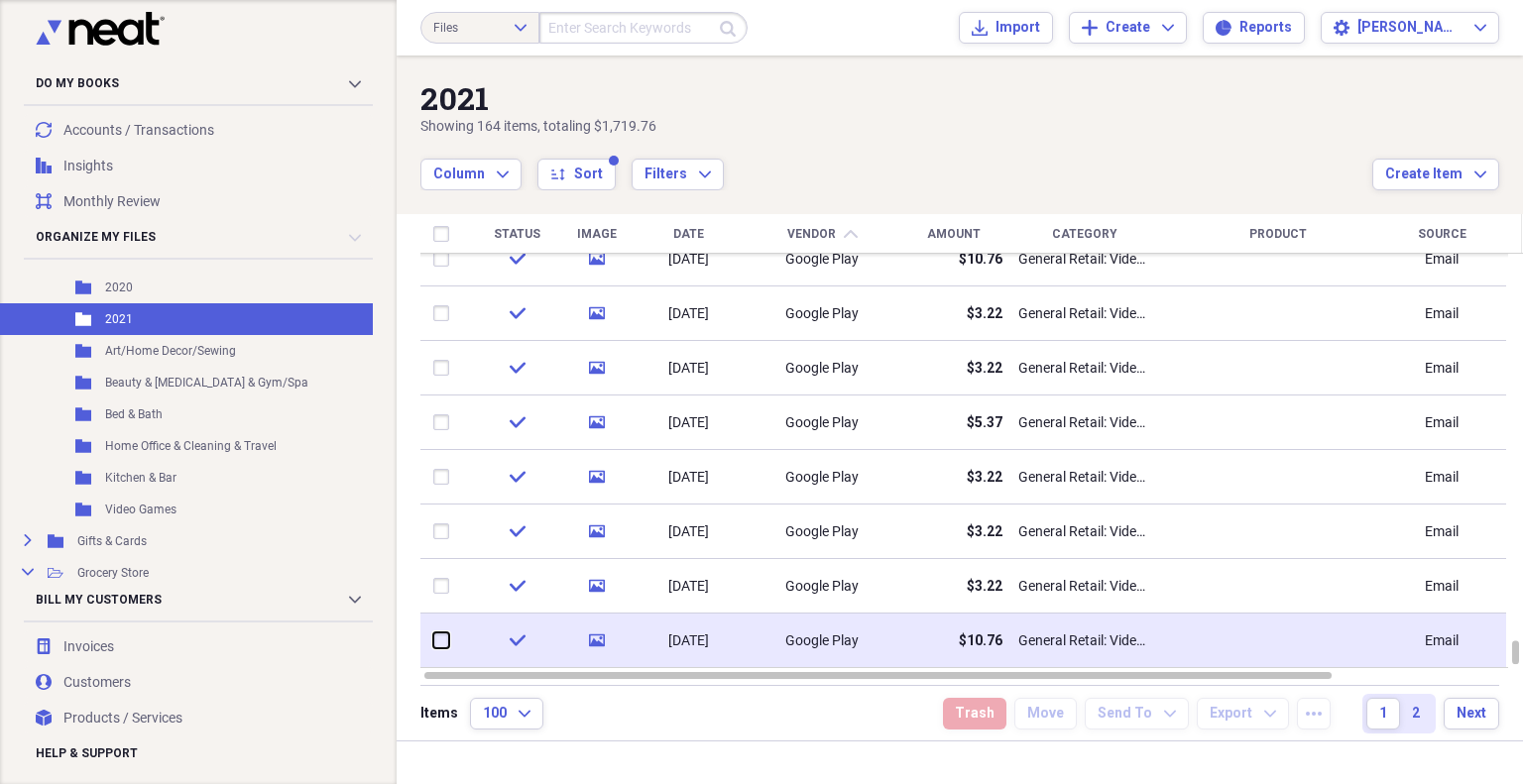 click at bounding box center (433, 640) 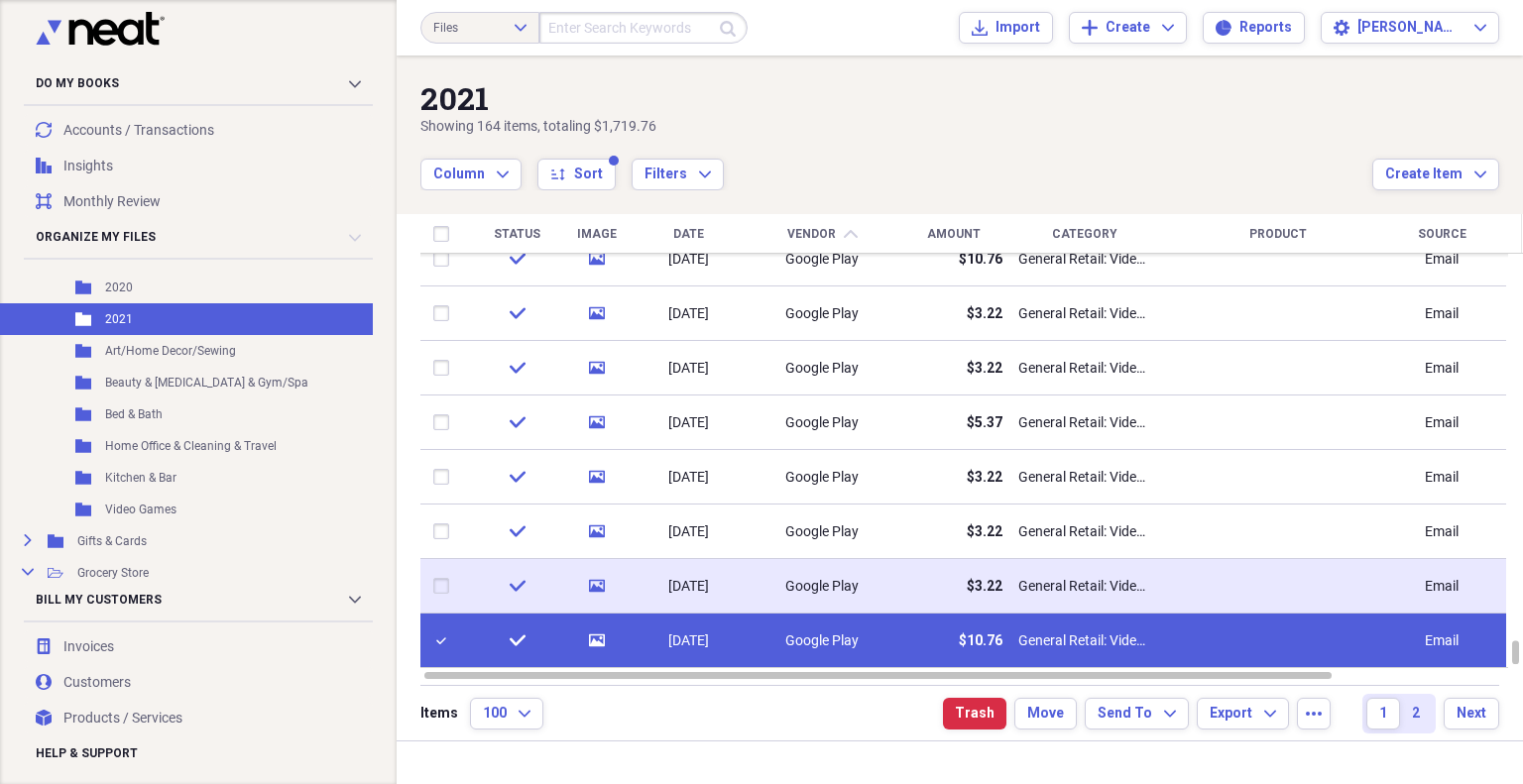click at bounding box center [445, 586] 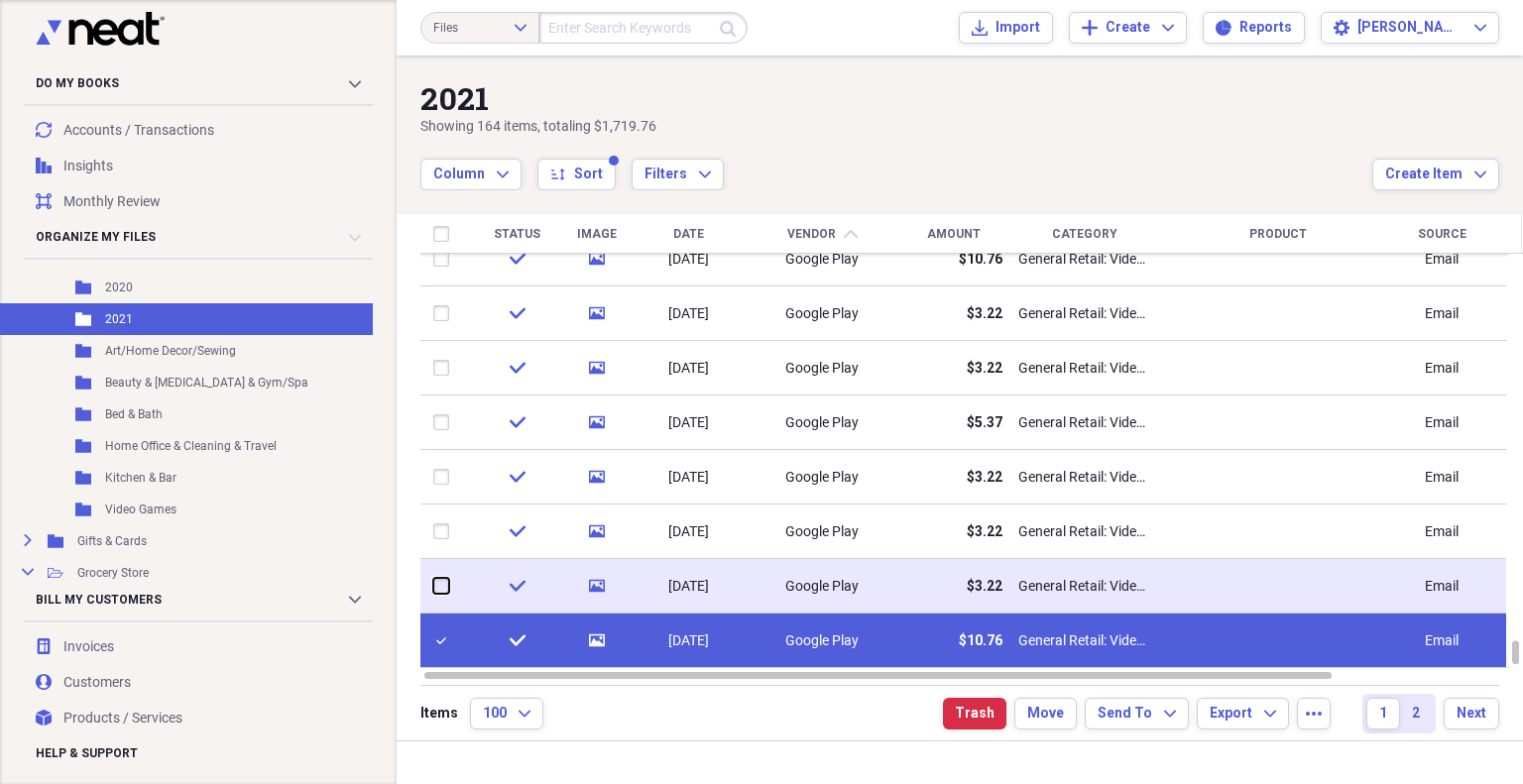click at bounding box center (433, 586) 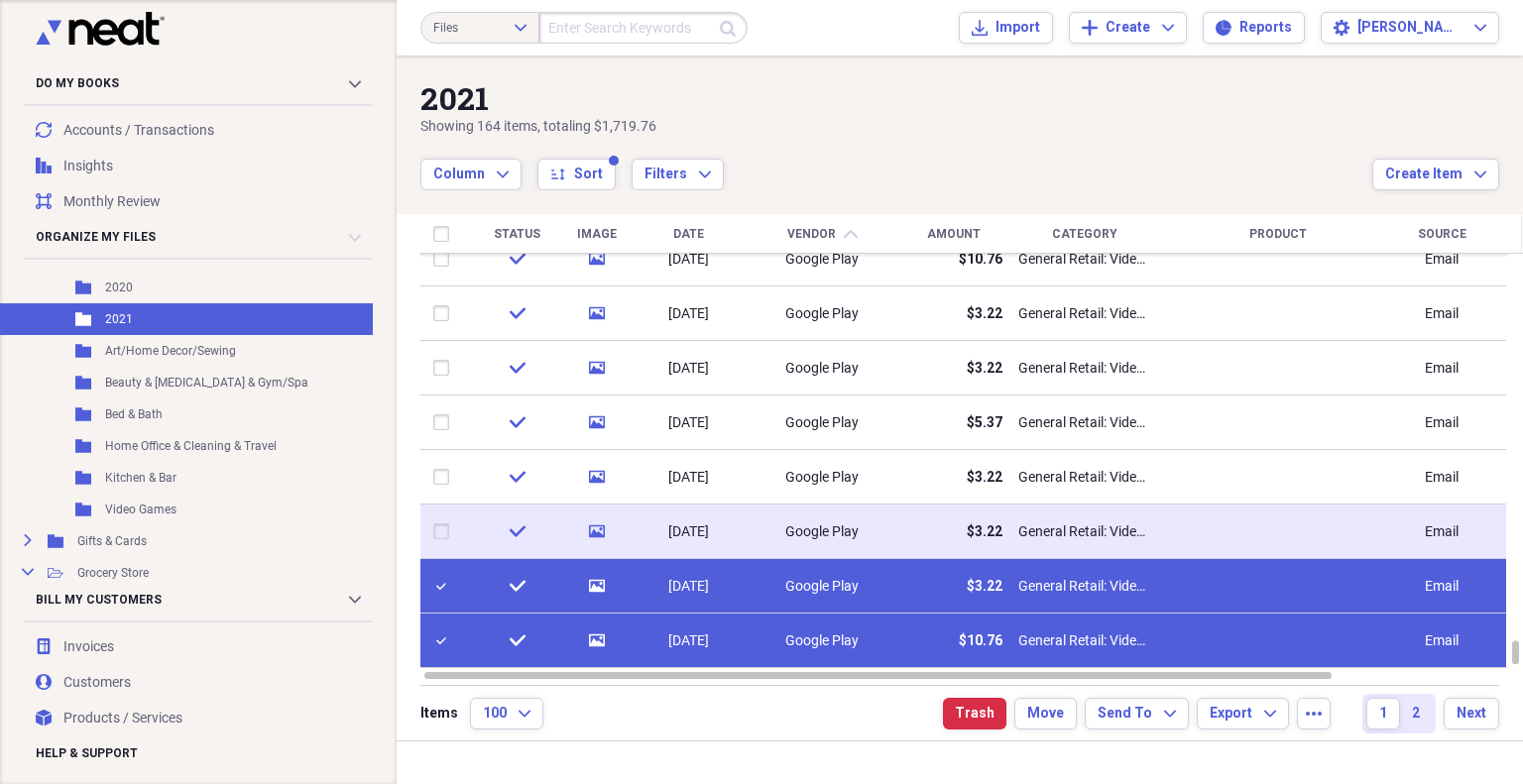 click at bounding box center (445, 531) 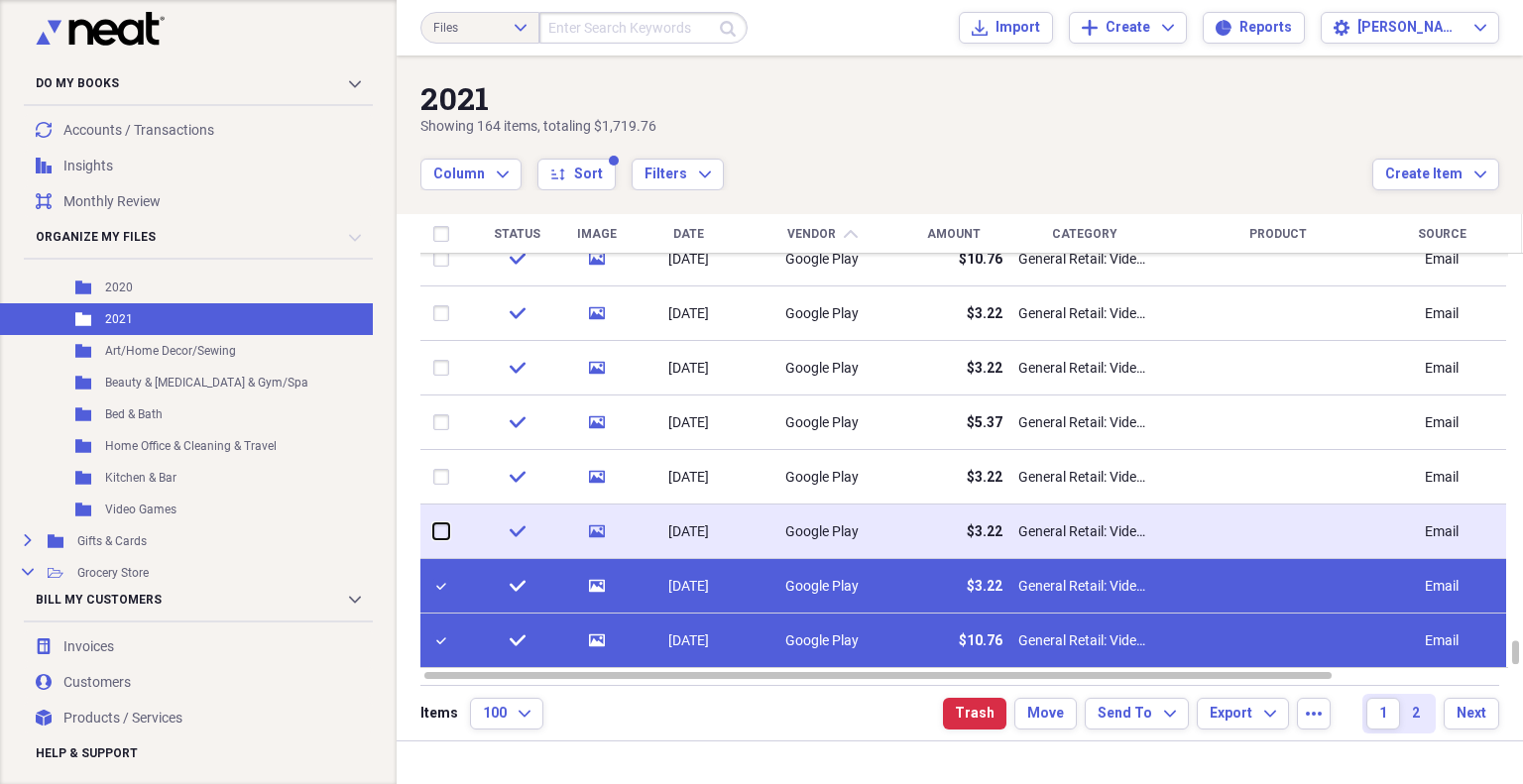 click at bounding box center [433, 531] 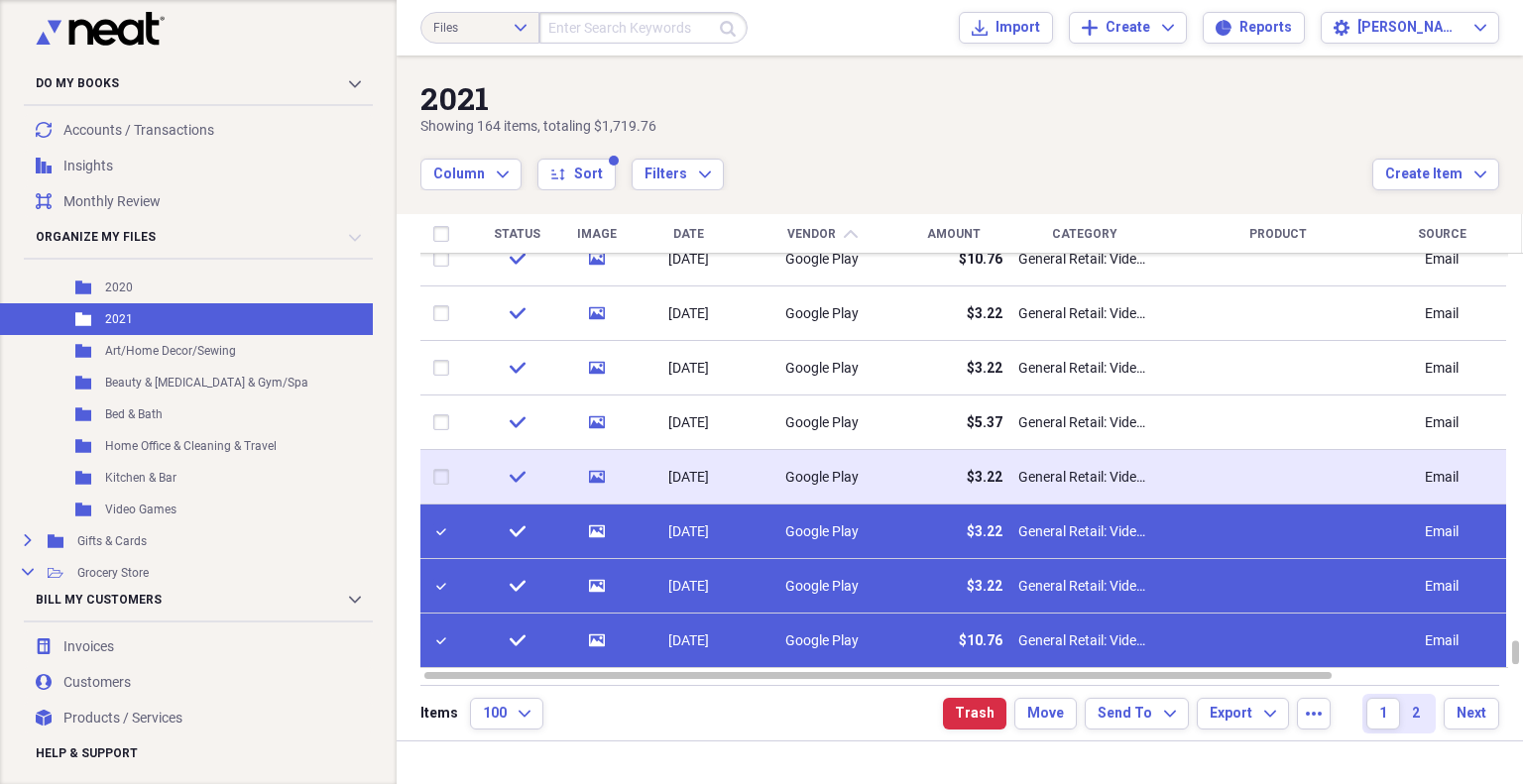 drag, startPoint x: 440, startPoint y: 478, endPoint x: 441, endPoint y: 455, distance: 23.021729 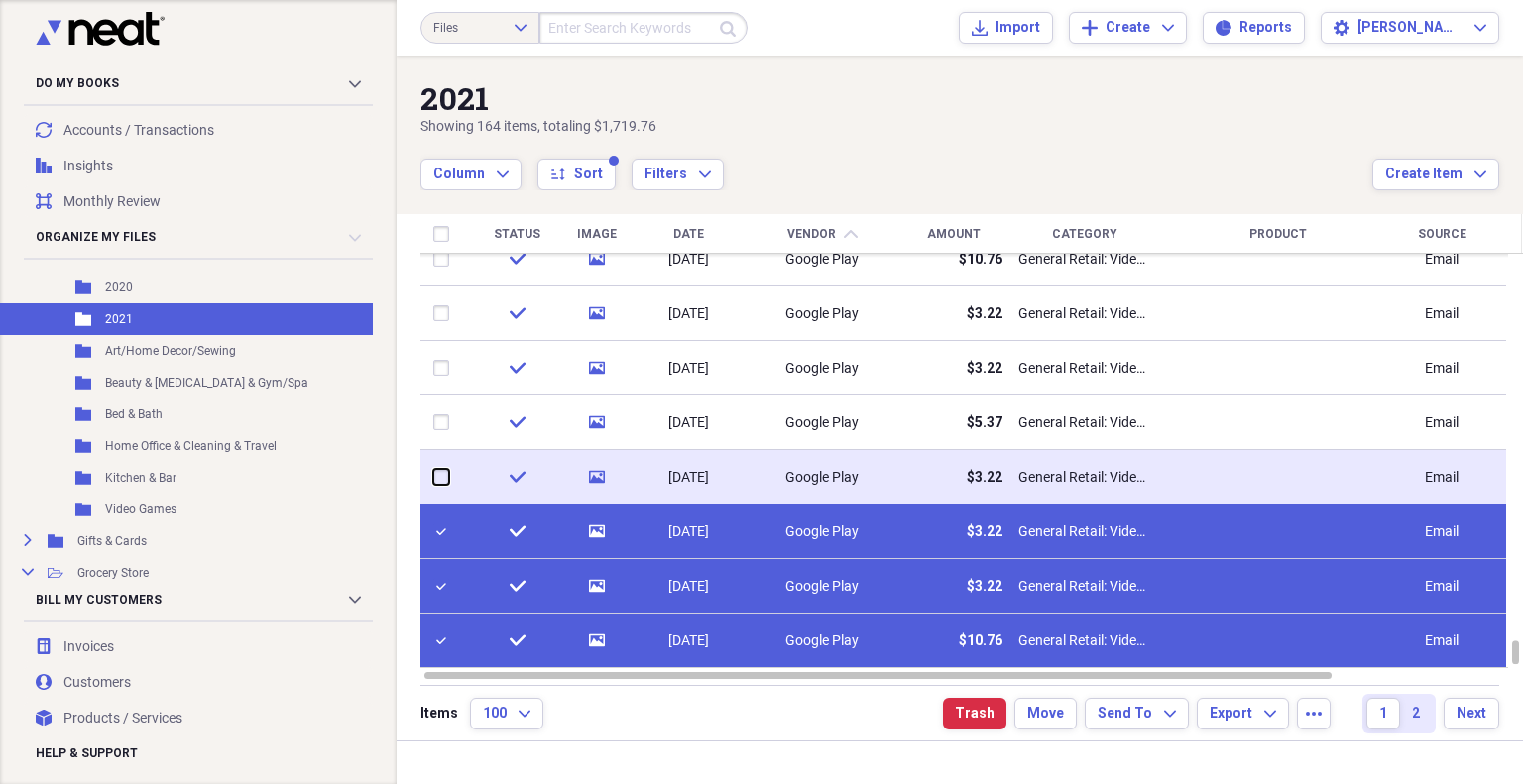 click at bounding box center [433, 477] 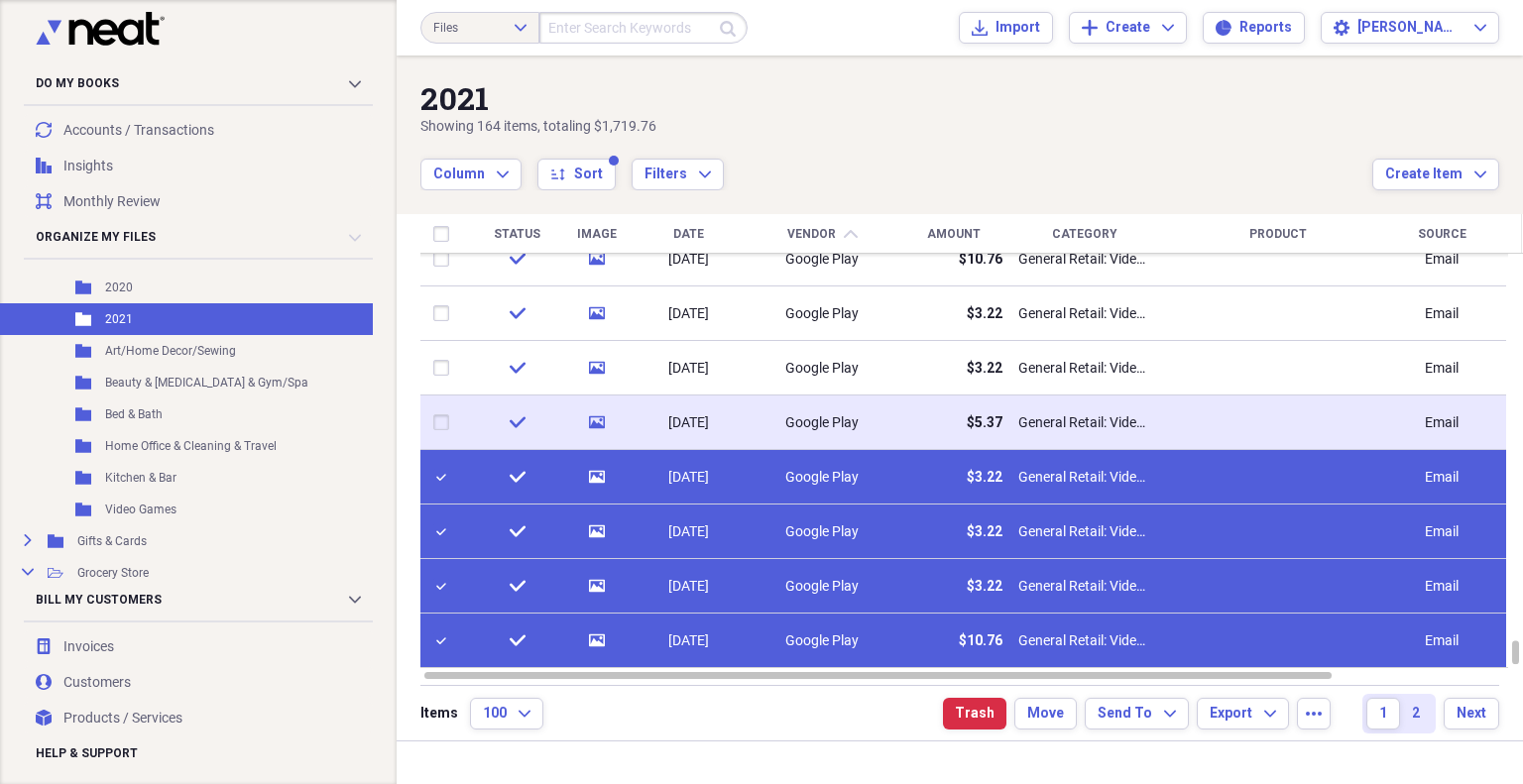 click at bounding box center (445, 422) 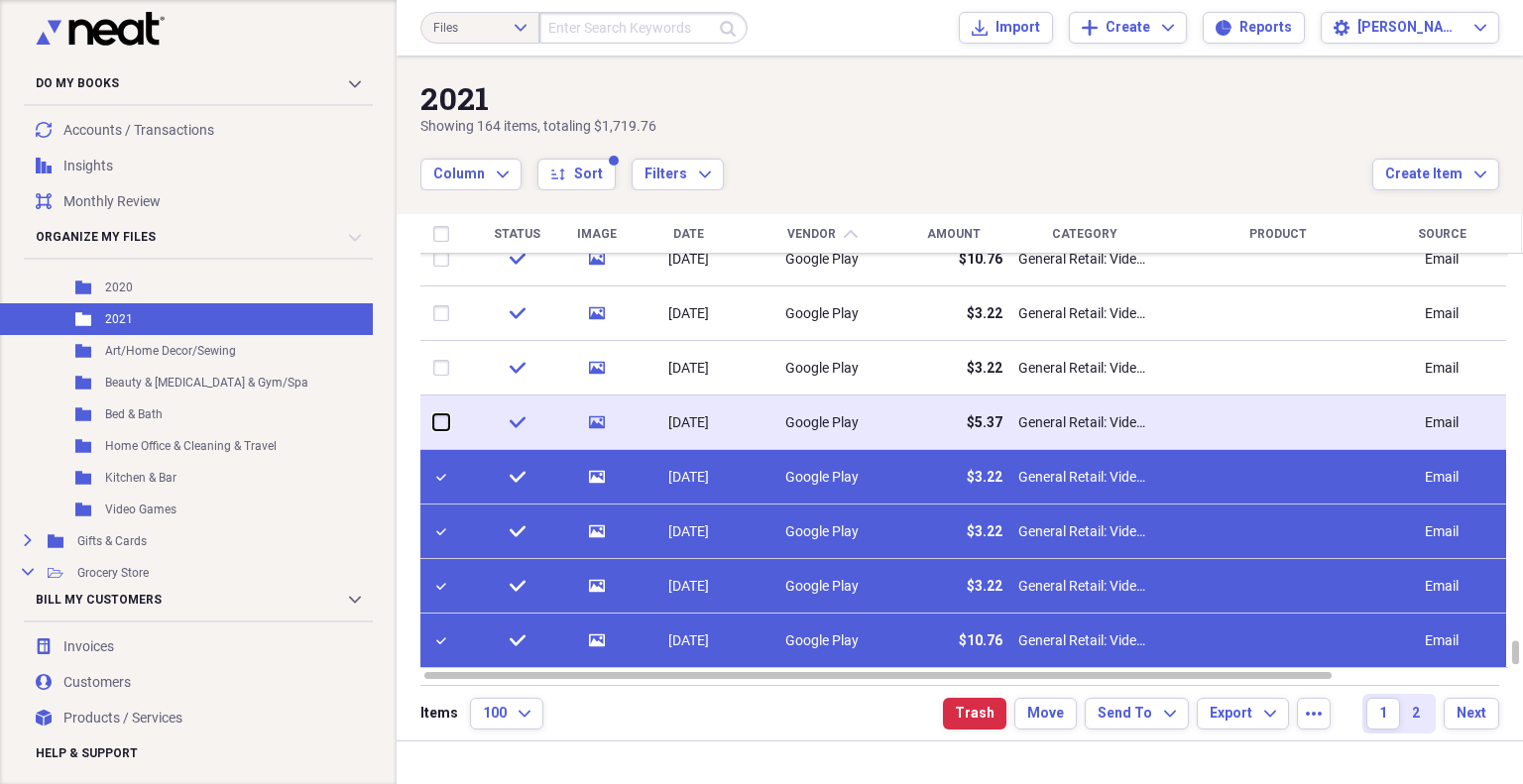 click at bounding box center [433, 422] 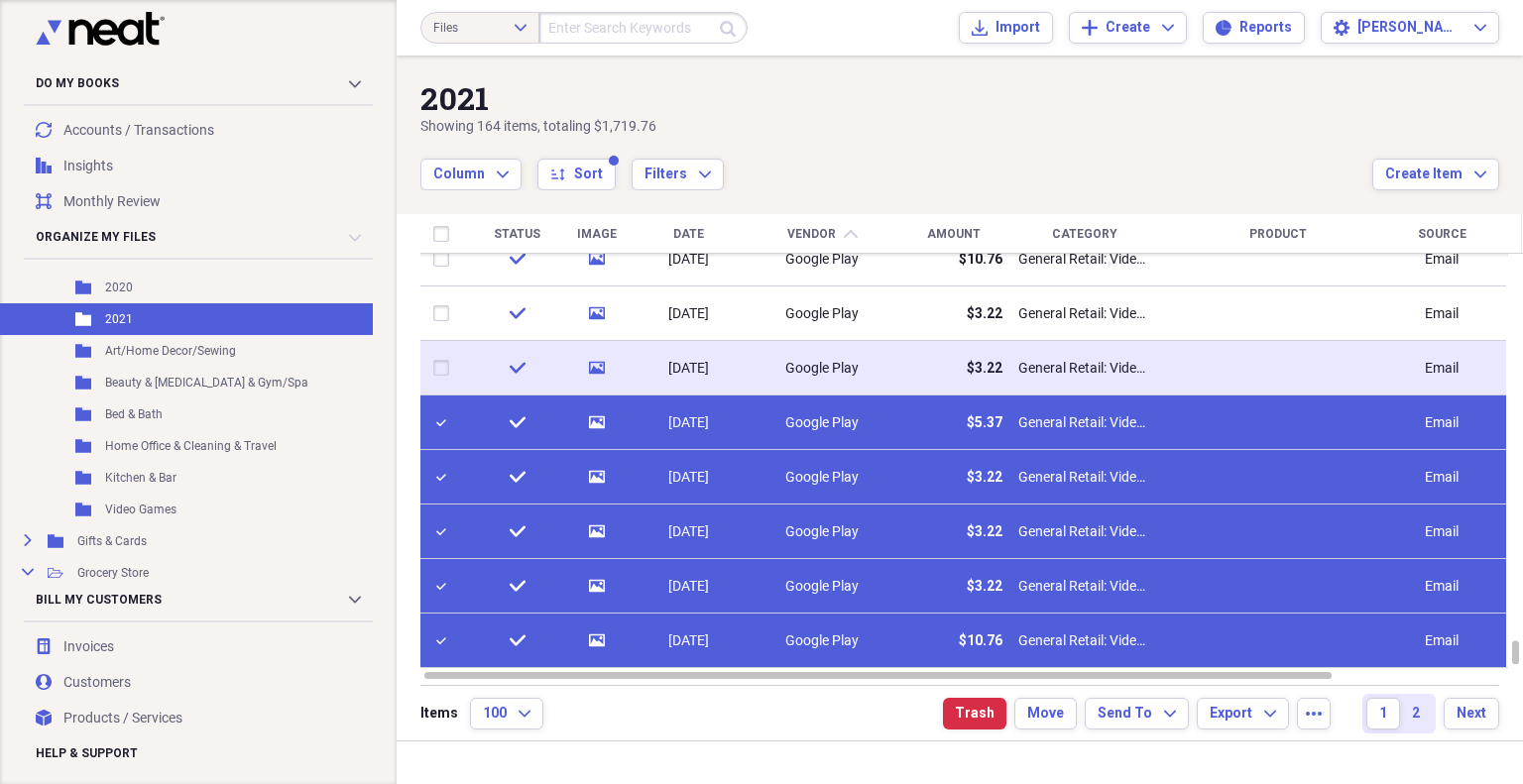 click at bounding box center [445, 368] 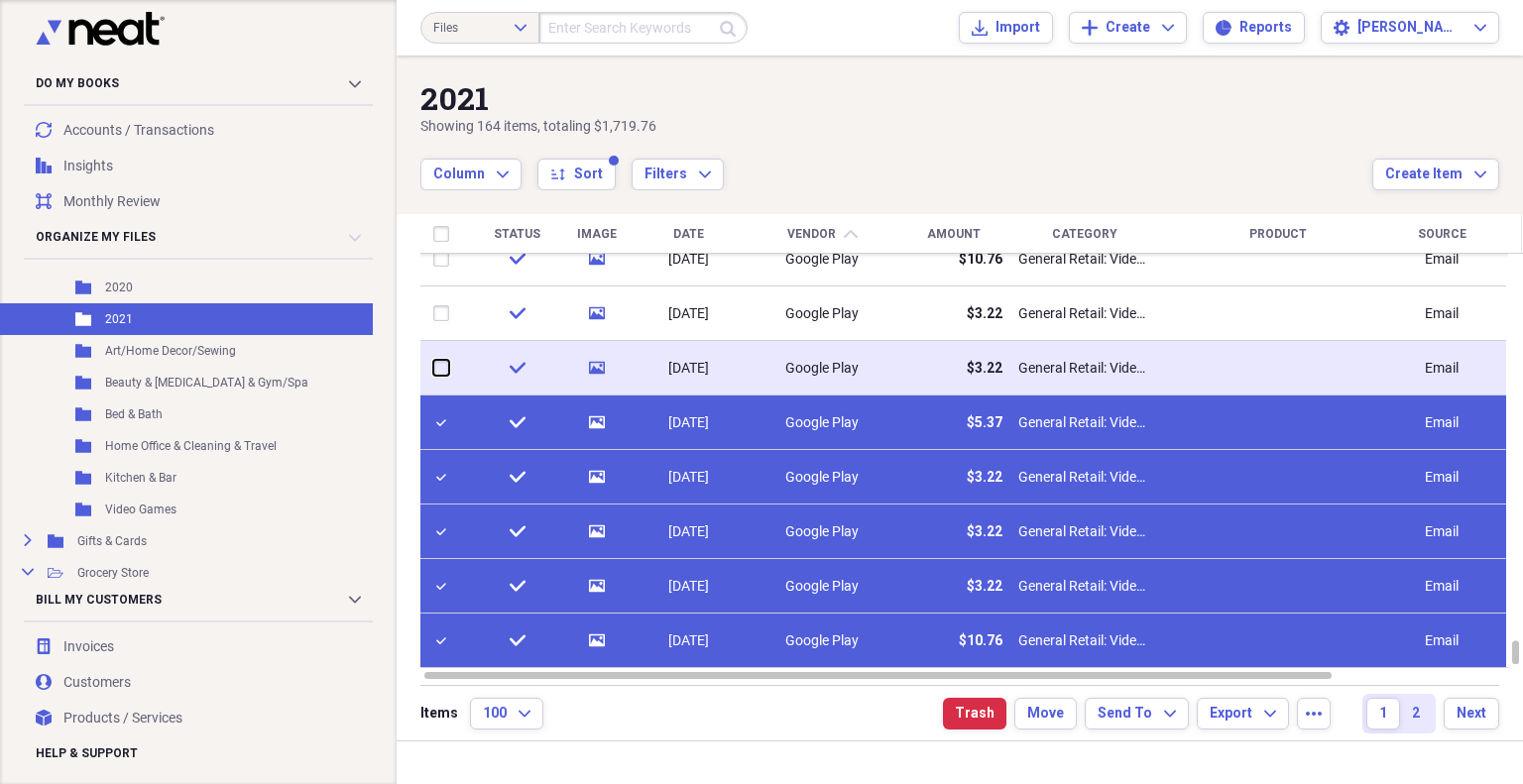 click at bounding box center [433, 368] 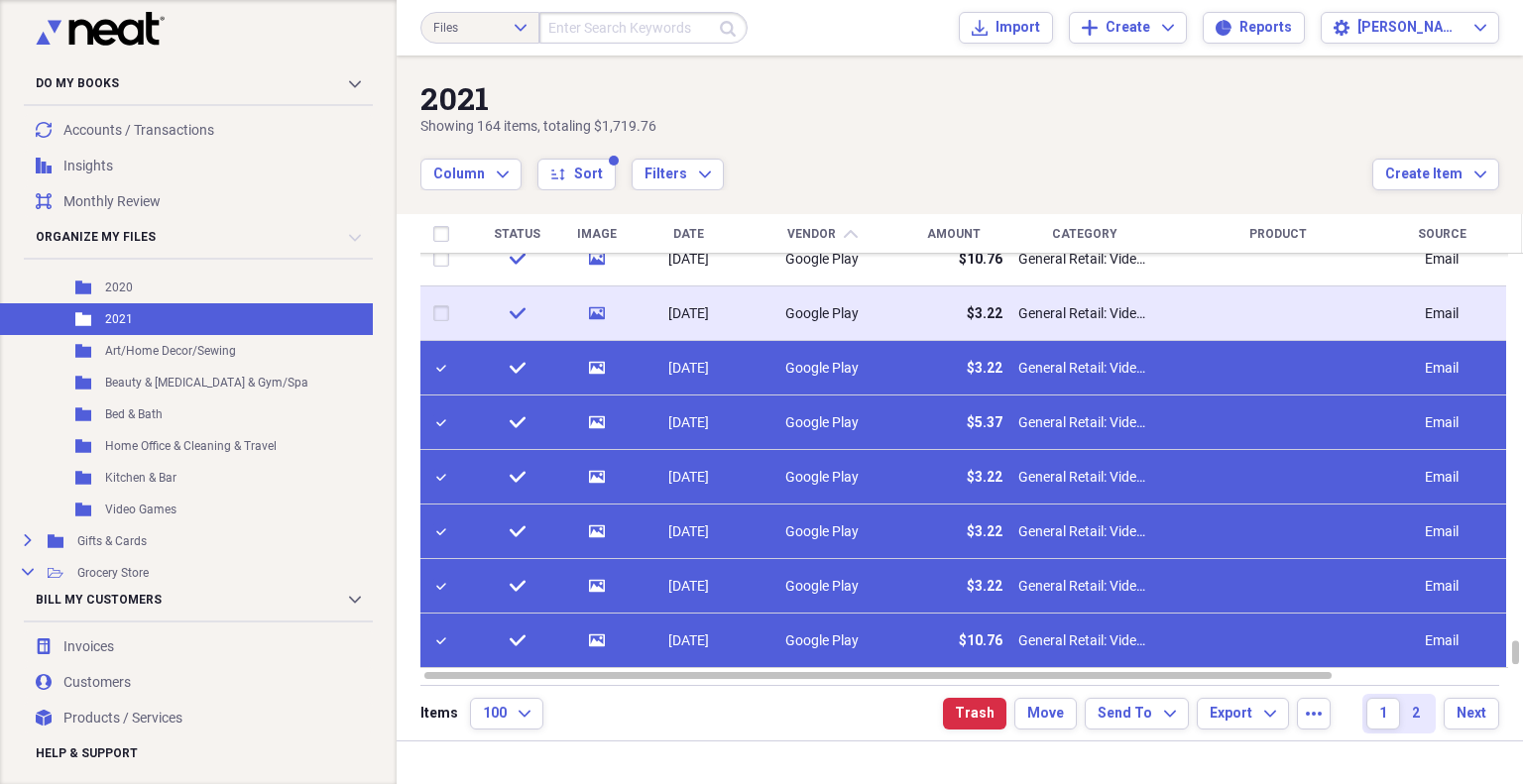 click at bounding box center [445, 313] 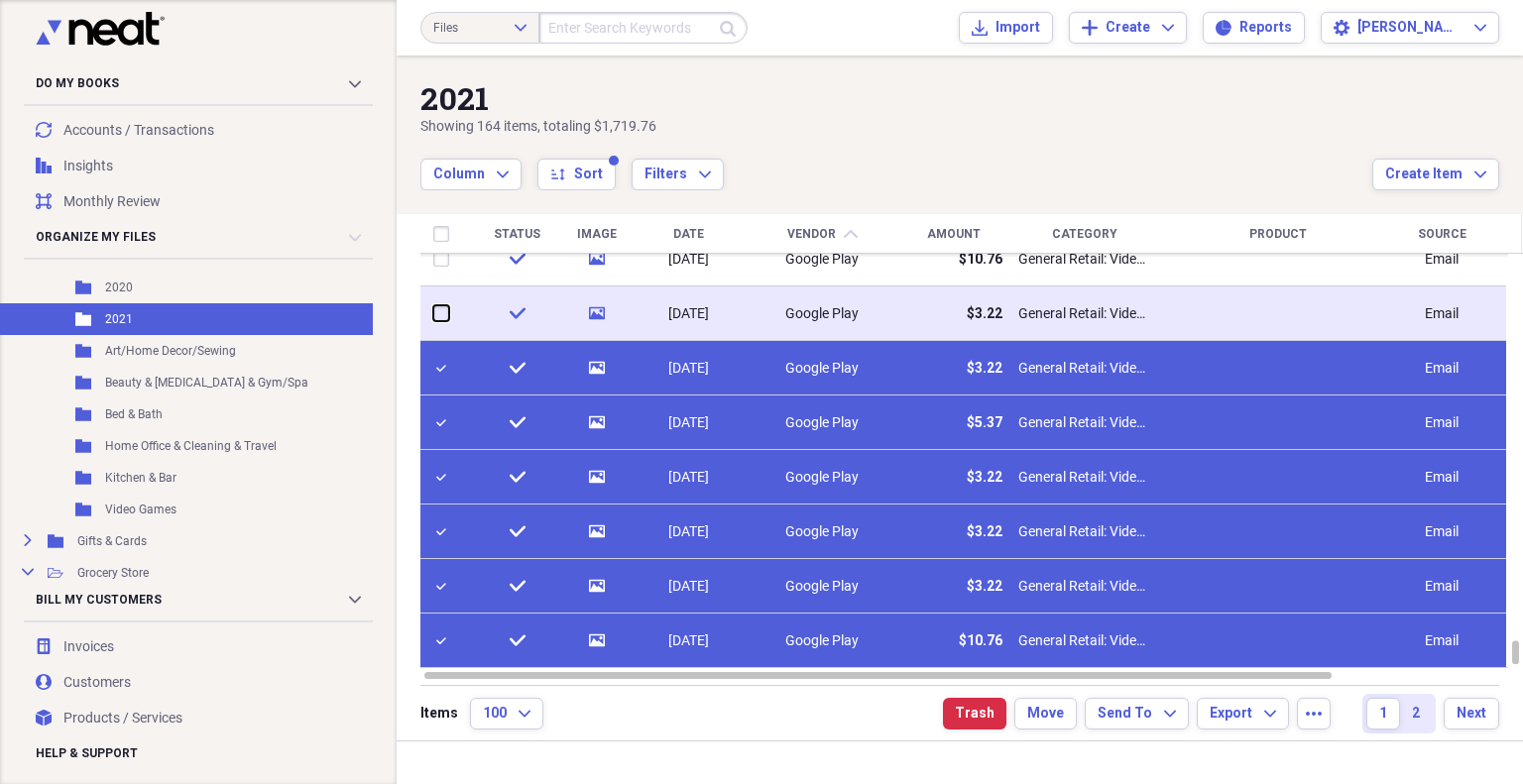 click at bounding box center (433, 313) 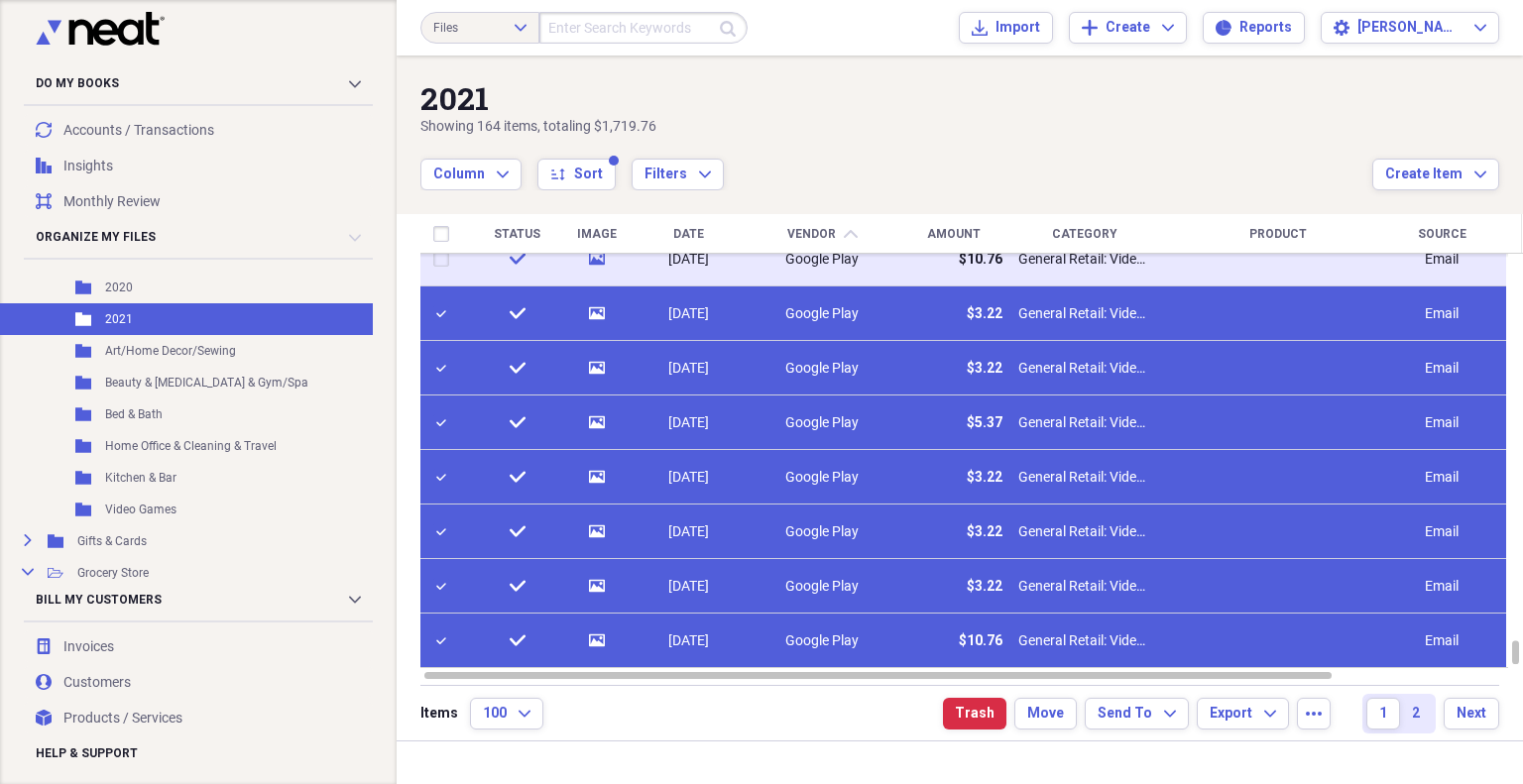 click at bounding box center (445, 259) 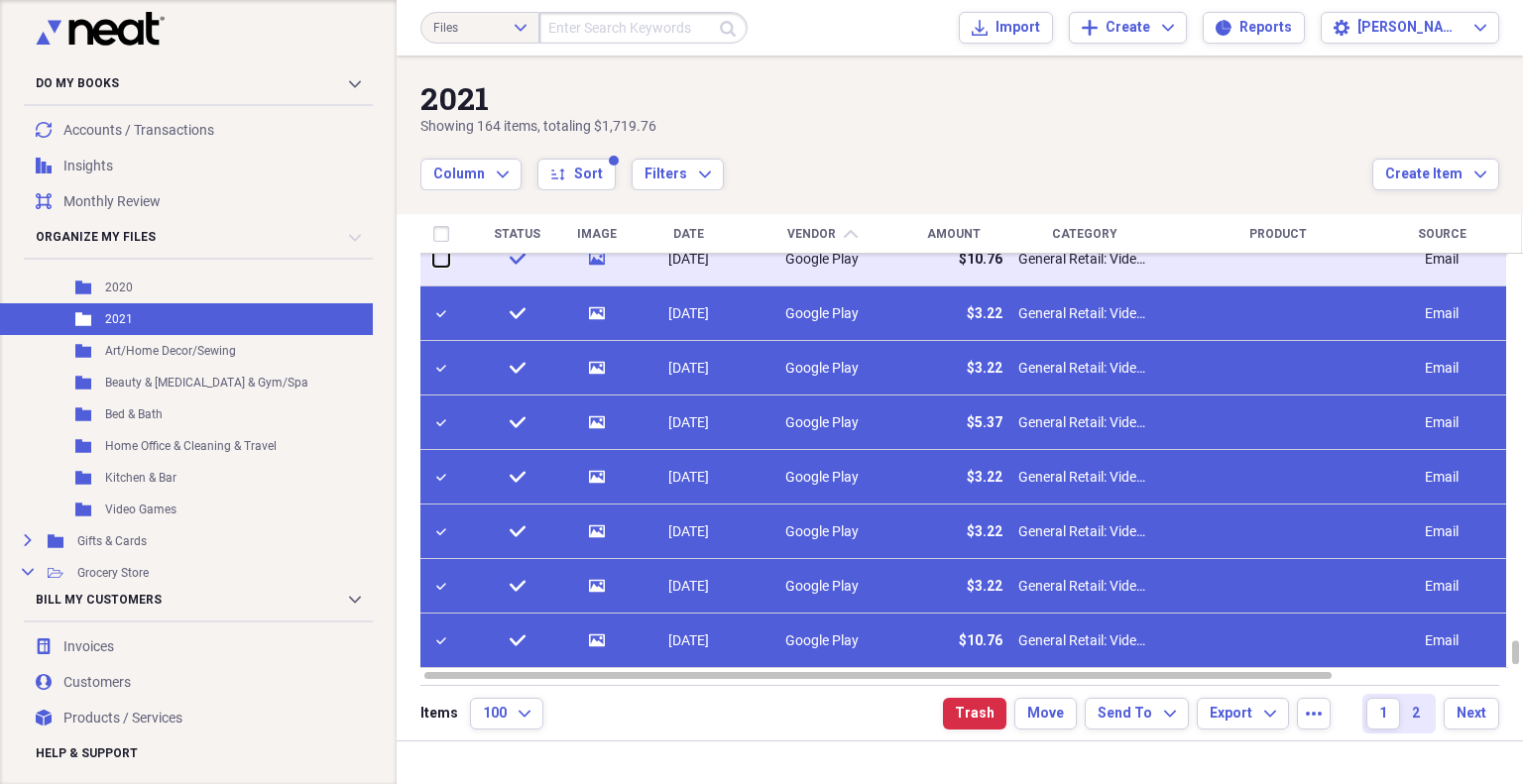 click at bounding box center [433, 259] 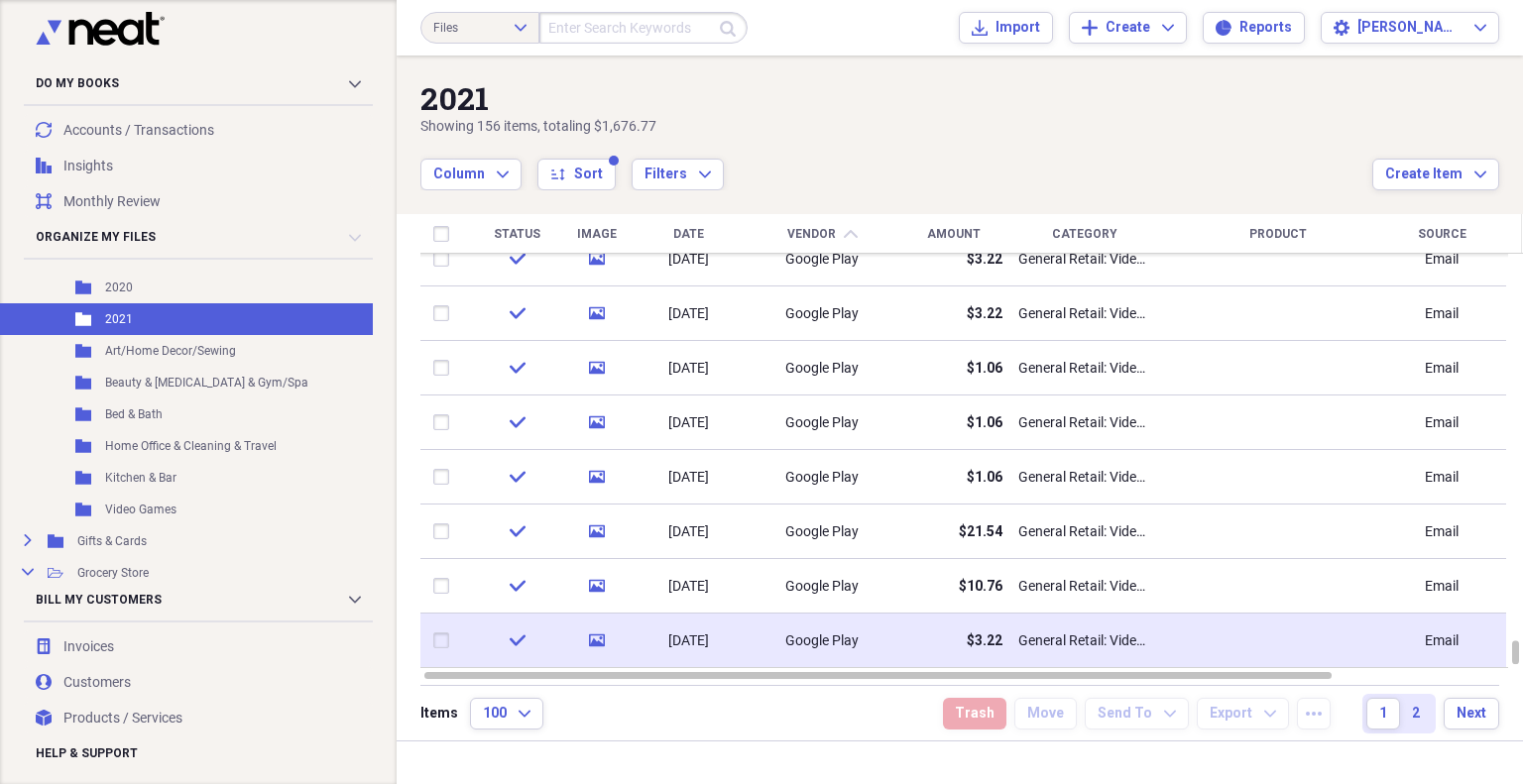 click at bounding box center (445, 640) 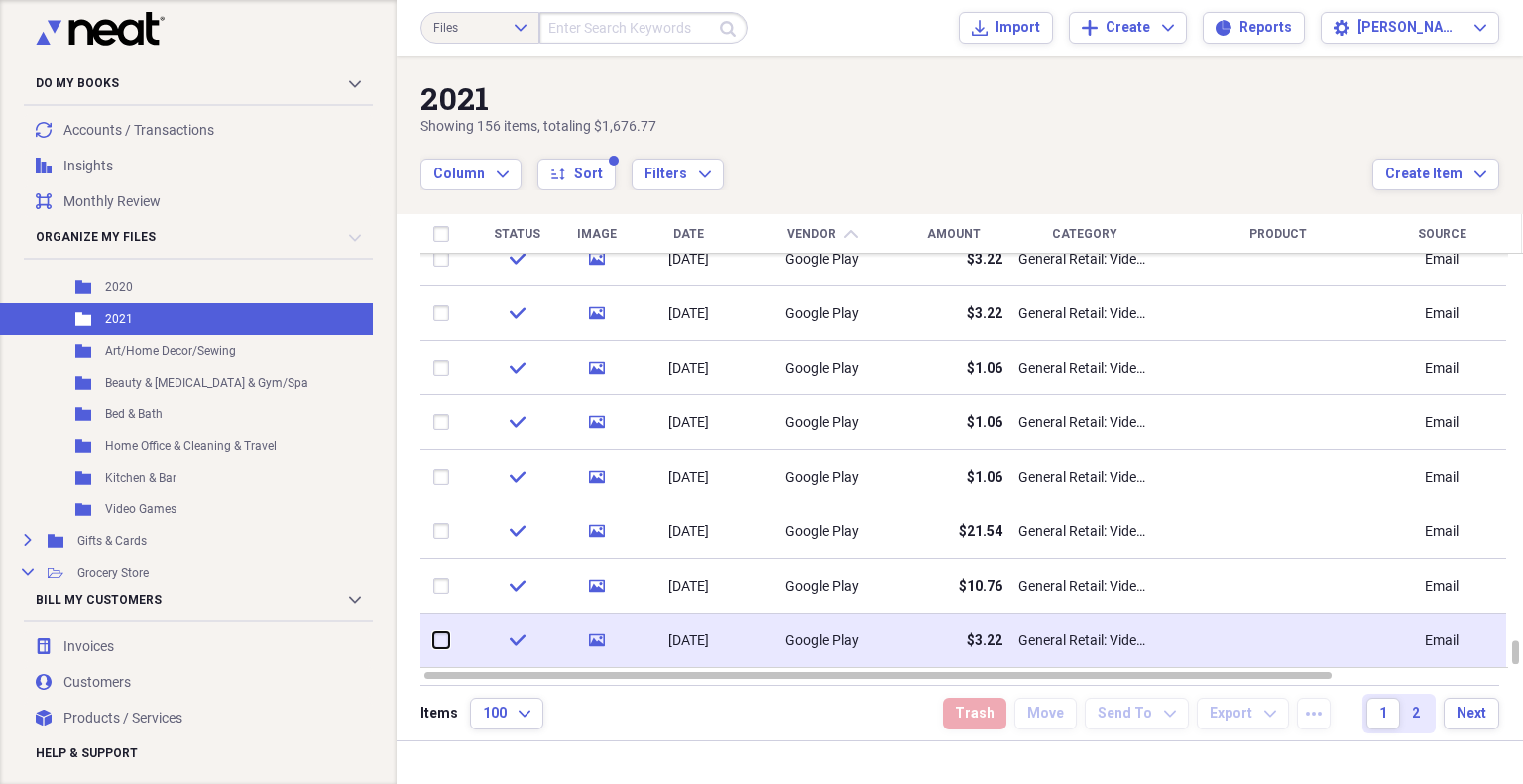click at bounding box center (433, 640) 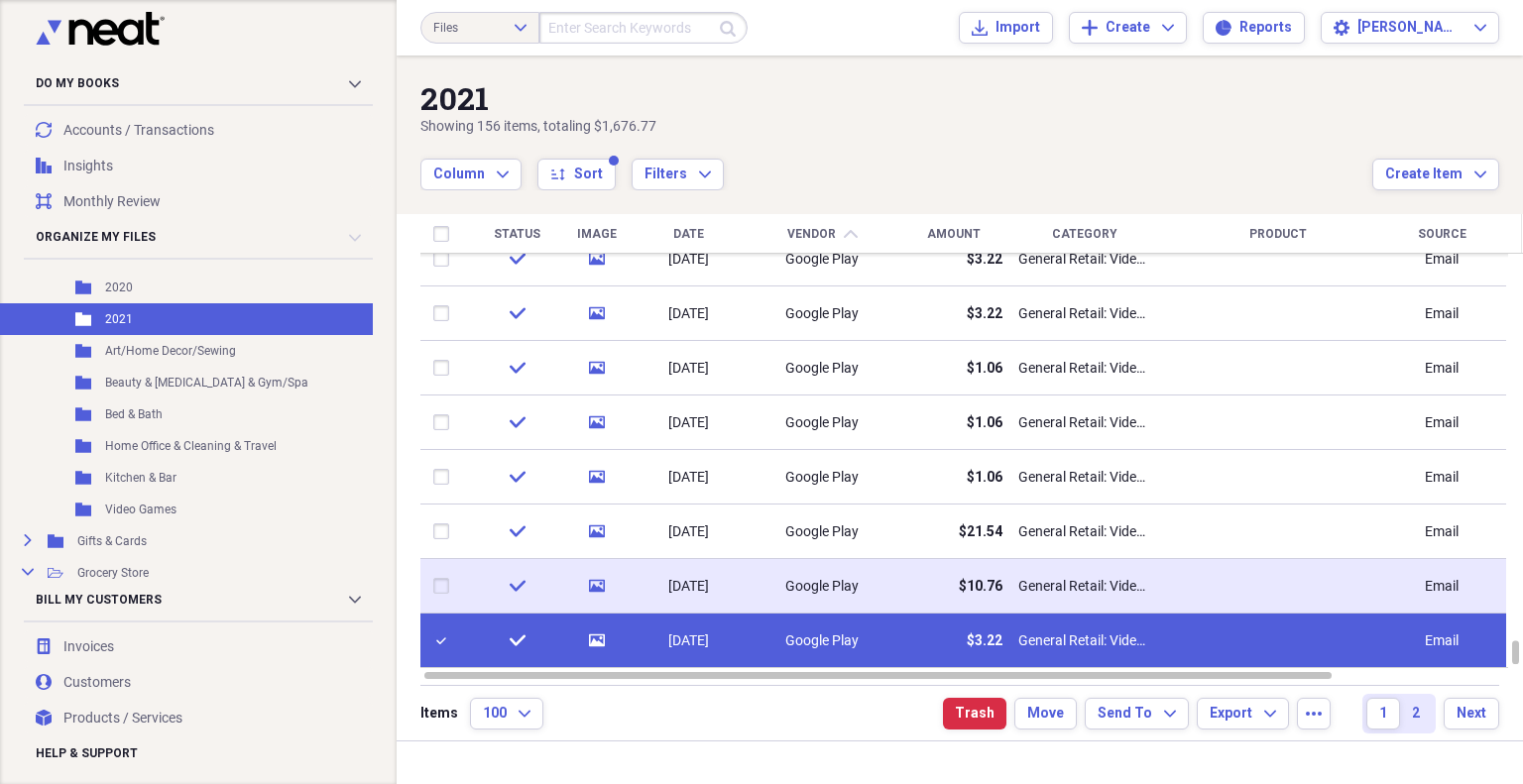 click at bounding box center [445, 586] 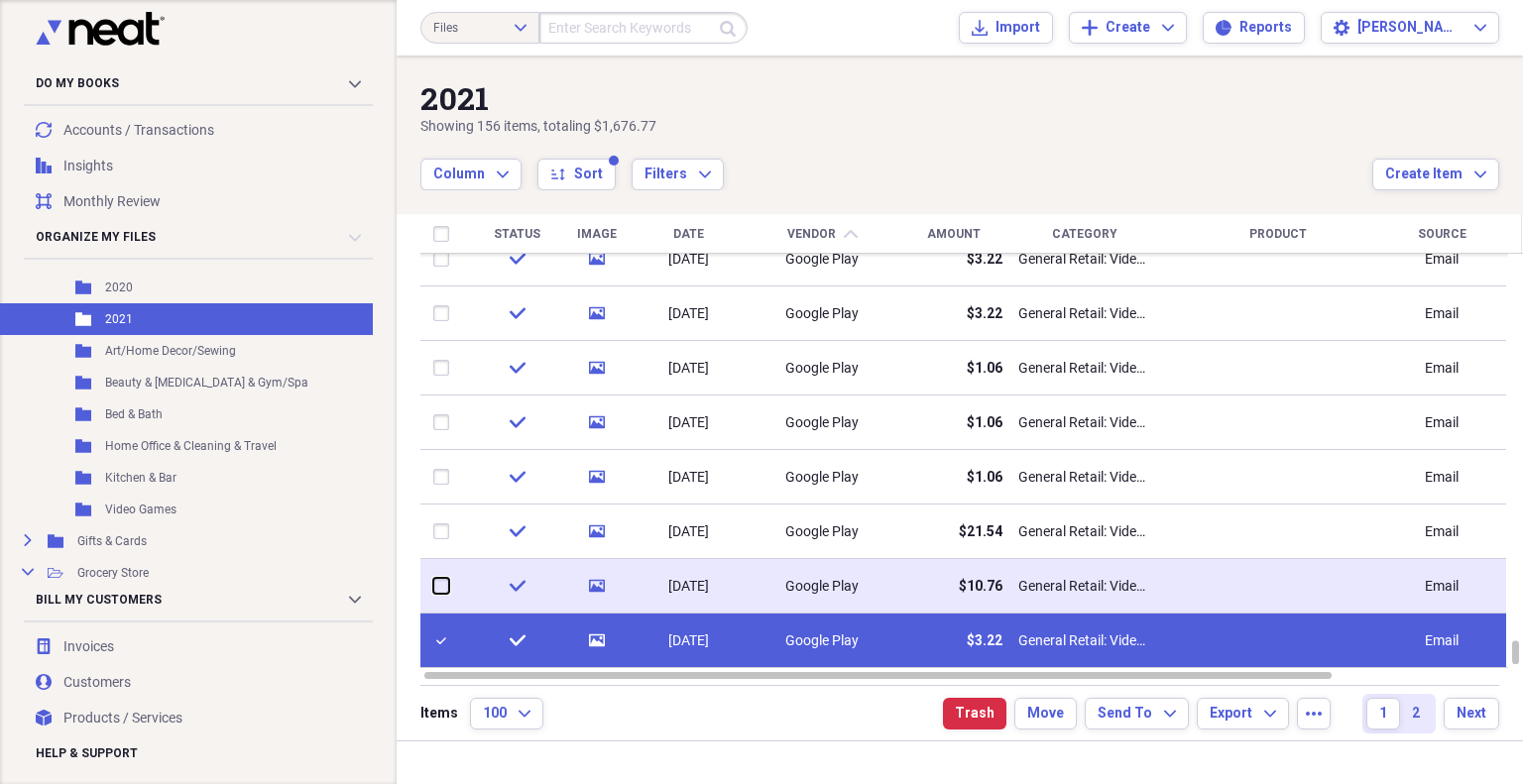 click at bounding box center [433, 586] 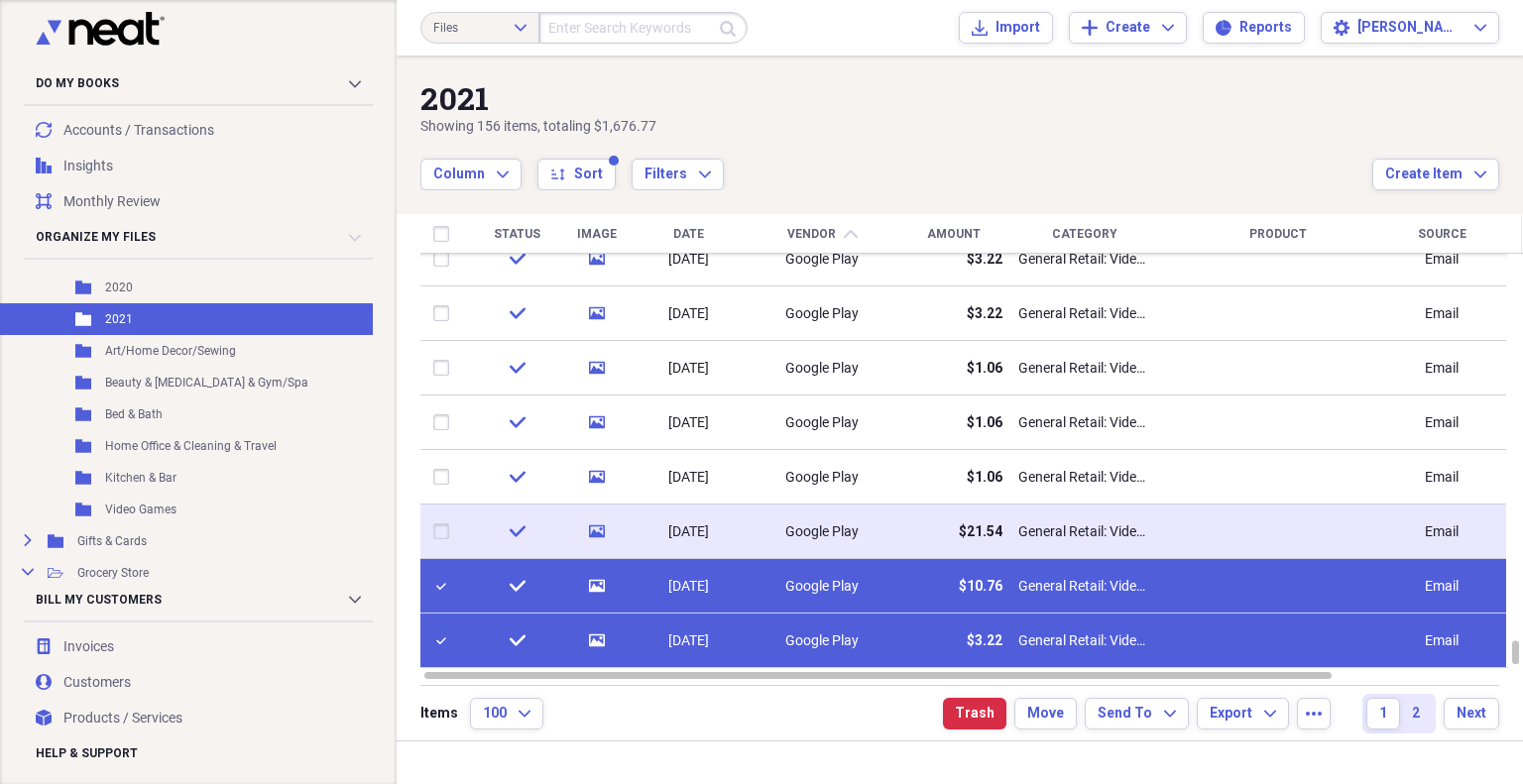 click at bounding box center (445, 531) 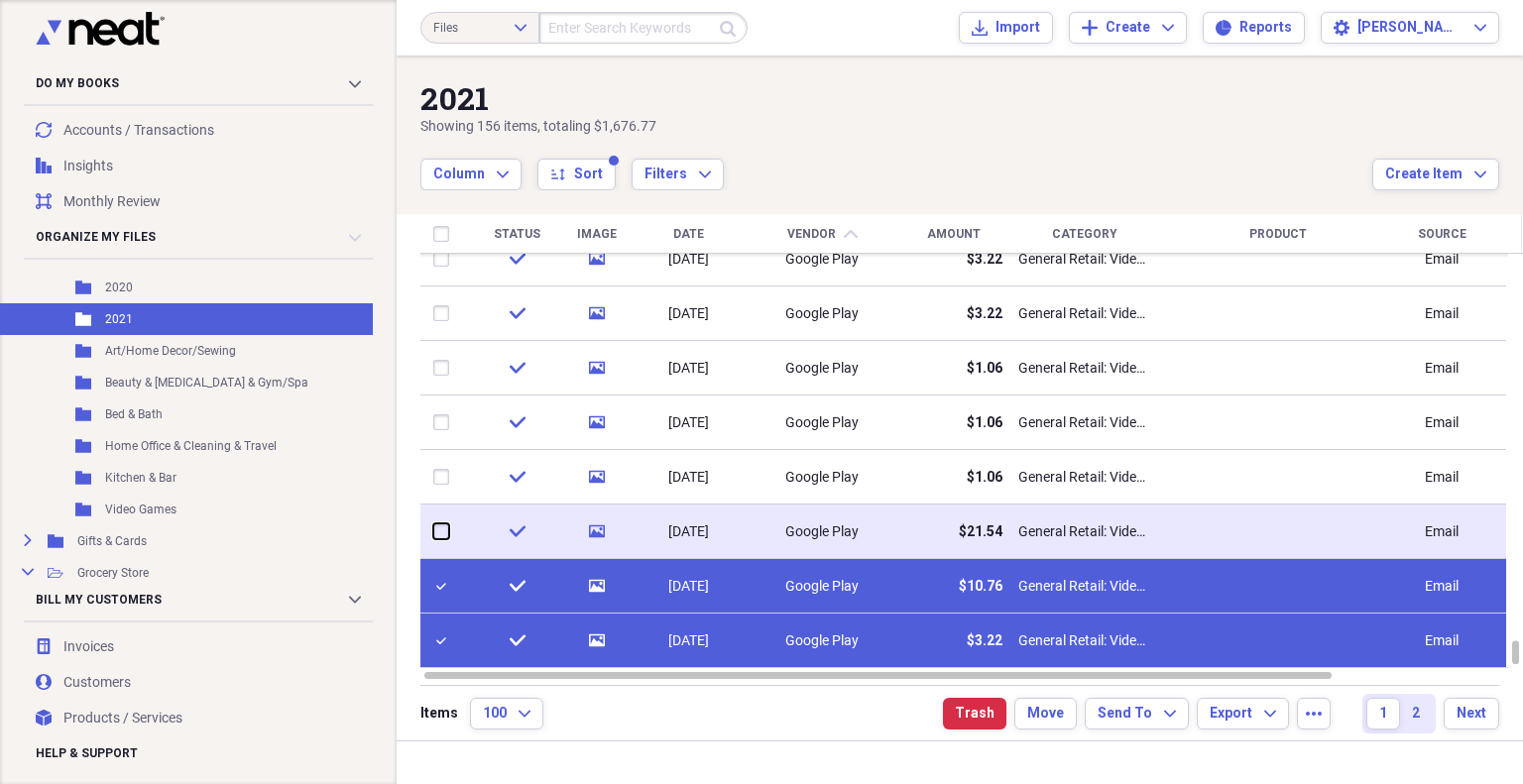 click at bounding box center [433, 531] 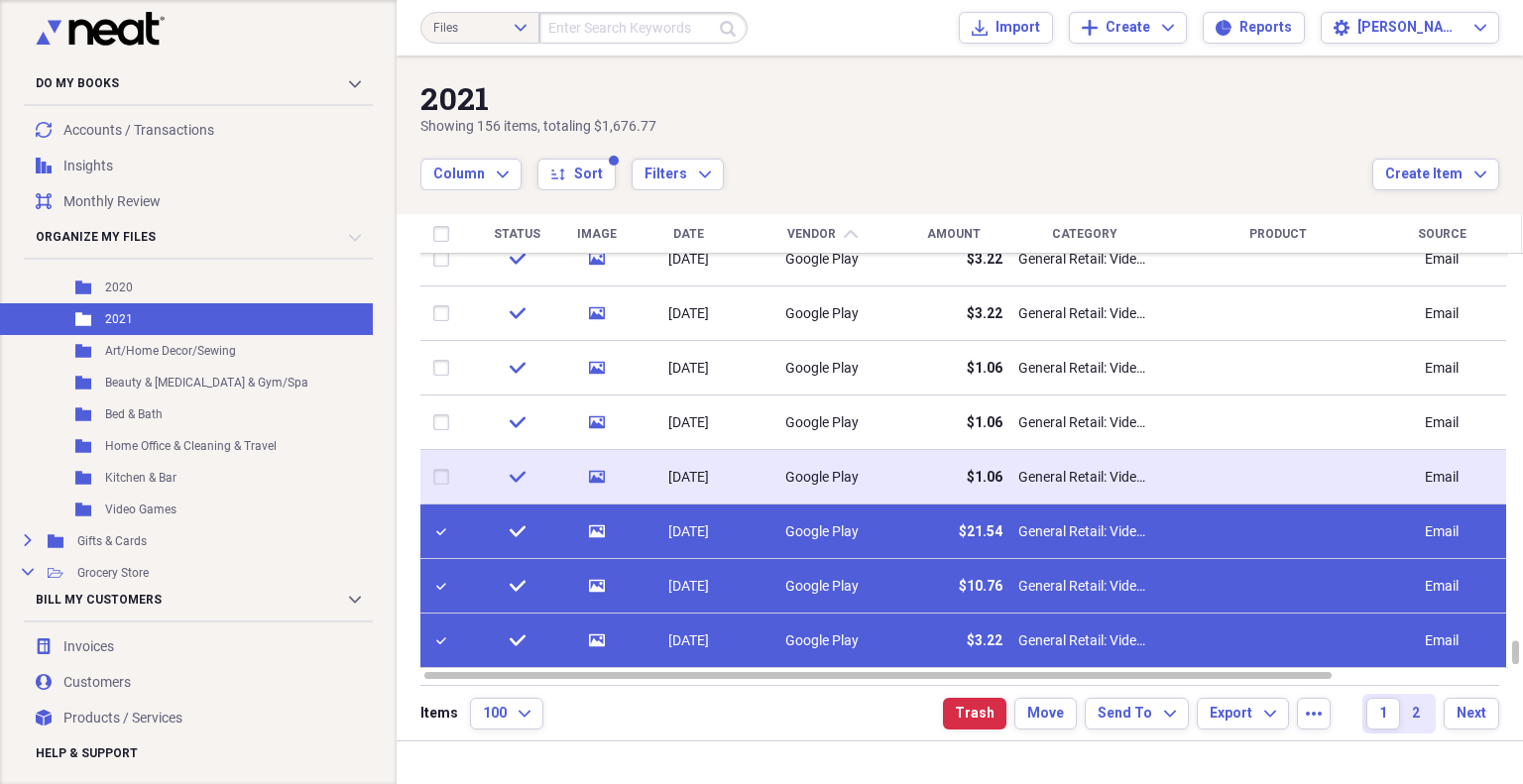 click at bounding box center [445, 477] 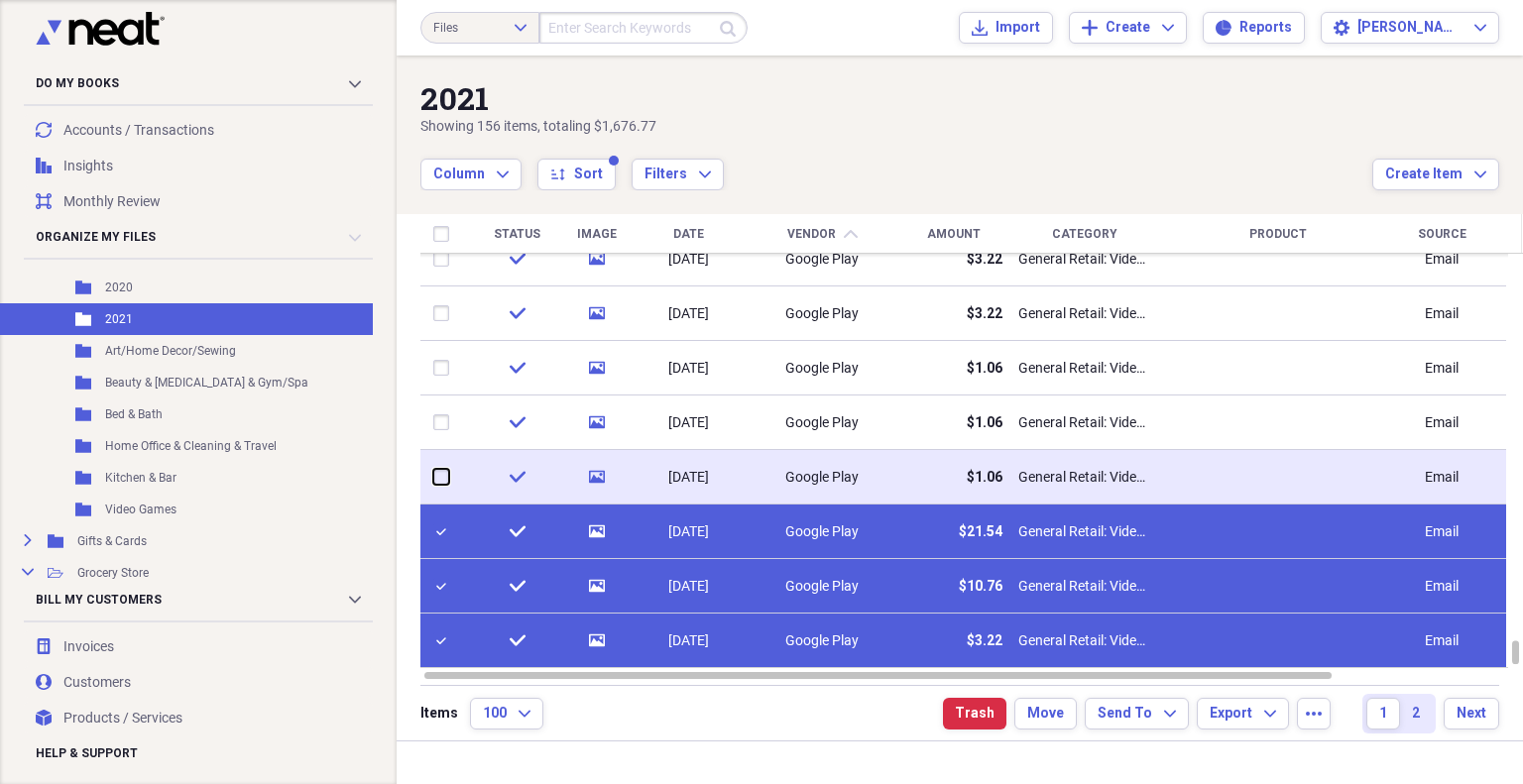 click at bounding box center (433, 477) 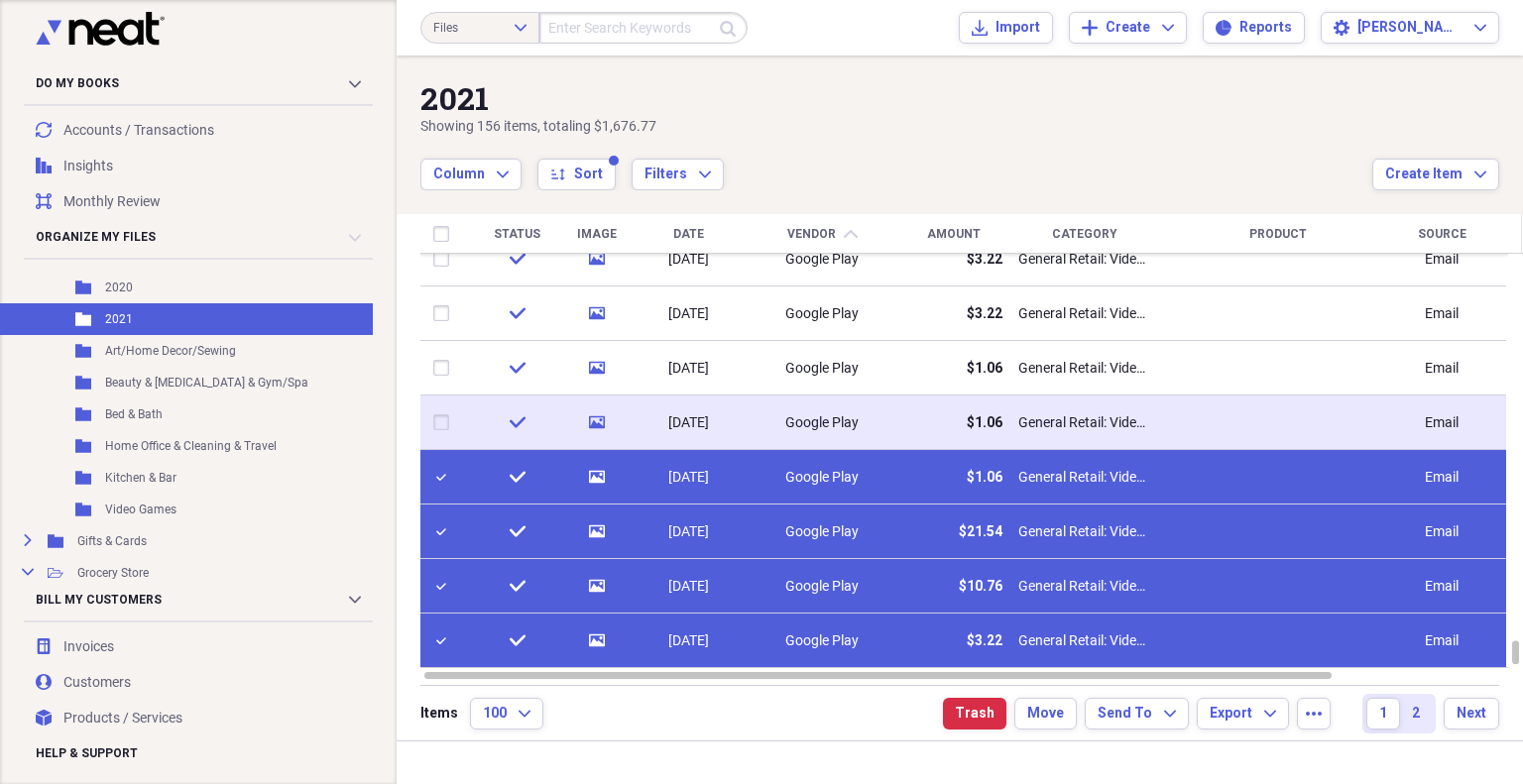 click at bounding box center (445, 422) 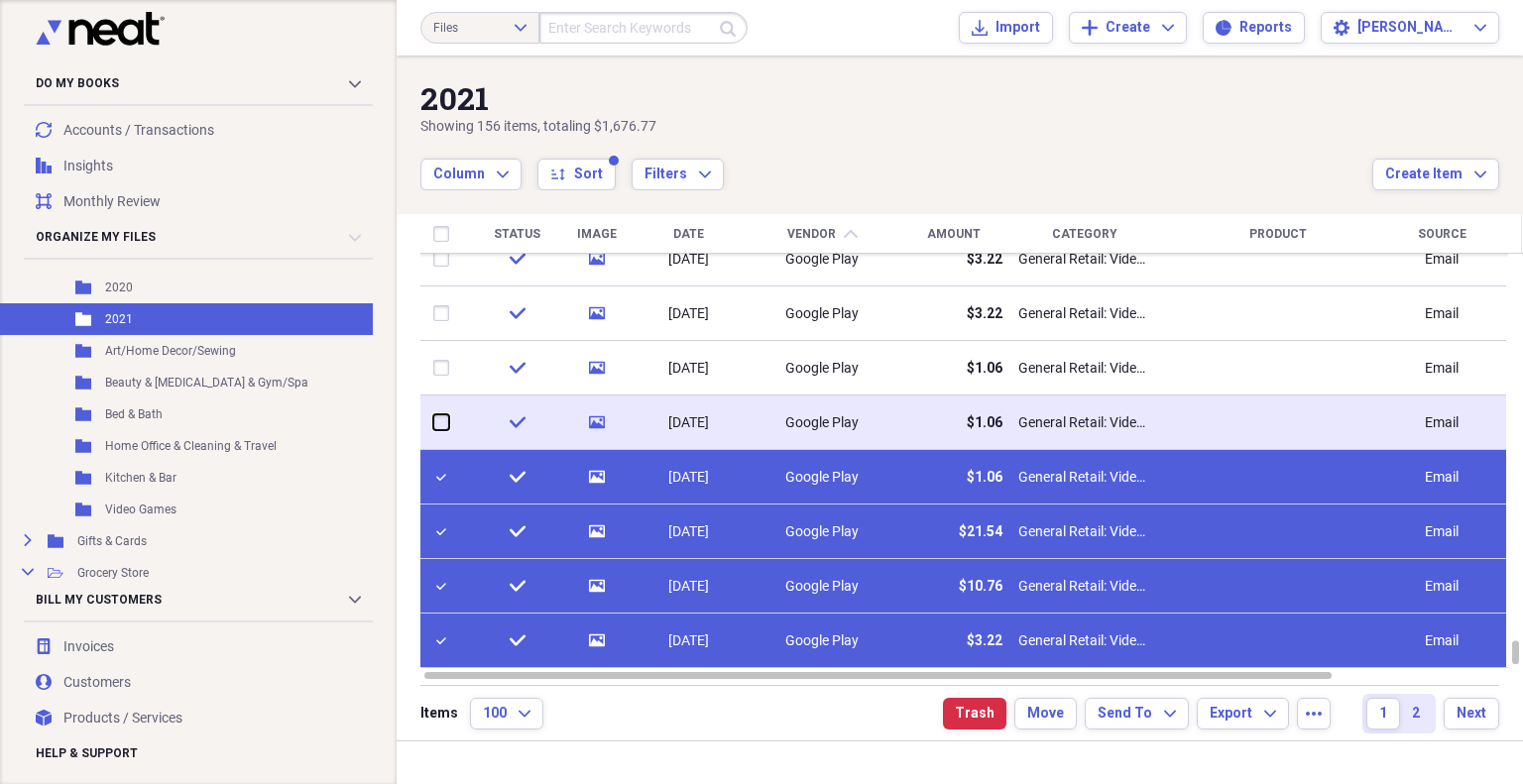 click at bounding box center [433, 422] 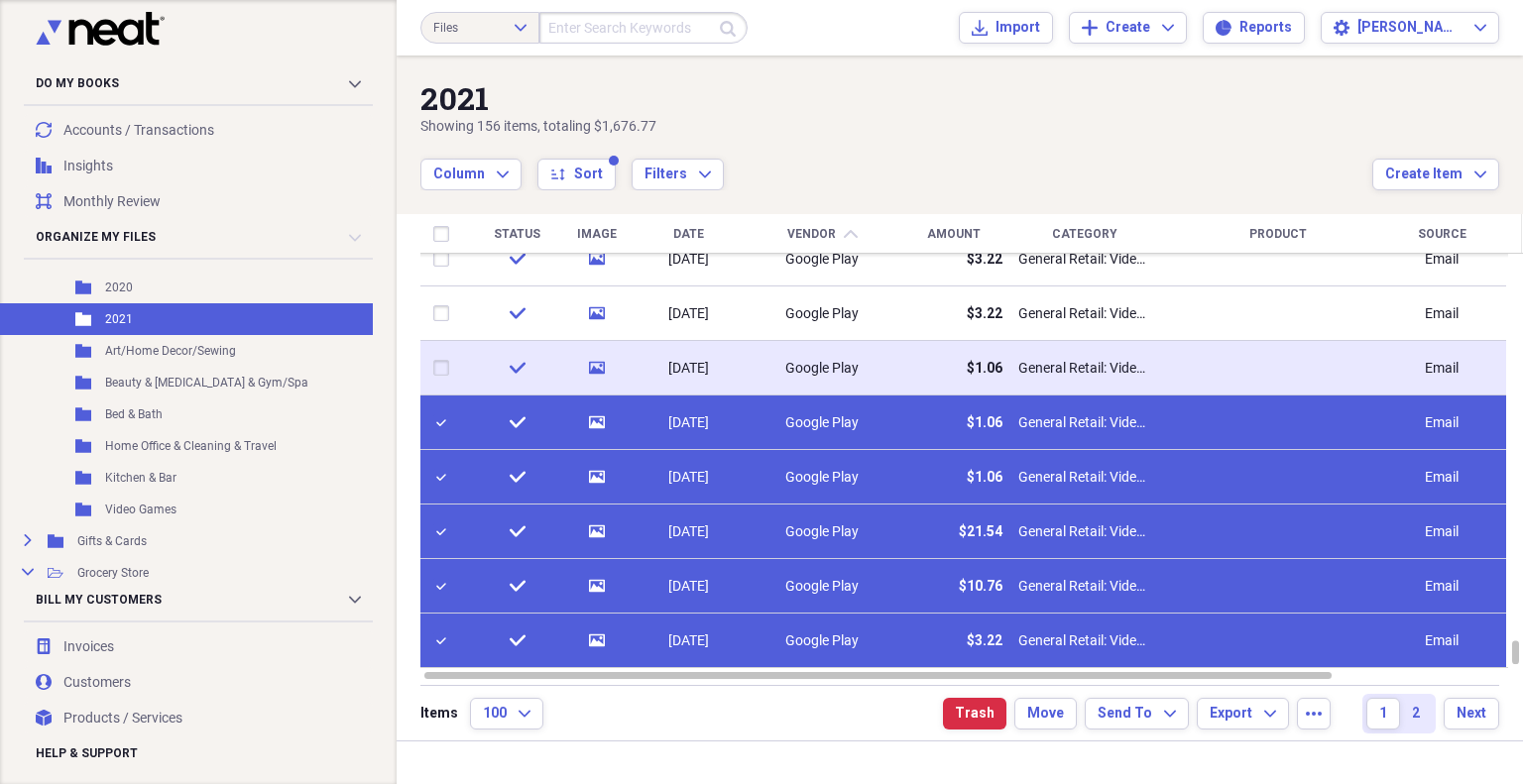 click at bounding box center (445, 368) 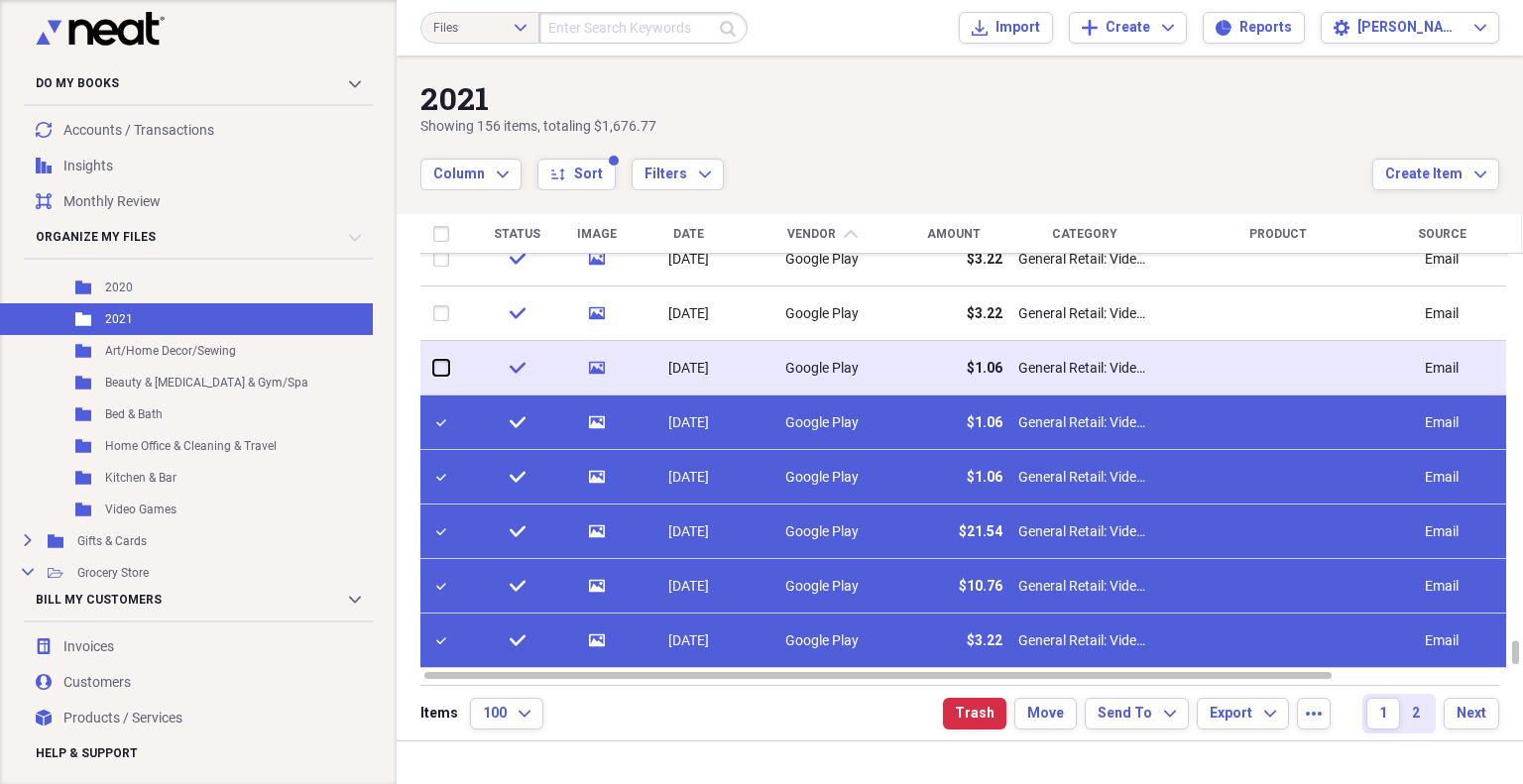 click at bounding box center [433, 368] 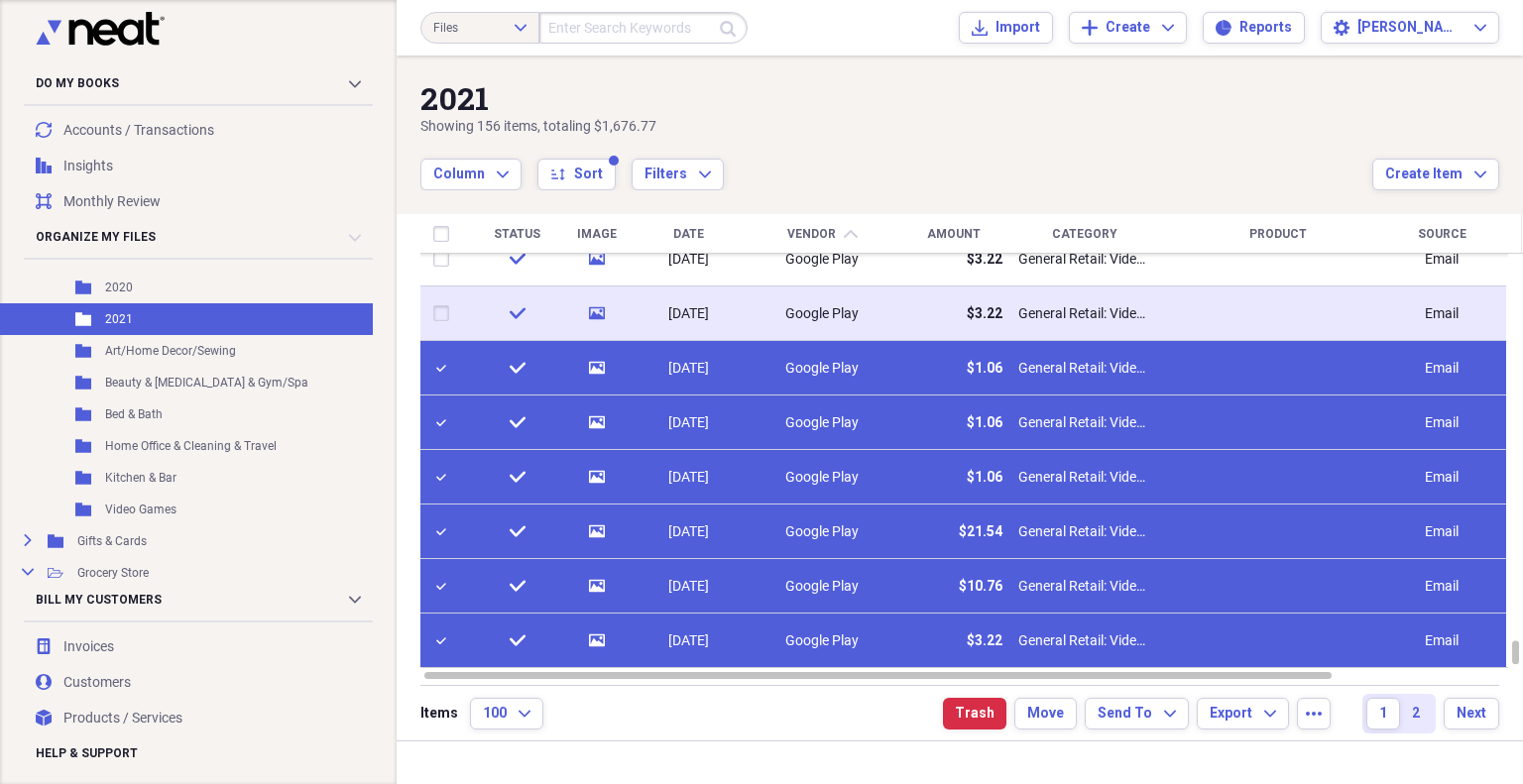 click at bounding box center (445, 313) 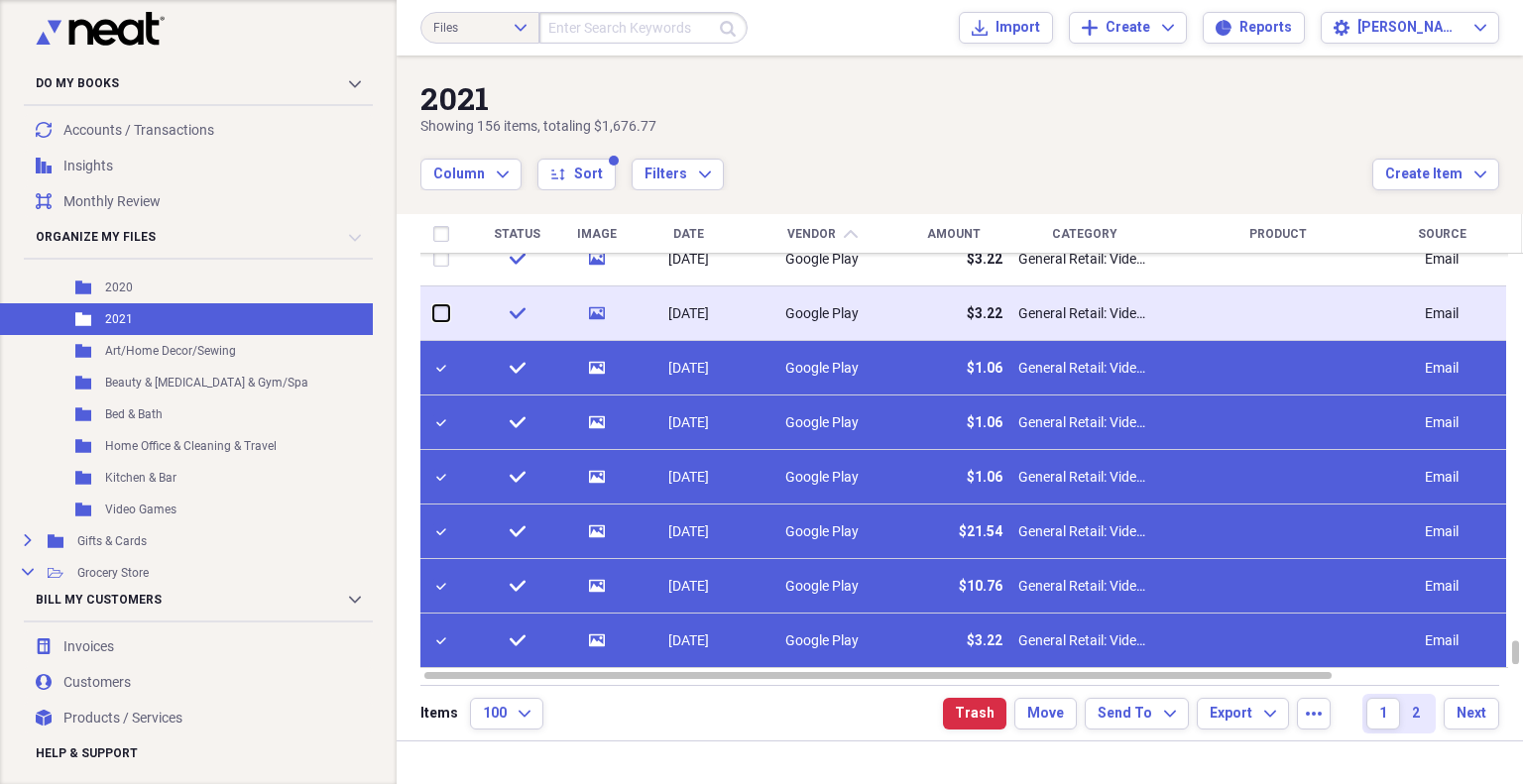 click at bounding box center [433, 313] 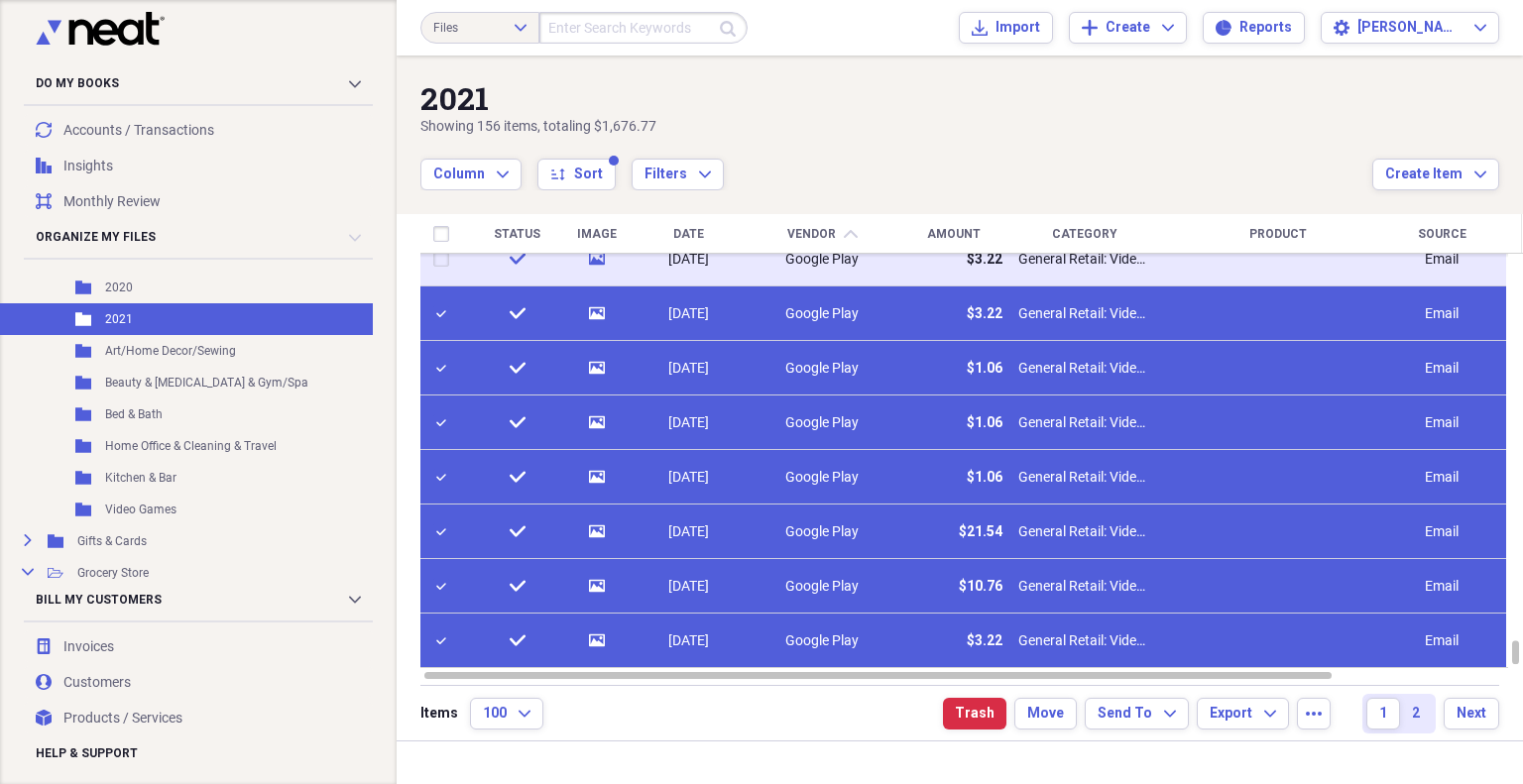 click at bounding box center (445, 259) 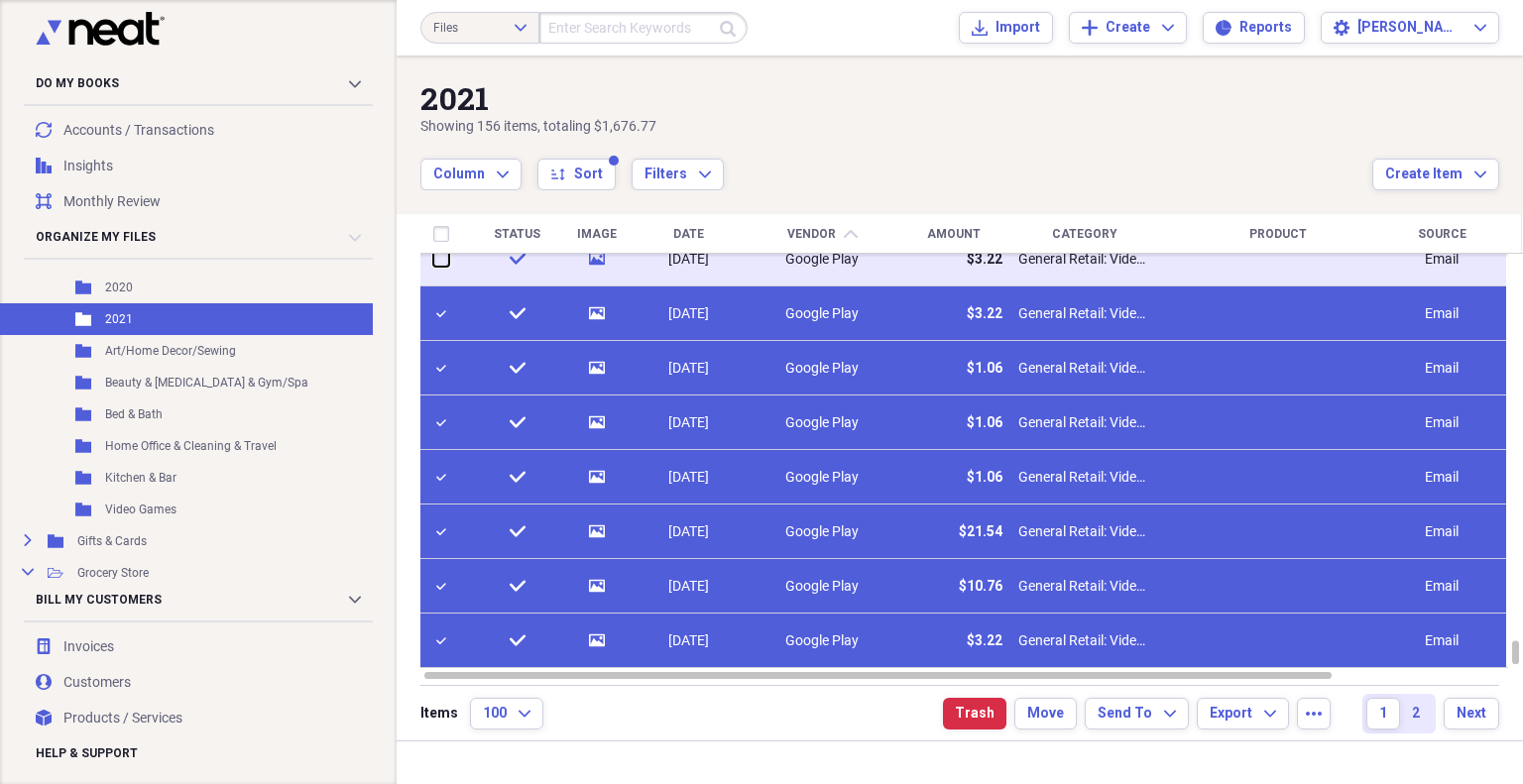 click at bounding box center [433, 259] 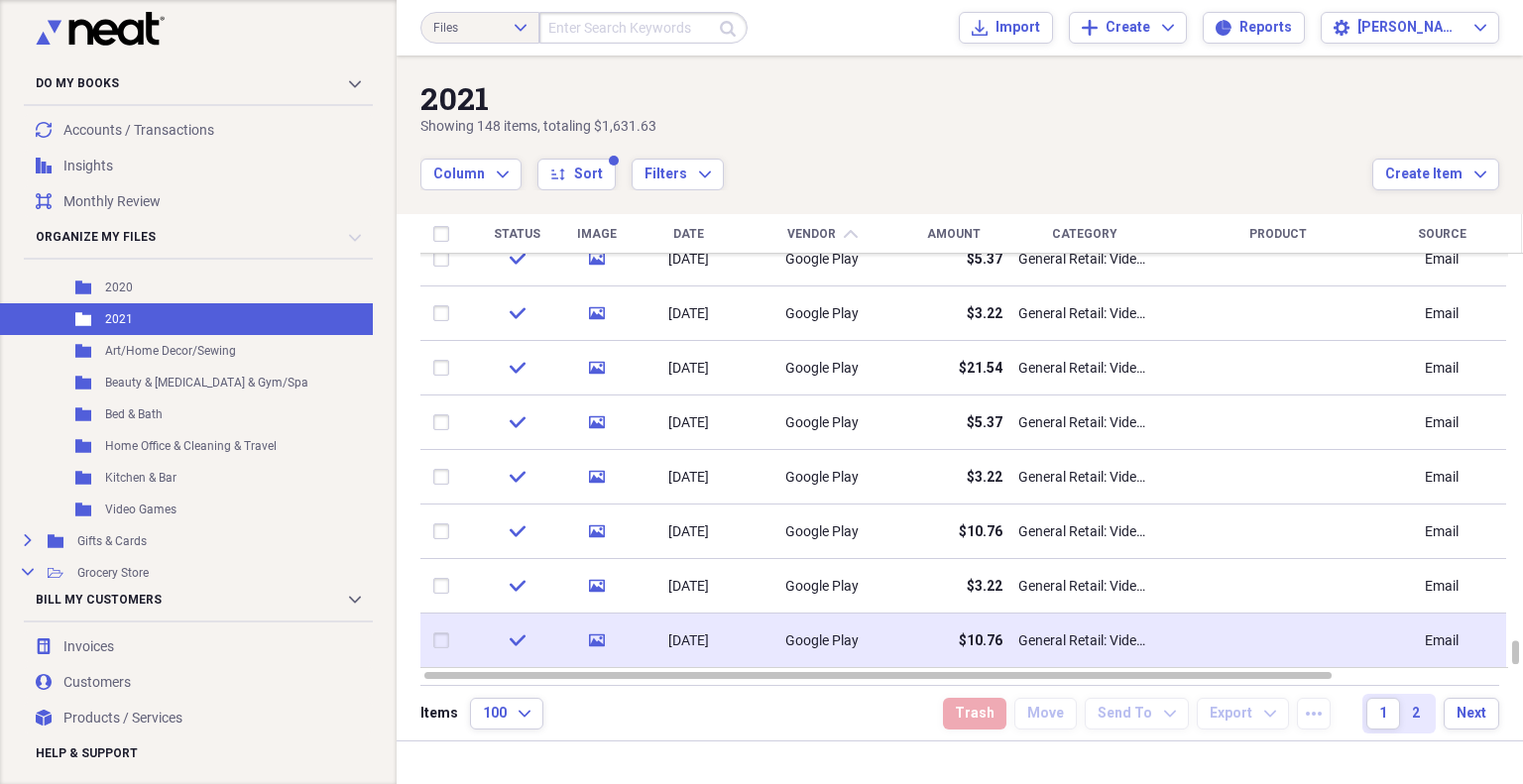click at bounding box center [445, 640] 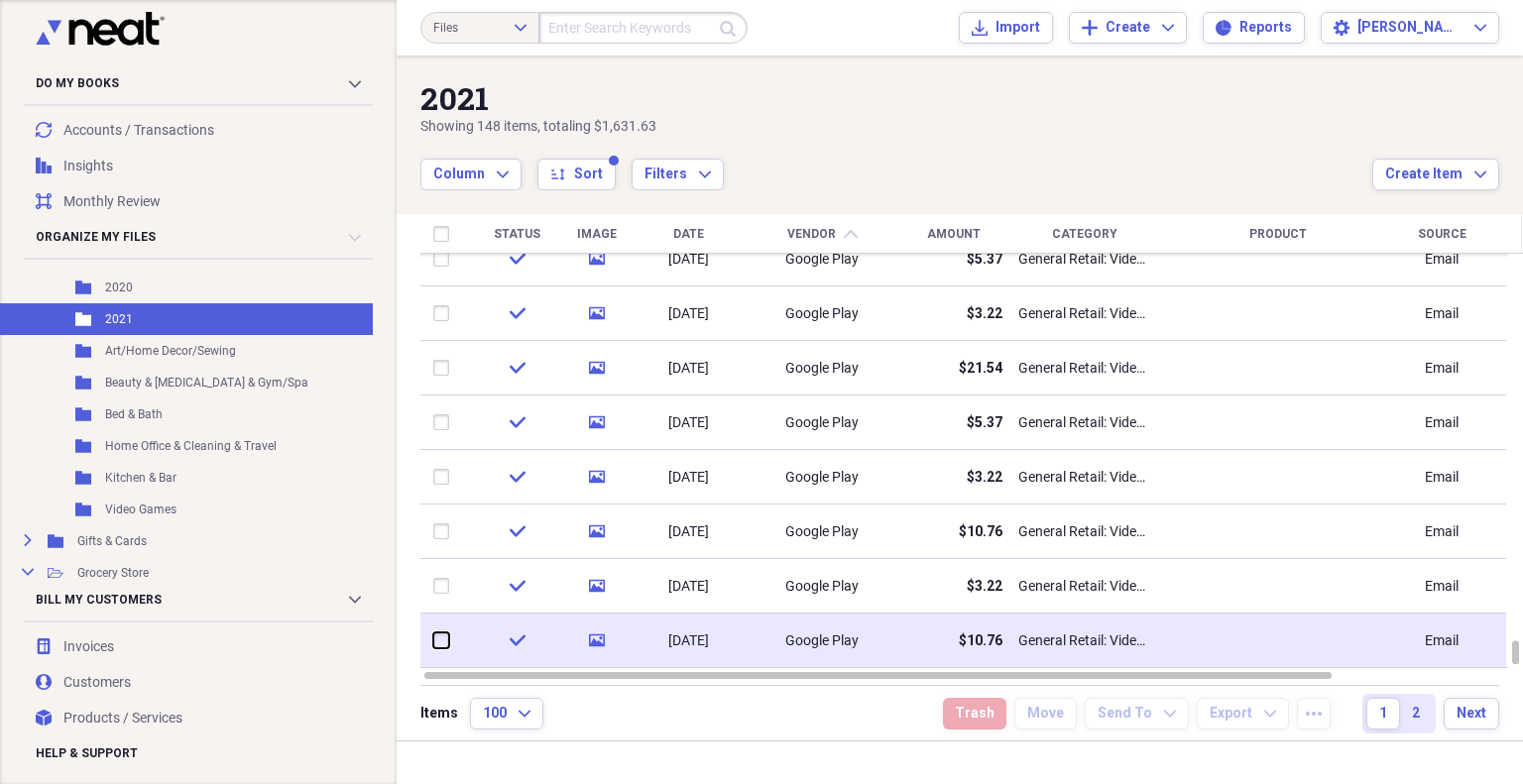 click at bounding box center [433, 640] 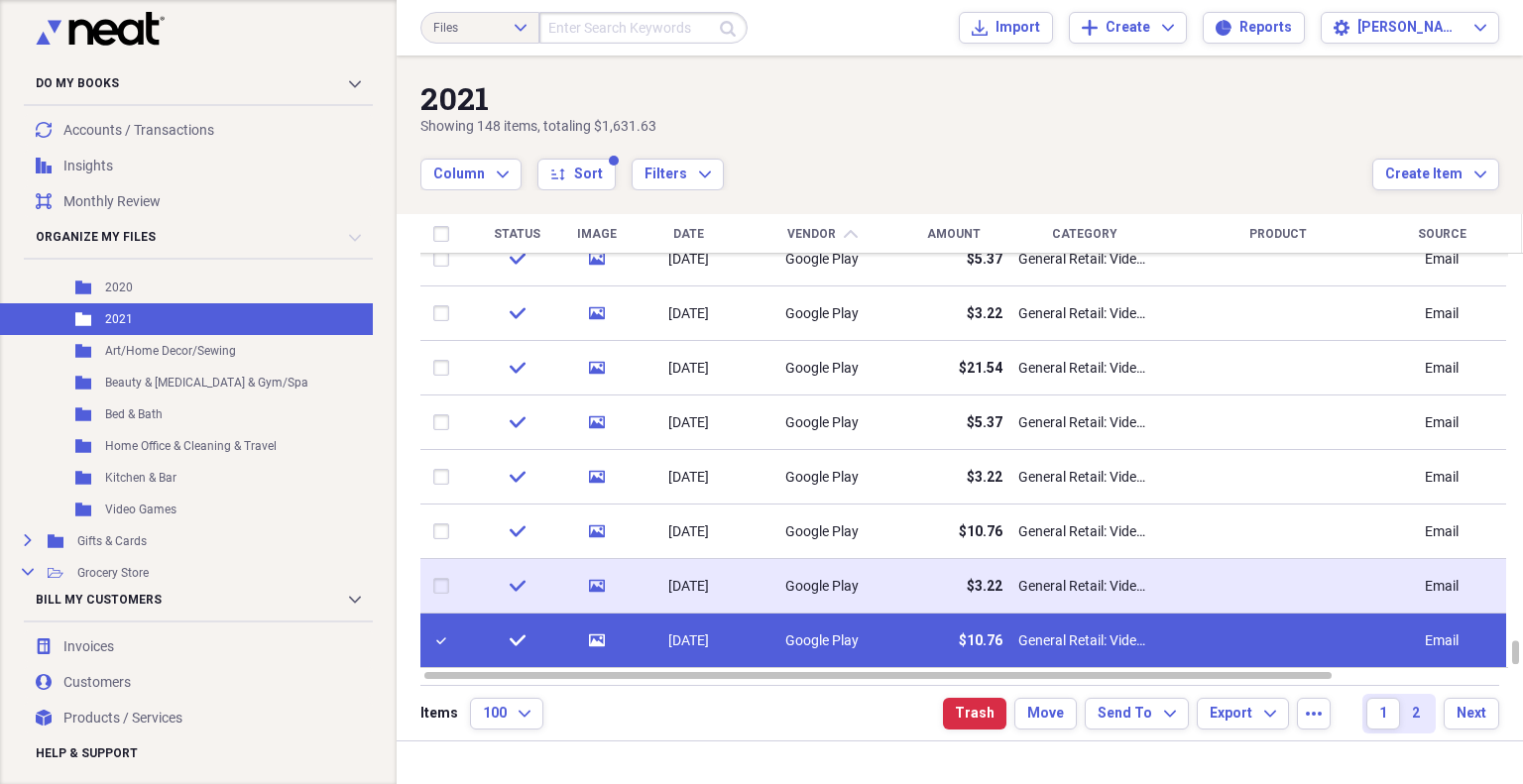 click at bounding box center (445, 586) 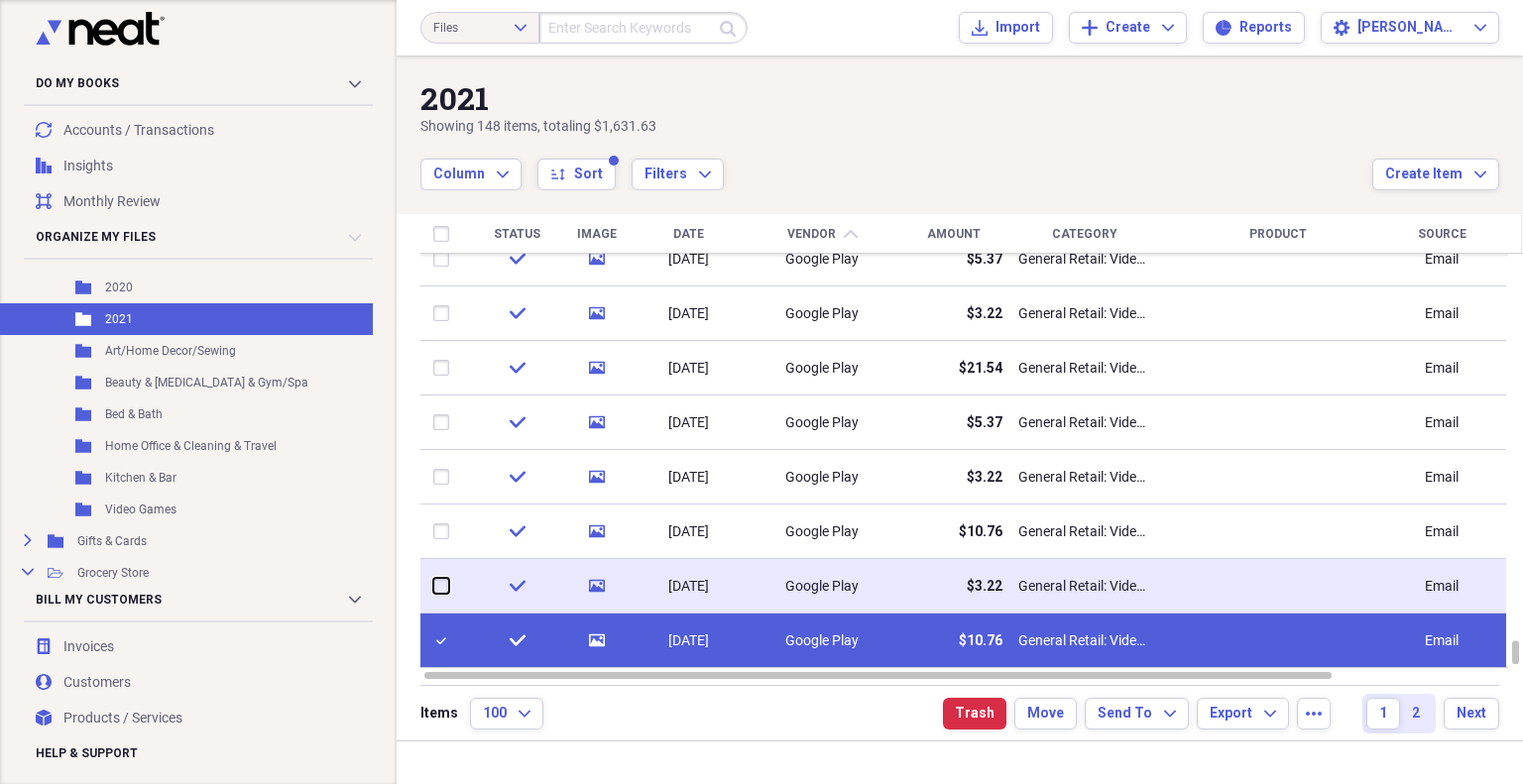 click at bounding box center (433, 586) 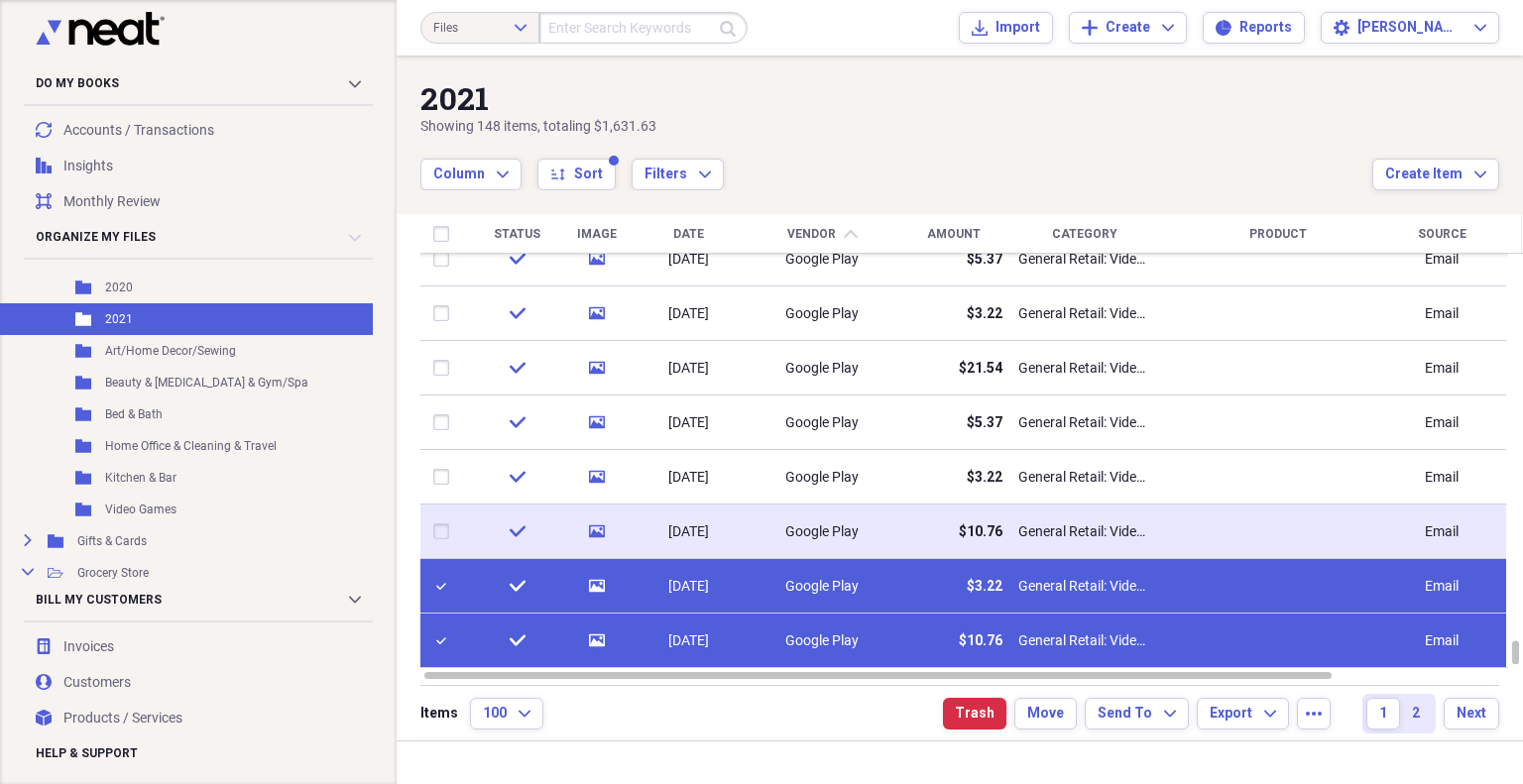 click at bounding box center (445, 531) 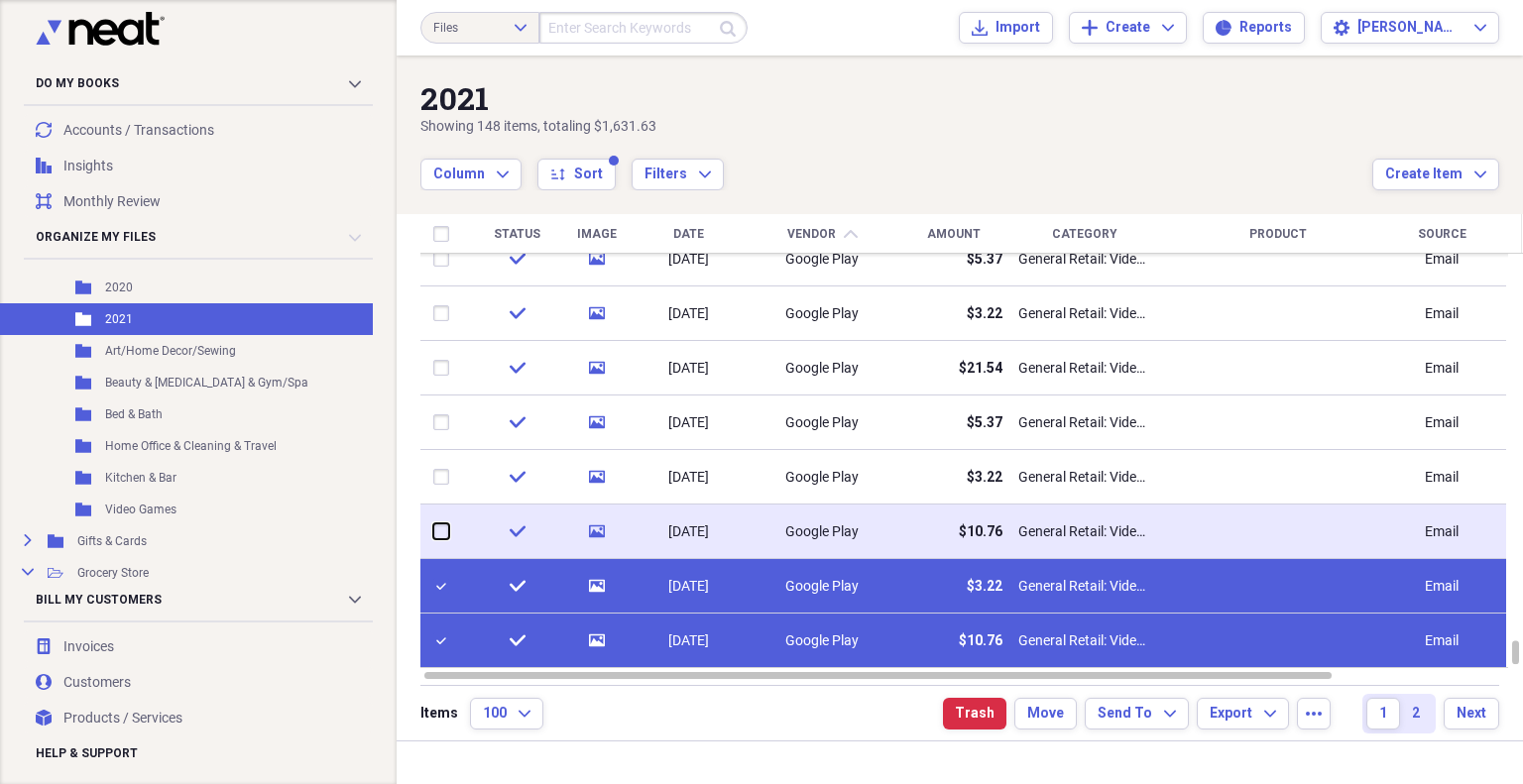 click at bounding box center (433, 531) 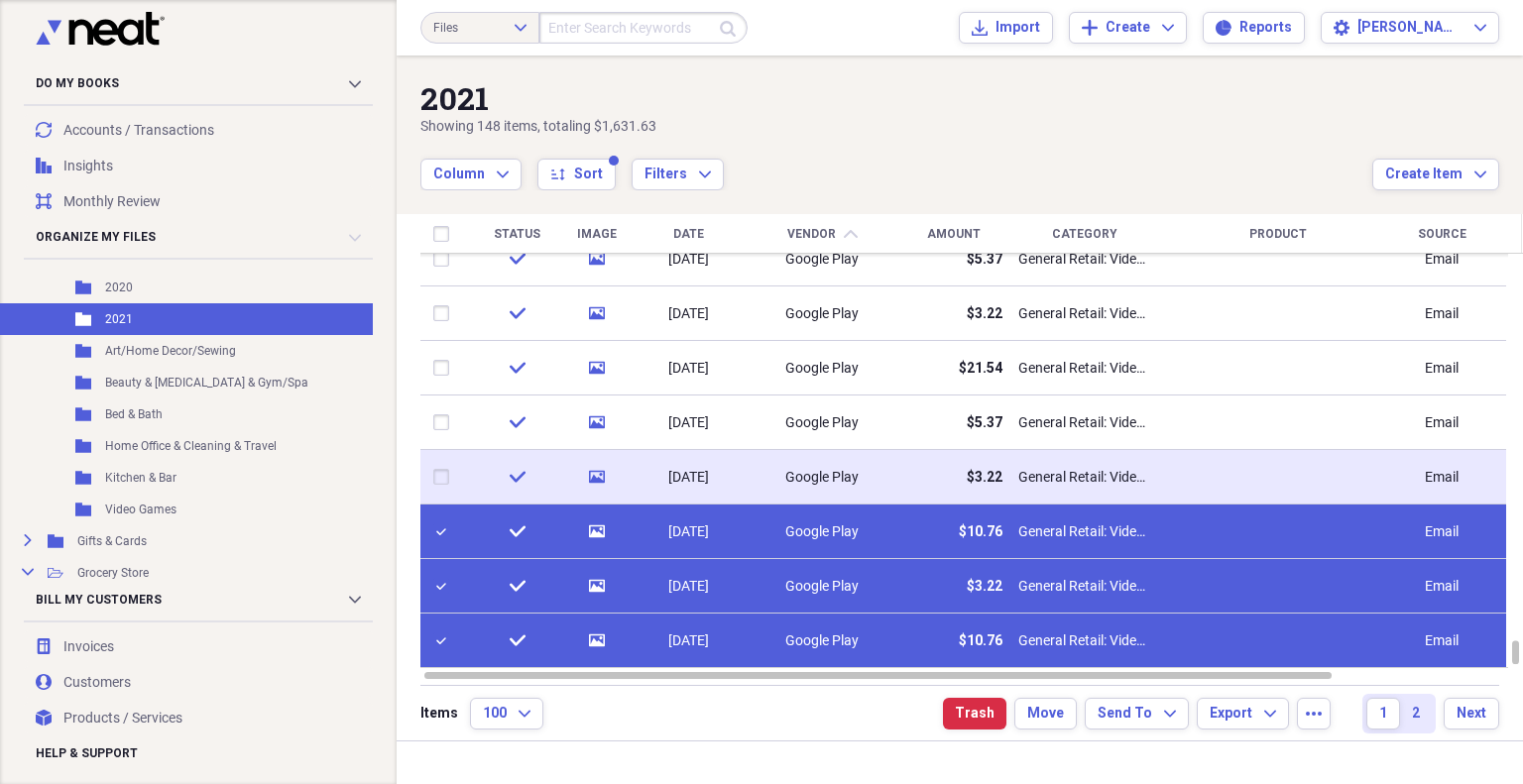 click at bounding box center [445, 477] 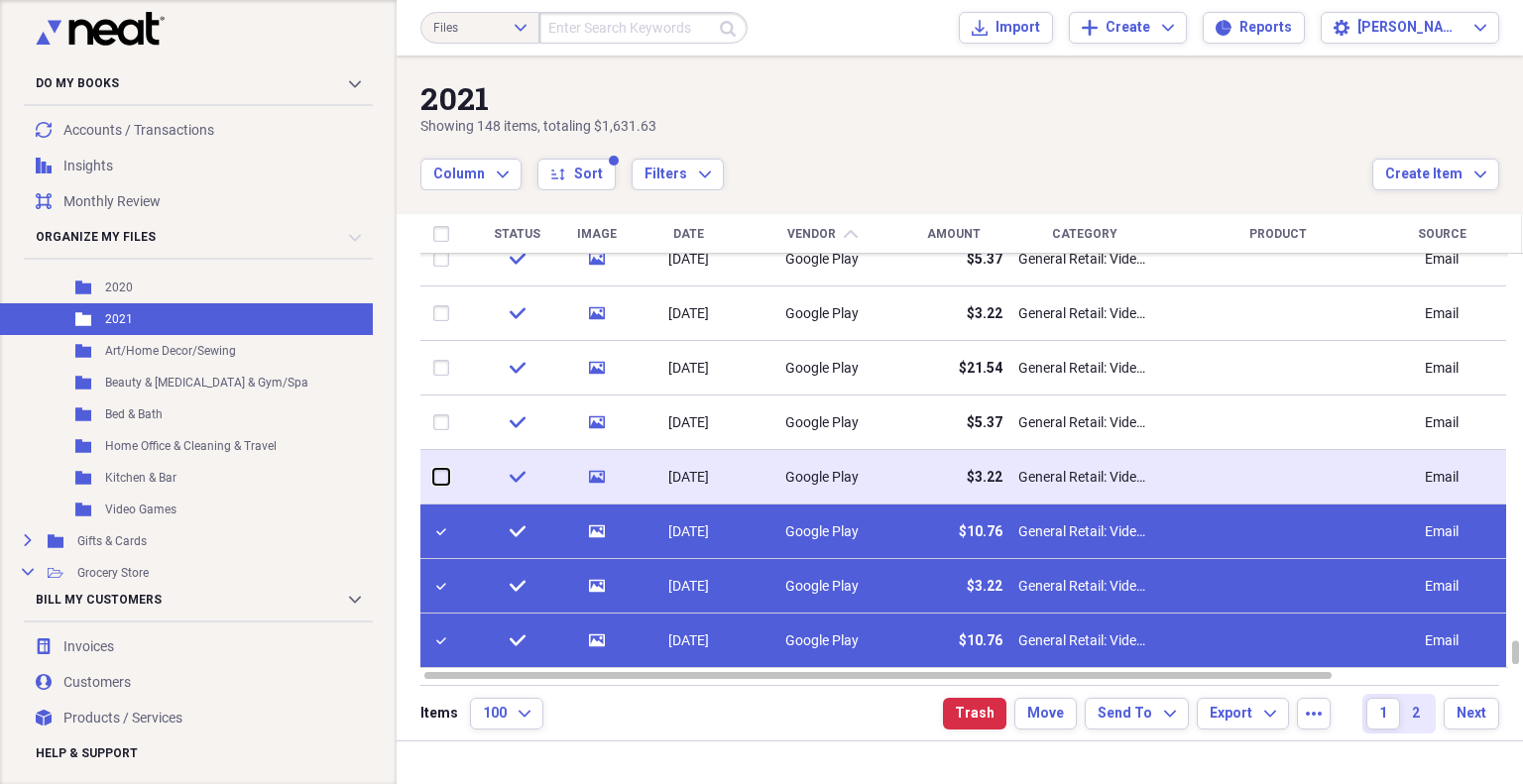 click at bounding box center [433, 477] 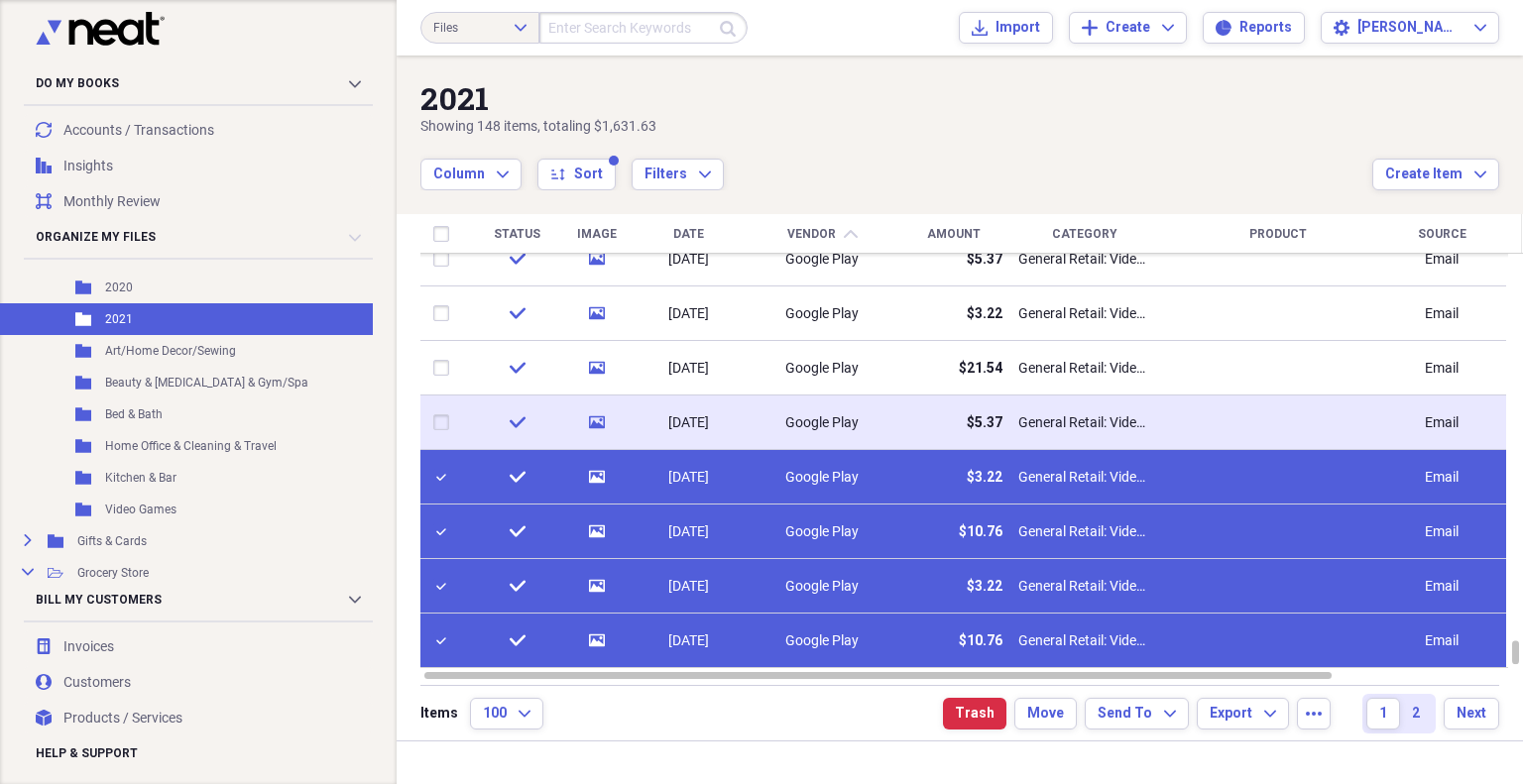 click at bounding box center [445, 422] 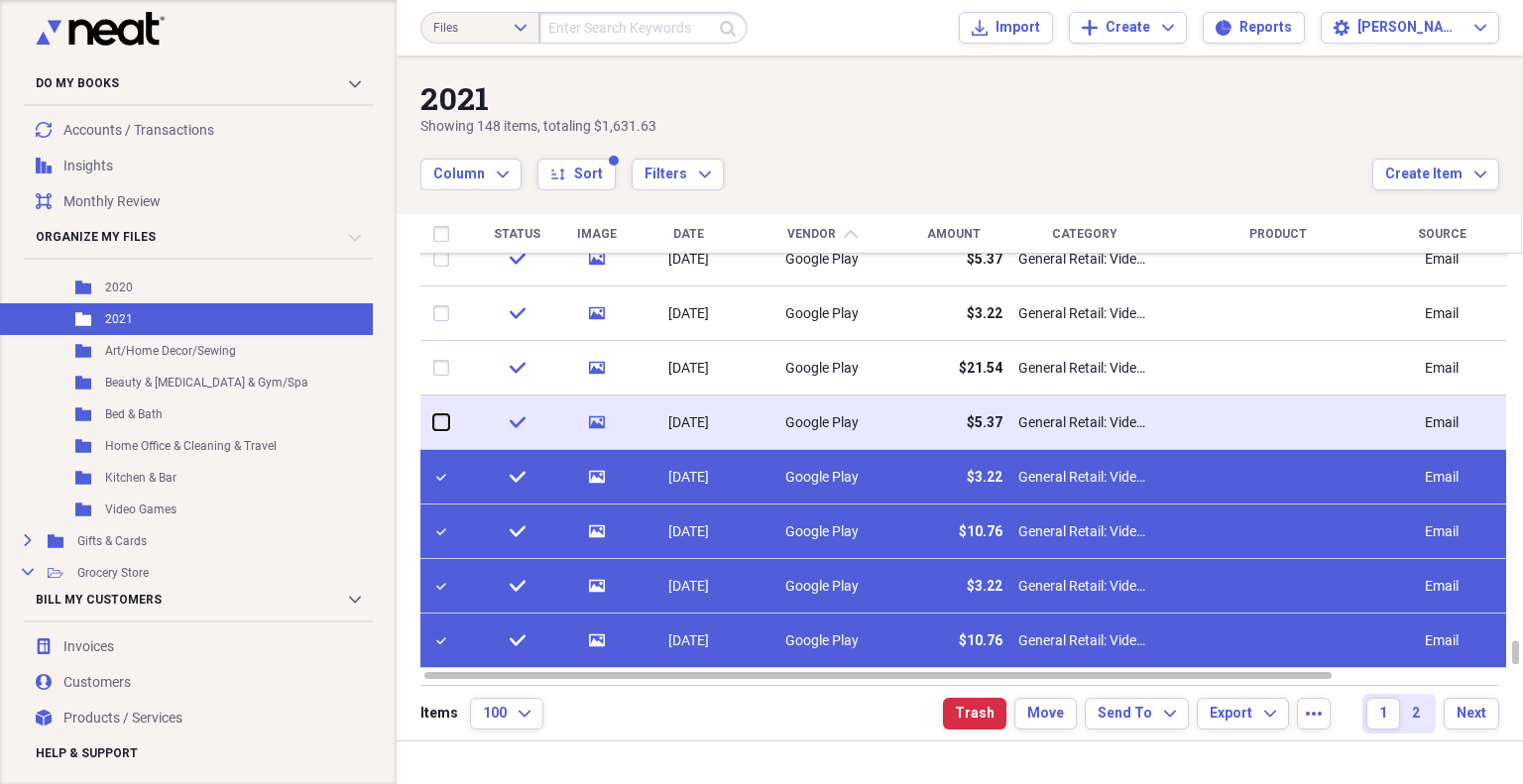 click at bounding box center (433, 422) 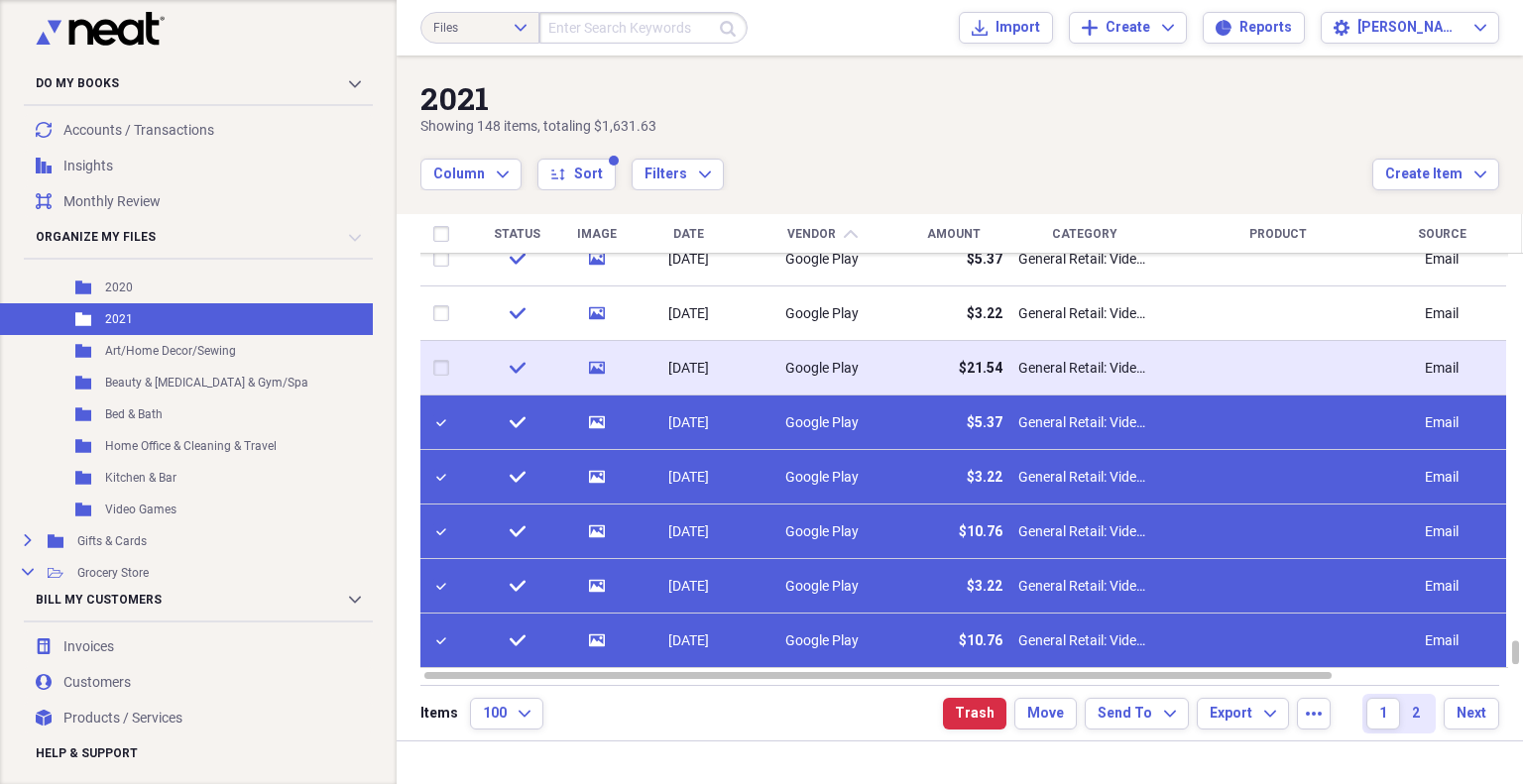 click at bounding box center [445, 368] 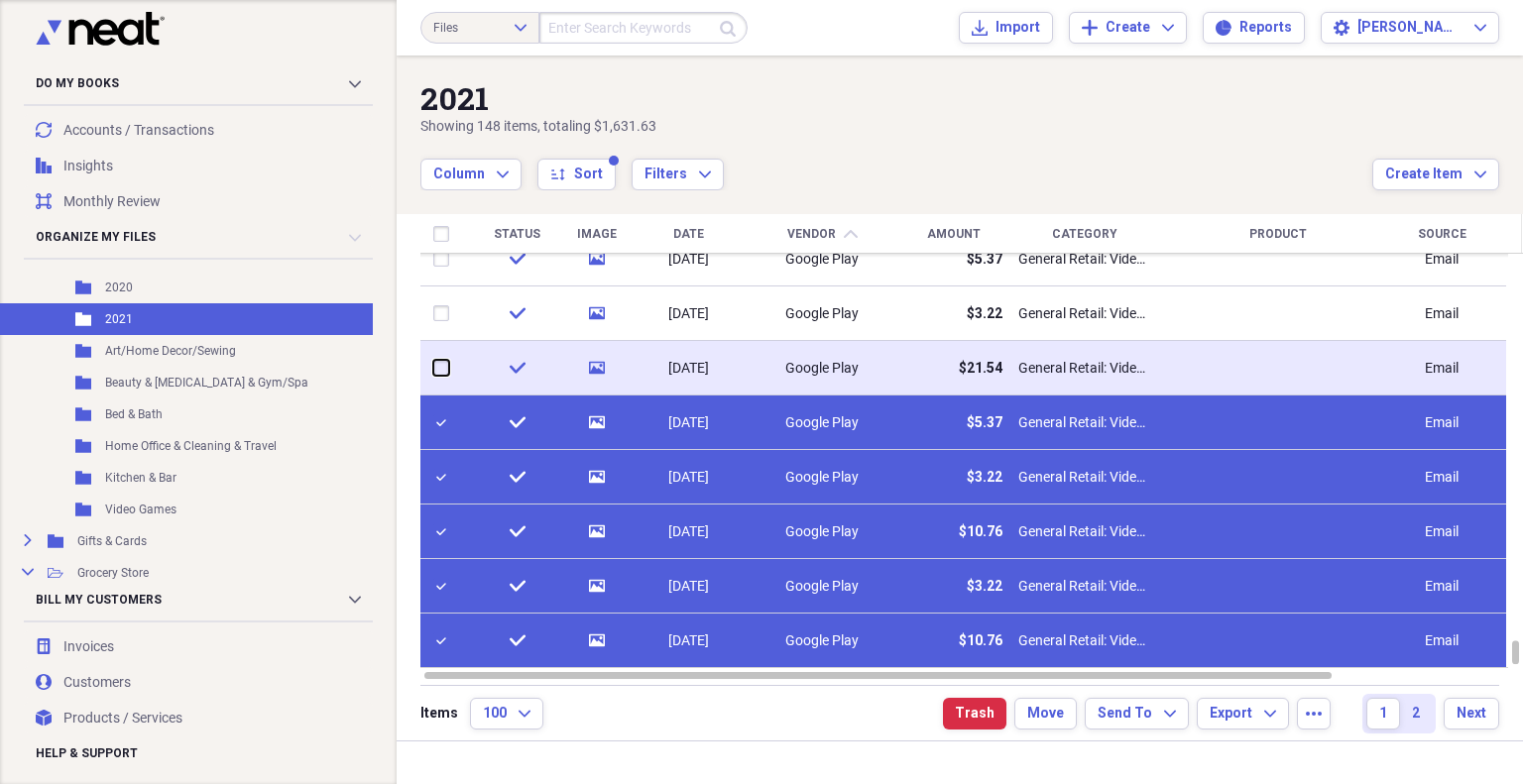 click at bounding box center (433, 368) 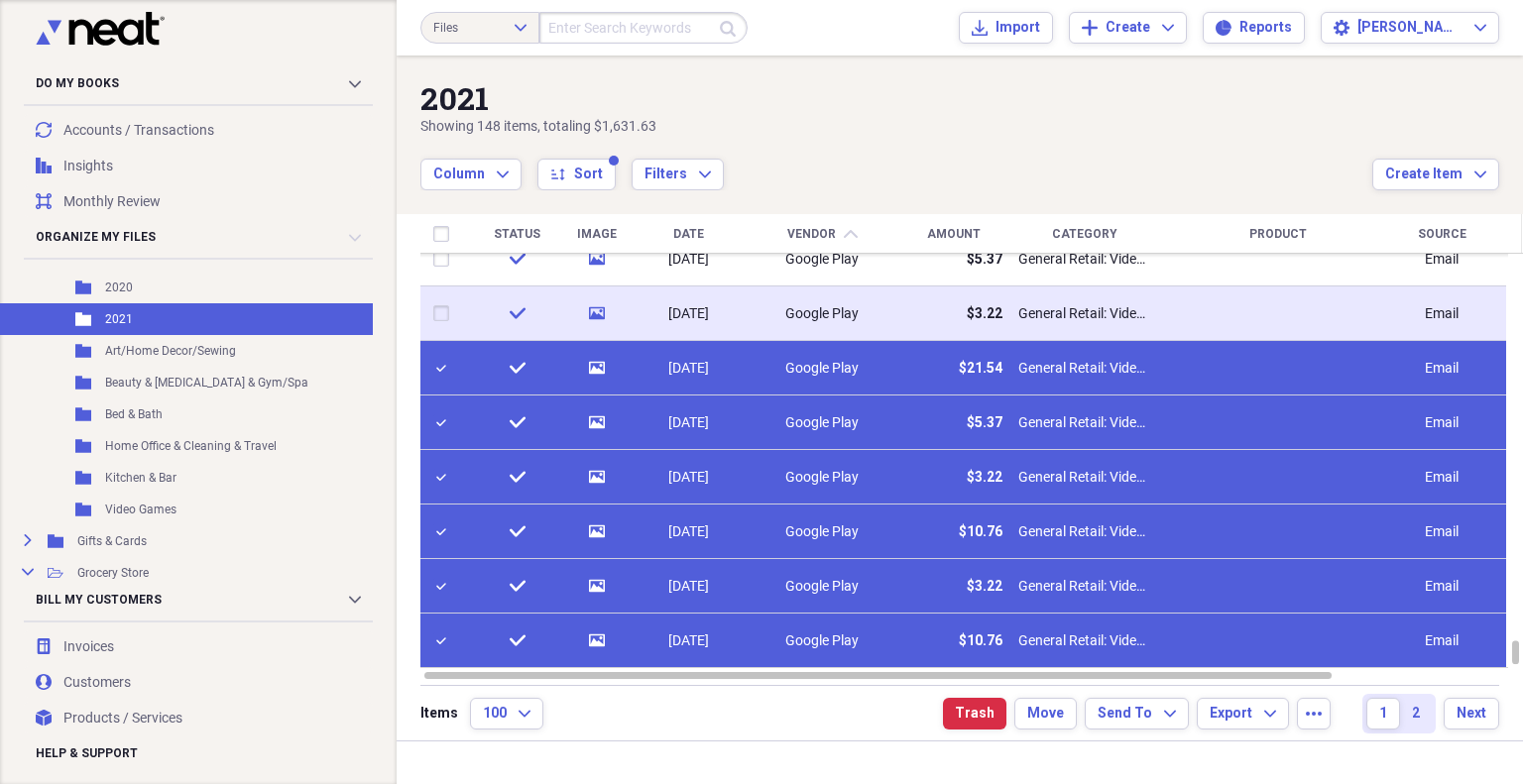 click at bounding box center (445, 313) 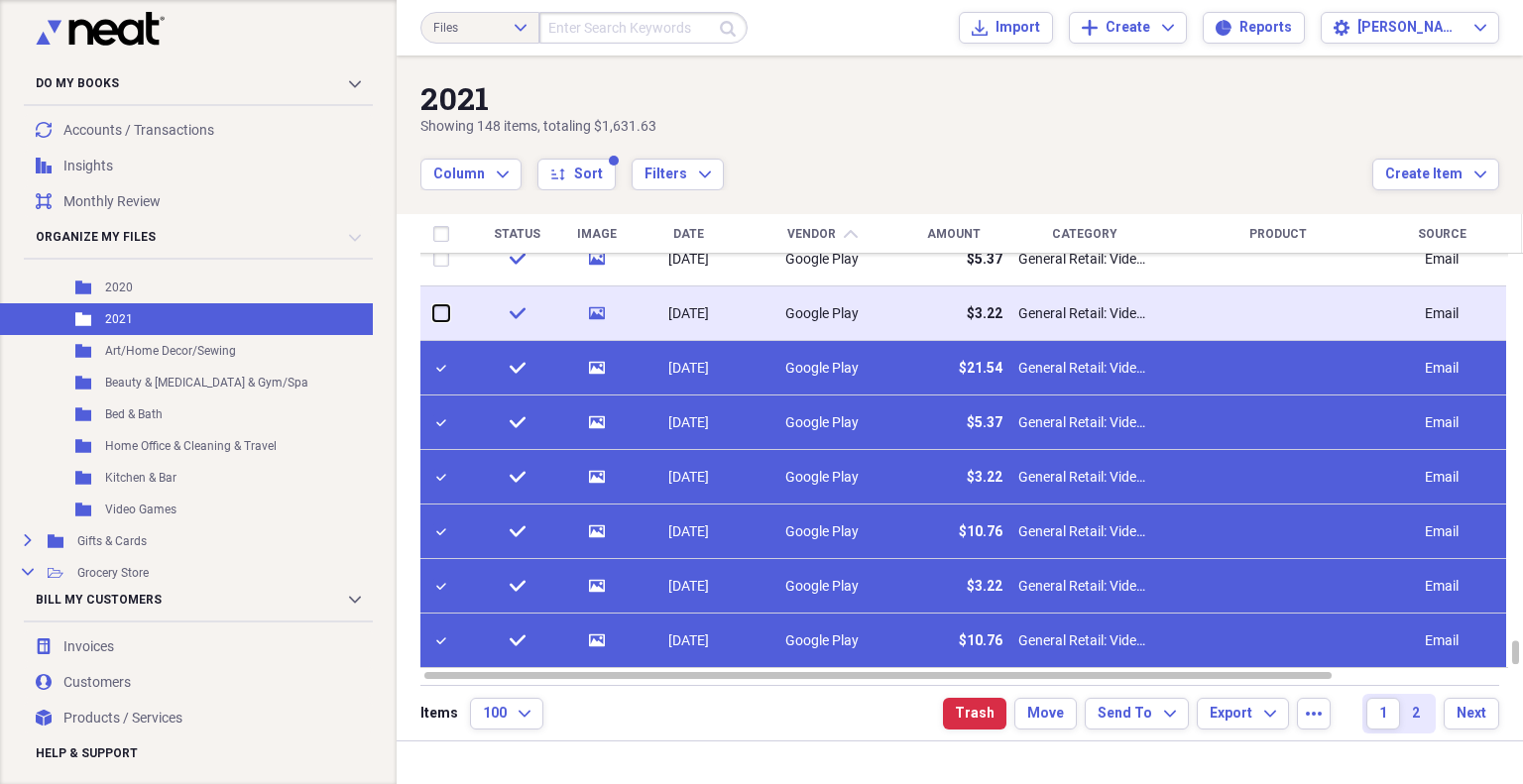 click at bounding box center [433, 313] 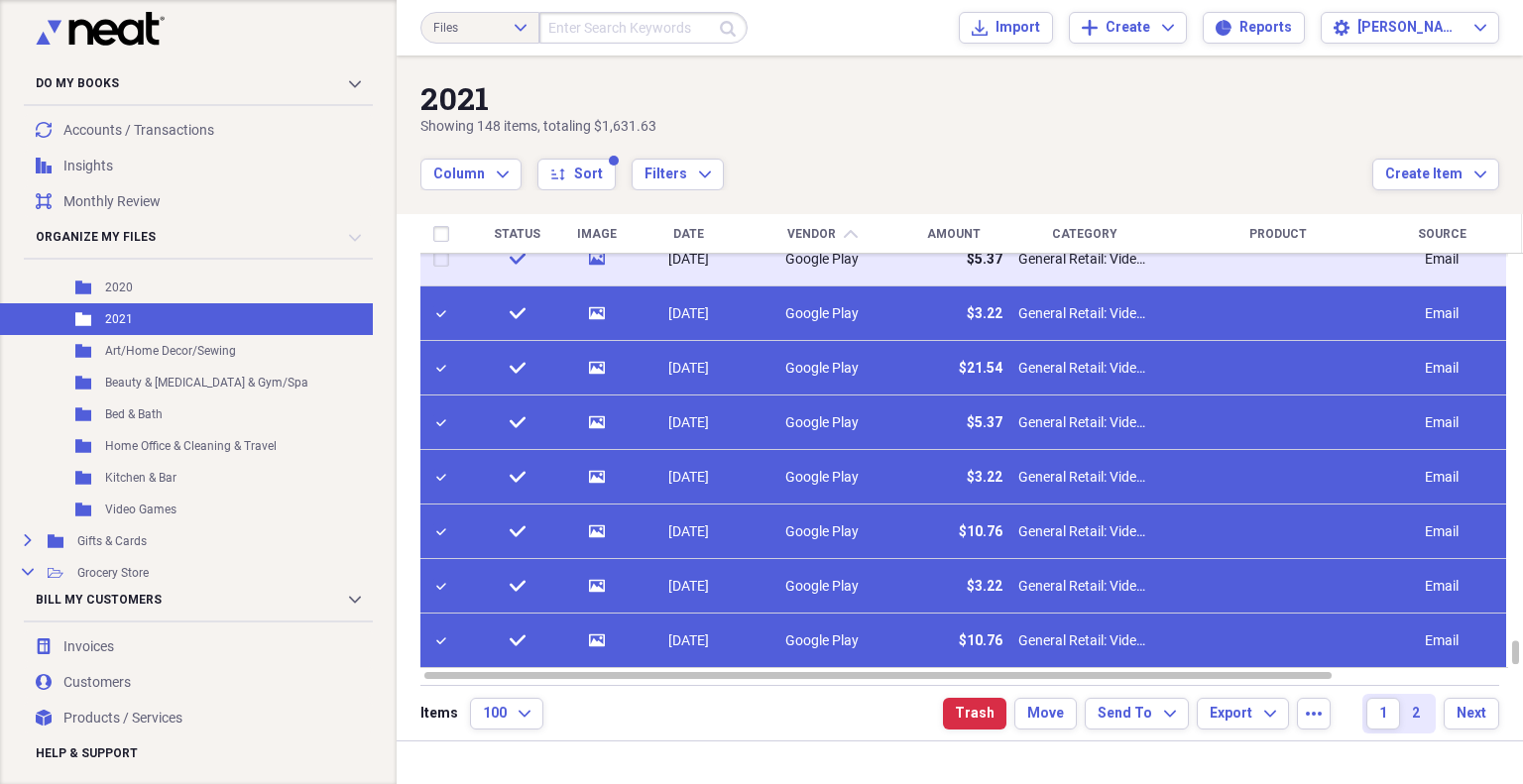click at bounding box center [445, 259] 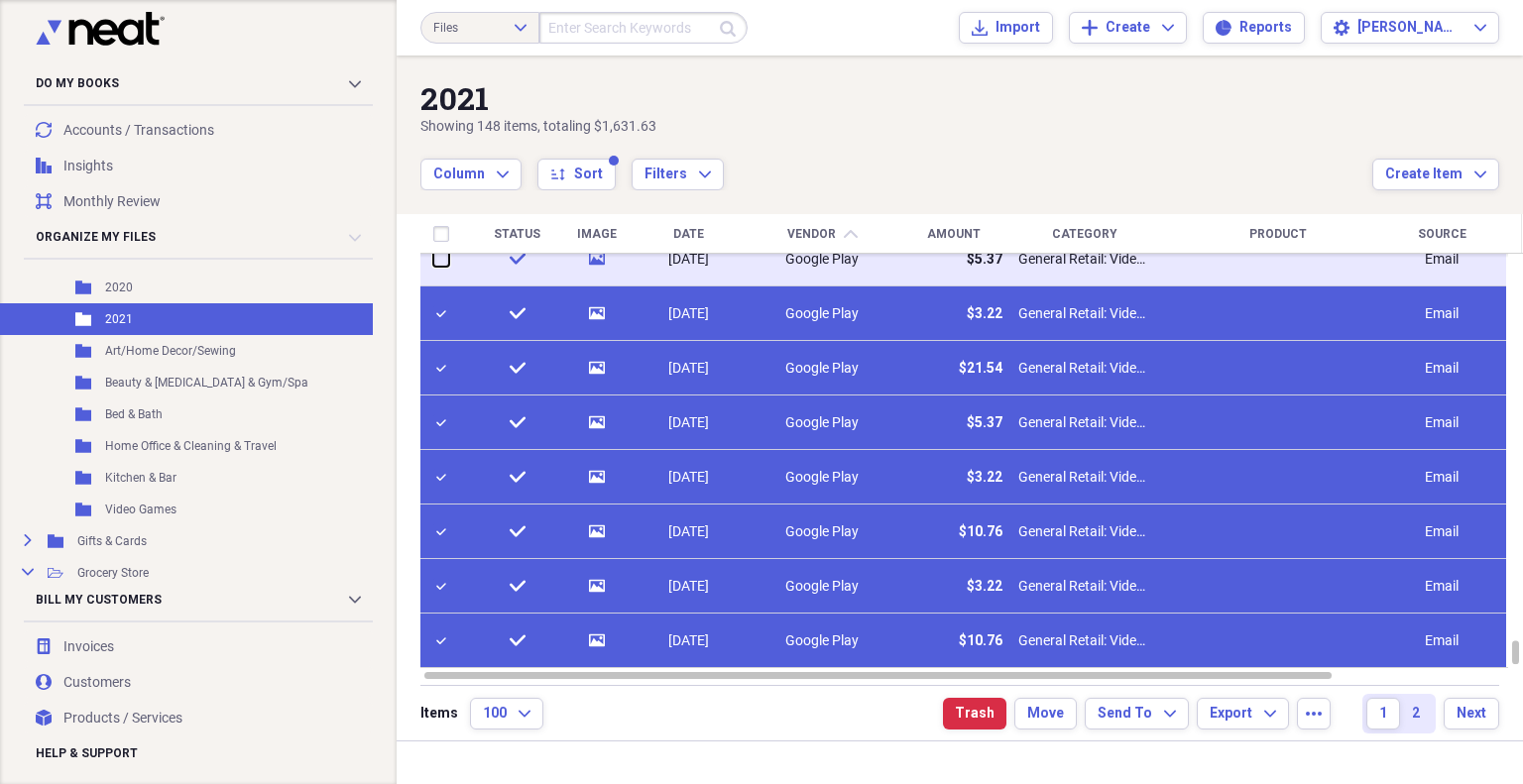 click at bounding box center (433, 259) 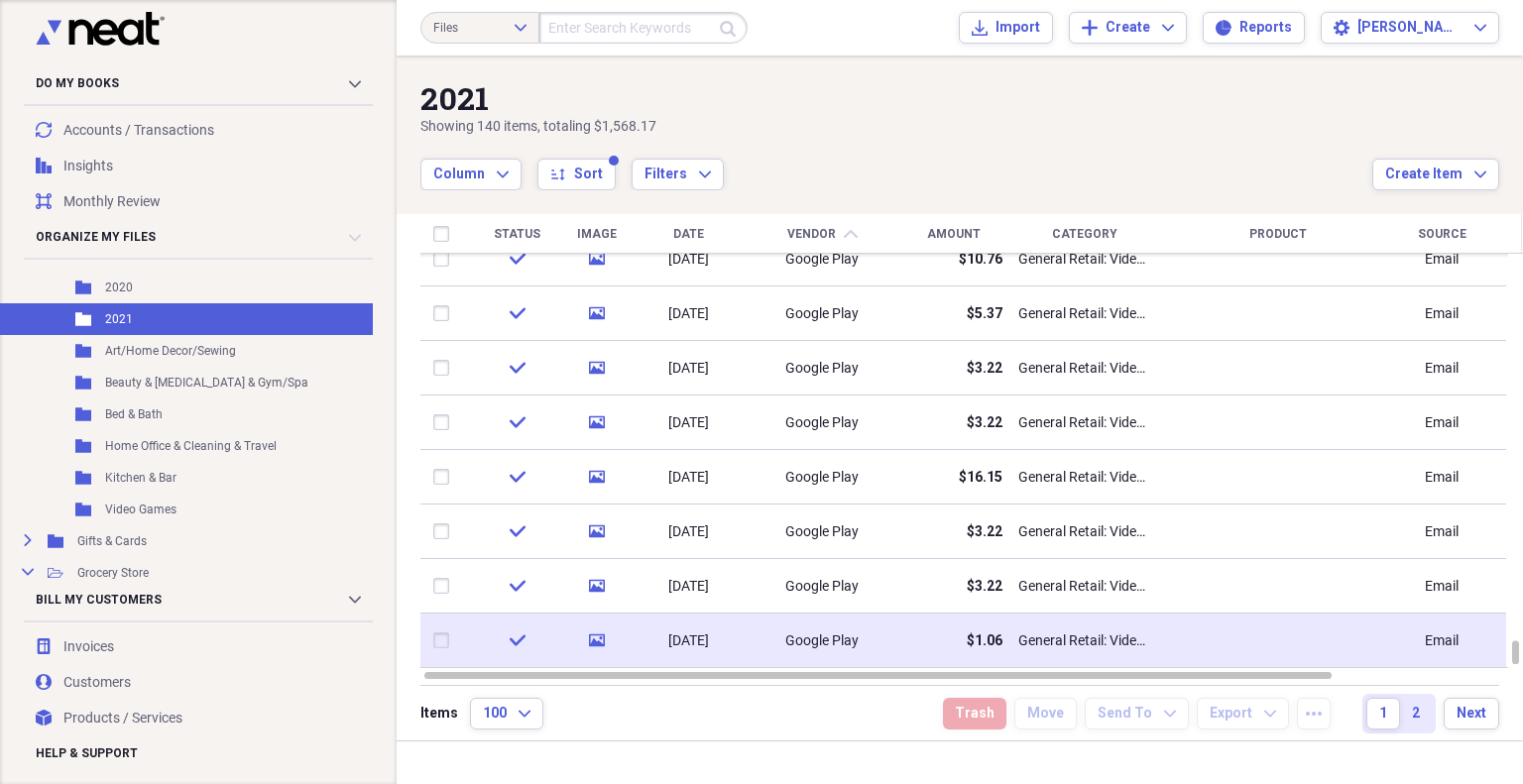 click at bounding box center (445, 640) 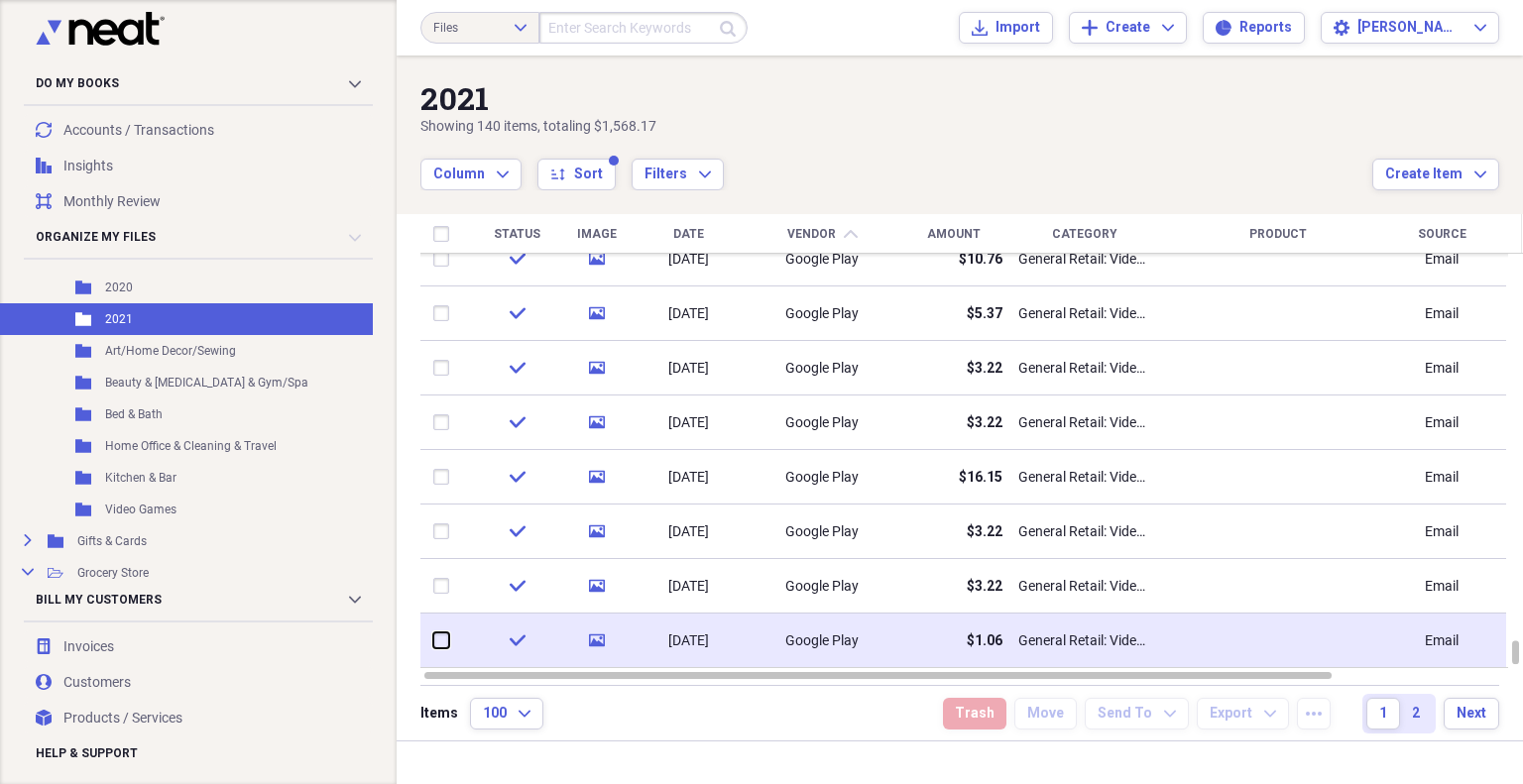click at bounding box center (433, 640) 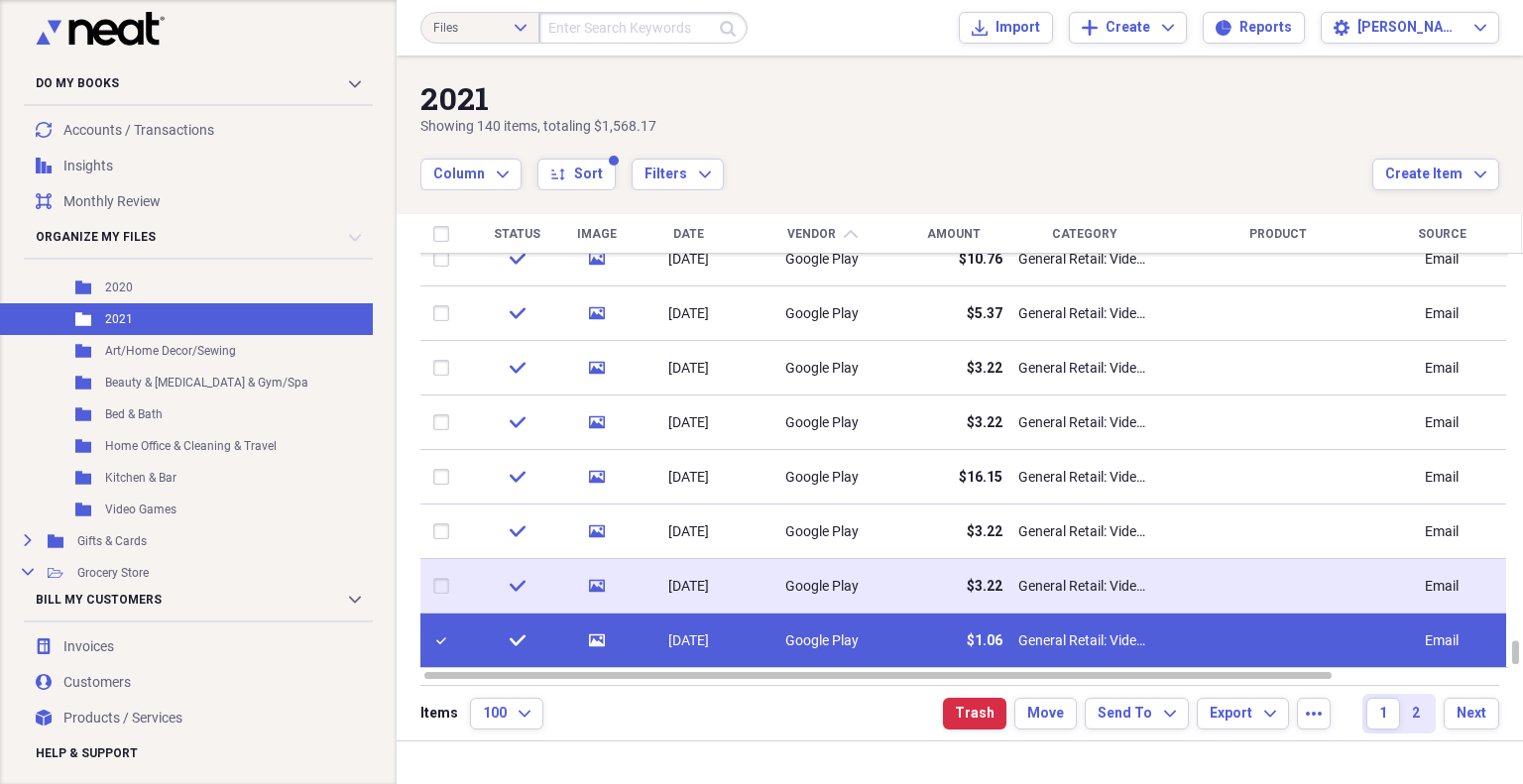 click at bounding box center (445, 586) 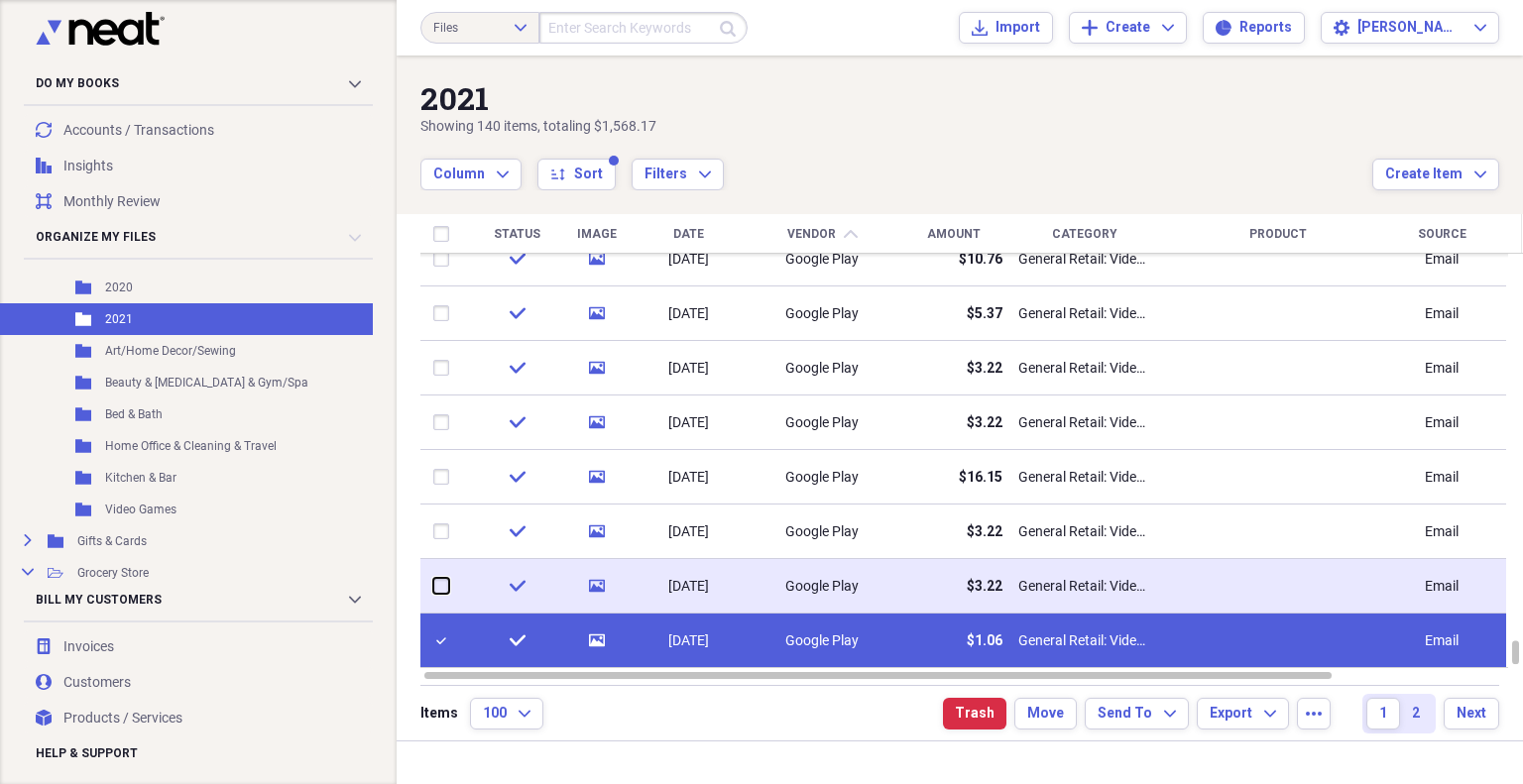 click at bounding box center (433, 586) 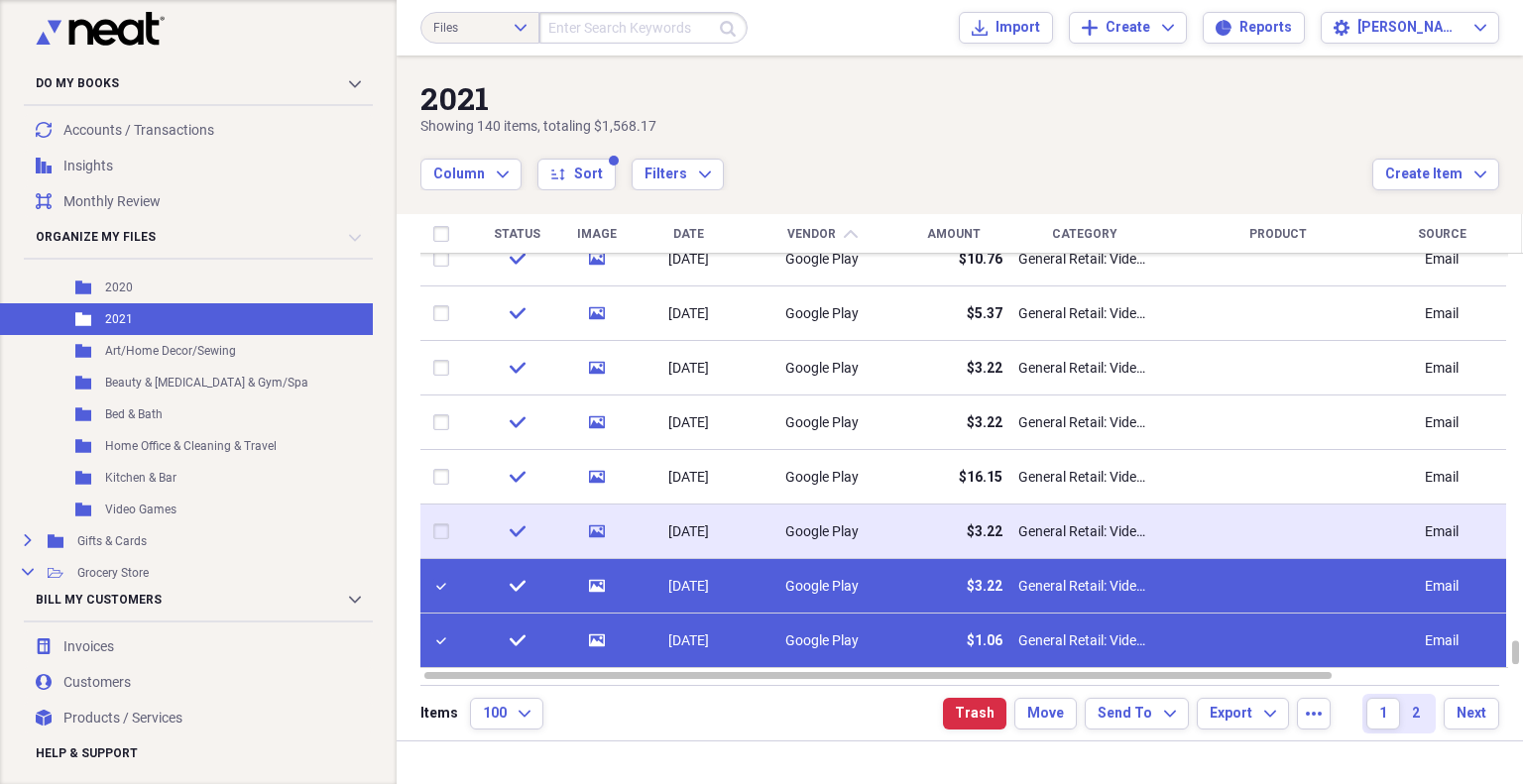 click at bounding box center [445, 531] 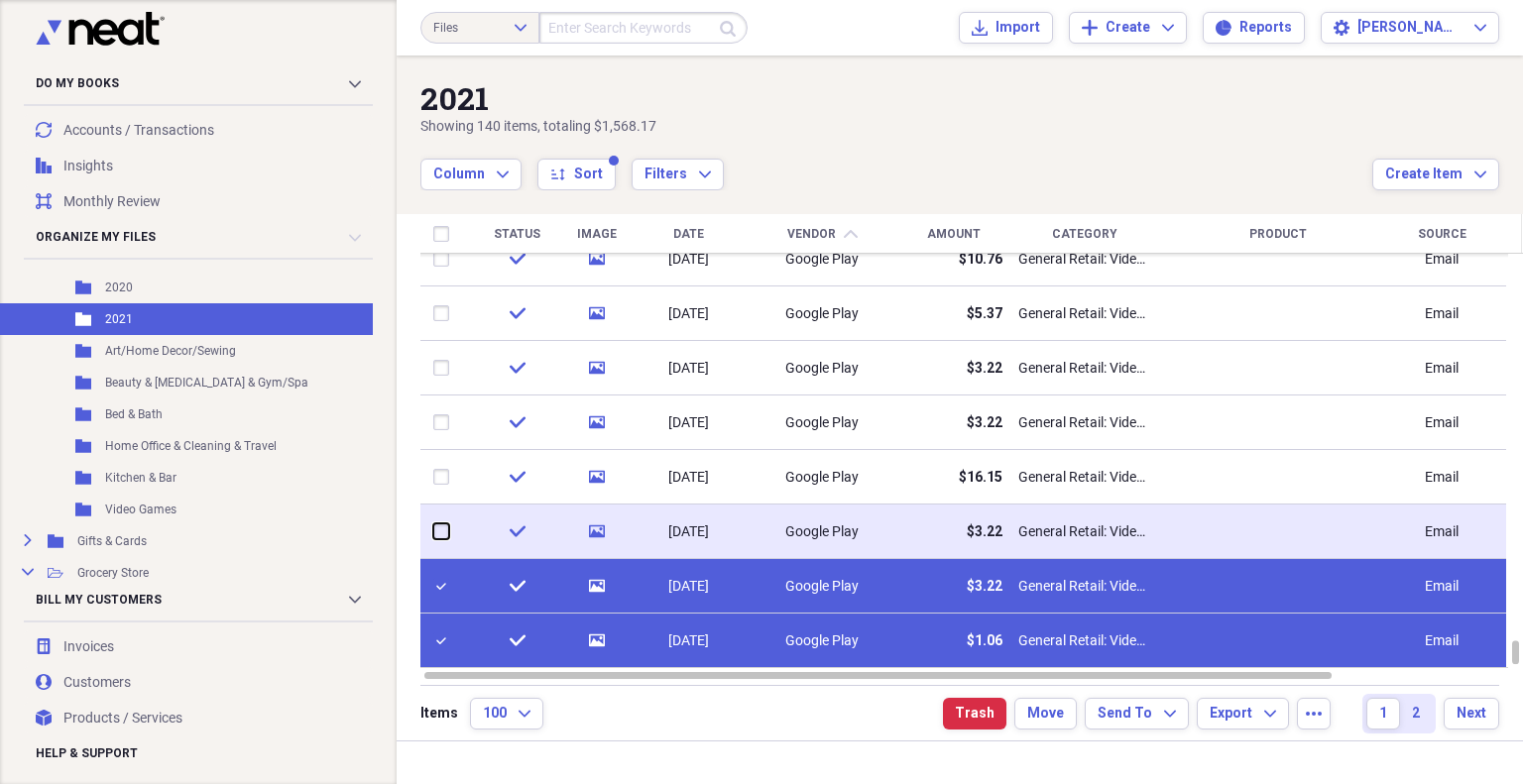 click at bounding box center [433, 531] 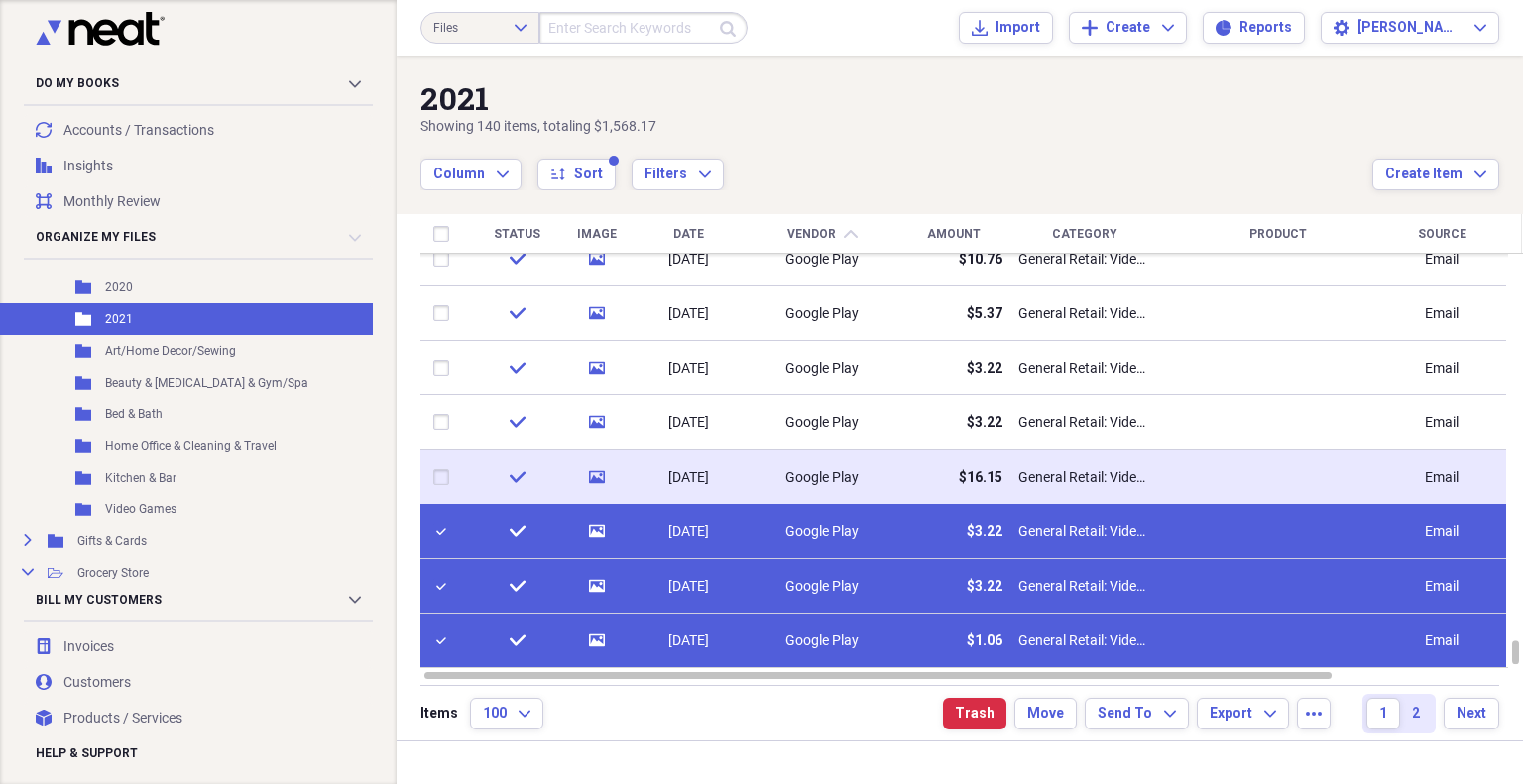 click at bounding box center [445, 477] 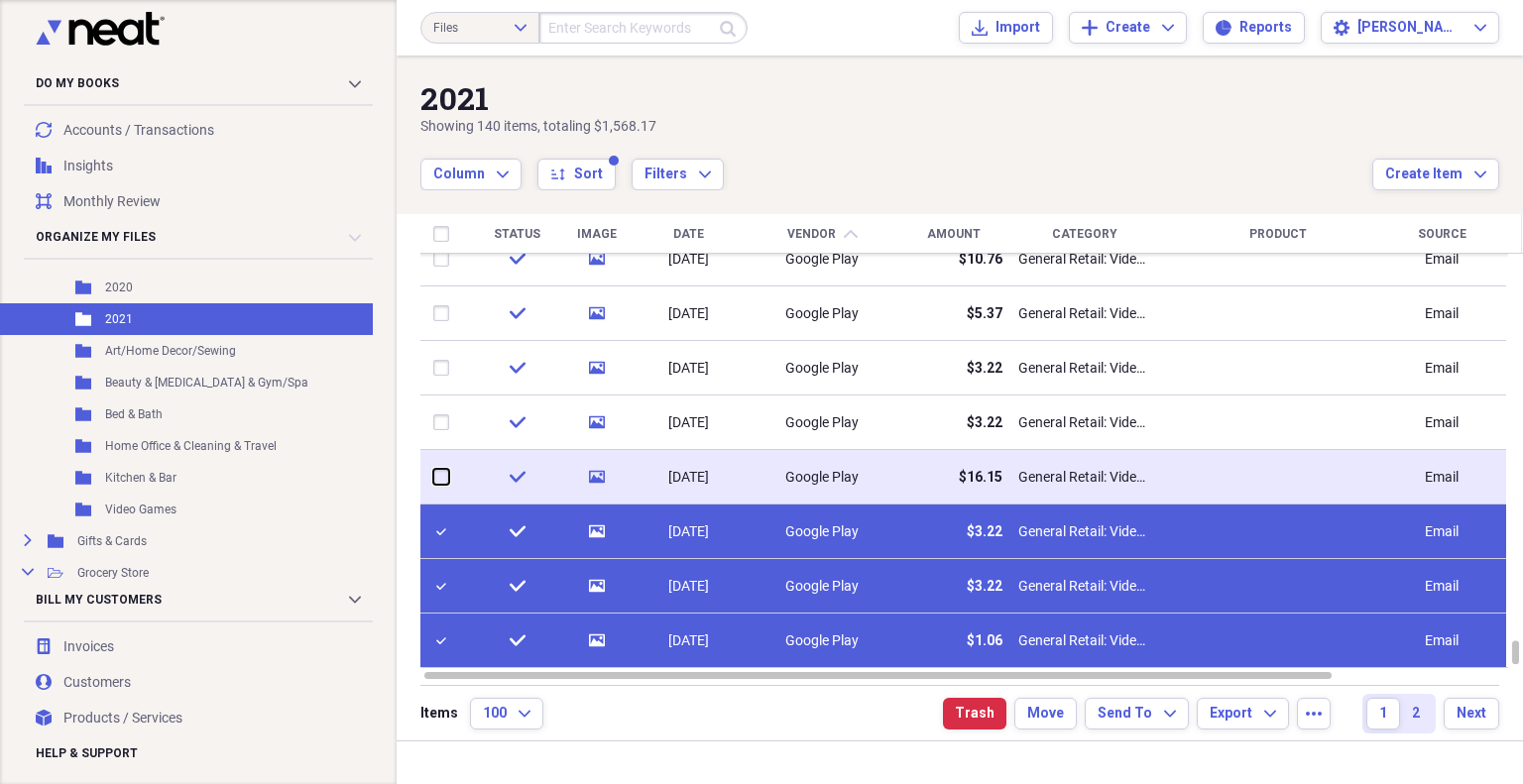 click at bounding box center (433, 477) 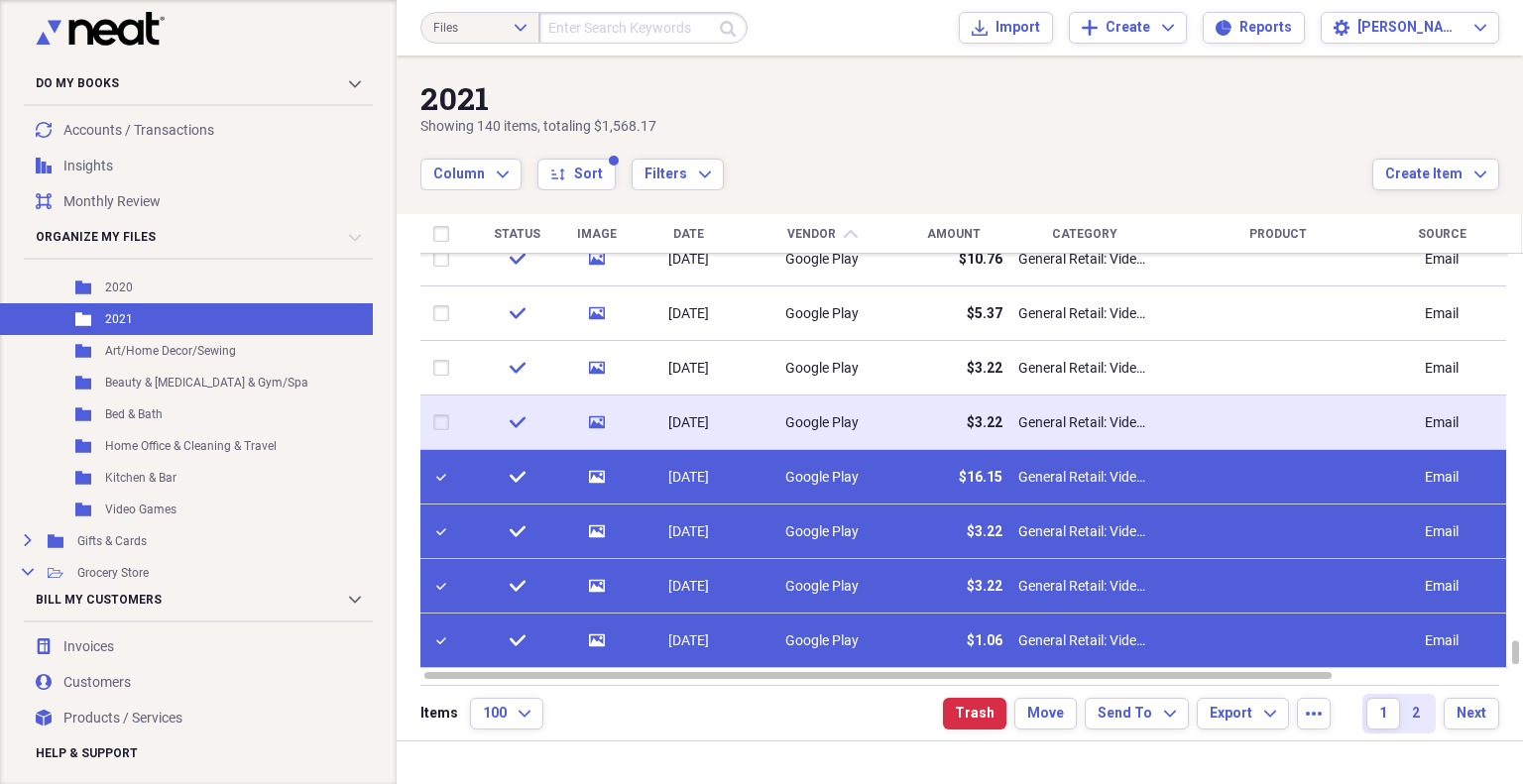 click at bounding box center [445, 422] 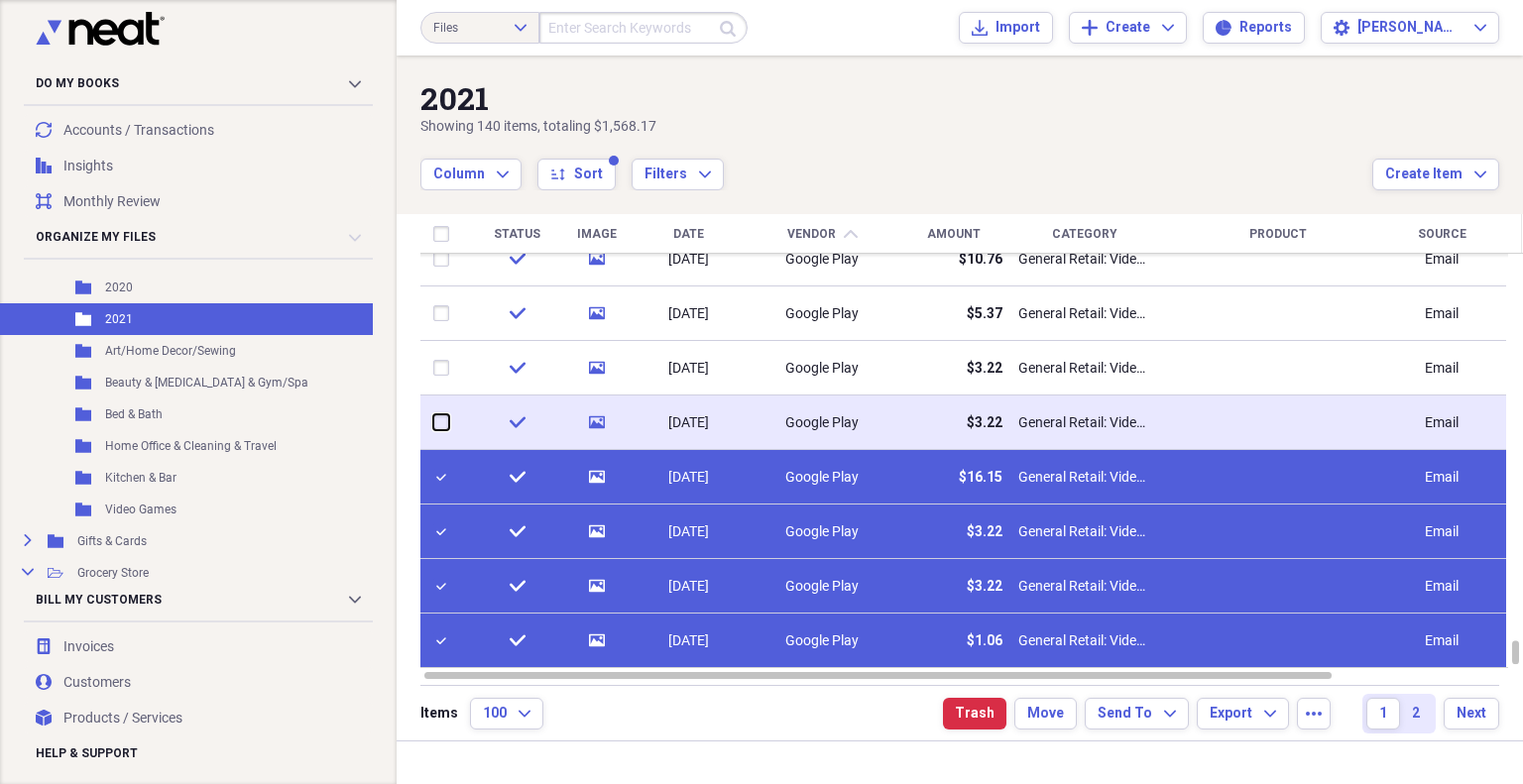 click at bounding box center (433, 422) 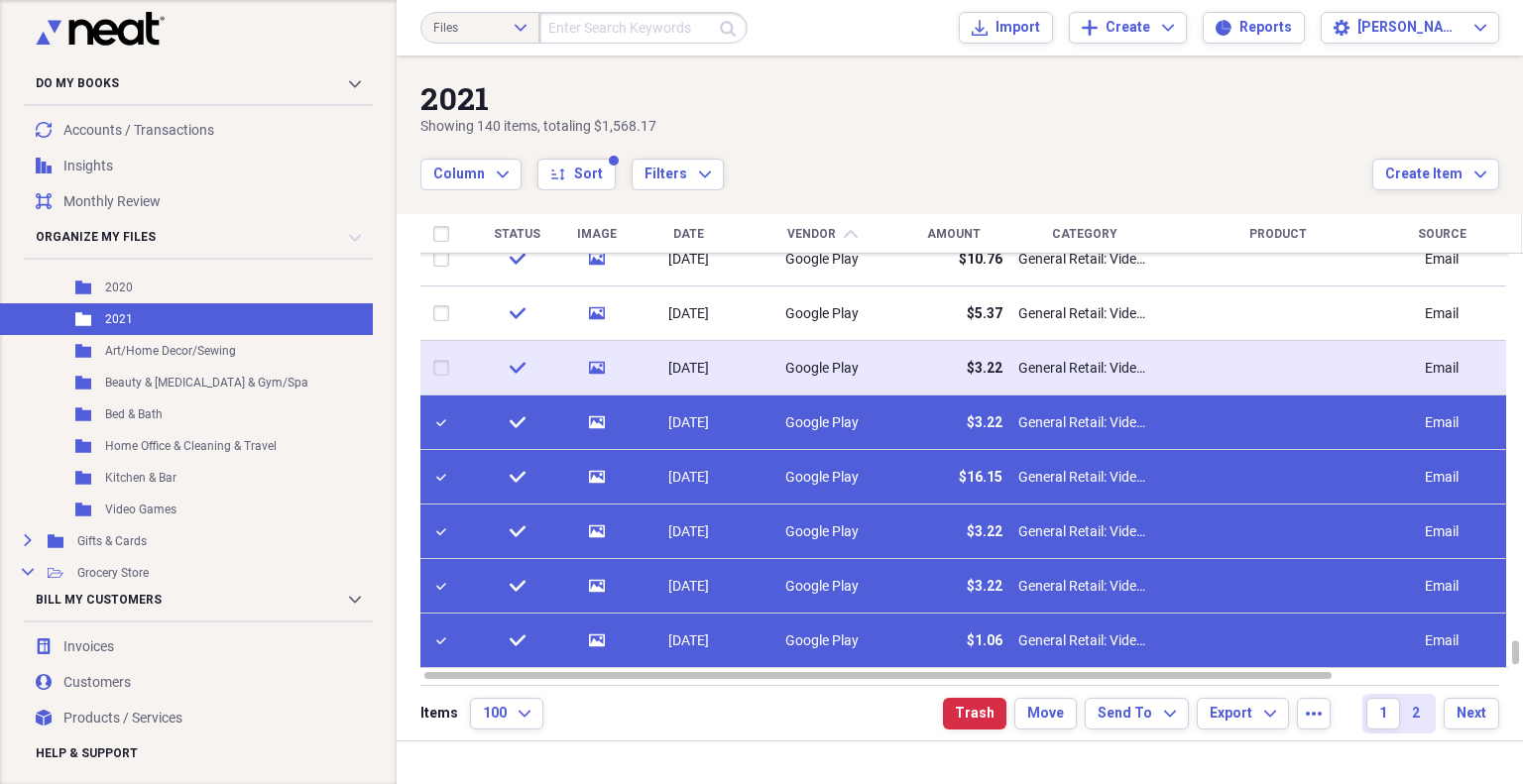 click at bounding box center [445, 368] 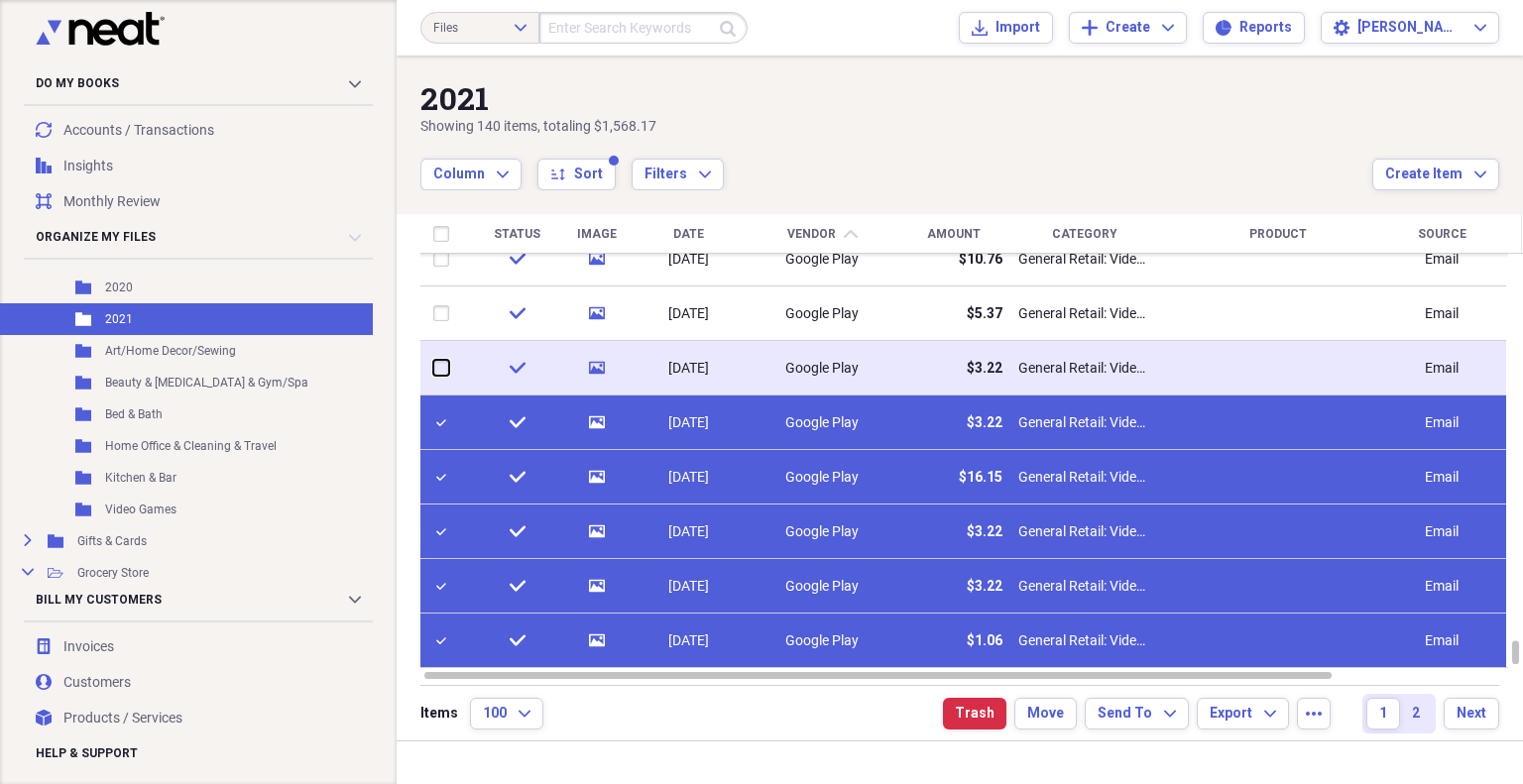click at bounding box center (433, 368) 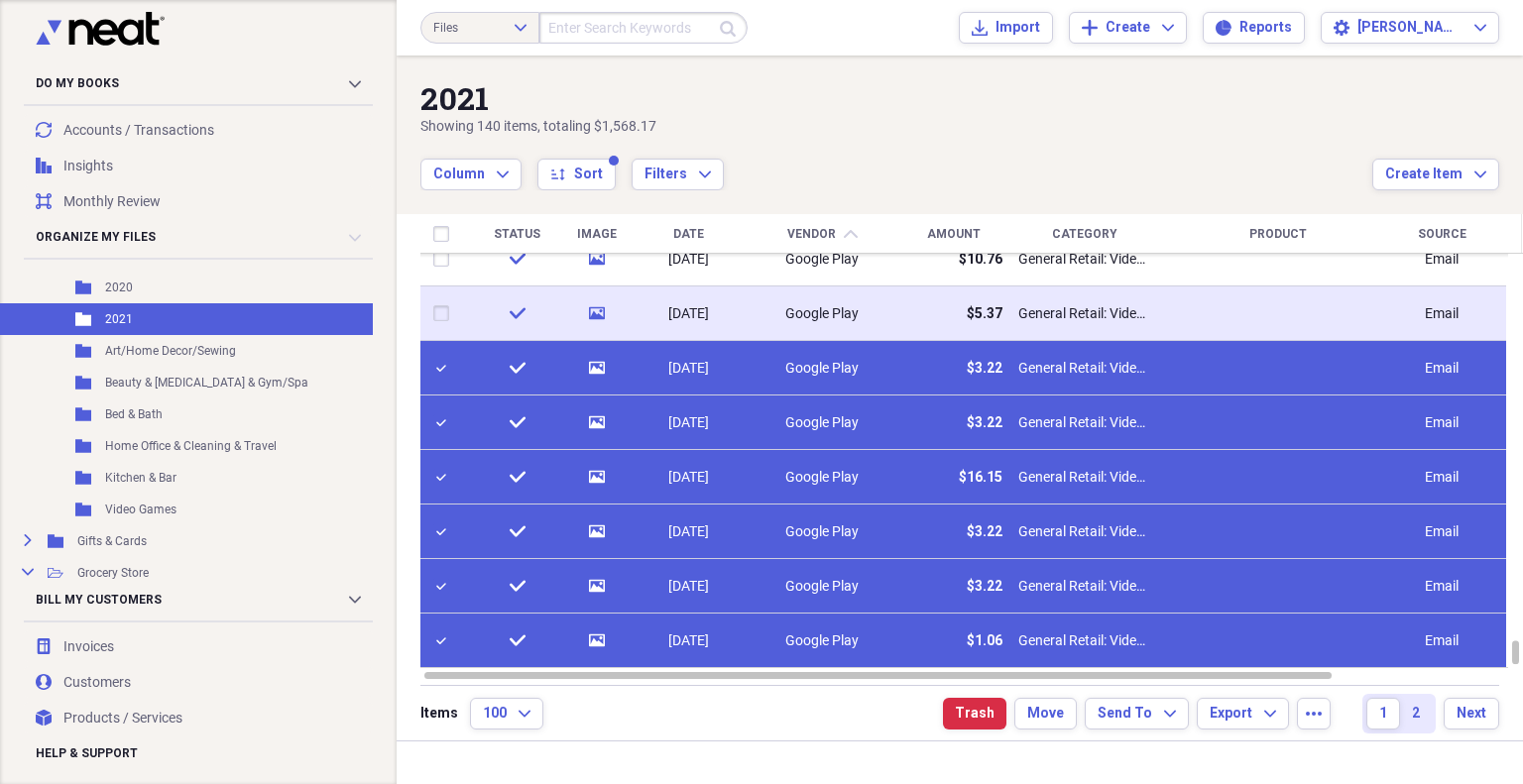 click at bounding box center [445, 313] 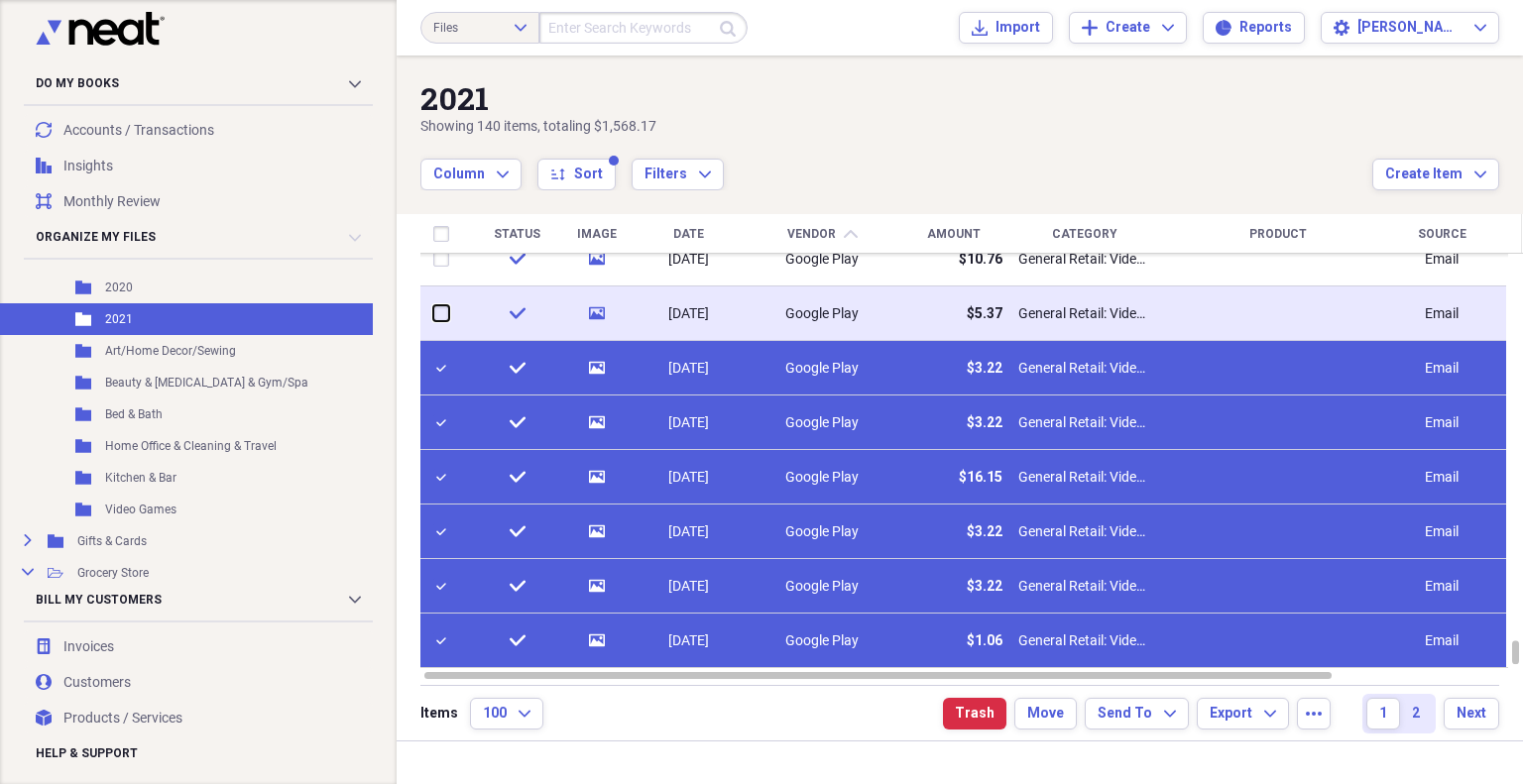 click at bounding box center (433, 313) 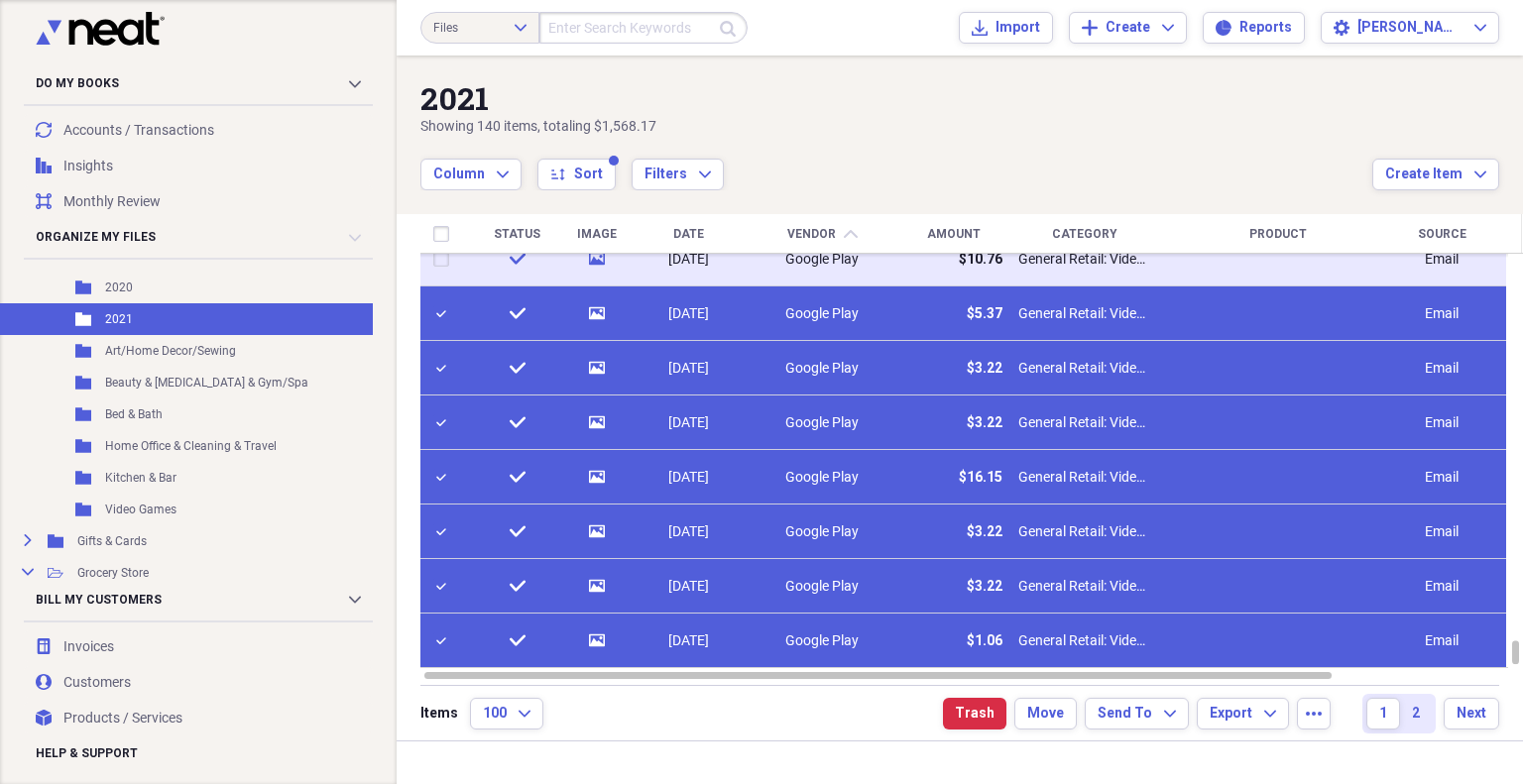click at bounding box center [445, 259] 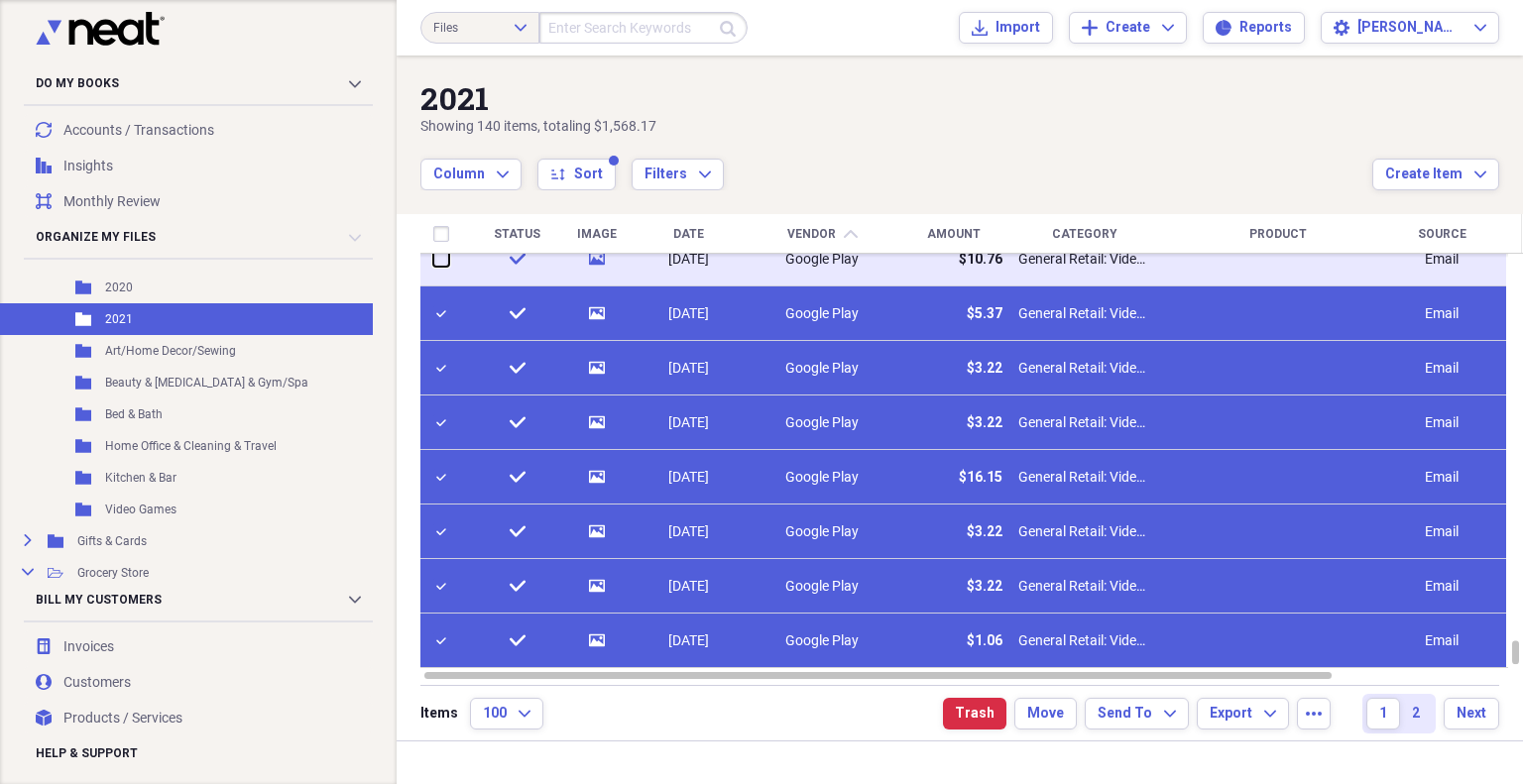 click at bounding box center (433, 259) 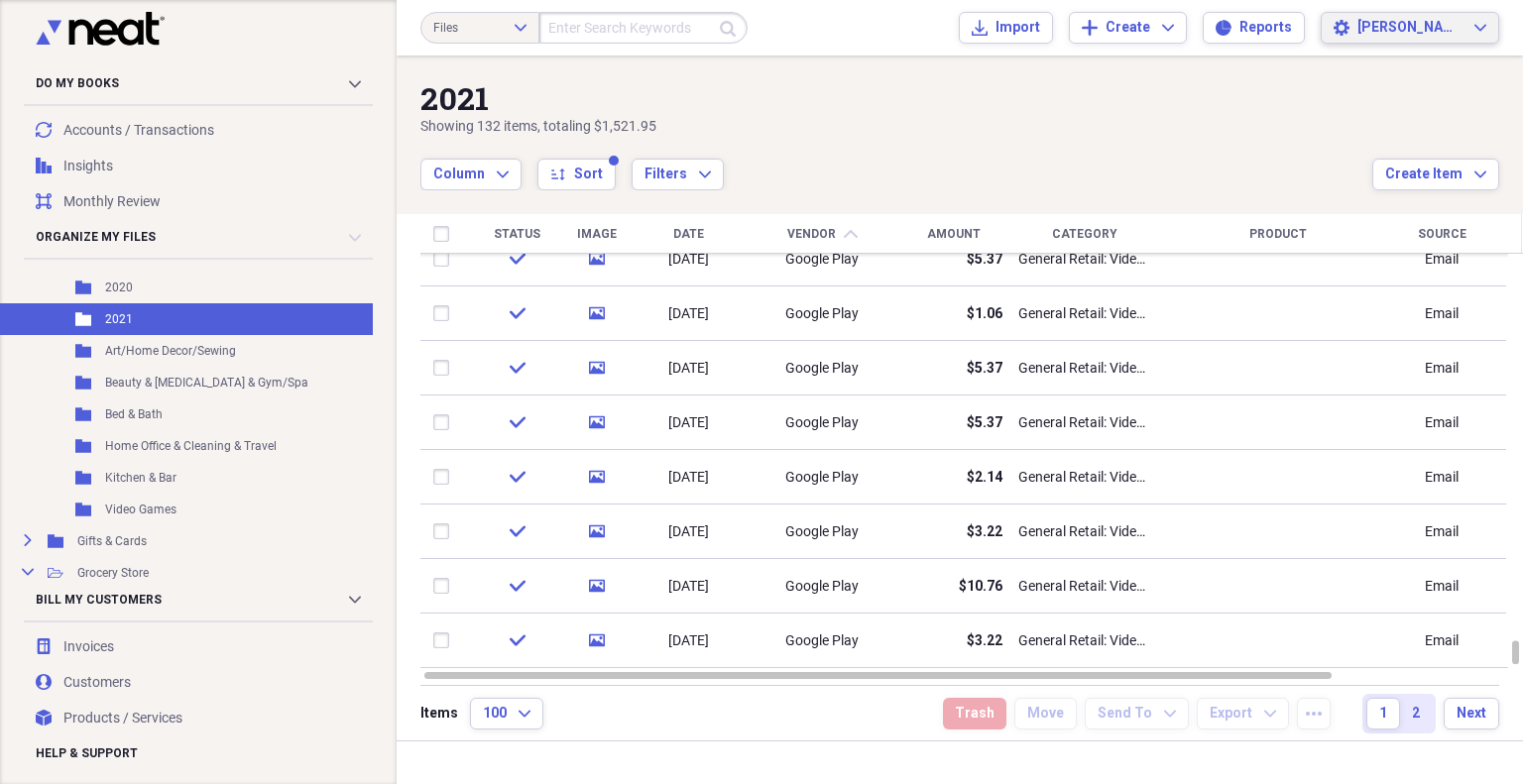 click on "[PERSON_NAME]" at bounding box center (1410, 28) 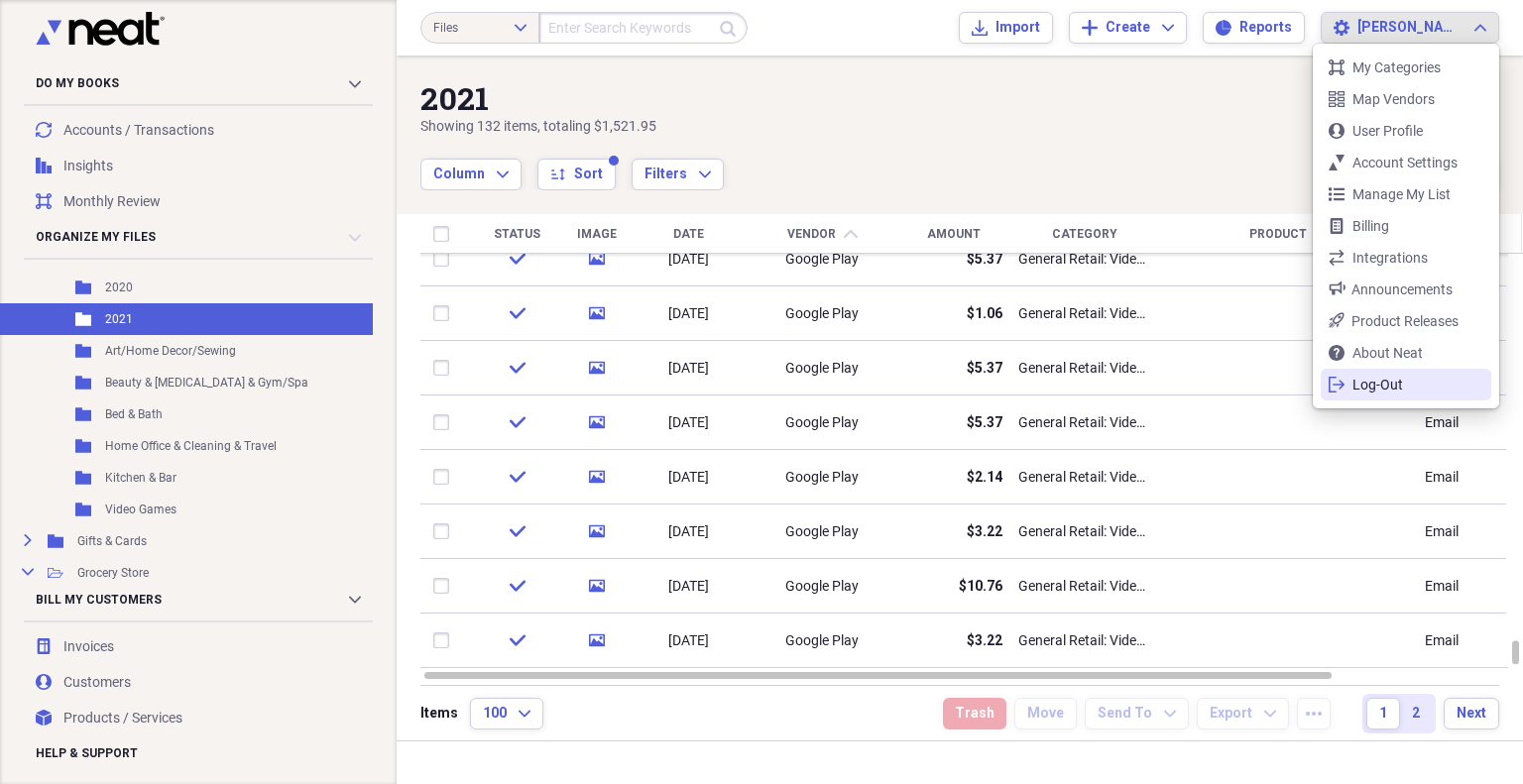 click on "Log-Out" at bounding box center [1406, 385] 